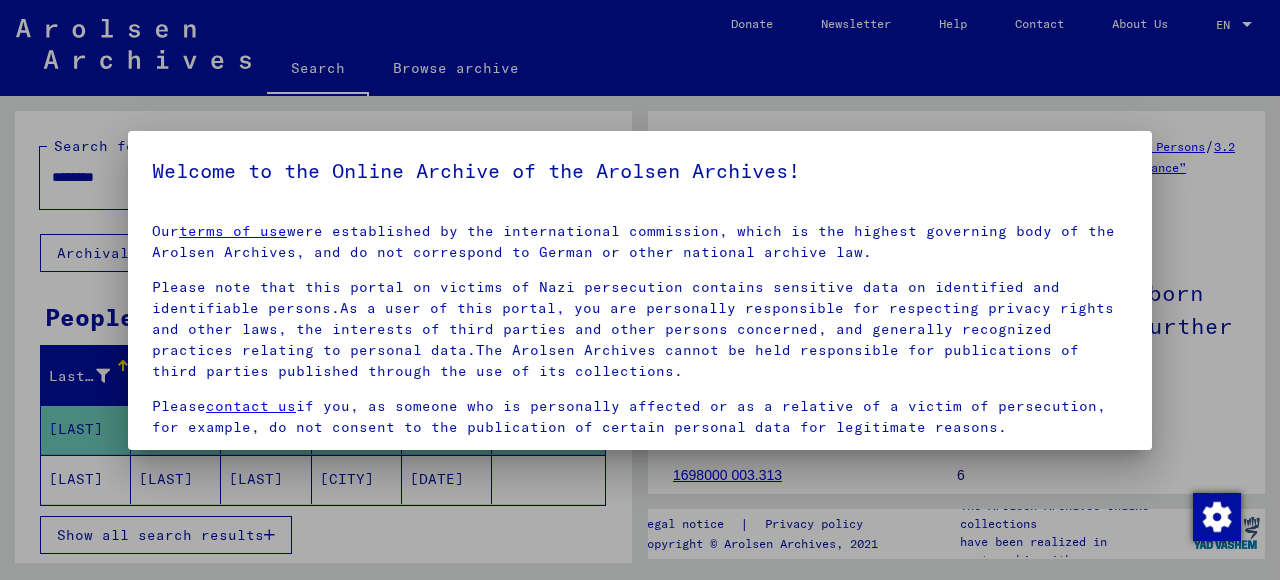 scroll, scrollTop: 0, scrollLeft: 0, axis: both 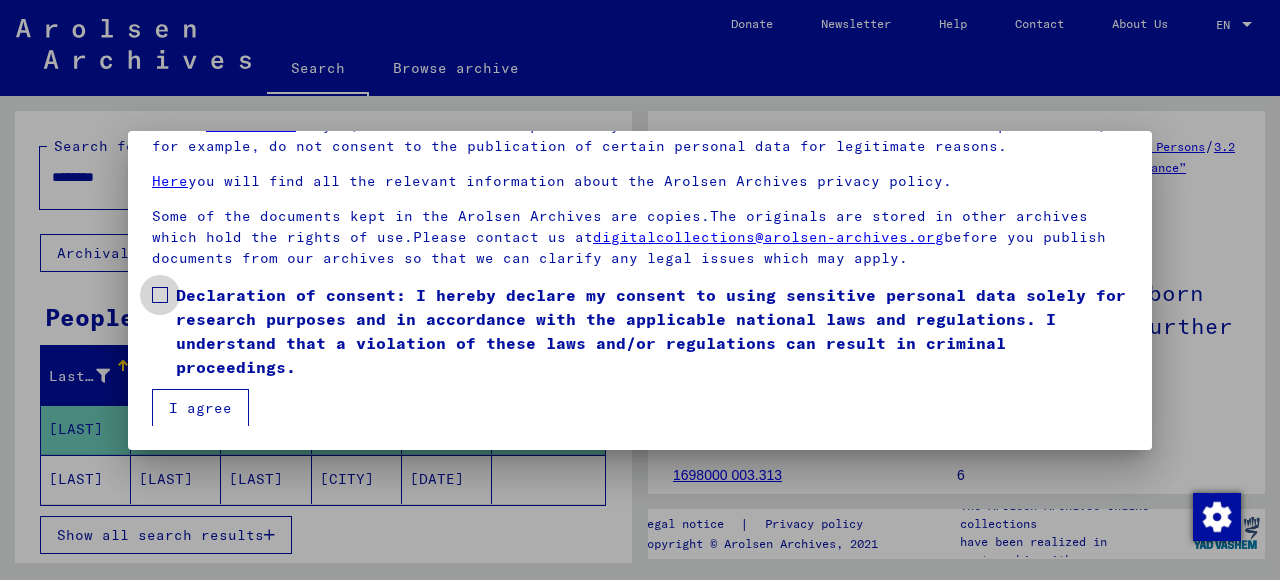 click at bounding box center [160, 295] 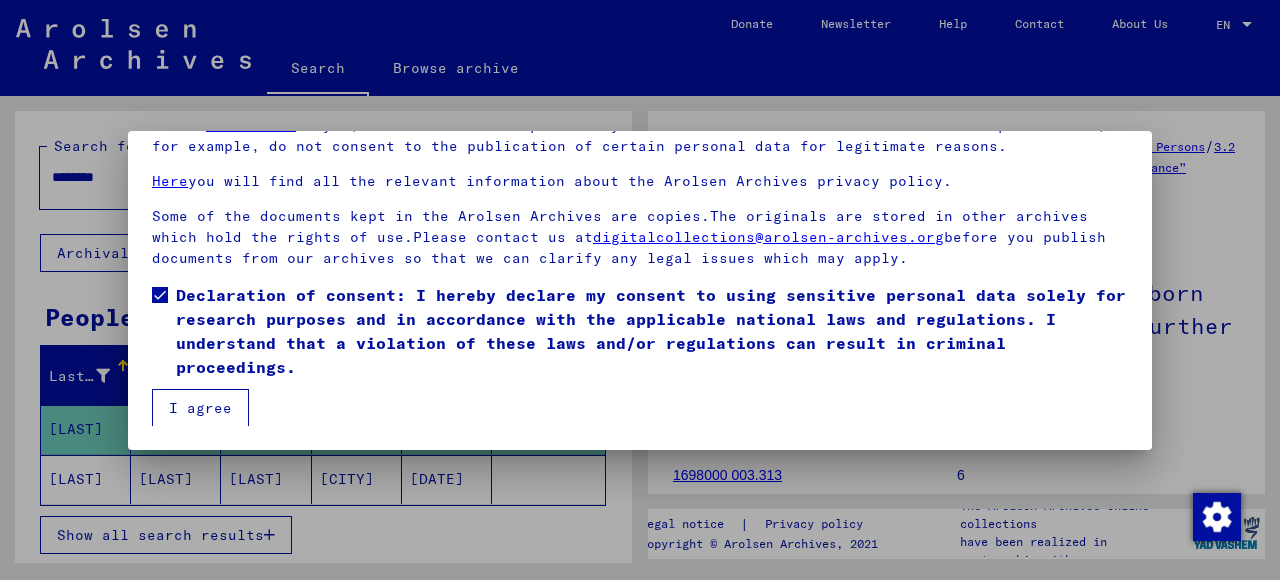 click on "I agree" at bounding box center [200, 408] 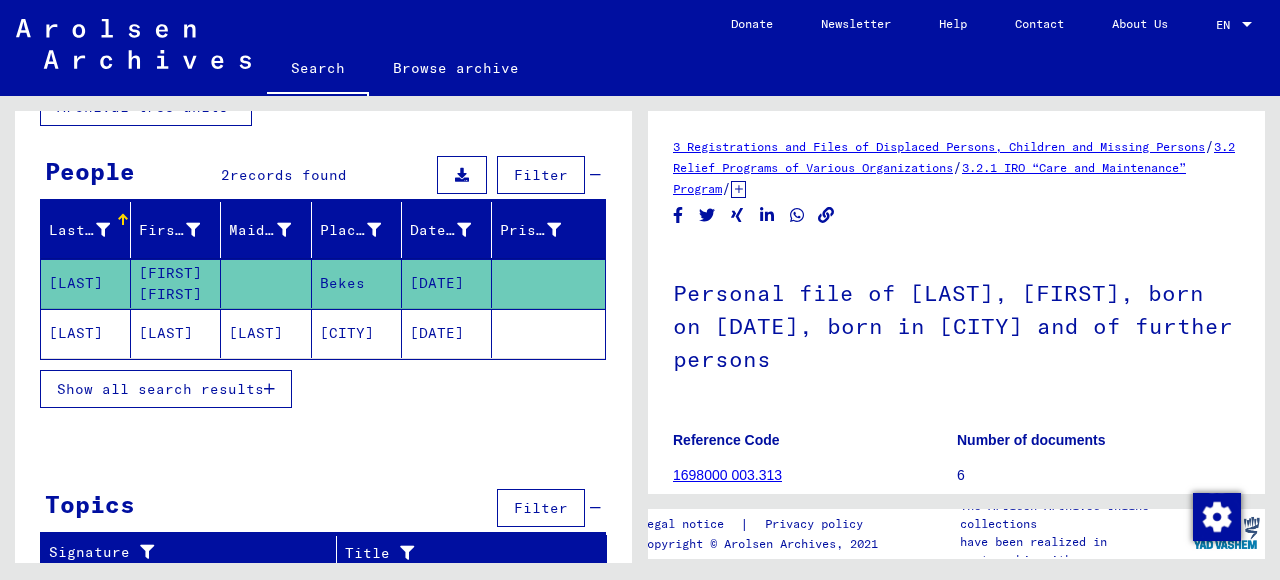scroll, scrollTop: 149, scrollLeft: 0, axis: vertical 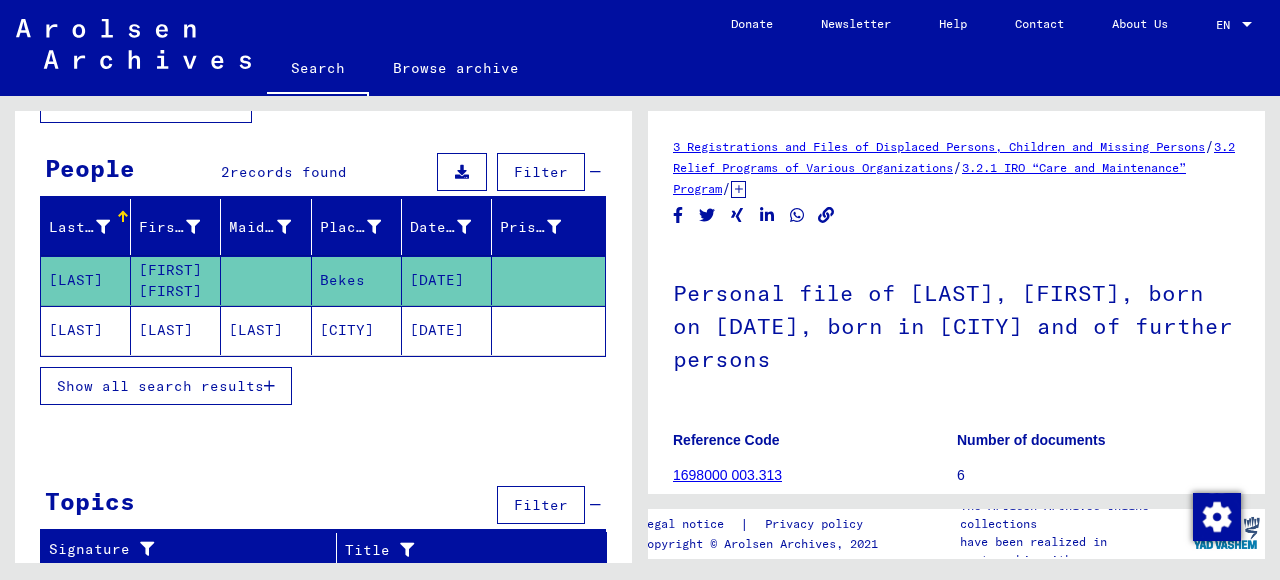 click on "Show all search results" at bounding box center (160, 386) 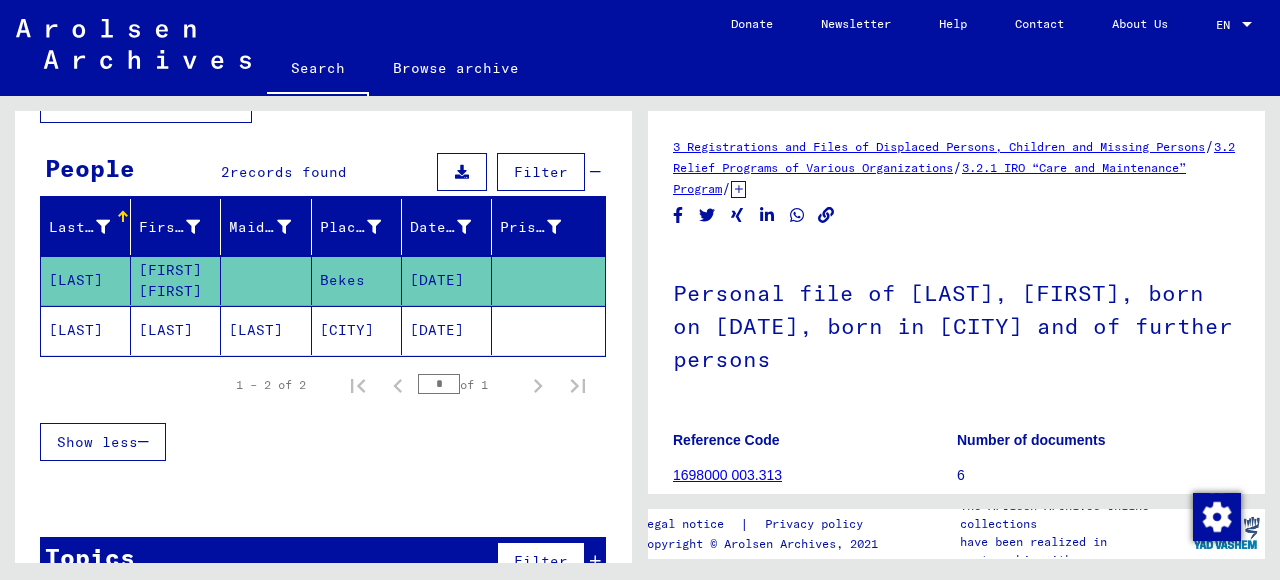 click 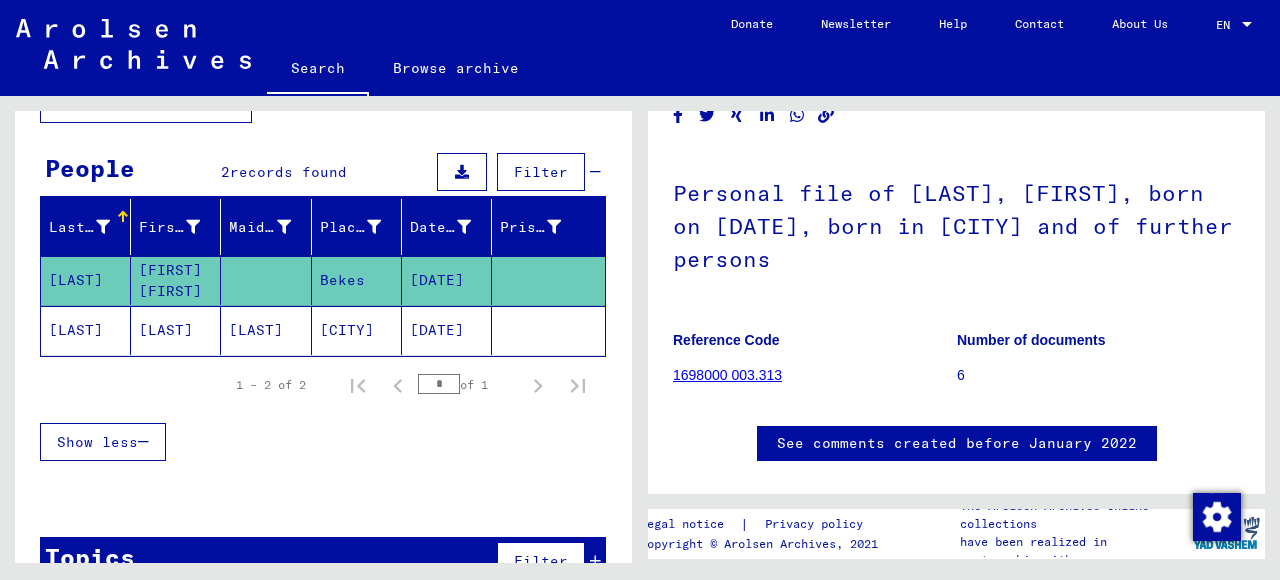 click on "1698000 003.313" 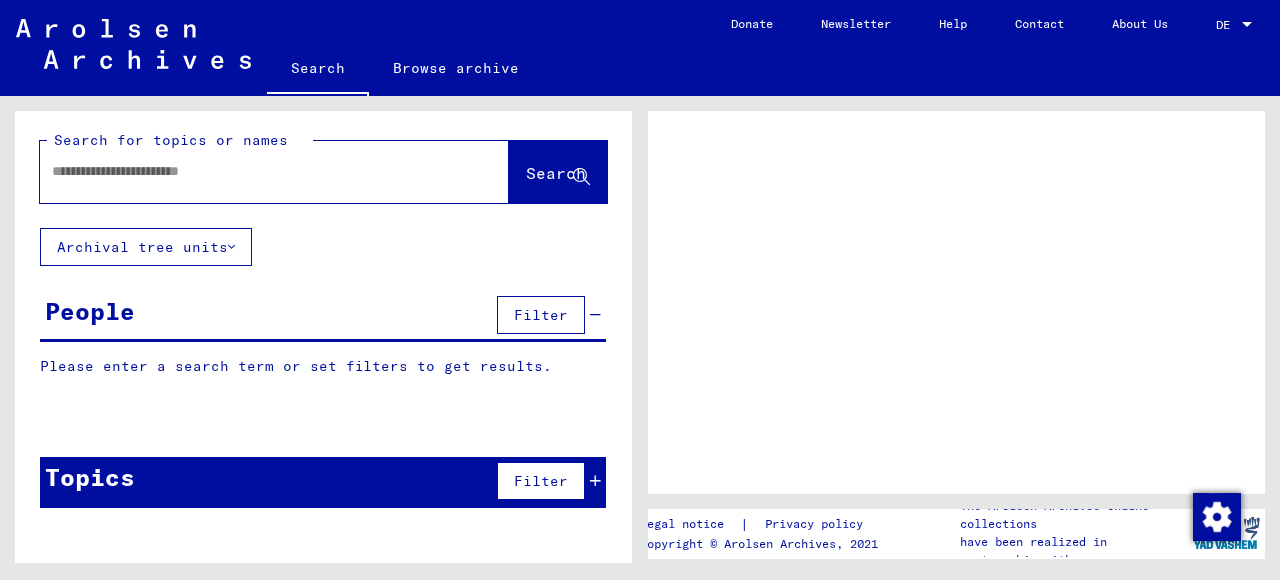 scroll, scrollTop: 0, scrollLeft: 0, axis: both 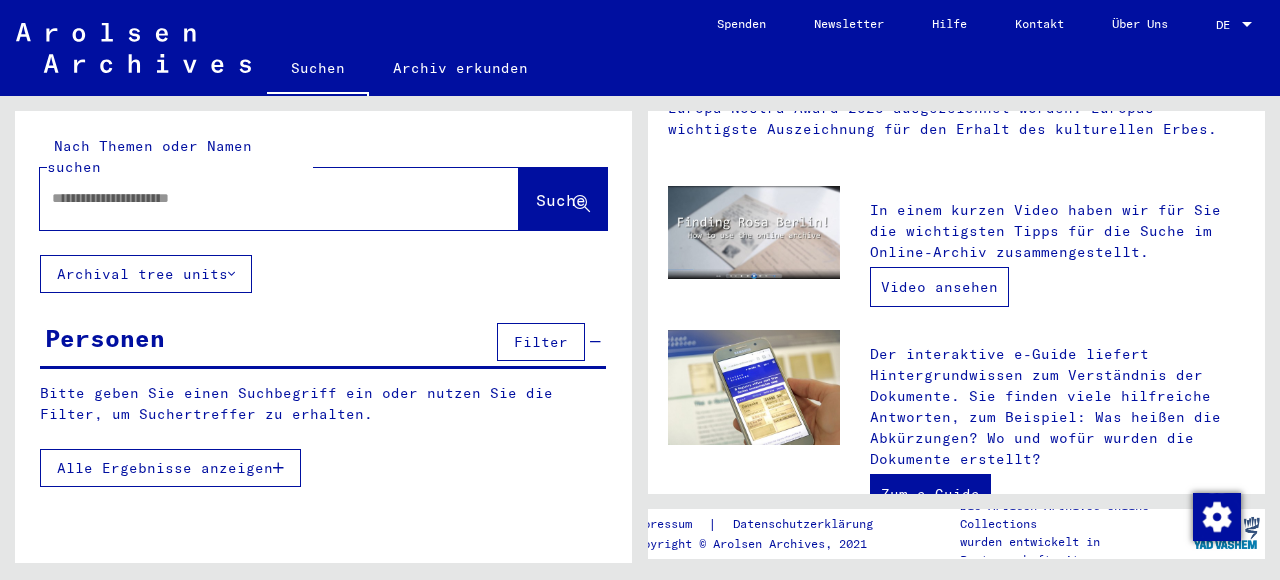 click on "Video ansehen" at bounding box center (939, 287) 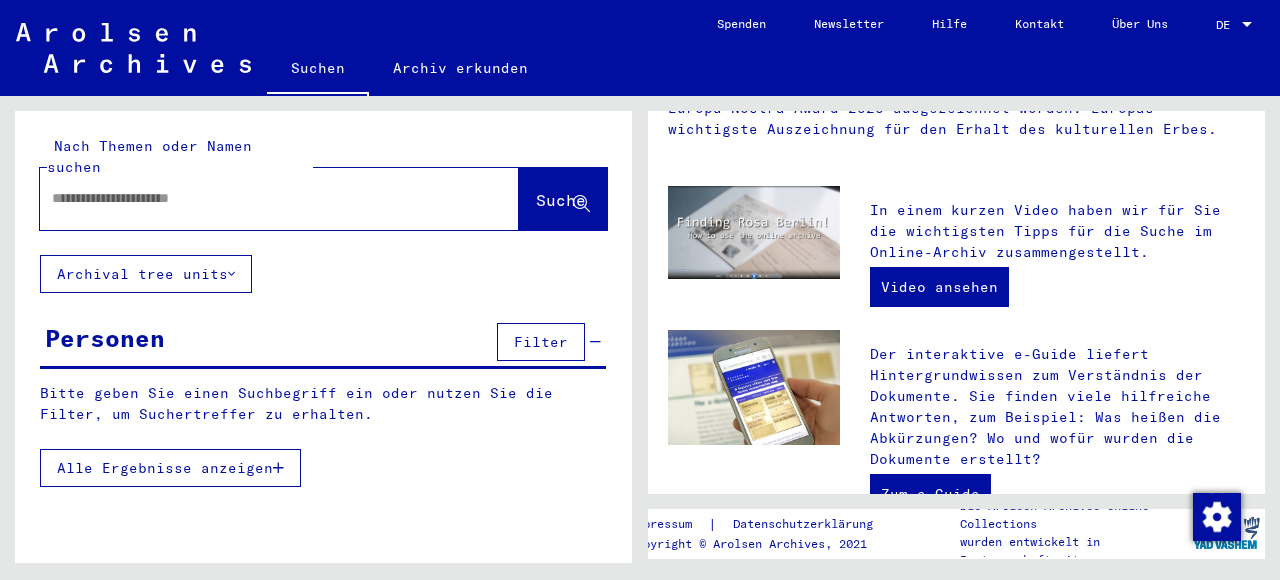 click at bounding box center [255, 198] 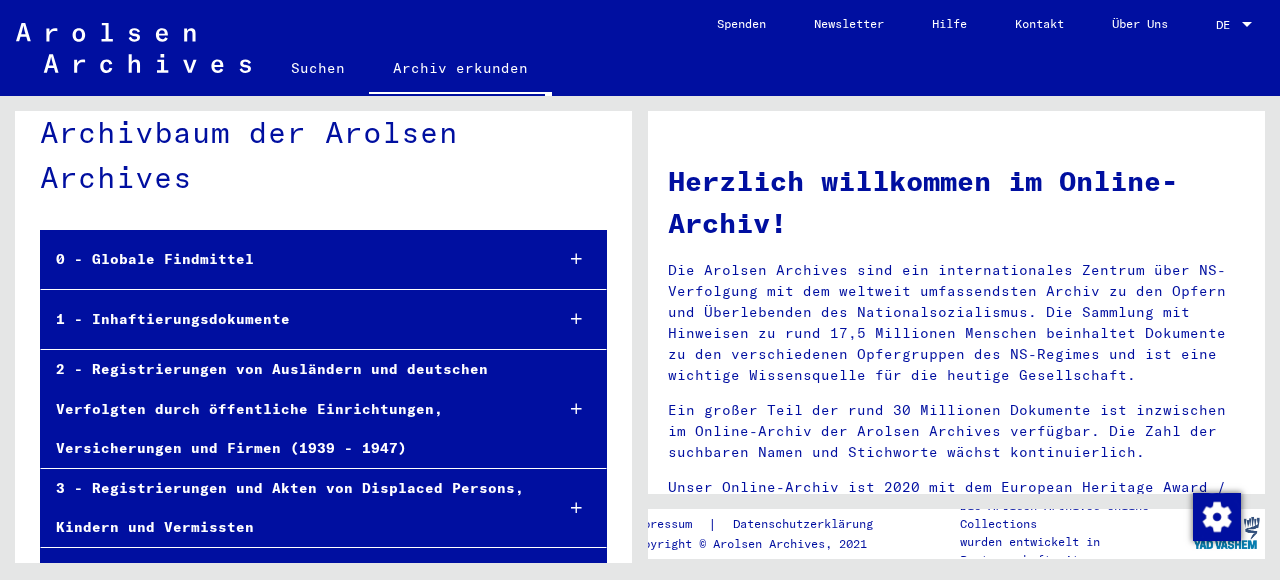 scroll, scrollTop: 0, scrollLeft: 0, axis: both 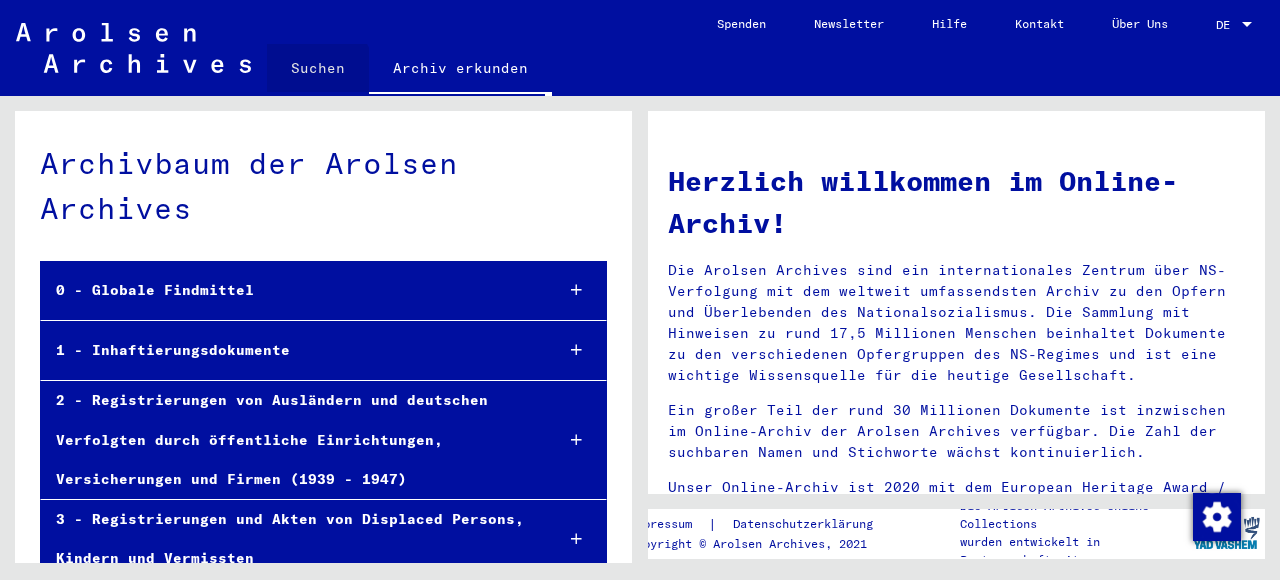 click on "Suchen" 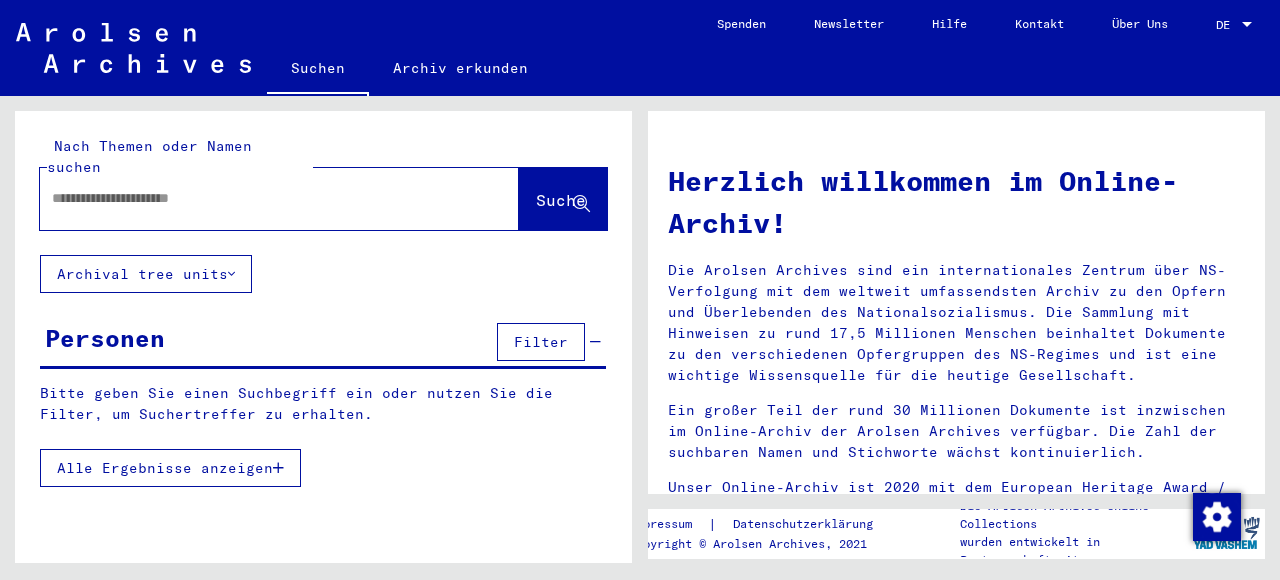 click at bounding box center [255, 198] 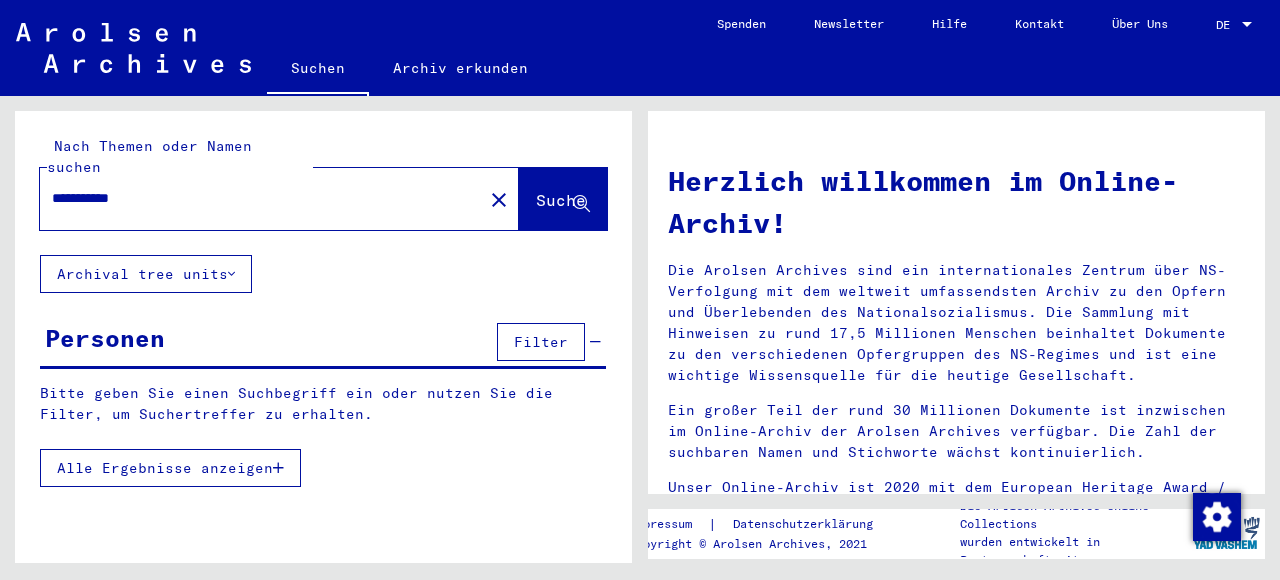 type on "**********" 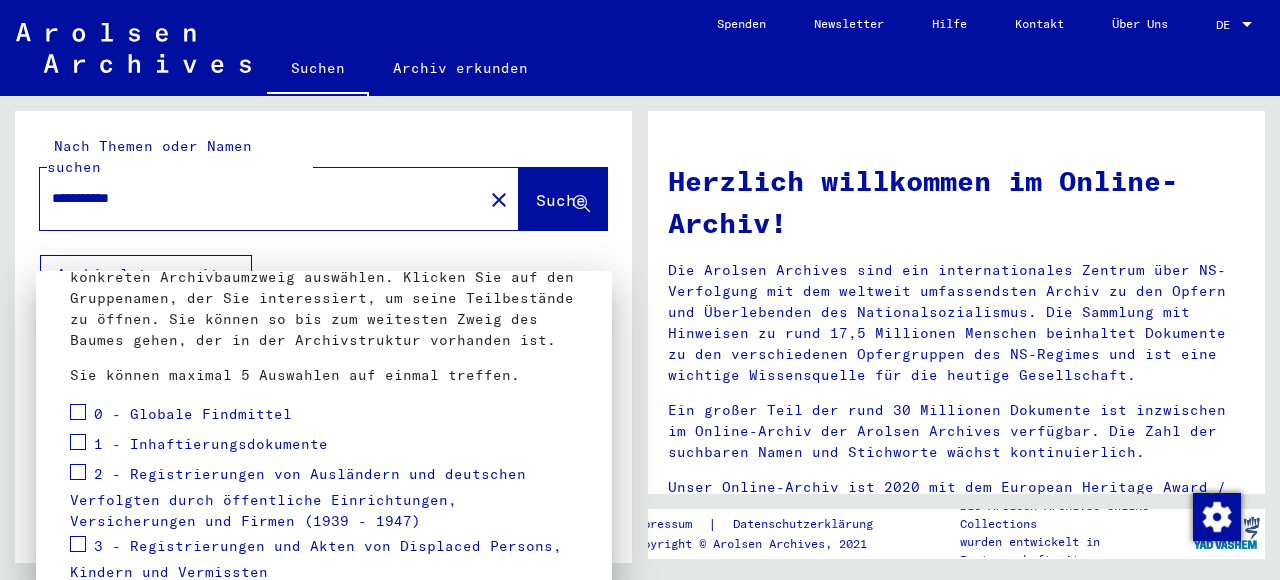 scroll, scrollTop: 206, scrollLeft: 0, axis: vertical 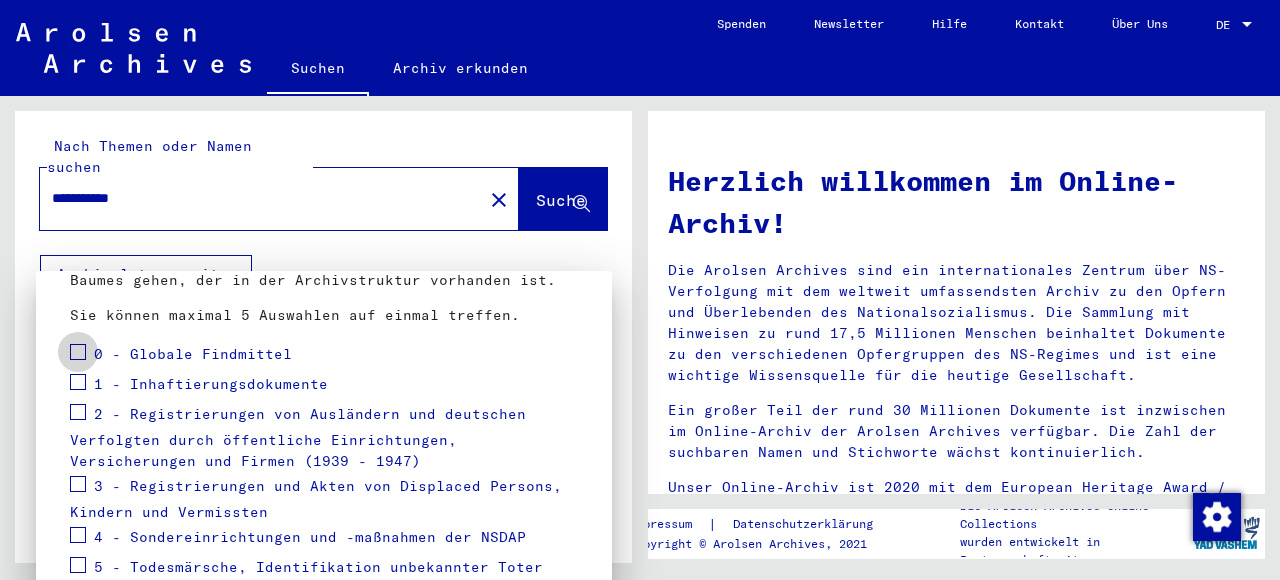 click at bounding box center [78, 352] 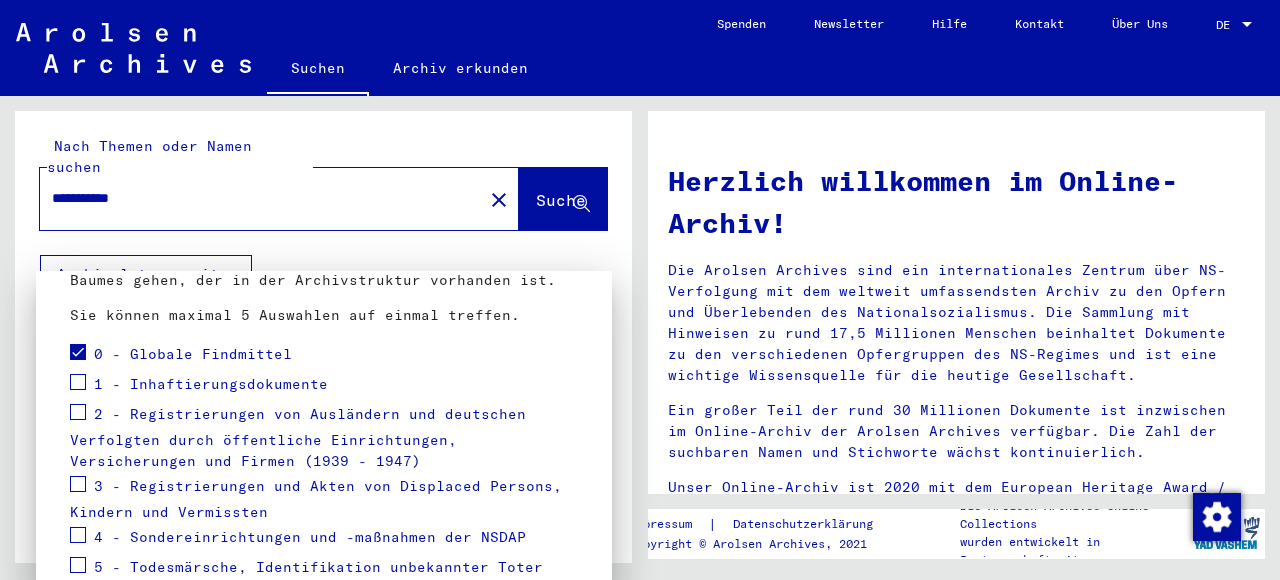 click at bounding box center (78, 382) 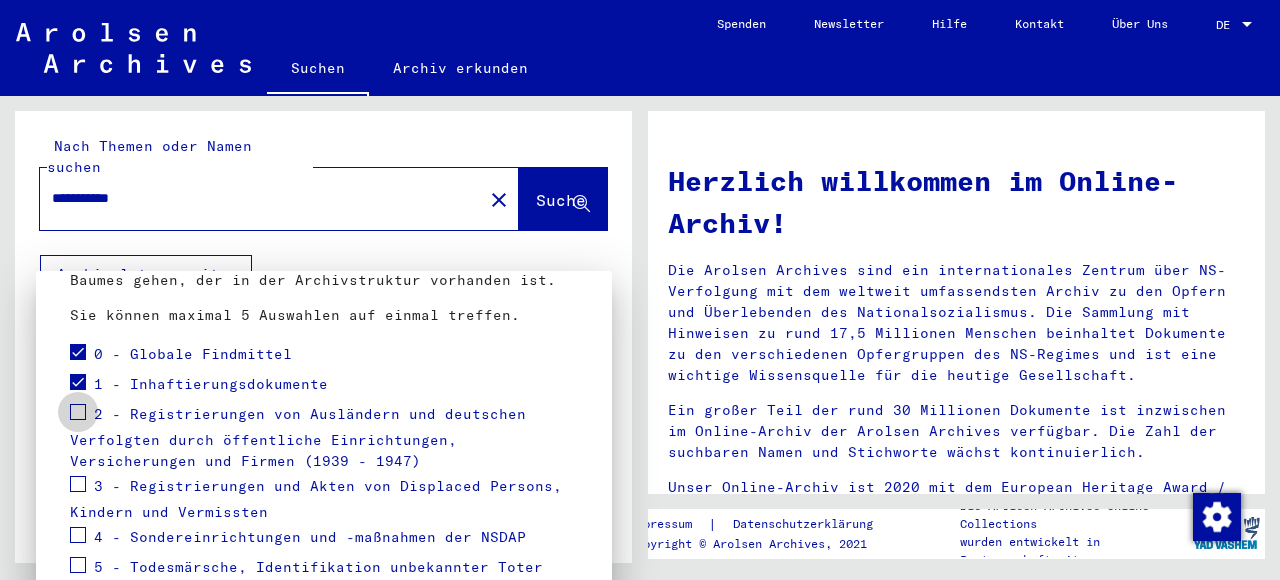 click at bounding box center [78, 412] 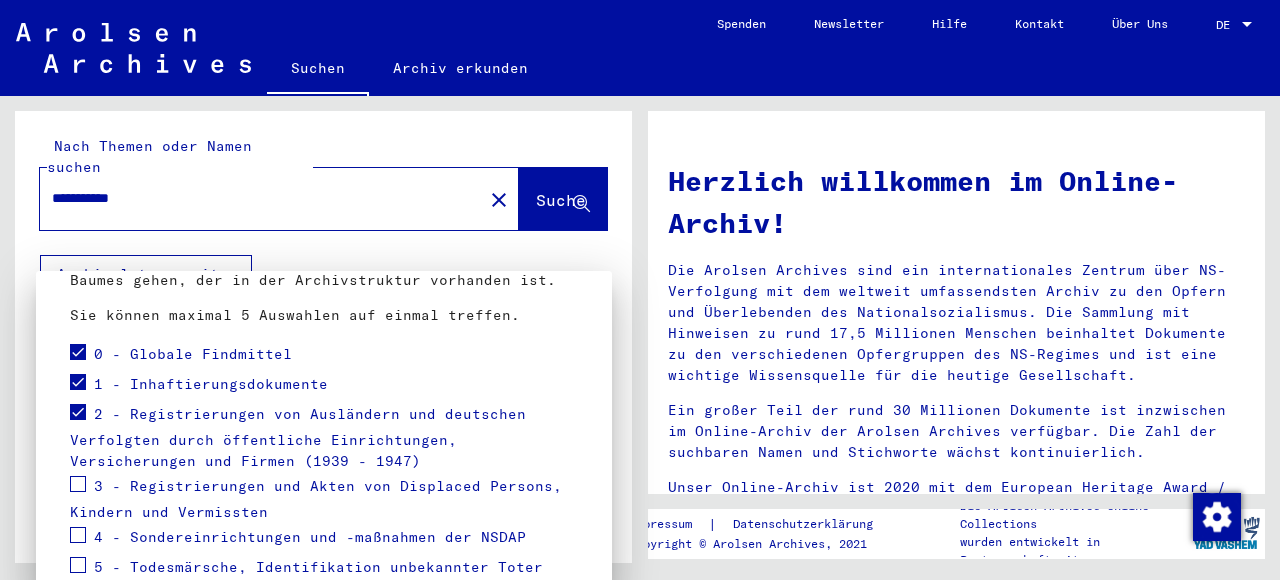 scroll, scrollTop: 306, scrollLeft: 0, axis: vertical 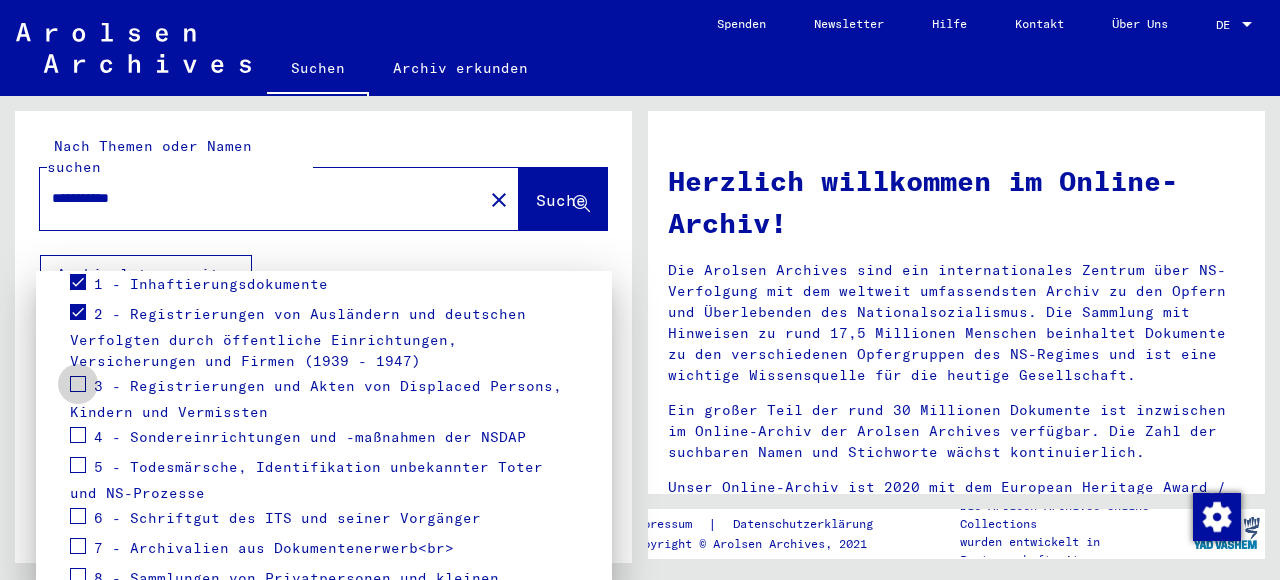 click at bounding box center (78, 384) 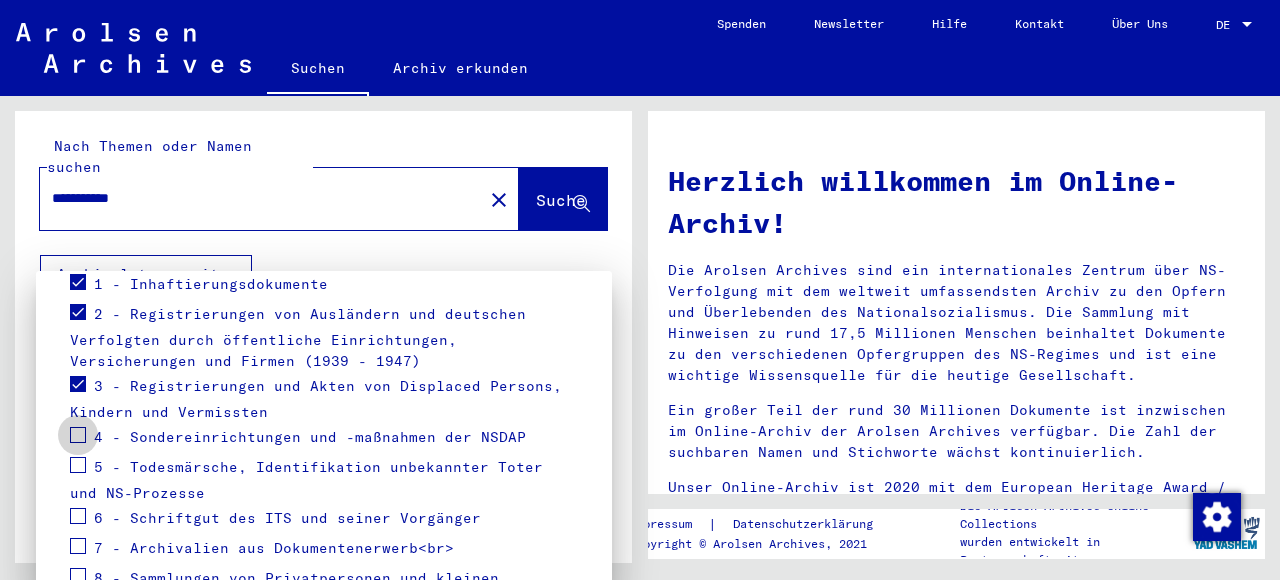 click at bounding box center (78, 435) 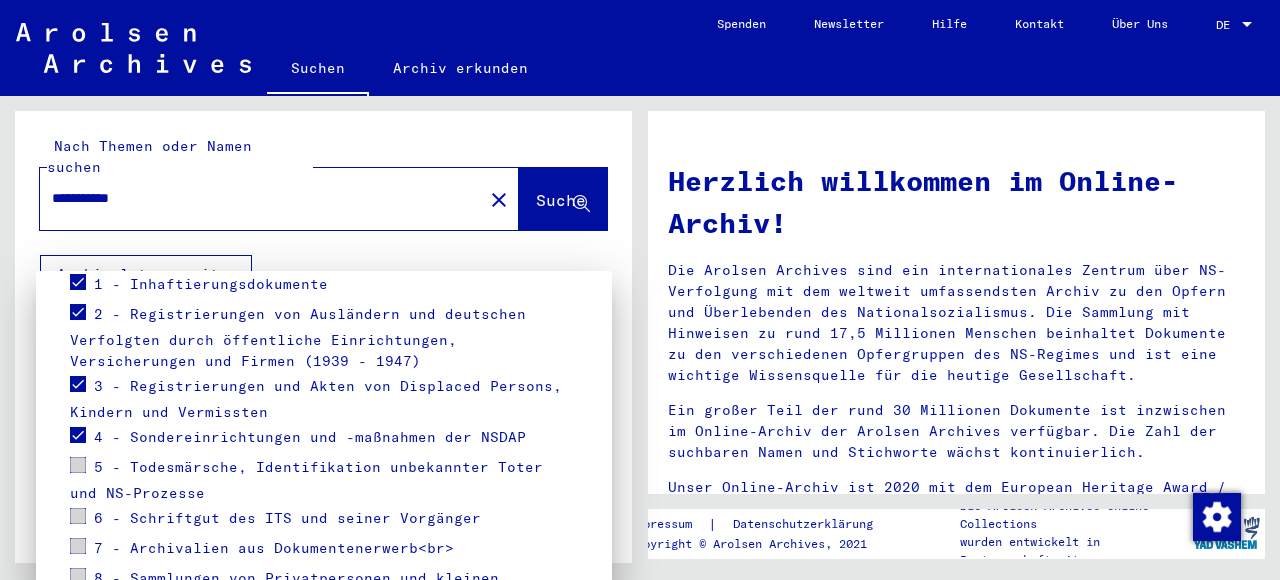 click at bounding box center (78, 465) 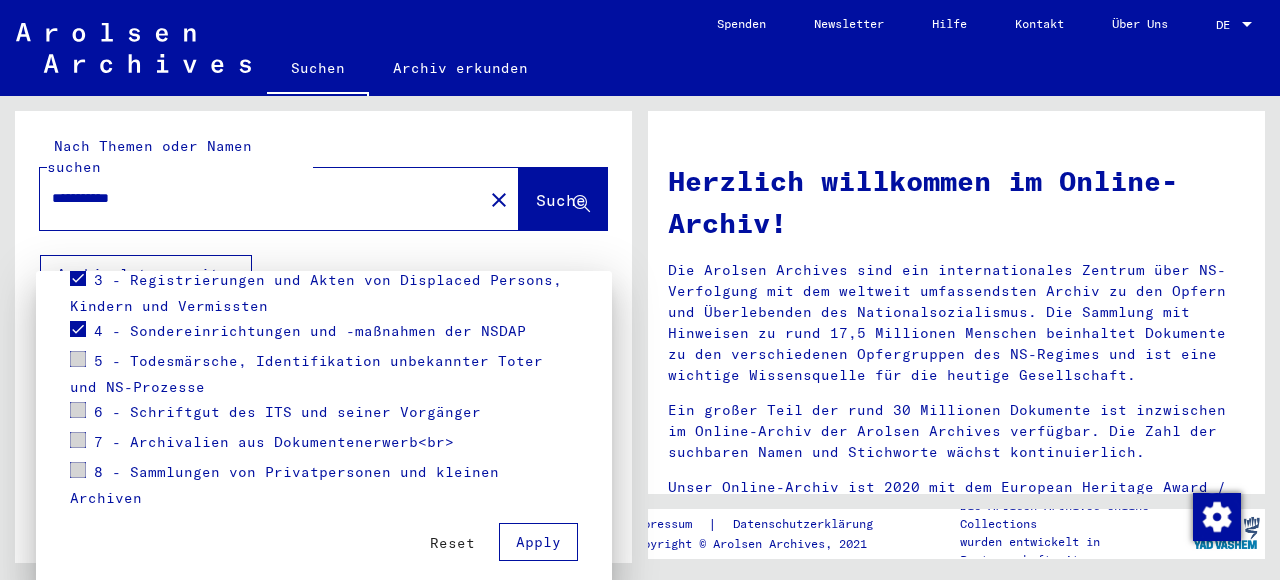 scroll, scrollTop: 415, scrollLeft: 0, axis: vertical 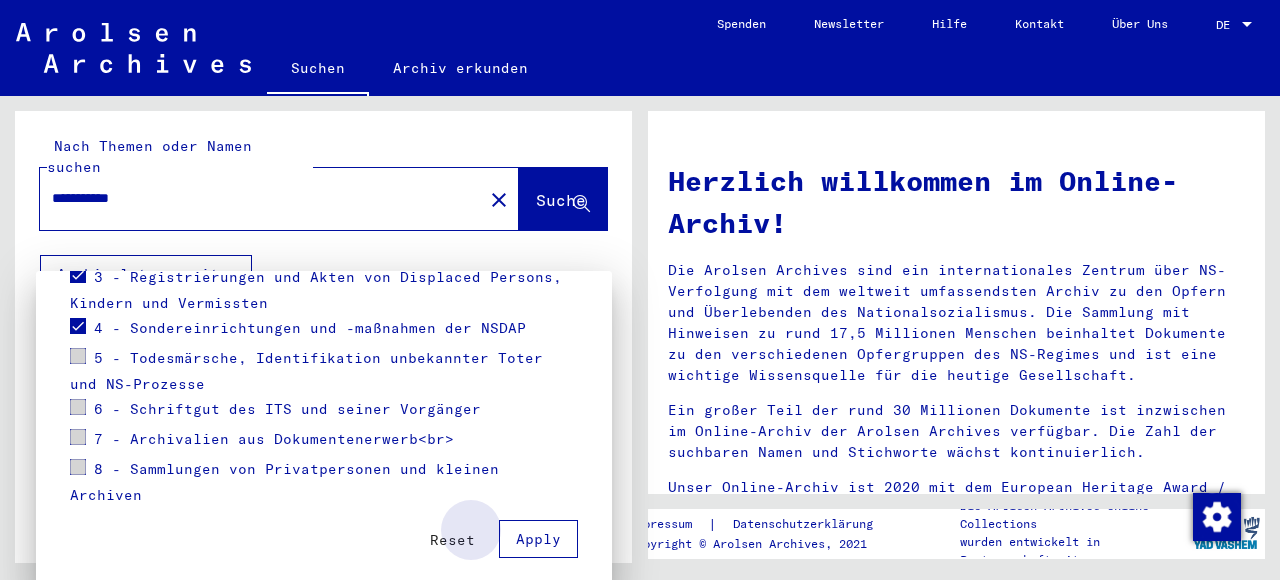 click on "Apply" at bounding box center (538, 539) 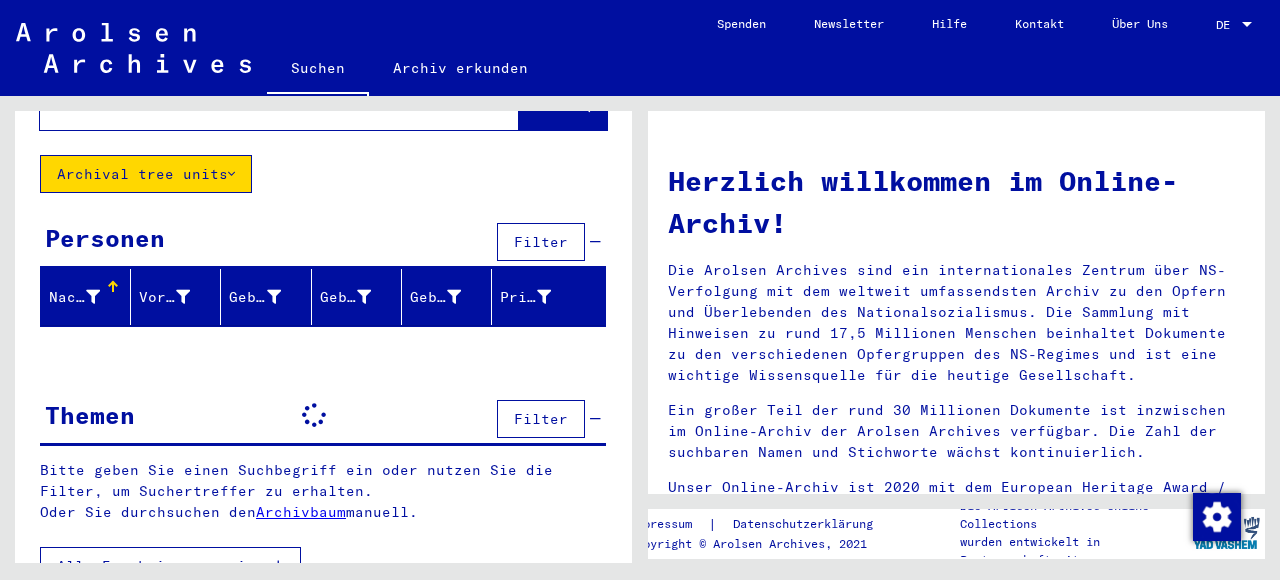 scroll, scrollTop: 107, scrollLeft: 0, axis: vertical 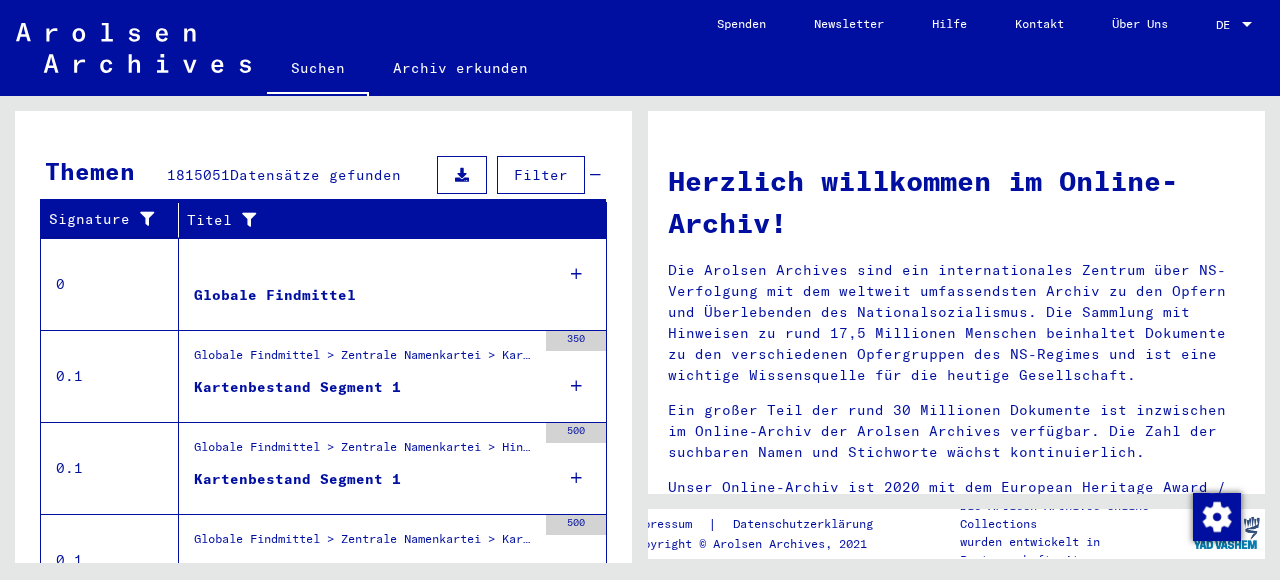 click on "Globale Findmittel" at bounding box center (275, 295) 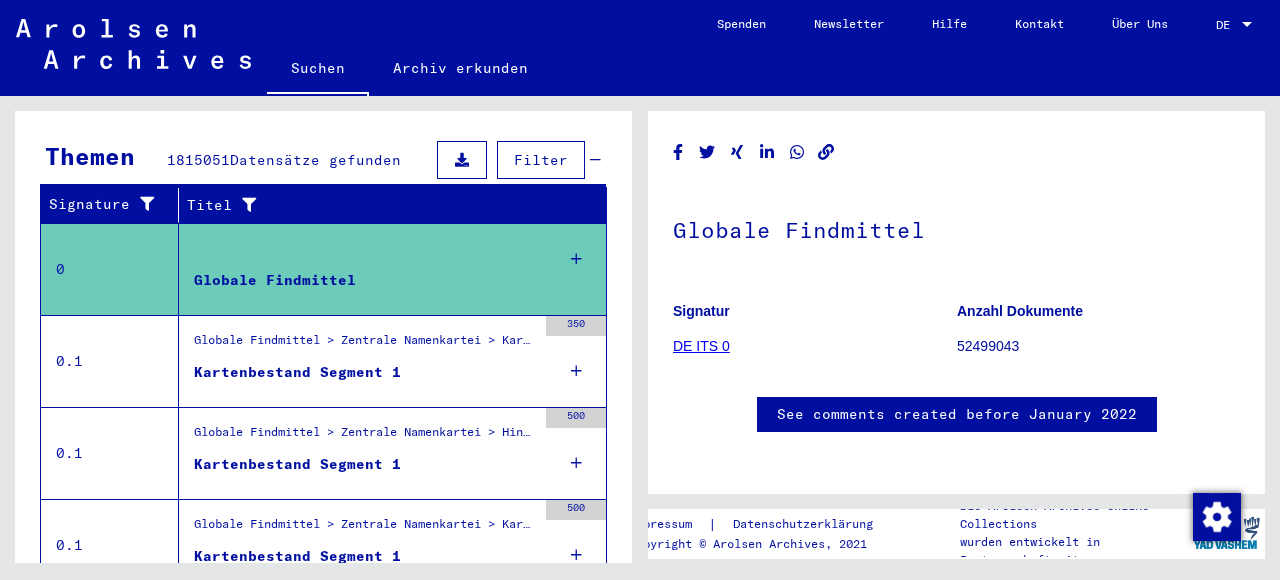 scroll, scrollTop: 284, scrollLeft: 0, axis: vertical 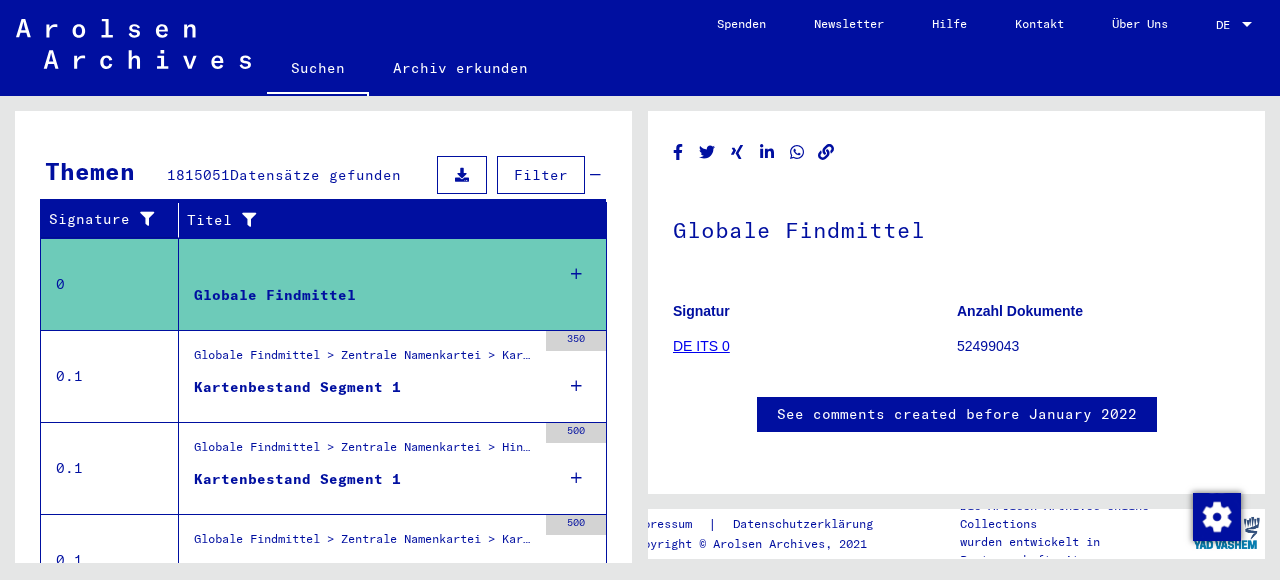 click on "DE ITS 0" 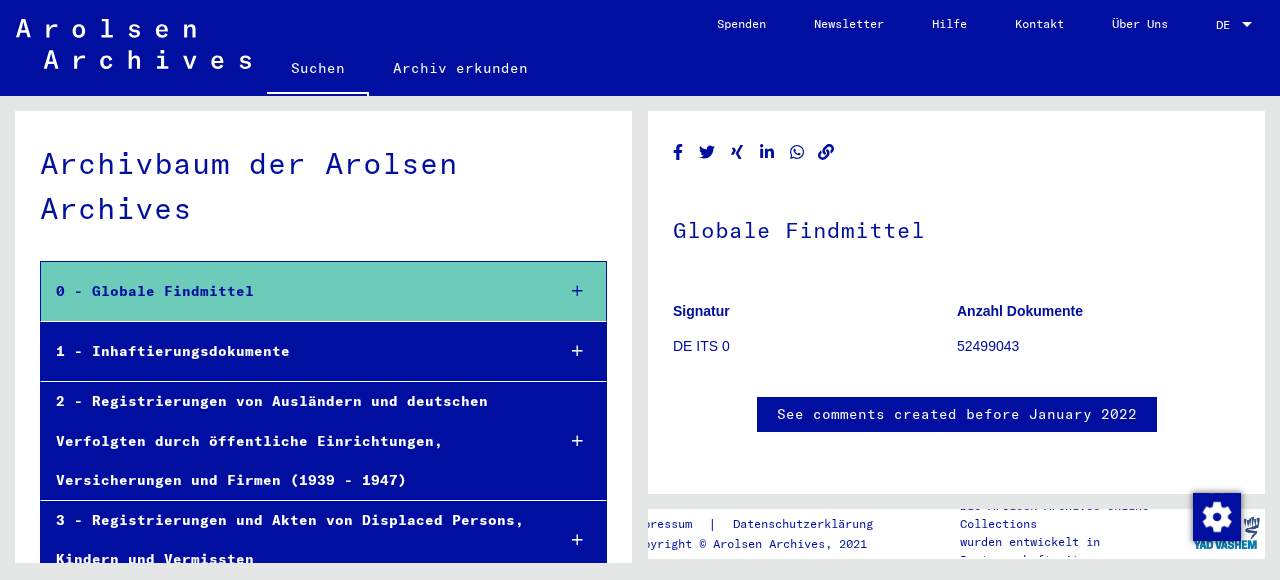 scroll, scrollTop: 0, scrollLeft: 0, axis: both 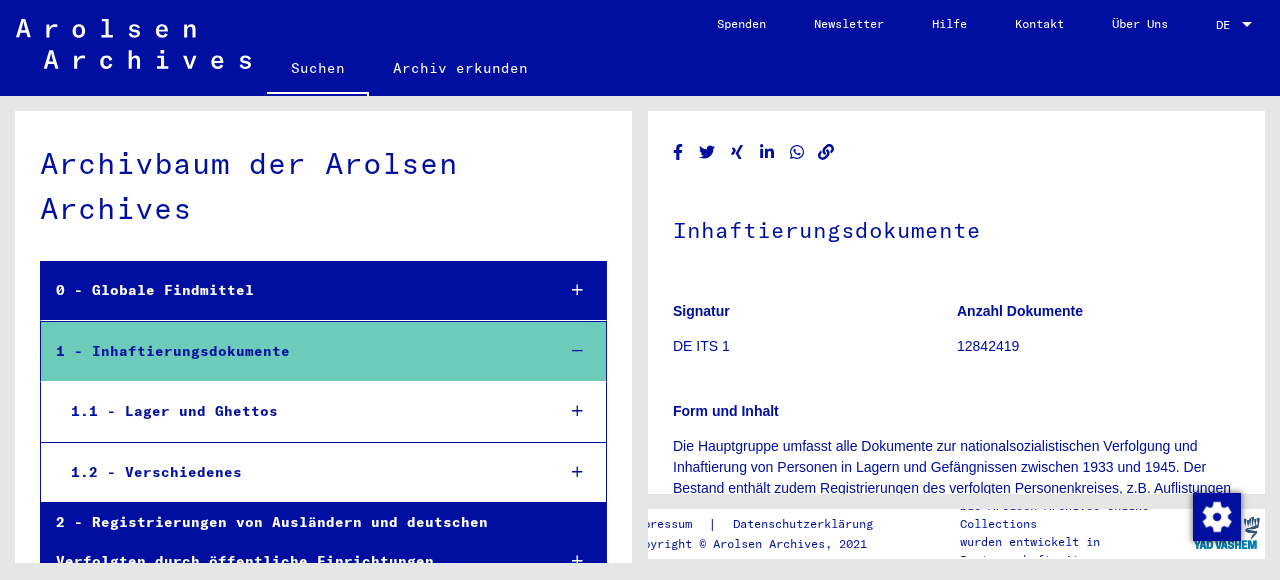 click on "1.1 - Lager und Ghettos" at bounding box center (297, 411) 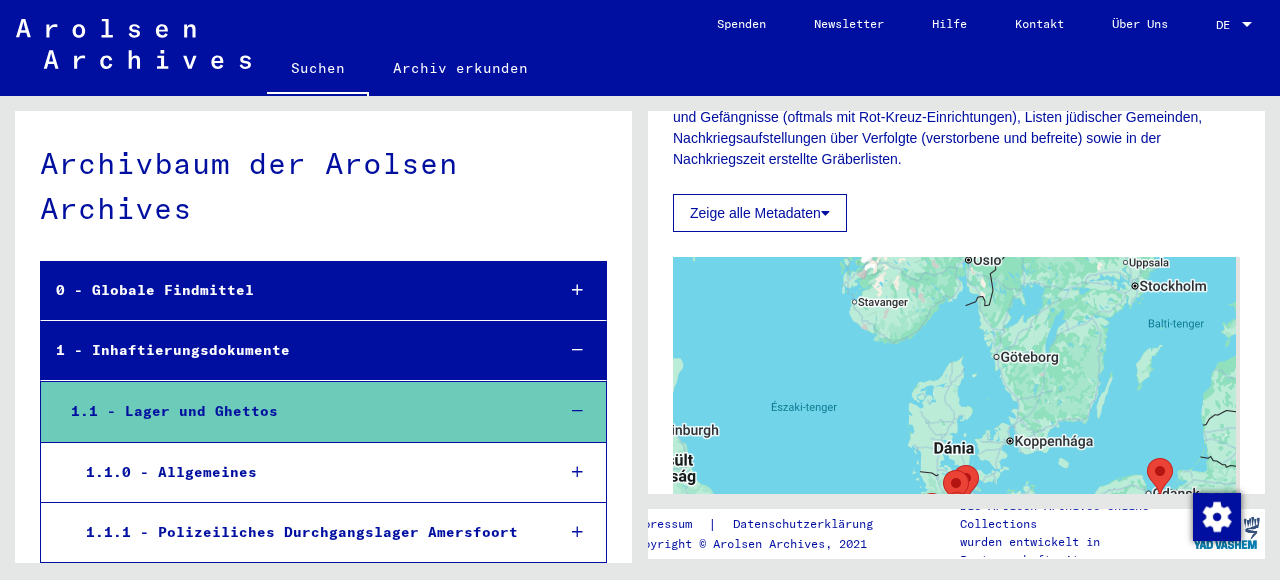 scroll, scrollTop: 500, scrollLeft: 0, axis: vertical 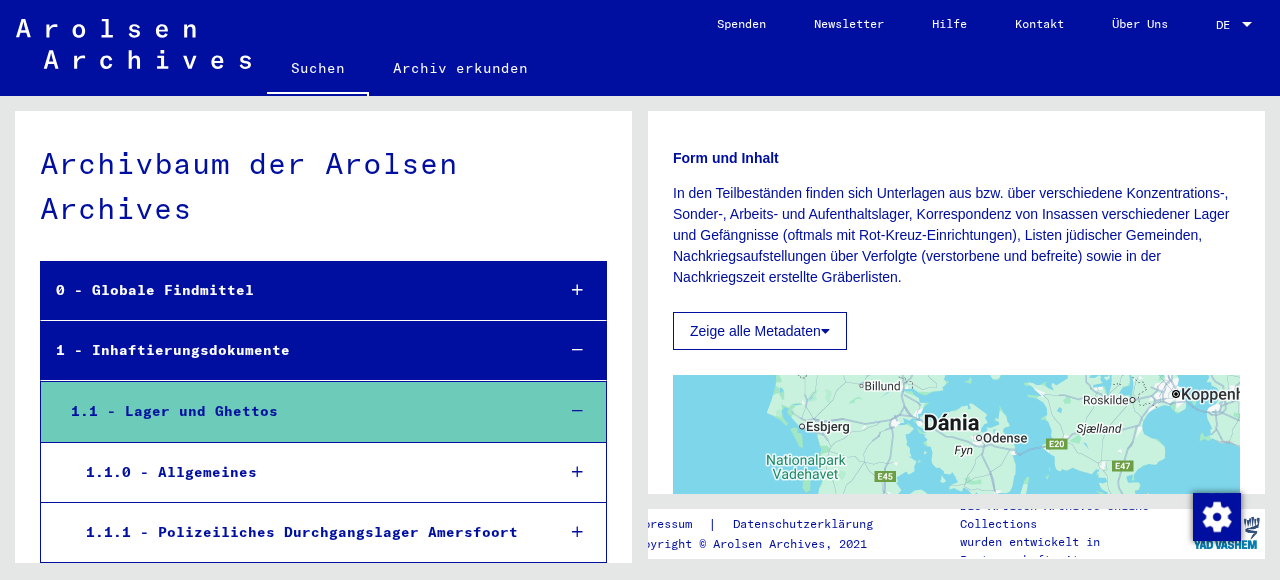 click 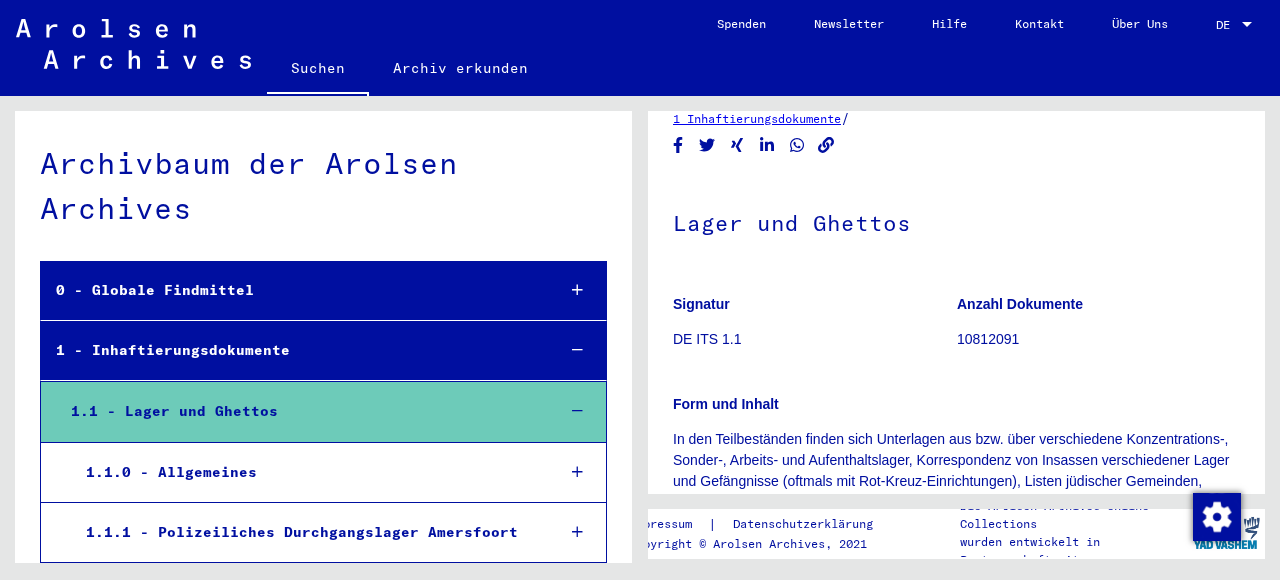 scroll, scrollTop: 0, scrollLeft: 0, axis: both 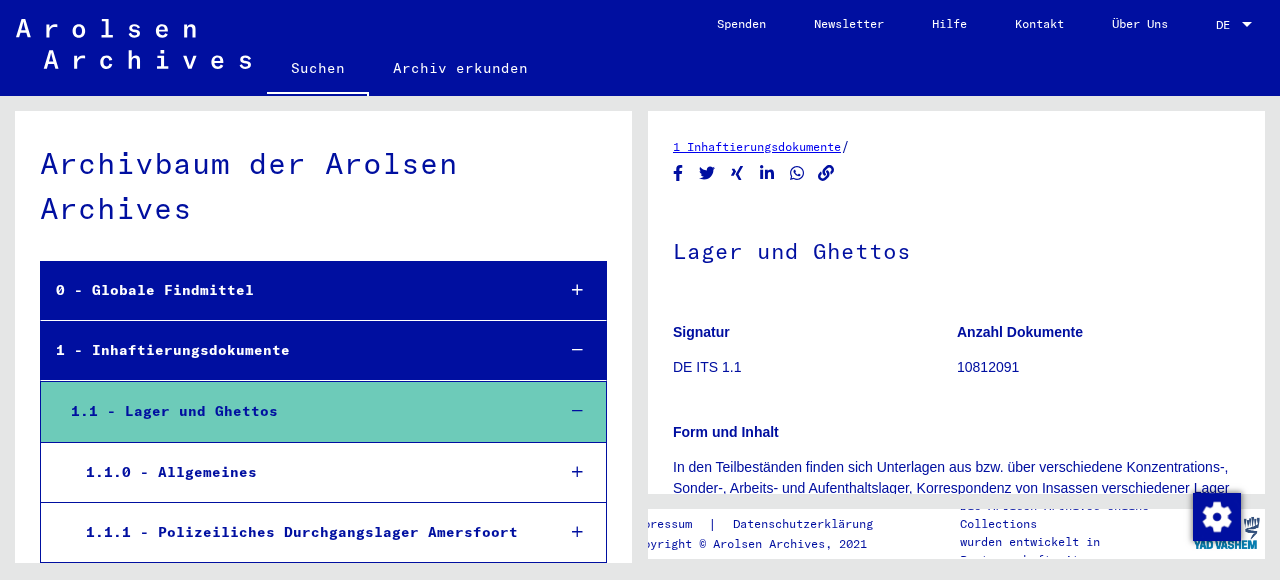 click on "1.1 - Lager und Ghettos" at bounding box center (297, 411) 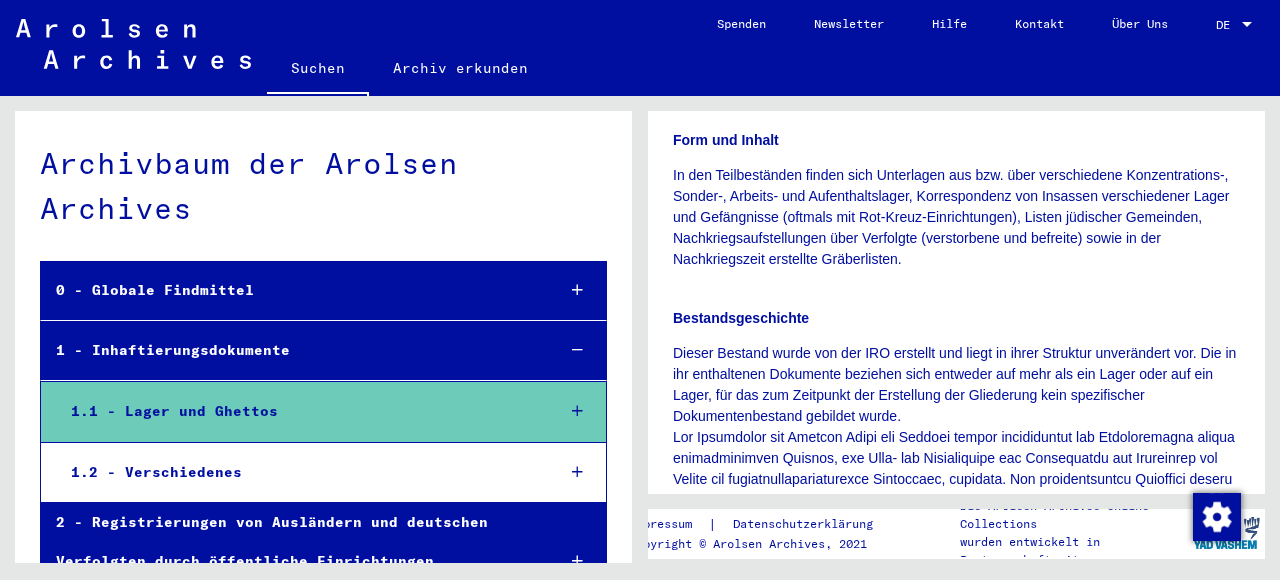 scroll, scrollTop: 300, scrollLeft: 0, axis: vertical 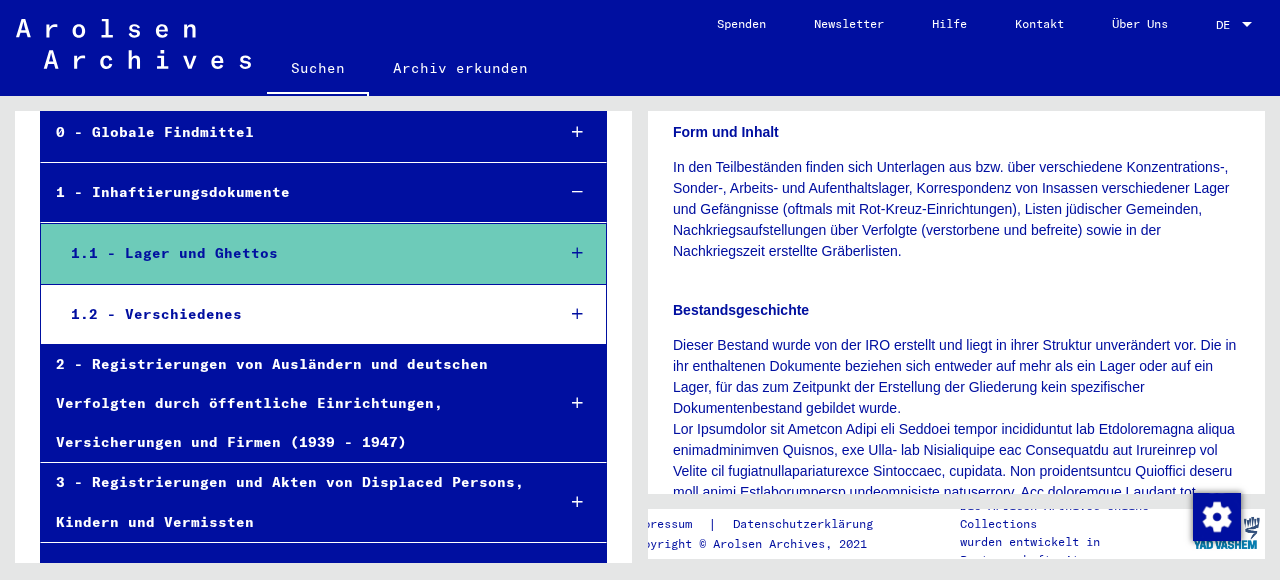 click on "1.2 - Verschiedenes" at bounding box center (297, 314) 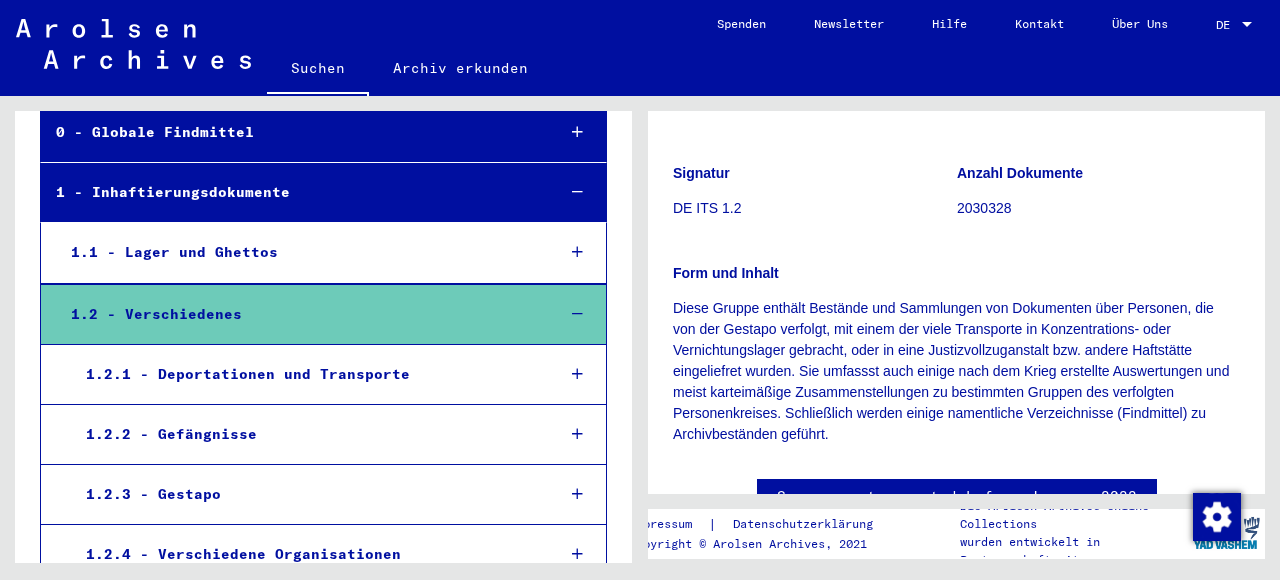 scroll, scrollTop: 200, scrollLeft: 0, axis: vertical 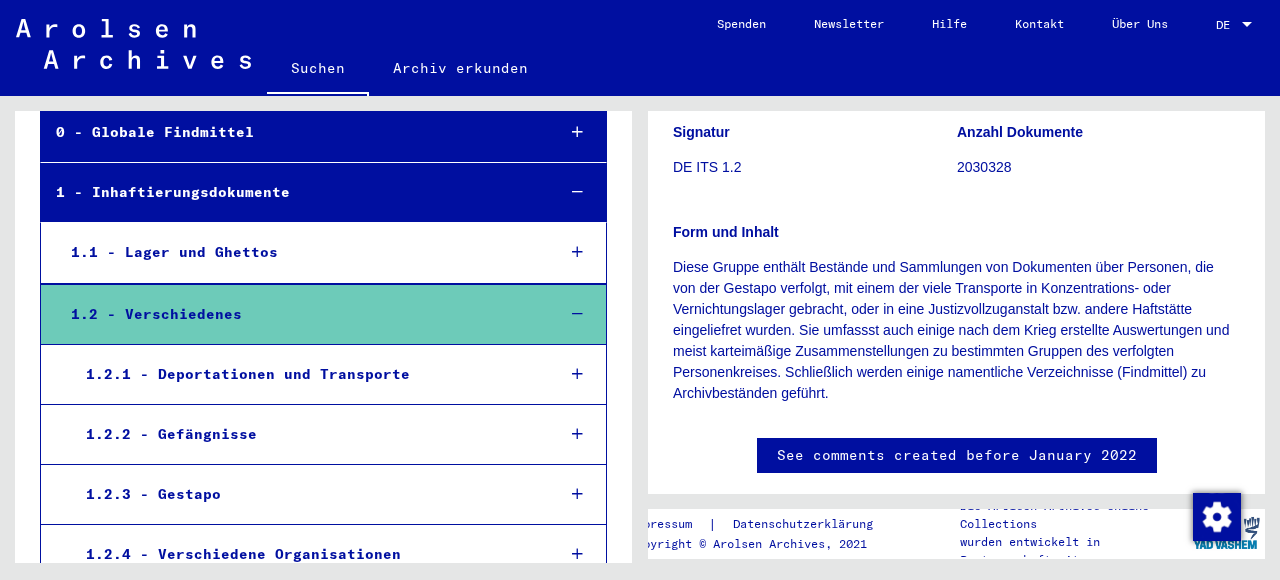 click on "1.2.1 - Deportationen und Transporte" at bounding box center (305, 374) 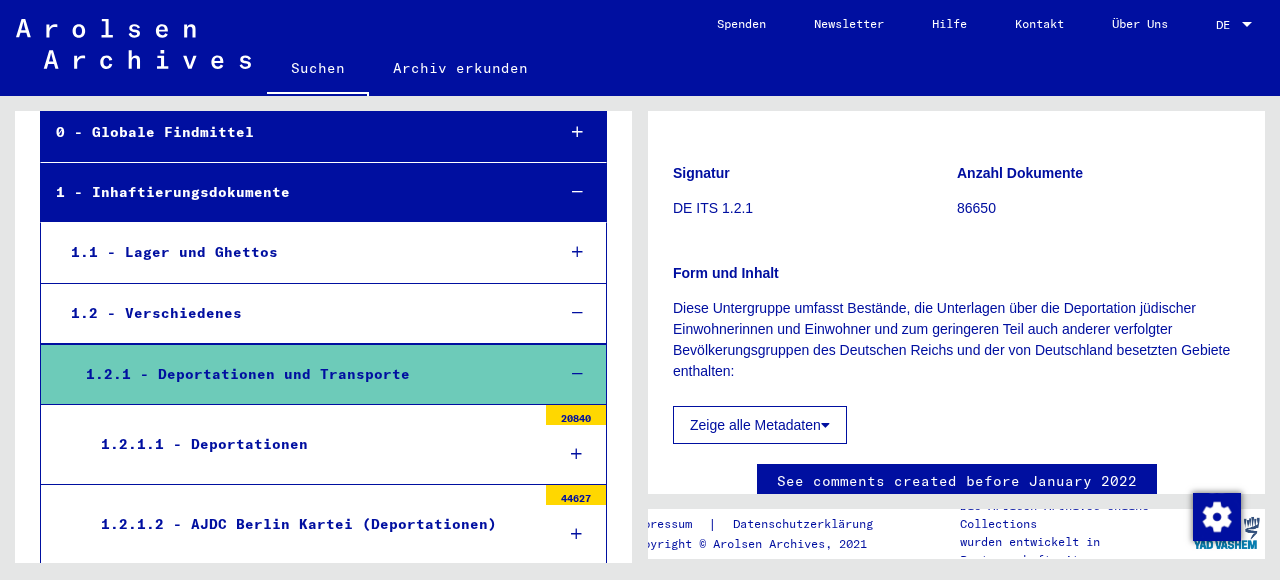 scroll, scrollTop: 200, scrollLeft: 0, axis: vertical 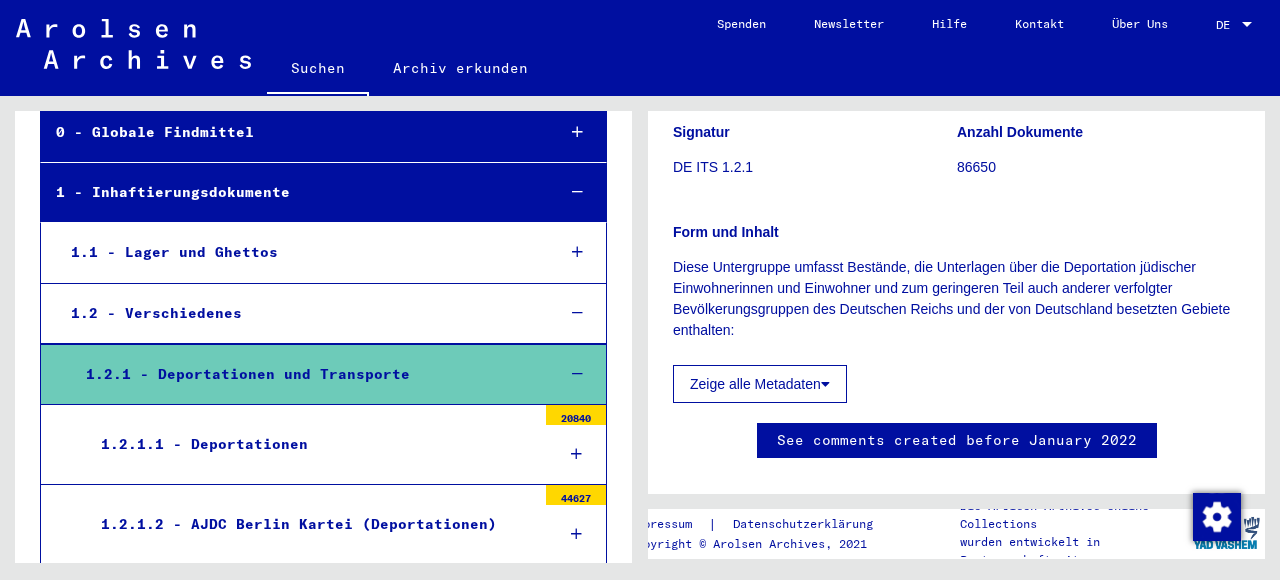 click 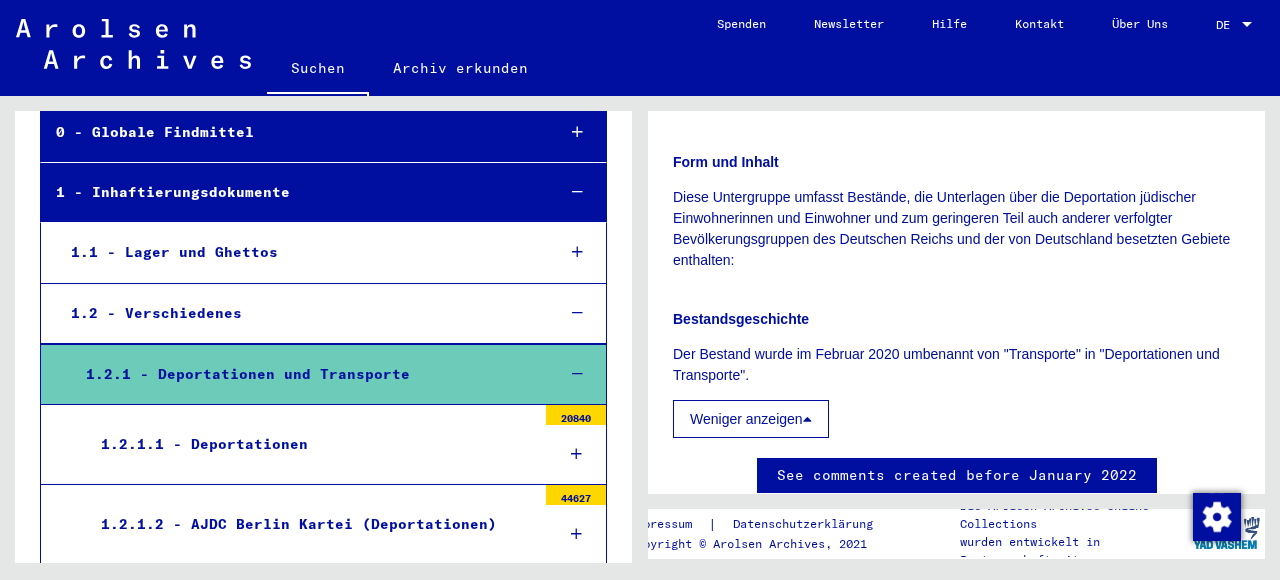 scroll, scrollTop: 400, scrollLeft: 0, axis: vertical 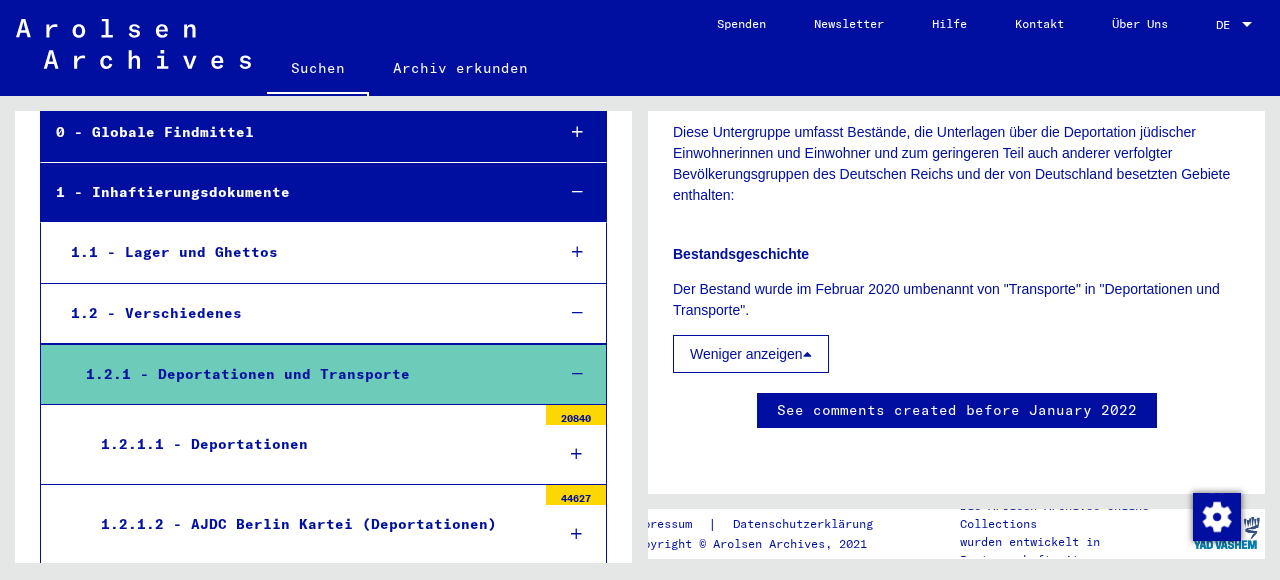 click on "1.2.1.1 - Deportationen" at bounding box center (311, 444) 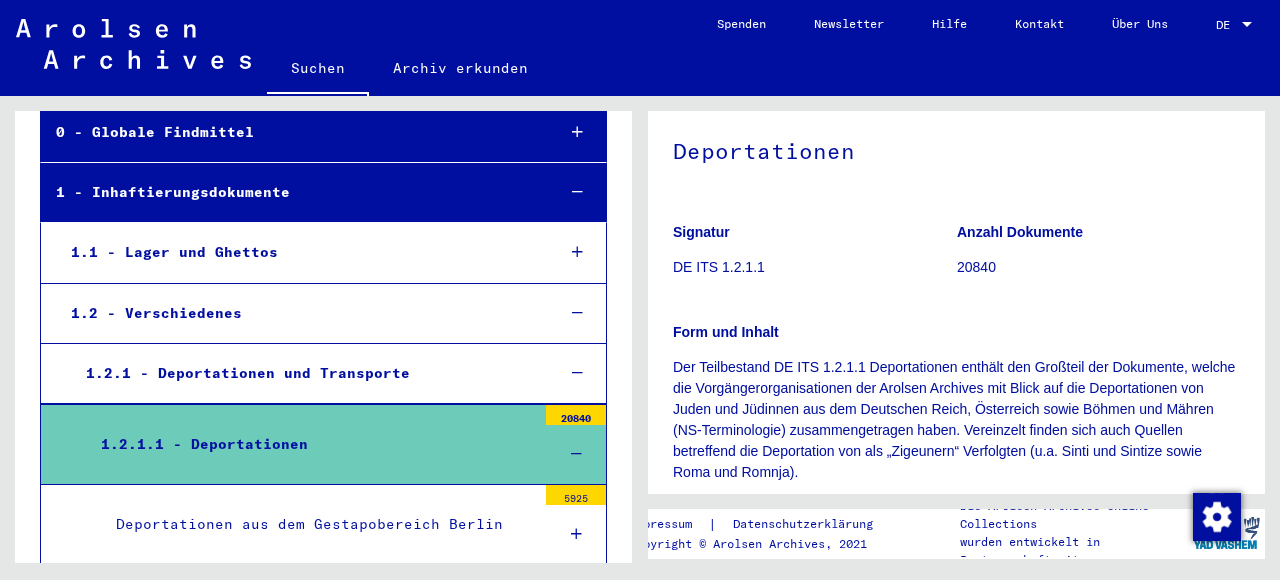 scroll, scrollTop: 0, scrollLeft: 0, axis: both 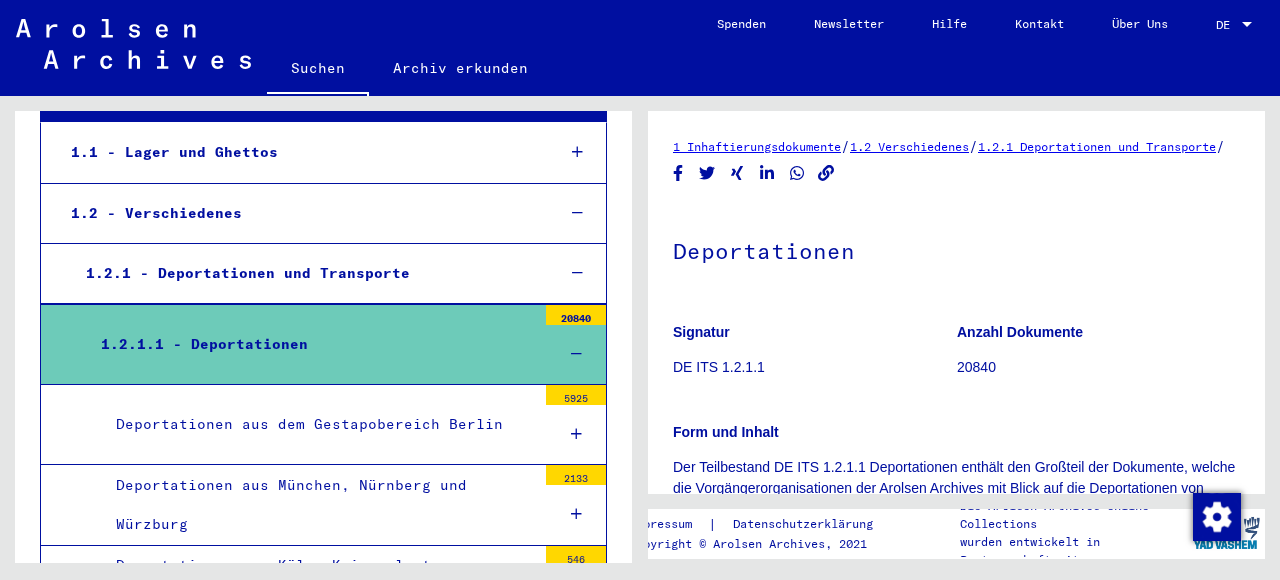 click on "Deportationen aus dem Gestapobereich Berlin" at bounding box center (318, 424) 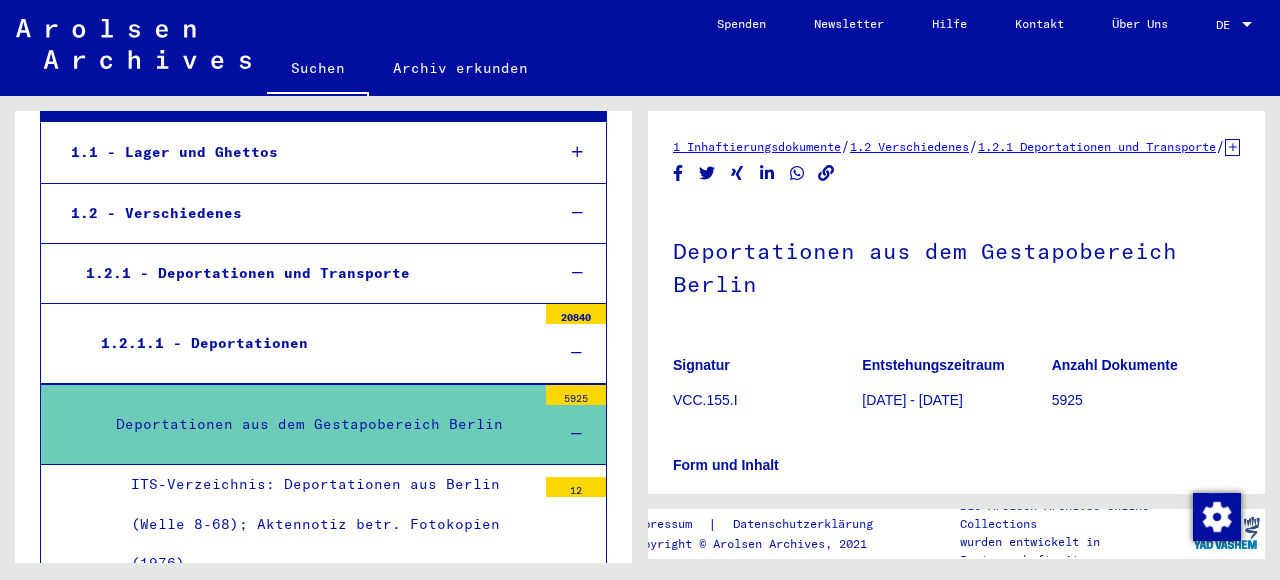 click on "ITS-Verzeichnis: Deportationen aus Berlin (Welle 8-68); Aktennotiz betr.      Fotokopien (1976)" at bounding box center [326, 524] 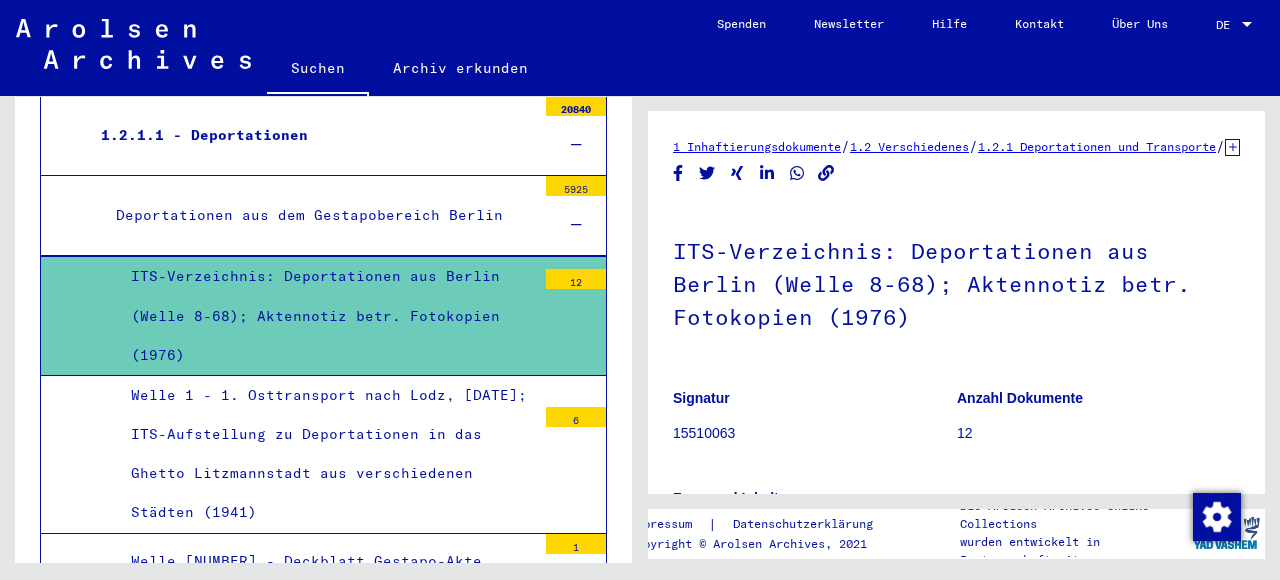 scroll, scrollTop: 460, scrollLeft: 0, axis: vertical 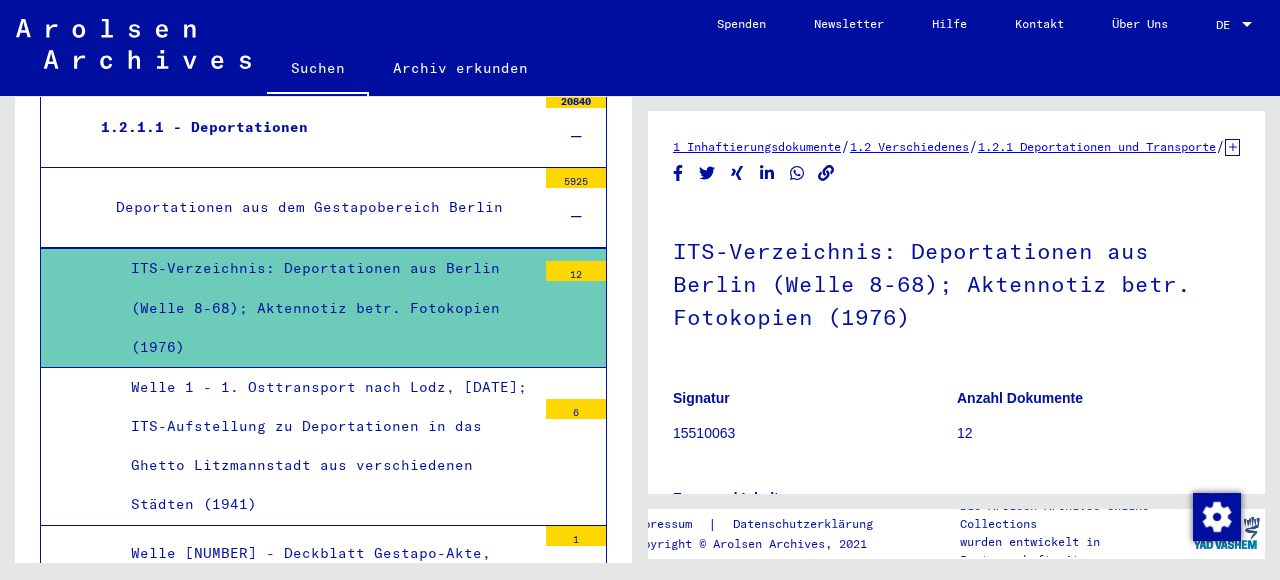 click on "Welle 1 - 1. Osttransport nach Lodz, [DATE]; ITS-Aufstellung zu      Deportationen in das Ghetto Litzmannstadt aus verschiedenen Städten (1941)" at bounding box center [326, 446] 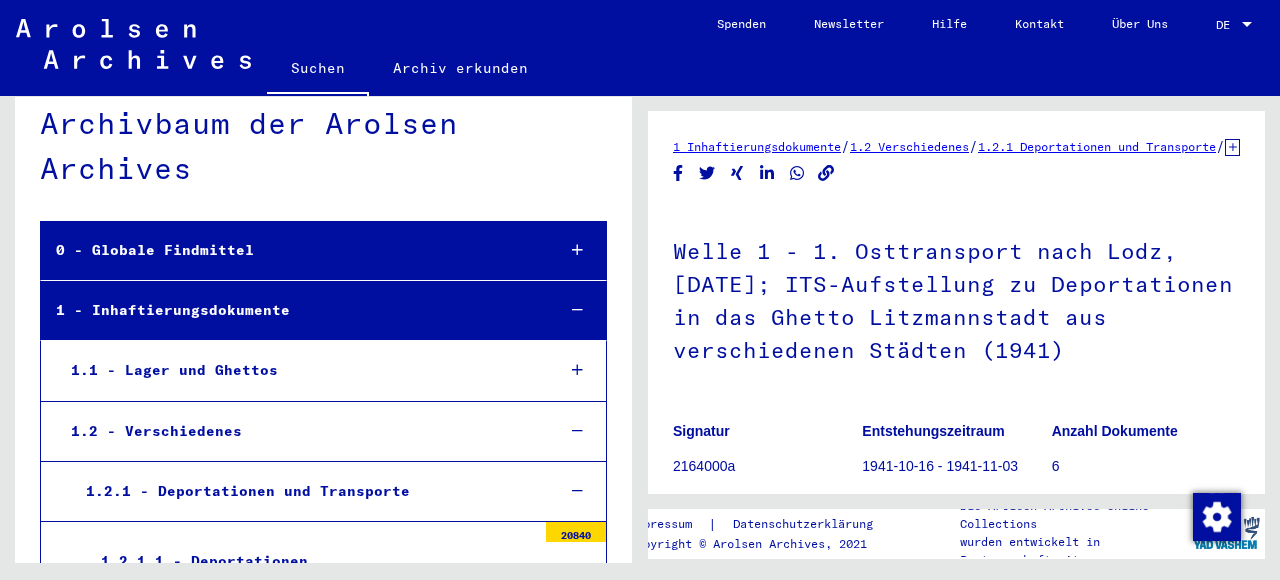 scroll, scrollTop: 0, scrollLeft: 0, axis: both 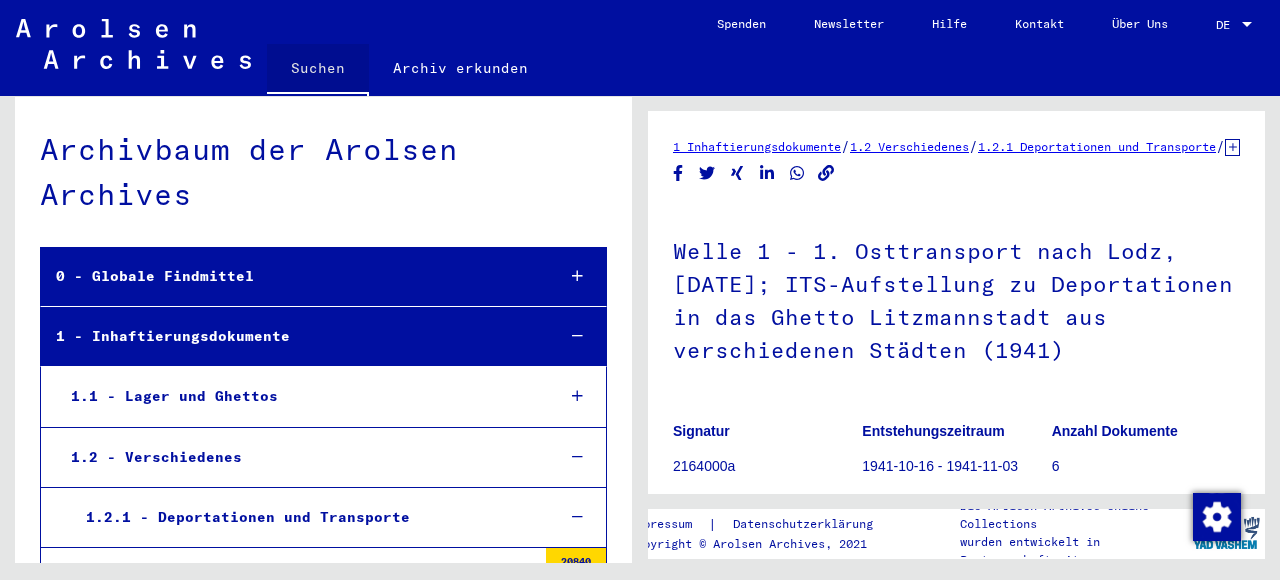 click on "Suchen" 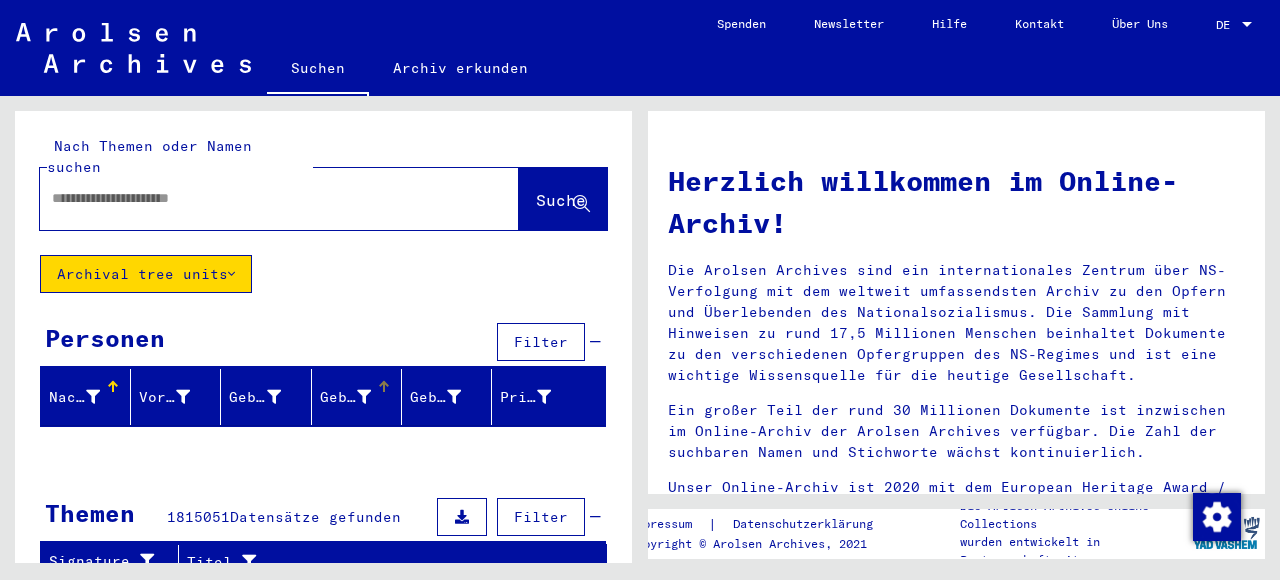 scroll, scrollTop: 100, scrollLeft: 0, axis: vertical 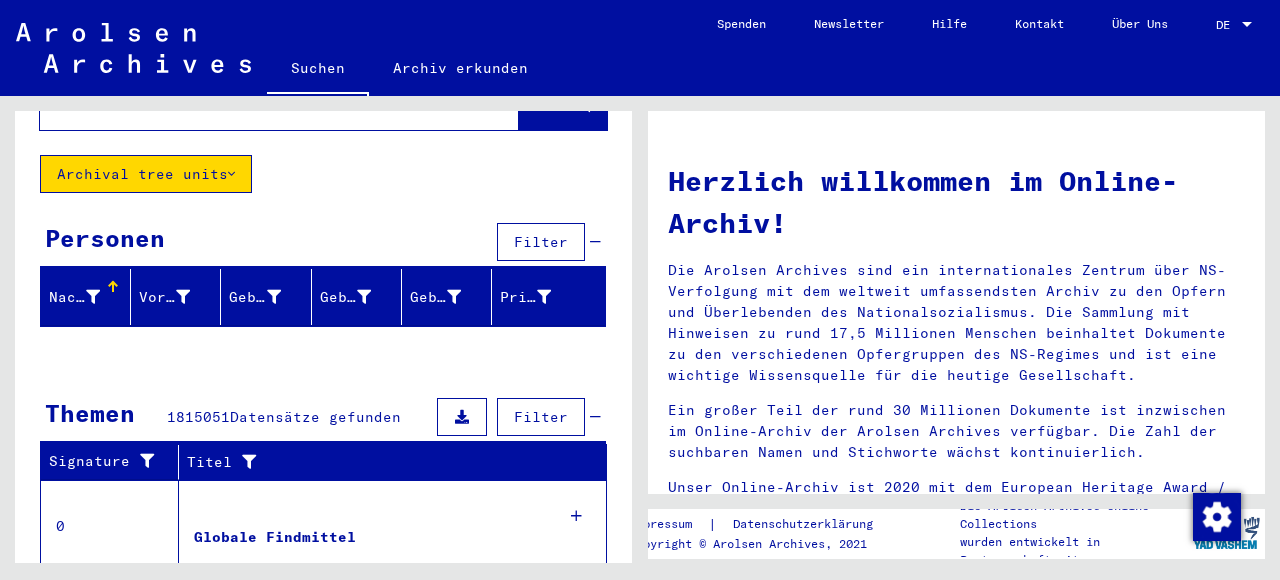 click on "Nachname" at bounding box center (74, 297) 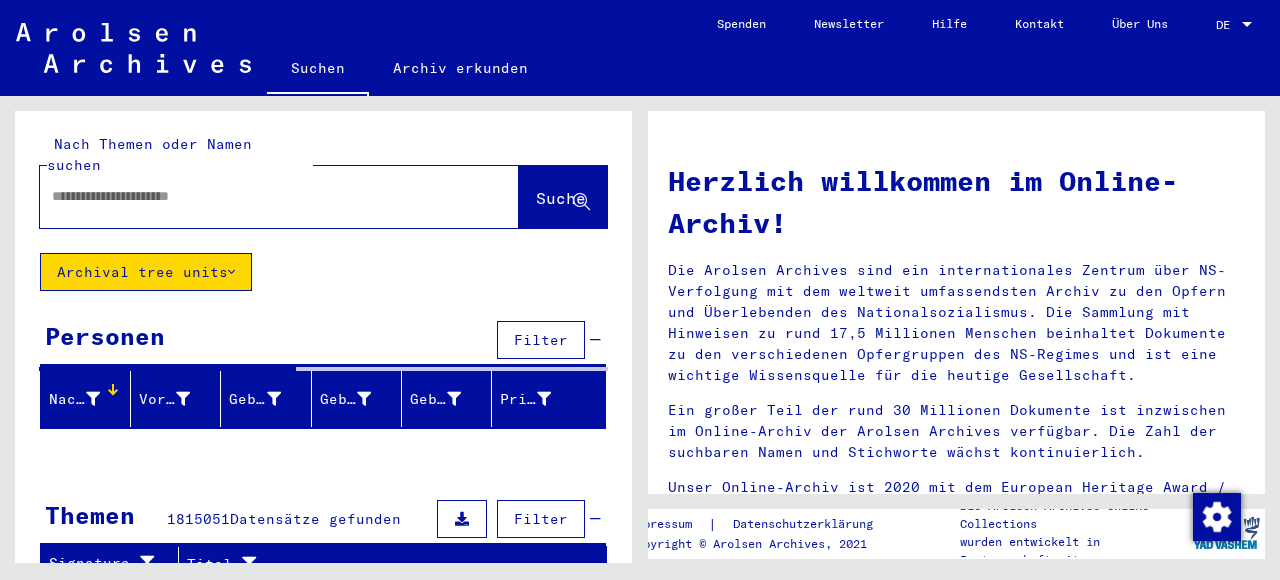 scroll, scrollTop: 0, scrollLeft: 0, axis: both 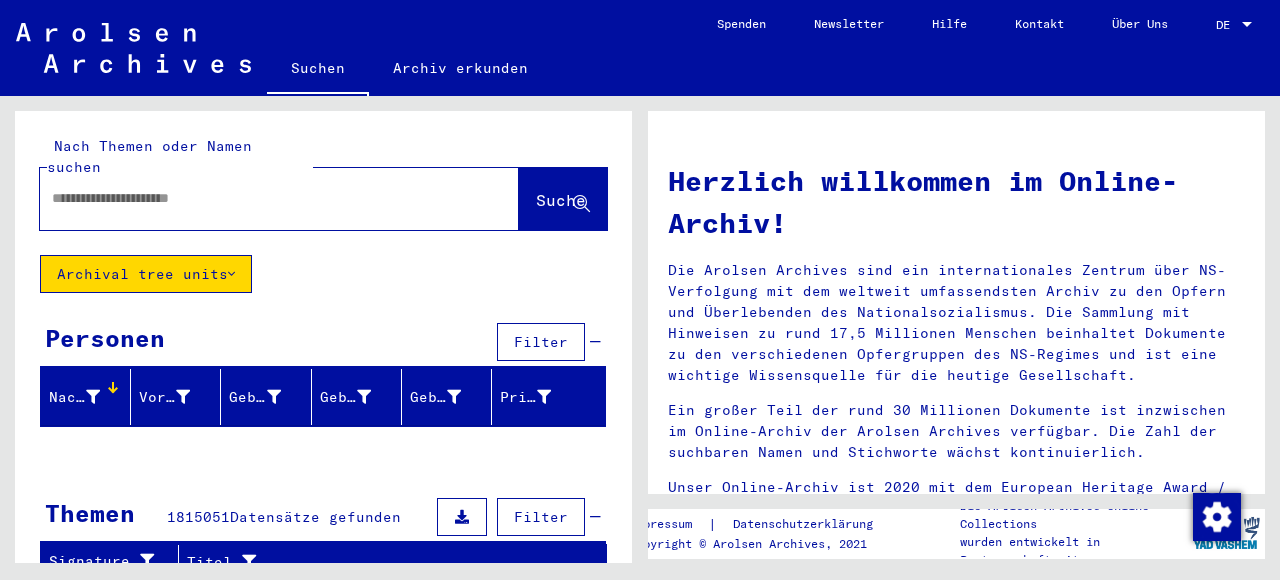 click on "Archival tree units" 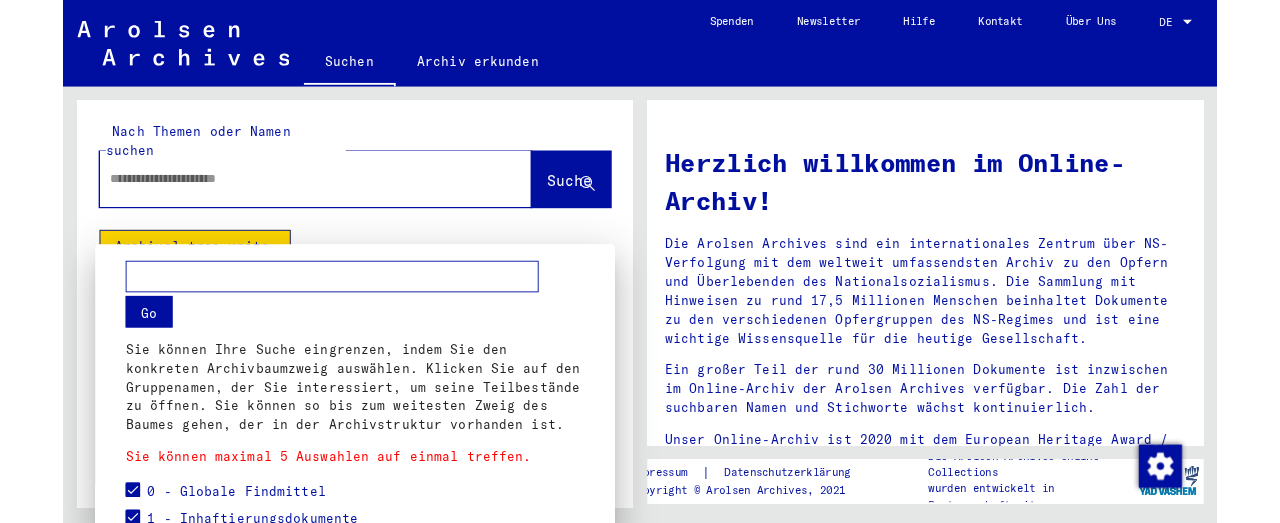 scroll, scrollTop: 0, scrollLeft: 0, axis: both 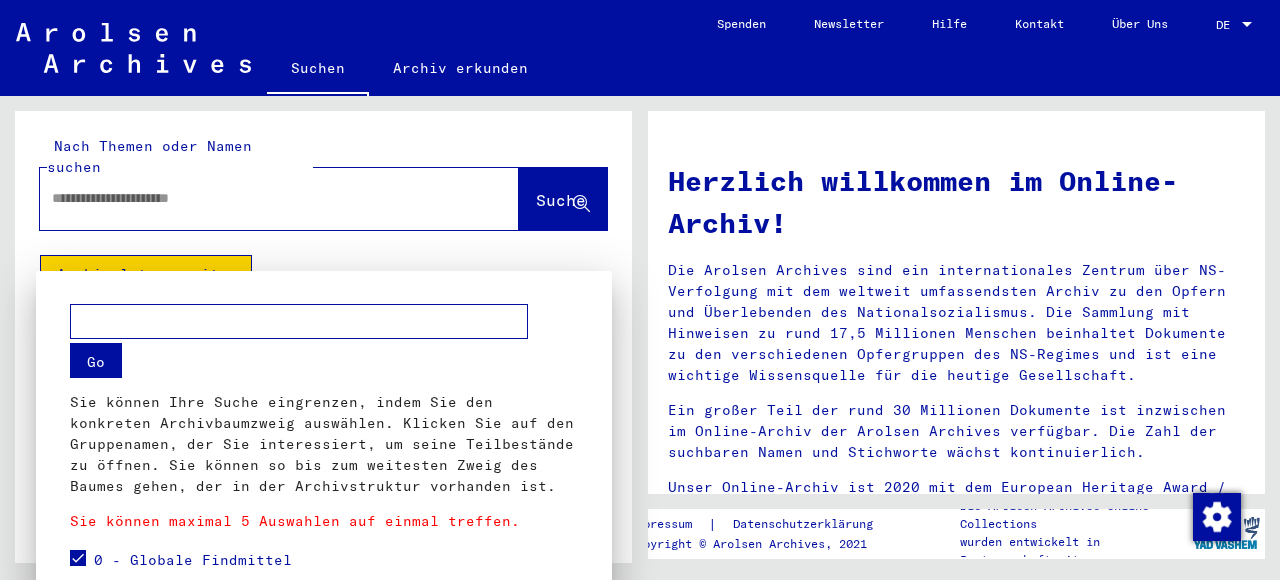 click at bounding box center (640, 290) 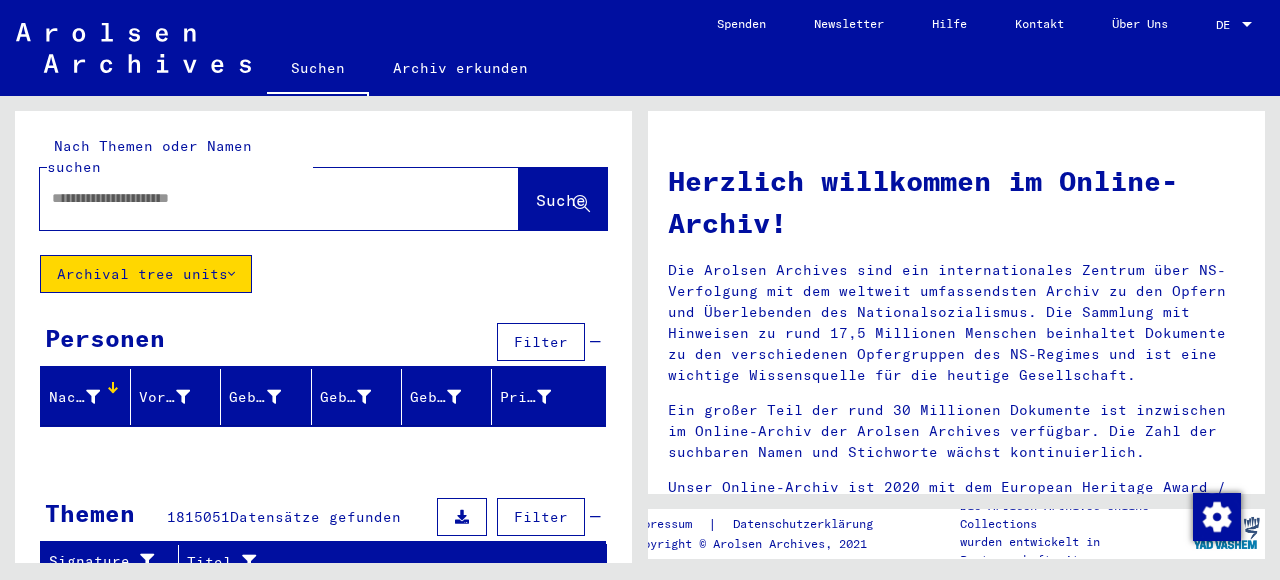 click at bounding box center (255, 198) 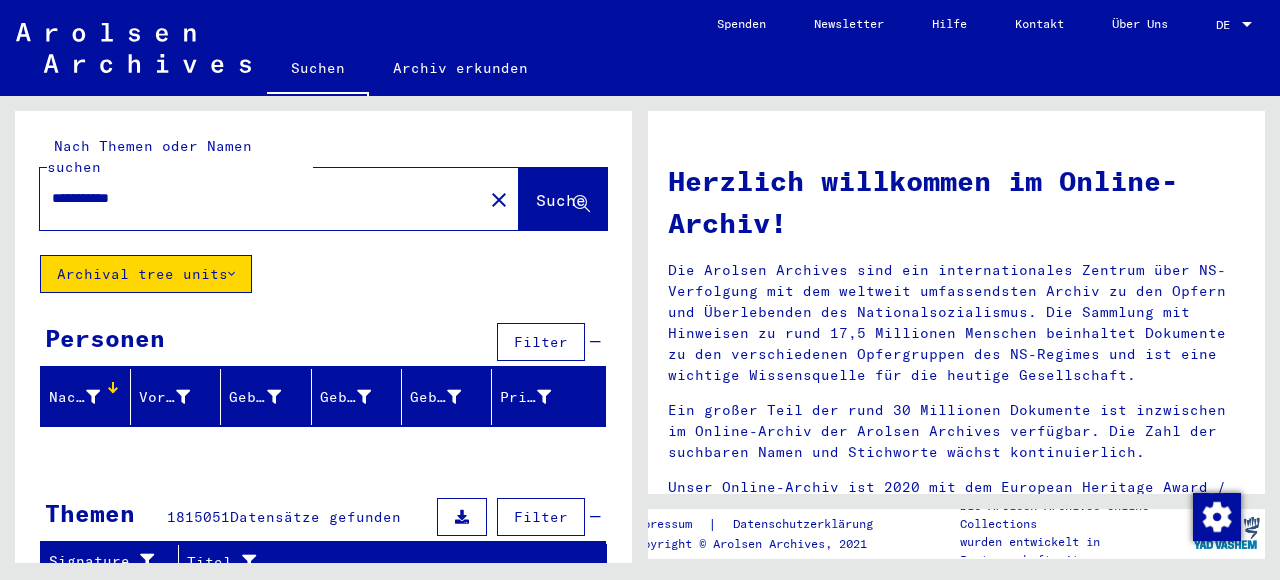 type on "**********" 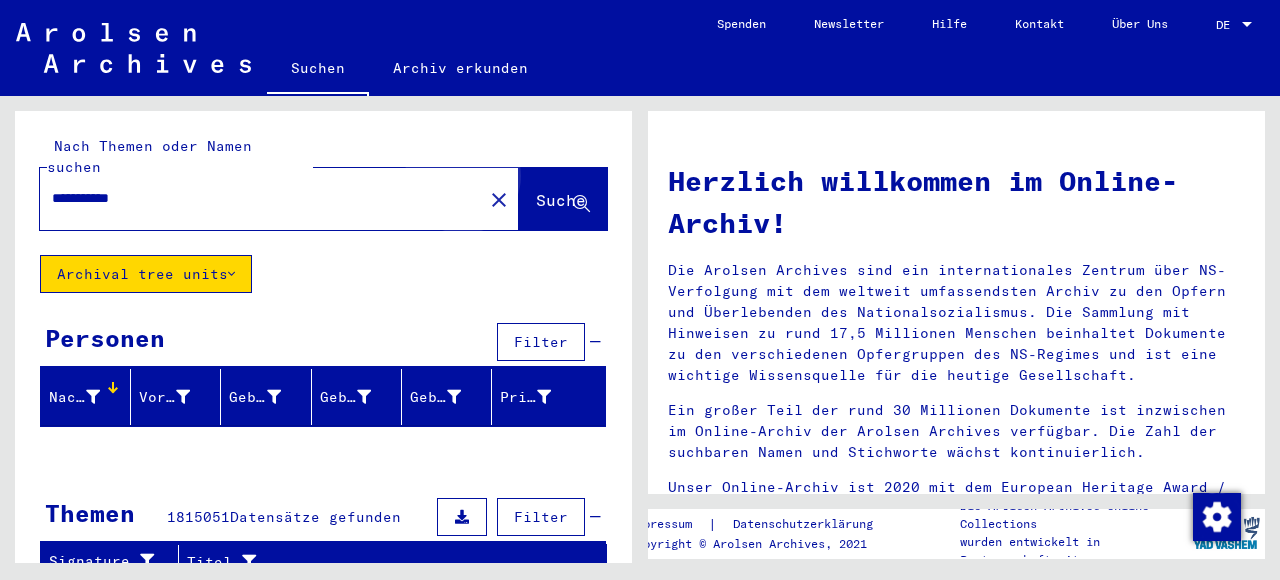 click on "Suche" 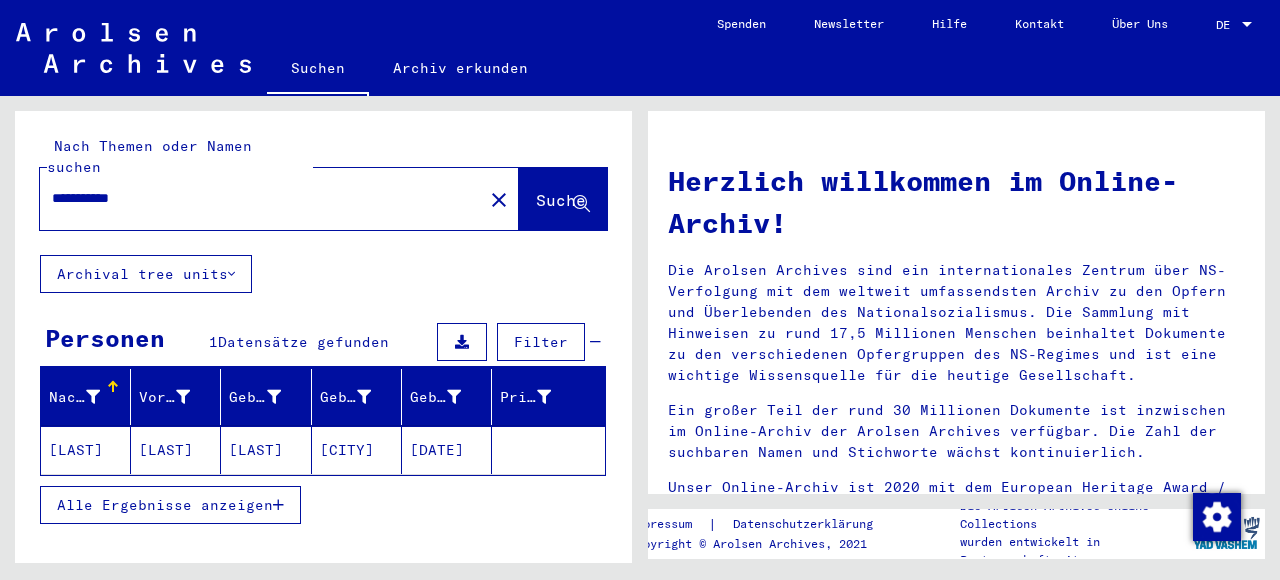 click at bounding box center [462, 342] 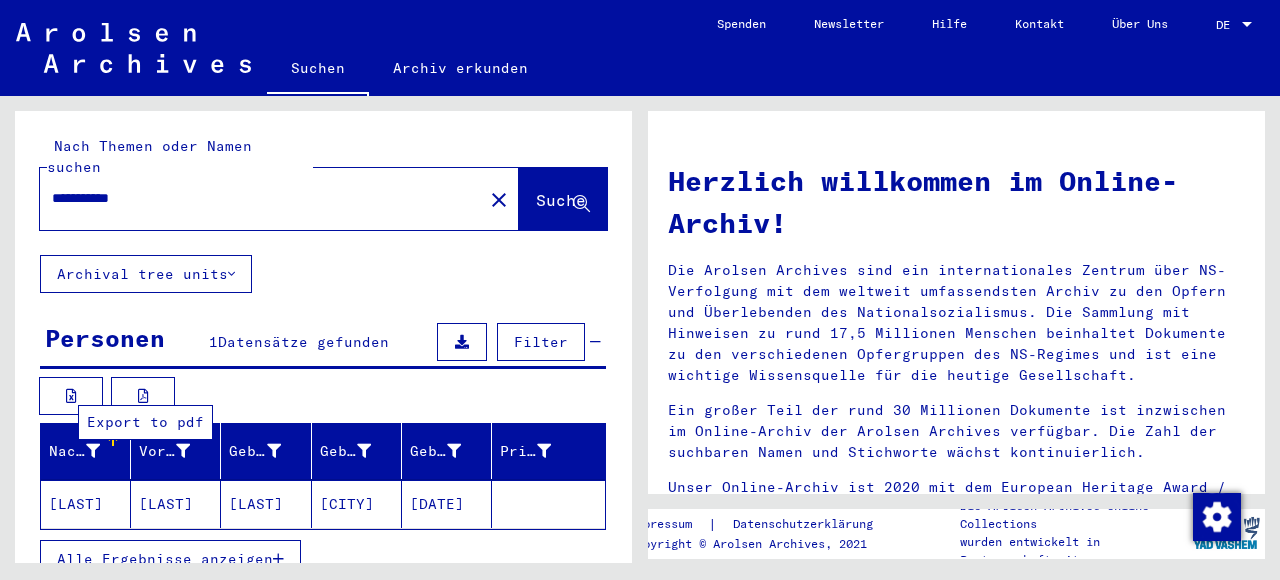 click at bounding box center (143, 396) 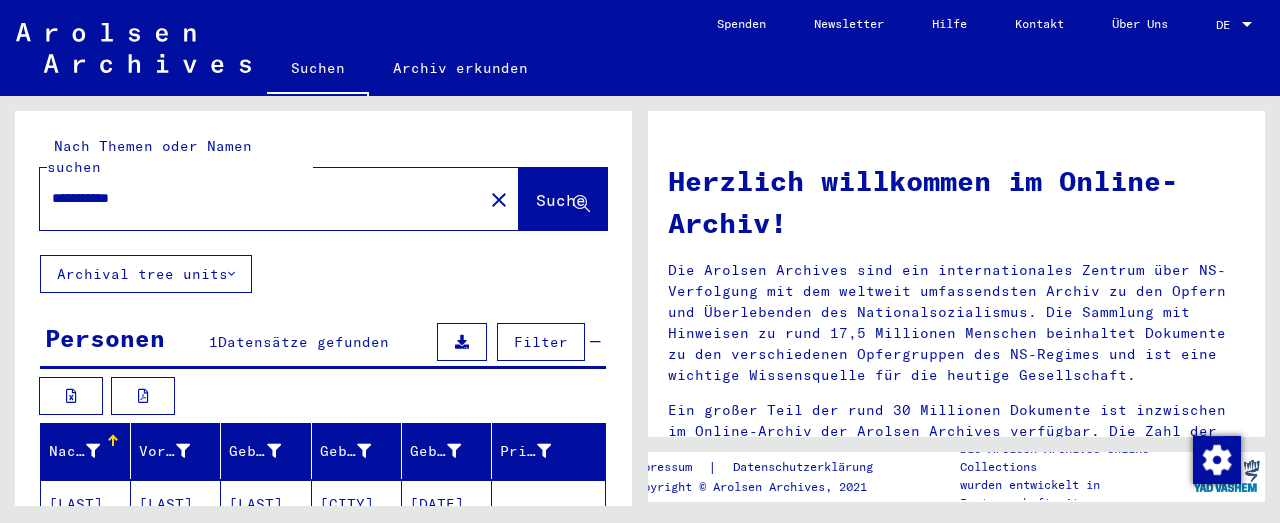 click on "Archival tree units" 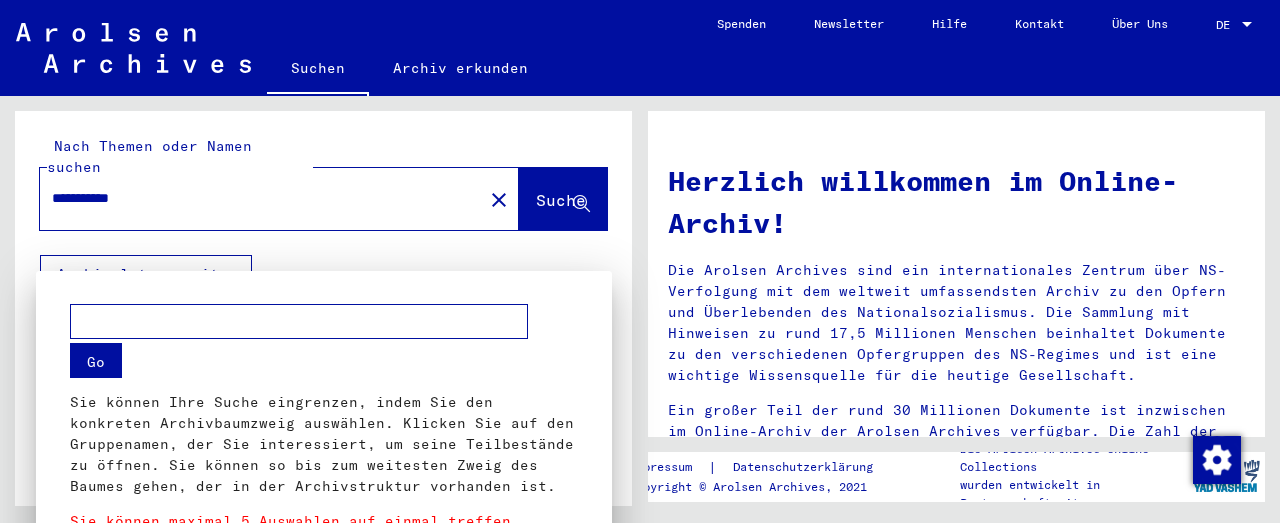 scroll, scrollTop: 0, scrollLeft: 0, axis: both 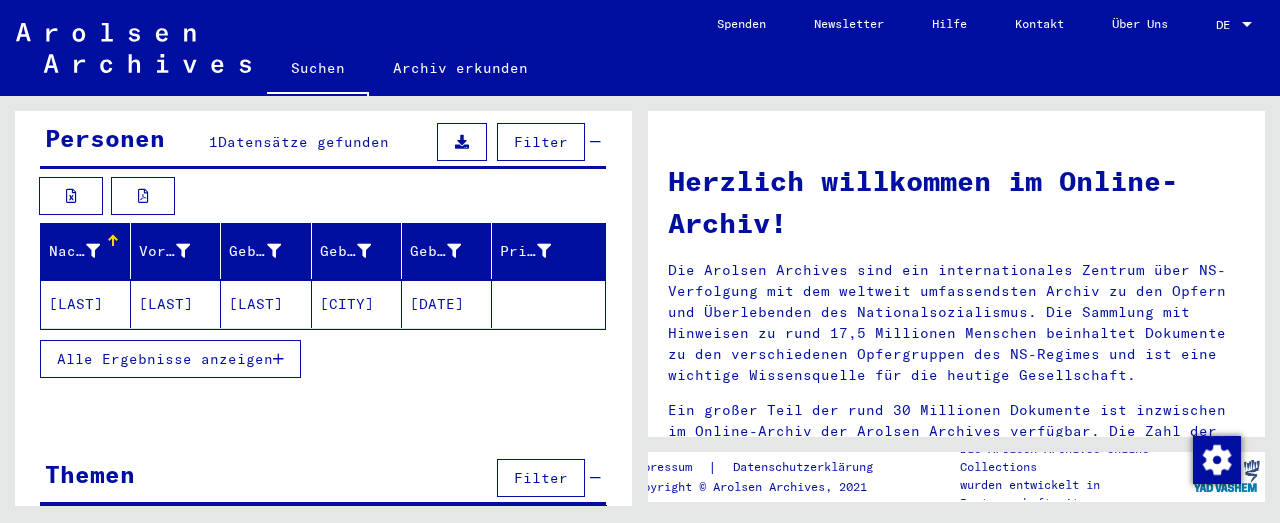 click on "[CITY]" 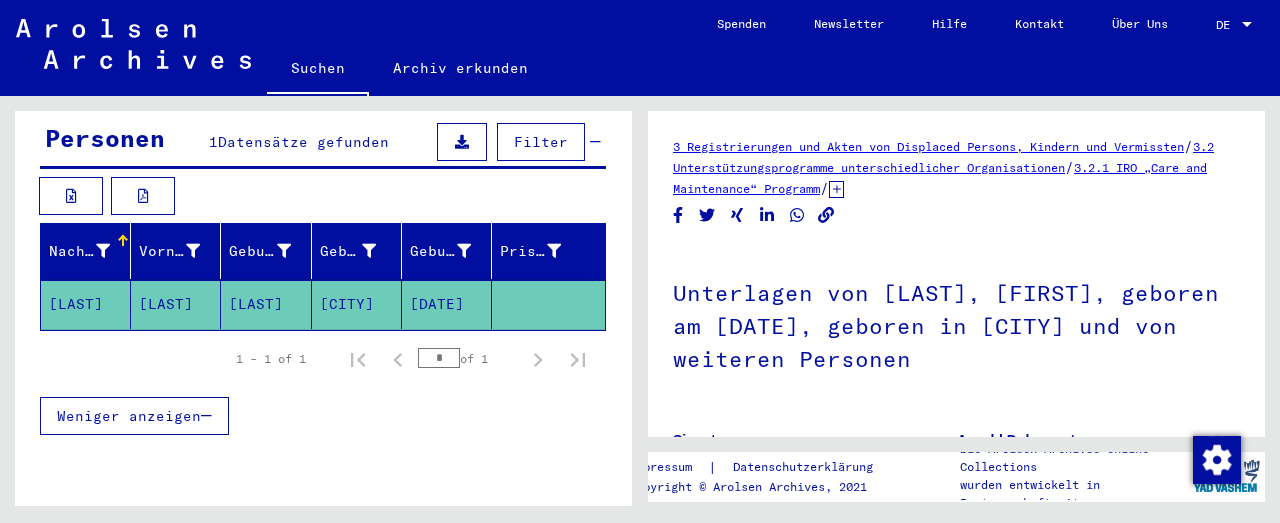scroll, scrollTop: 0, scrollLeft: 0, axis: both 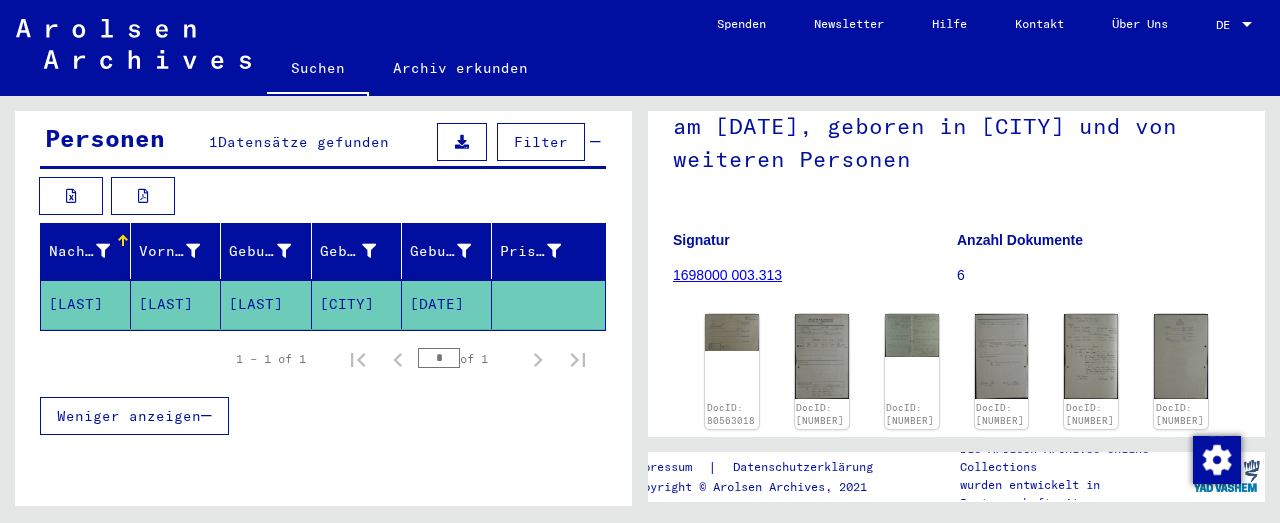 click on "1698000 003.313" 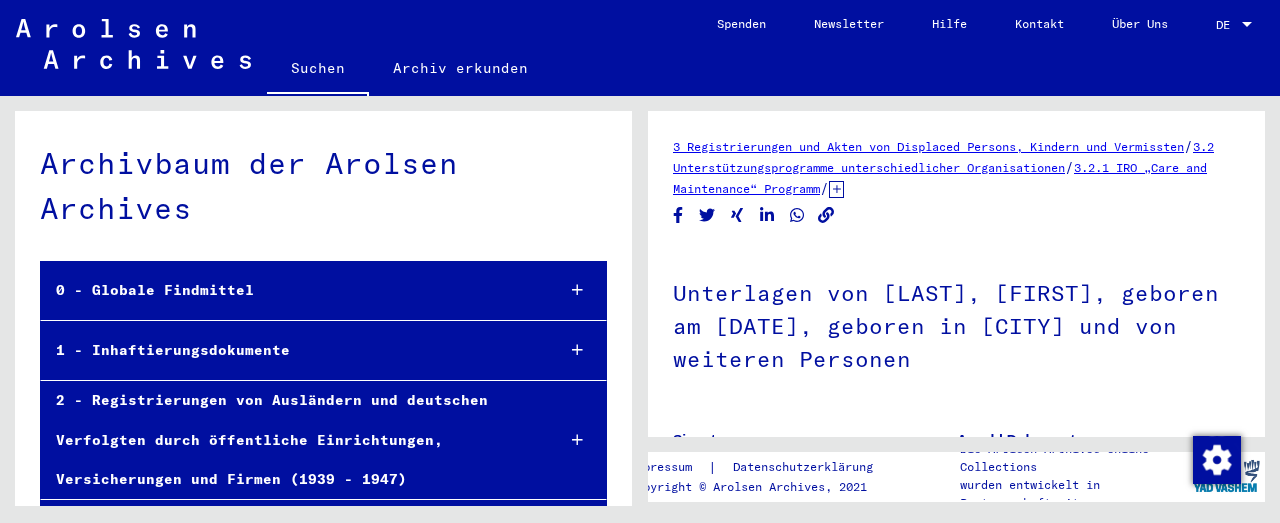scroll, scrollTop: 31292, scrollLeft: 0, axis: vertical 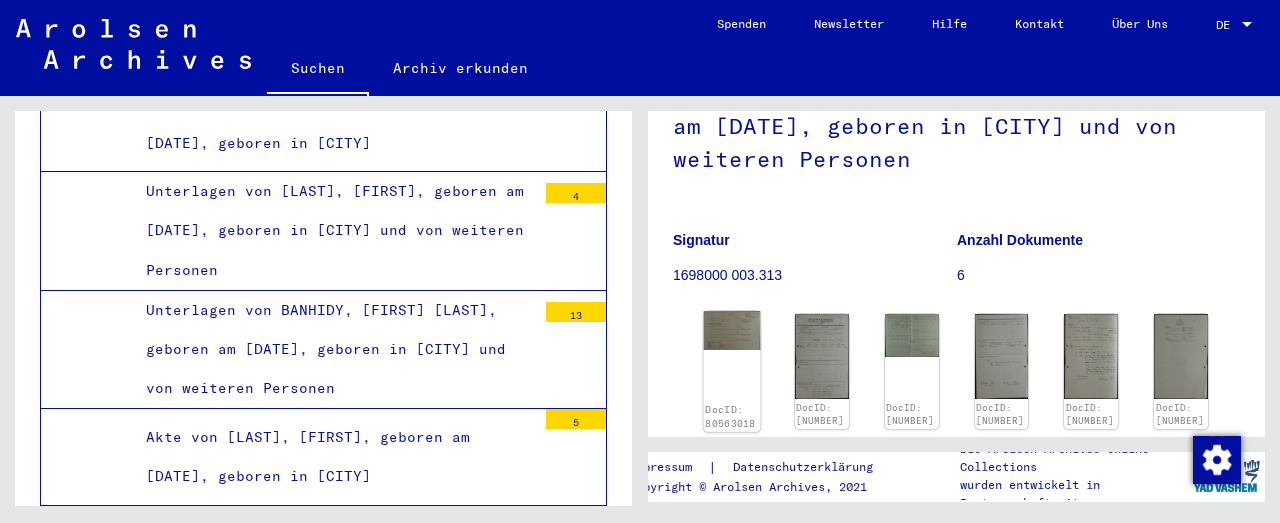 click 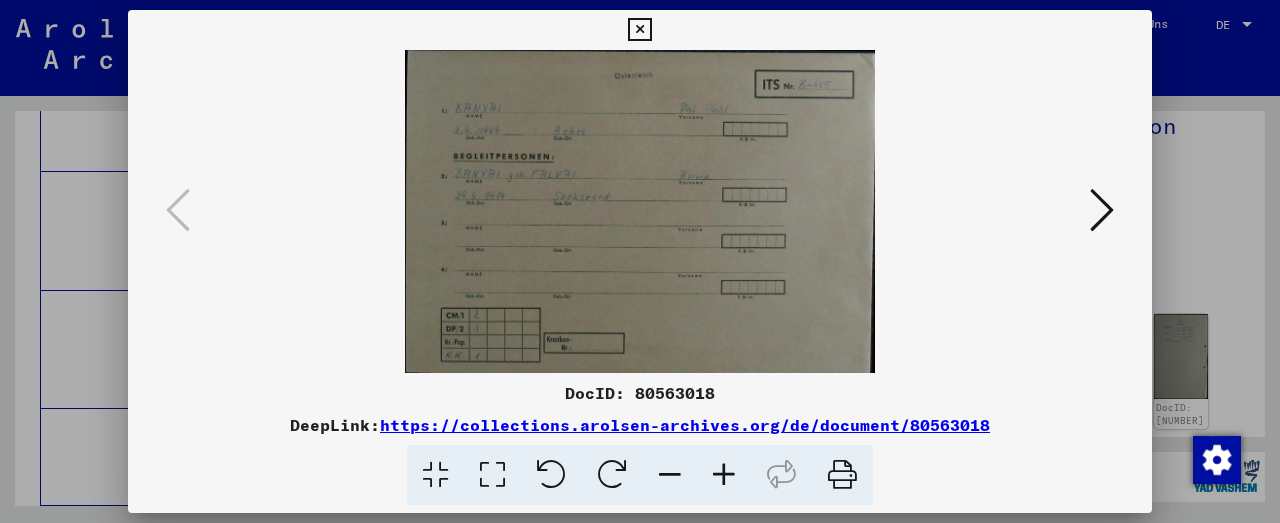 click at bounding box center (724, 475) 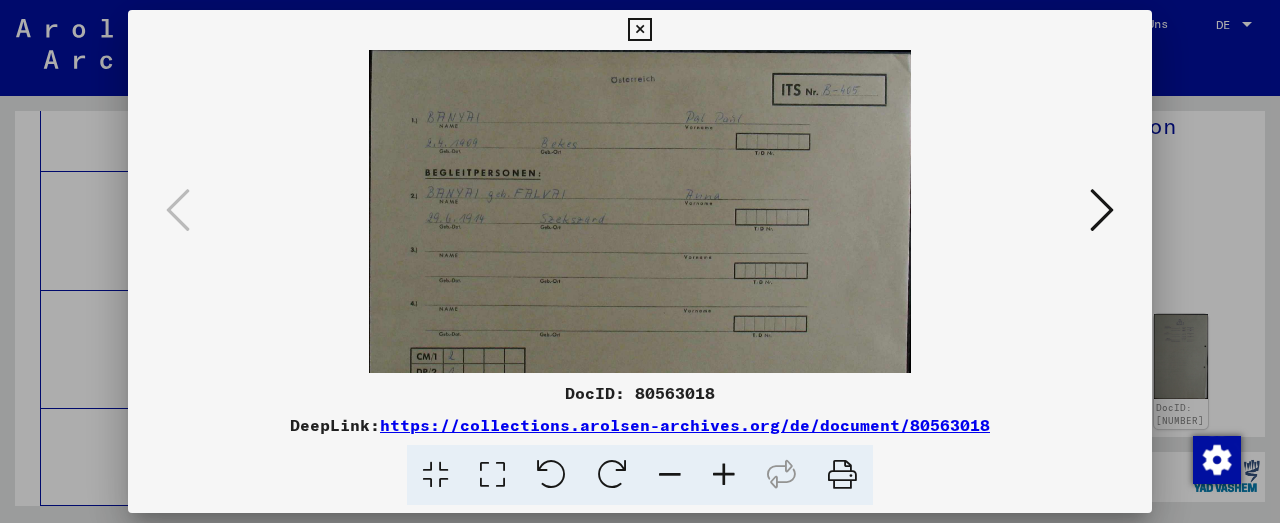 click at bounding box center [724, 475] 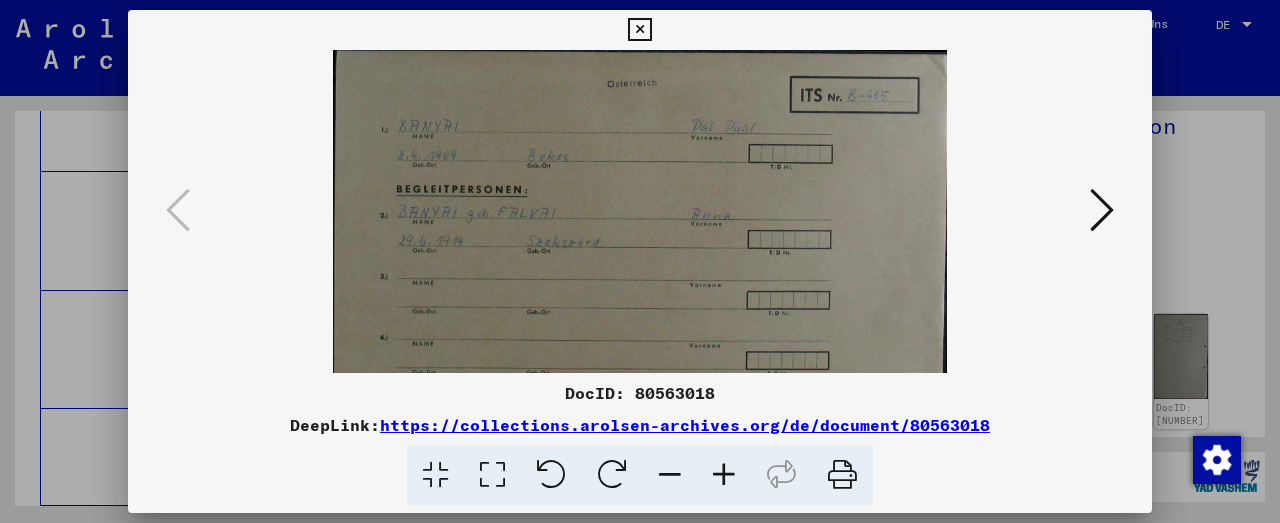 click at bounding box center (724, 475) 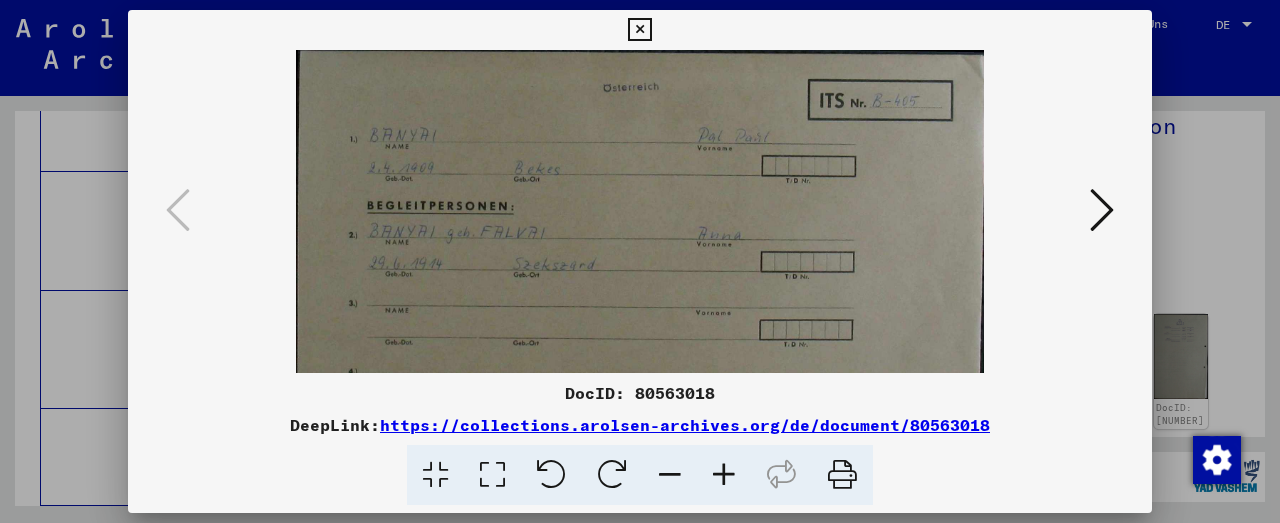 click at bounding box center (724, 475) 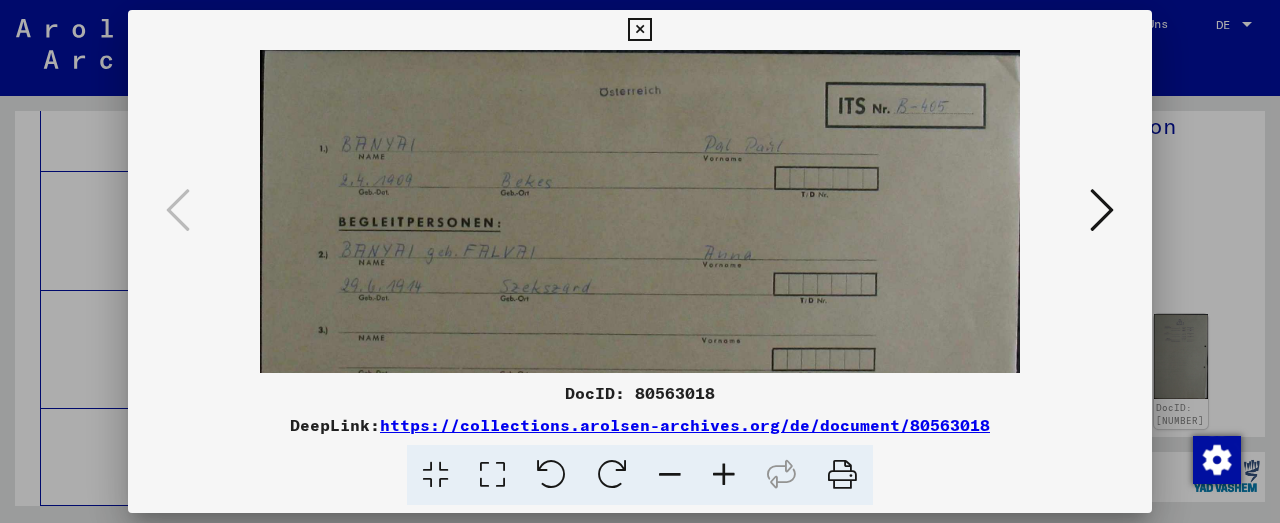 click at bounding box center [724, 475] 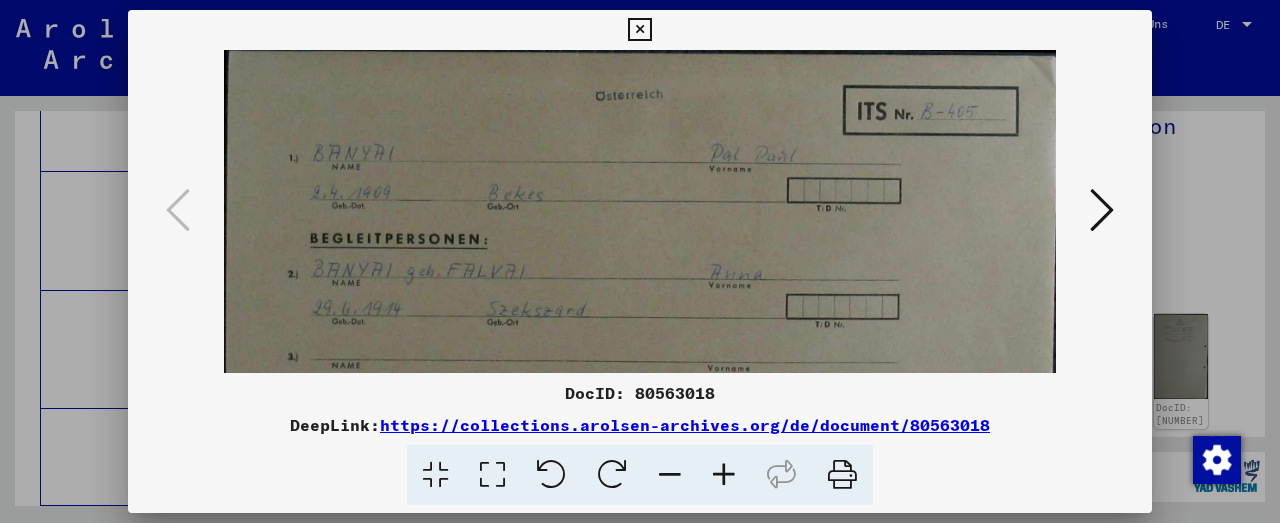click at bounding box center (724, 475) 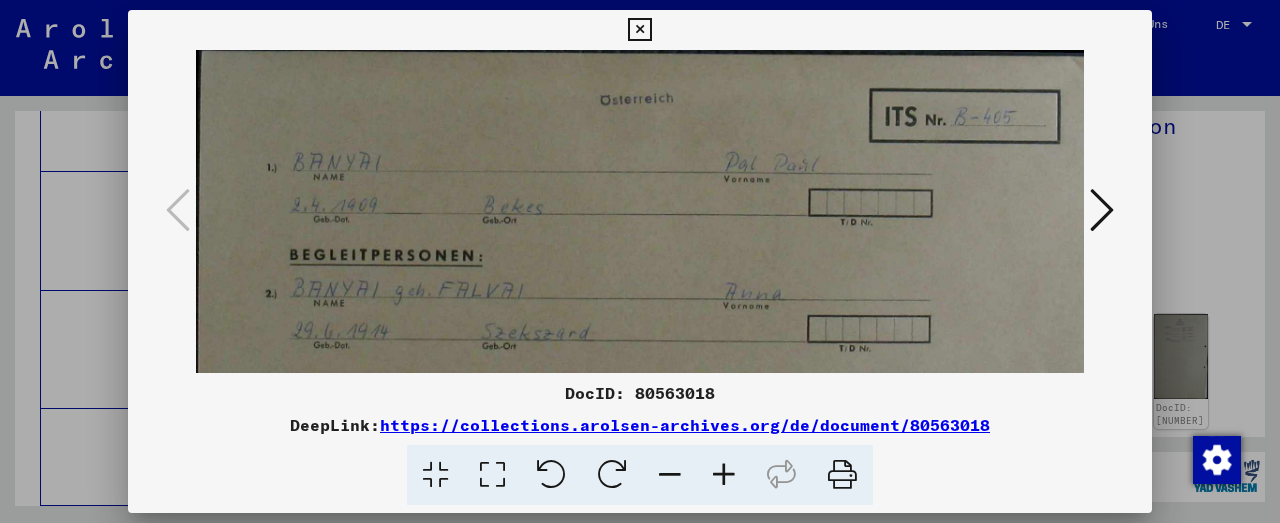 click at bounding box center [724, 475] 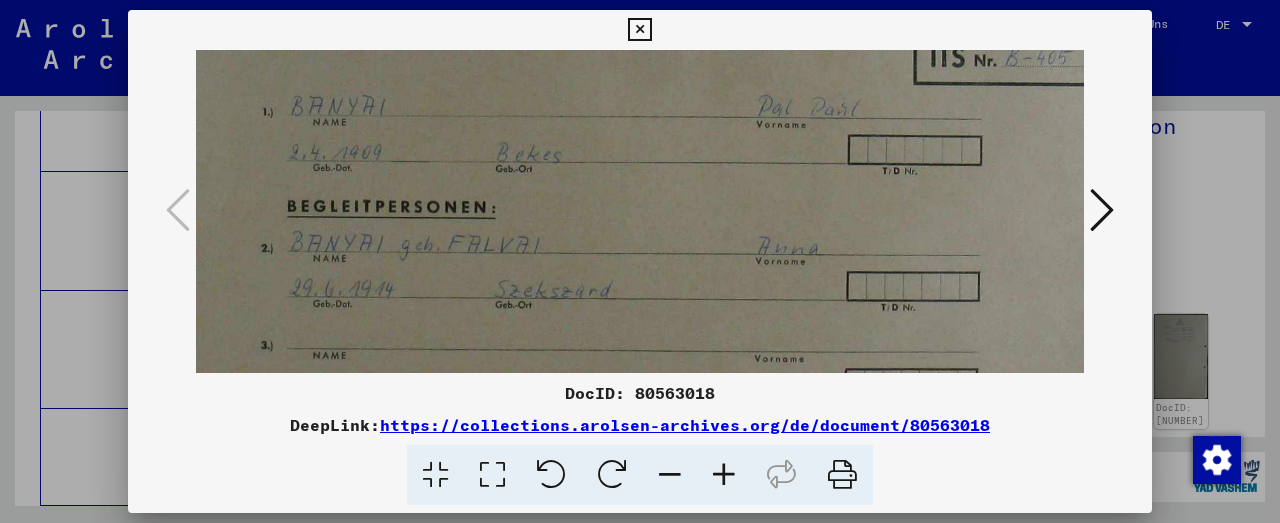 scroll, scrollTop: 66, scrollLeft: 8, axis: both 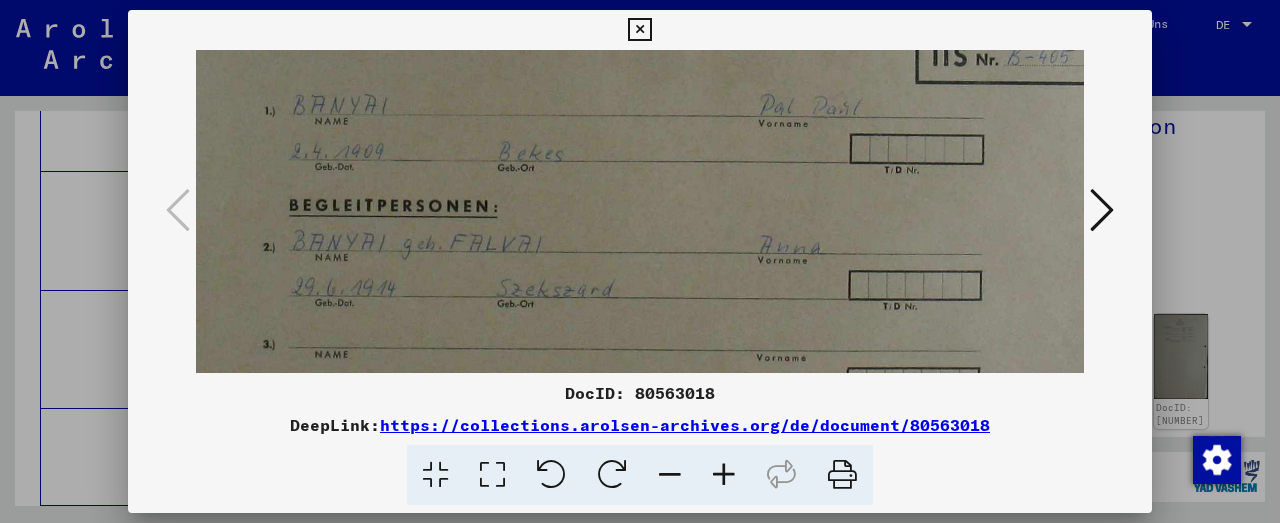 drag, startPoint x: 610, startPoint y: 296, endPoint x: 598, endPoint y: 227, distance: 70.035706 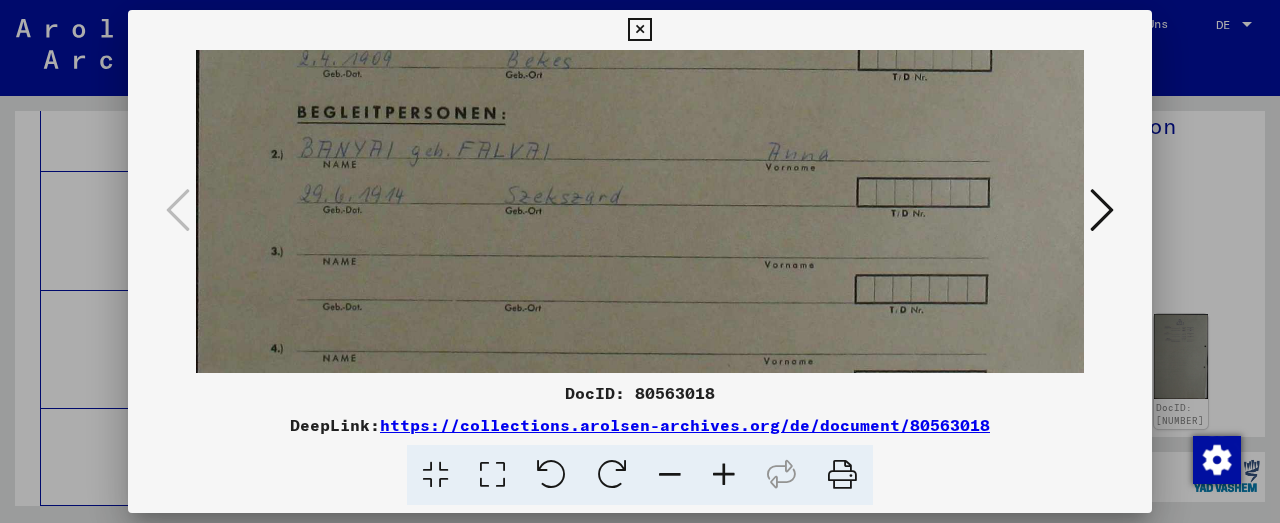 drag, startPoint x: 568, startPoint y: 320, endPoint x: 586, endPoint y: 234, distance: 87.86353 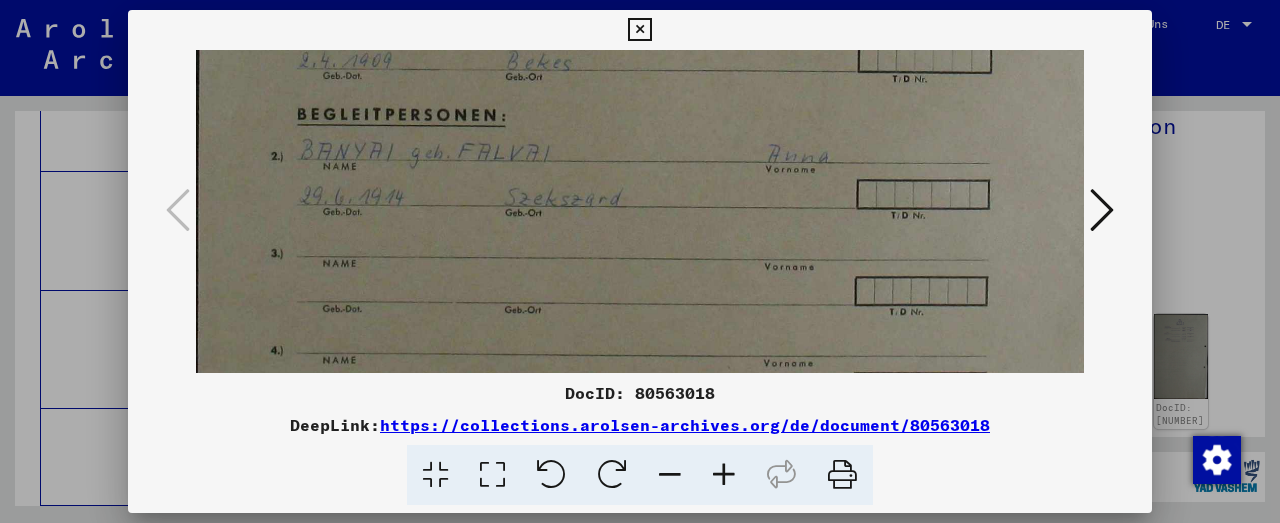 drag, startPoint x: 586, startPoint y: 294, endPoint x: 610, endPoint y: 207, distance: 90.24966 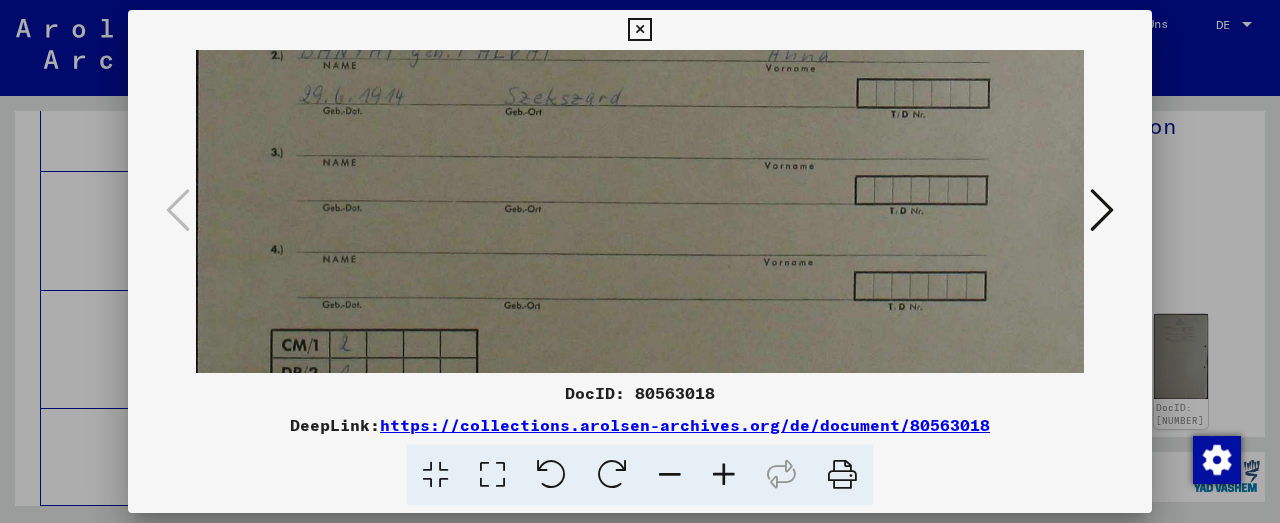 drag, startPoint x: 610, startPoint y: 207, endPoint x: 617, endPoint y: 184, distance: 24.04163 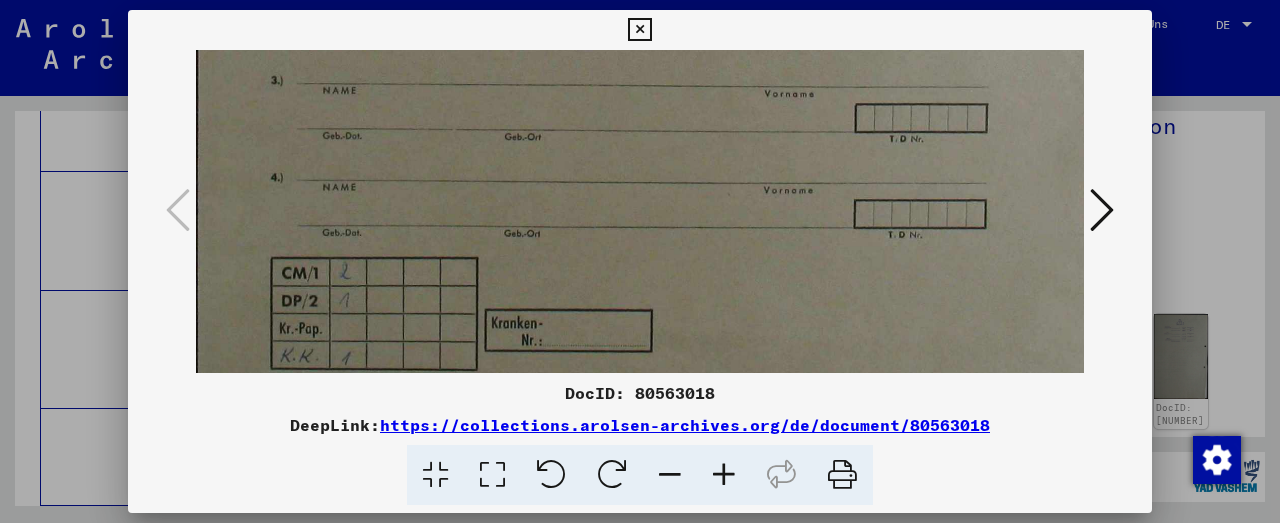 scroll, scrollTop: 336, scrollLeft: 0, axis: vertical 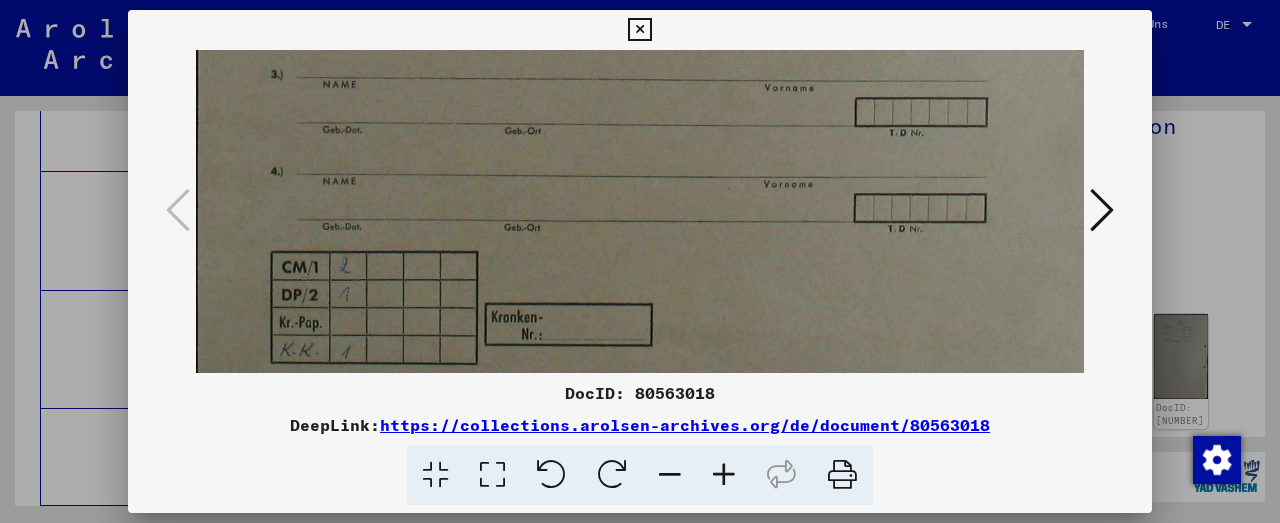 drag, startPoint x: 626, startPoint y: 272, endPoint x: 644, endPoint y: 194, distance: 80.04999 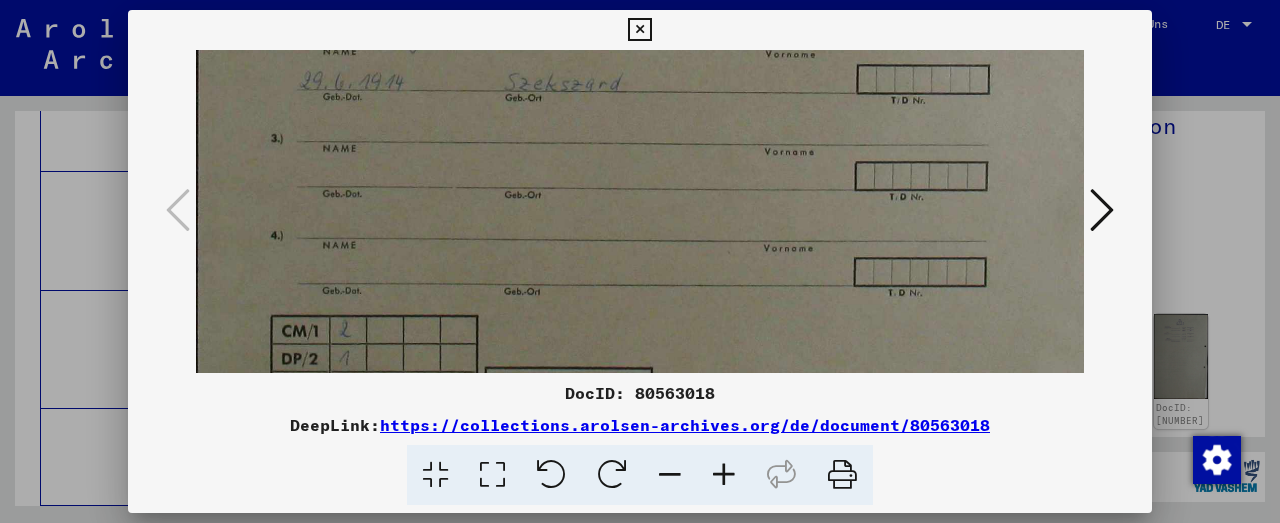 drag, startPoint x: 642, startPoint y: 244, endPoint x: 677, endPoint y: 287, distance: 55.443665 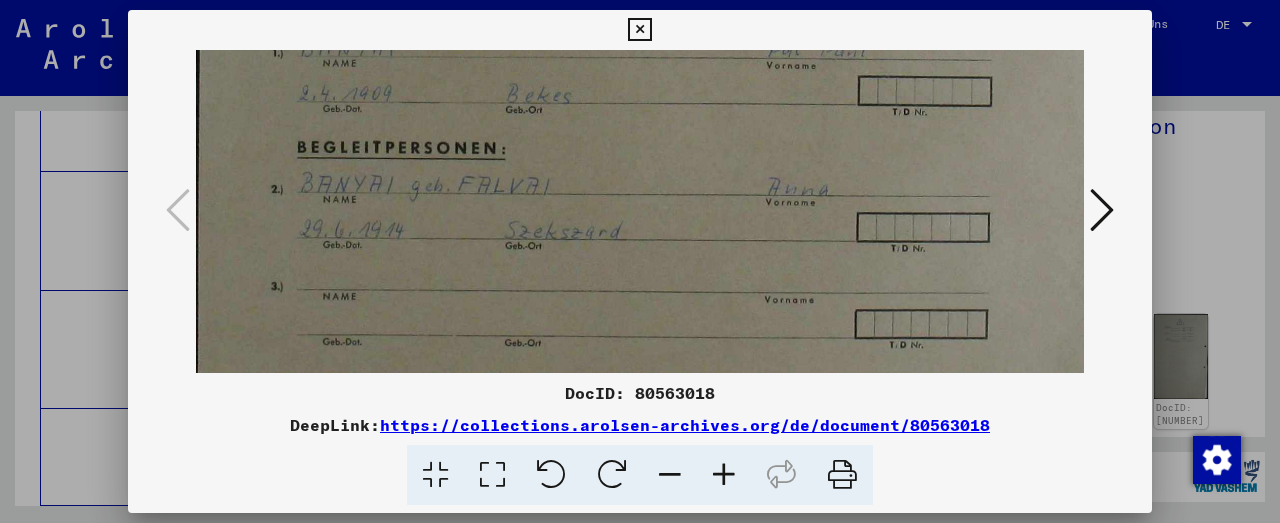 drag, startPoint x: 628, startPoint y: 167, endPoint x: 642, endPoint y: 273, distance: 106.92053 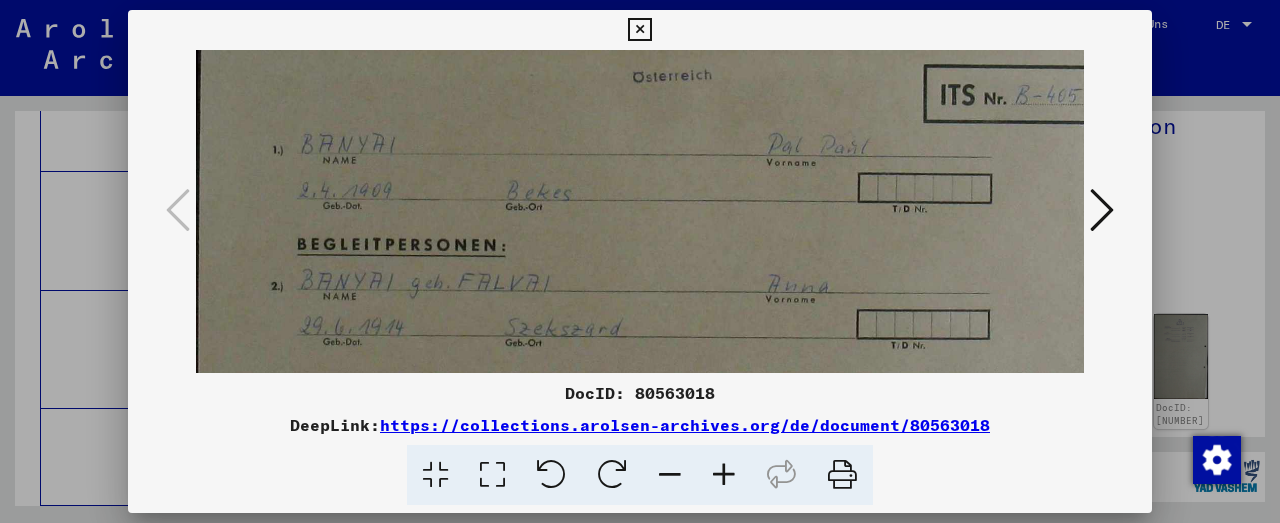 scroll, scrollTop: 17, scrollLeft: 0, axis: vertical 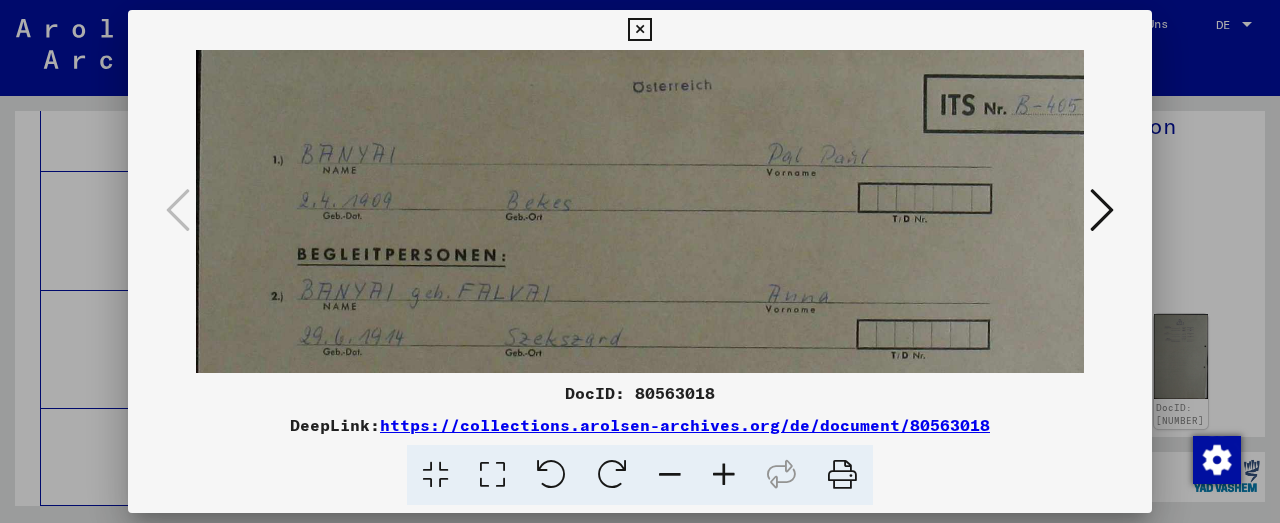 drag, startPoint x: 619, startPoint y: 205, endPoint x: 690, endPoint y: 222, distance: 73.00685 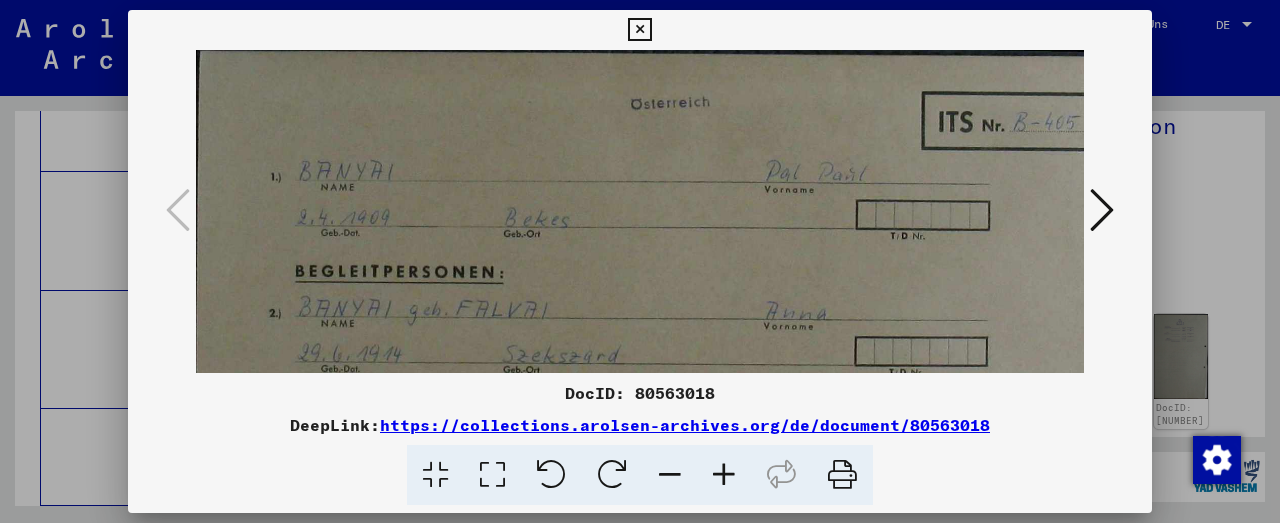 scroll, scrollTop: 0, scrollLeft: 0, axis: both 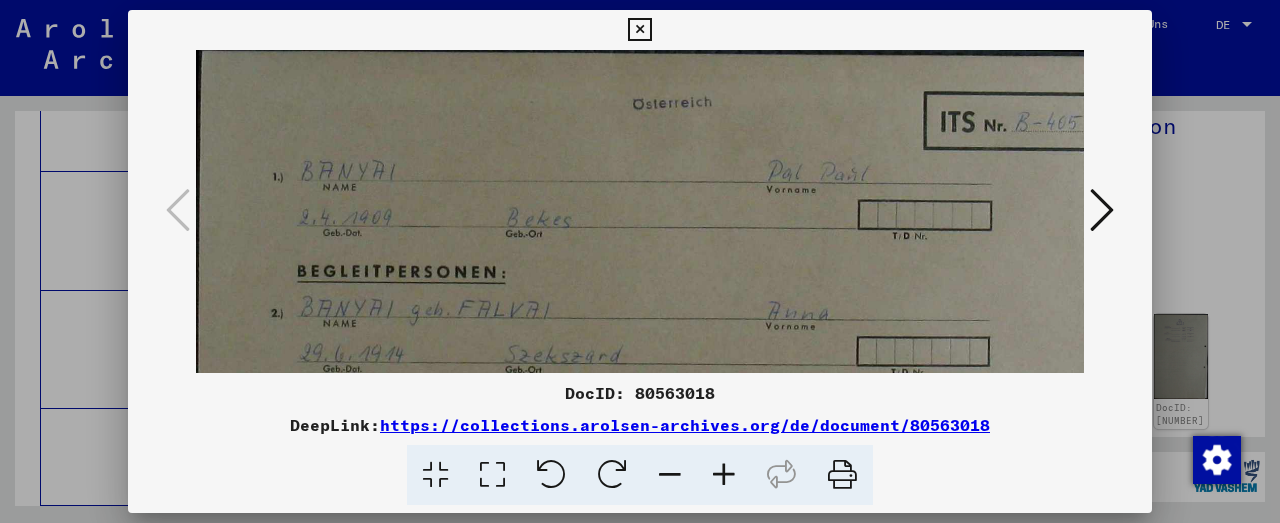 drag, startPoint x: 690, startPoint y: 216, endPoint x: 698, endPoint y: 278, distance: 62.514 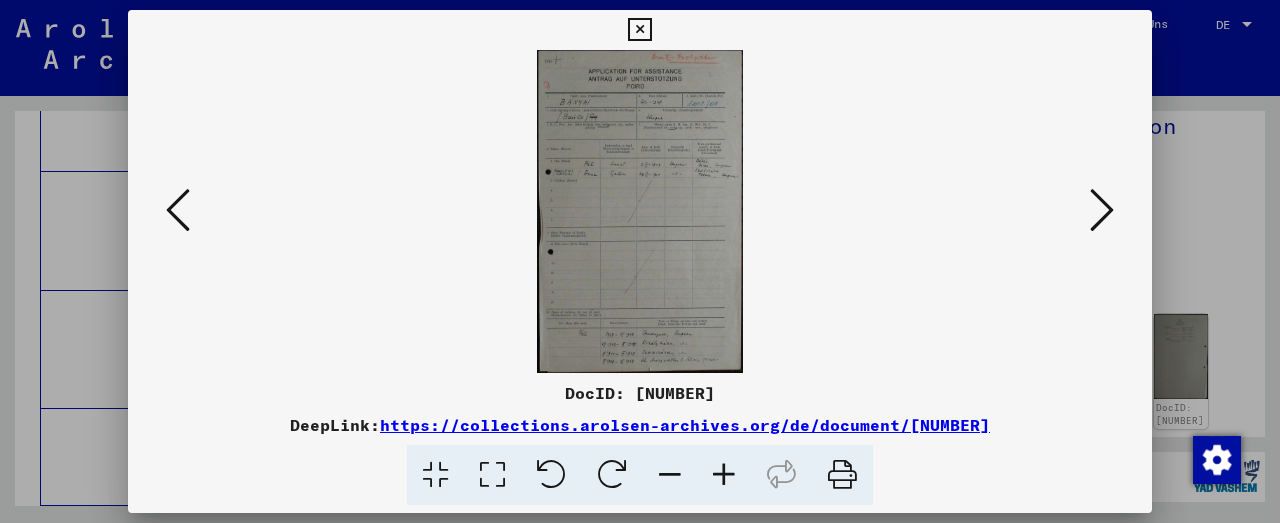click at bounding box center (724, 475) 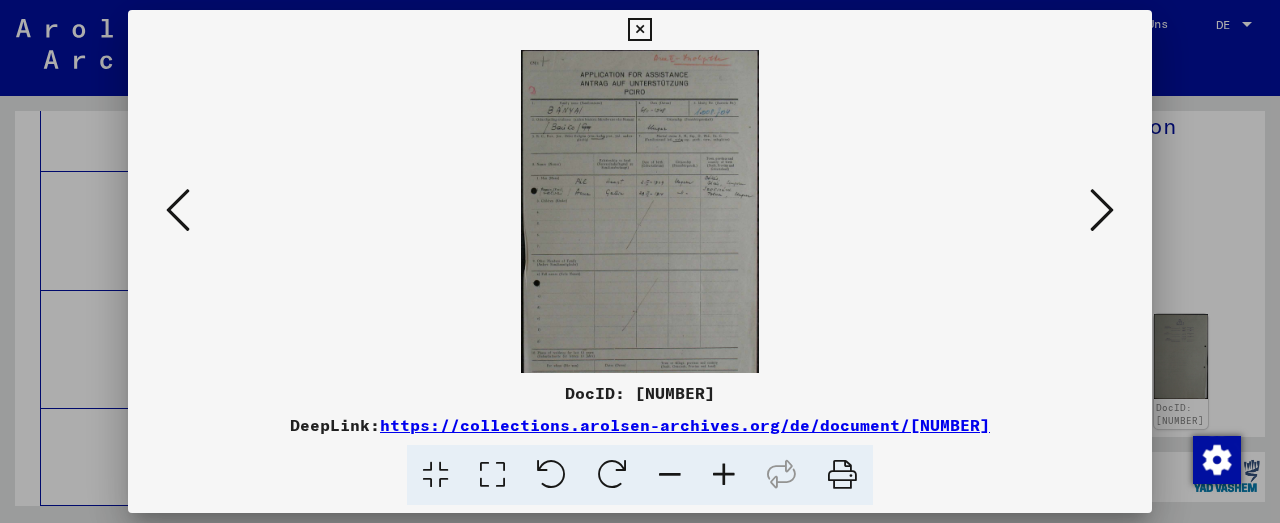 click at bounding box center (724, 475) 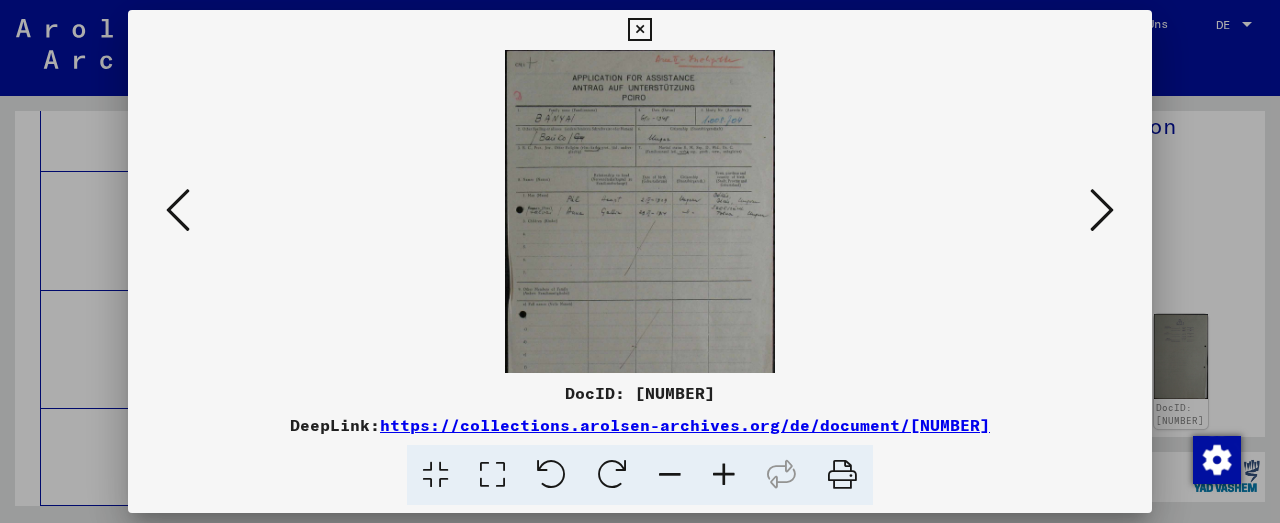 click at bounding box center (724, 475) 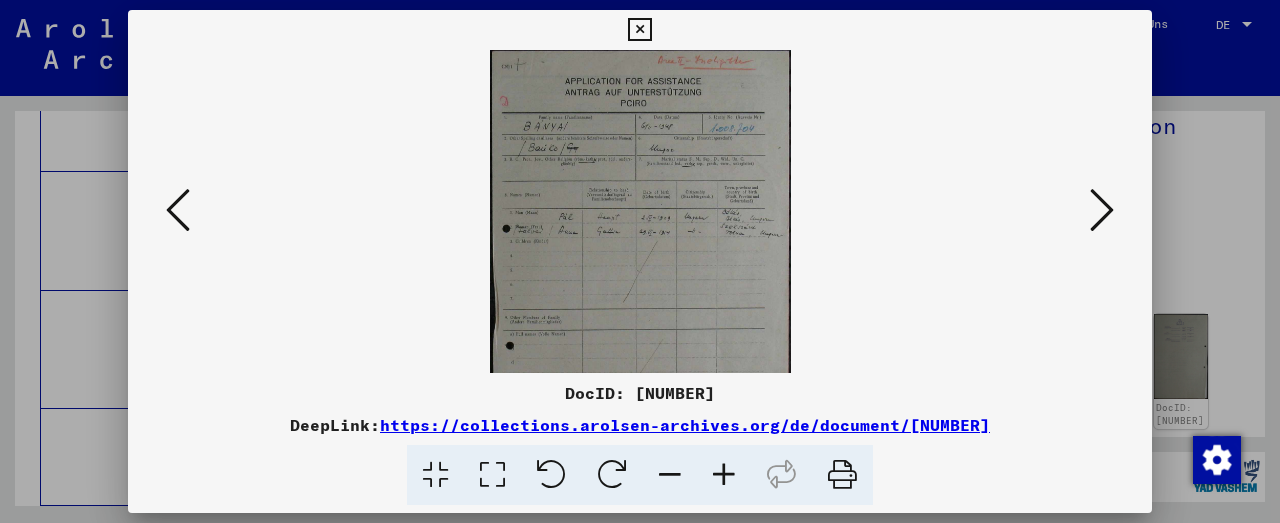 click at bounding box center [724, 475] 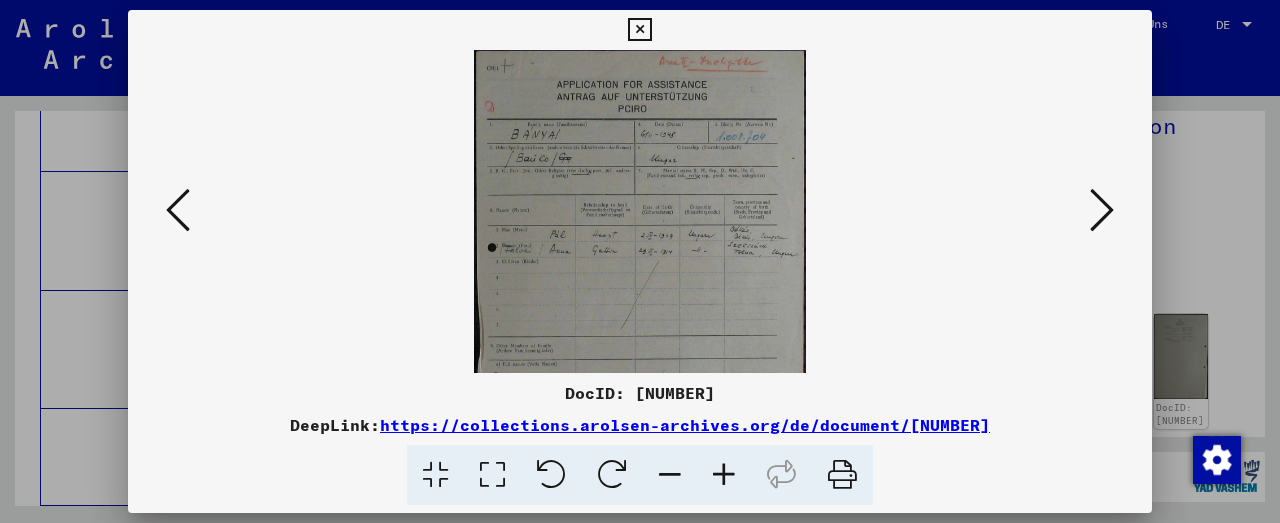 click at bounding box center (724, 475) 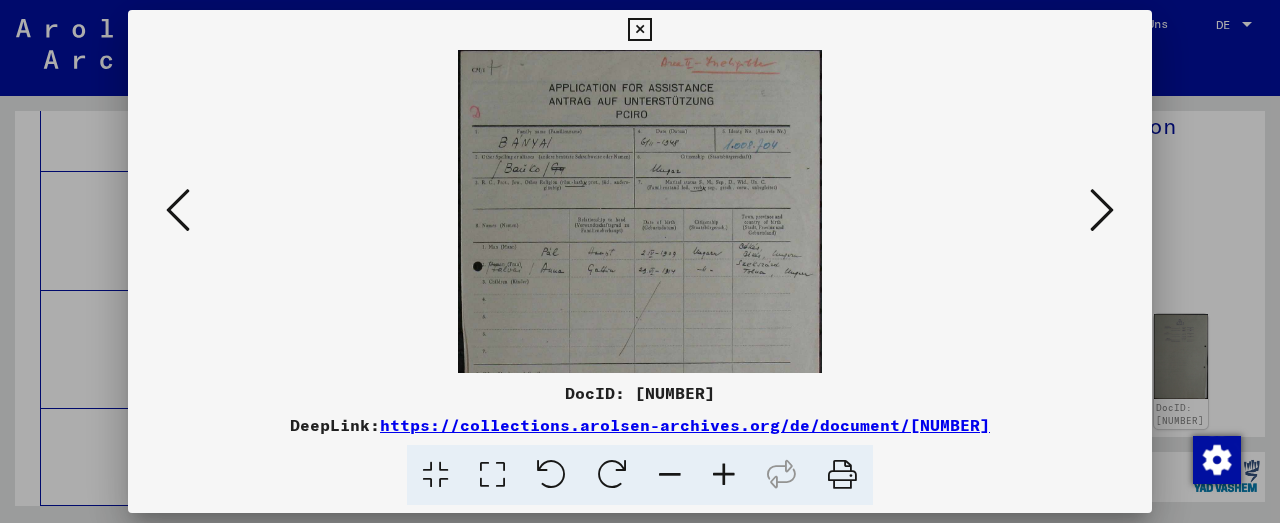 click at bounding box center [724, 475] 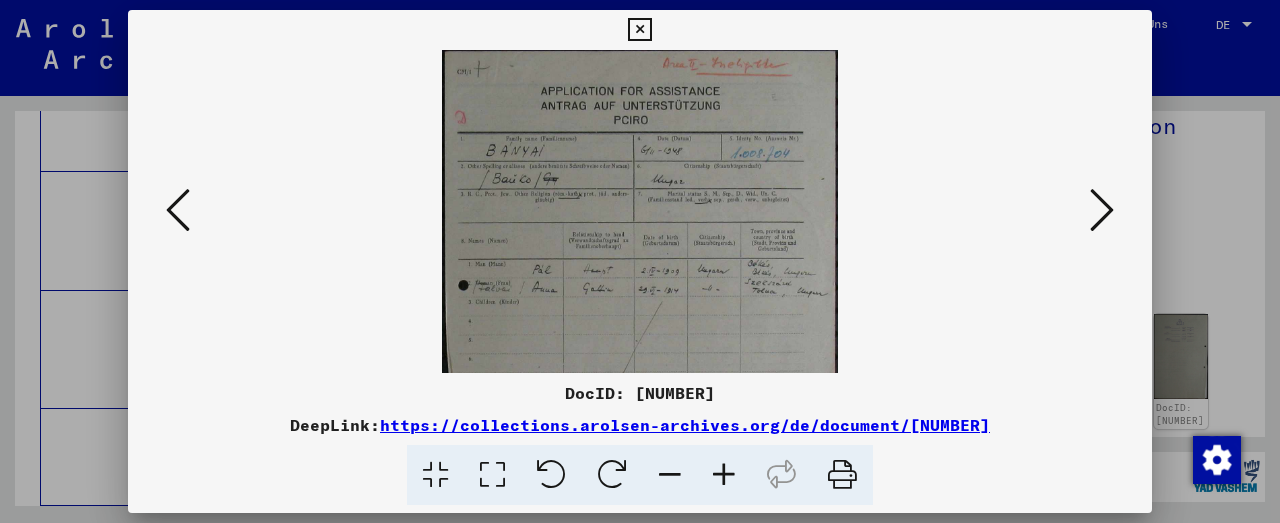 click at bounding box center [724, 475] 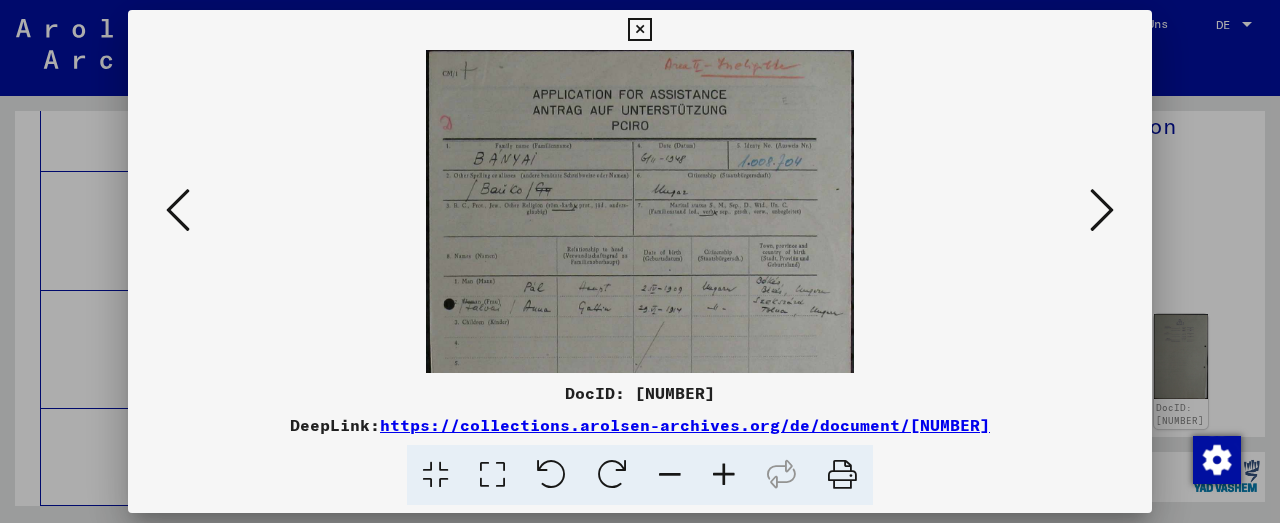 click at bounding box center (724, 475) 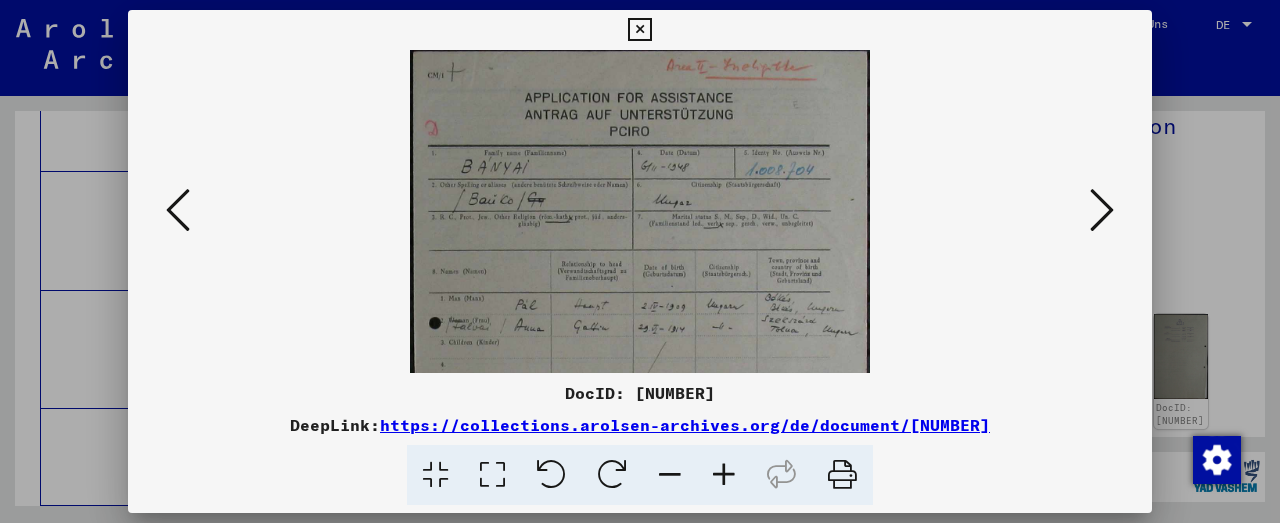 click at bounding box center [724, 475] 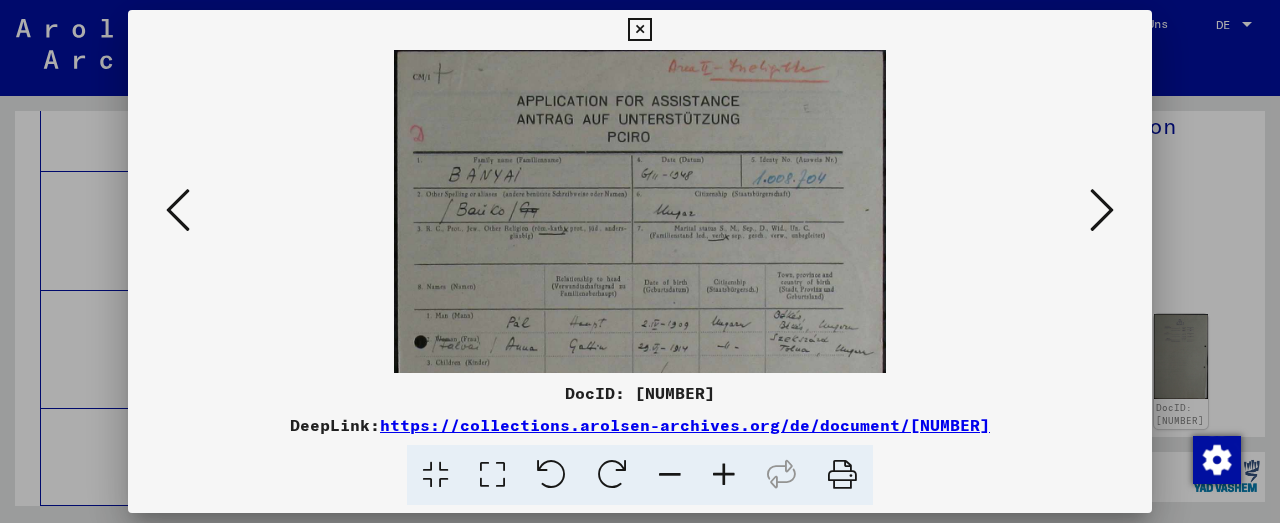click at bounding box center [724, 475] 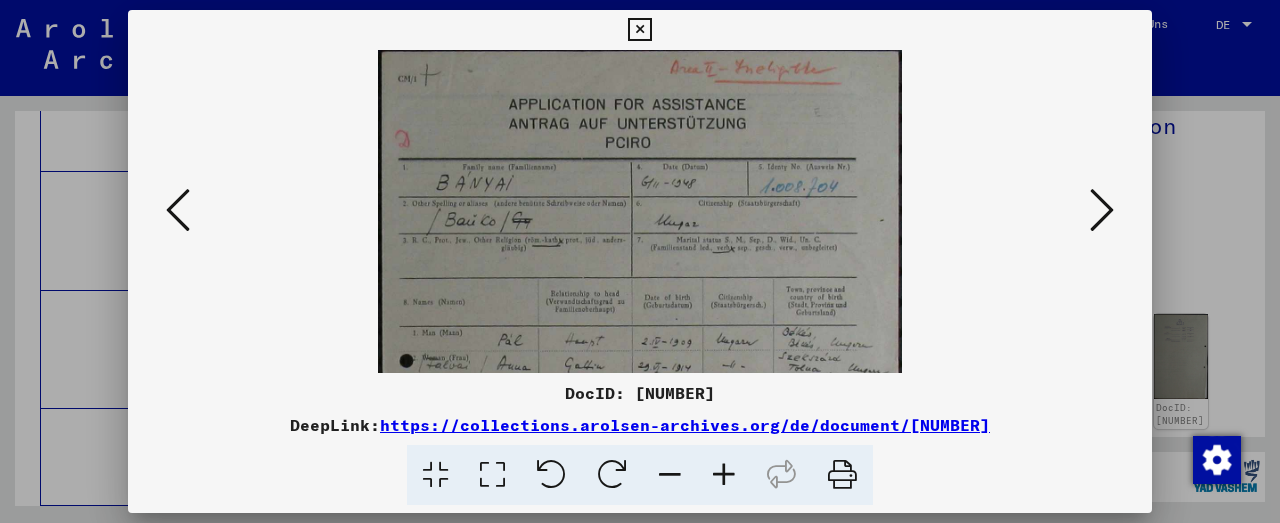 click at bounding box center [724, 475] 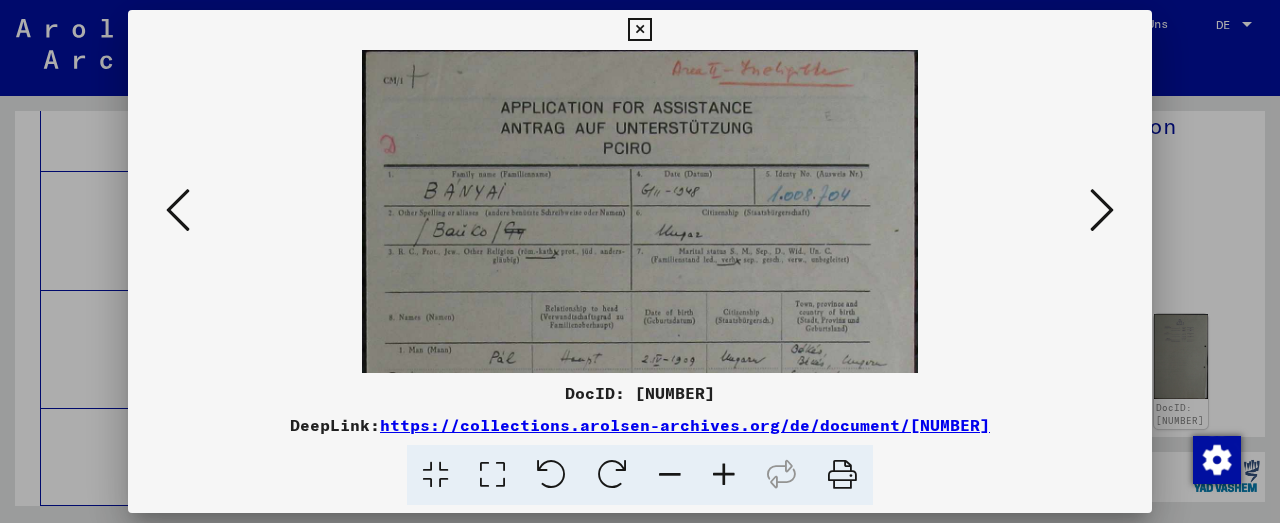 click at bounding box center (724, 475) 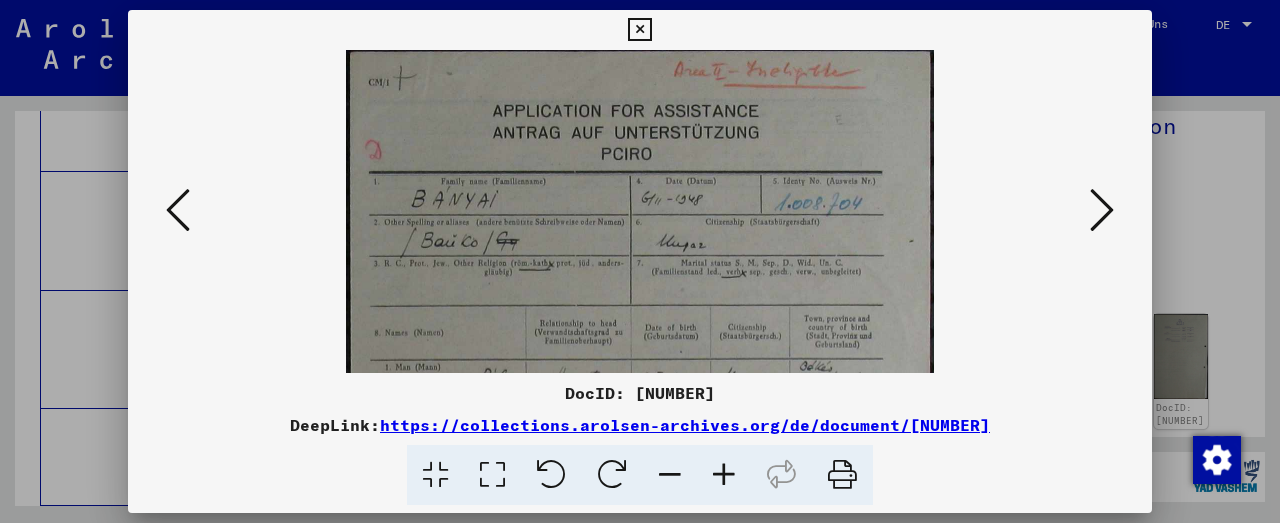 click at bounding box center (724, 475) 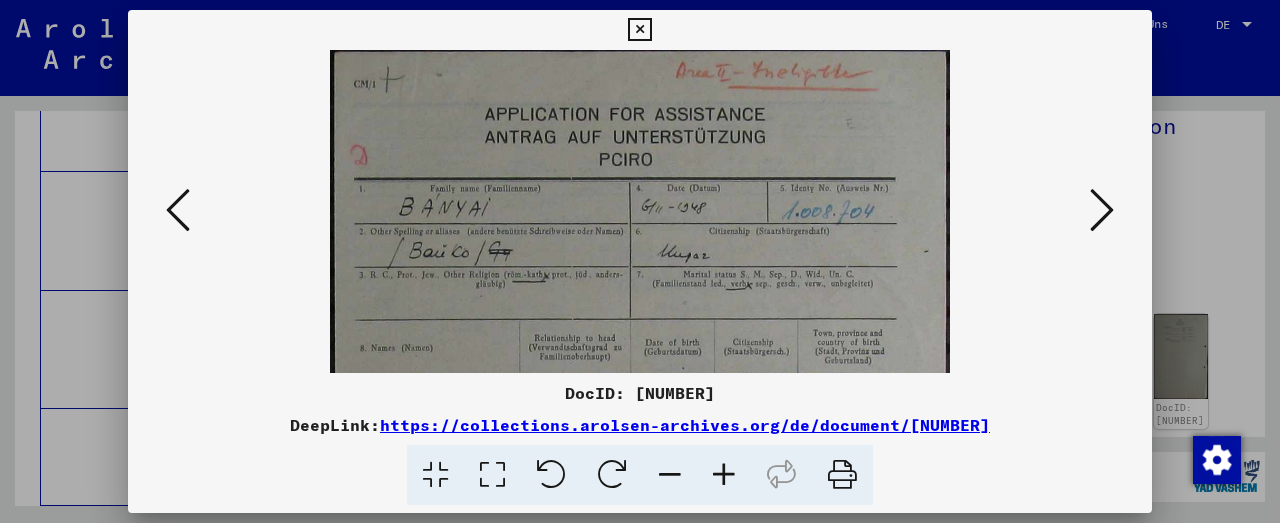 click at bounding box center [724, 475] 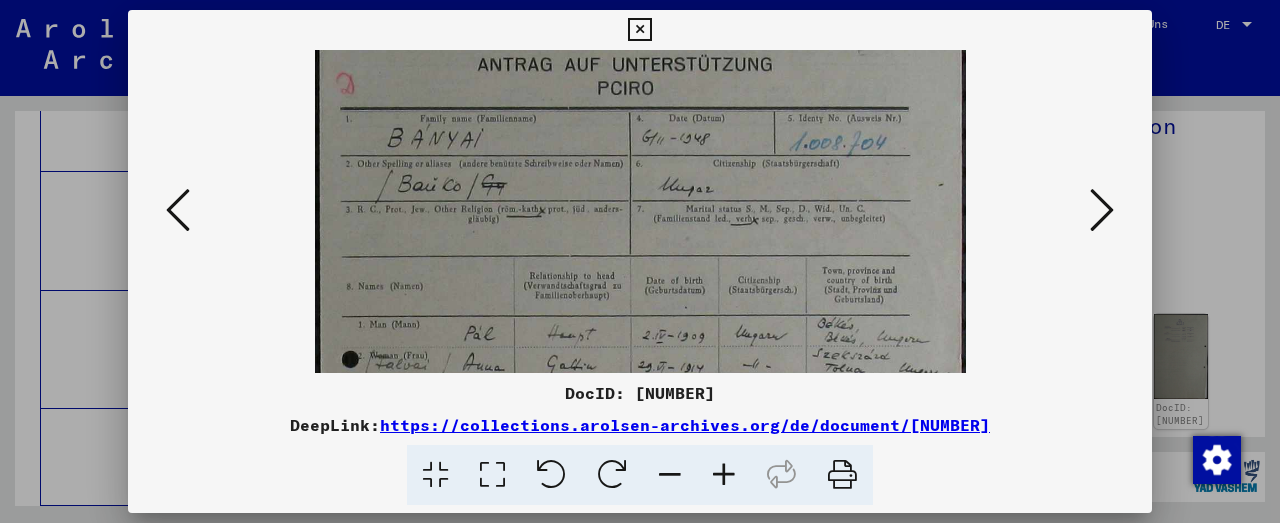 drag, startPoint x: 662, startPoint y: 311, endPoint x: 674, endPoint y: 232, distance: 79.9062 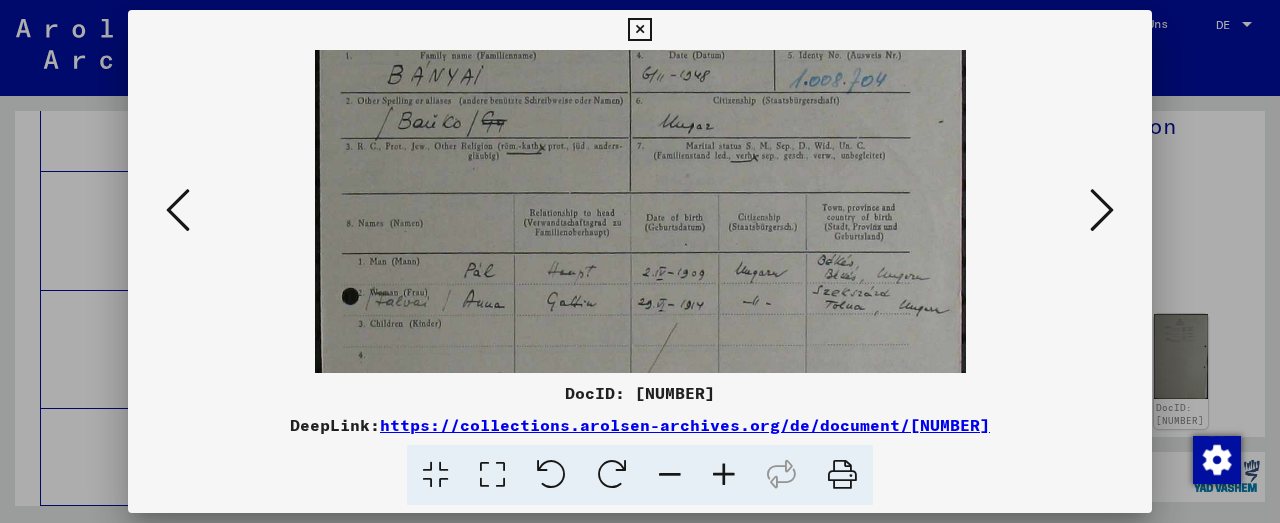scroll, scrollTop: 162, scrollLeft: 0, axis: vertical 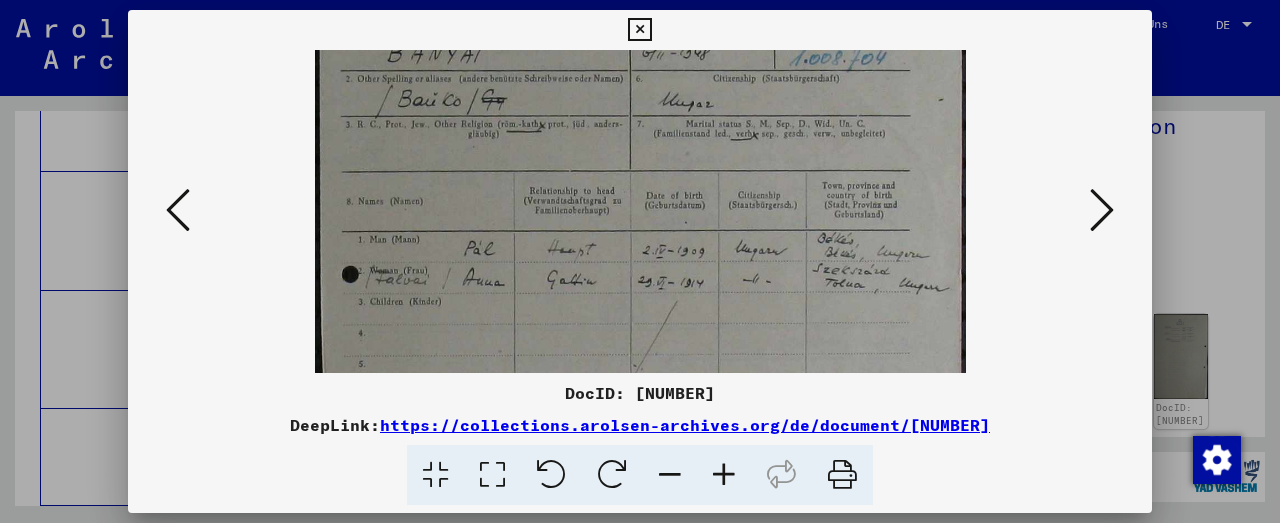 drag, startPoint x: 668, startPoint y: 308, endPoint x: 664, endPoint y: 221, distance: 87.0919 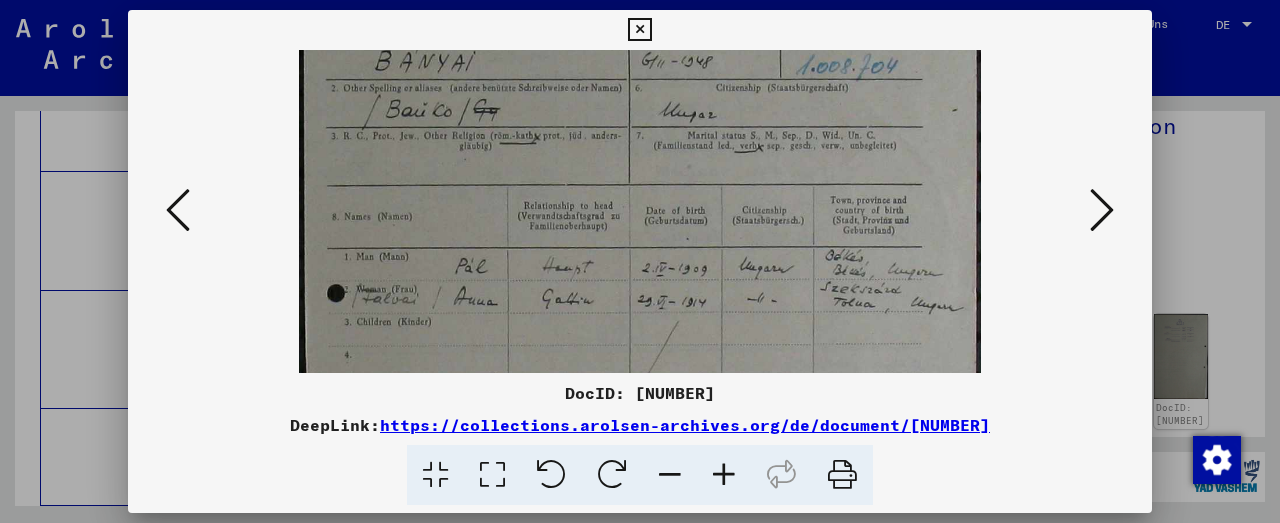 click at bounding box center (724, 475) 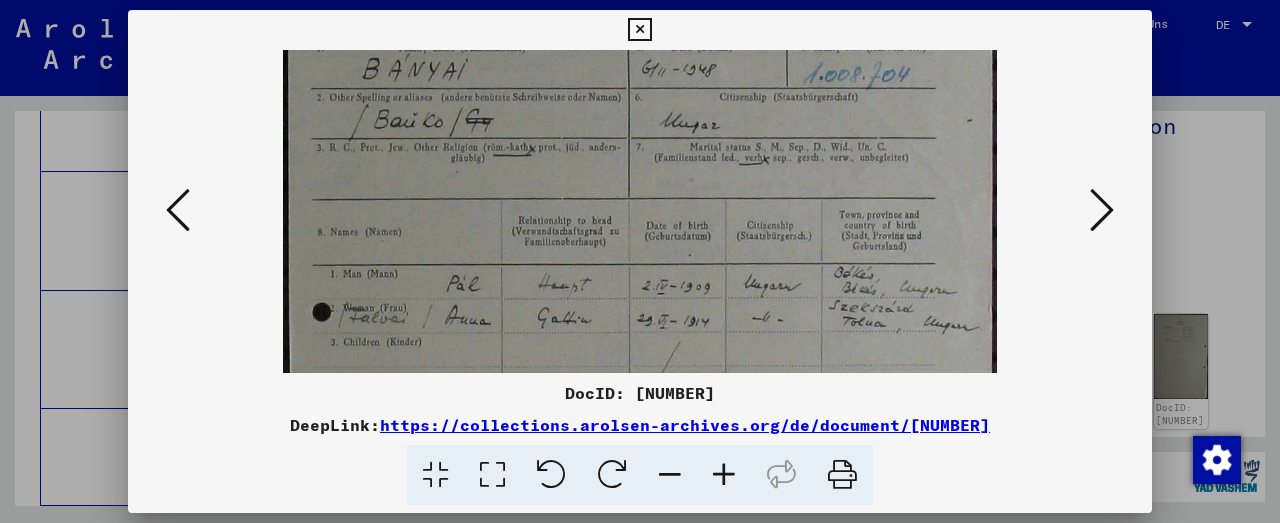 click at bounding box center [724, 475] 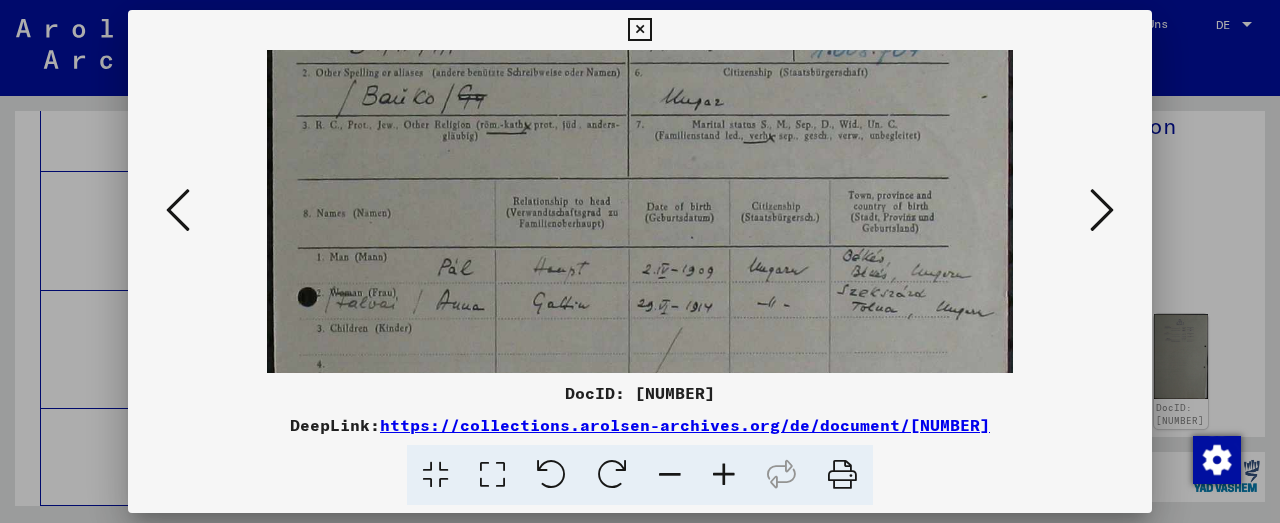 scroll, scrollTop: 201, scrollLeft: 0, axis: vertical 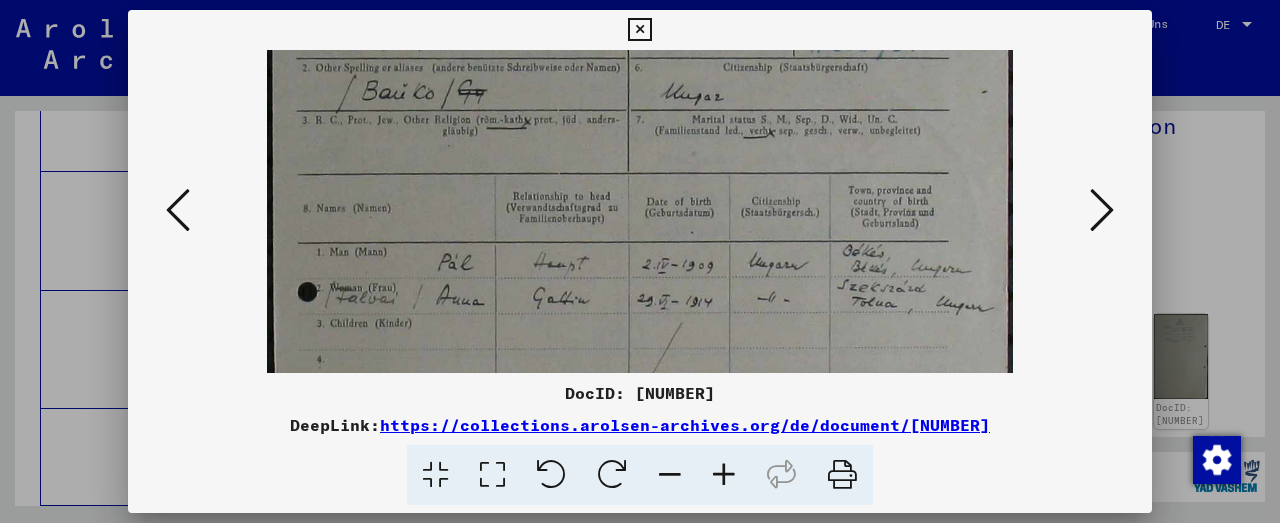 drag, startPoint x: 609, startPoint y: 332, endPoint x: 626, endPoint y: 288, distance: 47.169907 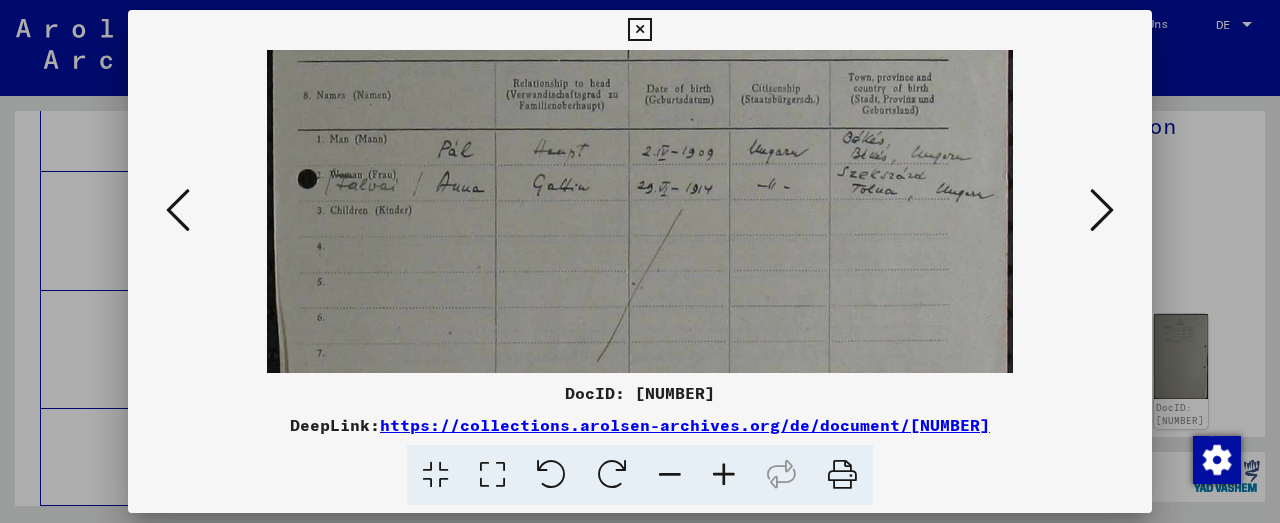 drag, startPoint x: 704, startPoint y: 314, endPoint x: 712, endPoint y: 190, distance: 124.2578 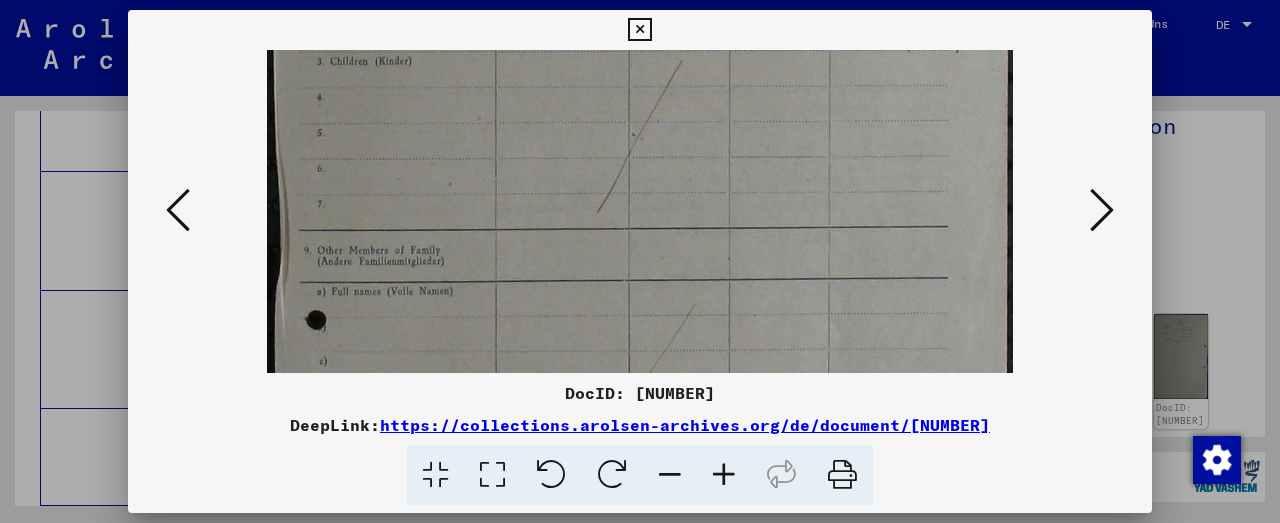 drag, startPoint x: 693, startPoint y: 282, endPoint x: 702, endPoint y: 166, distance: 116.34862 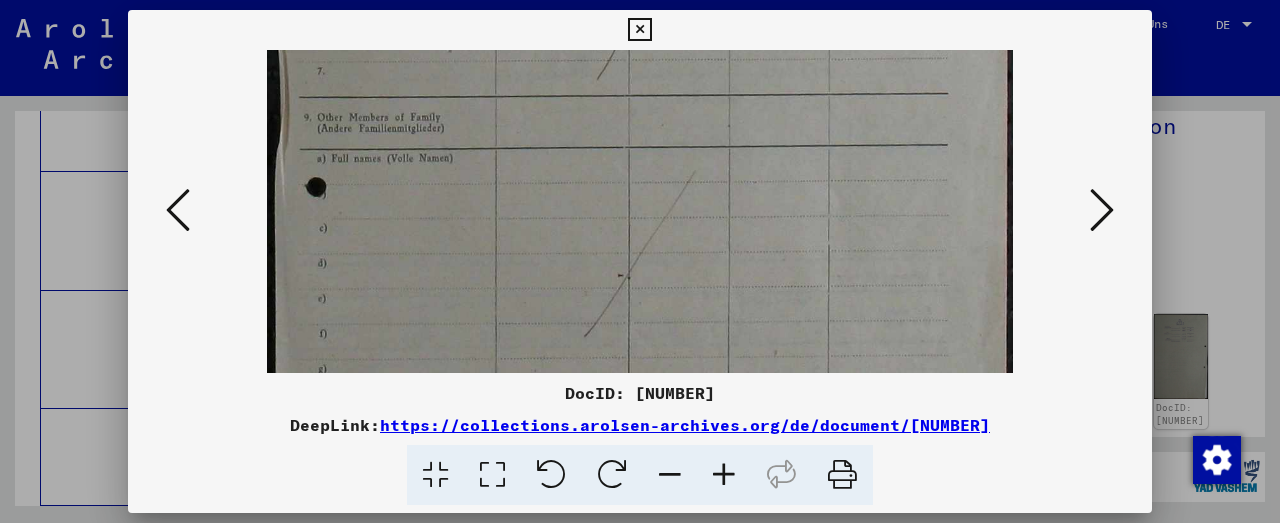 drag, startPoint x: 698, startPoint y: 255, endPoint x: 699, endPoint y: 133, distance: 122.0041 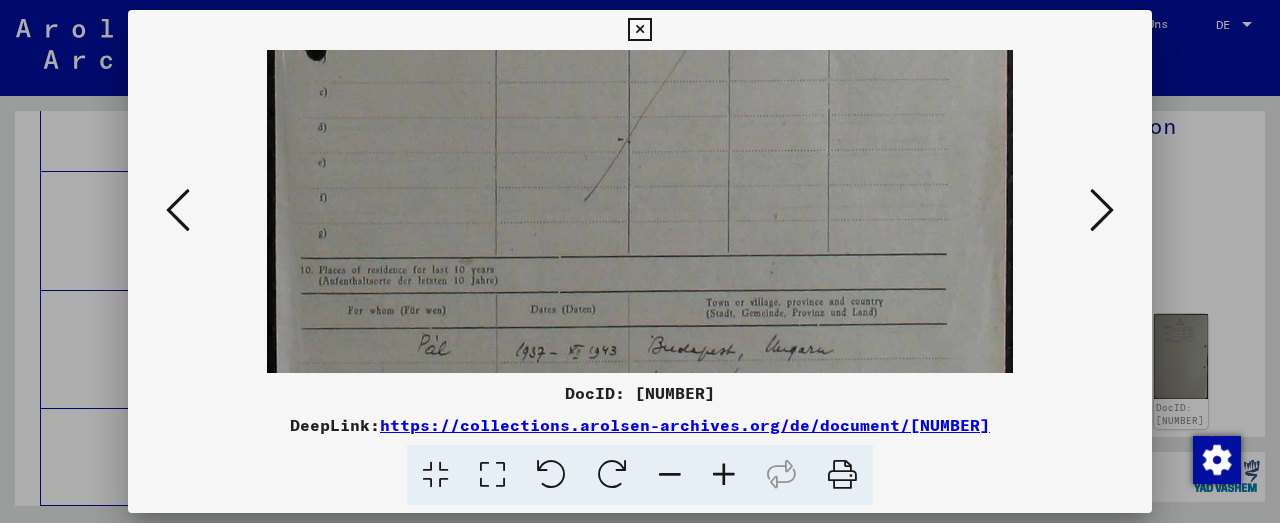 drag, startPoint x: 710, startPoint y: 174, endPoint x: 723, endPoint y: 122, distance: 53.600372 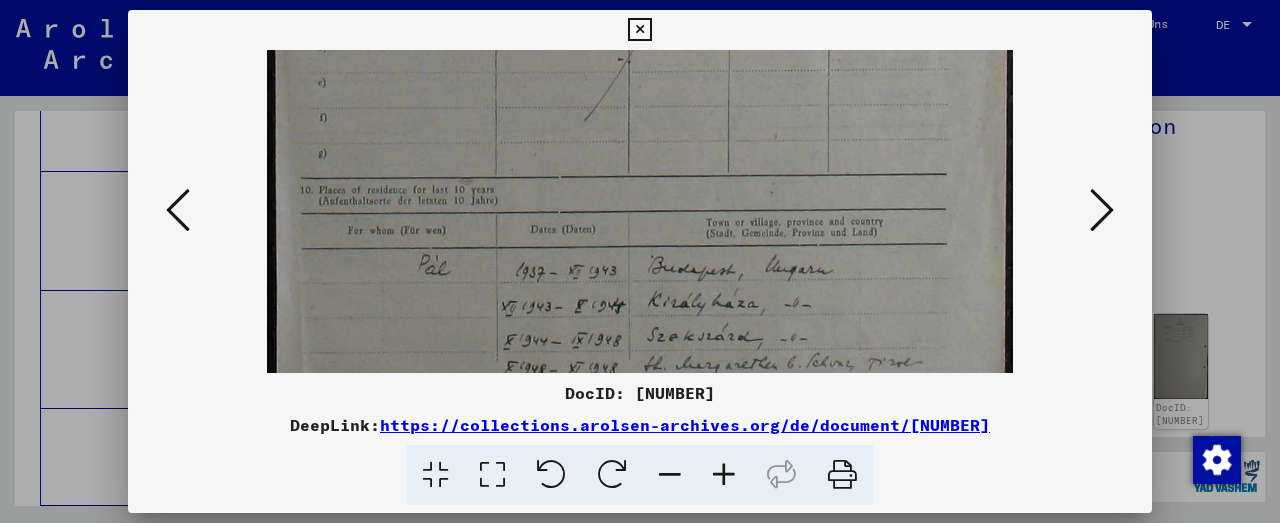 scroll, scrollTop: 812, scrollLeft: 0, axis: vertical 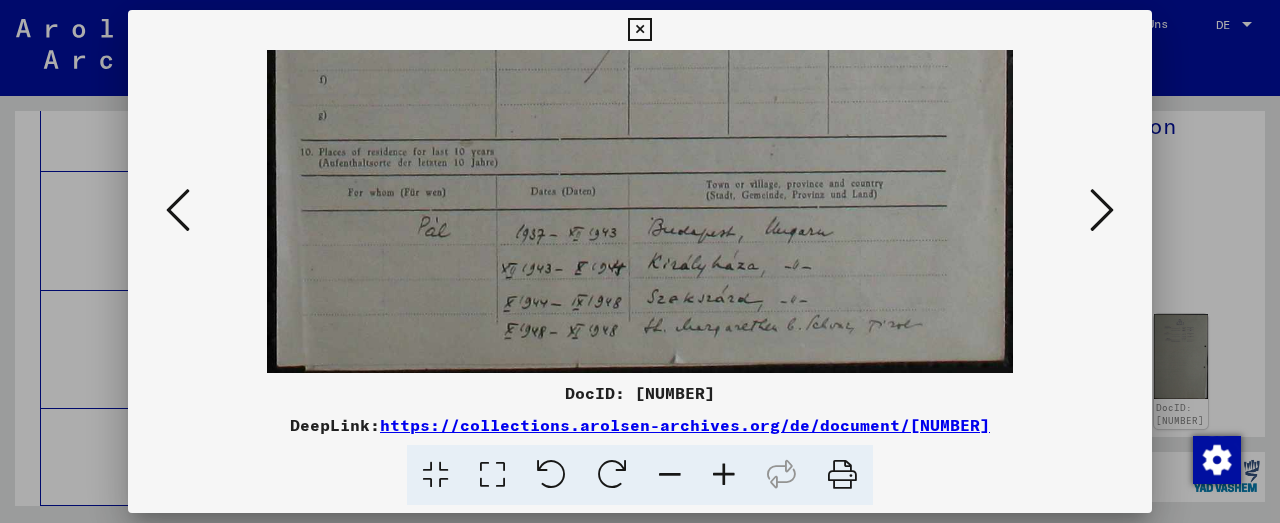 drag, startPoint x: 738, startPoint y: 280, endPoint x: 733, endPoint y: 218, distance: 62.201286 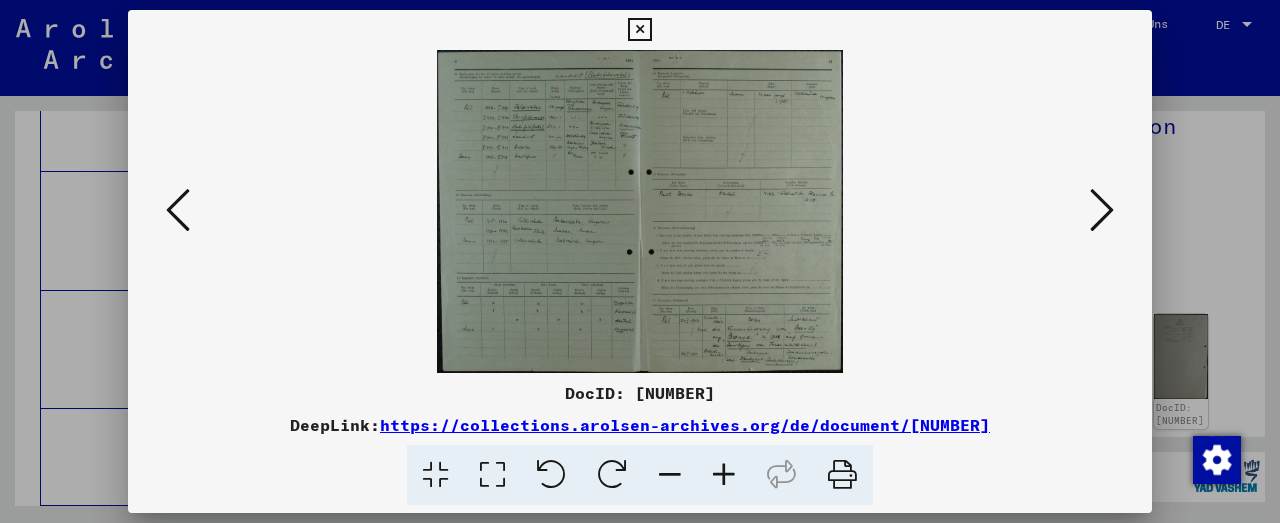 click at bounding box center [724, 475] 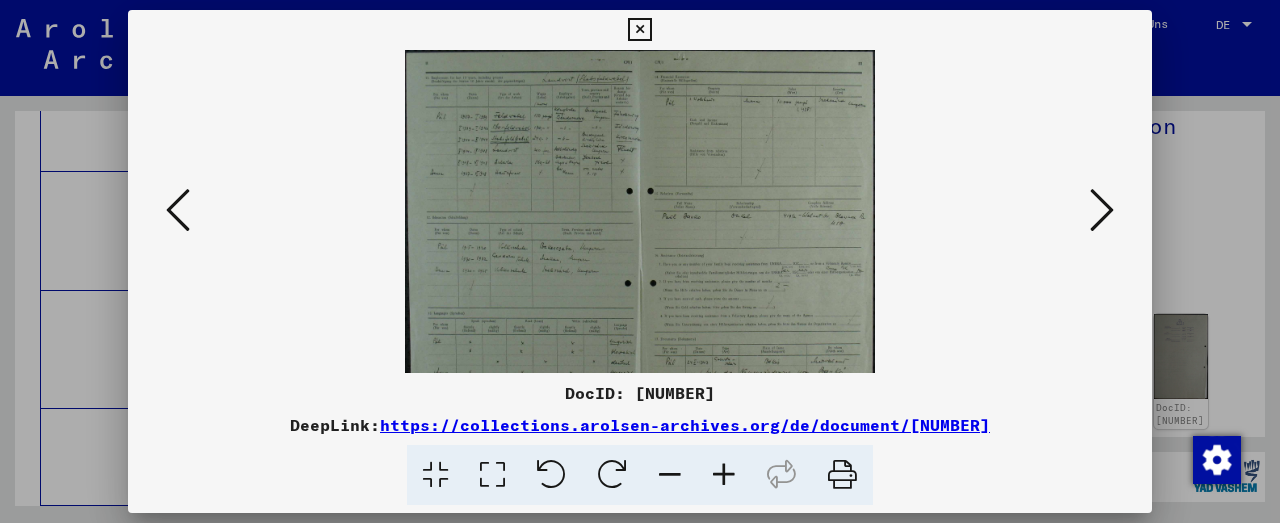 click at bounding box center [724, 475] 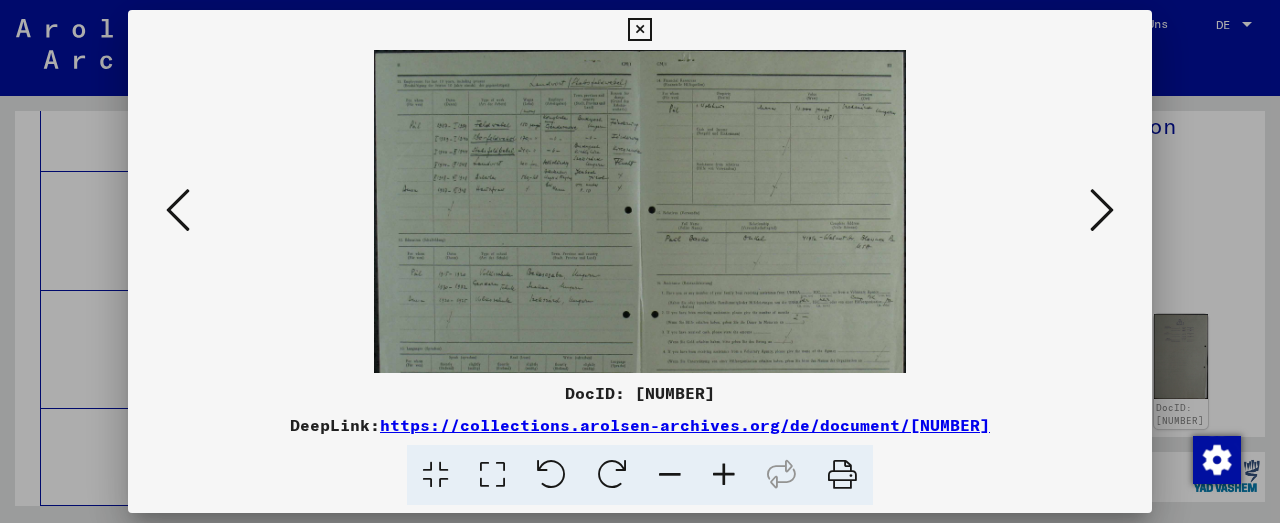 click at bounding box center [724, 475] 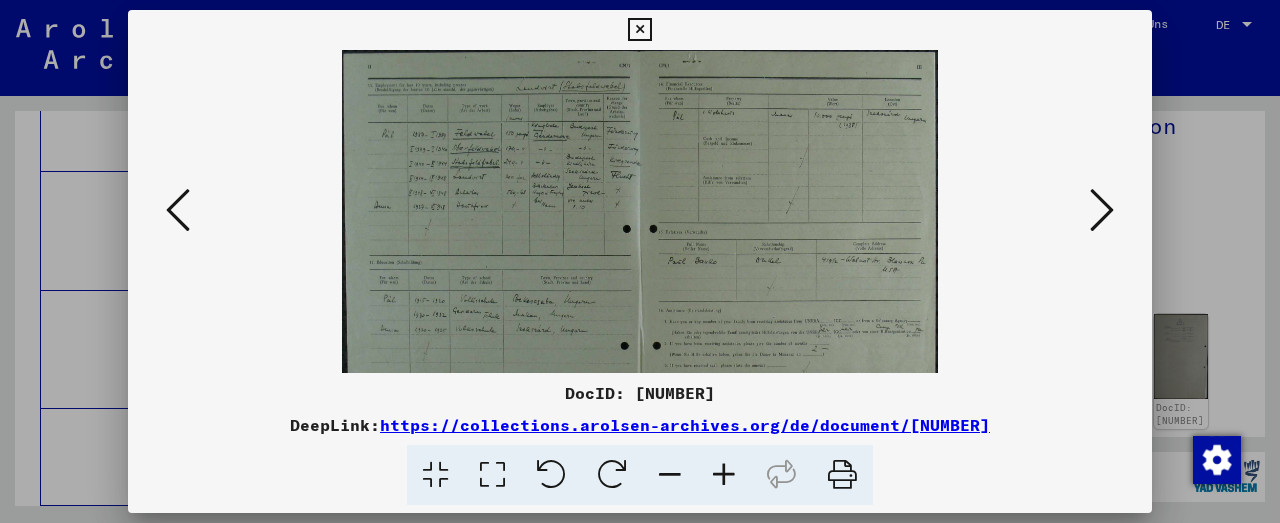 click at bounding box center [724, 475] 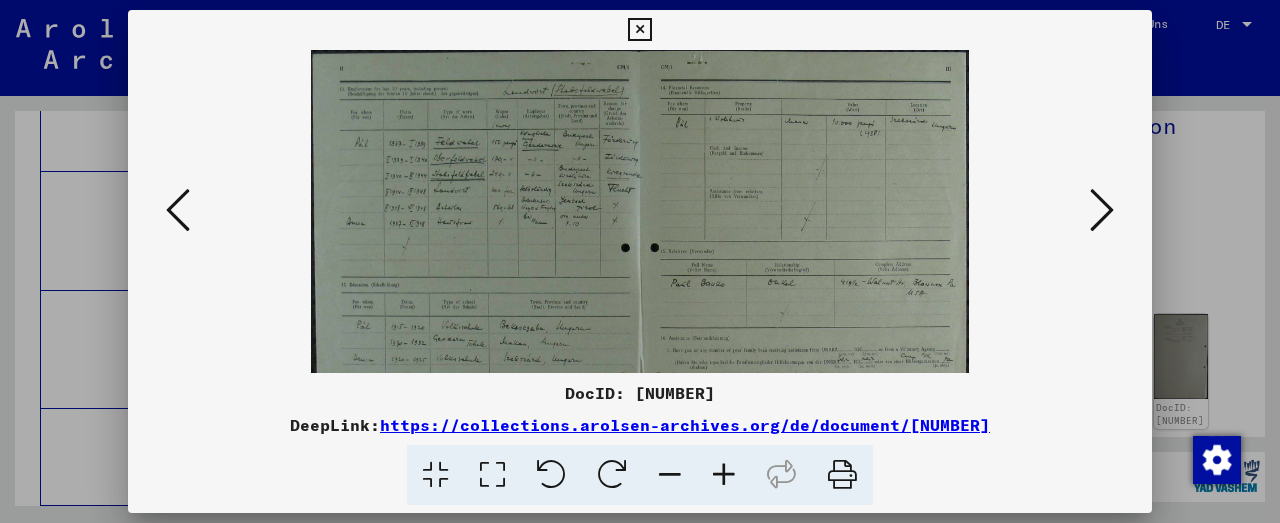 click at bounding box center [724, 475] 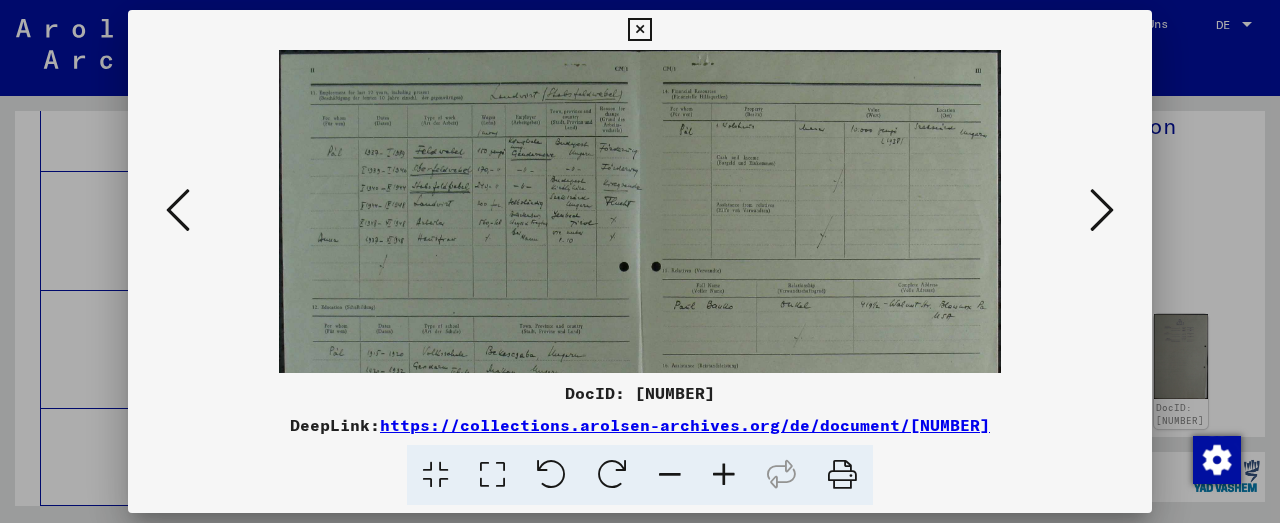 click at bounding box center [724, 475] 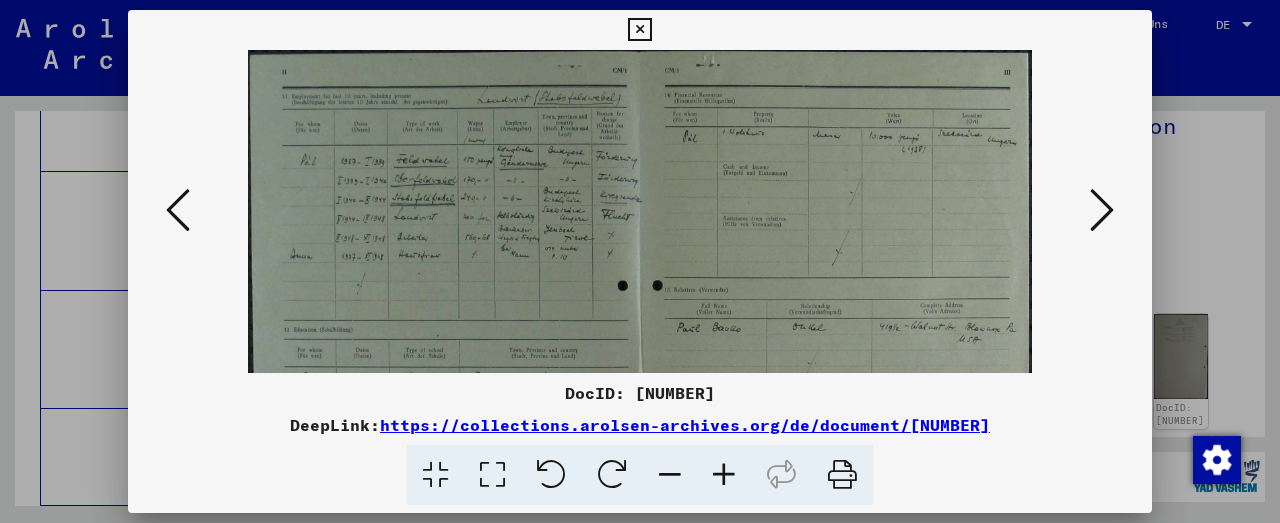 click at bounding box center (724, 475) 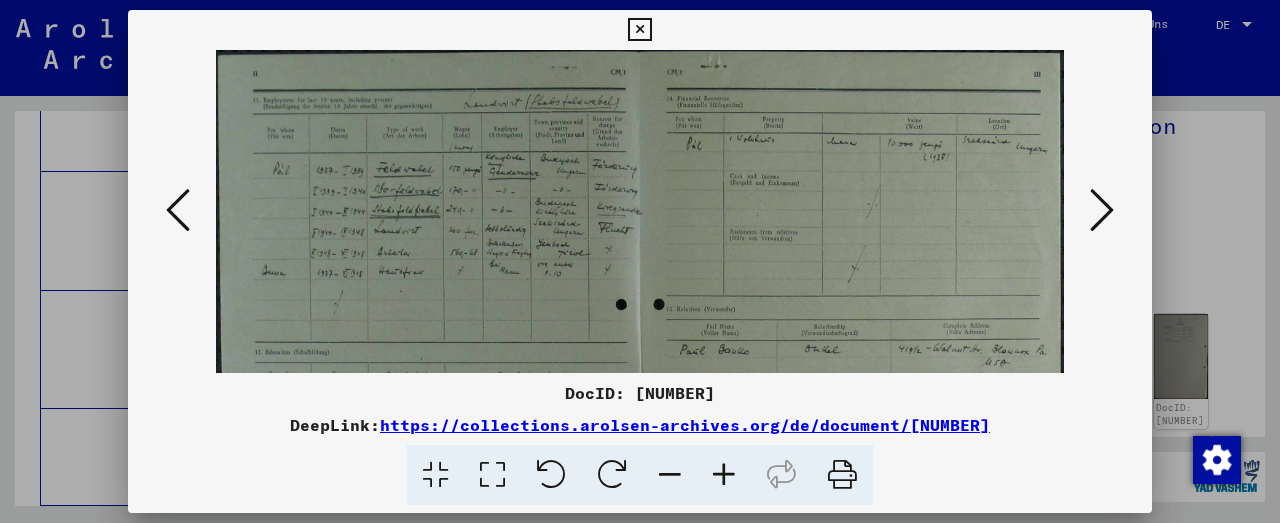 click at bounding box center [724, 475] 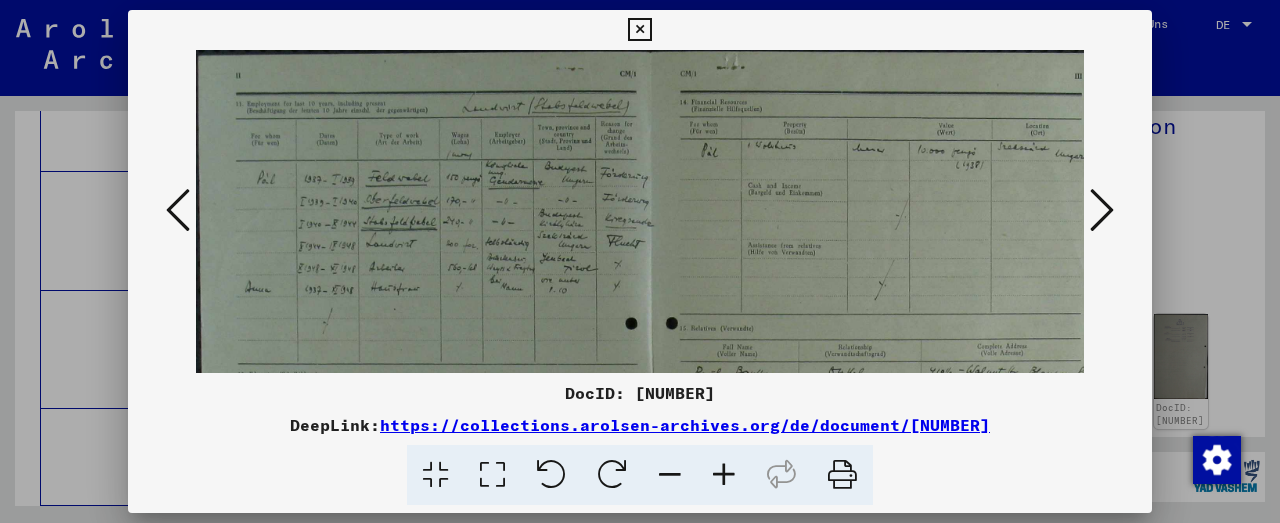 click at bounding box center (724, 475) 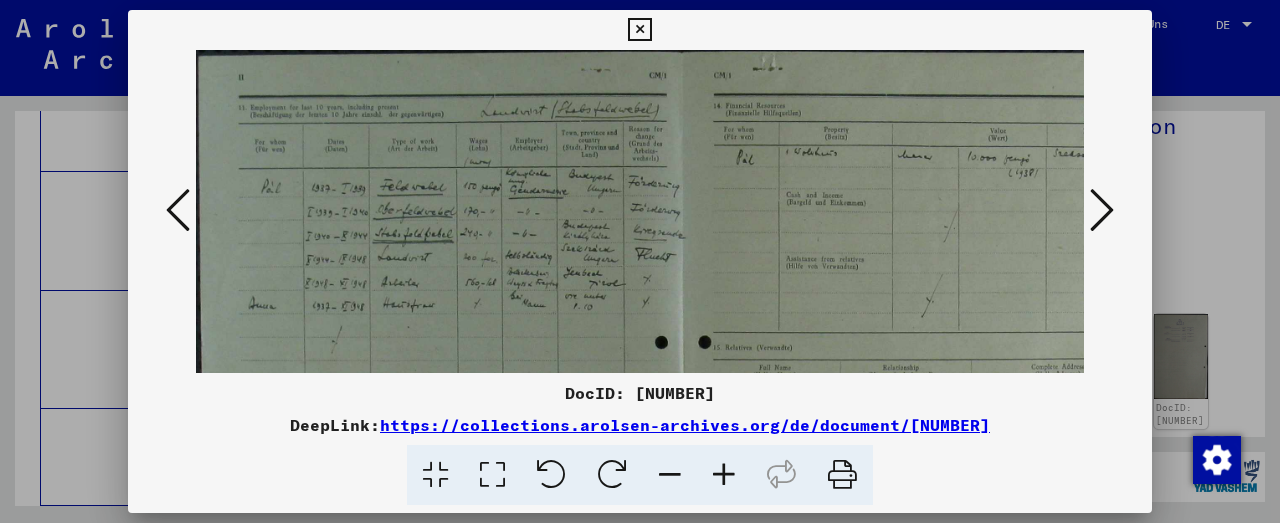 click at bounding box center (724, 475) 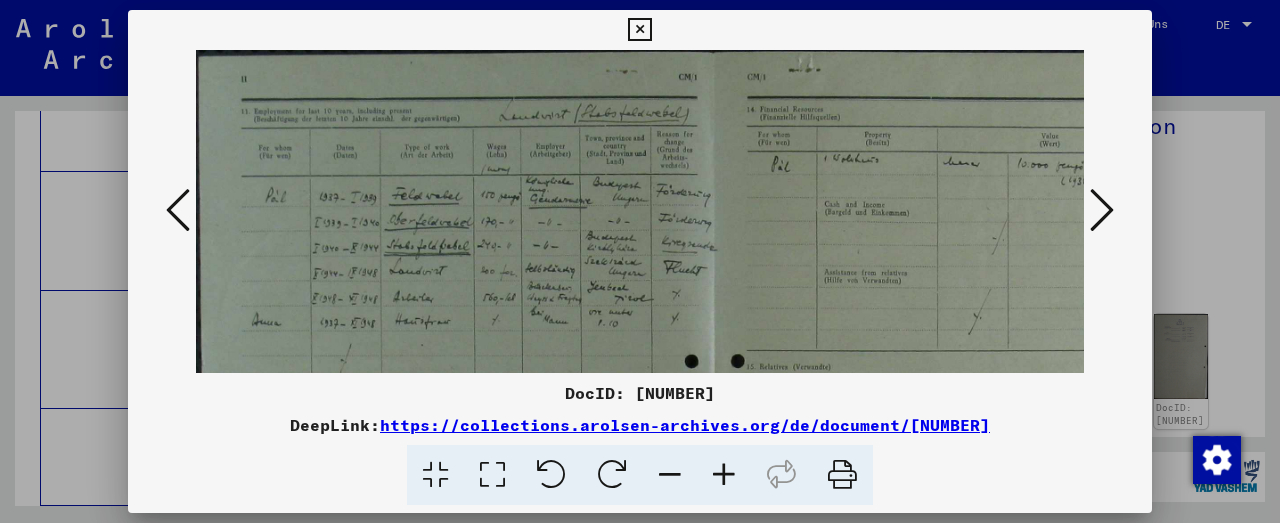 click at bounding box center (724, 475) 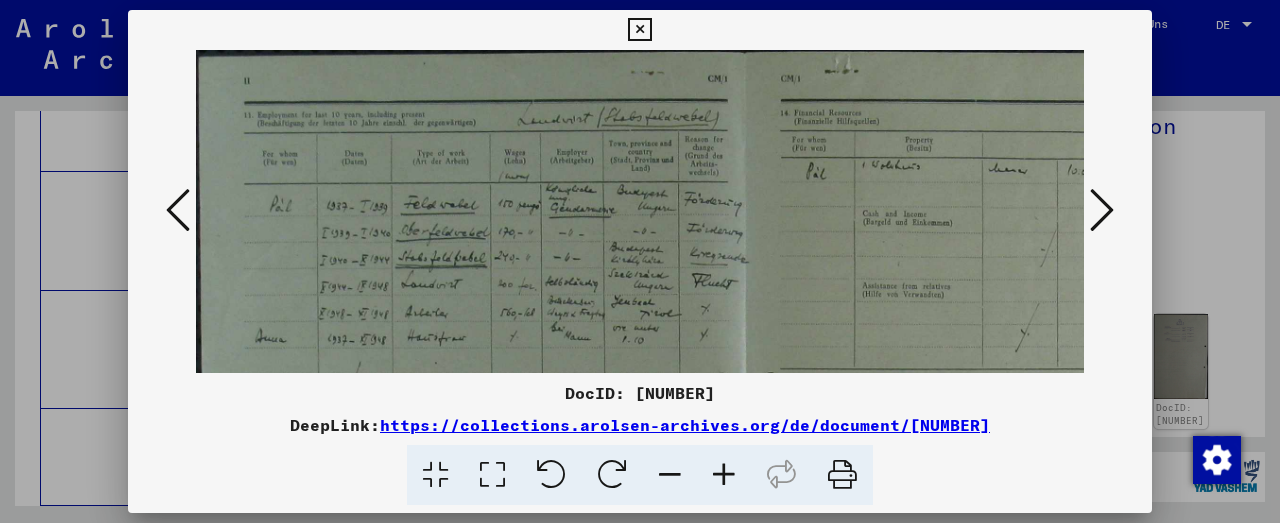 click at bounding box center (724, 475) 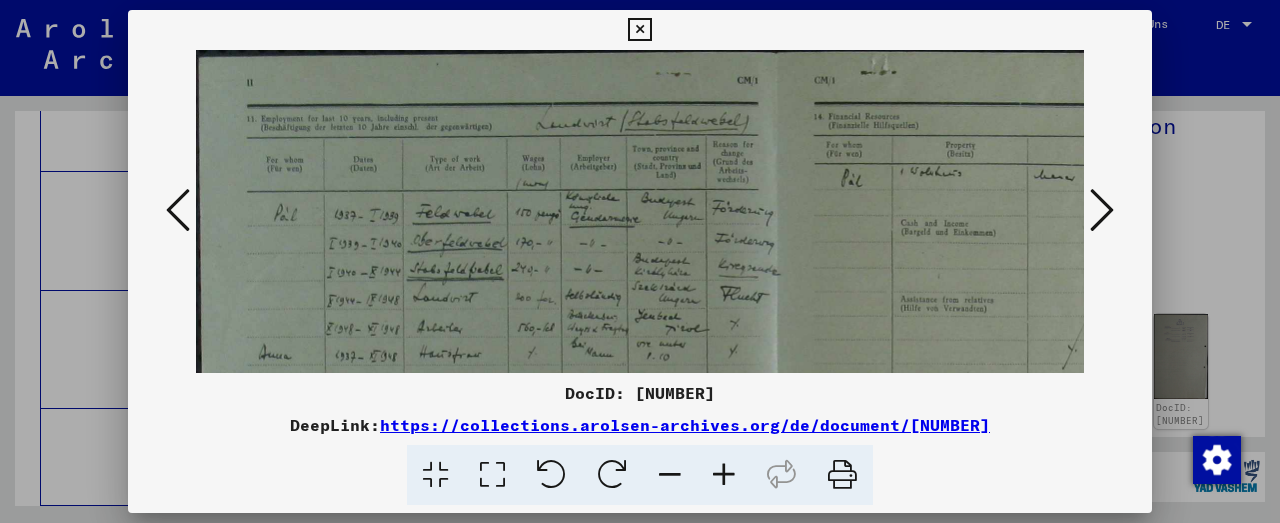 click at bounding box center (724, 475) 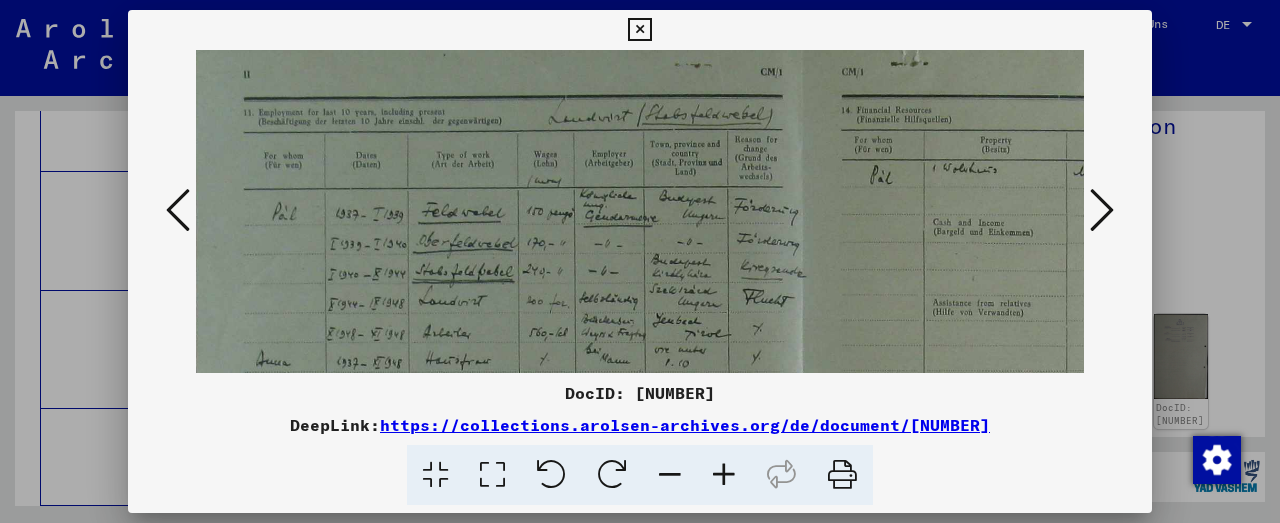 scroll, scrollTop: 44, scrollLeft: 12, axis: both 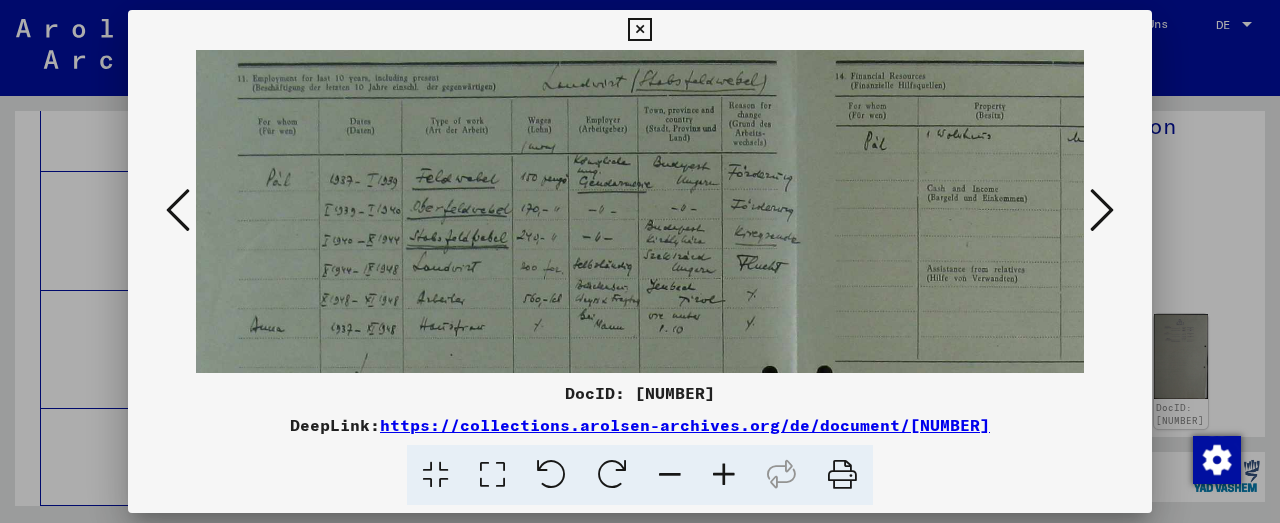 drag, startPoint x: 535, startPoint y: 284, endPoint x: 519, endPoint y: 238, distance: 48.703182 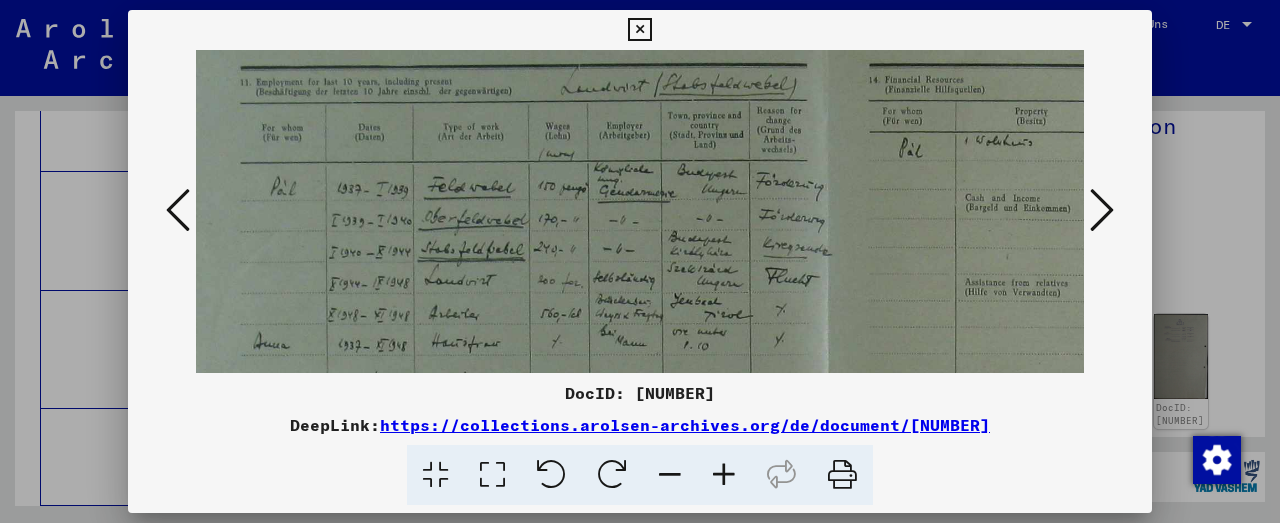 click at bounding box center [724, 475] 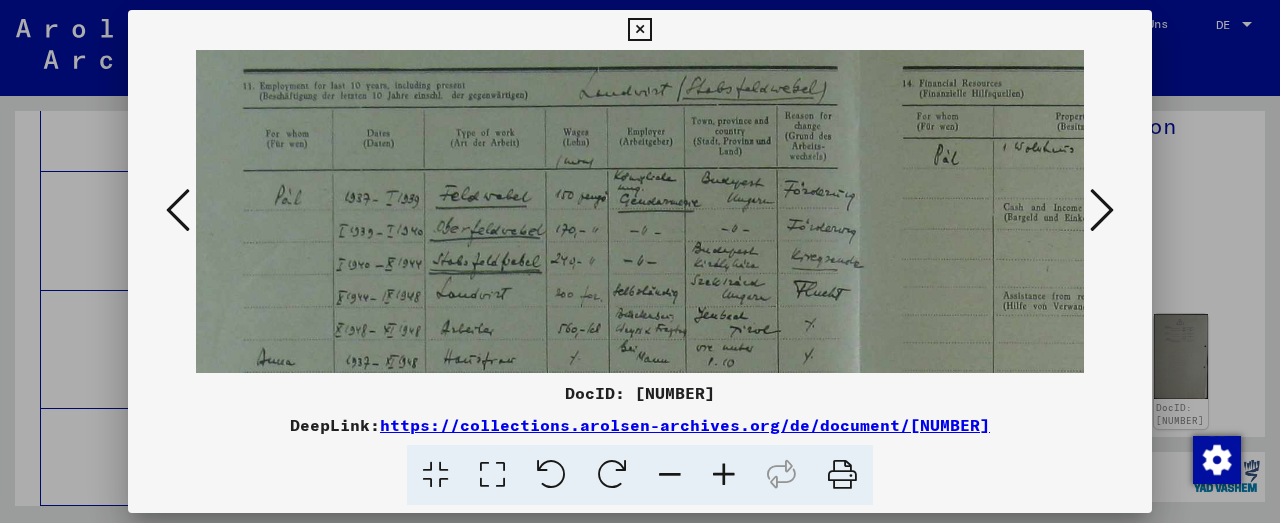 click at bounding box center (724, 475) 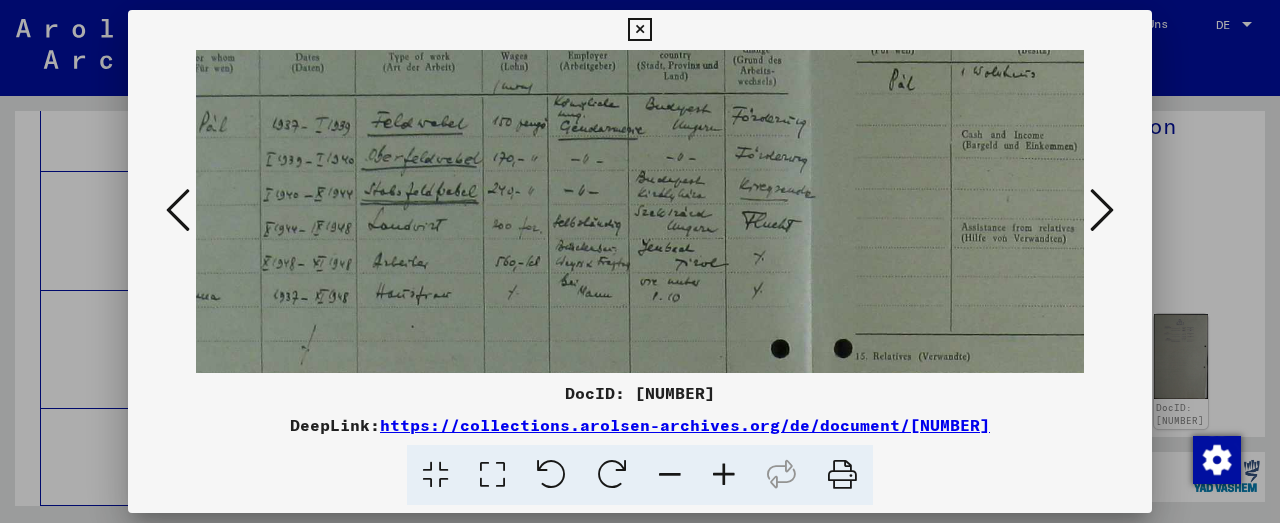 scroll, scrollTop: 128, scrollLeft: 100, axis: both 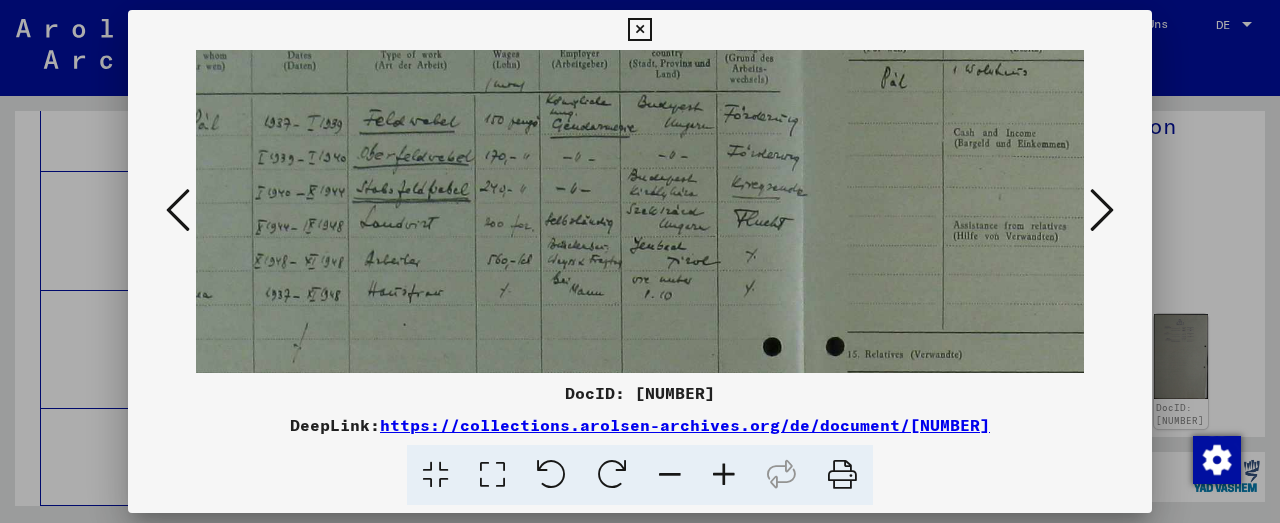 drag, startPoint x: 746, startPoint y: 296, endPoint x: 666, endPoint y: 222, distance: 108.97706 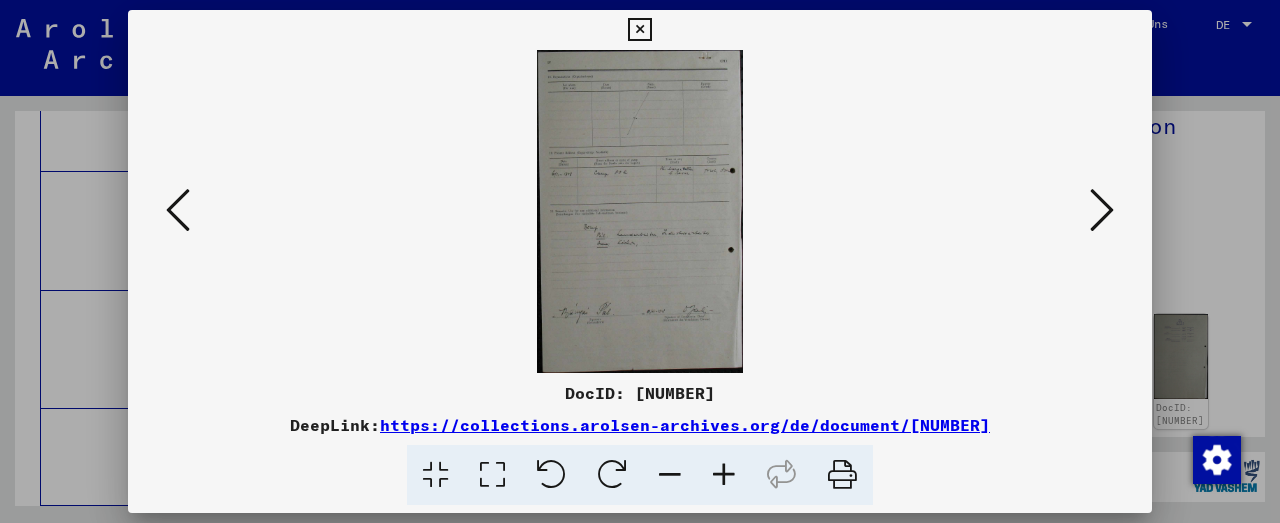 click at bounding box center (724, 475) 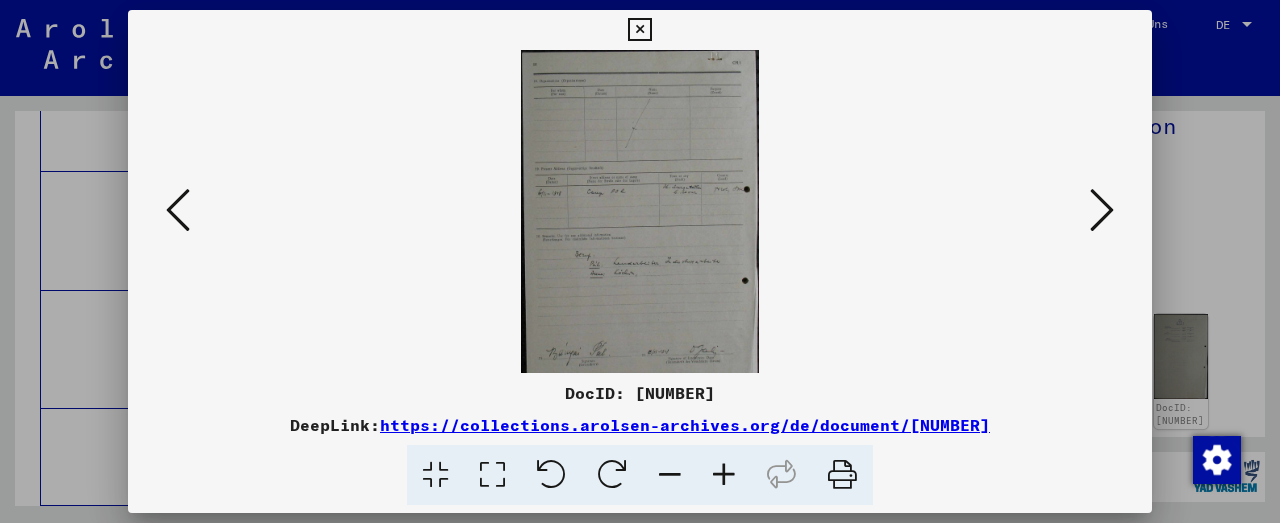 click at bounding box center [724, 475] 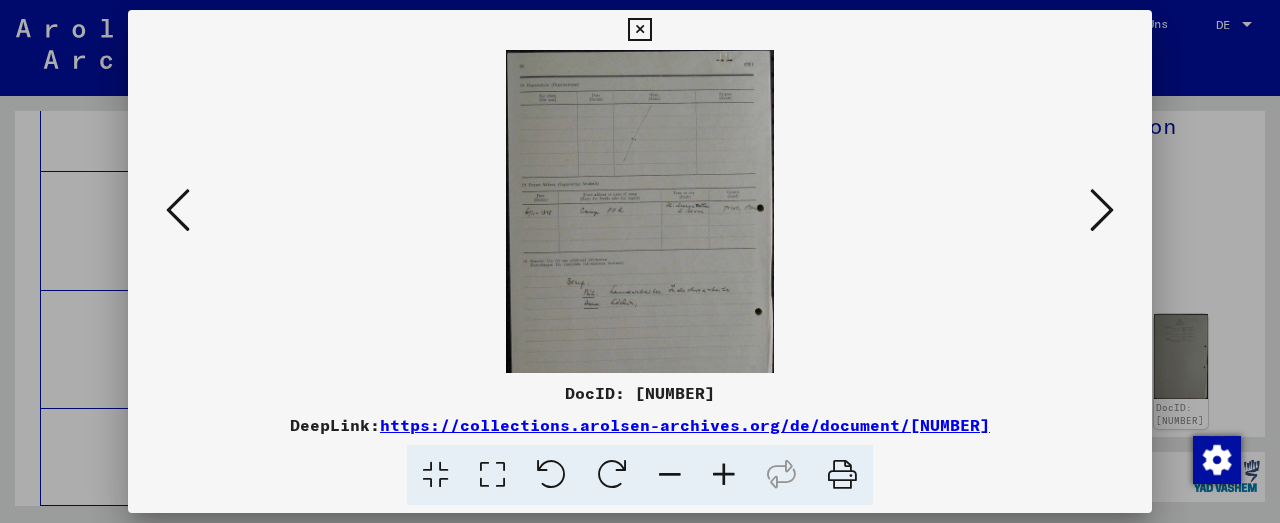 click at bounding box center [724, 475] 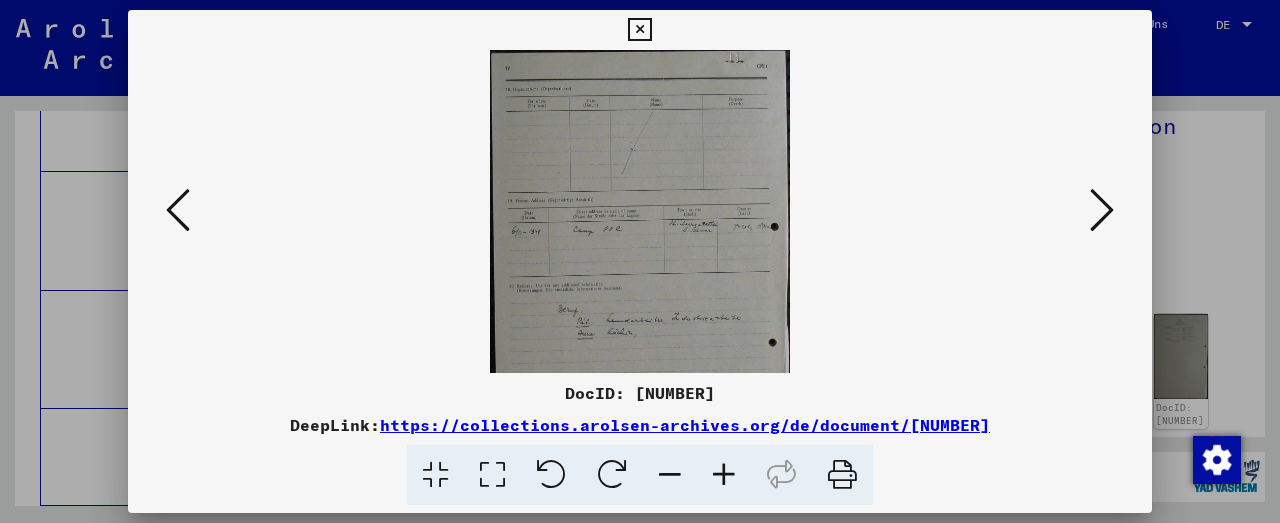 click at bounding box center [724, 475] 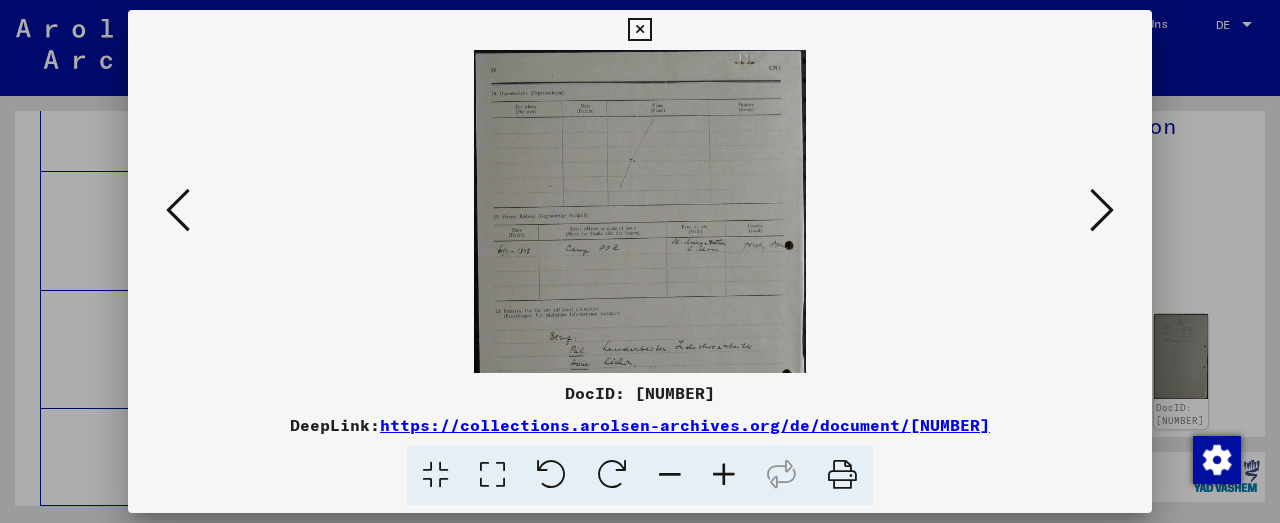 click at bounding box center [724, 475] 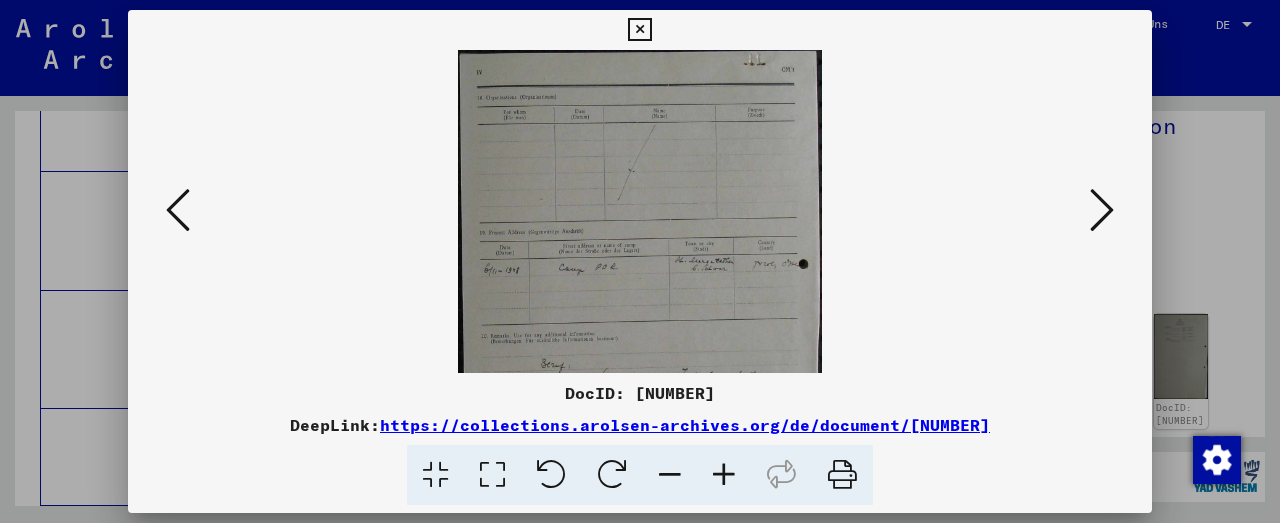 click at bounding box center (724, 475) 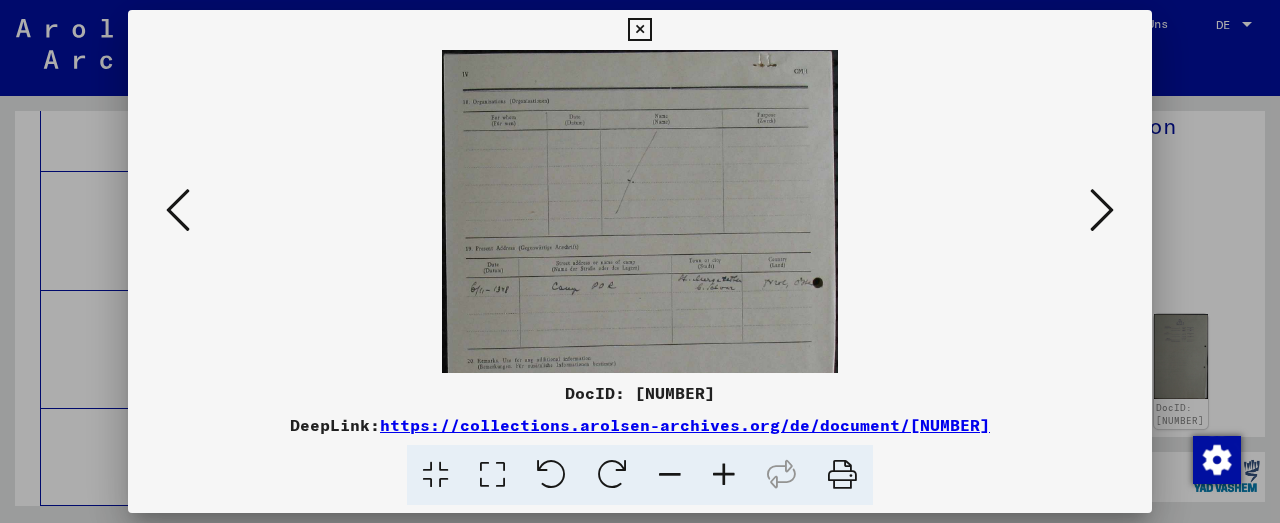 click at bounding box center [724, 475] 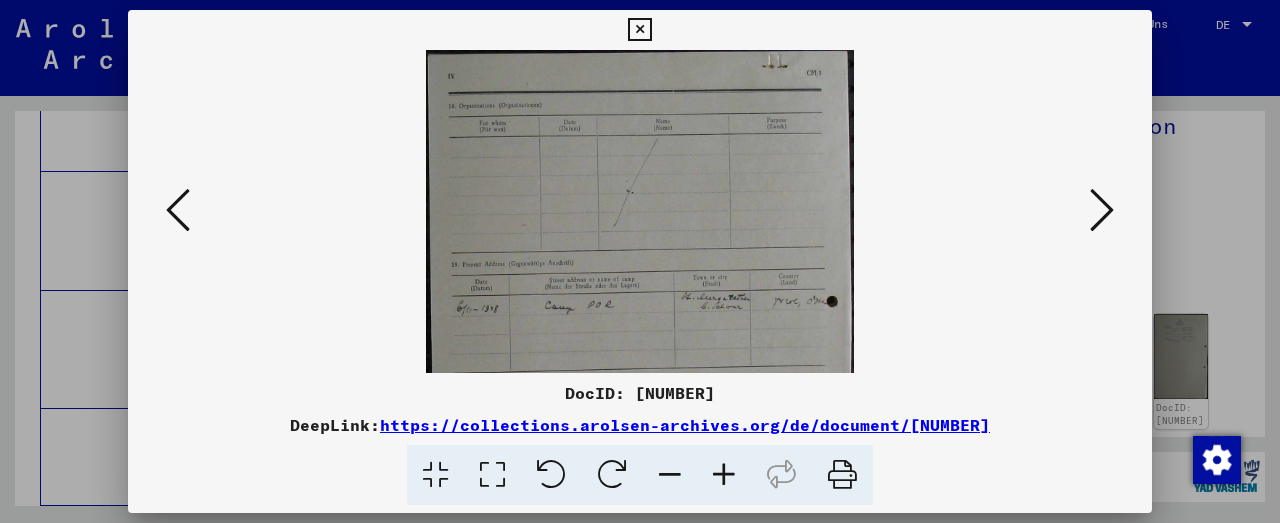 click at bounding box center (724, 475) 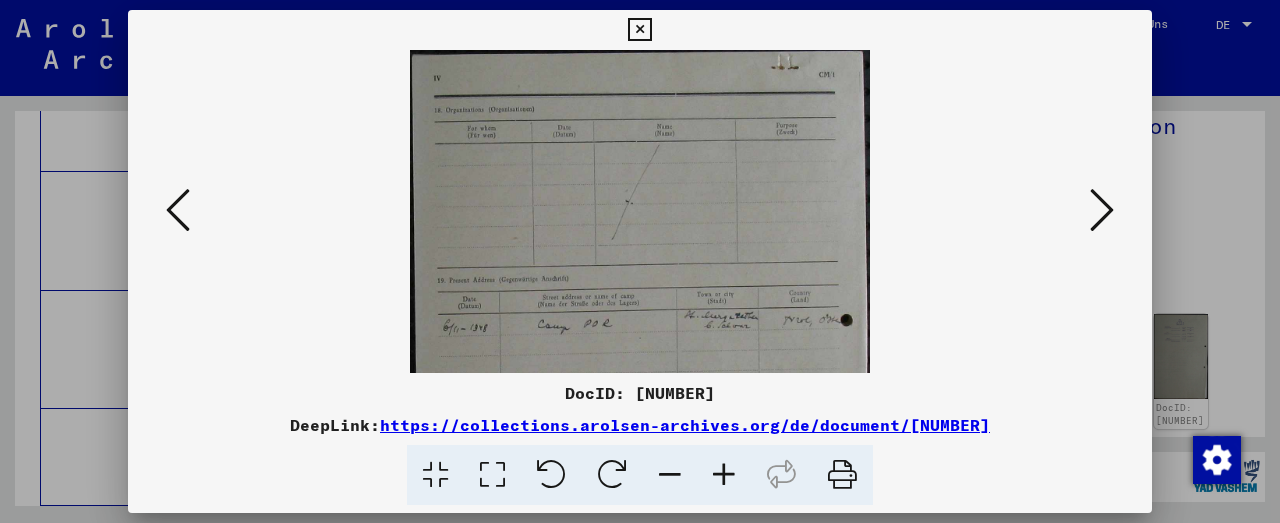 click at bounding box center (724, 475) 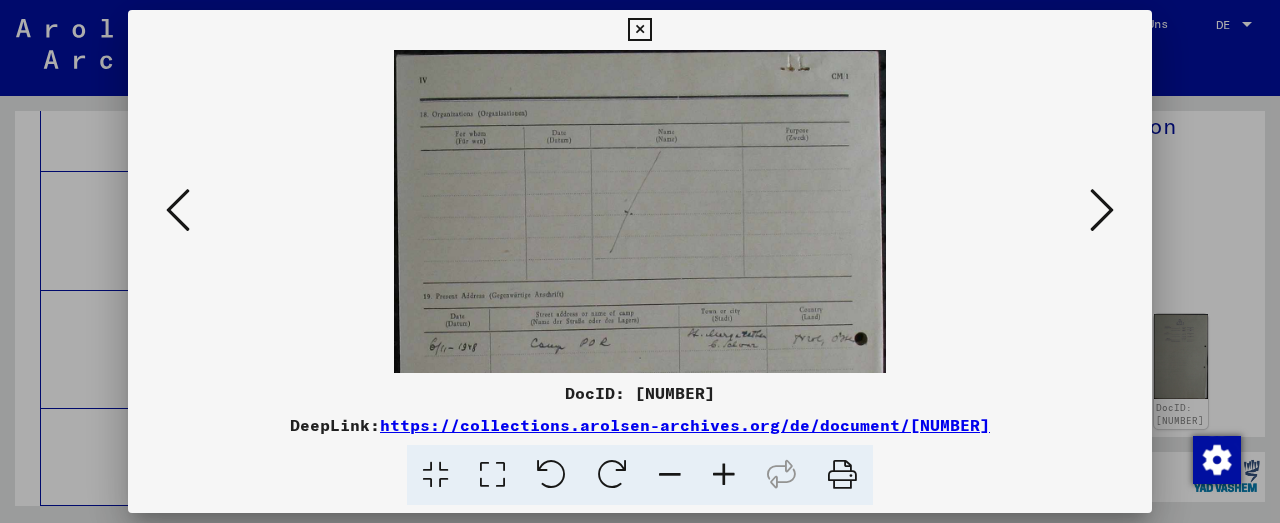 click at bounding box center [724, 475] 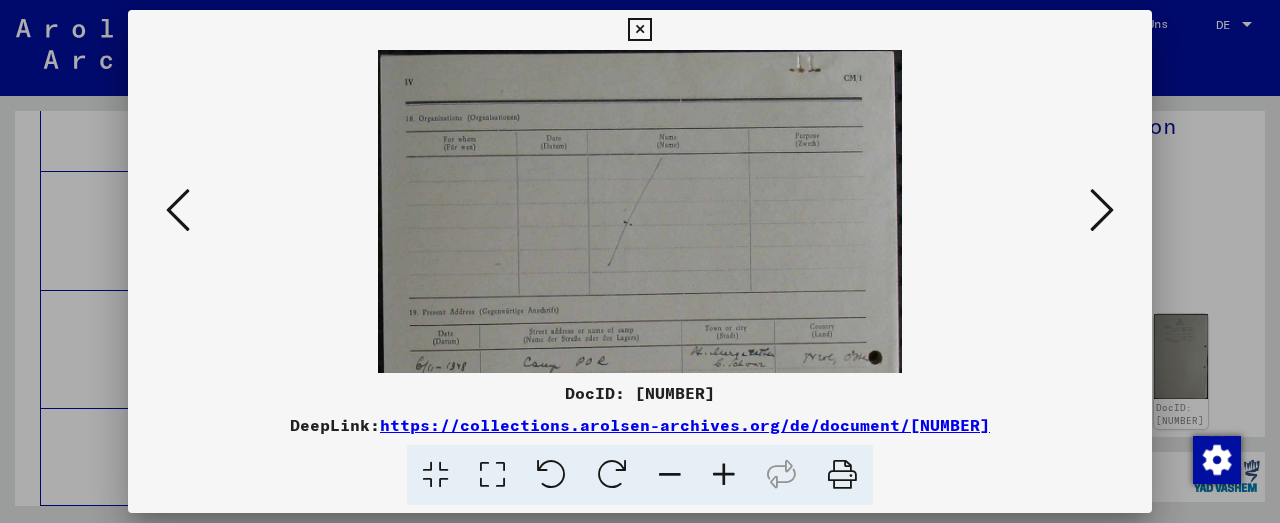 click at bounding box center (724, 475) 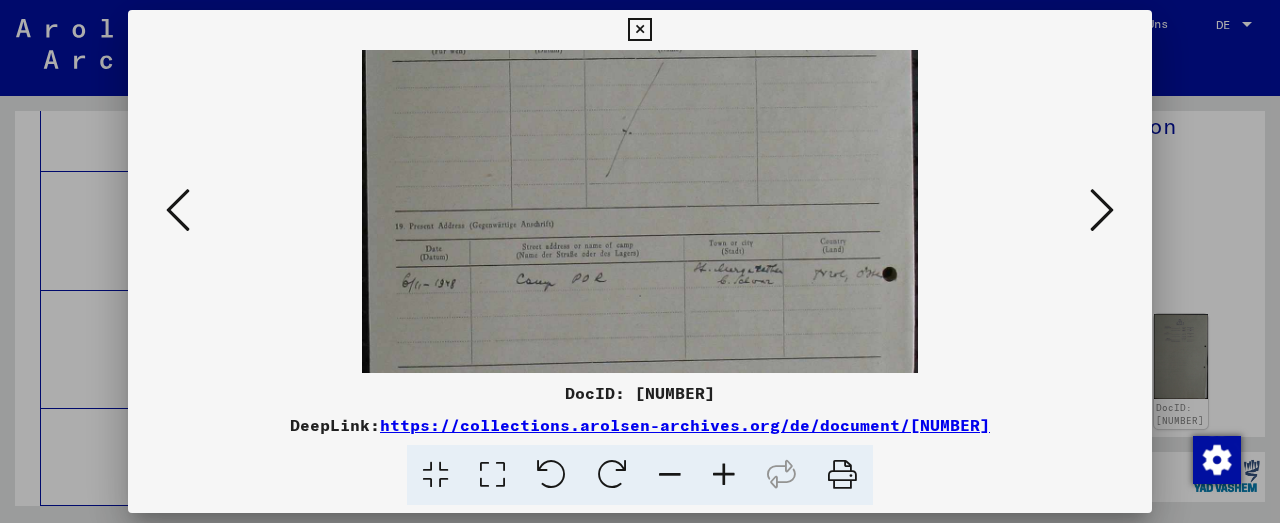drag, startPoint x: 673, startPoint y: 328, endPoint x: 652, endPoint y: 223, distance: 107.07941 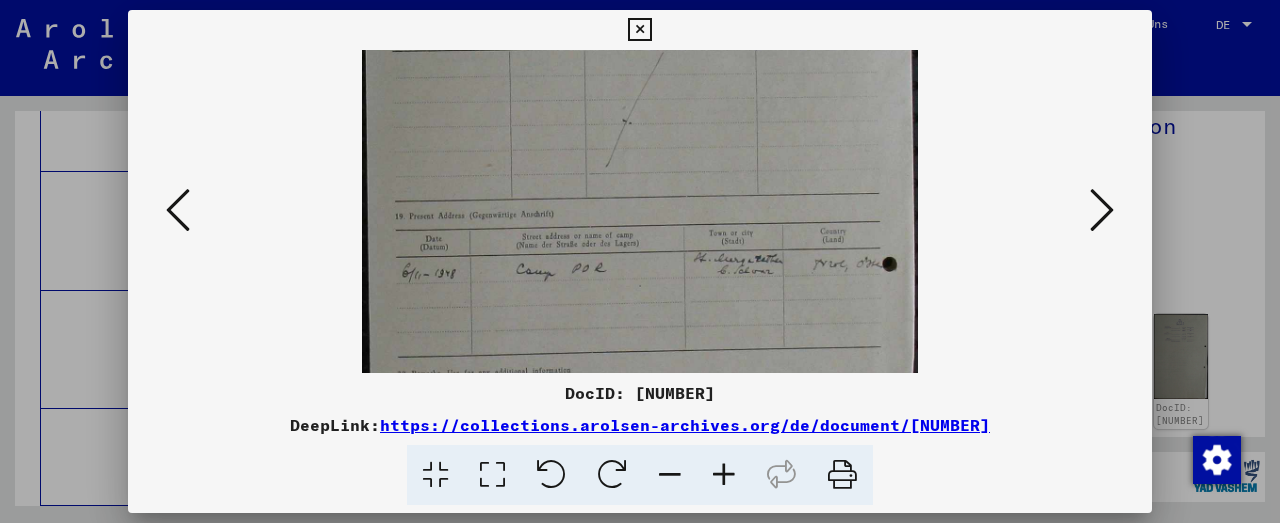drag, startPoint x: 700, startPoint y: 300, endPoint x: 744, endPoint y: 327, distance: 51.62364 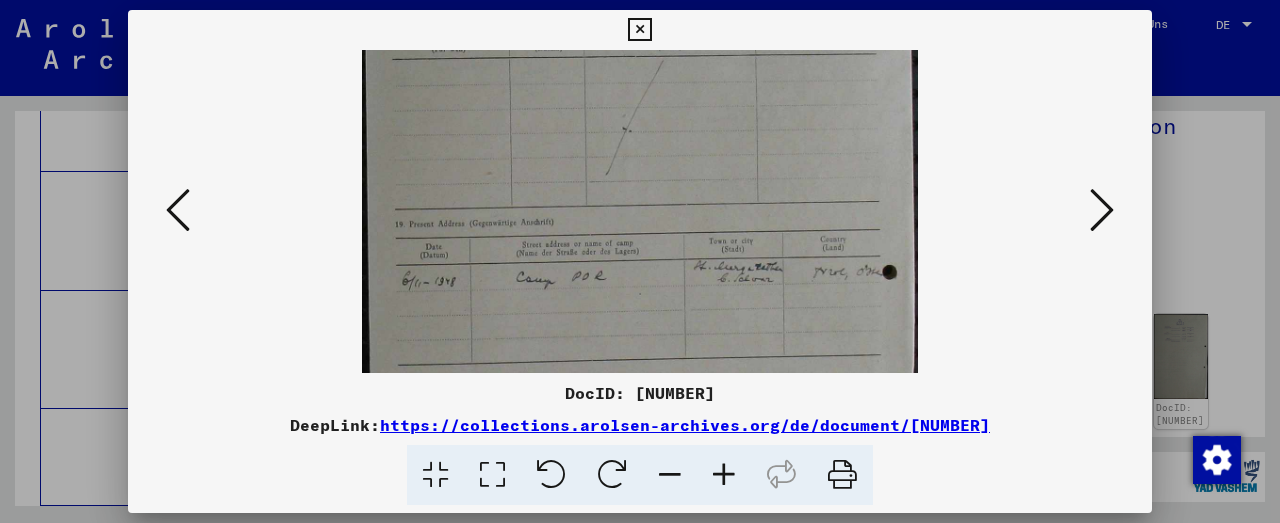 click at bounding box center (1102, 210) 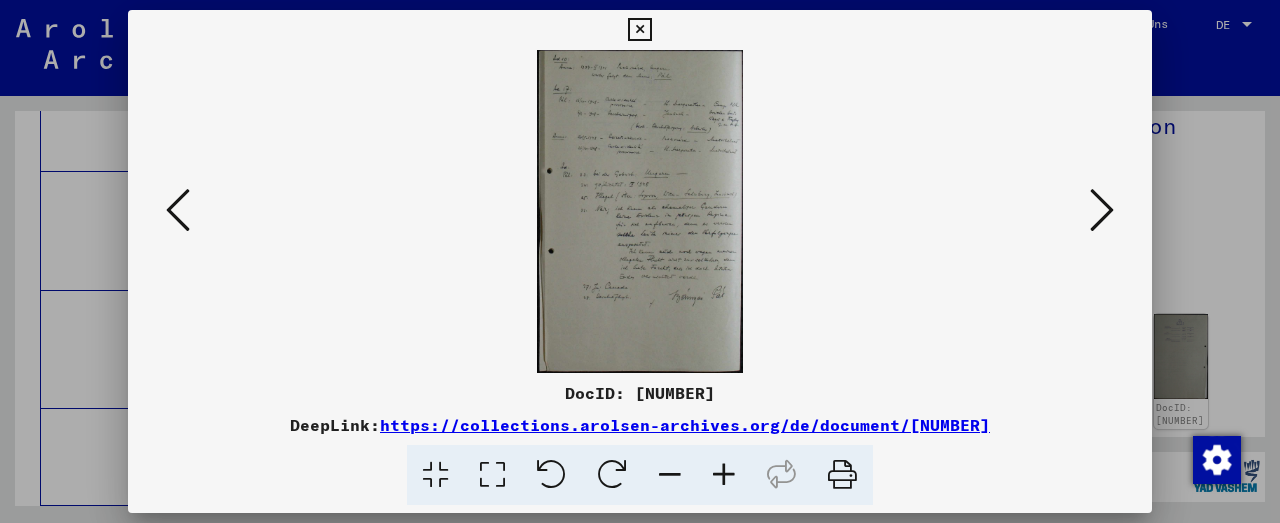 click at bounding box center [724, 475] 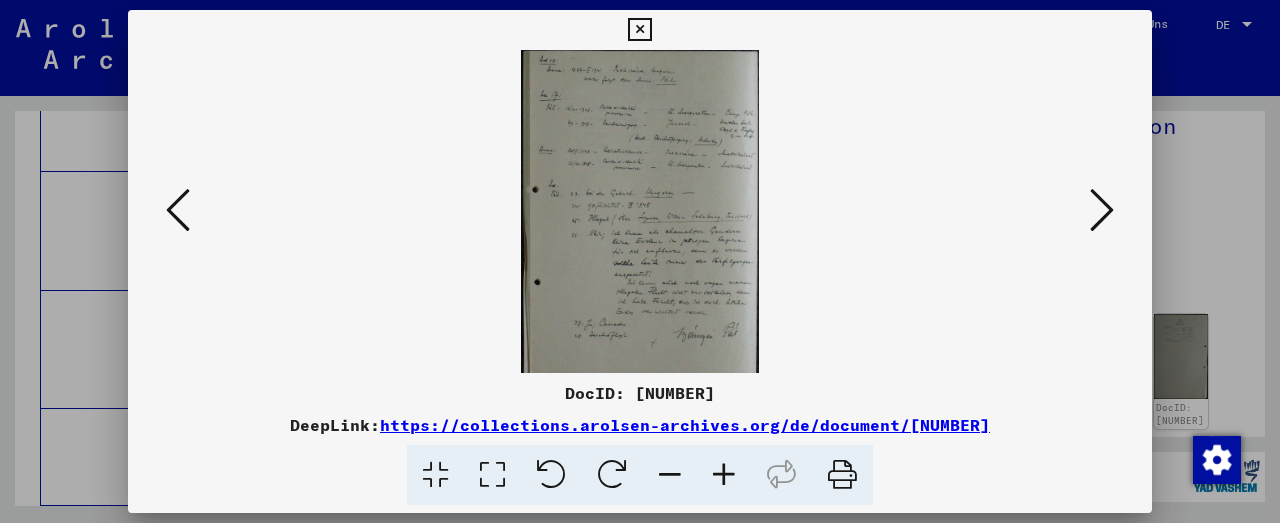 click at bounding box center (724, 475) 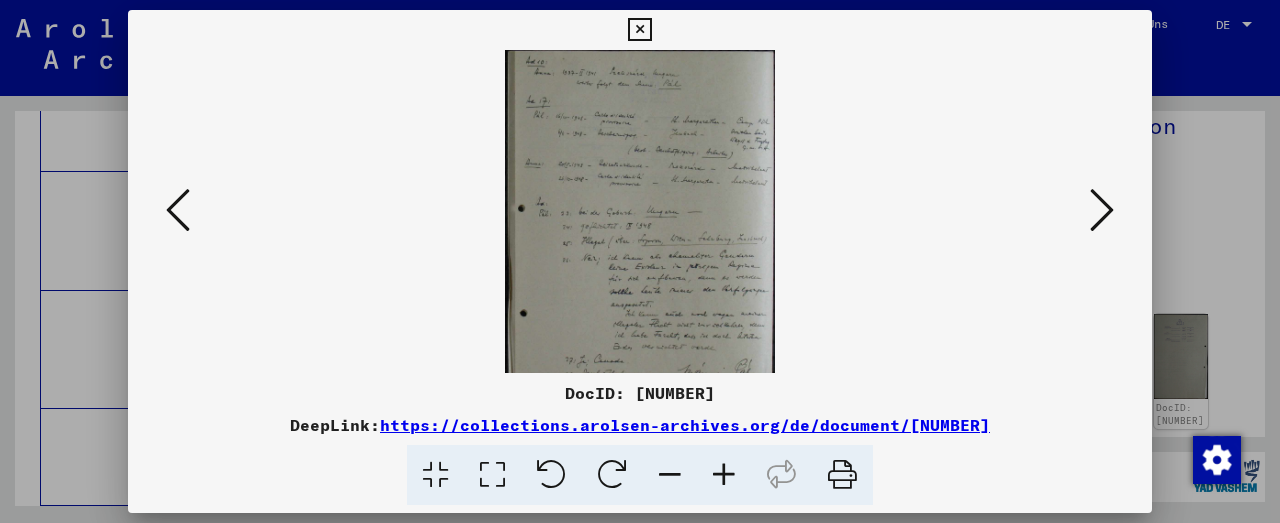 click at bounding box center [724, 475] 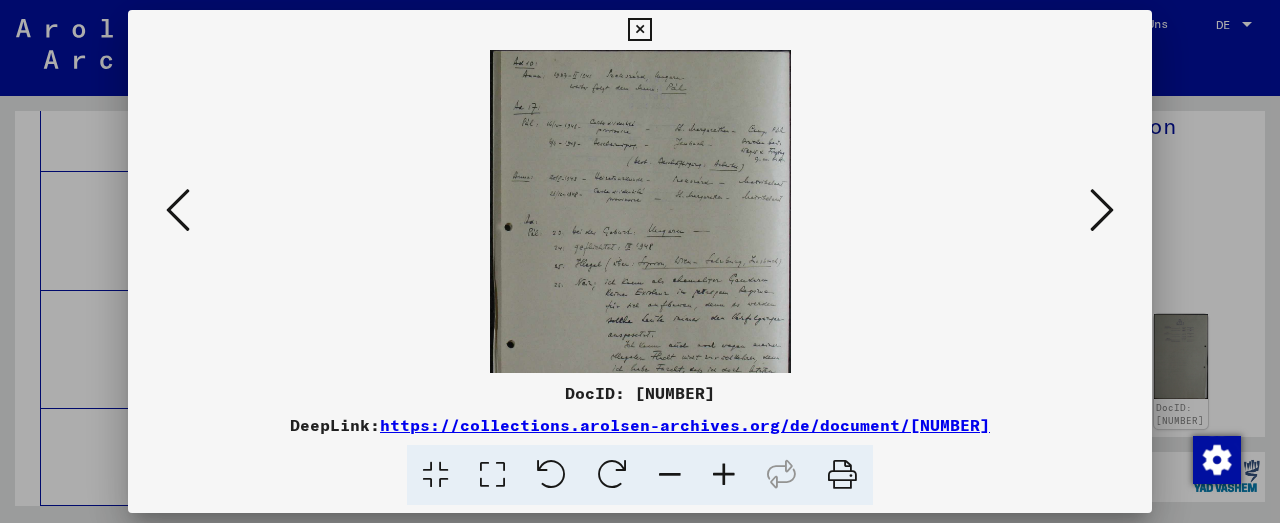 click at bounding box center [724, 475] 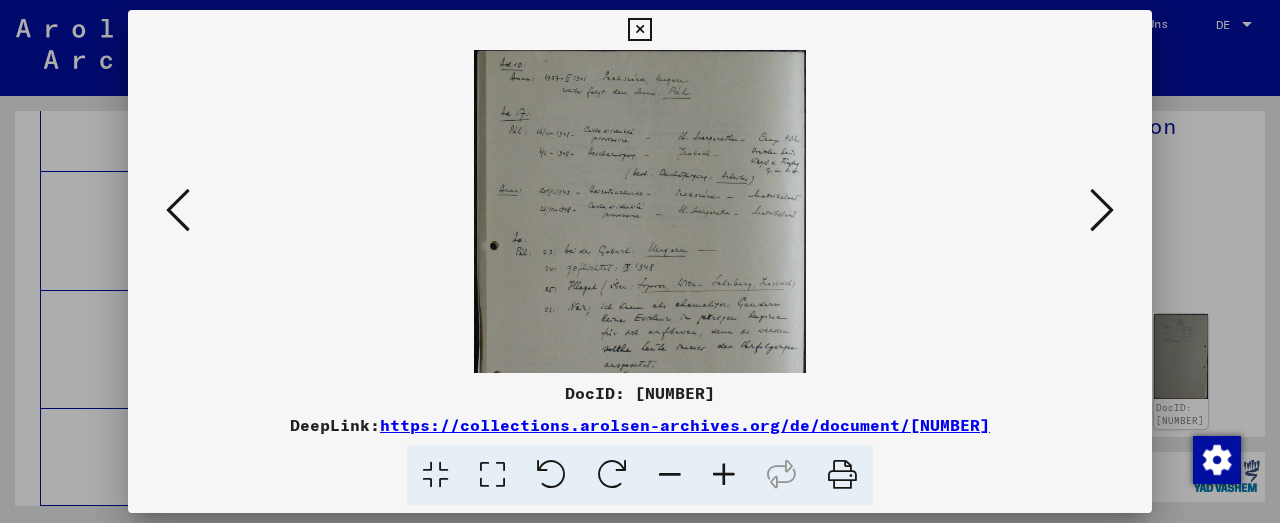 click at bounding box center [724, 475] 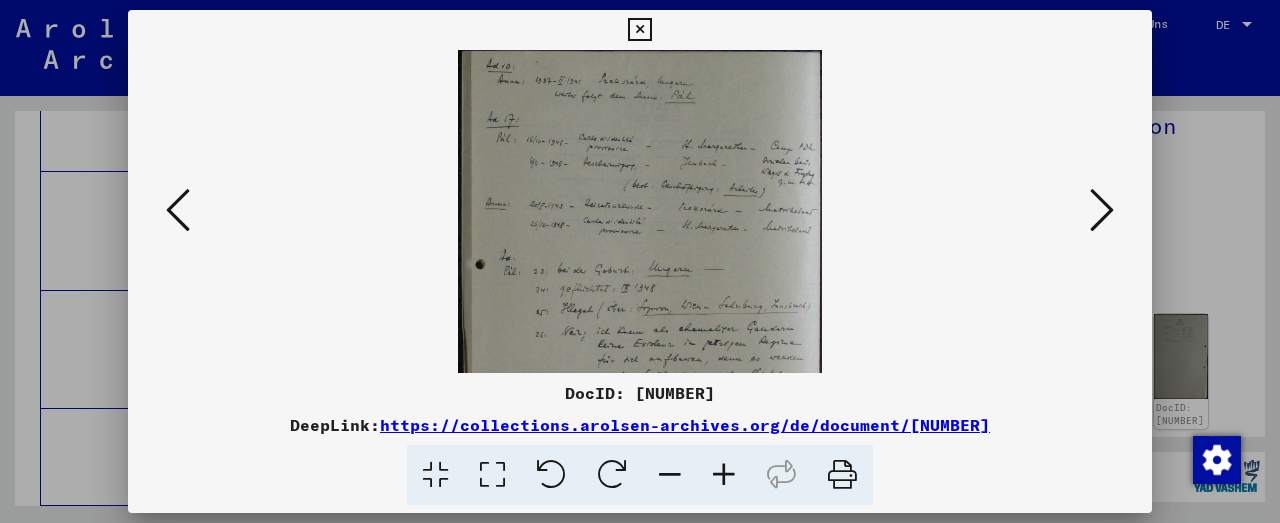 click at bounding box center (724, 475) 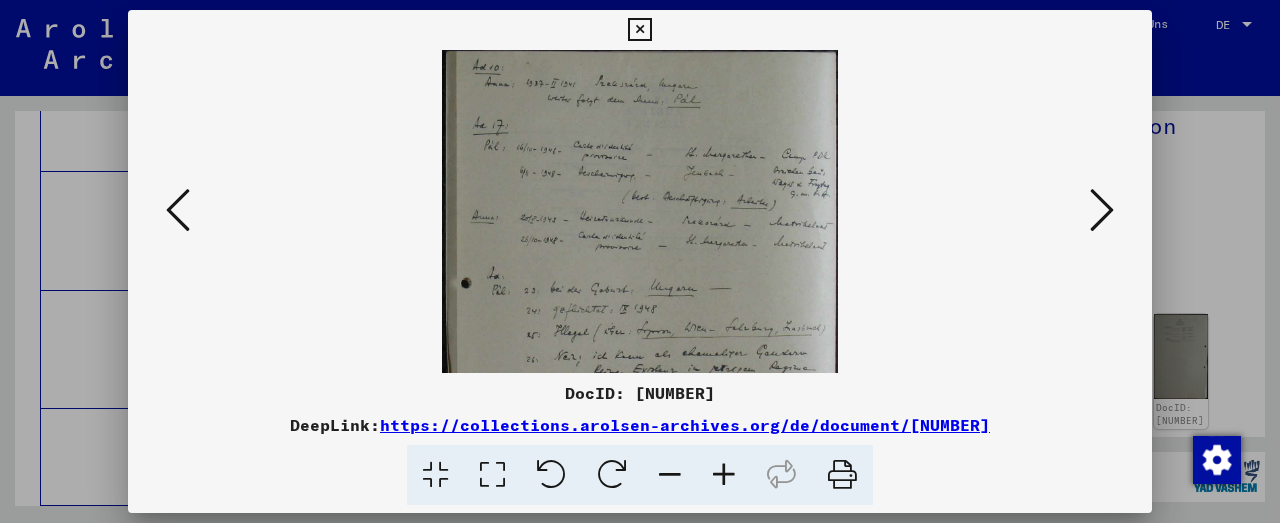 click at bounding box center [724, 475] 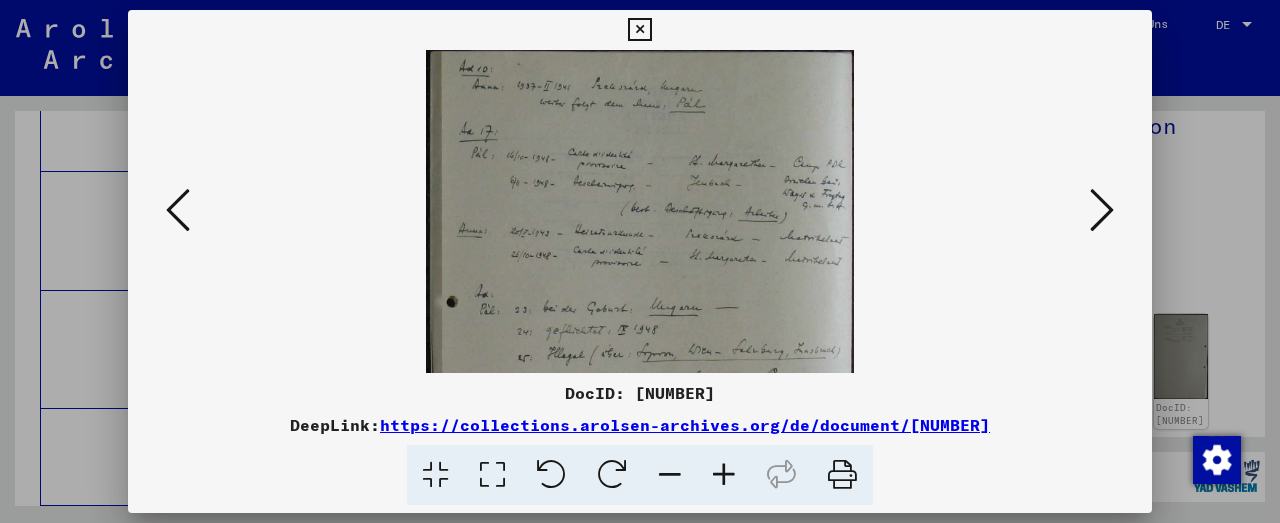 click at bounding box center [724, 475] 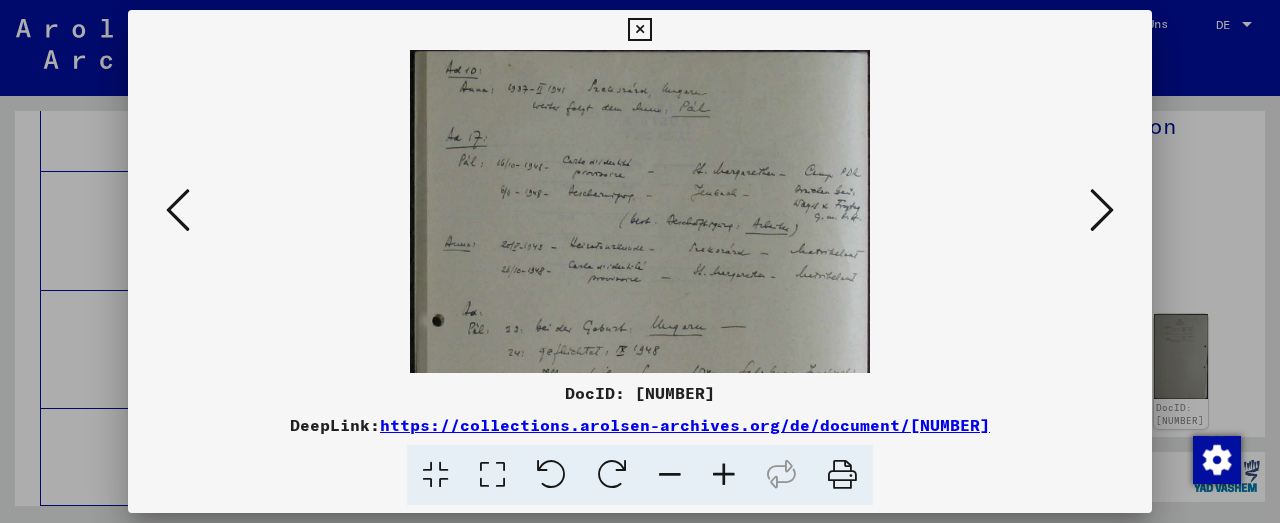 click at bounding box center (724, 475) 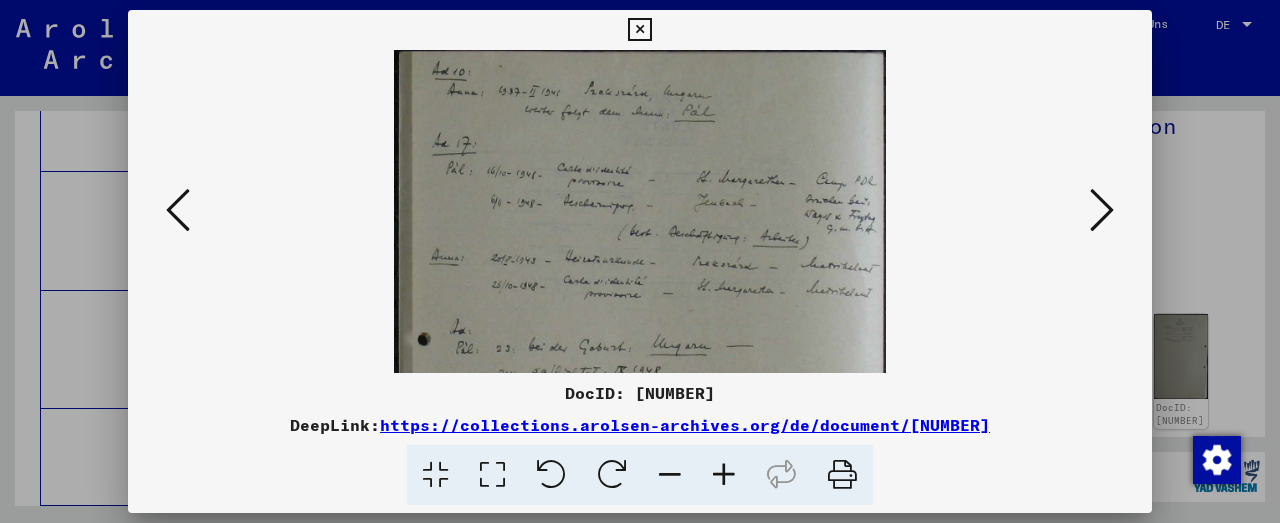 click at bounding box center (724, 475) 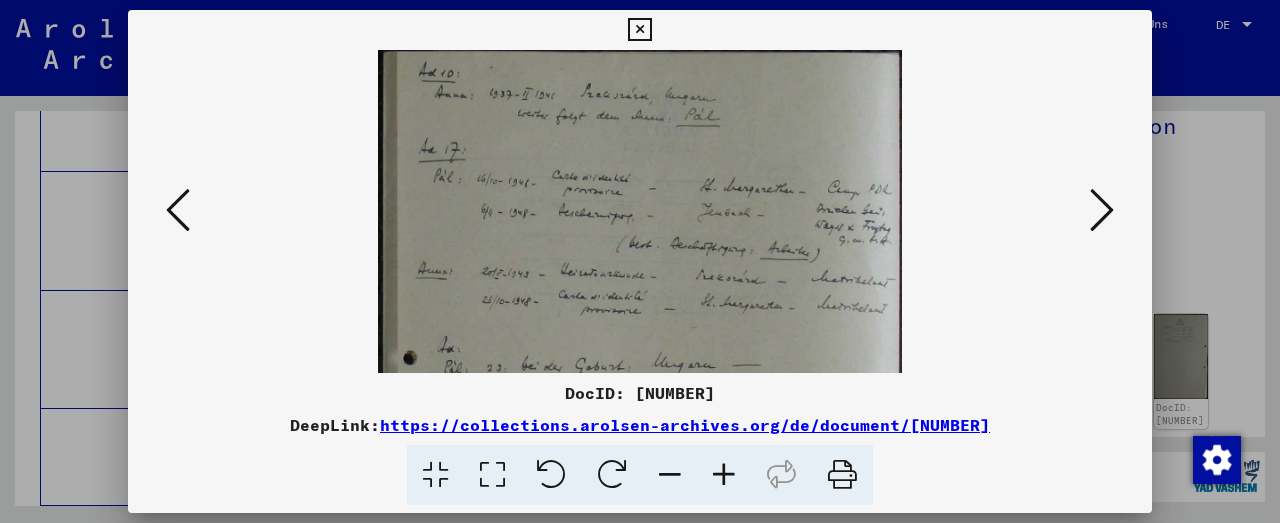 click at bounding box center (724, 475) 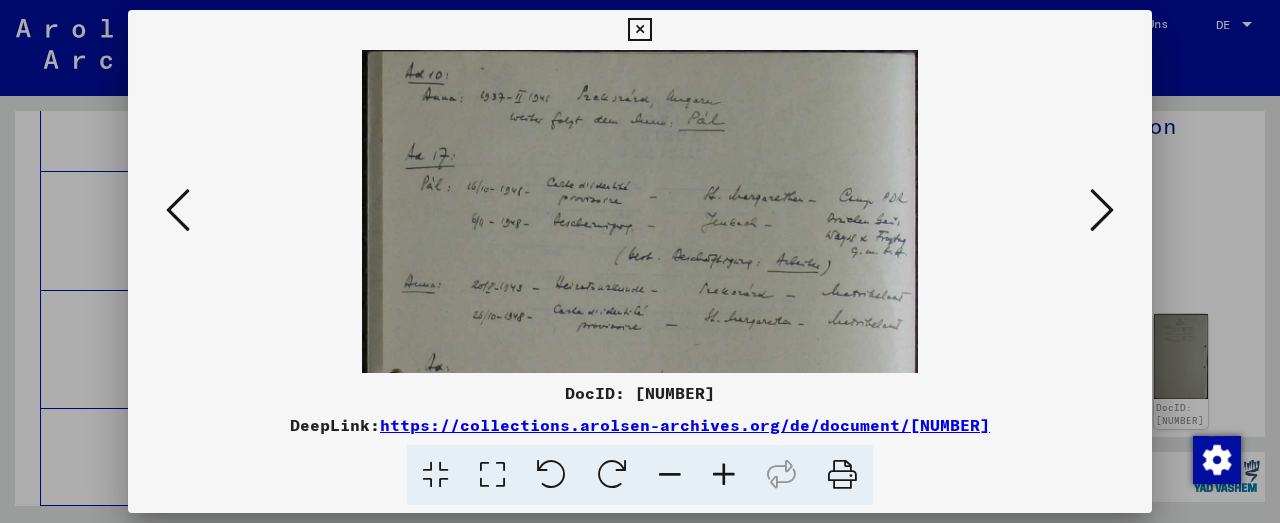 click at bounding box center (724, 475) 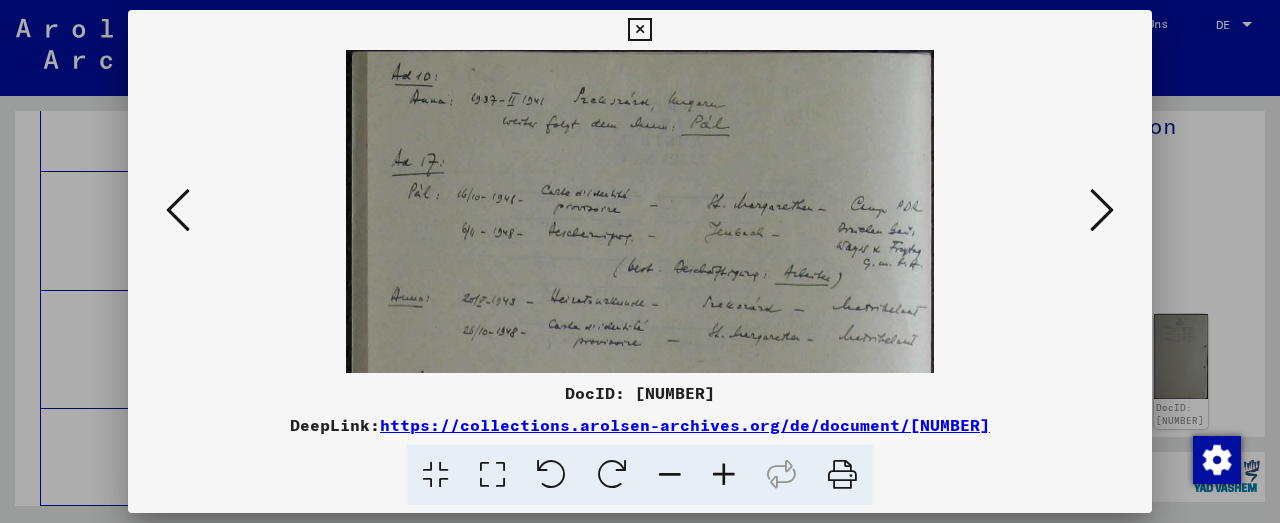 click at bounding box center (724, 475) 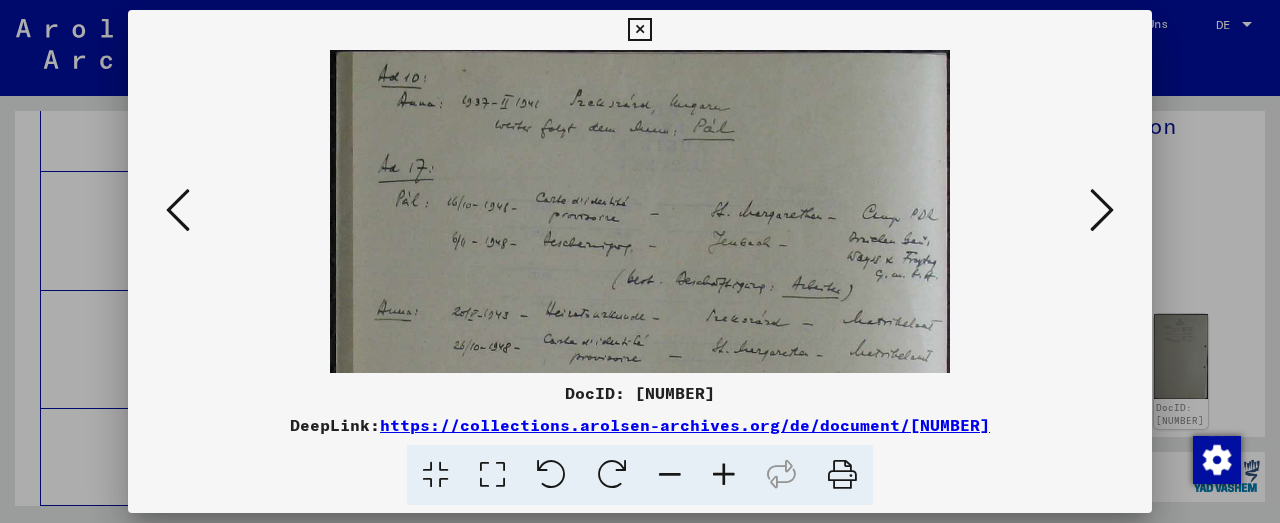 click at bounding box center [724, 475] 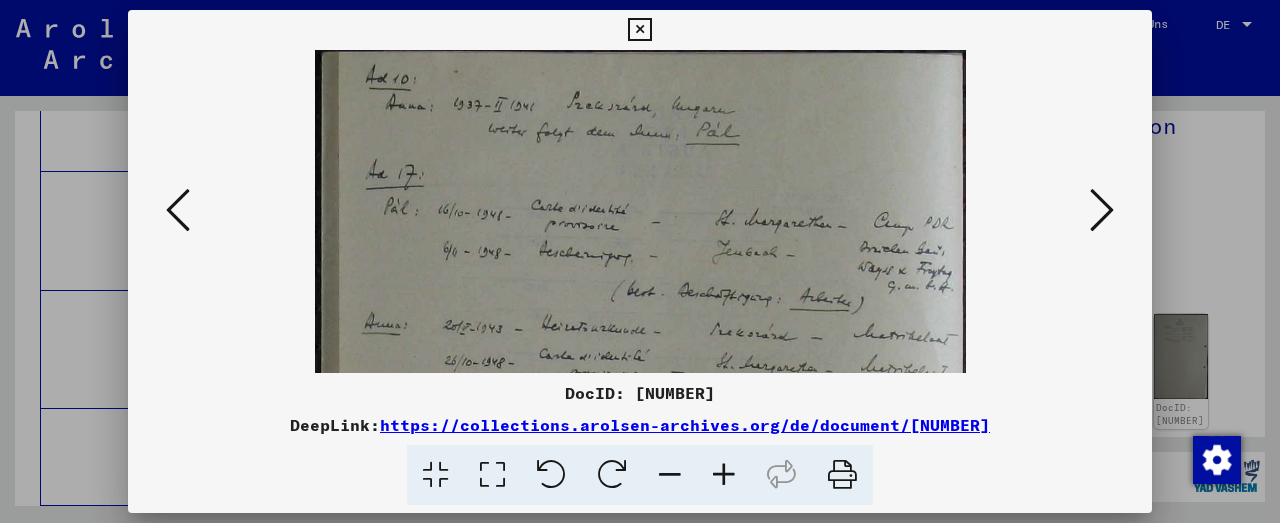 click at bounding box center (724, 475) 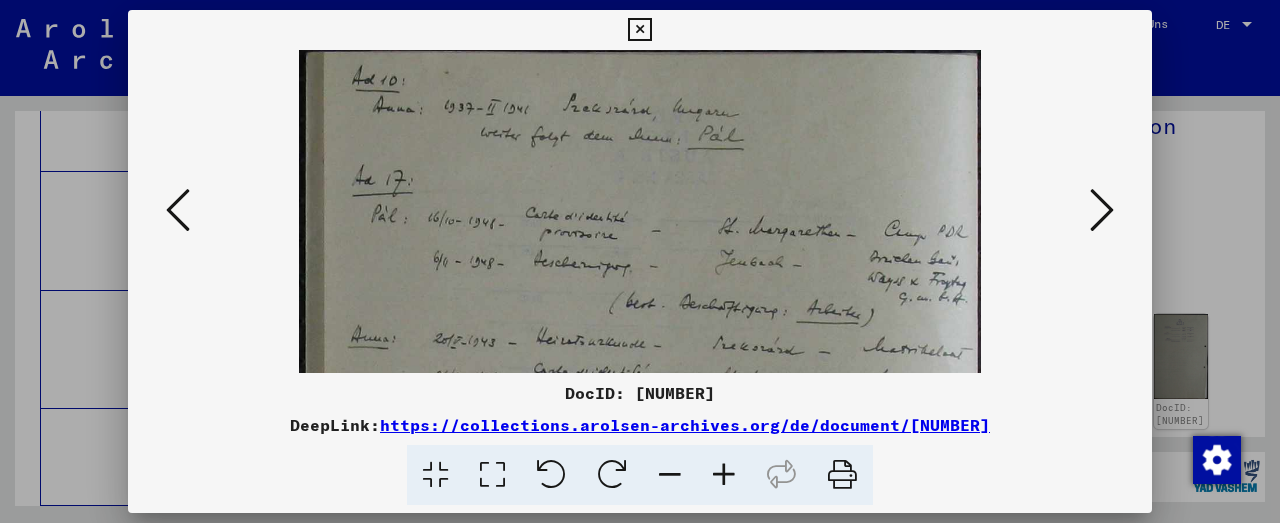 click at bounding box center (724, 475) 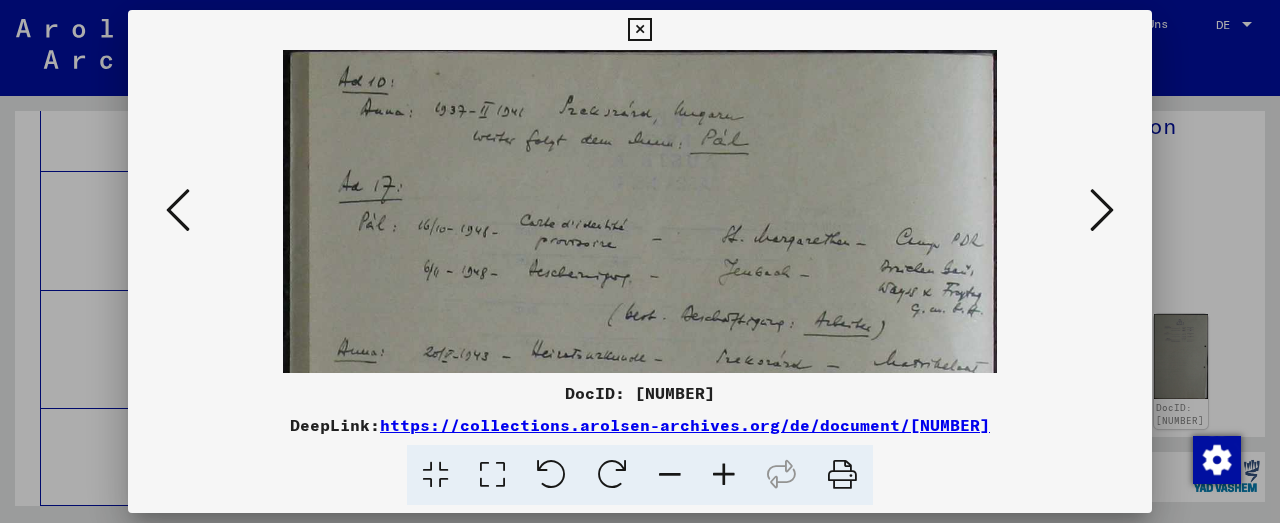 click at bounding box center (724, 475) 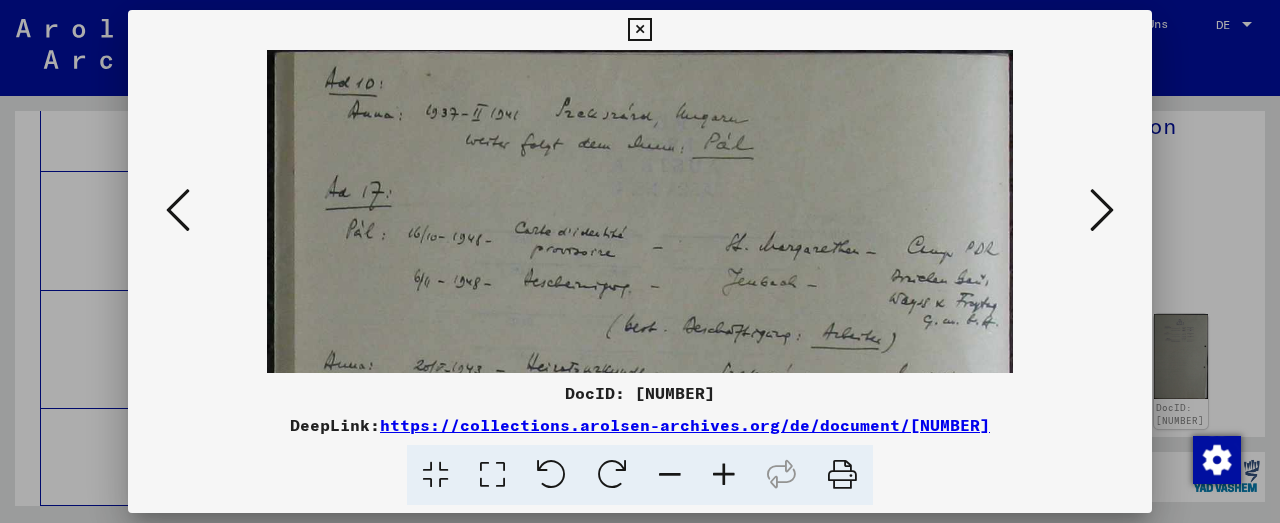 click at bounding box center [640, 636] 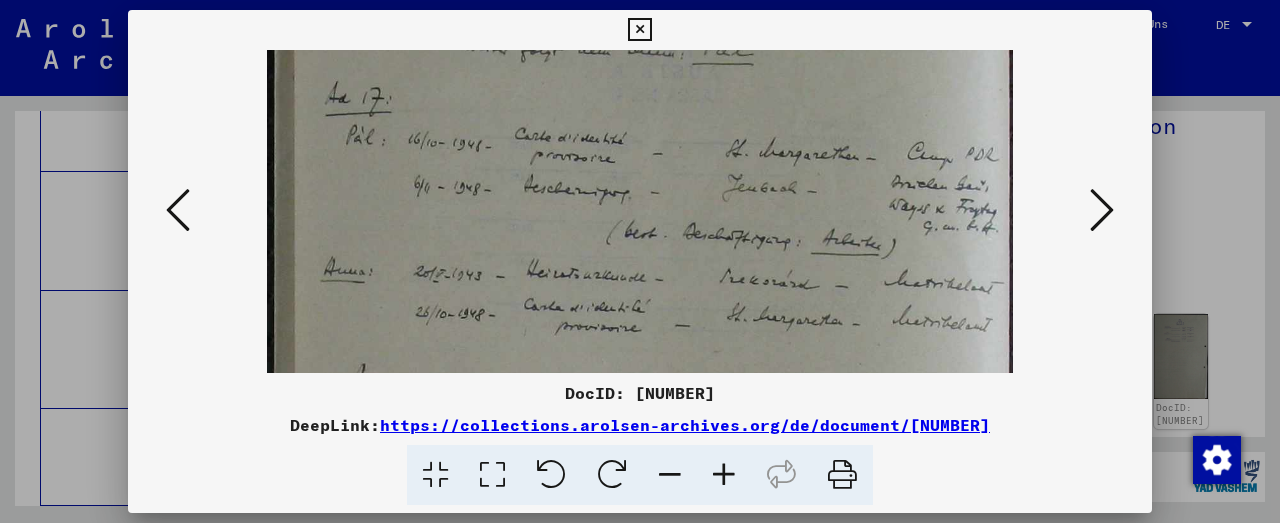 drag, startPoint x: 621, startPoint y: 284, endPoint x: 621, endPoint y: 187, distance: 97 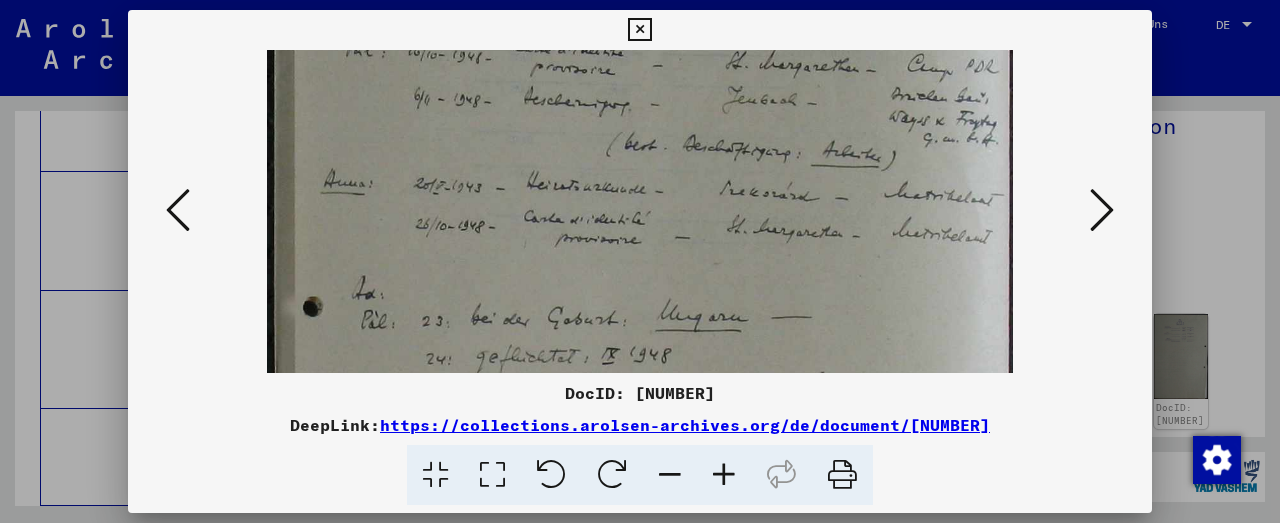 drag, startPoint x: 630, startPoint y: 264, endPoint x: 632, endPoint y: 173, distance: 91.02197 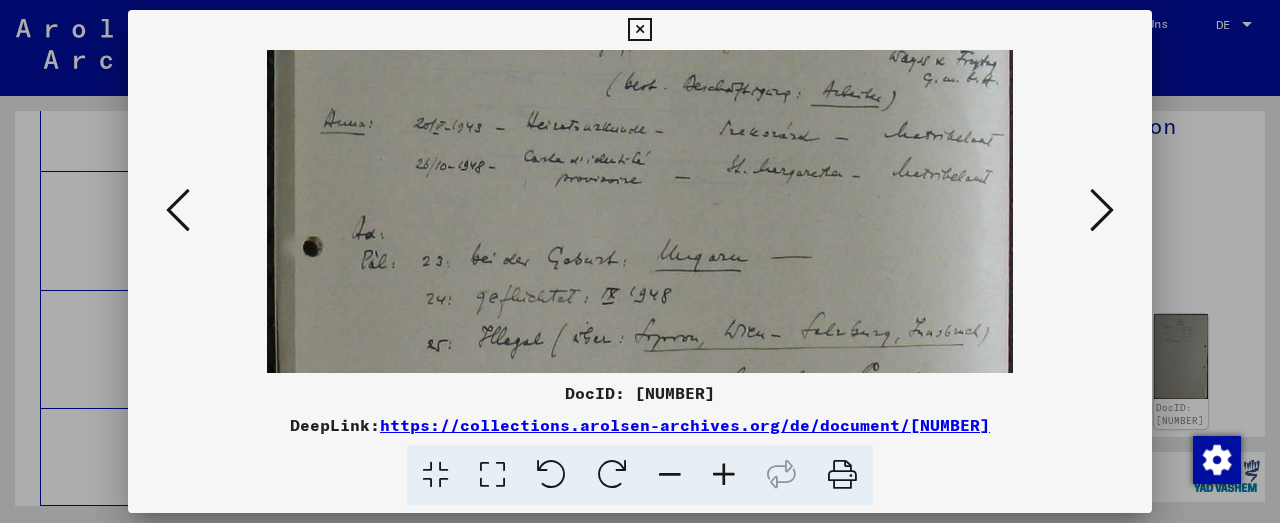 scroll, scrollTop: 286, scrollLeft: 0, axis: vertical 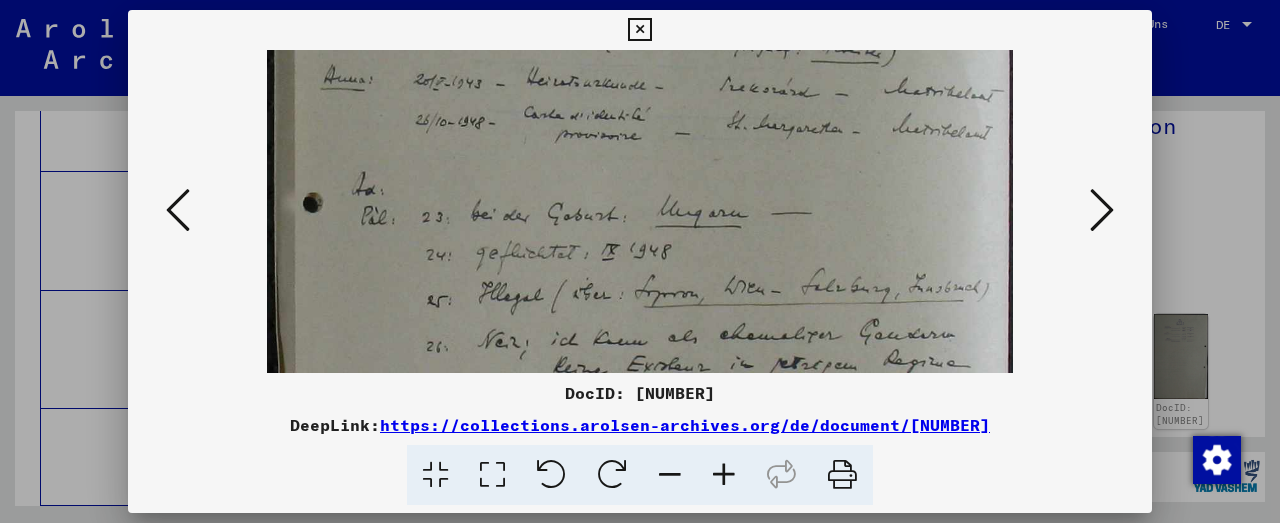 drag, startPoint x: 637, startPoint y: 274, endPoint x: 644, endPoint y: 169, distance: 105.23308 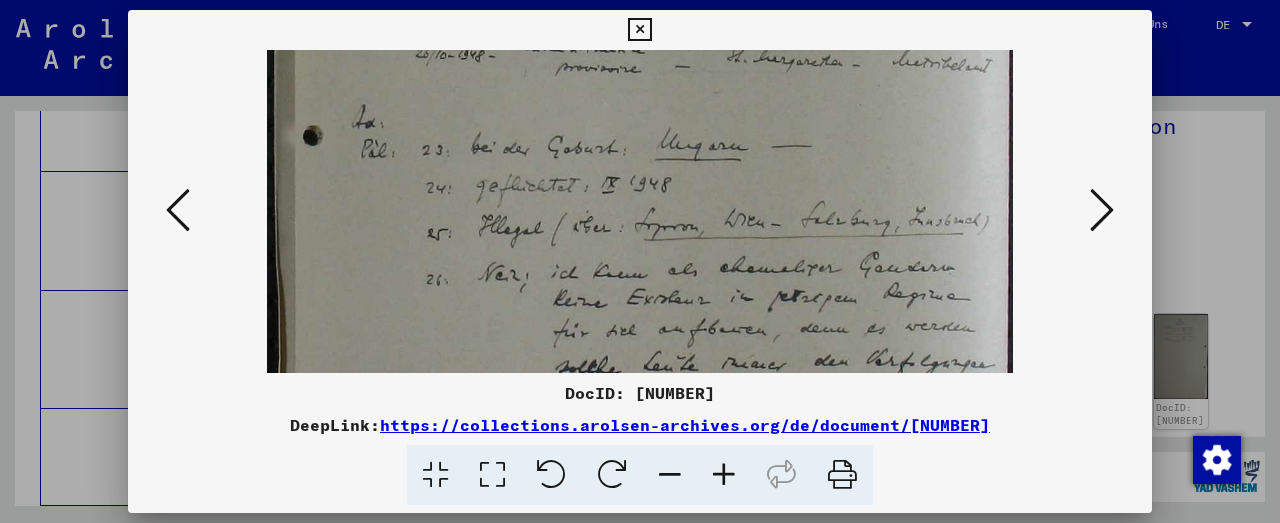 scroll, scrollTop: 358, scrollLeft: 0, axis: vertical 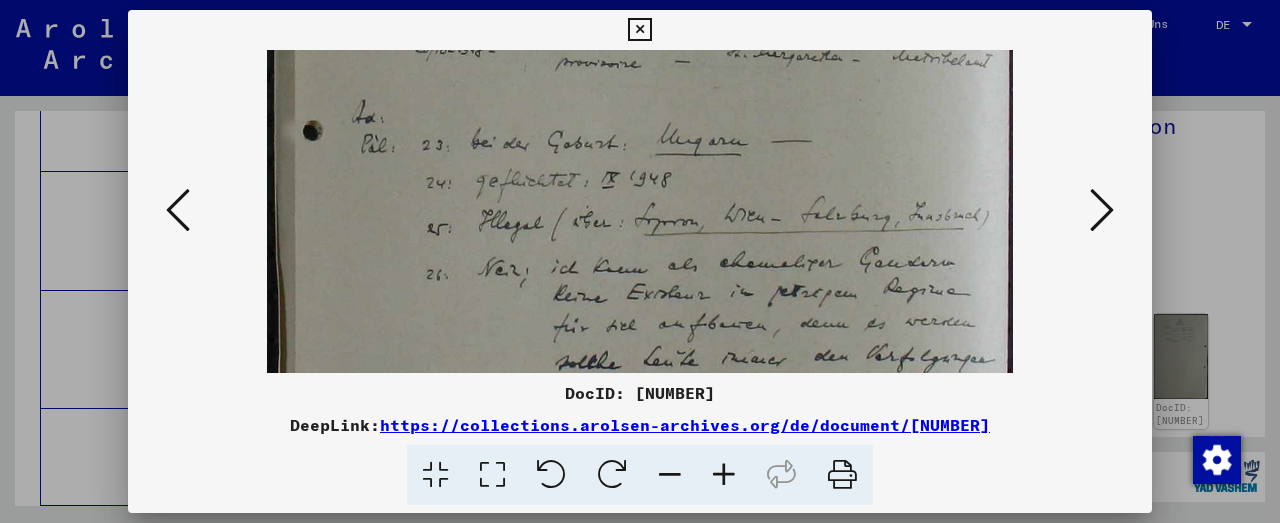 drag, startPoint x: 649, startPoint y: 242, endPoint x: 628, endPoint y: 167, distance: 77.88453 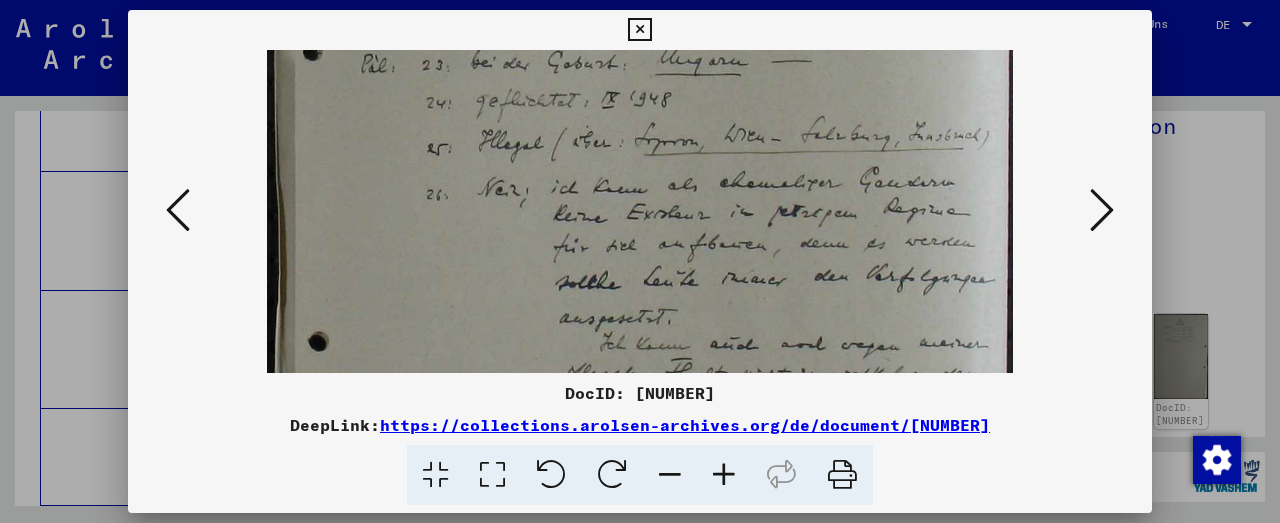 drag, startPoint x: 646, startPoint y: 245, endPoint x: 636, endPoint y: 164, distance: 81.61495 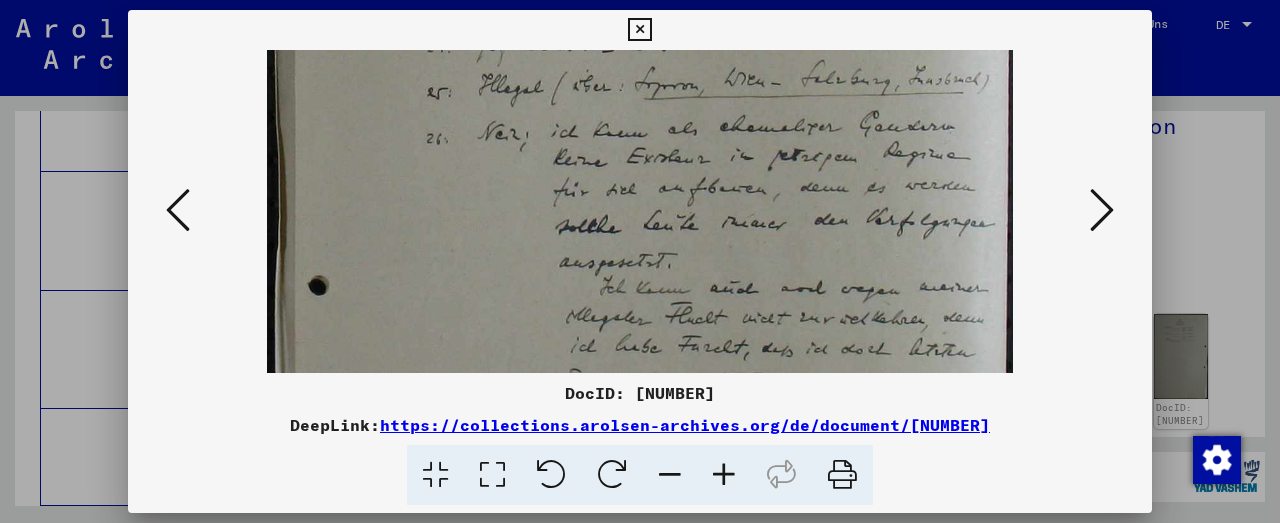 scroll, scrollTop: 532, scrollLeft: 0, axis: vertical 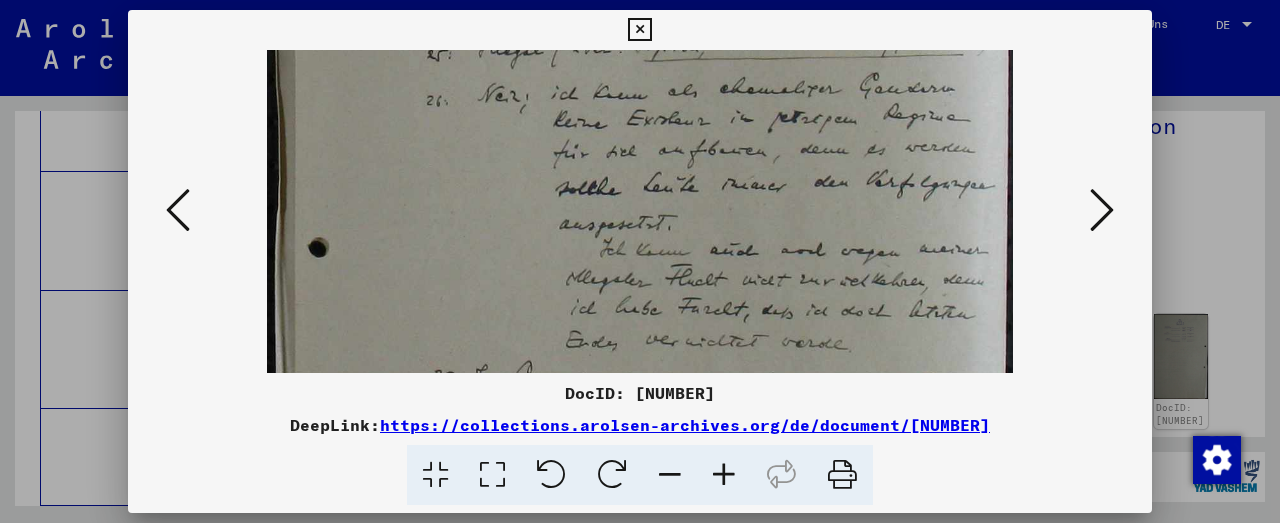 drag, startPoint x: 664, startPoint y: 245, endPoint x: 659, endPoint y: 148, distance: 97.128784 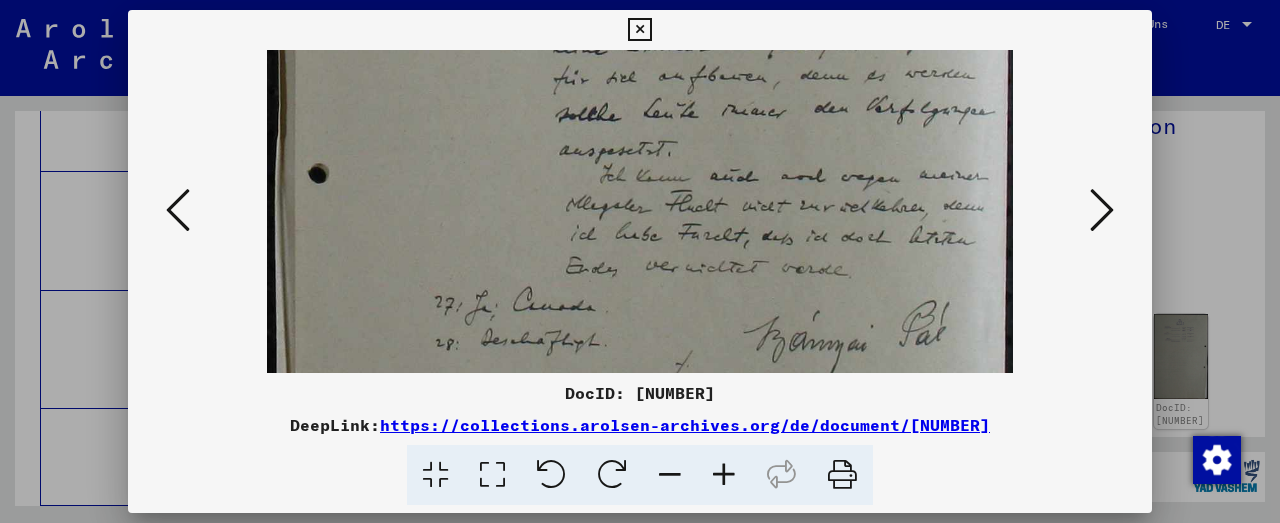 drag, startPoint x: 673, startPoint y: 224, endPoint x: 677, endPoint y: 152, distance: 72.11102 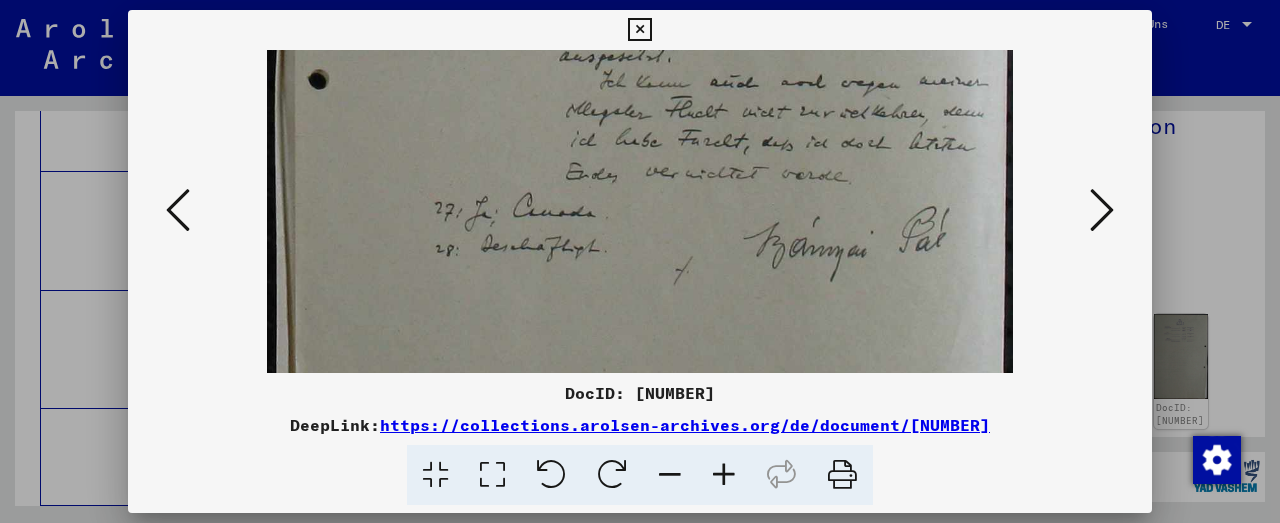 drag, startPoint x: 684, startPoint y: 168, endPoint x: 673, endPoint y: 154, distance: 17.804493 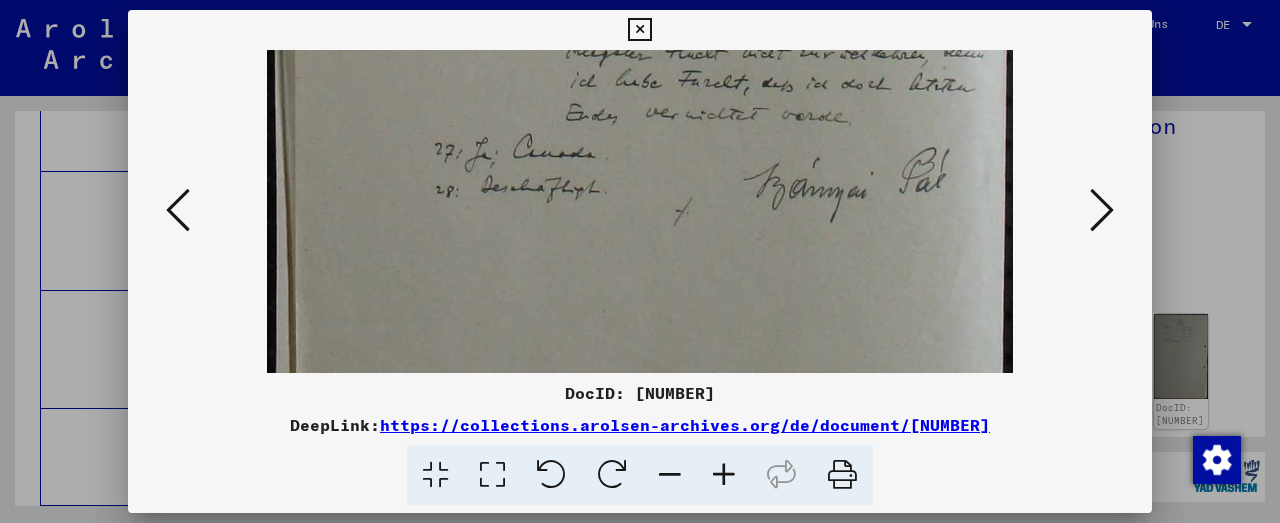 scroll, scrollTop: 763, scrollLeft: 0, axis: vertical 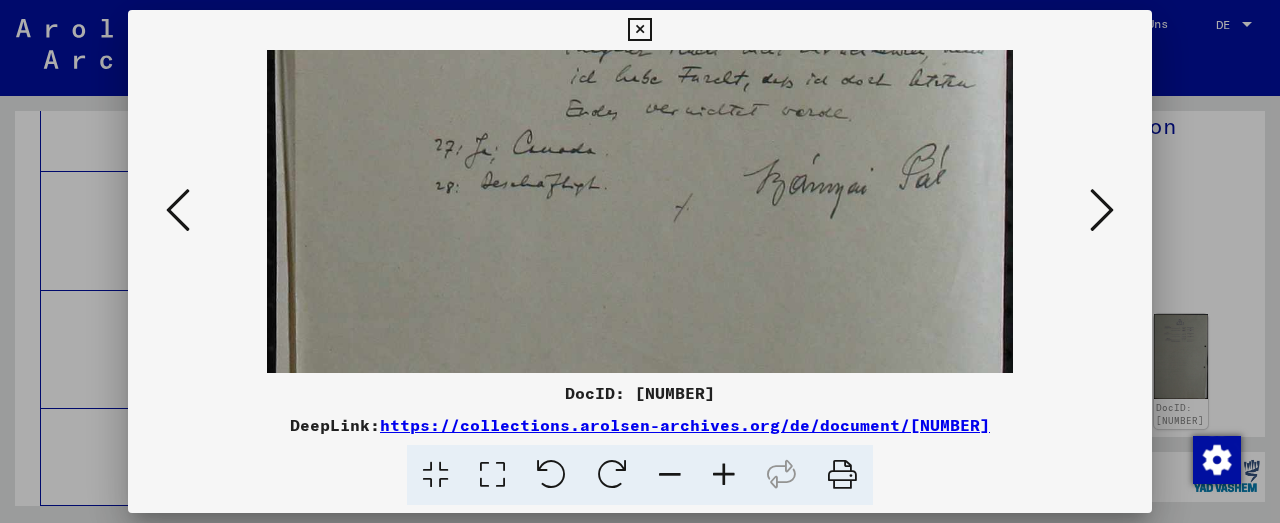 drag, startPoint x: 692, startPoint y: 202, endPoint x: 689, endPoint y: 131, distance: 71.063354 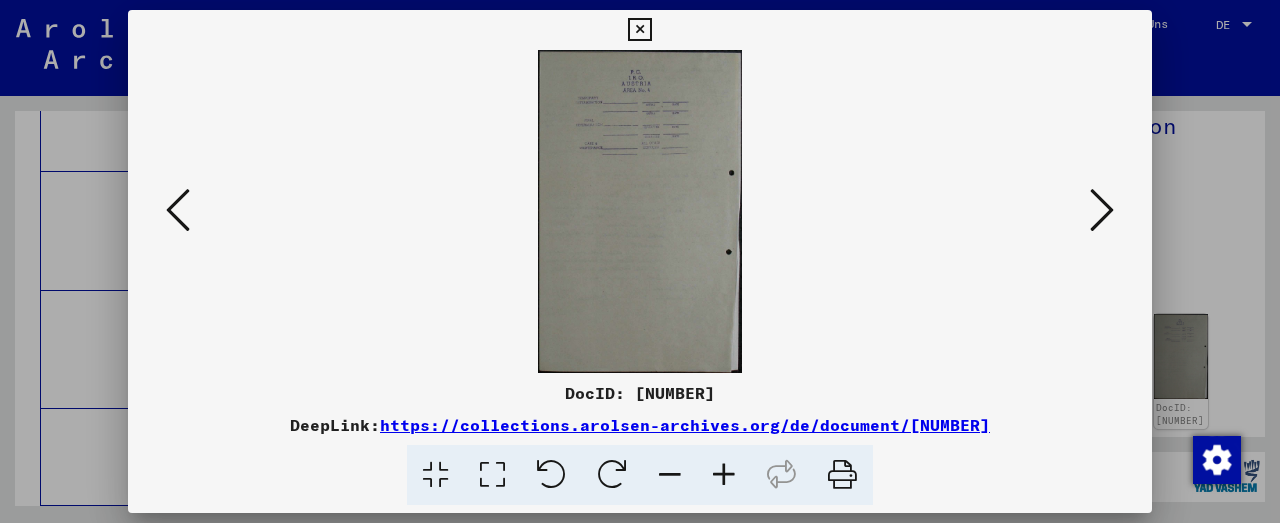 click at bounding box center (724, 475) 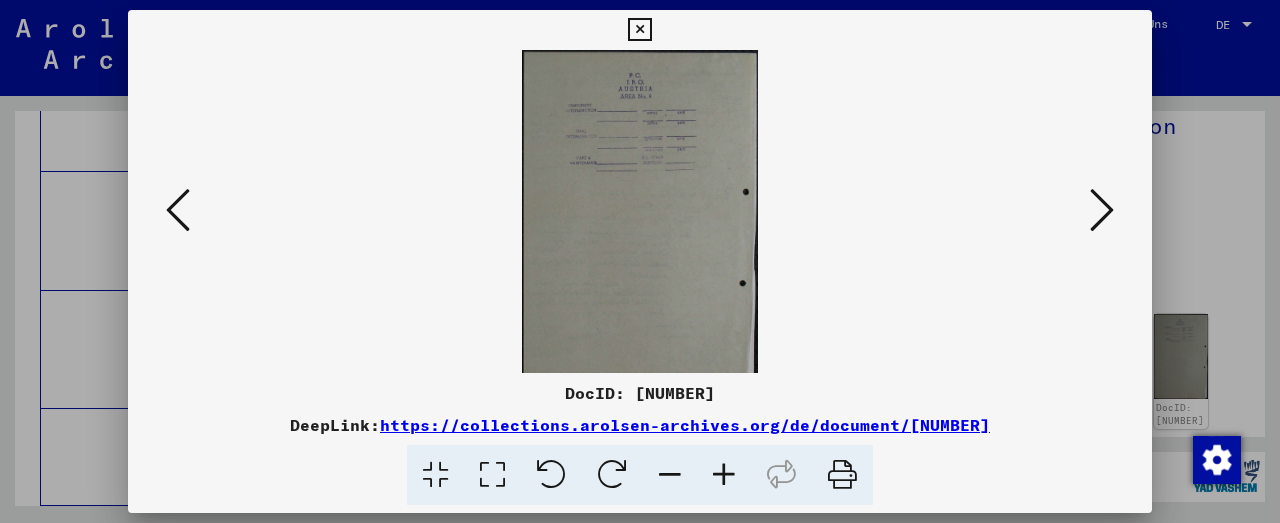 click at bounding box center (724, 475) 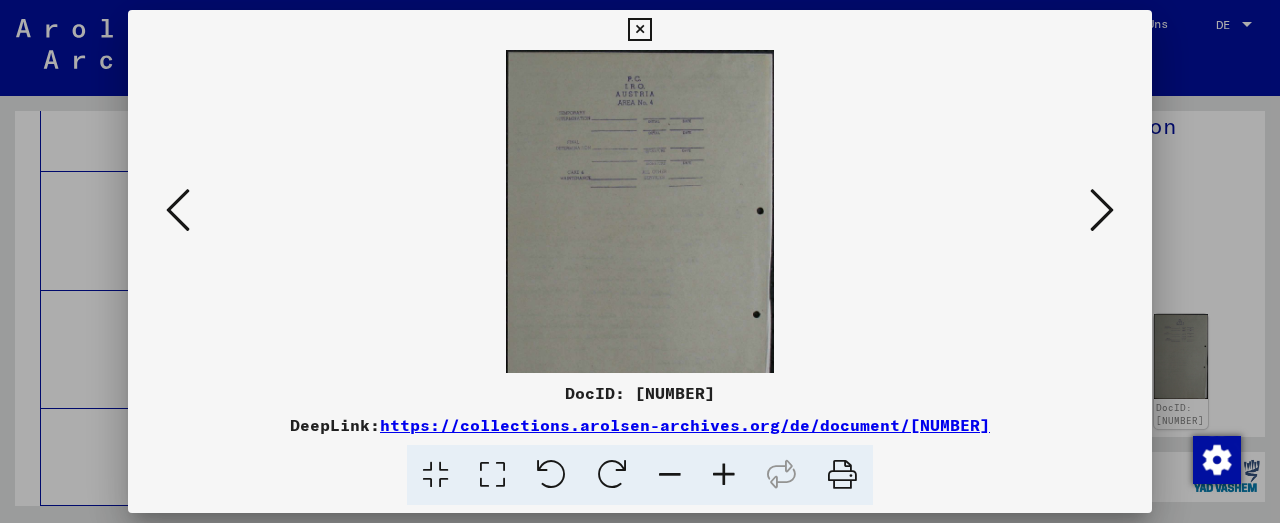 click at bounding box center [724, 475] 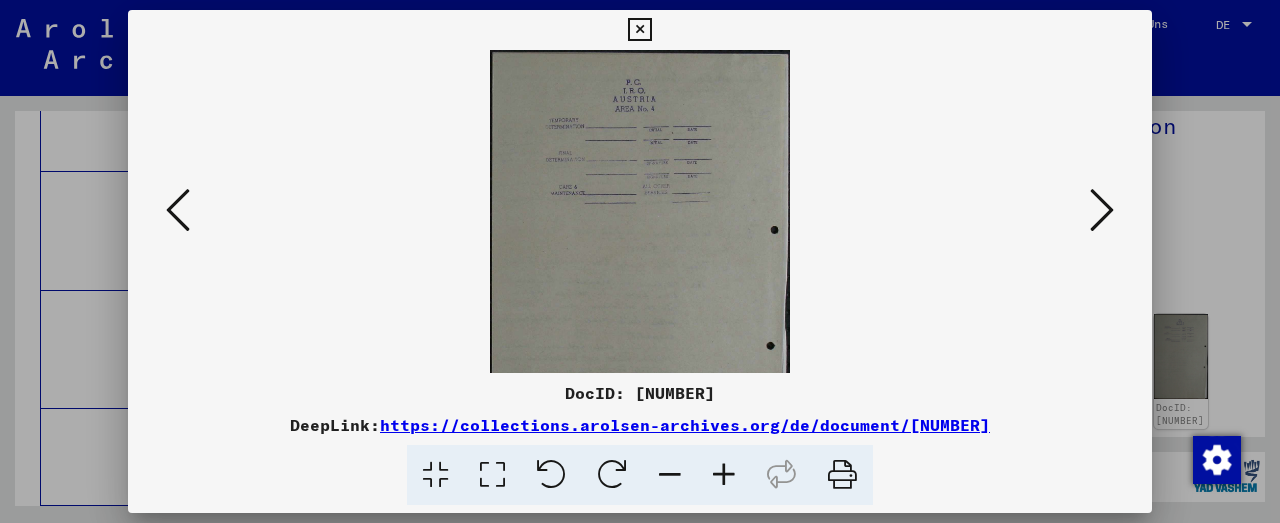 click at bounding box center [724, 475] 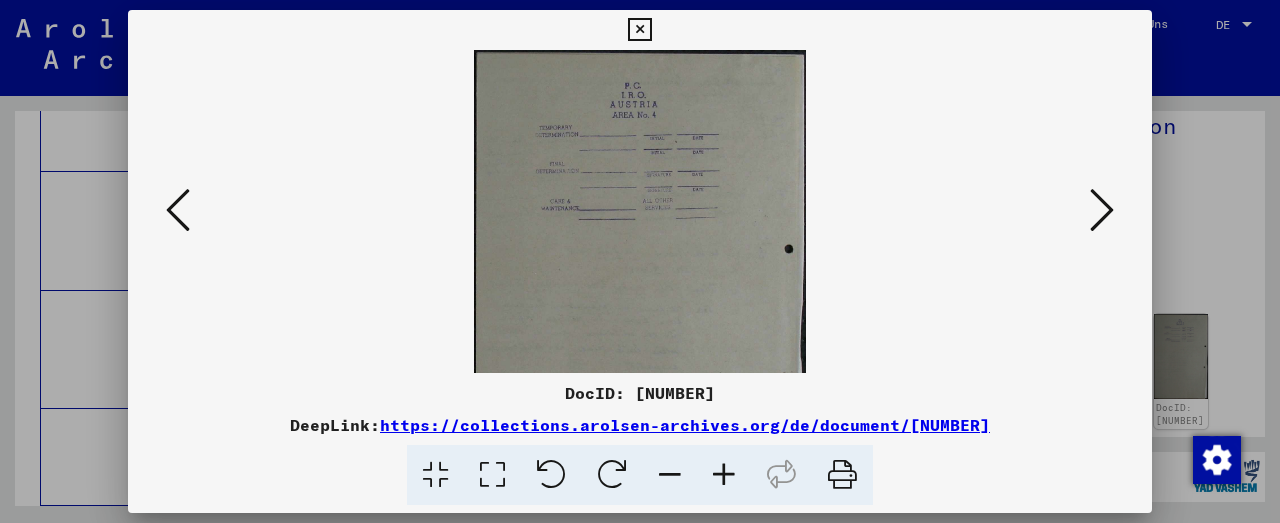 click at bounding box center [724, 475] 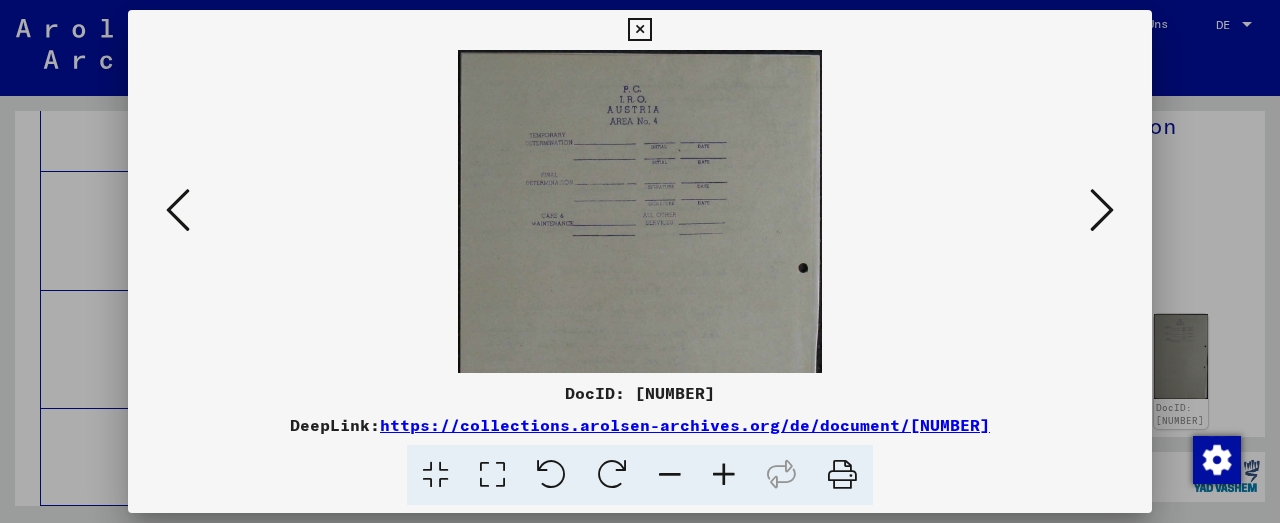 click at bounding box center [724, 475] 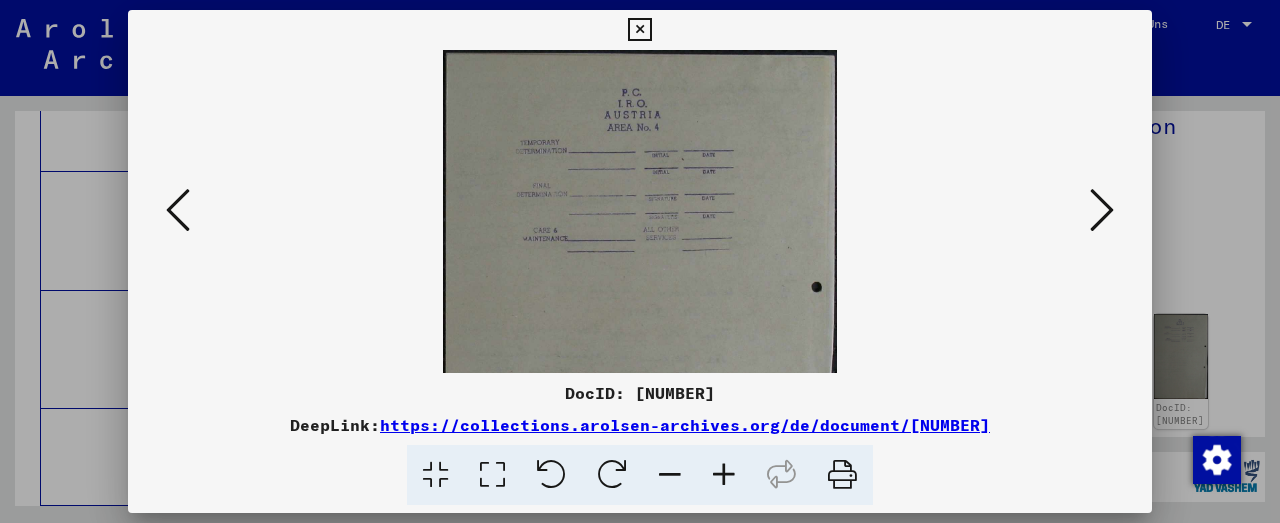 click at bounding box center (724, 475) 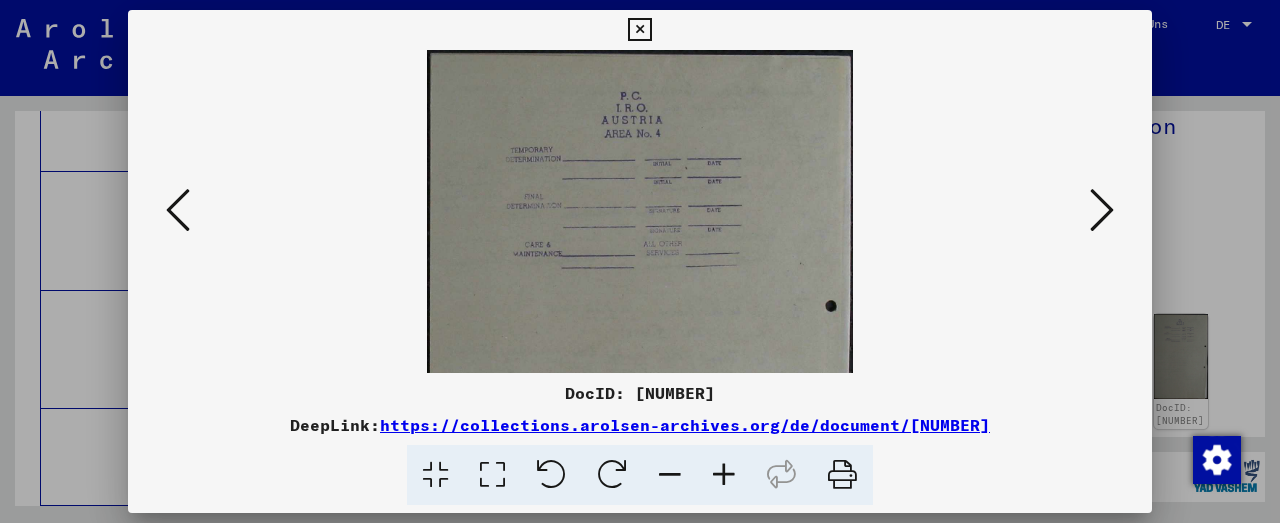 click at bounding box center [724, 475] 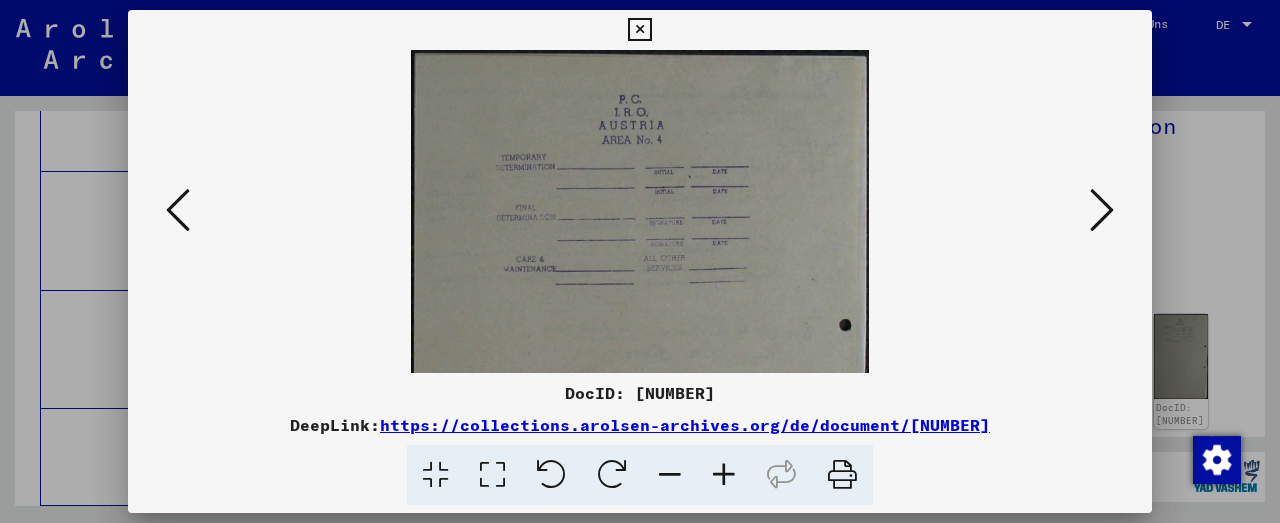 click at bounding box center [724, 475] 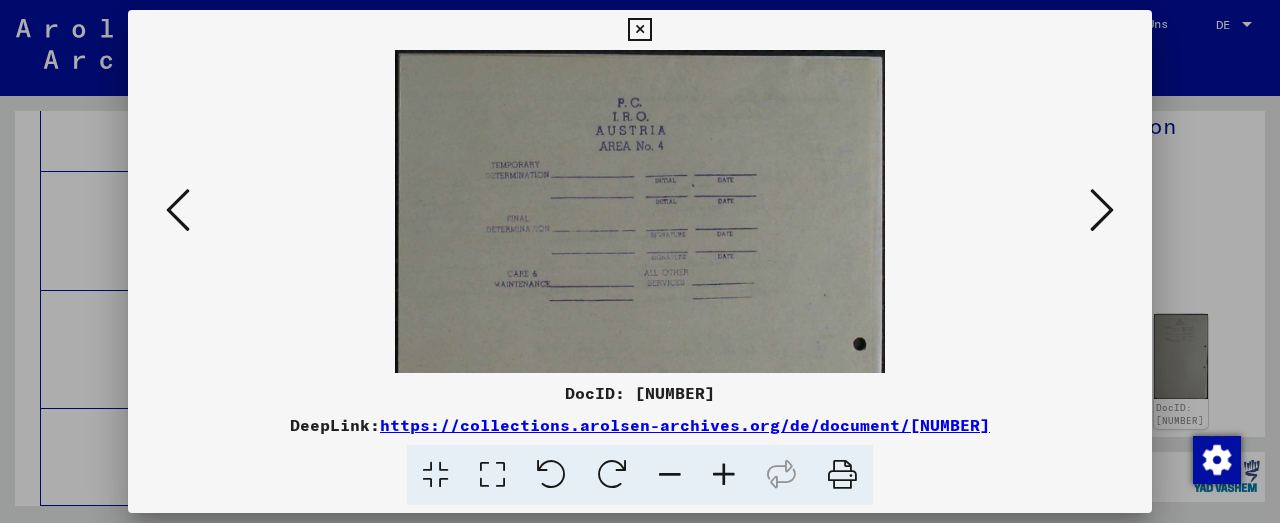click at bounding box center (724, 475) 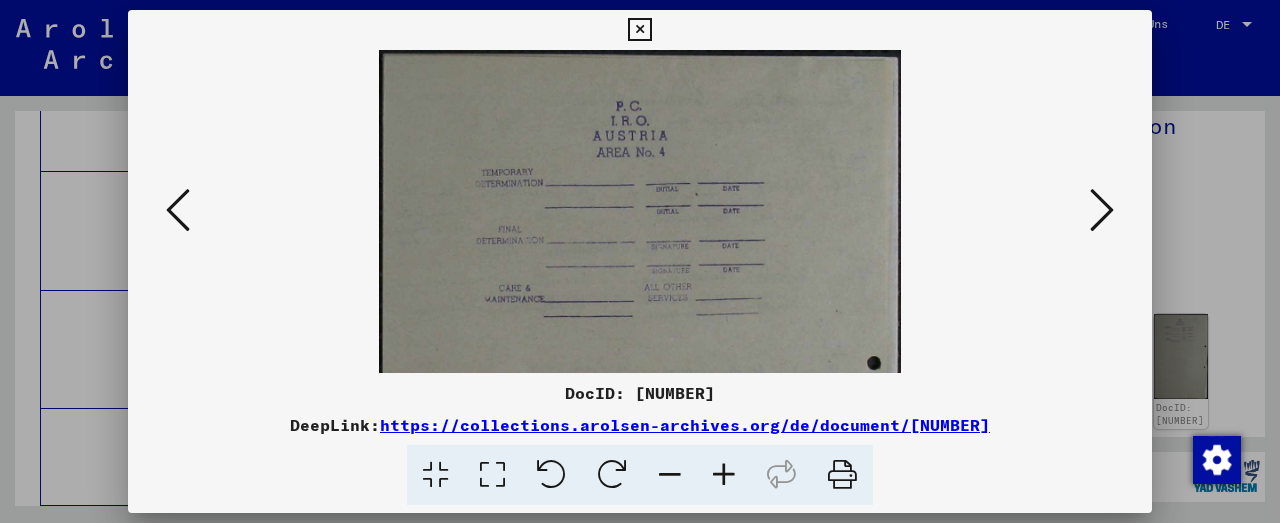 click at bounding box center [724, 475] 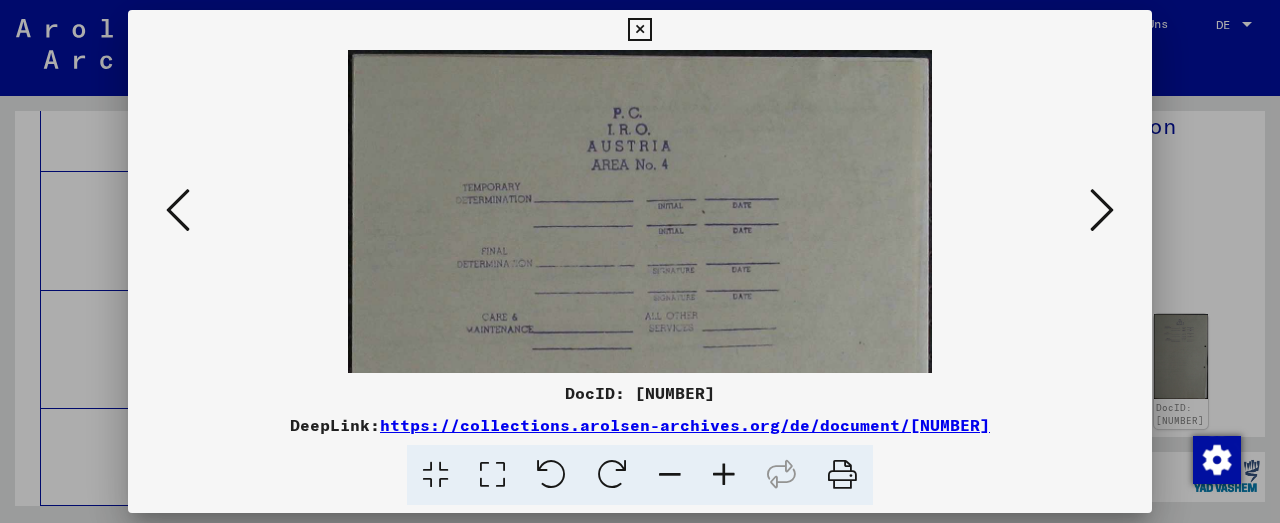 click at bounding box center (724, 475) 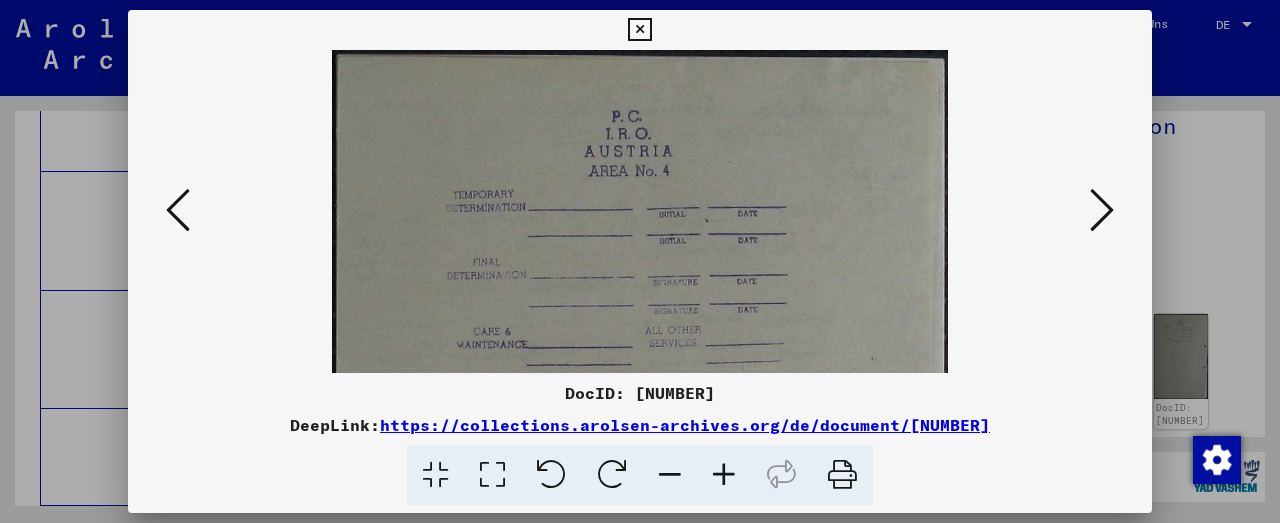 click at bounding box center [724, 475] 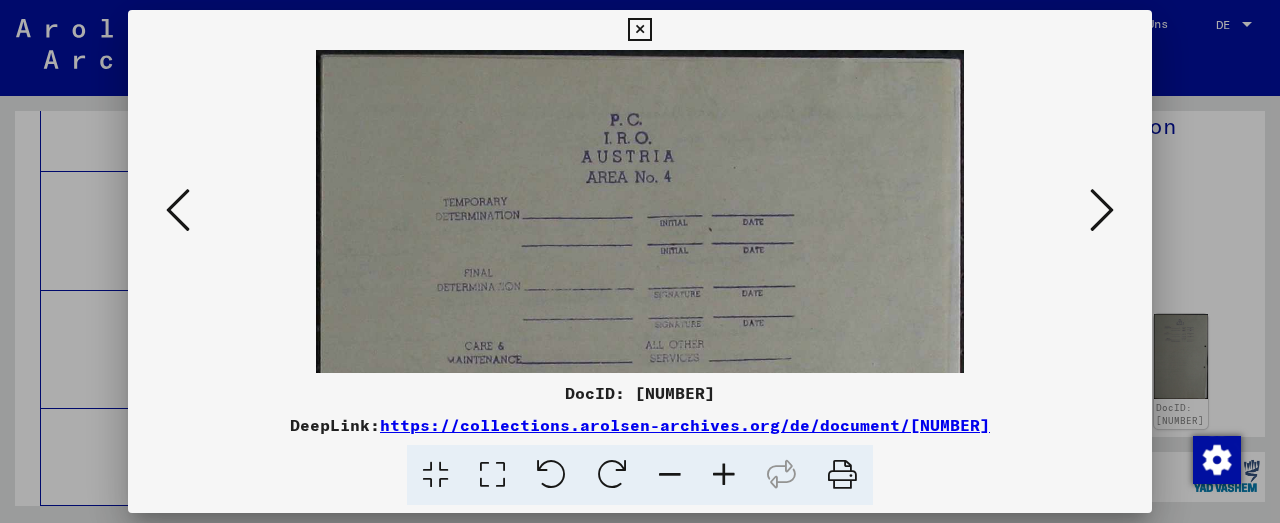 click at bounding box center (1102, 210) 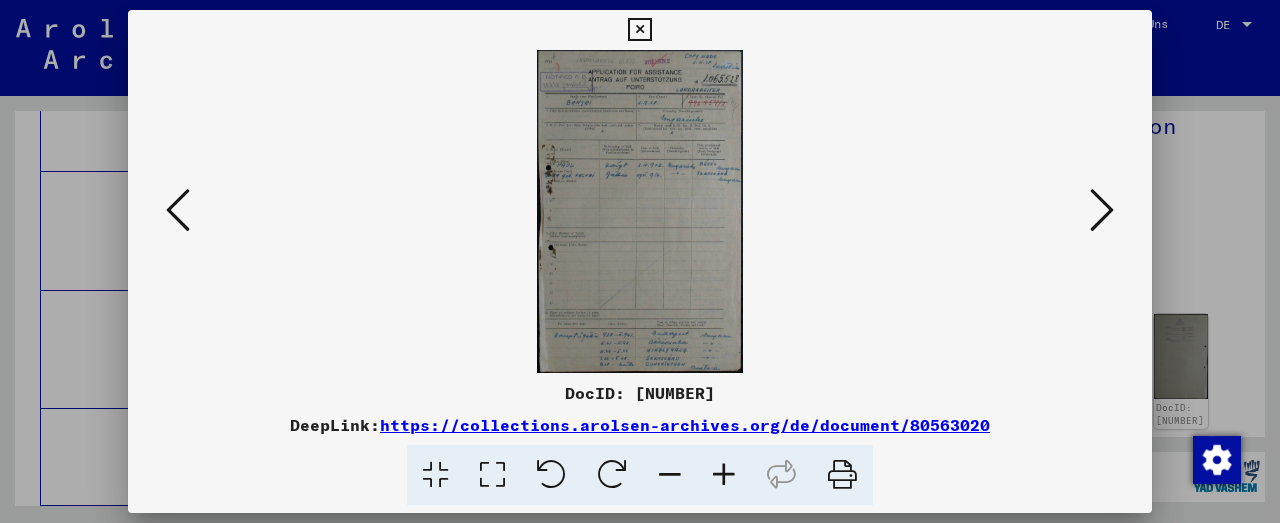 click at bounding box center [724, 475] 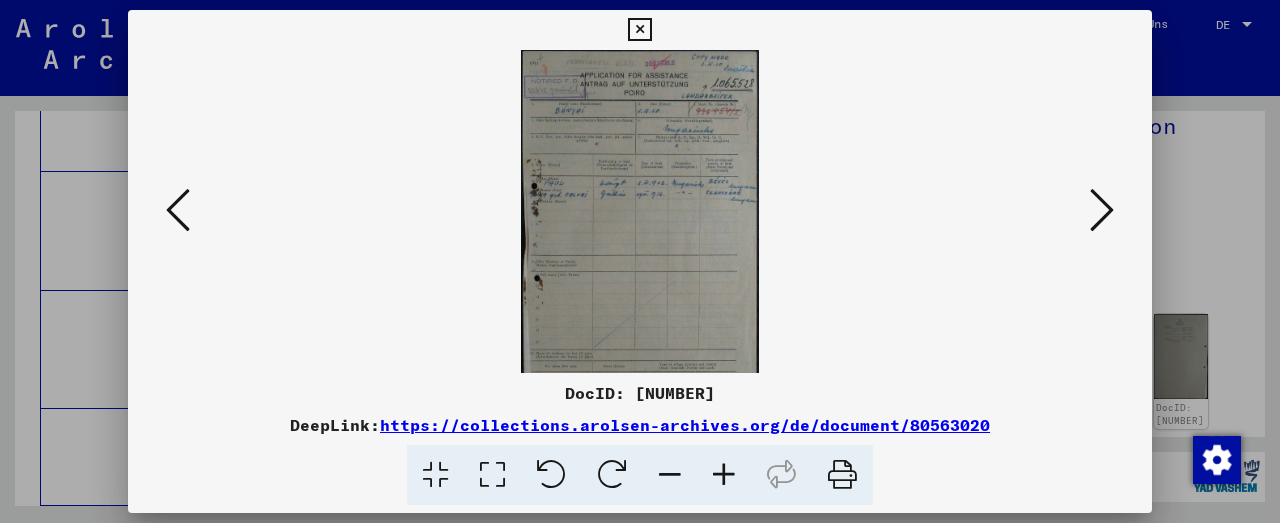 click at bounding box center (724, 475) 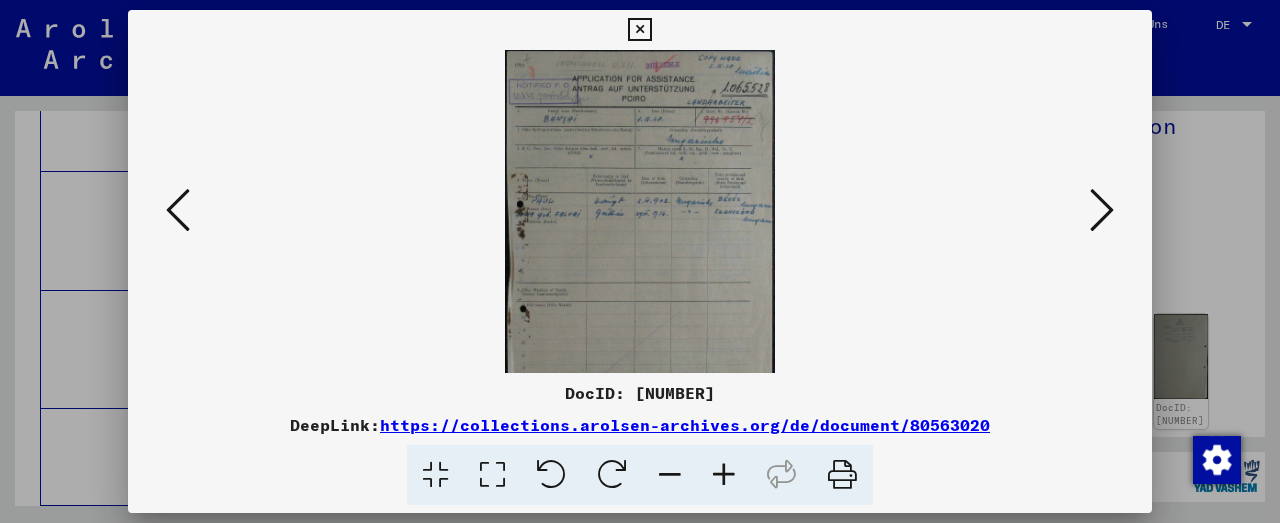 click at bounding box center [724, 475] 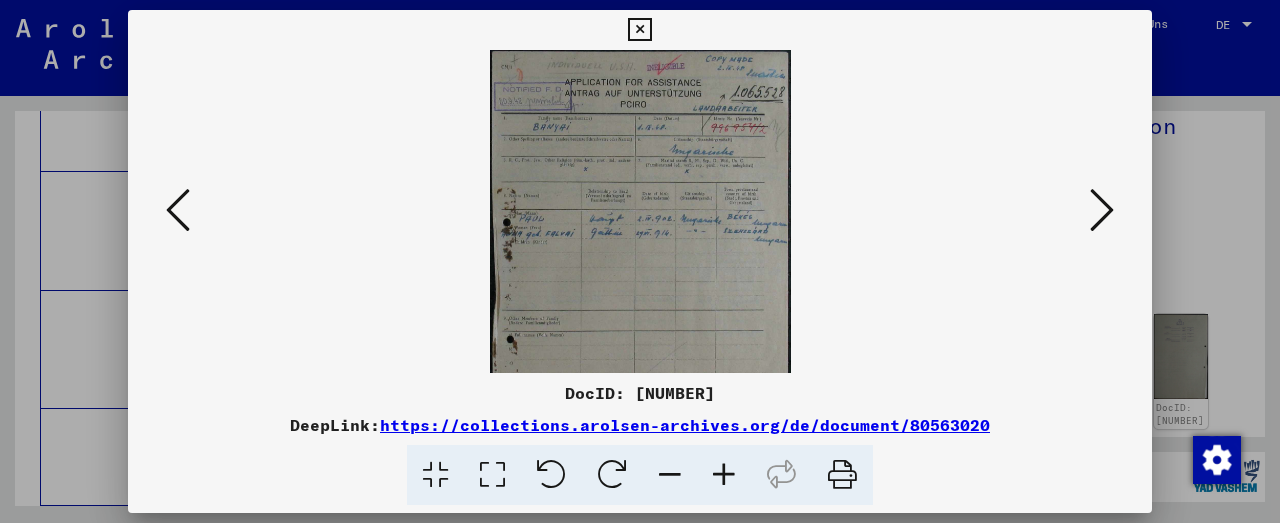 click at bounding box center [724, 475] 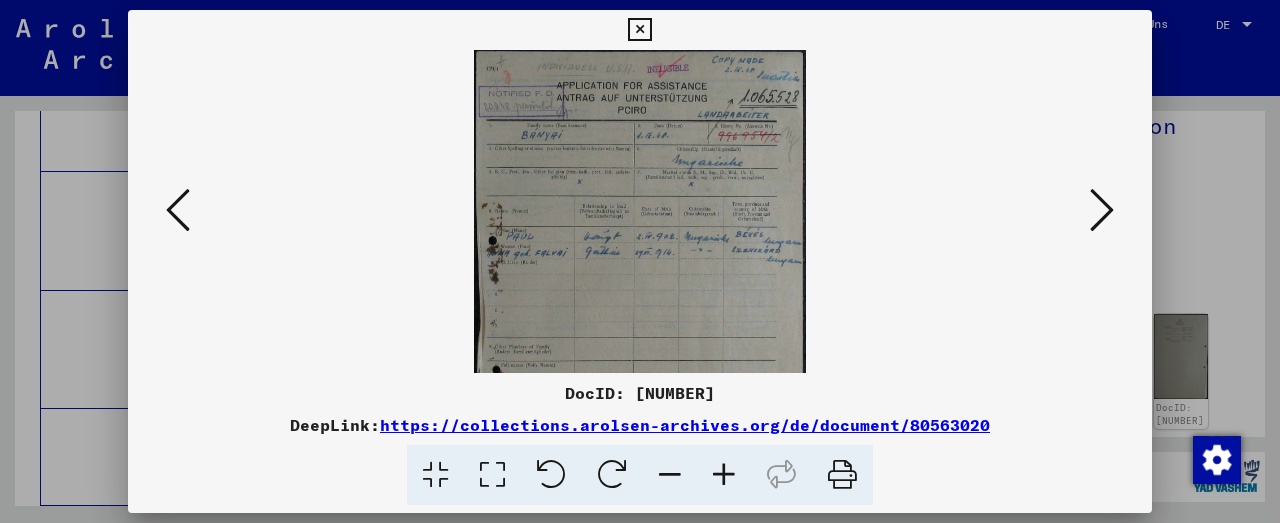 click at bounding box center [724, 475] 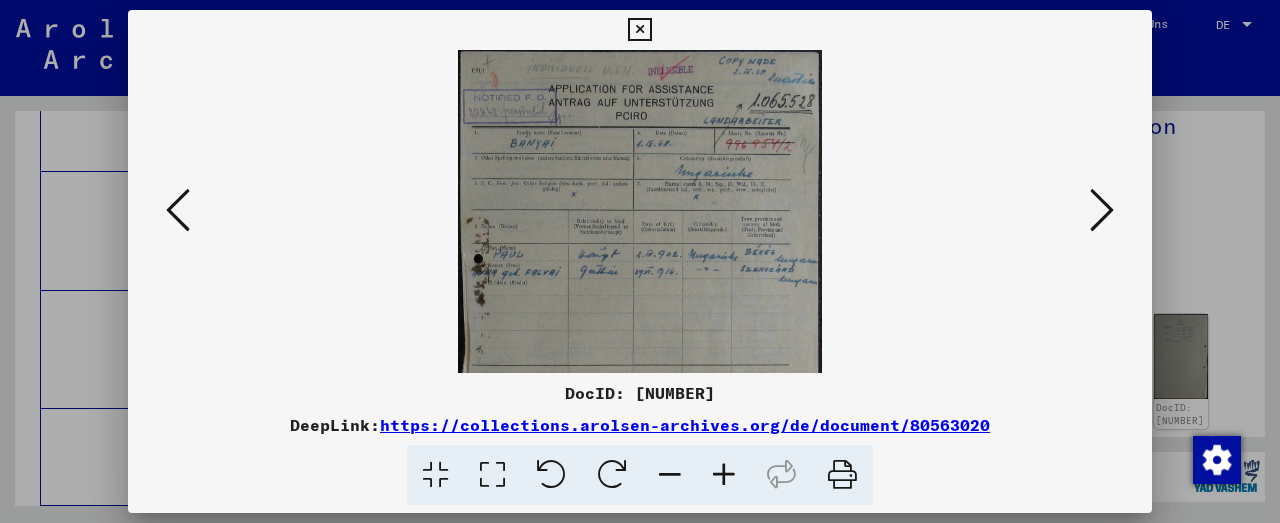 click at bounding box center (724, 475) 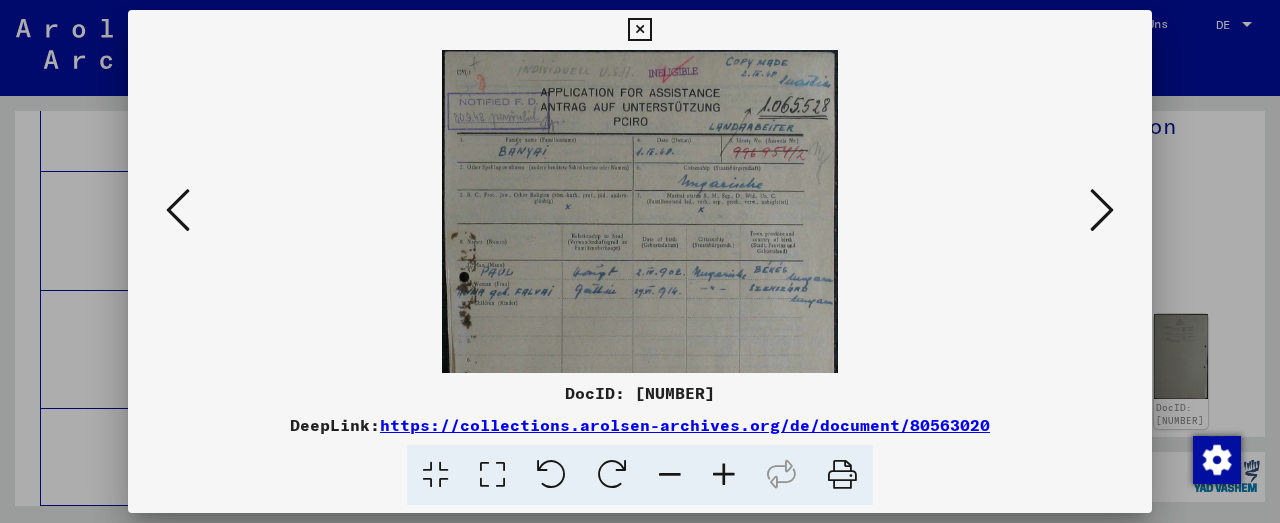 click at bounding box center (724, 475) 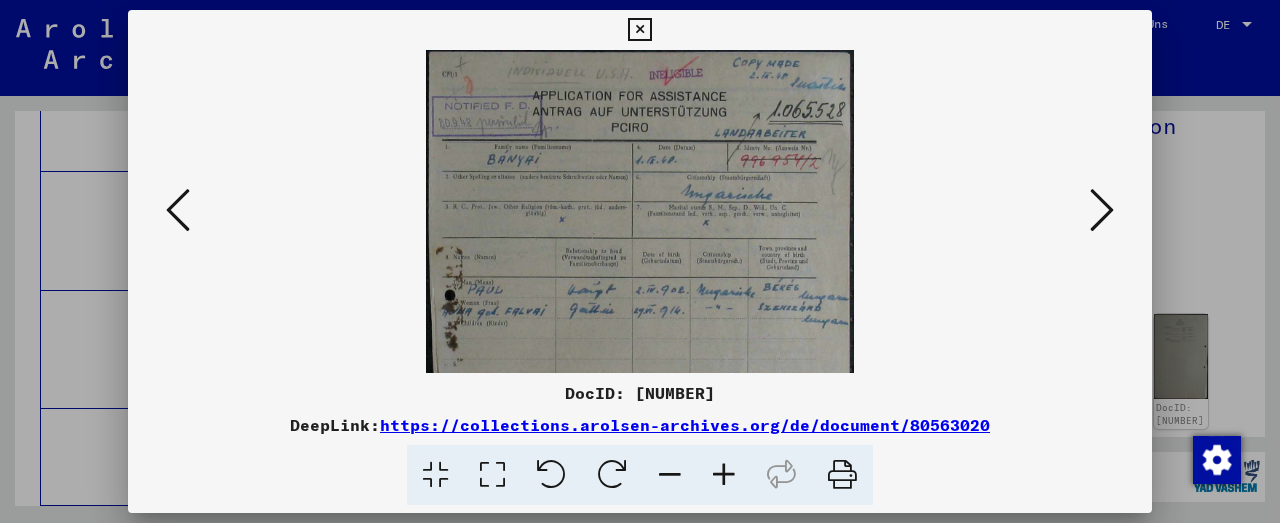 click at bounding box center [724, 475] 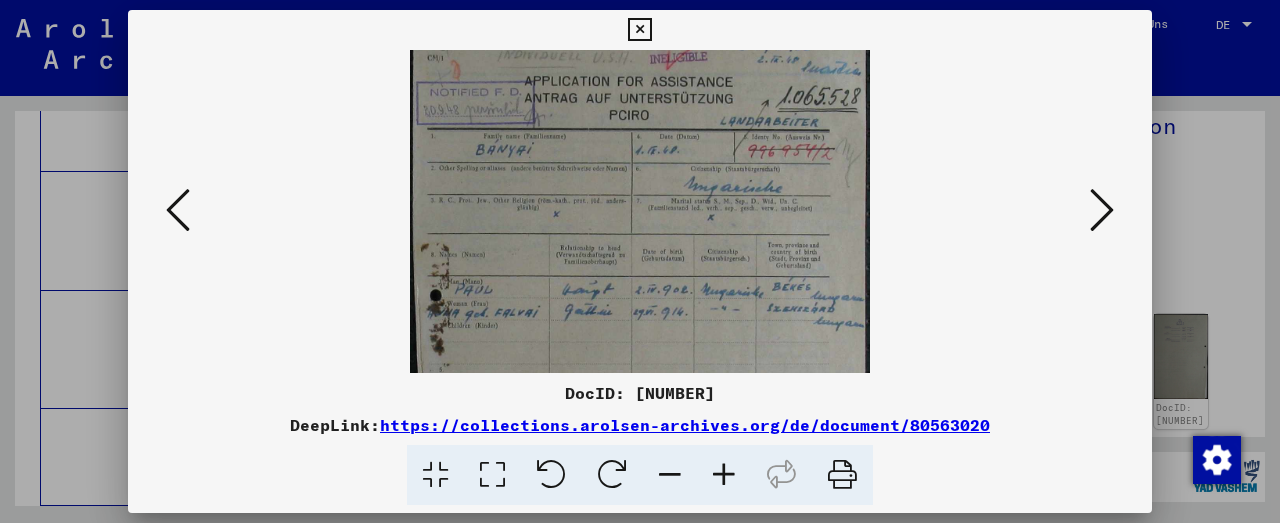 drag, startPoint x: 709, startPoint y: 316, endPoint x: 695, endPoint y: 292, distance: 27.784887 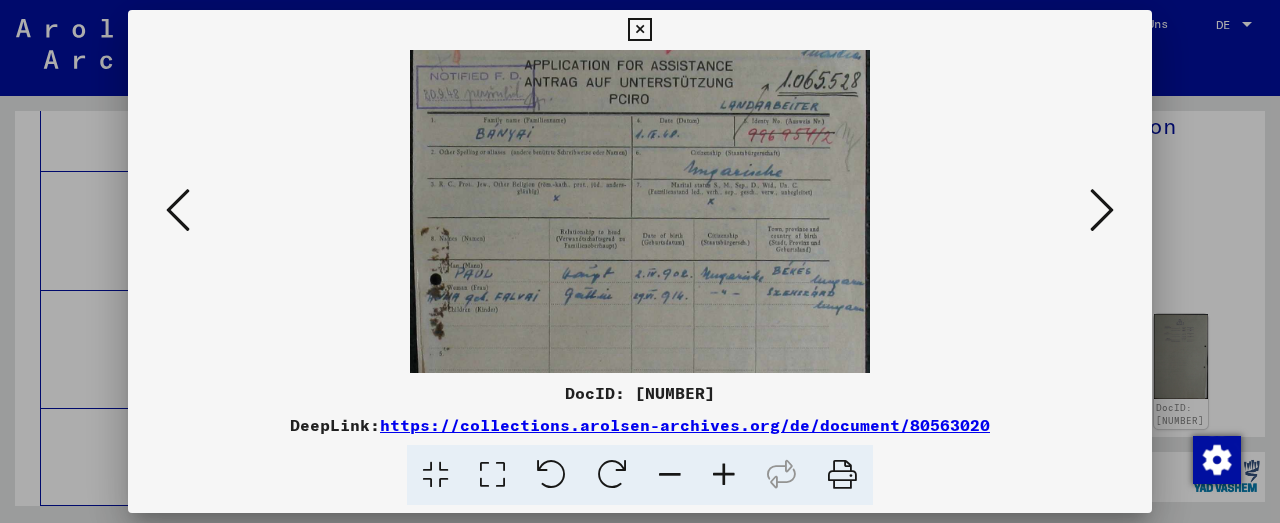 scroll, scrollTop: 43, scrollLeft: 0, axis: vertical 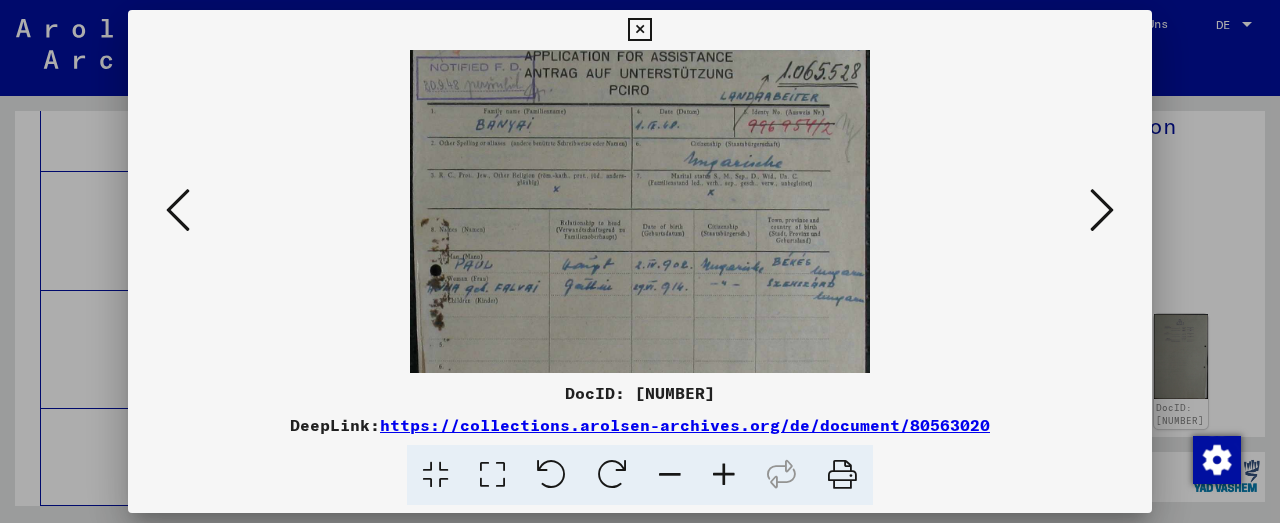 drag, startPoint x: 695, startPoint y: 292, endPoint x: 682, endPoint y: 266, distance: 29.068884 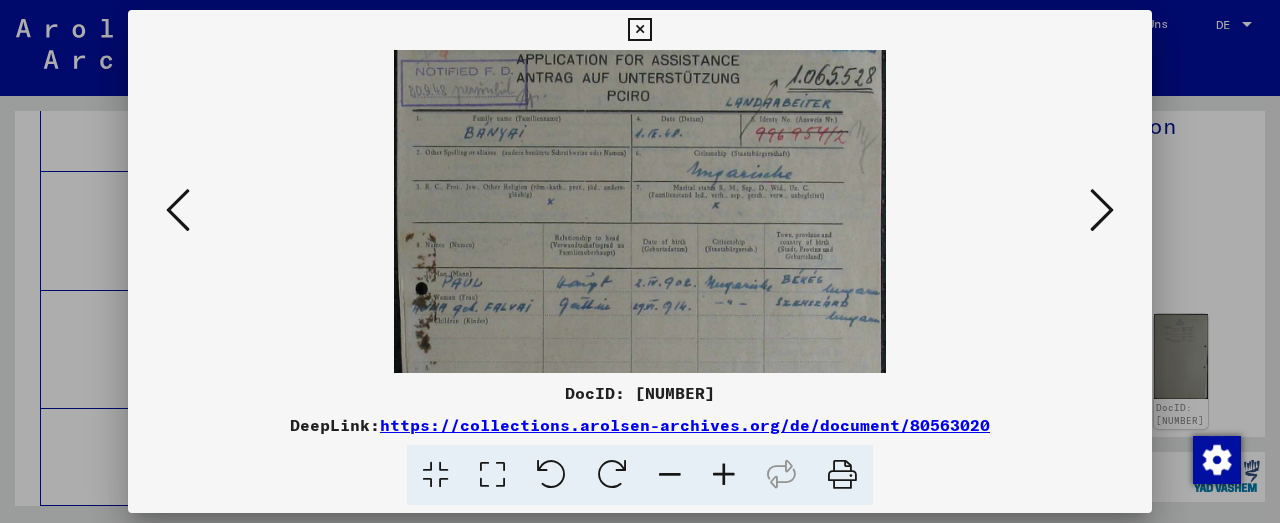 click at bounding box center [724, 475] 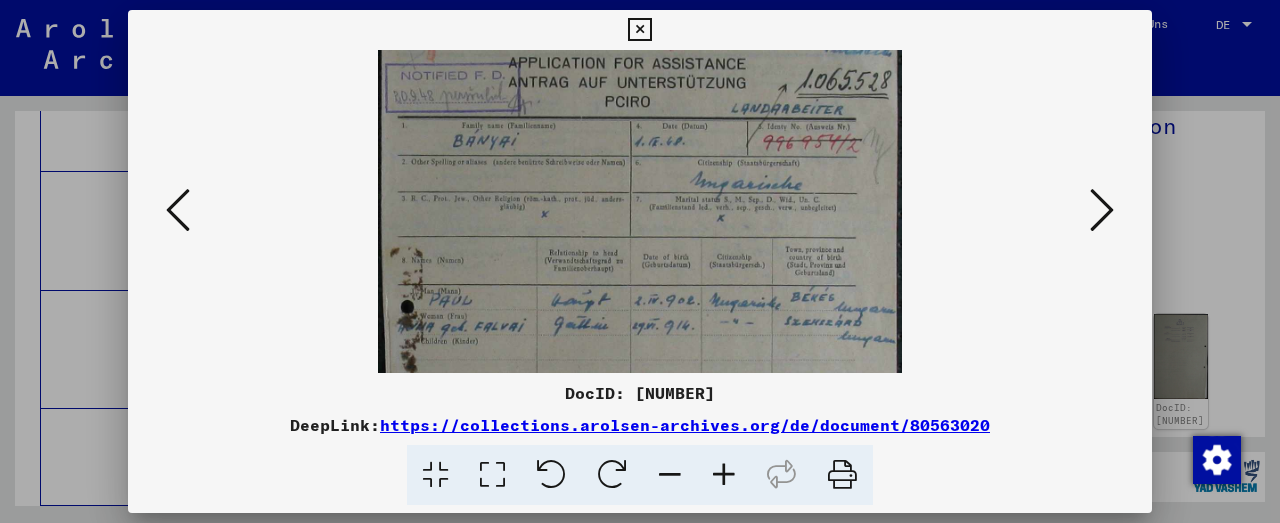 click at bounding box center [724, 475] 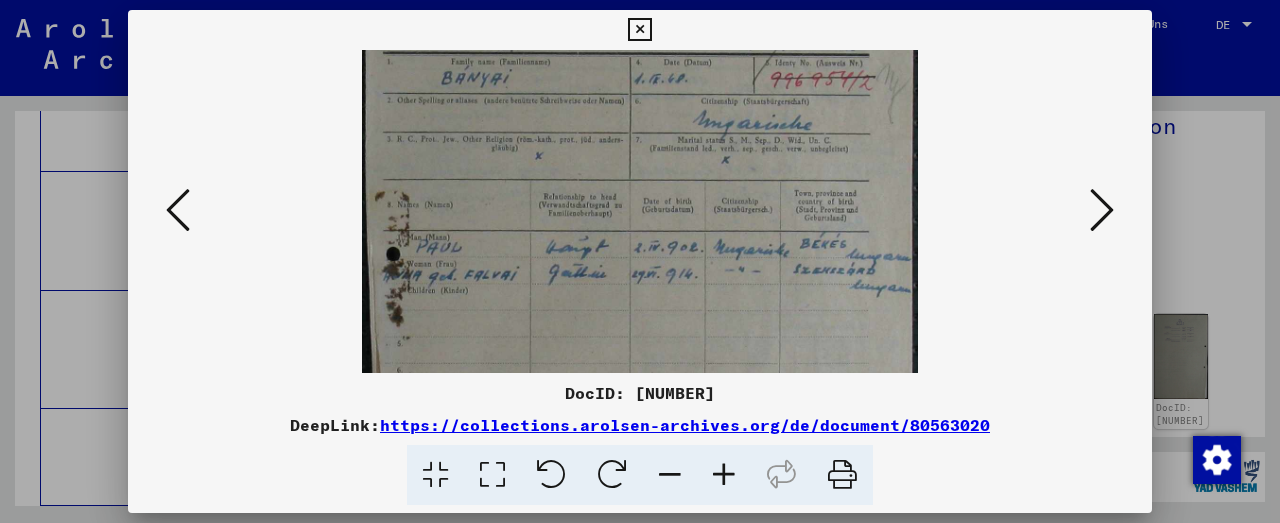 scroll, scrollTop: 124, scrollLeft: 0, axis: vertical 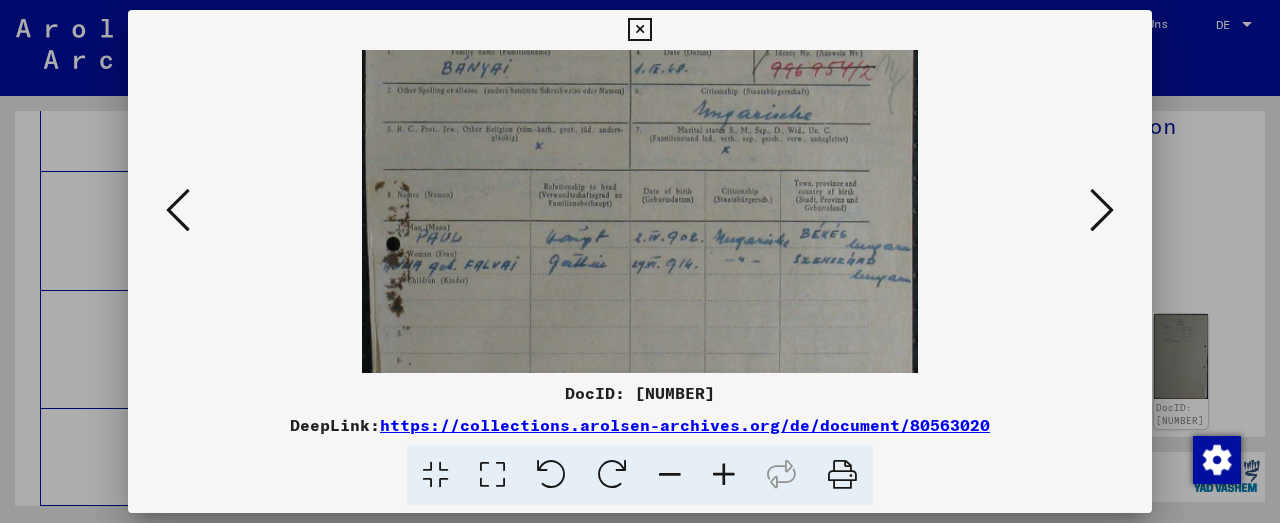 drag, startPoint x: 568, startPoint y: 293, endPoint x: 581, endPoint y: 208, distance: 85.98837 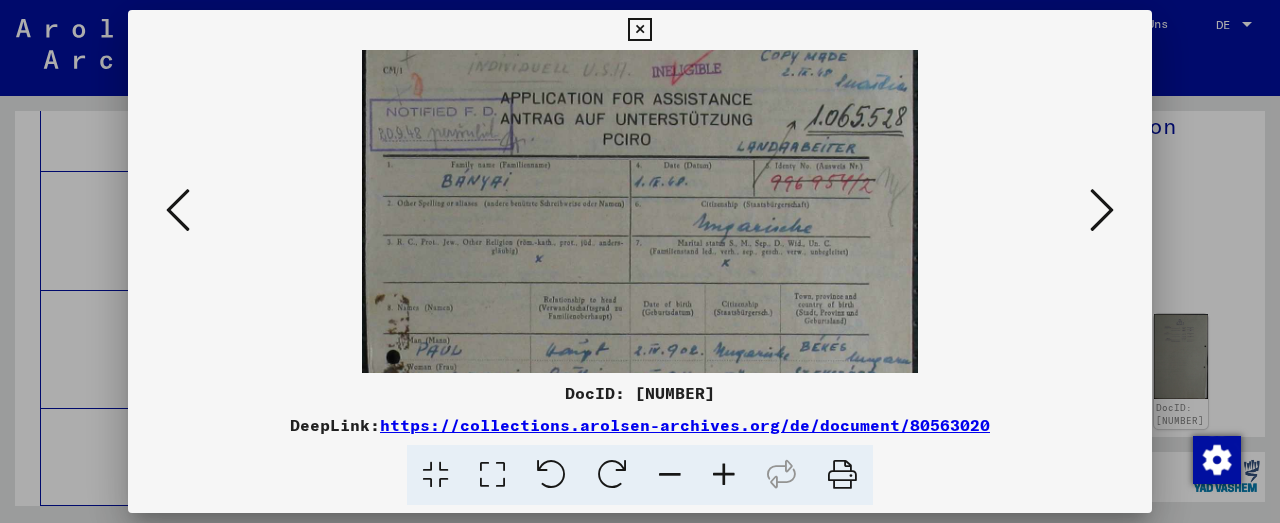 scroll, scrollTop: 0, scrollLeft: 0, axis: both 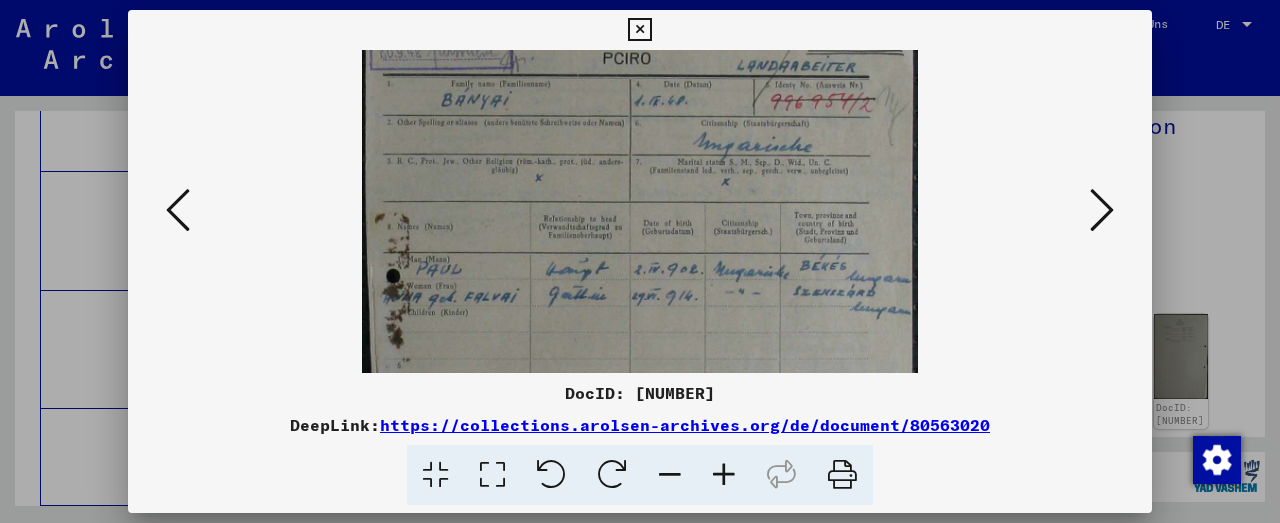 drag, startPoint x: 629, startPoint y: 110, endPoint x: 616, endPoint y: 158, distance: 49.729267 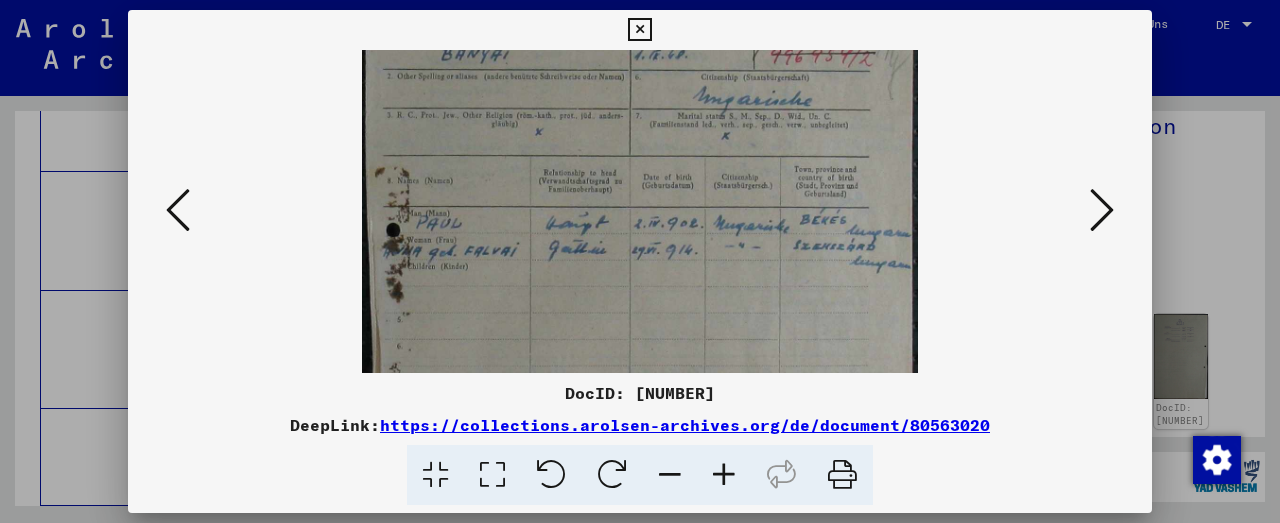 scroll, scrollTop: 142, scrollLeft: 0, axis: vertical 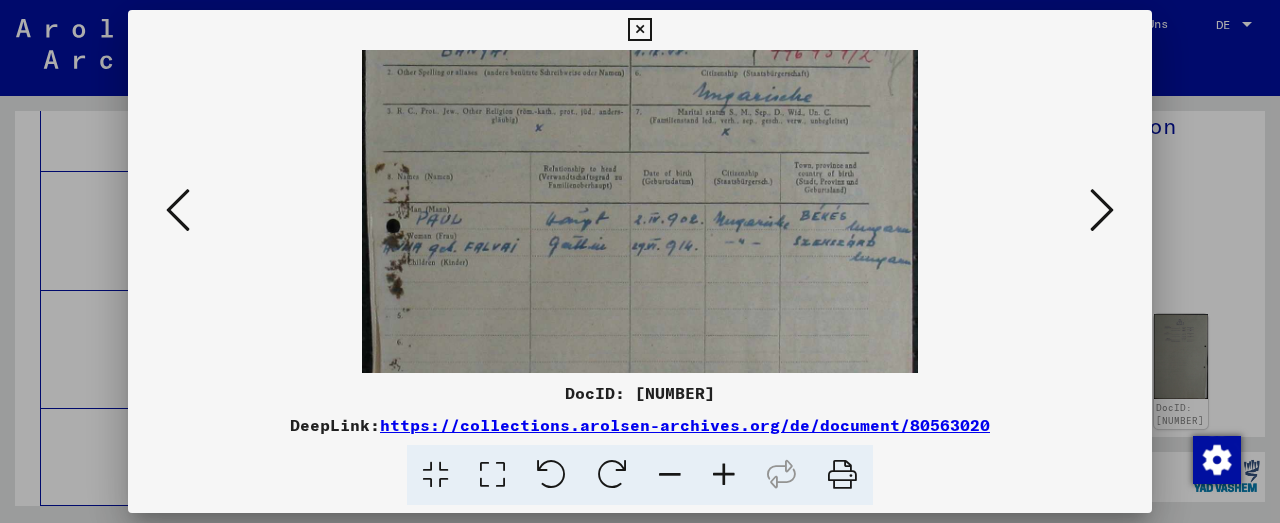 drag, startPoint x: 628, startPoint y: 278, endPoint x: 627, endPoint y: 227, distance: 51.009804 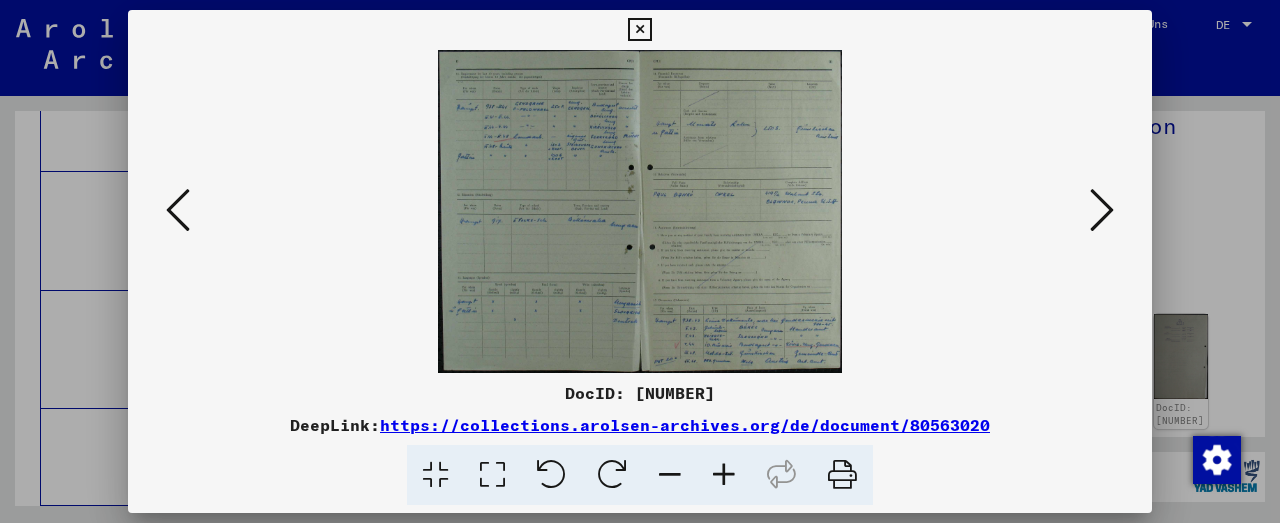 scroll, scrollTop: 0, scrollLeft: 0, axis: both 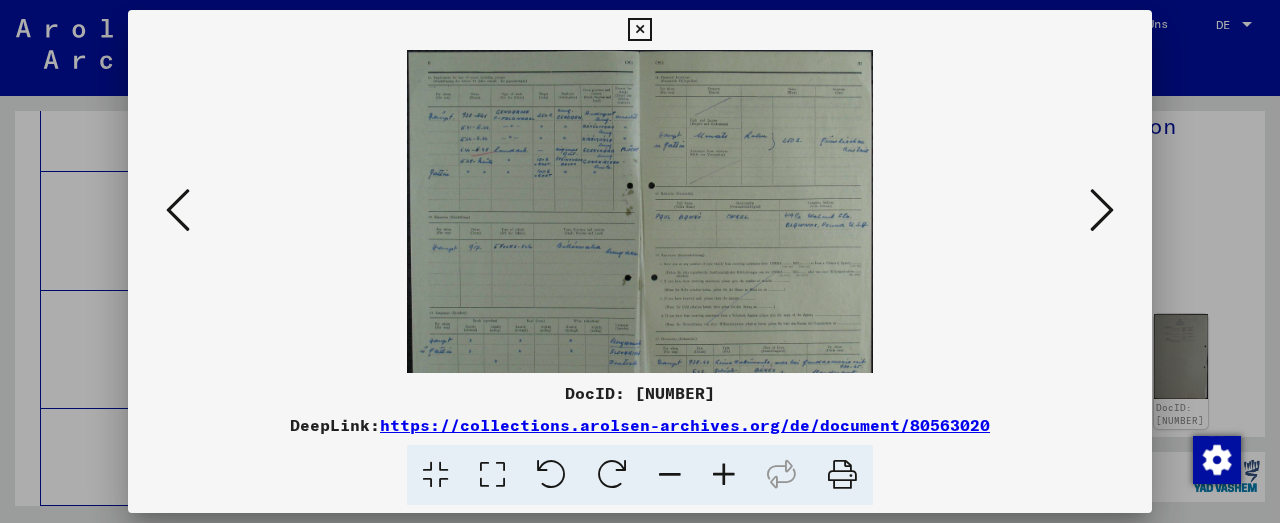 click at bounding box center (724, 475) 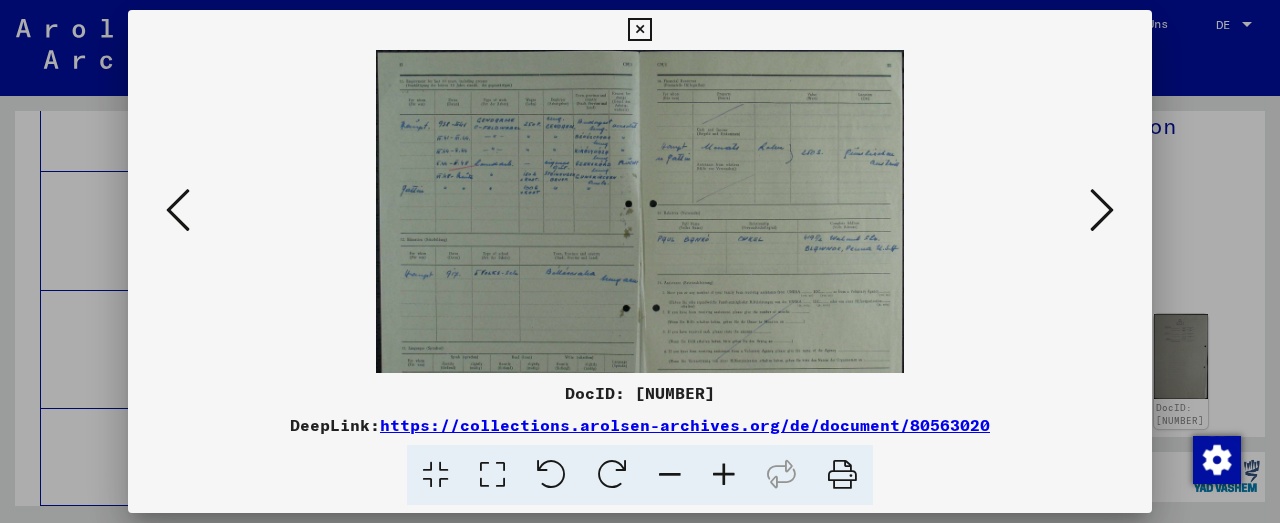 click at bounding box center [724, 475] 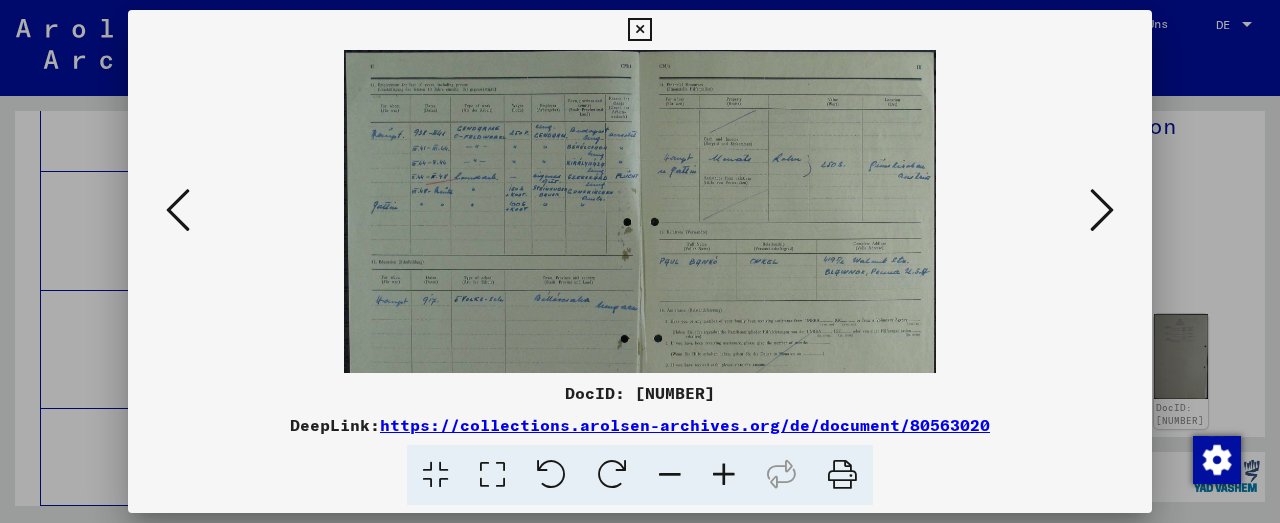 click at bounding box center [724, 475] 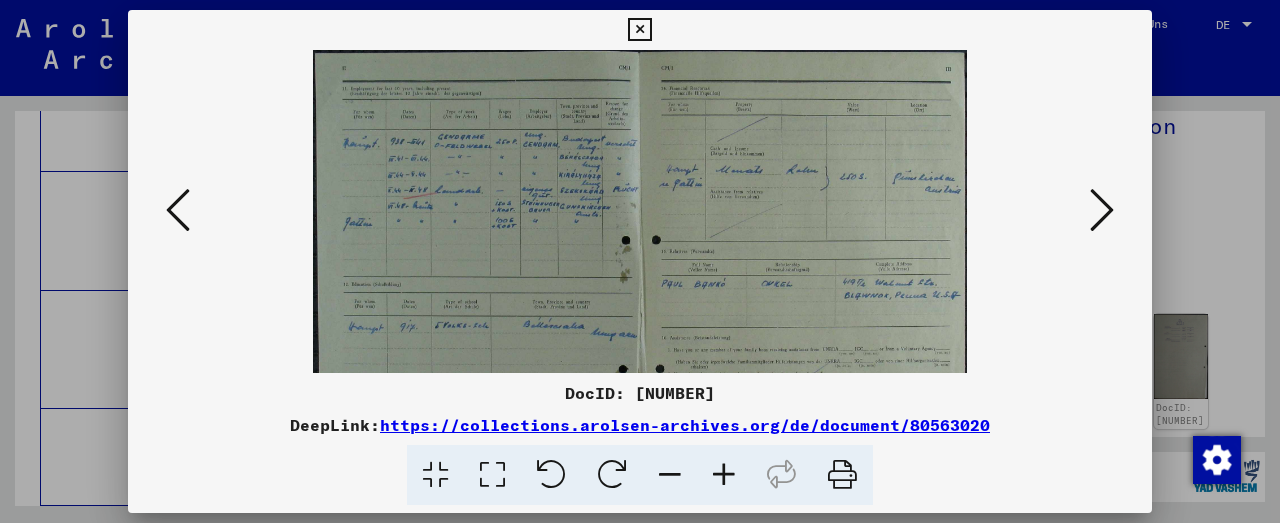 click at bounding box center [724, 475] 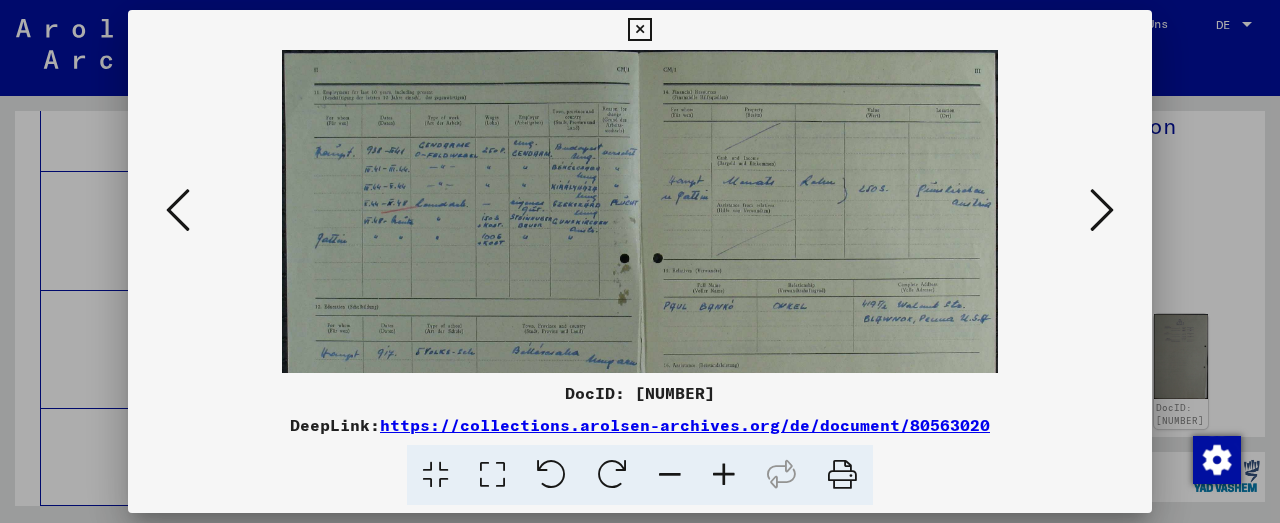 click at bounding box center [724, 475] 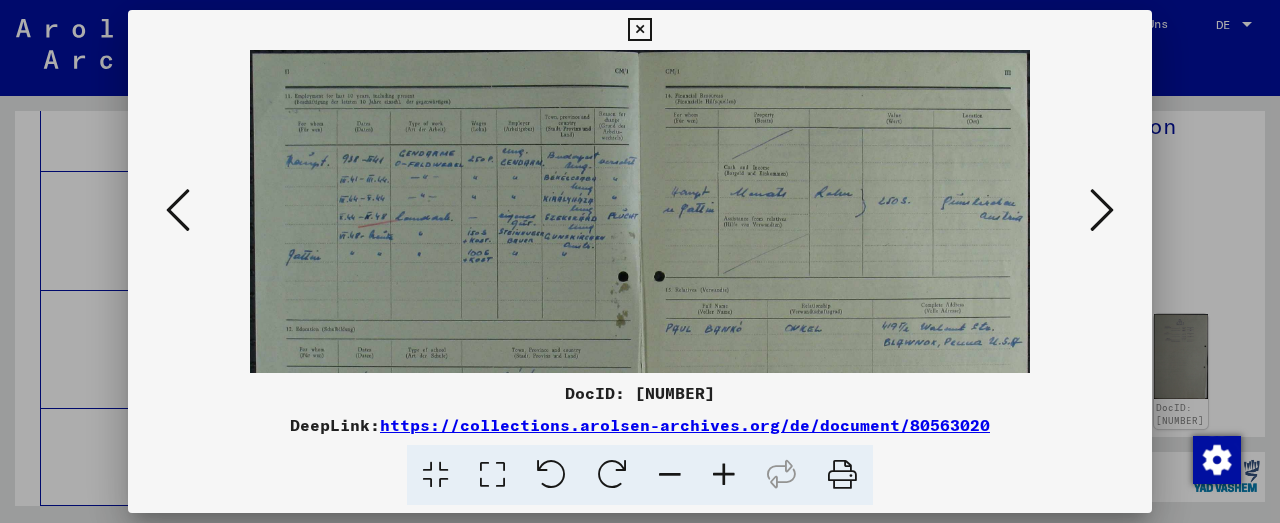 click at bounding box center [724, 475] 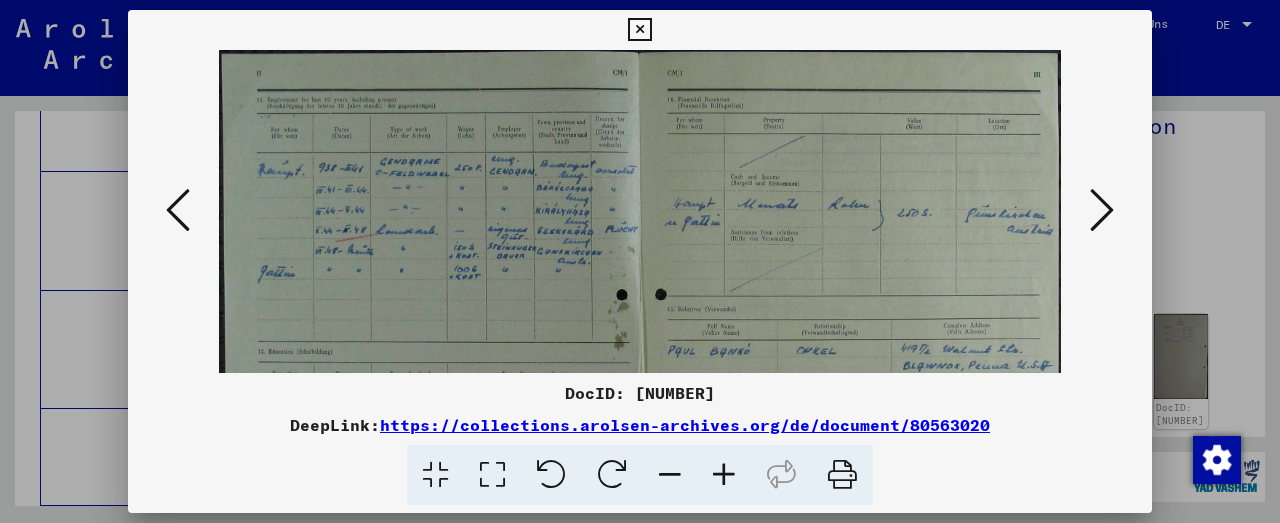click at bounding box center [724, 475] 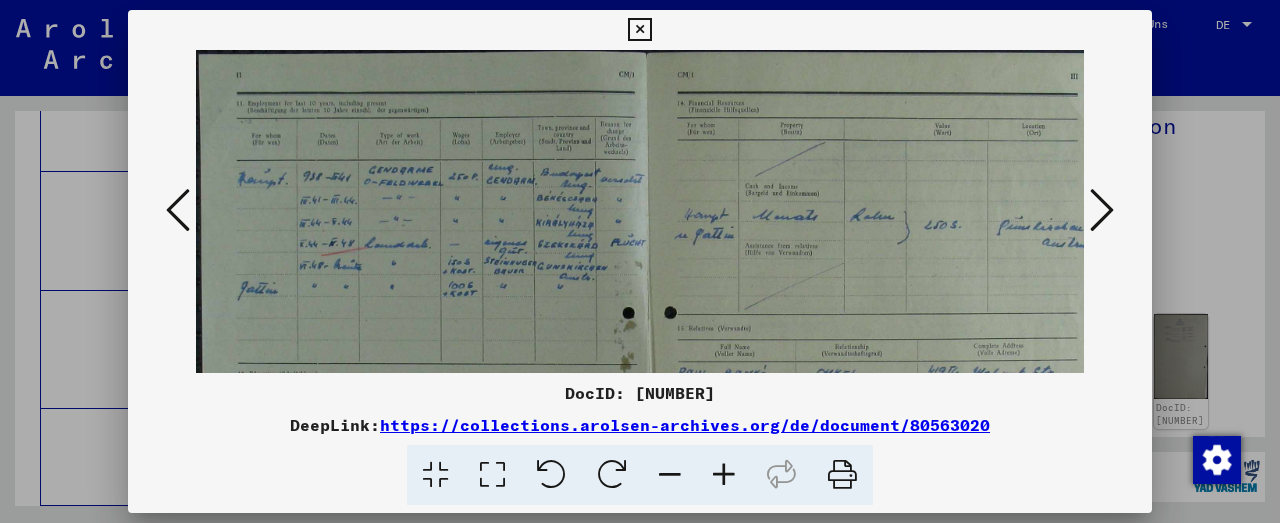 click at bounding box center [724, 475] 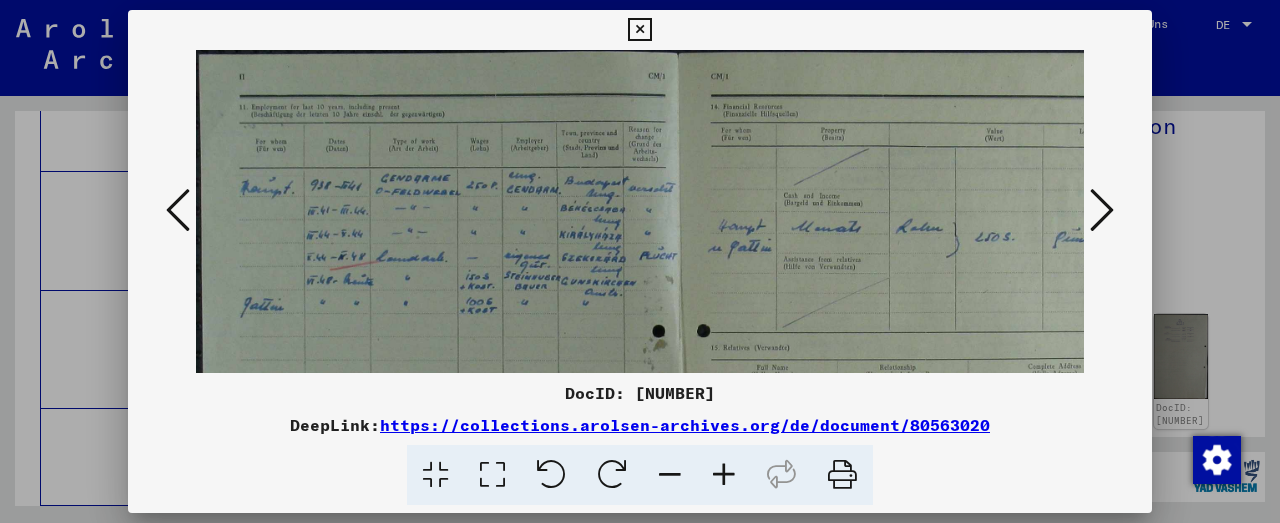 click at bounding box center (724, 475) 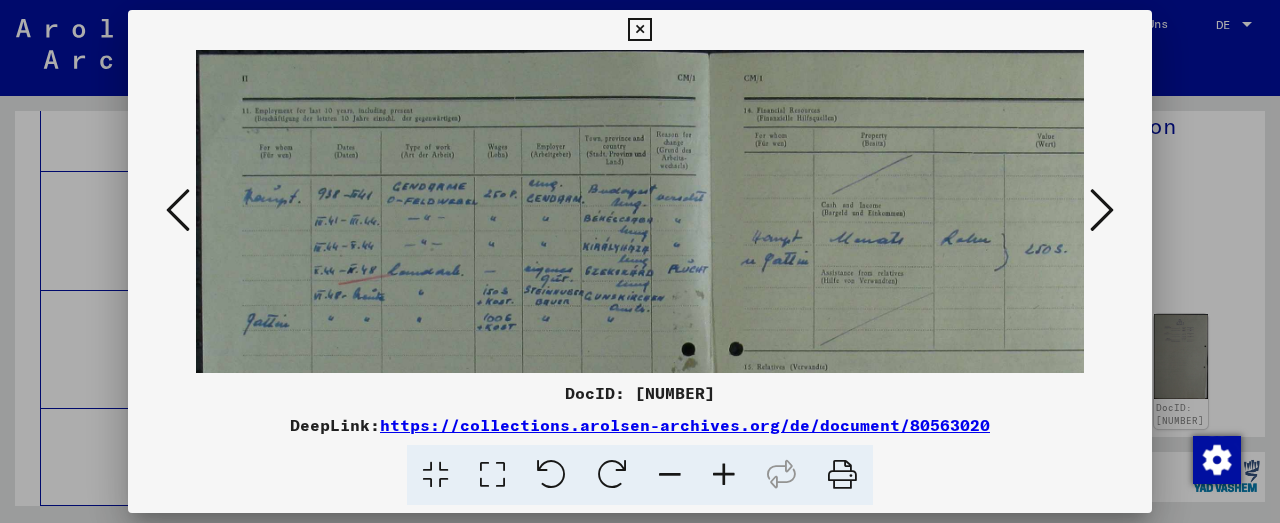 click at bounding box center [724, 475] 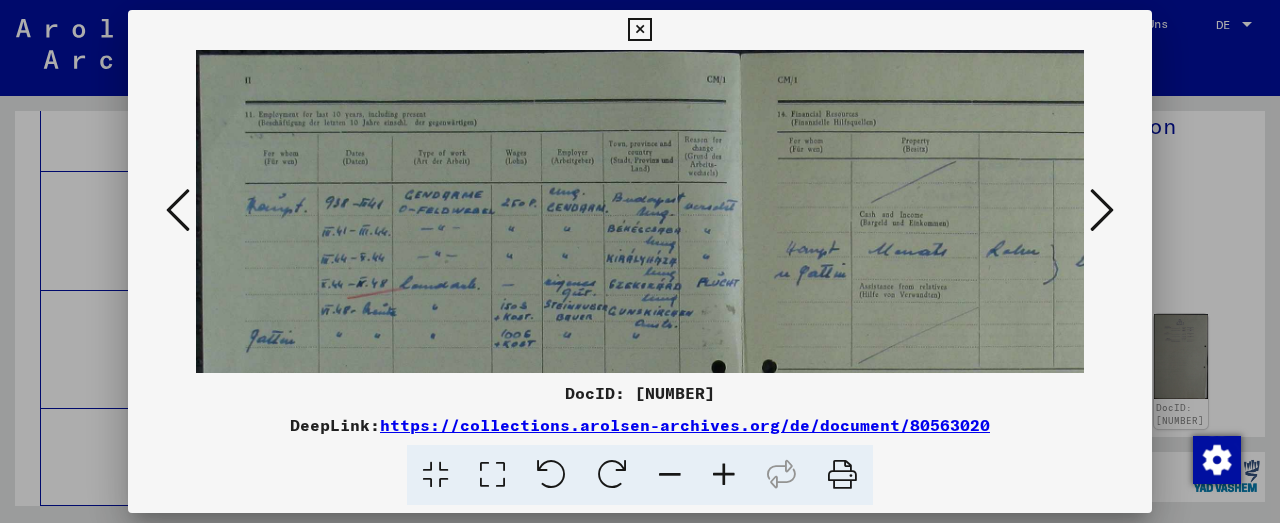 click at bounding box center (724, 475) 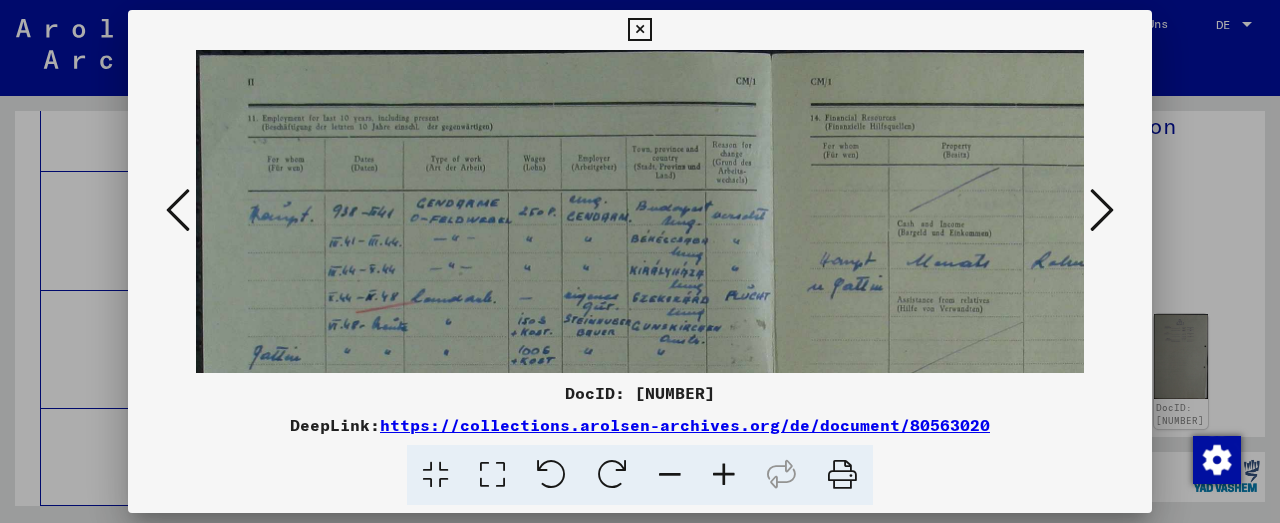 click at bounding box center (724, 475) 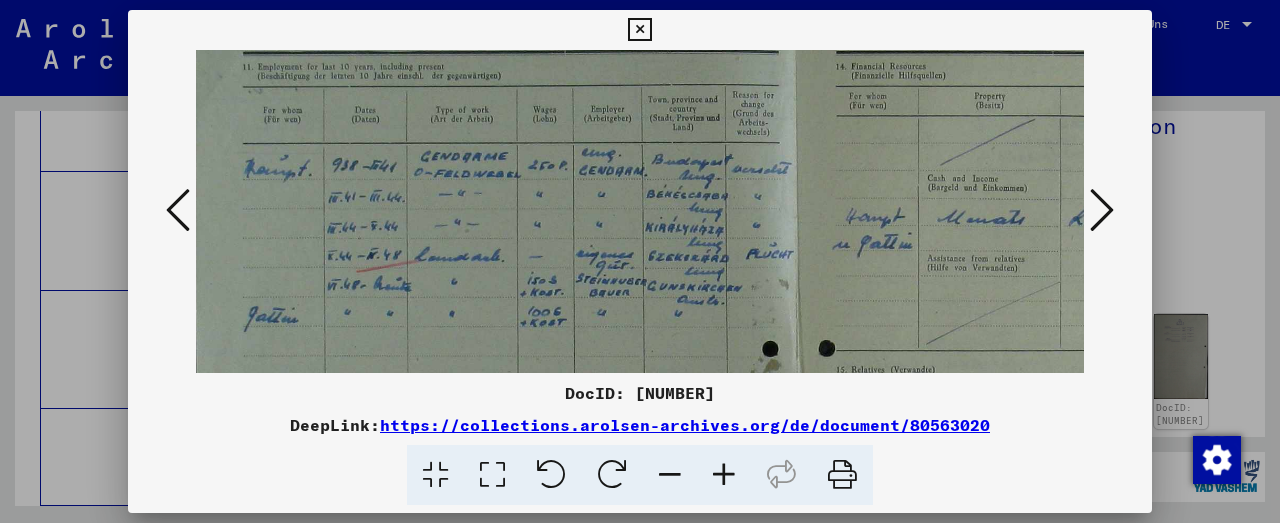 scroll, scrollTop: 74, scrollLeft: 13, axis: both 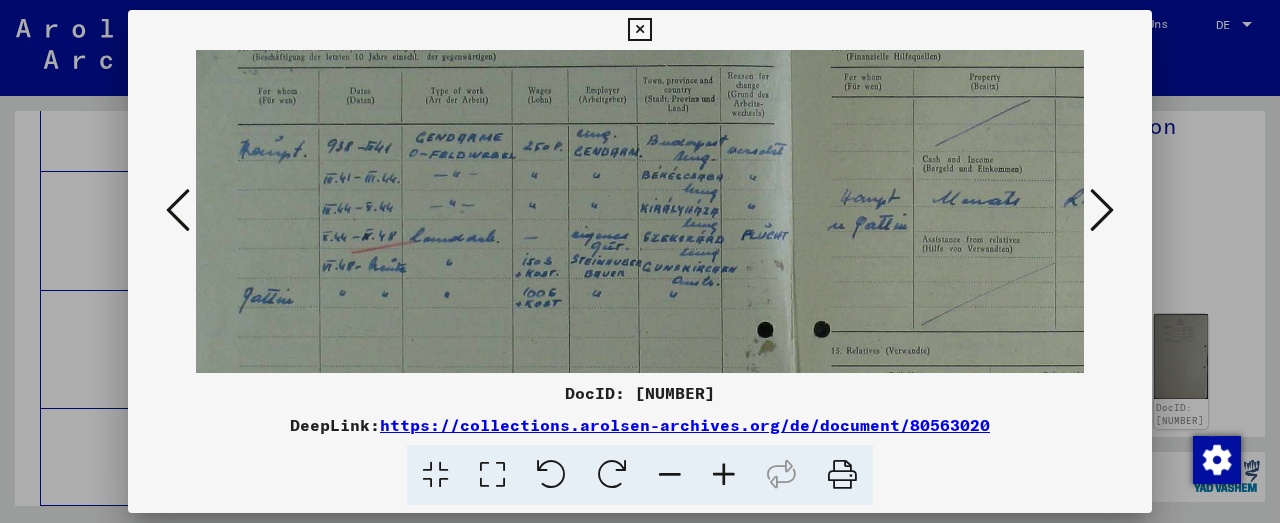 drag, startPoint x: 546, startPoint y: 316, endPoint x: 530, endPoint y: 241, distance: 76.687675 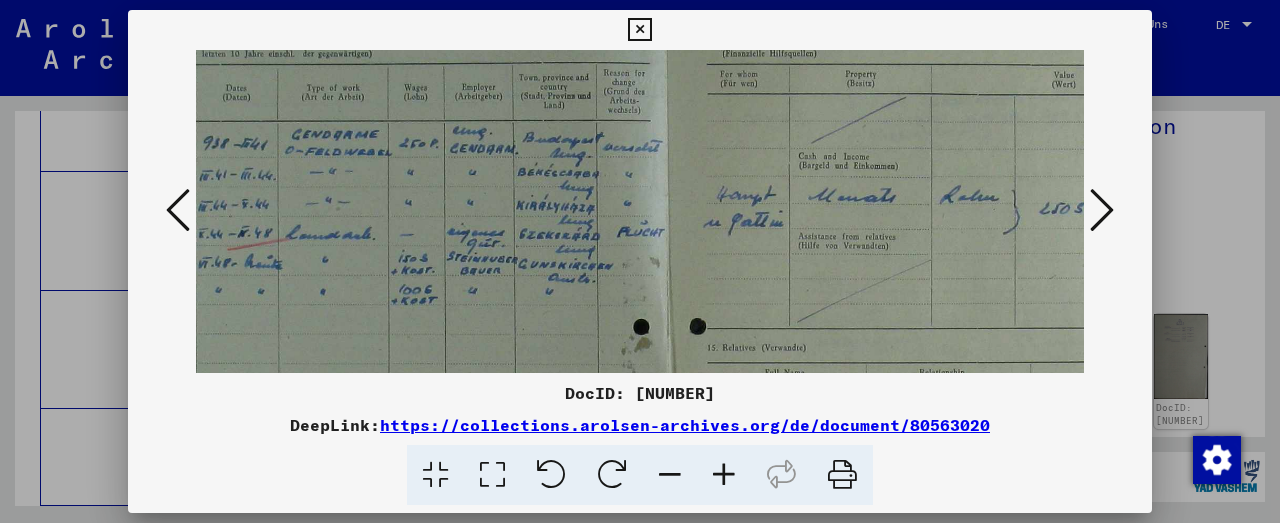 drag, startPoint x: 624, startPoint y: 294, endPoint x: 516, endPoint y: 278, distance: 109.17875 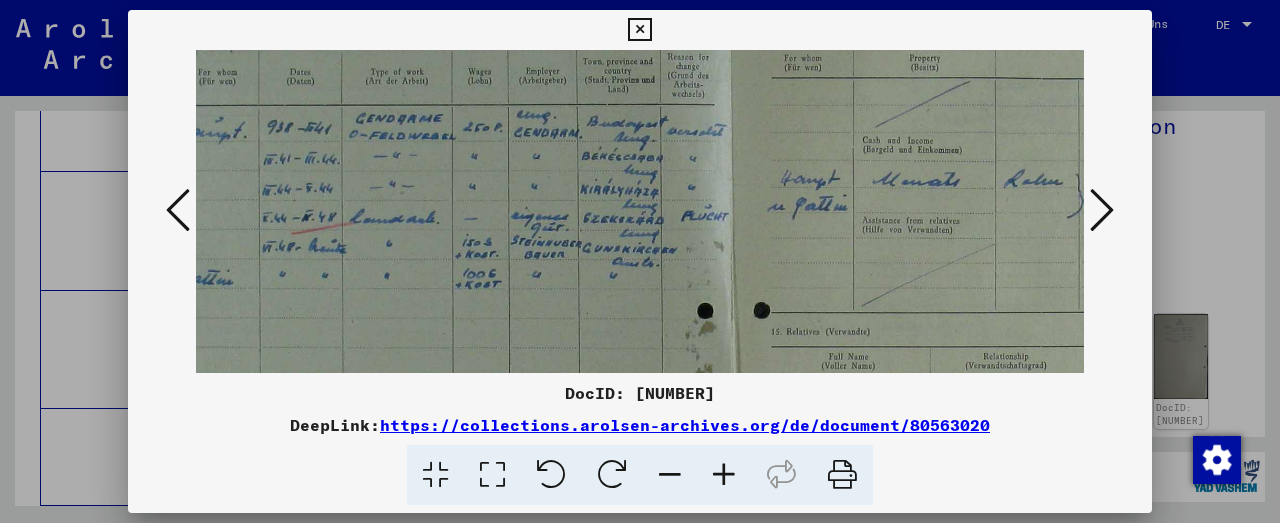 scroll, scrollTop: 104, scrollLeft: 20, axis: both 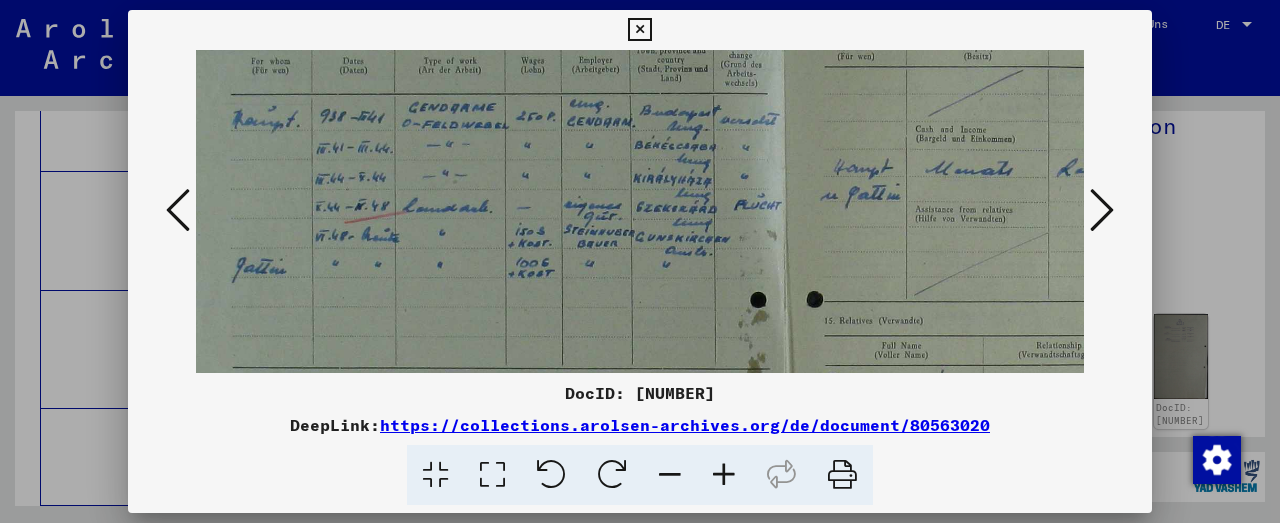 drag, startPoint x: 730, startPoint y: 235, endPoint x: 770, endPoint y: 204, distance: 50.606323 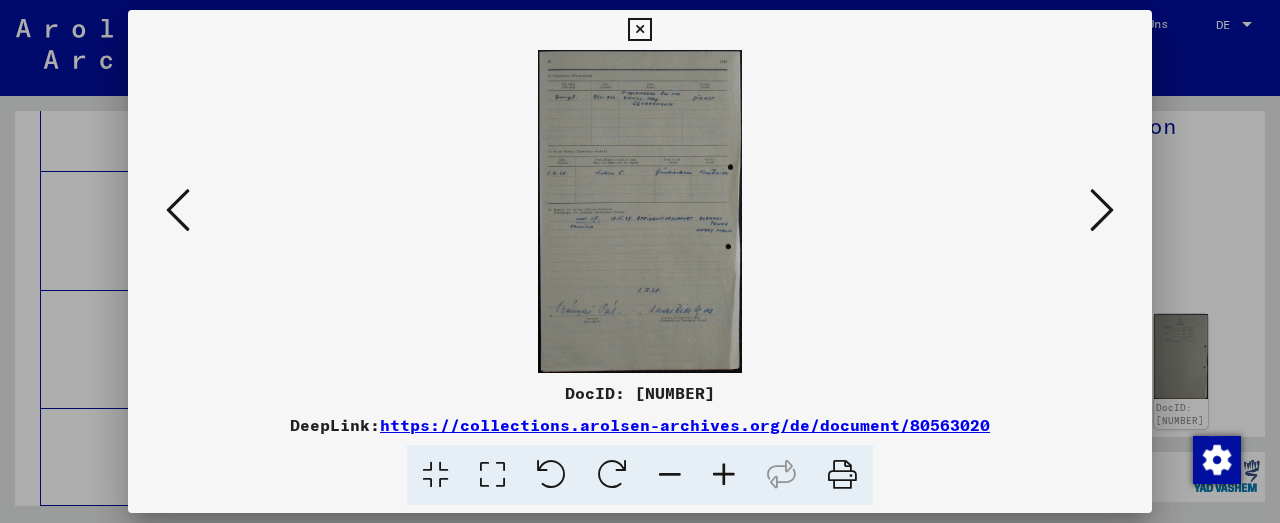 click at bounding box center (724, 475) 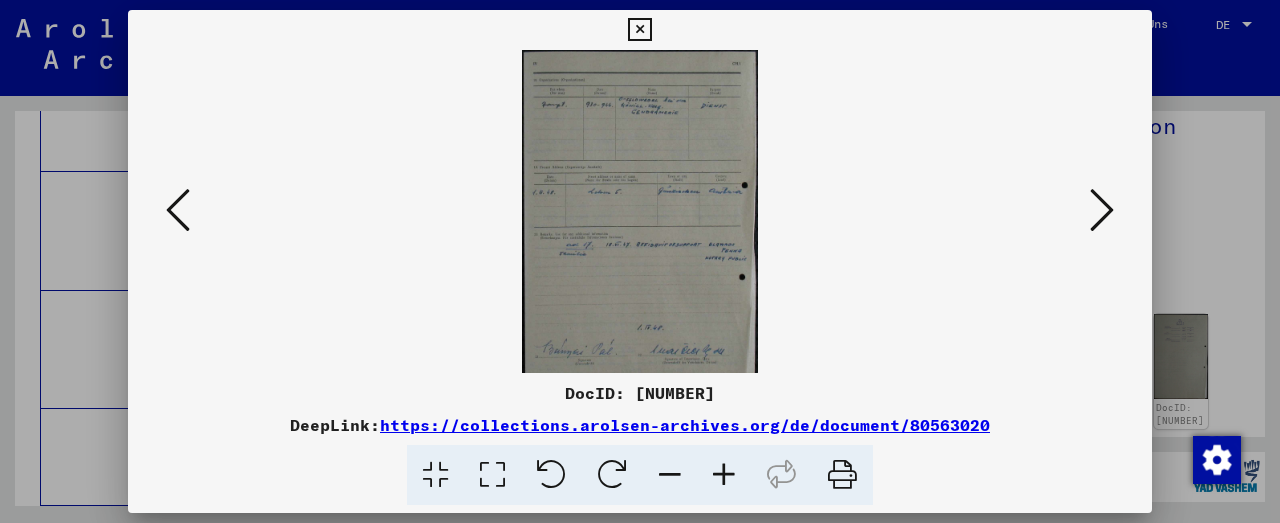 click at bounding box center (724, 475) 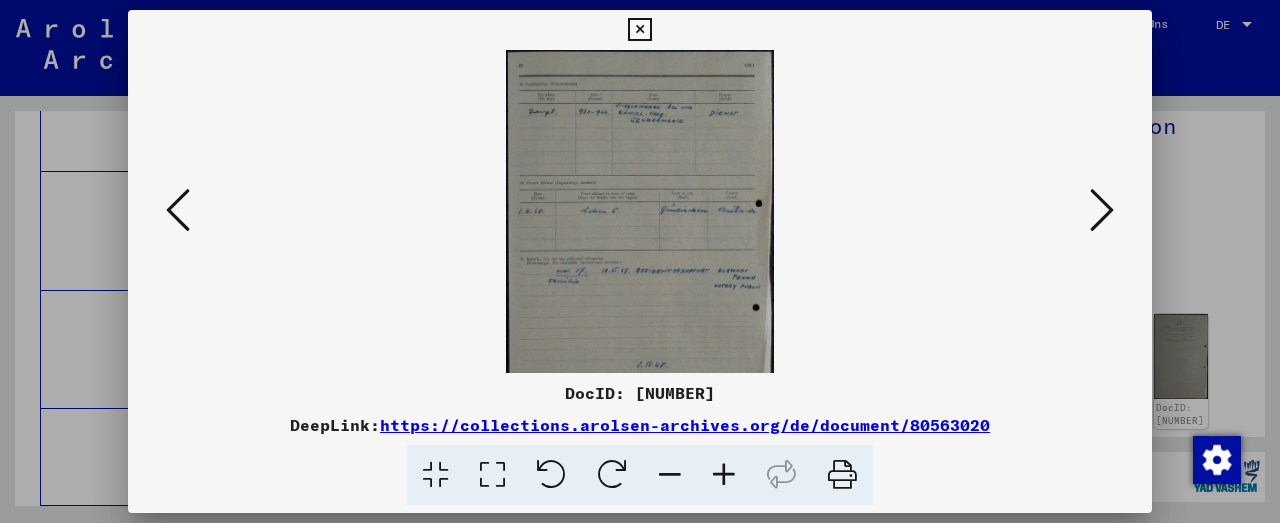 click at bounding box center (724, 475) 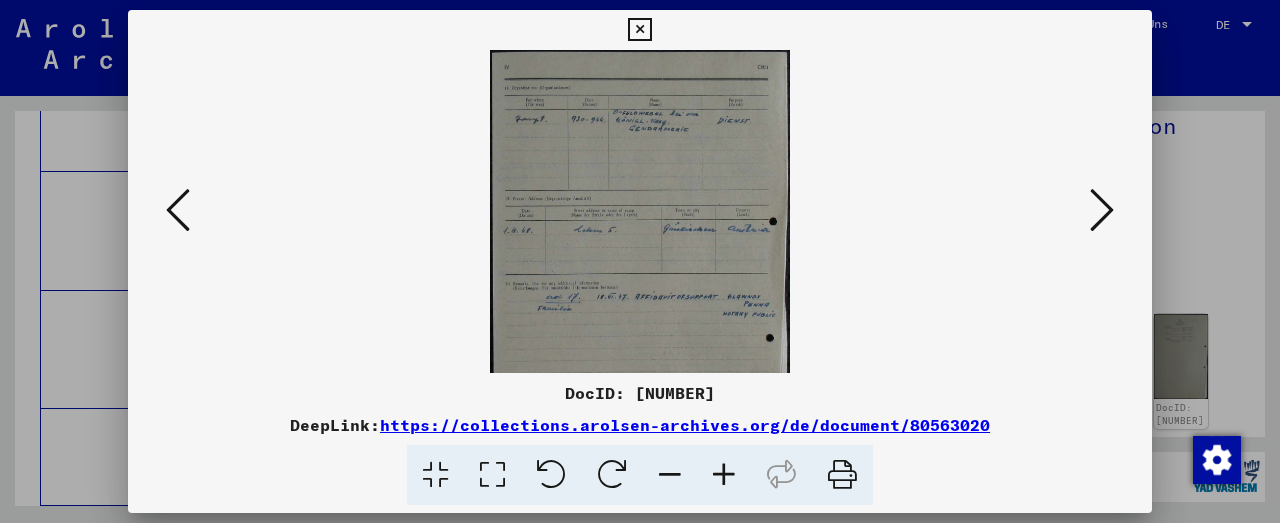 click at bounding box center (724, 475) 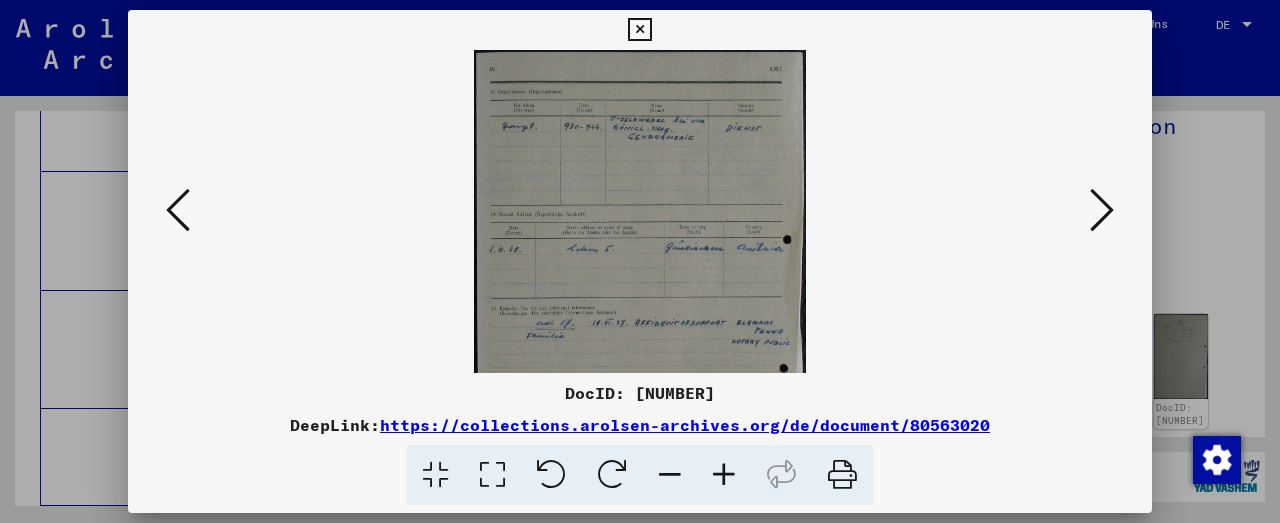 click at bounding box center [724, 475] 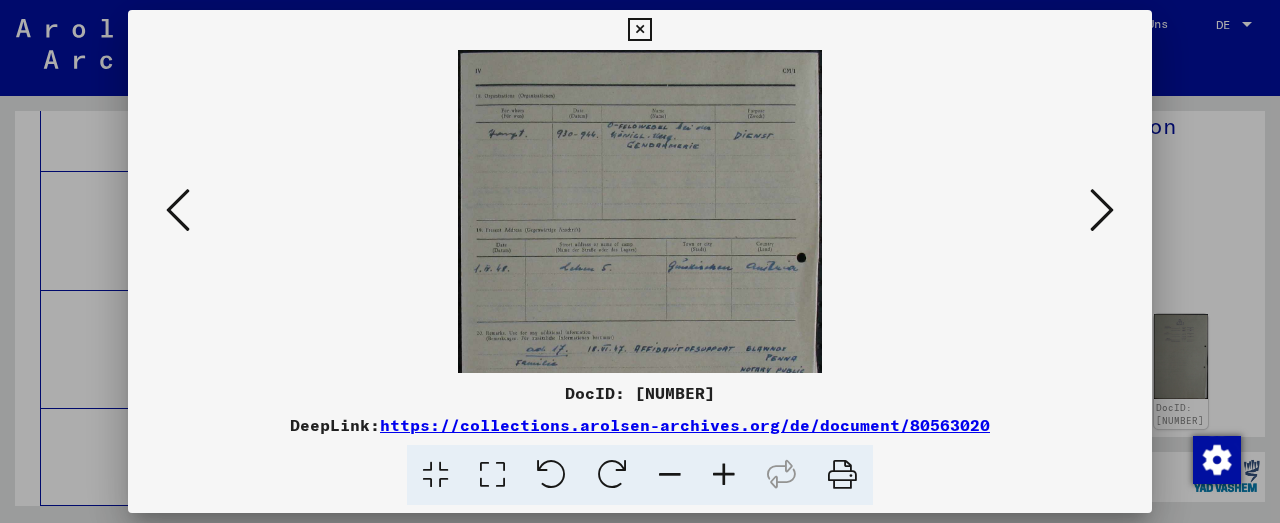 click at bounding box center [724, 475] 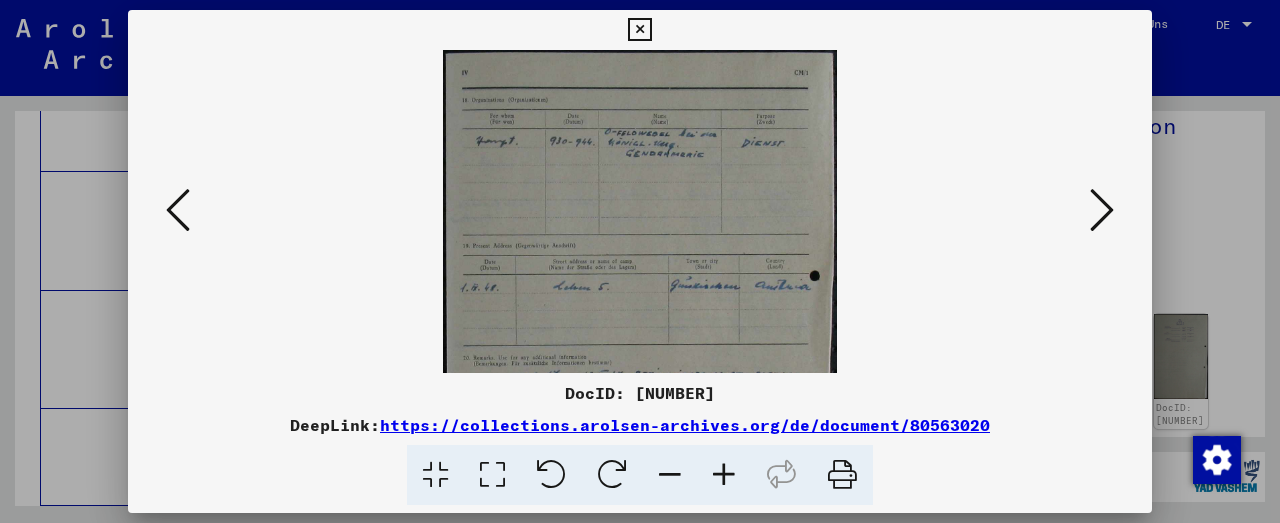 click at bounding box center (724, 475) 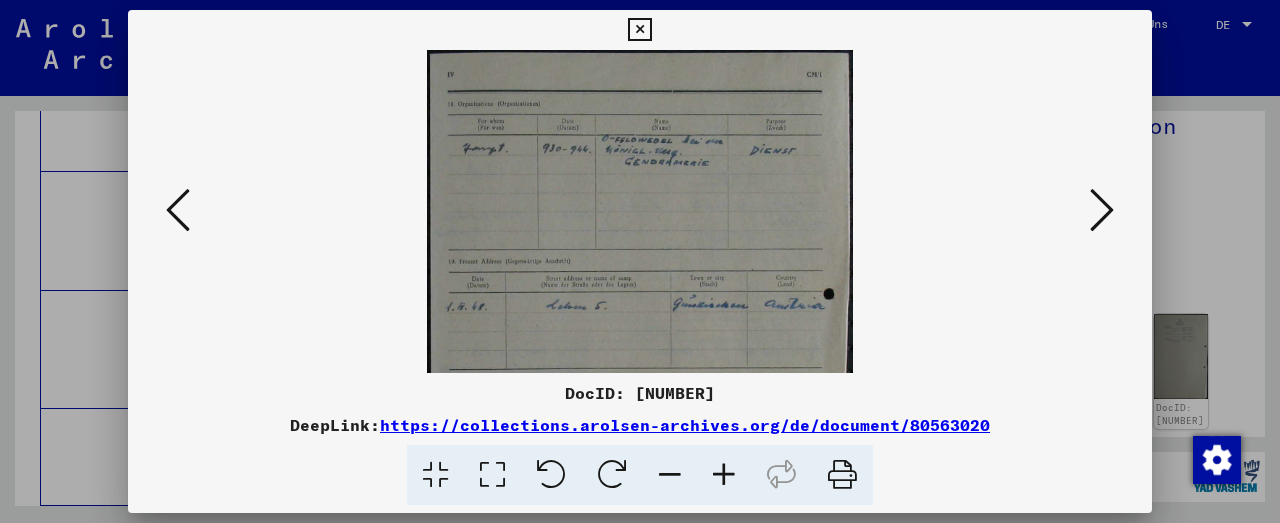 click at bounding box center (724, 475) 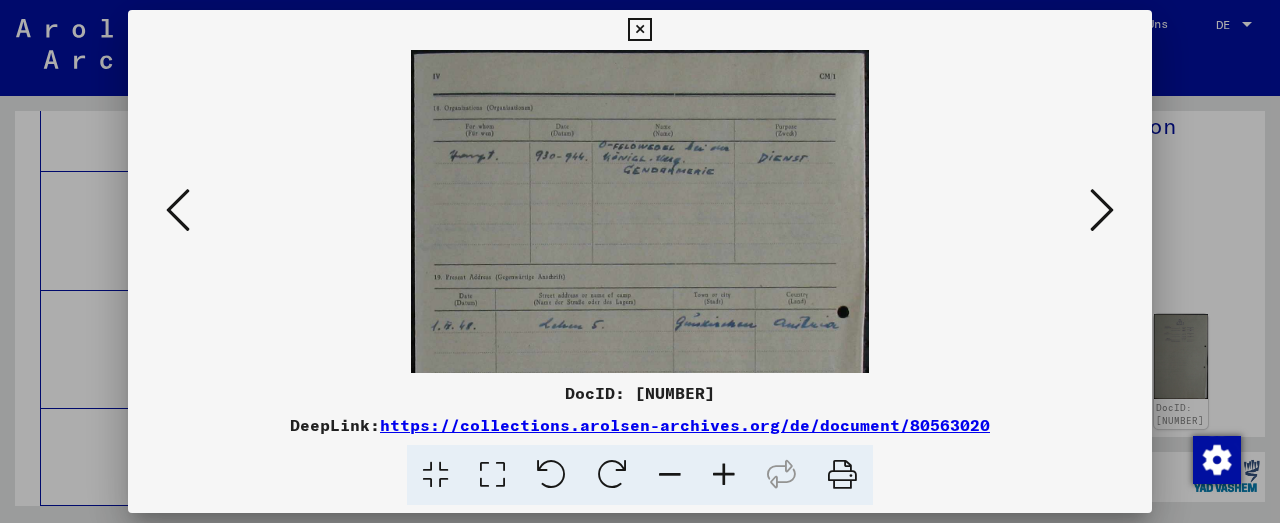 click at bounding box center [724, 475] 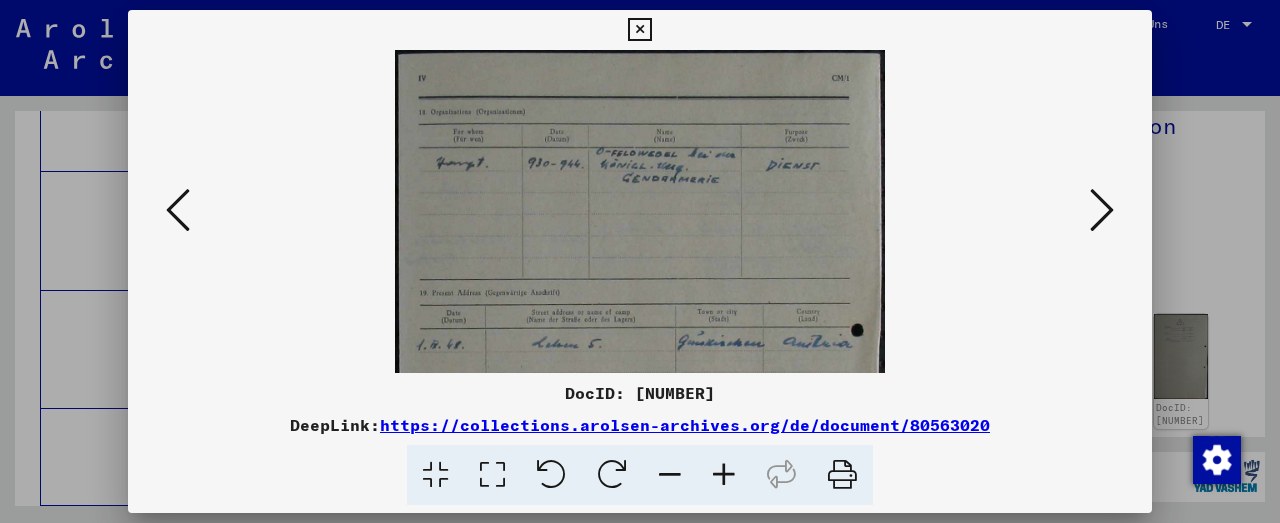 click at bounding box center [724, 475] 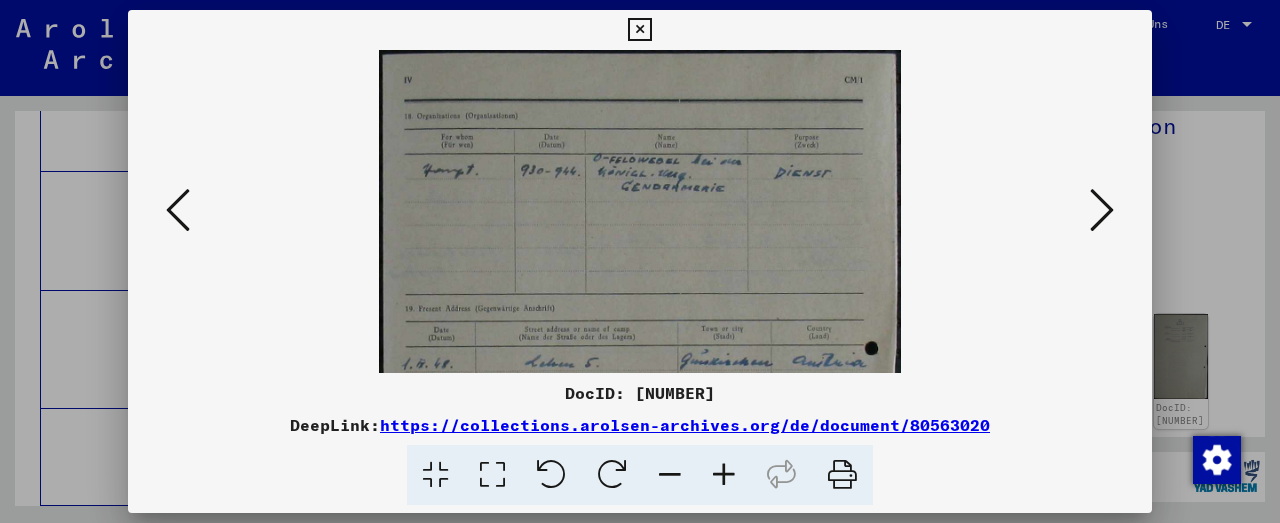 click at bounding box center (724, 475) 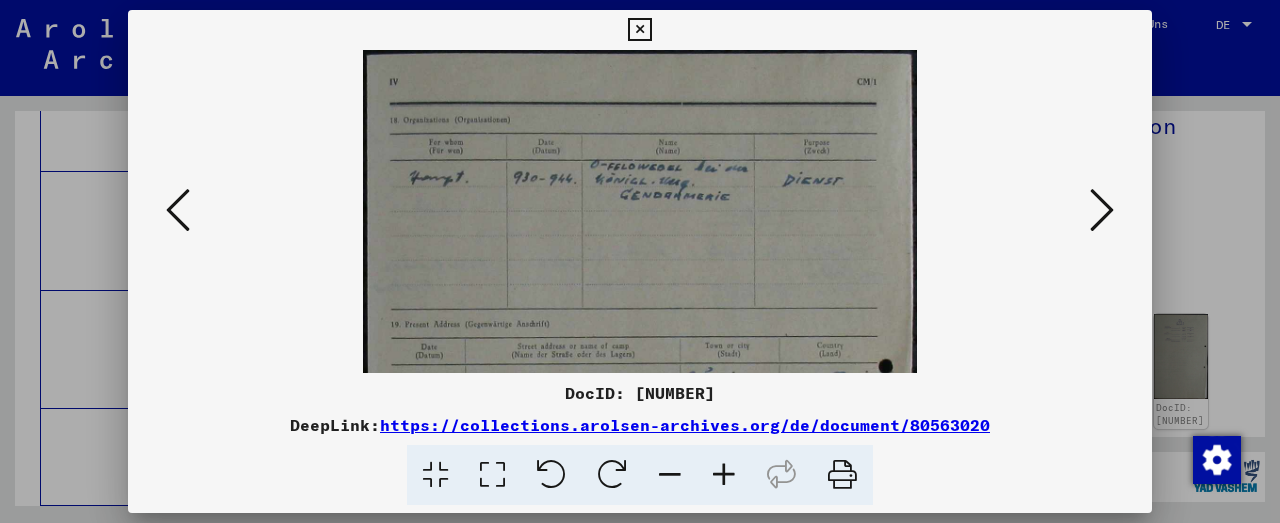 click at bounding box center [724, 475] 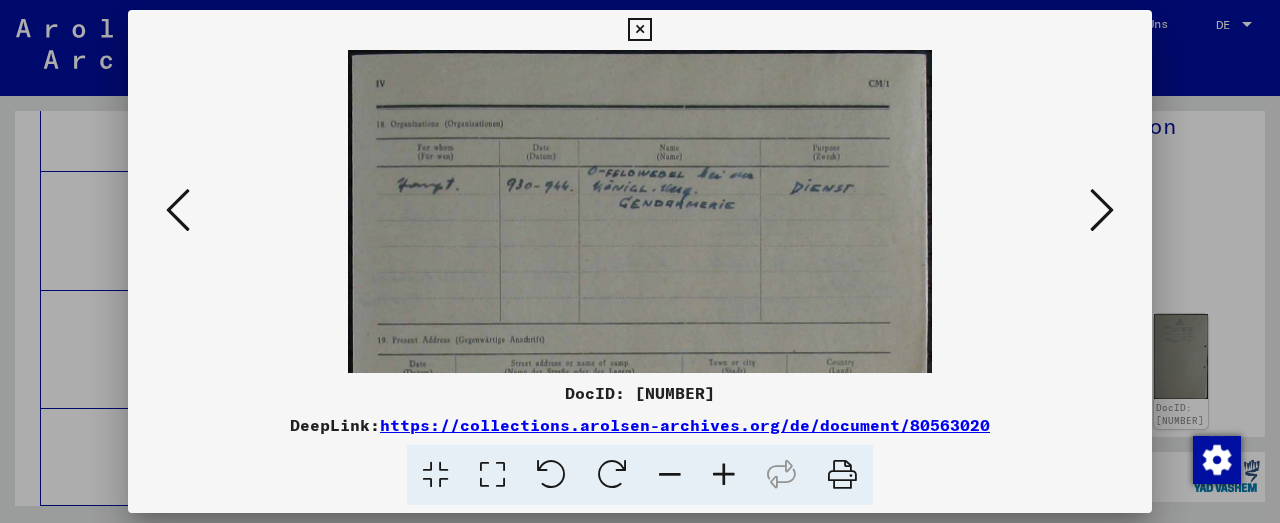 click at bounding box center (724, 475) 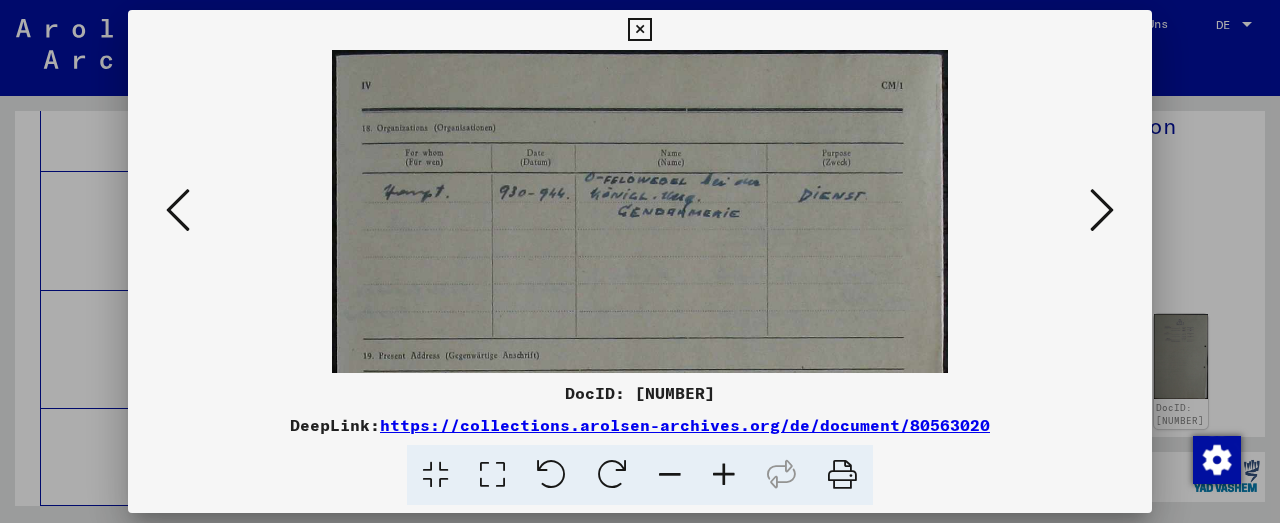 click at bounding box center (724, 475) 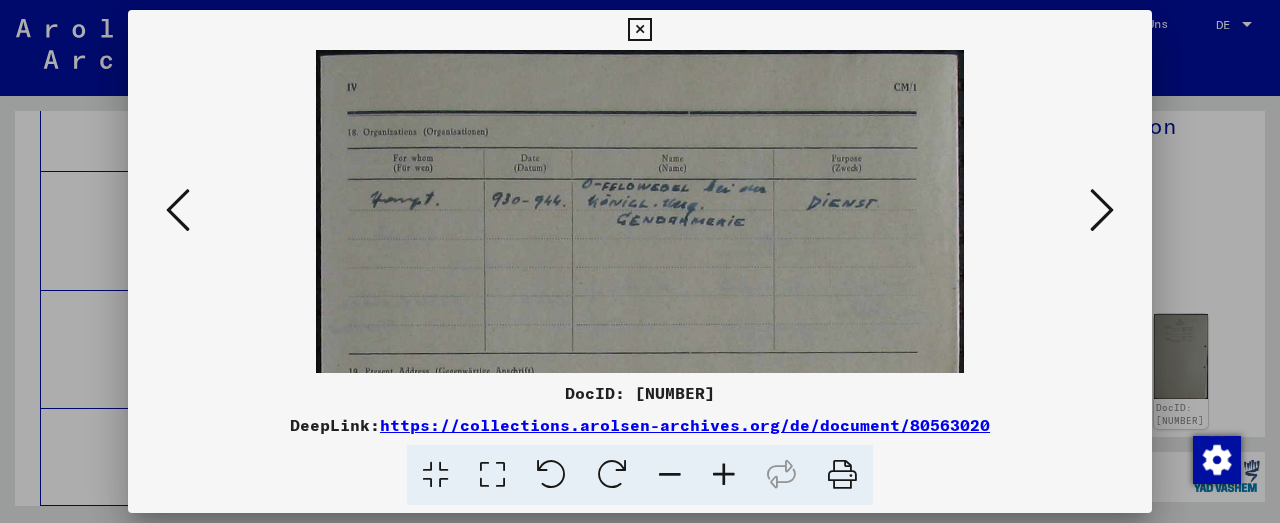 click at bounding box center (724, 475) 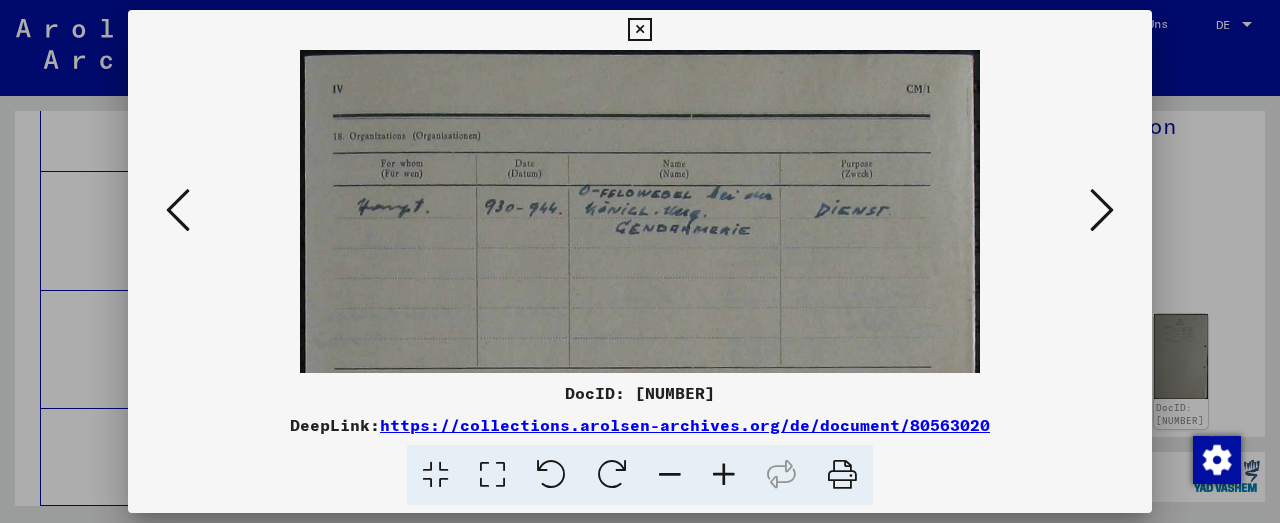click at bounding box center [724, 475] 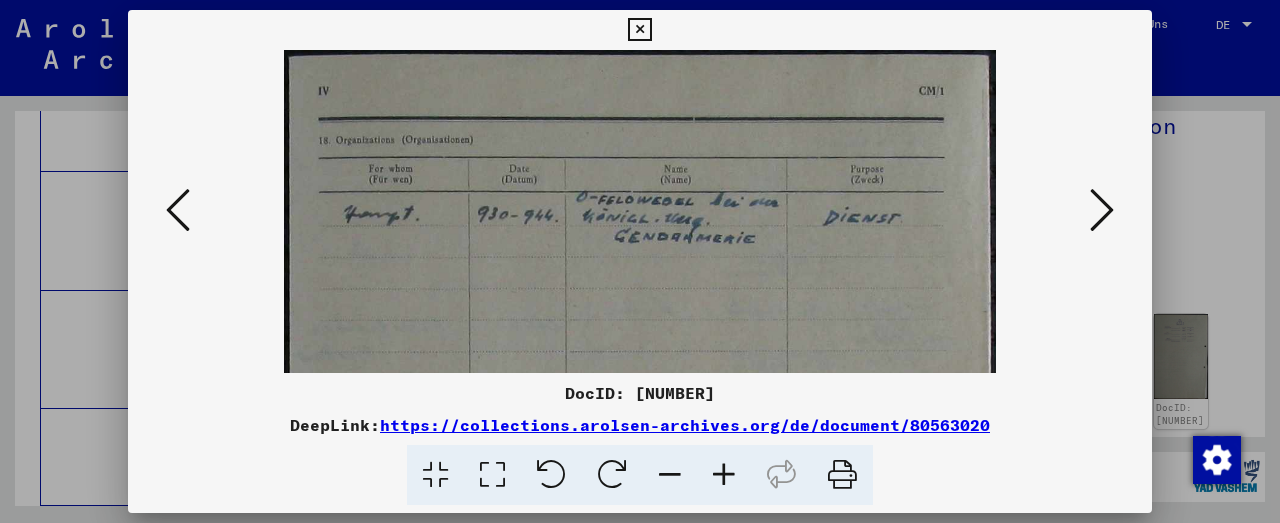 click at bounding box center (724, 475) 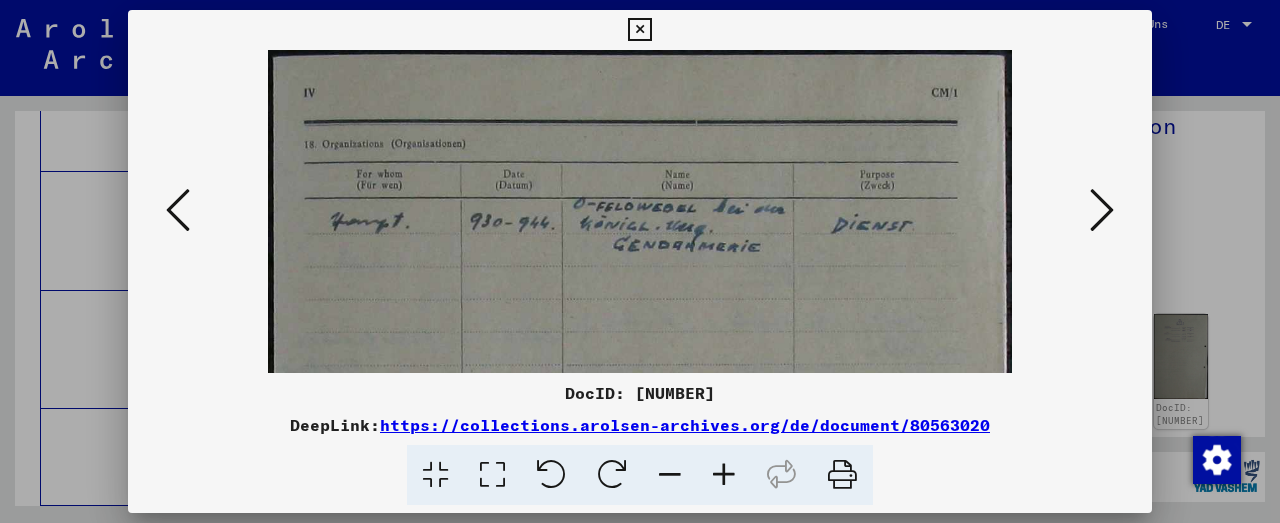click at bounding box center [724, 475] 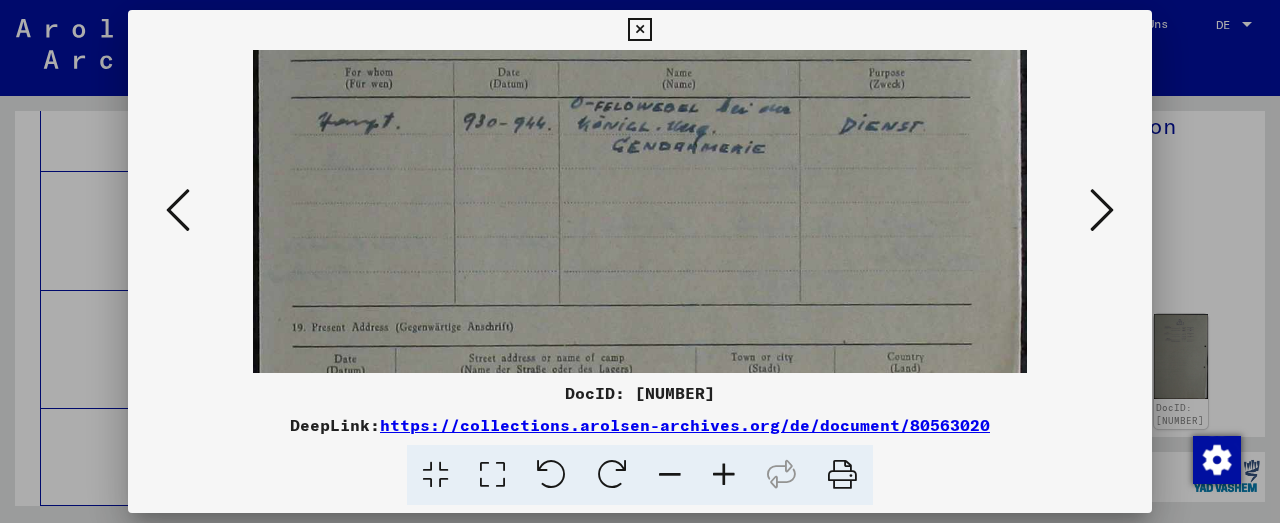 drag, startPoint x: 684, startPoint y: 328, endPoint x: 646, endPoint y: 218, distance: 116.37869 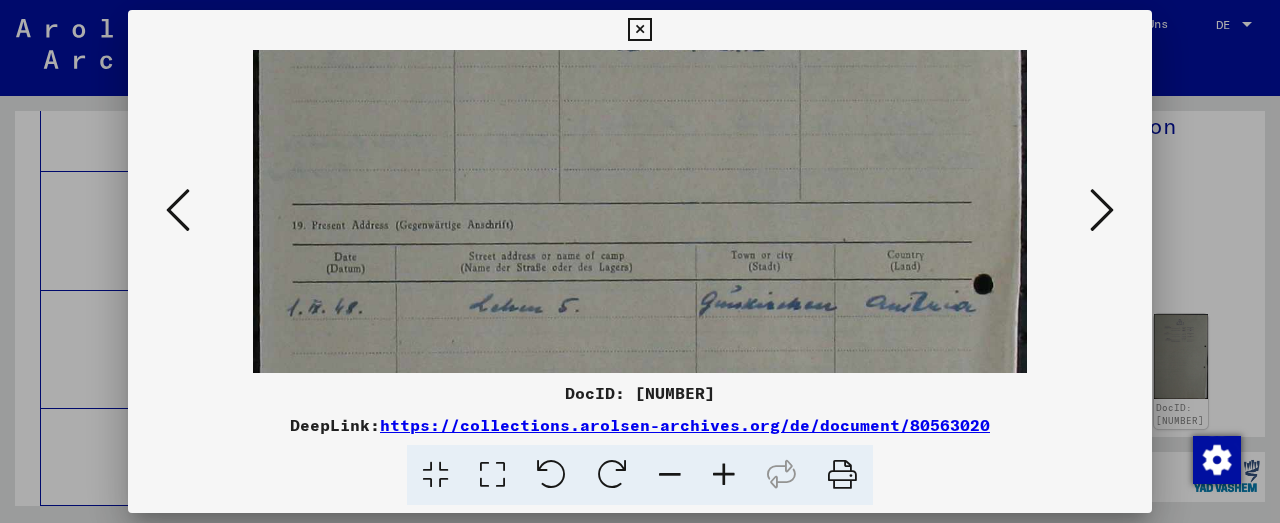 drag, startPoint x: 636, startPoint y: 327, endPoint x: 634, endPoint y: 212, distance: 115.01739 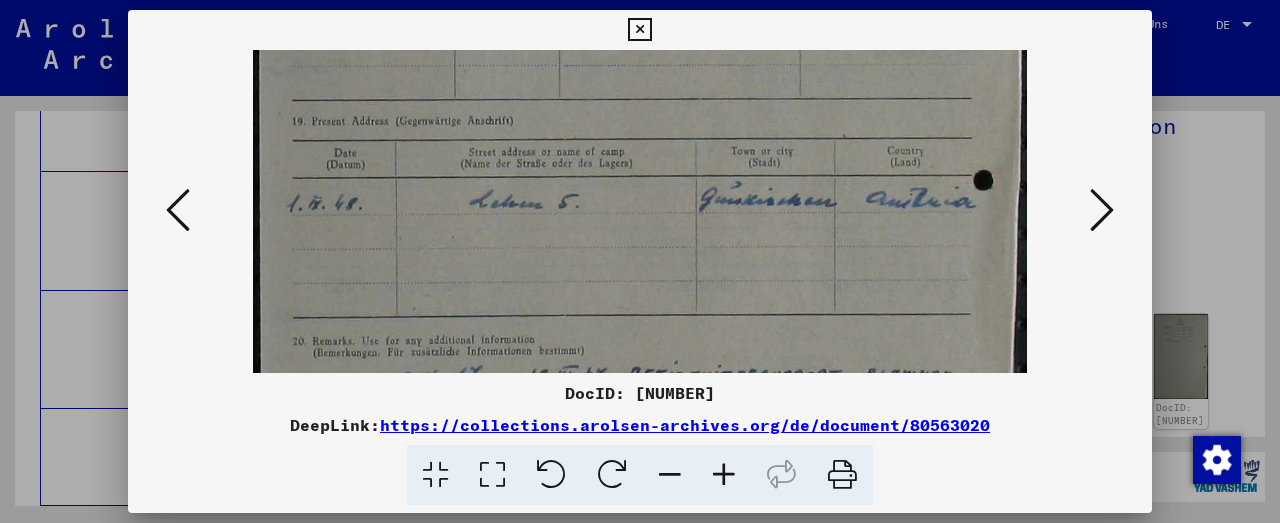 drag, startPoint x: 655, startPoint y: 303, endPoint x: 656, endPoint y: 210, distance: 93.00538 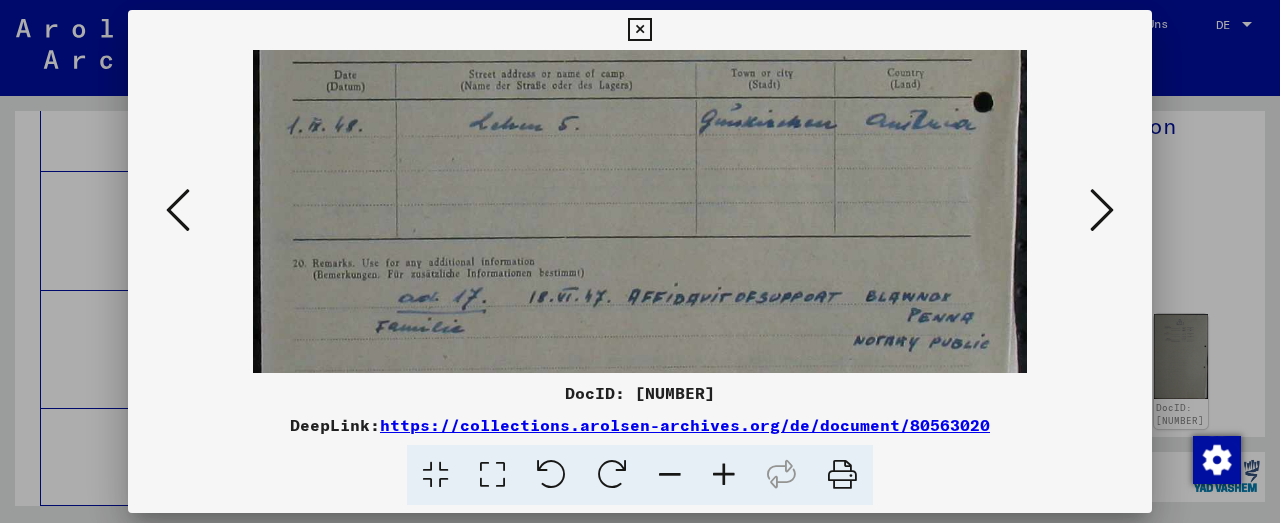scroll, scrollTop: 394, scrollLeft: 0, axis: vertical 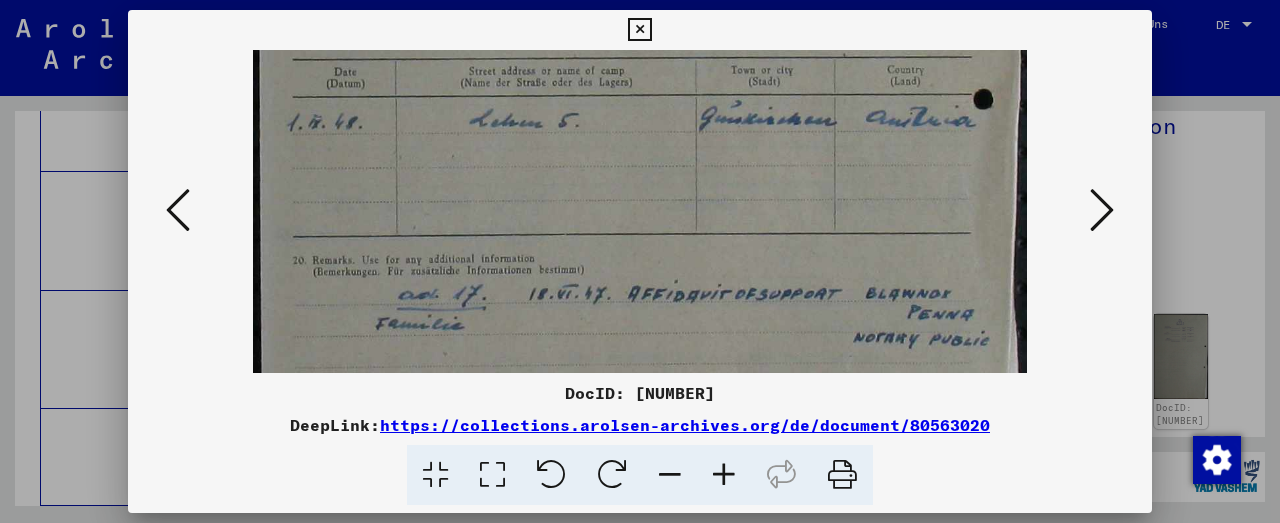 drag, startPoint x: 662, startPoint y: 281, endPoint x: 676, endPoint y: 199, distance: 83.18654 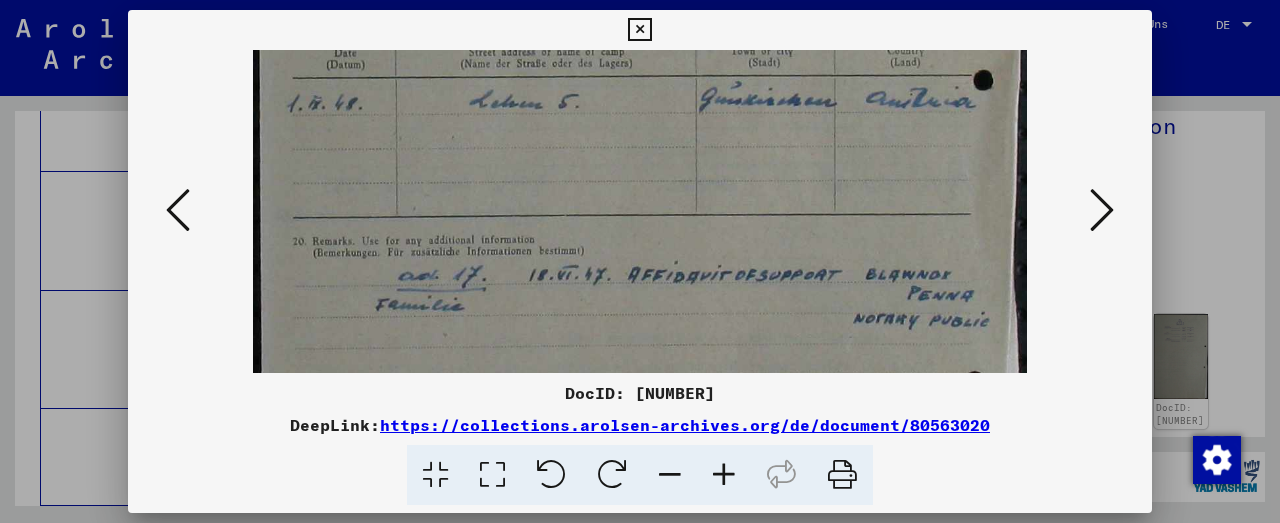 scroll, scrollTop: 452, scrollLeft: 0, axis: vertical 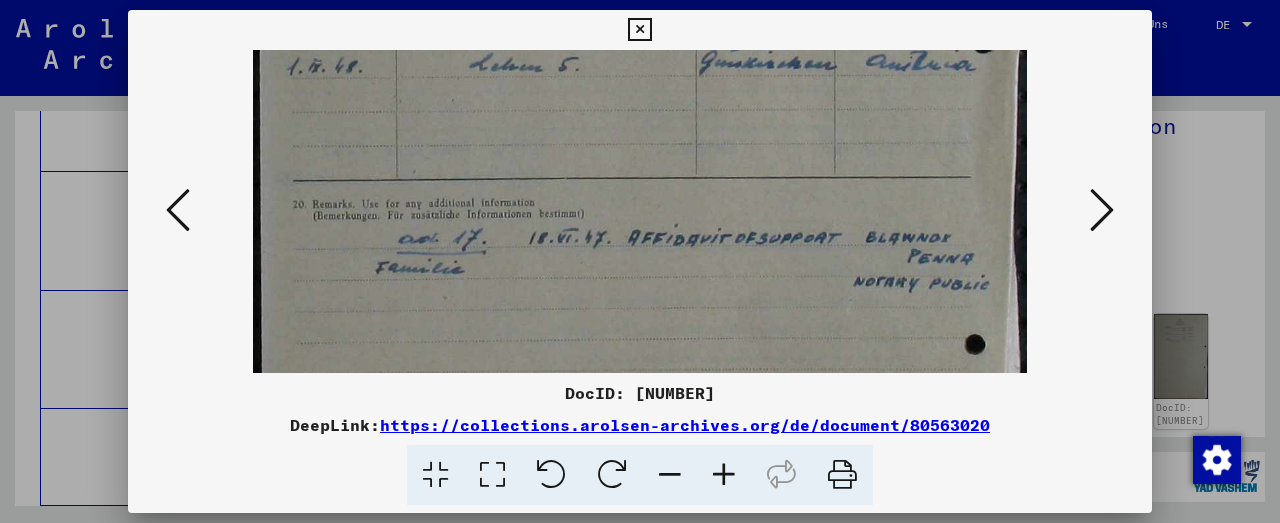 drag, startPoint x: 810, startPoint y: 234, endPoint x: 796, endPoint y: 179, distance: 56.753853 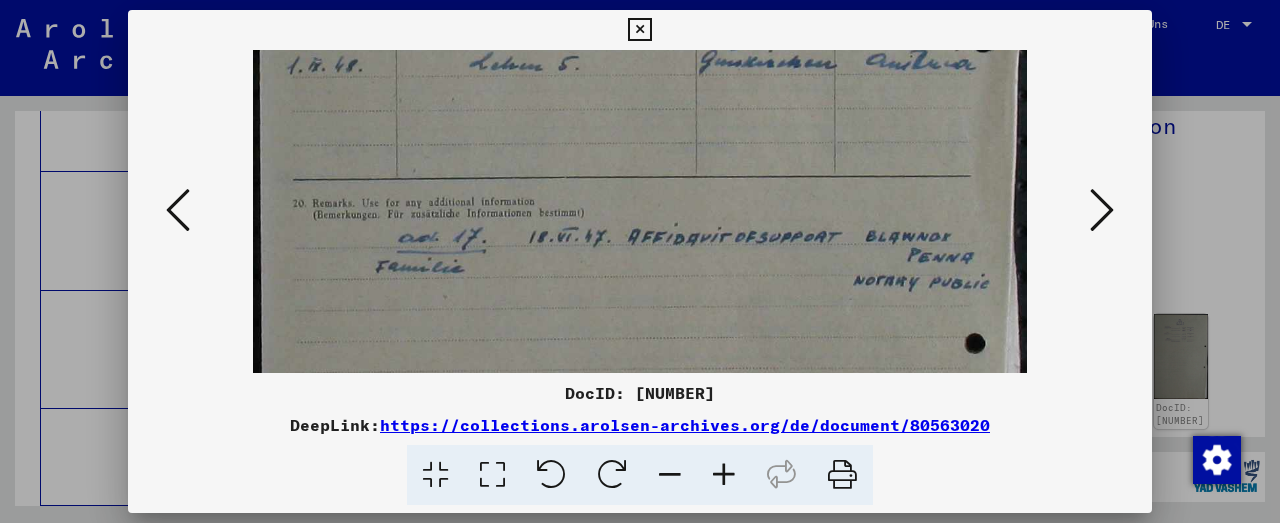 click at bounding box center (640, 210) 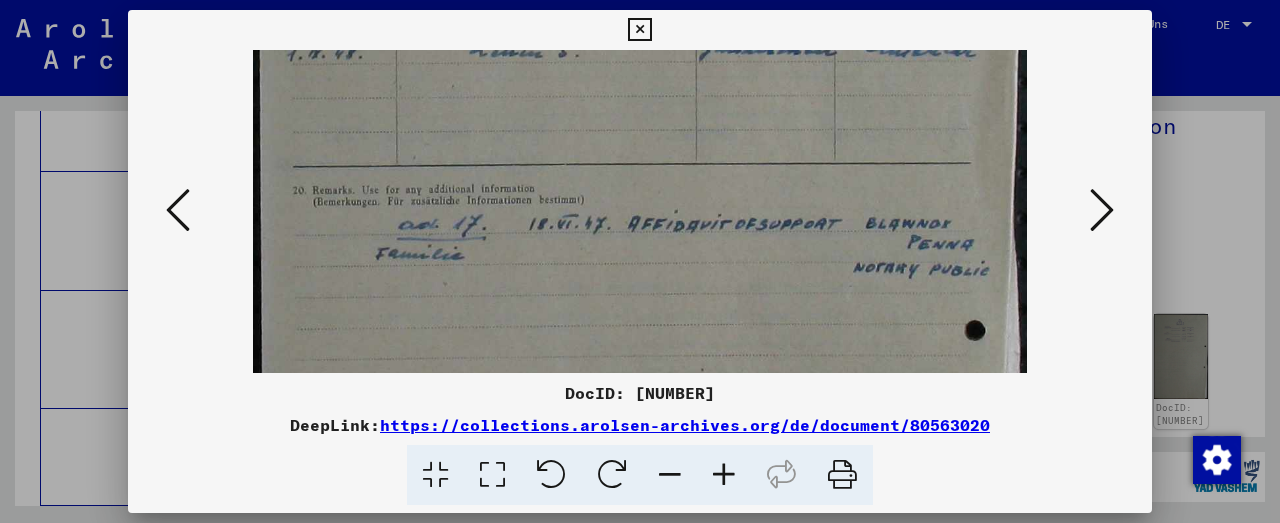 scroll, scrollTop: 483, scrollLeft: 0, axis: vertical 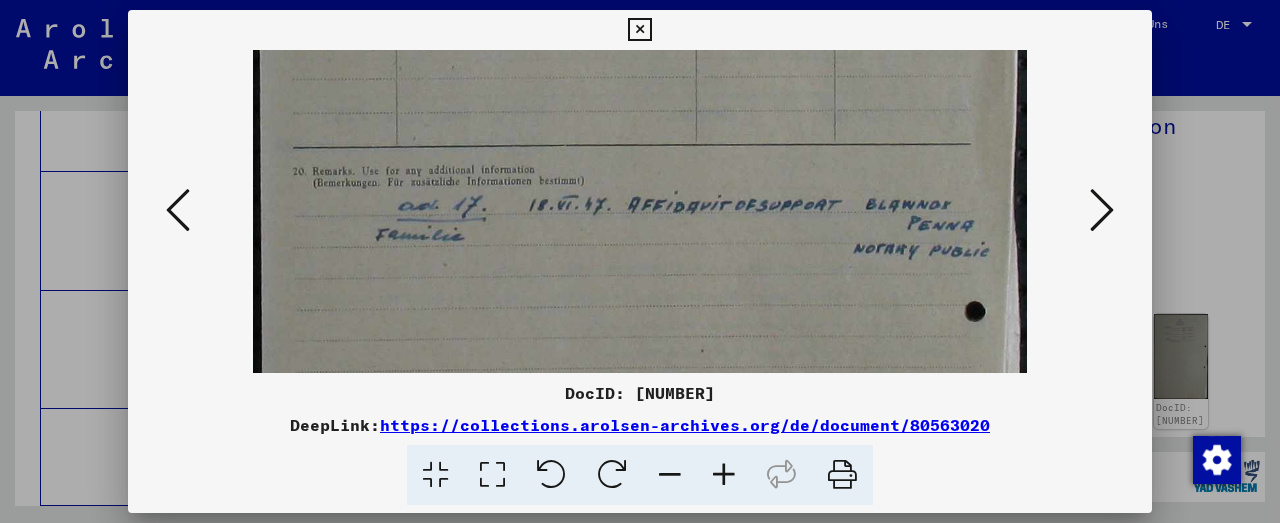 drag, startPoint x: 780, startPoint y: 244, endPoint x: 776, endPoint y: 211, distance: 33.24154 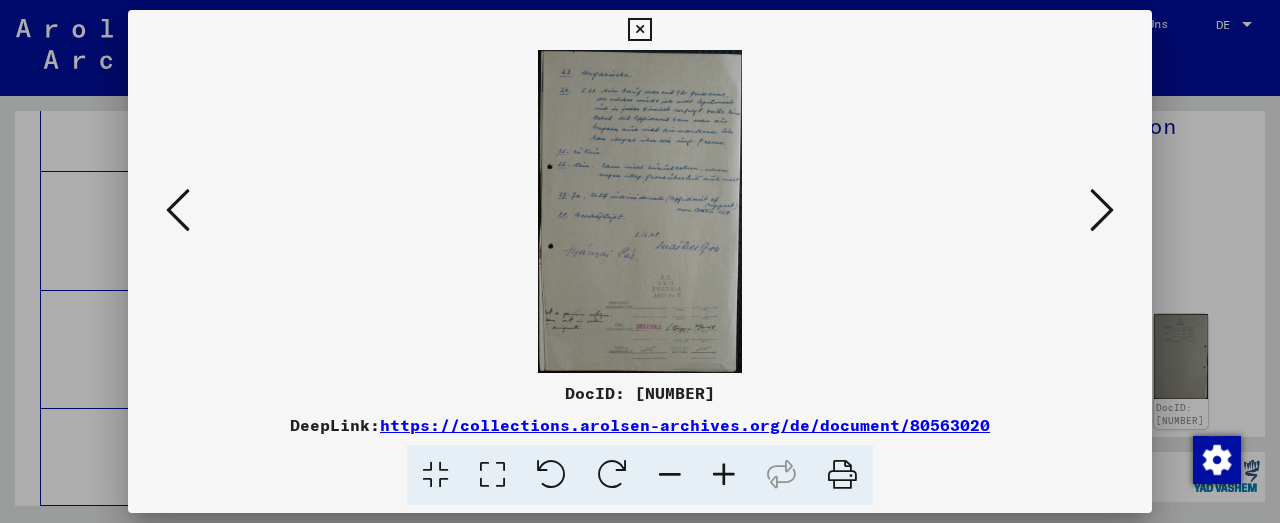 click at bounding box center (724, 475) 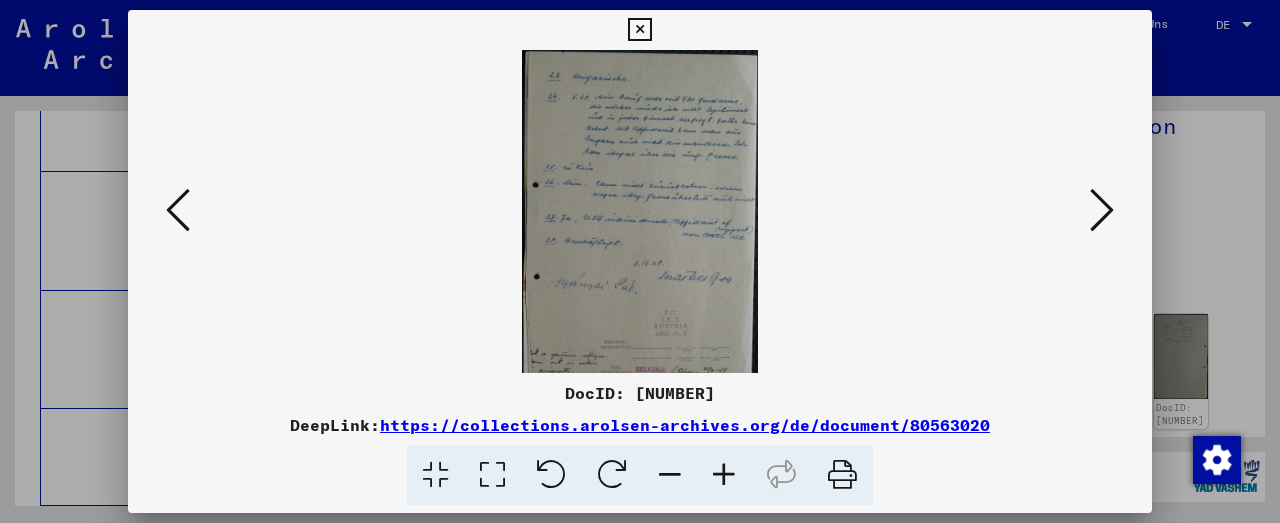 click at bounding box center (724, 475) 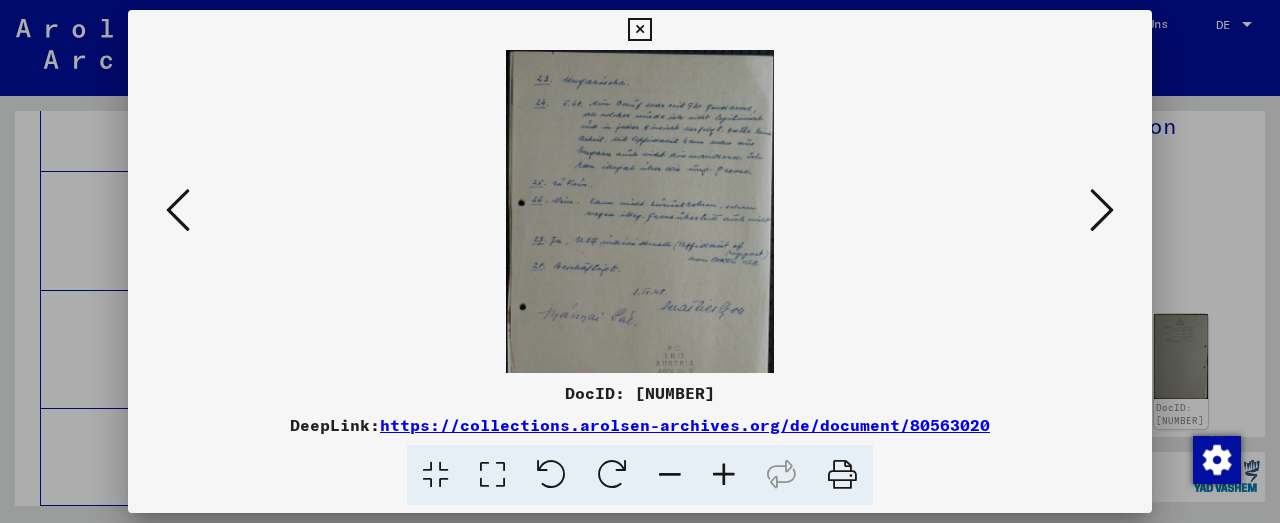 click at bounding box center (724, 475) 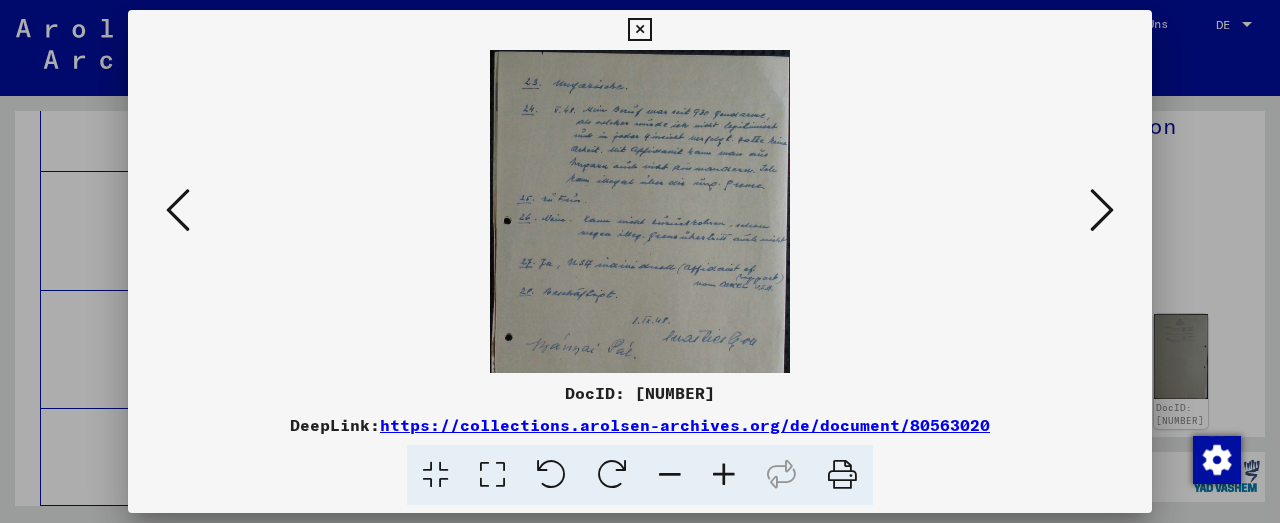 click at bounding box center (724, 475) 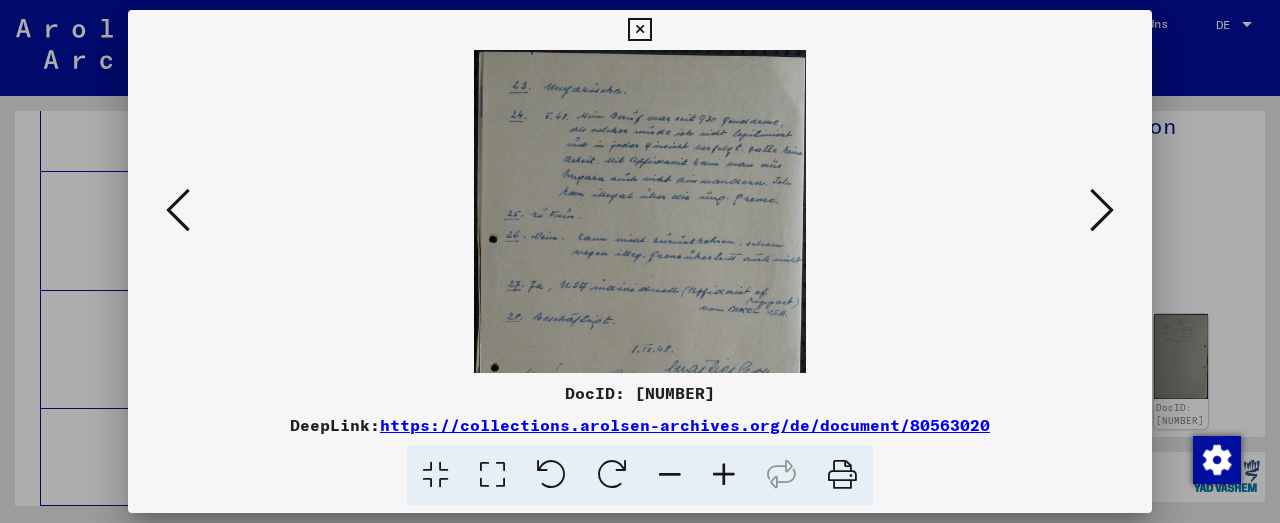 click at bounding box center (724, 475) 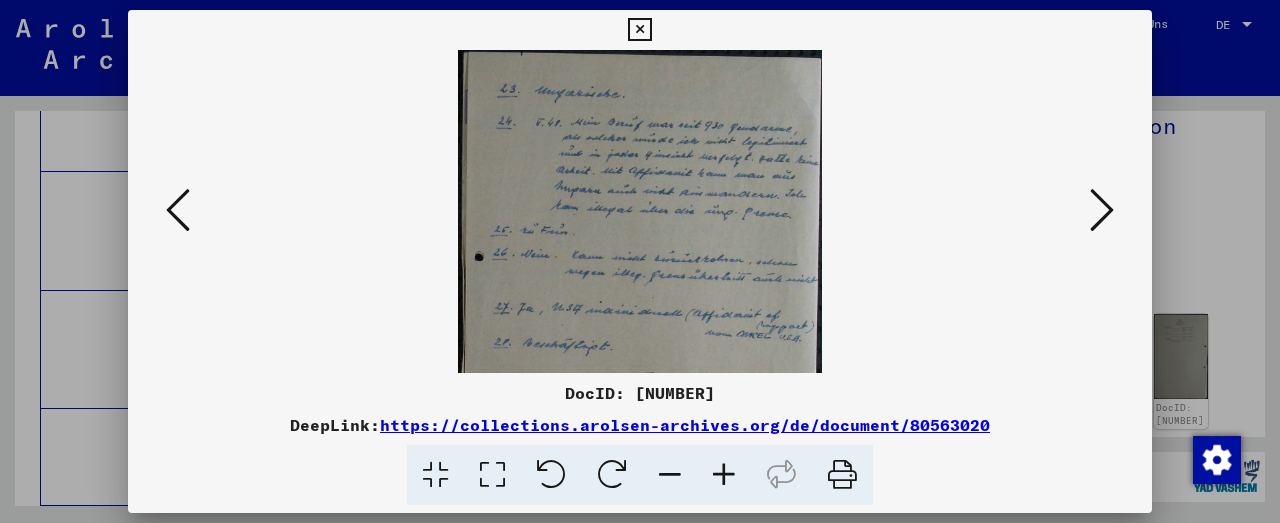 click at bounding box center [724, 475] 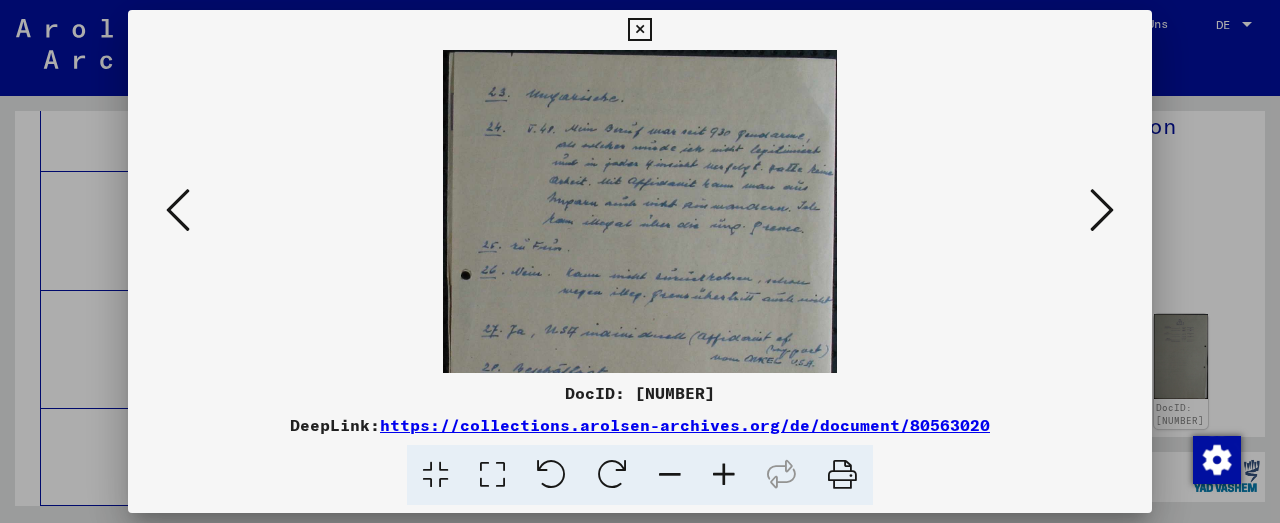 click at bounding box center [724, 475] 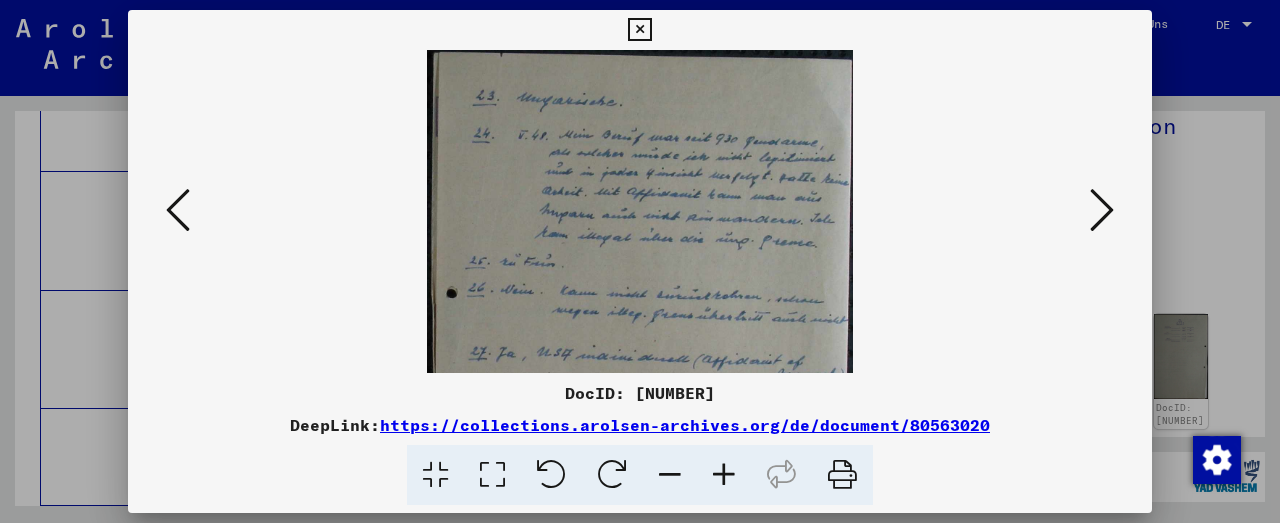 click at bounding box center [724, 475] 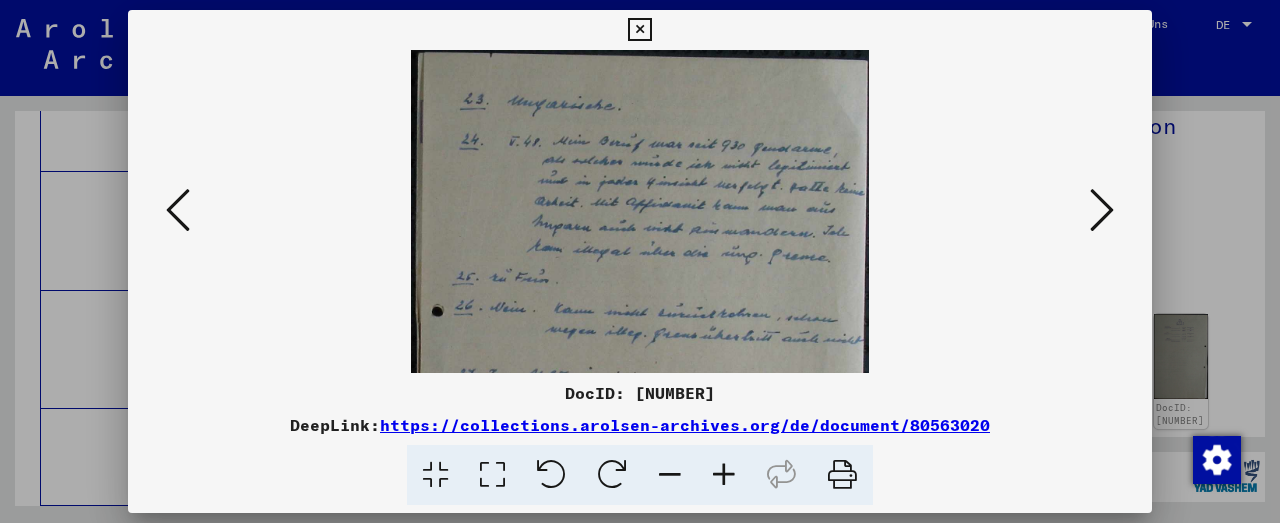 click at bounding box center [724, 475] 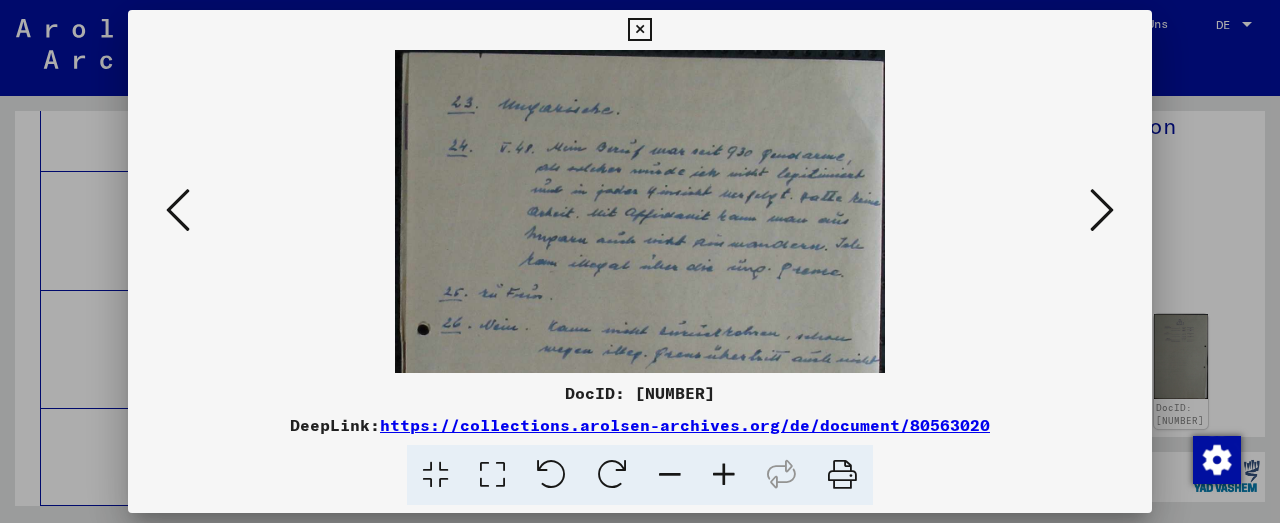 click at bounding box center [724, 475] 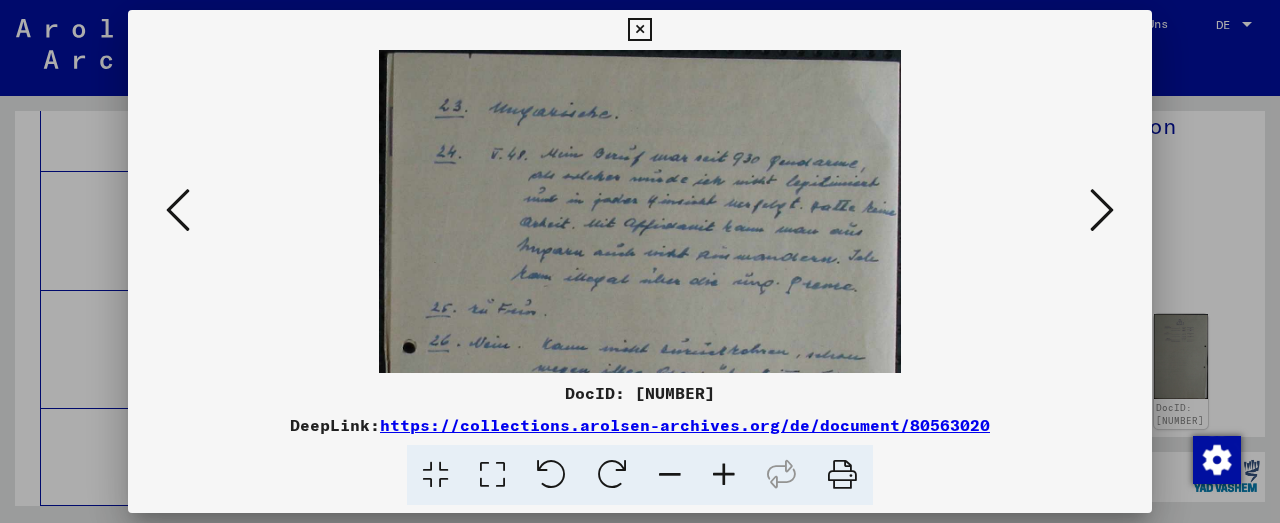 click at bounding box center (724, 475) 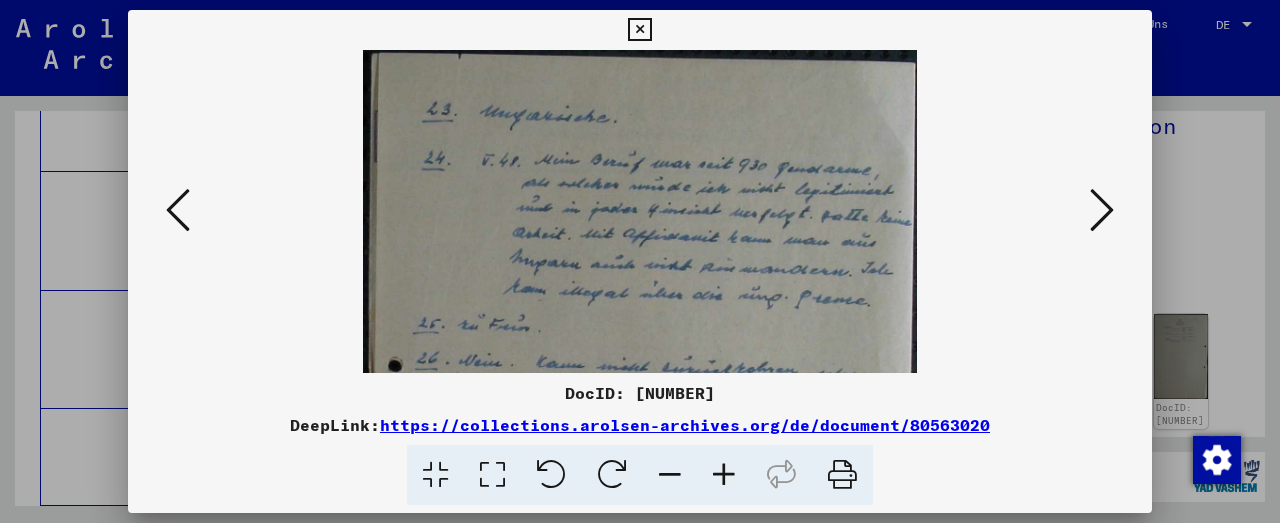 click at bounding box center (724, 475) 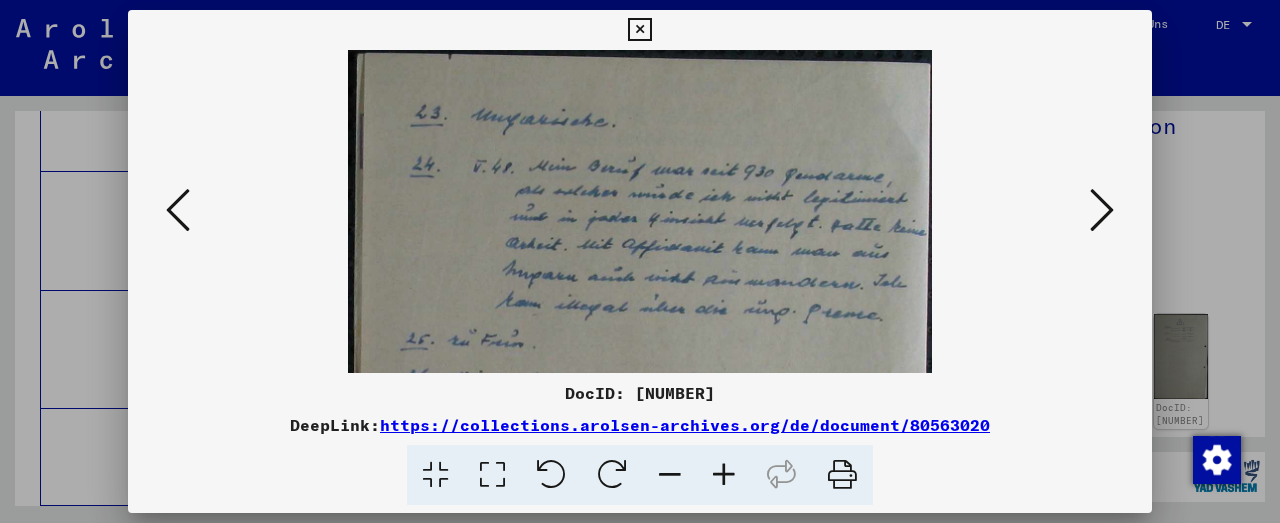 click at bounding box center (724, 475) 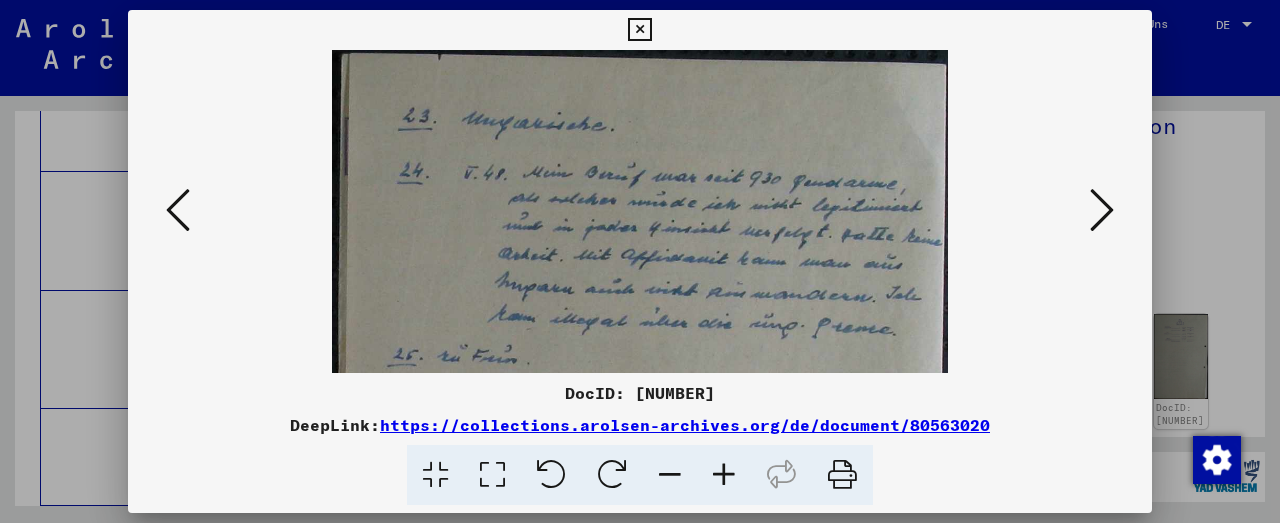 click at bounding box center [724, 475] 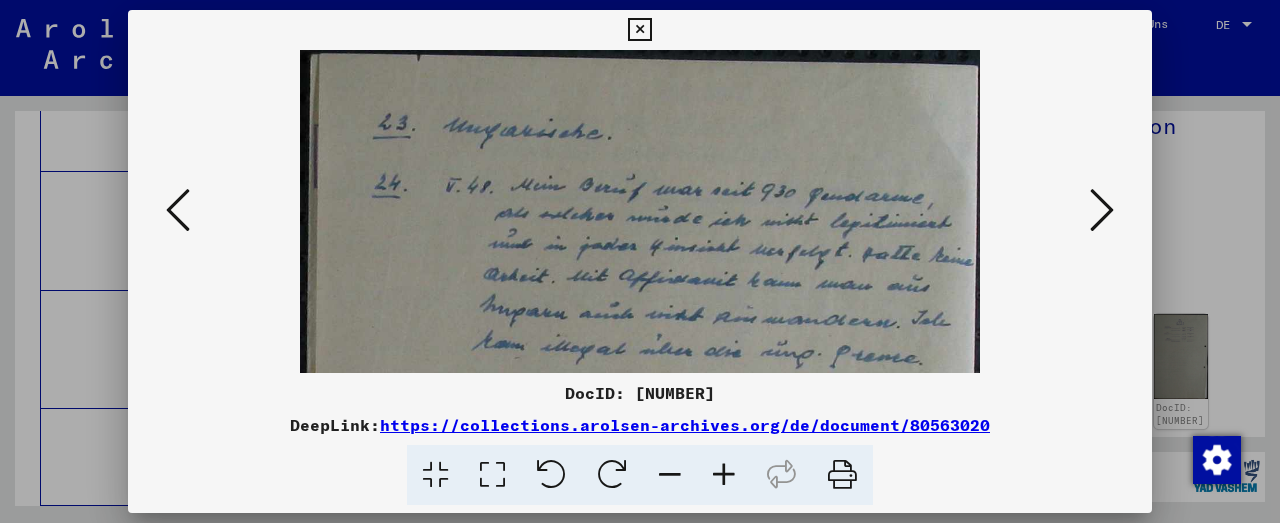 click at bounding box center (724, 475) 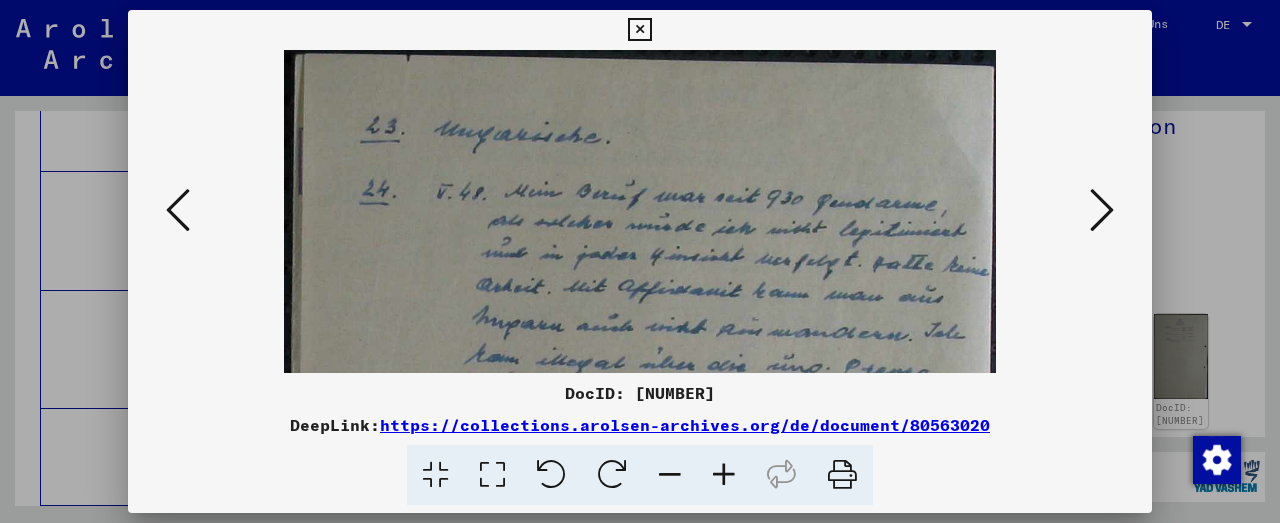 click at bounding box center [724, 475] 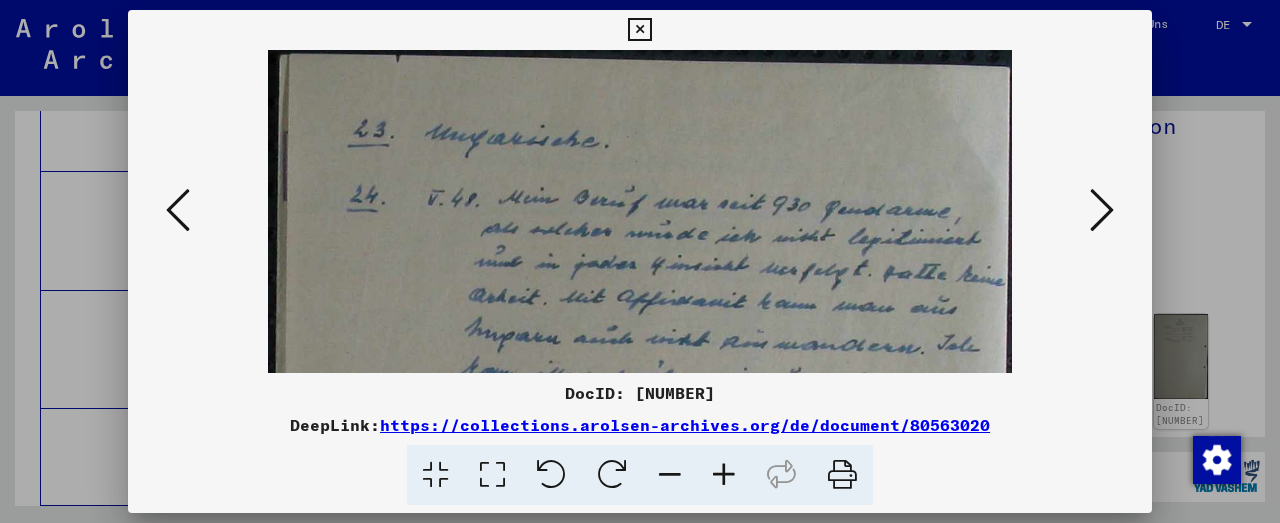 click at bounding box center (724, 475) 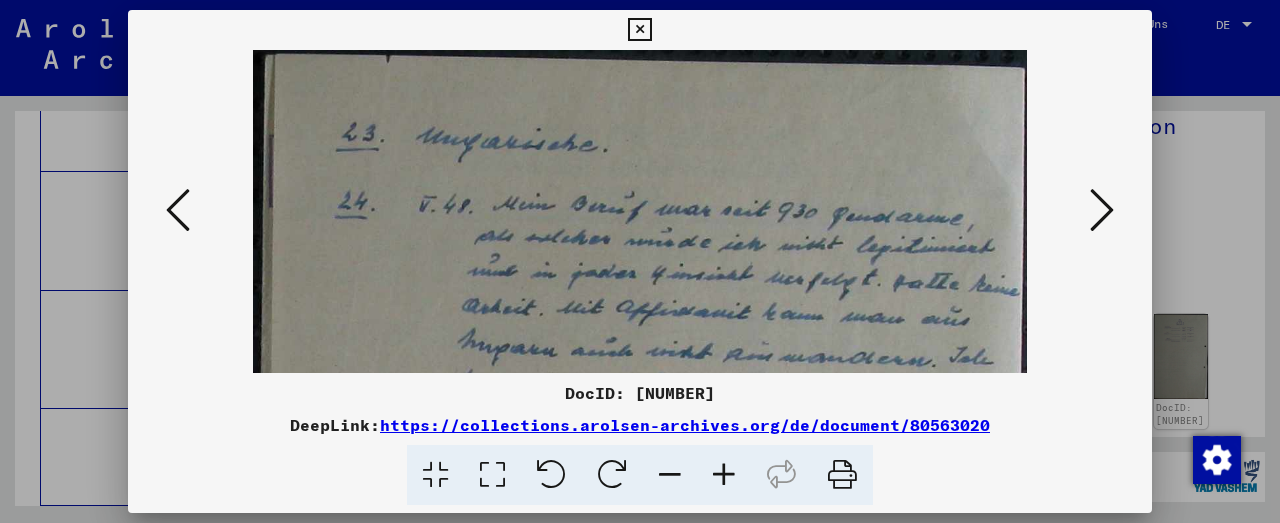 click at bounding box center (724, 475) 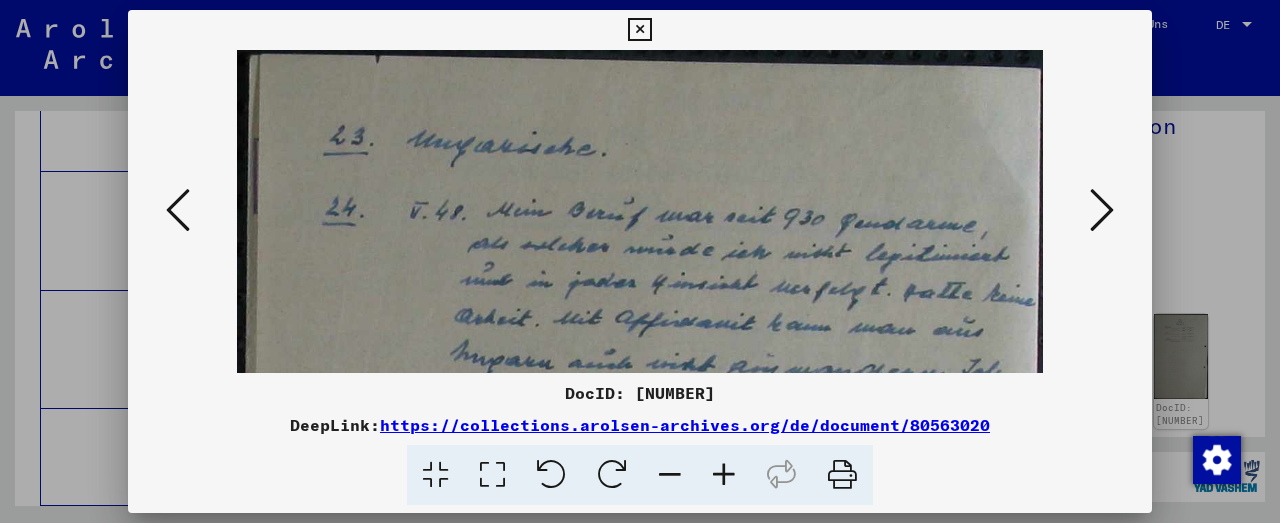 click at bounding box center (724, 475) 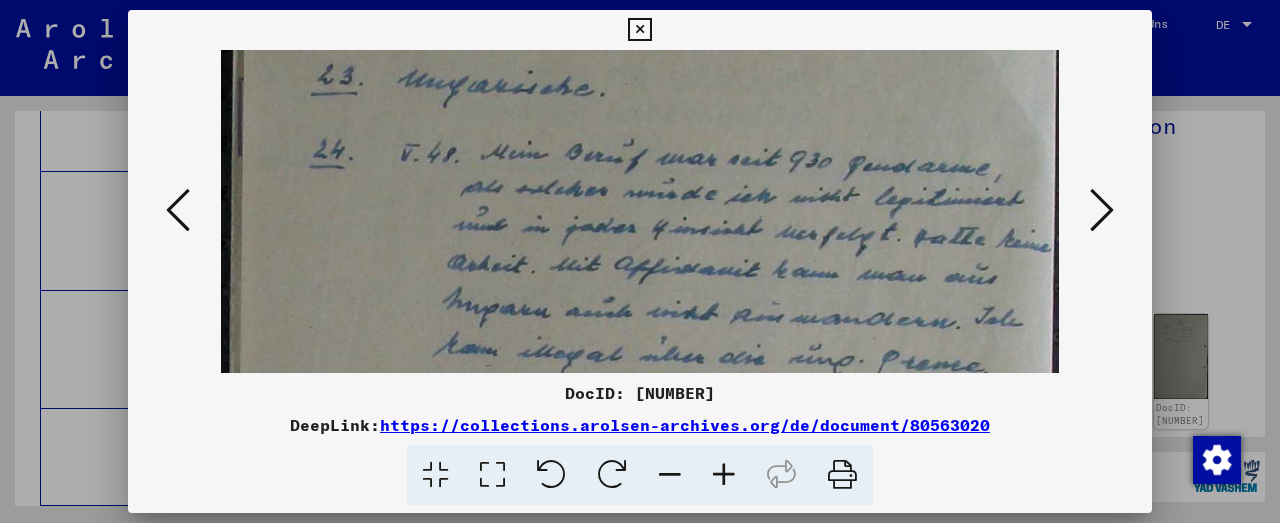 scroll, scrollTop: 79, scrollLeft: 0, axis: vertical 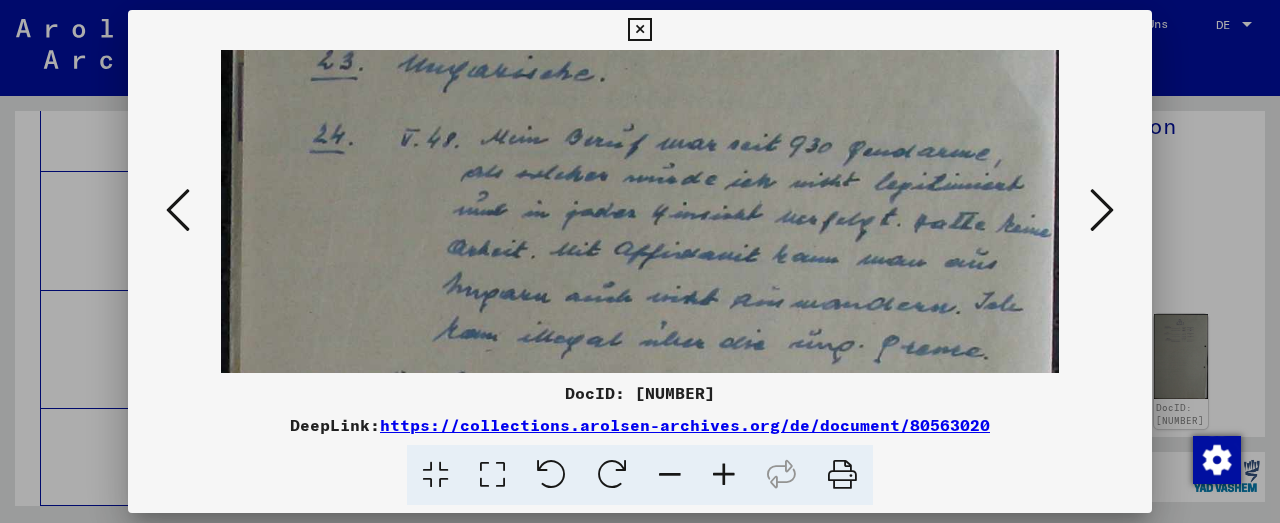 drag, startPoint x: 556, startPoint y: 312, endPoint x: 532, endPoint y: 227, distance: 88.32327 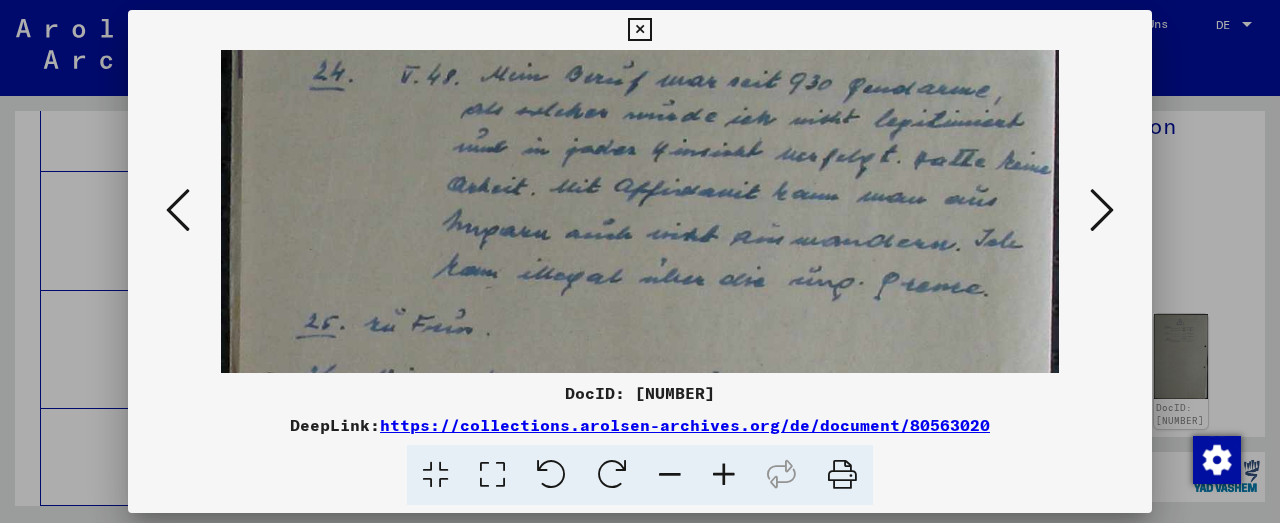 scroll, scrollTop: 145, scrollLeft: 0, axis: vertical 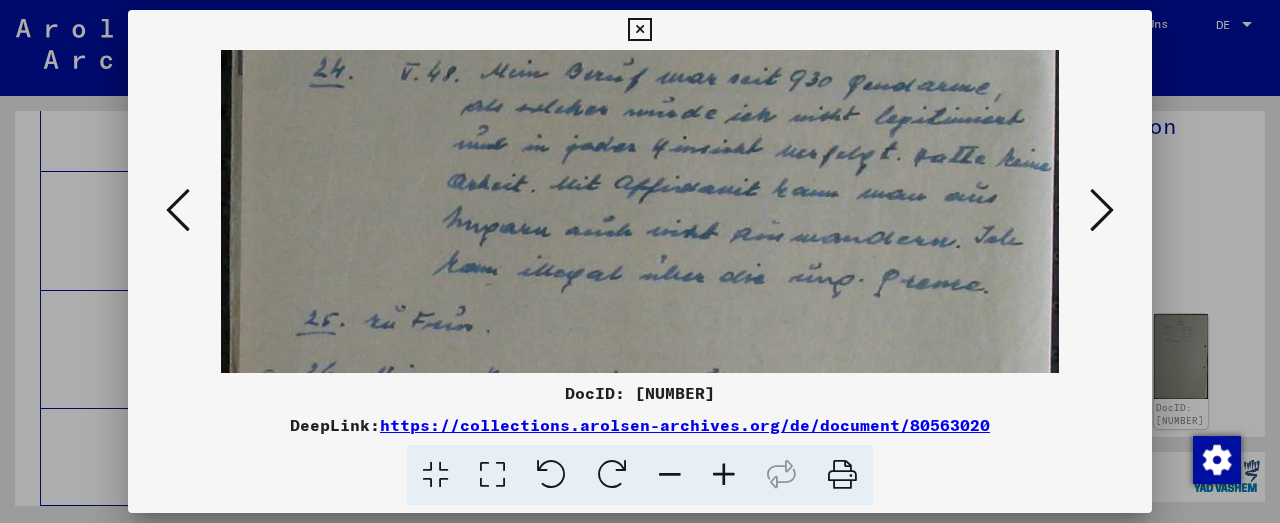 drag, startPoint x: 630, startPoint y: 316, endPoint x: 614, endPoint y: 248, distance: 69.856995 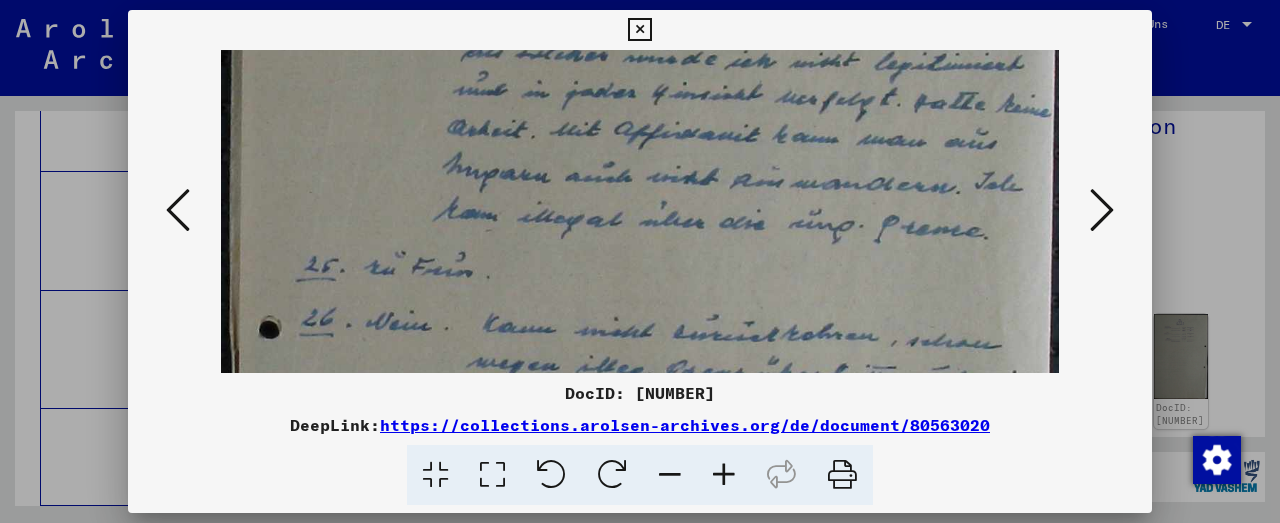 scroll, scrollTop: 229, scrollLeft: 0, axis: vertical 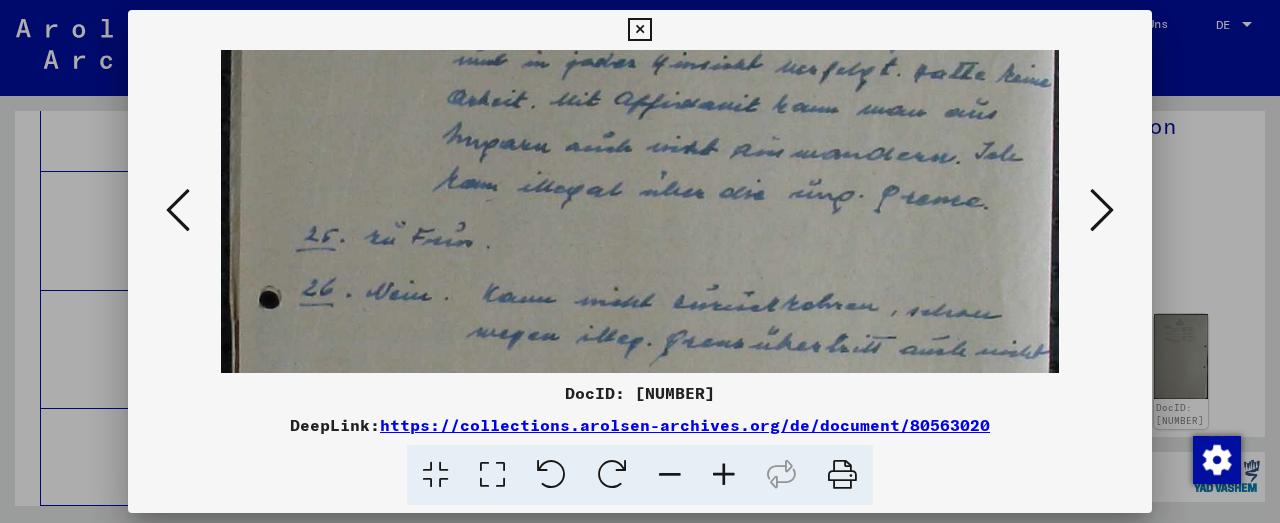 drag, startPoint x: 642, startPoint y: 305, endPoint x: 654, endPoint y: 219, distance: 86.833176 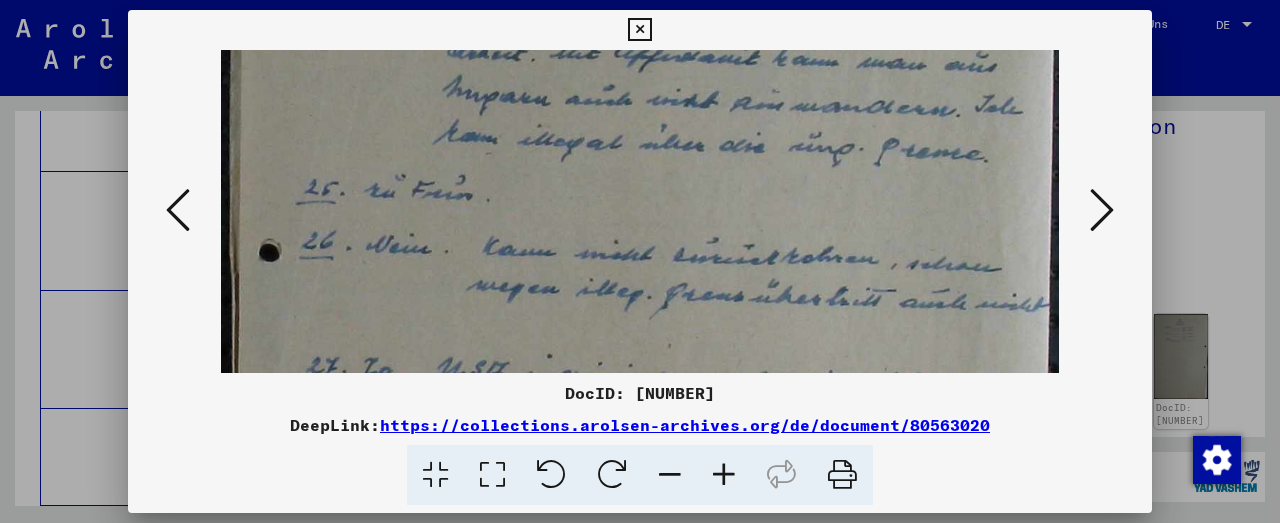 scroll, scrollTop: 301, scrollLeft: 0, axis: vertical 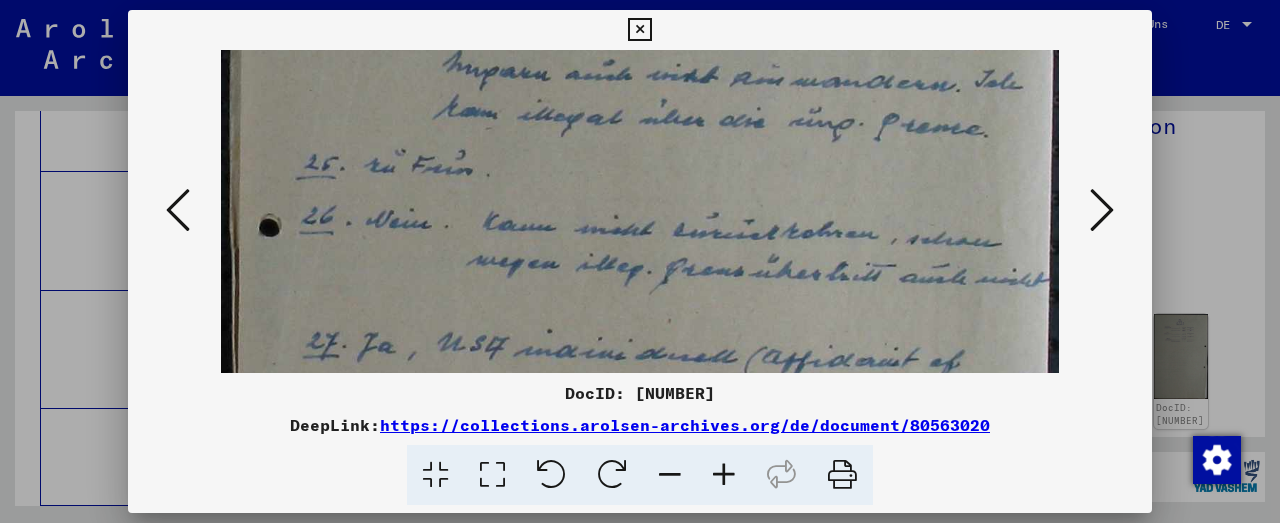 drag, startPoint x: 673, startPoint y: 282, endPoint x: 675, endPoint y: 208, distance: 74.02702 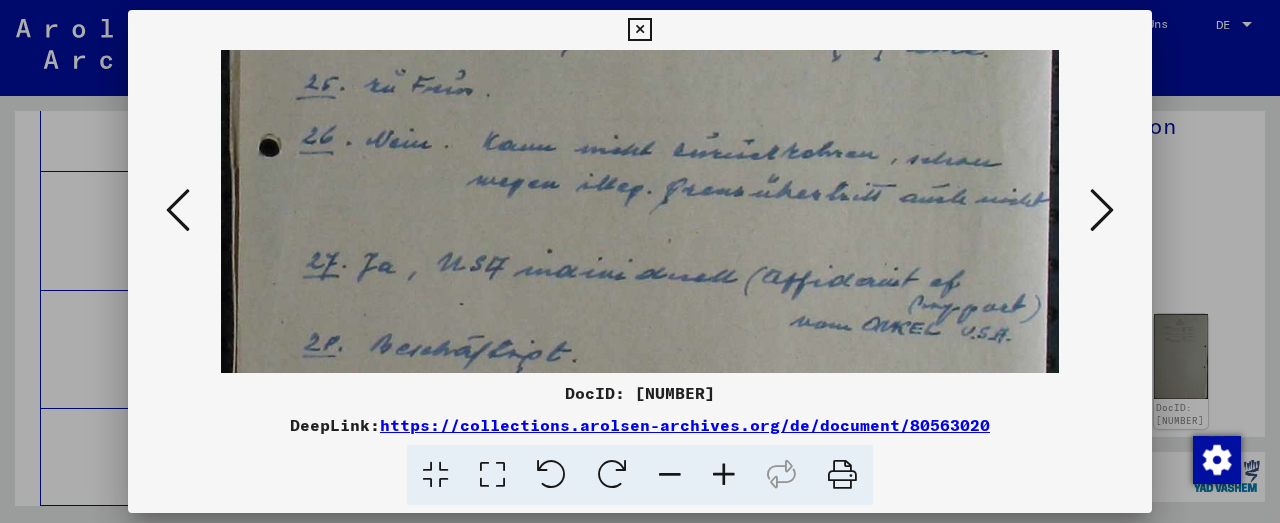 drag, startPoint x: 681, startPoint y: 288, endPoint x: 692, endPoint y: 204, distance: 84.71718 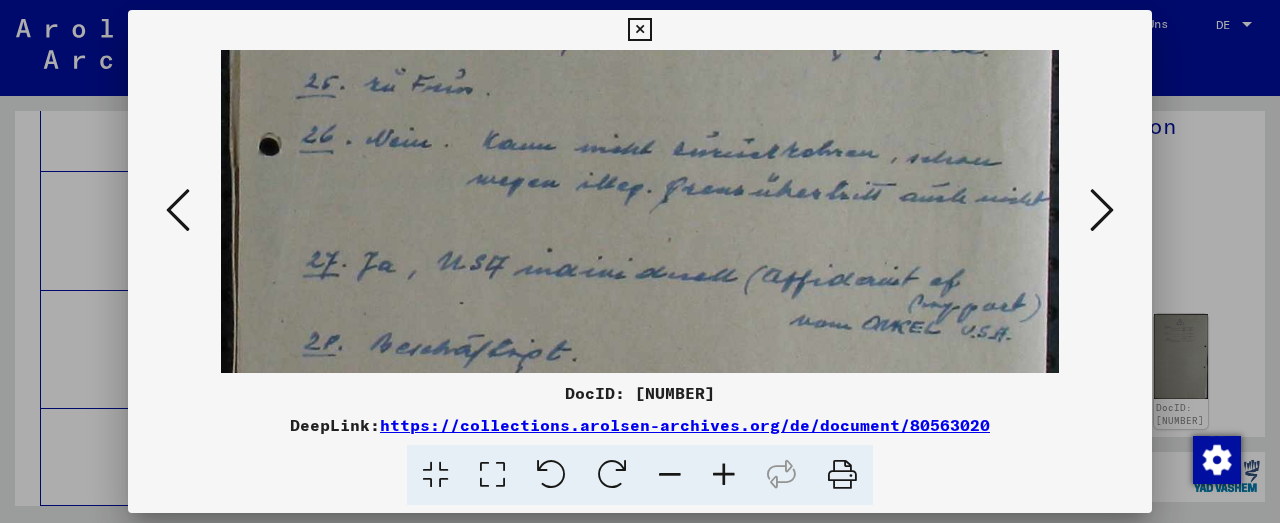 click at bounding box center (640, 329) 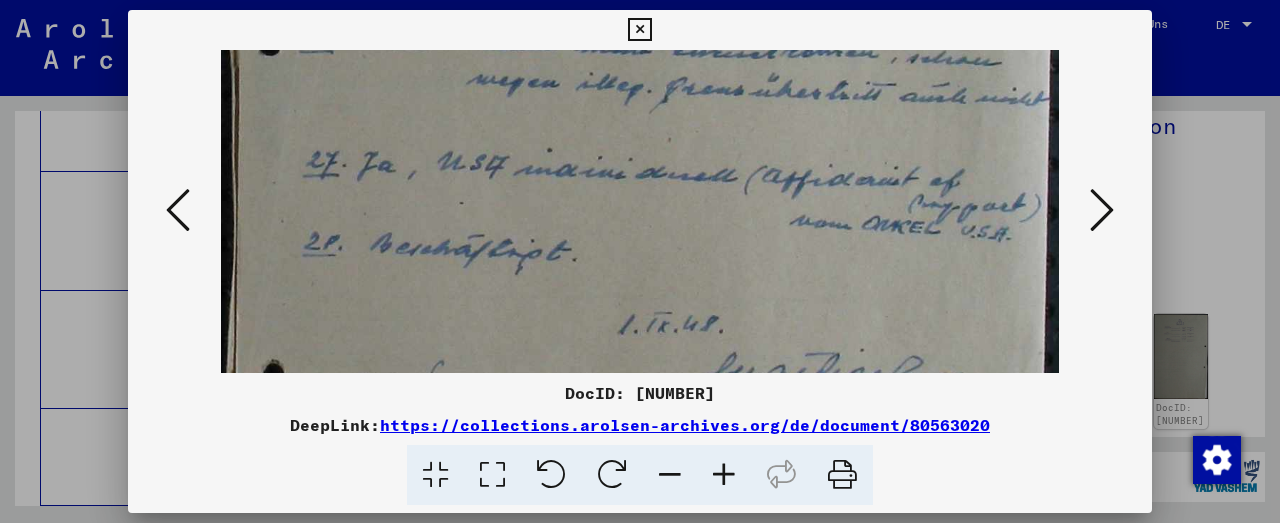 drag, startPoint x: 700, startPoint y: 297, endPoint x: 681, endPoint y: 198, distance: 100.80675 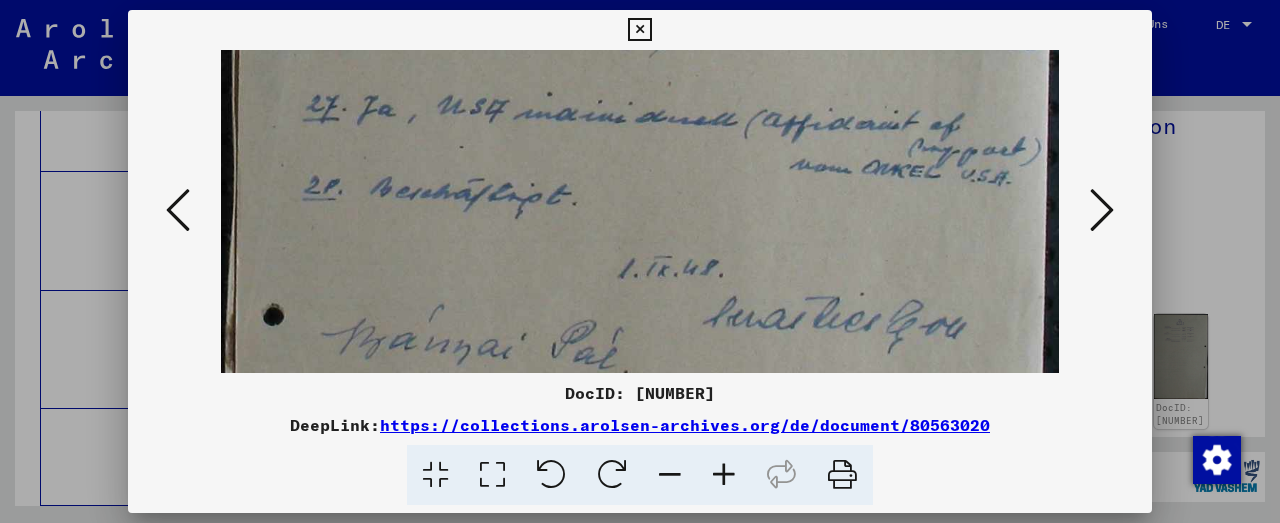 drag, startPoint x: 704, startPoint y: 285, endPoint x: 713, endPoint y: 194, distance: 91.44397 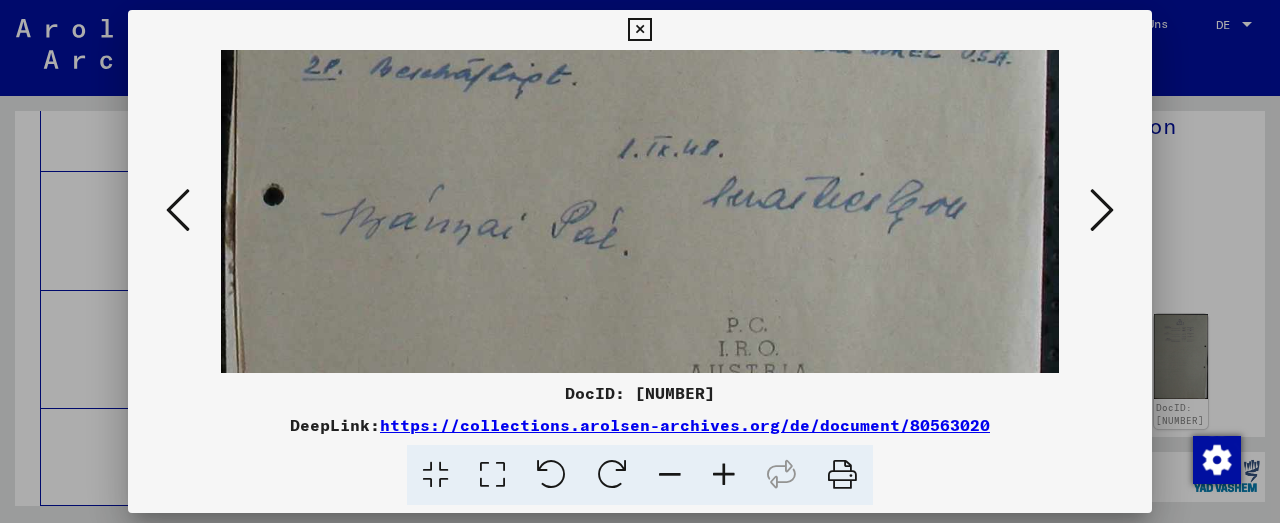 drag, startPoint x: 760, startPoint y: 257, endPoint x: 758, endPoint y: 167, distance: 90.02222 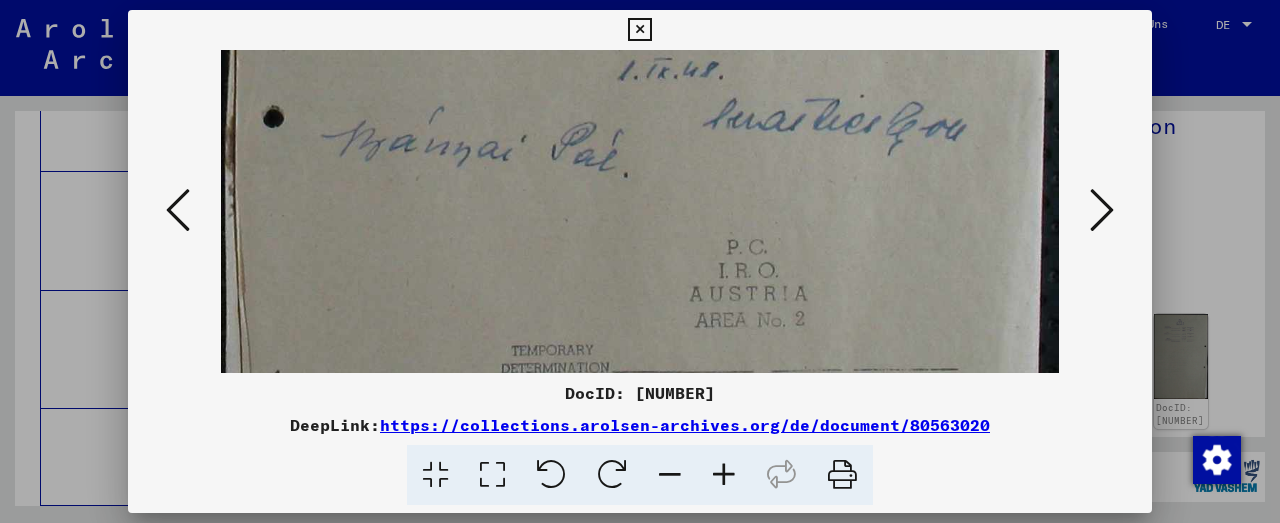 scroll, scrollTop: 784, scrollLeft: 0, axis: vertical 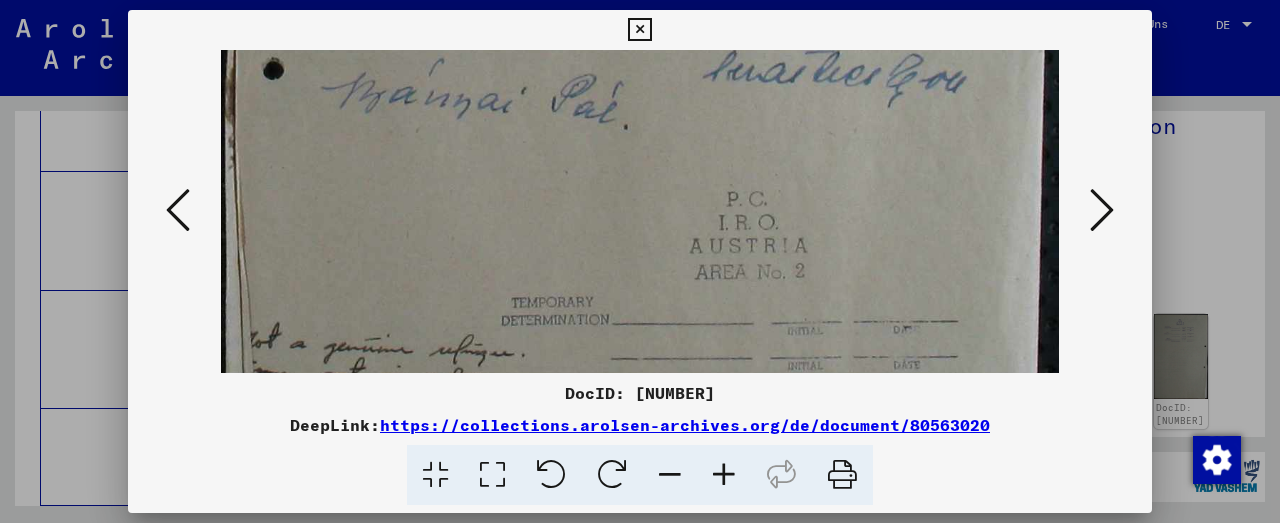 drag, startPoint x: 788, startPoint y: 256, endPoint x: 788, endPoint y: 205, distance: 51 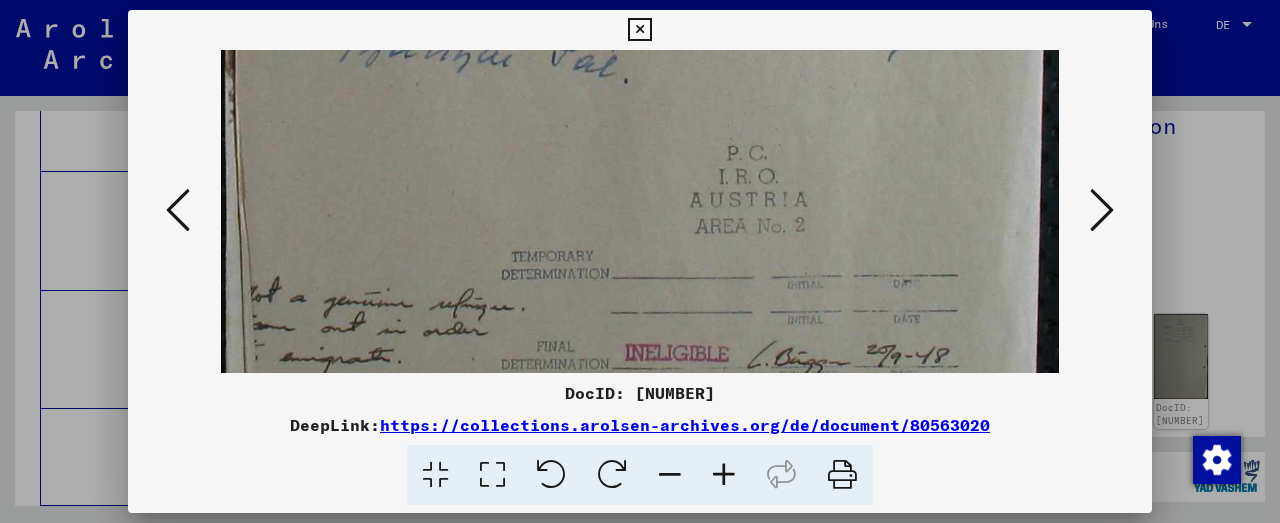 scroll, scrollTop: 836, scrollLeft: 0, axis: vertical 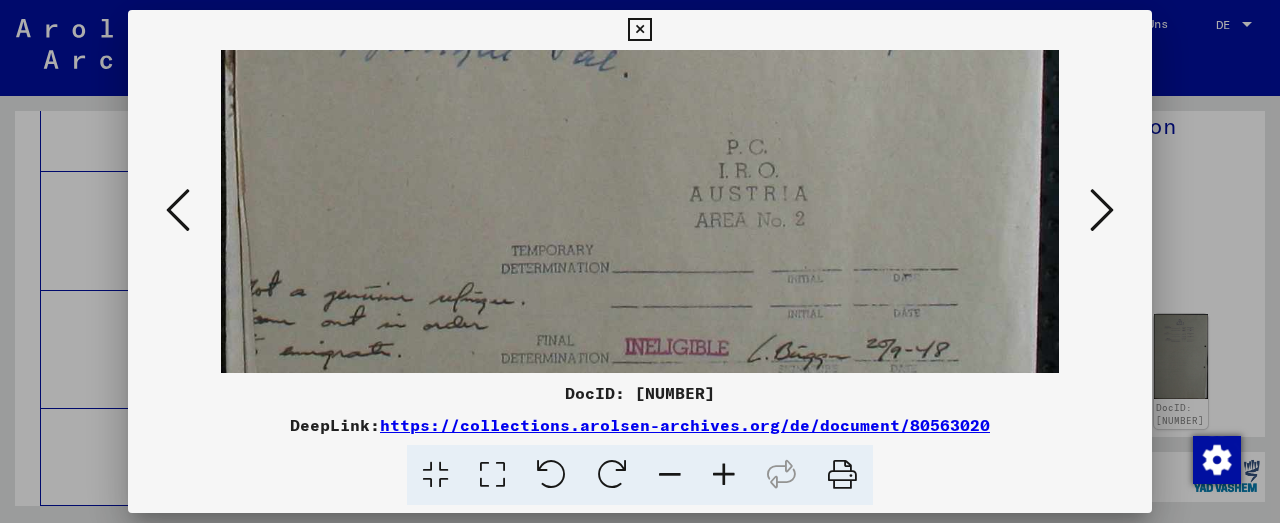 drag, startPoint x: 779, startPoint y: 254, endPoint x: 792, endPoint y: 202, distance: 53.600372 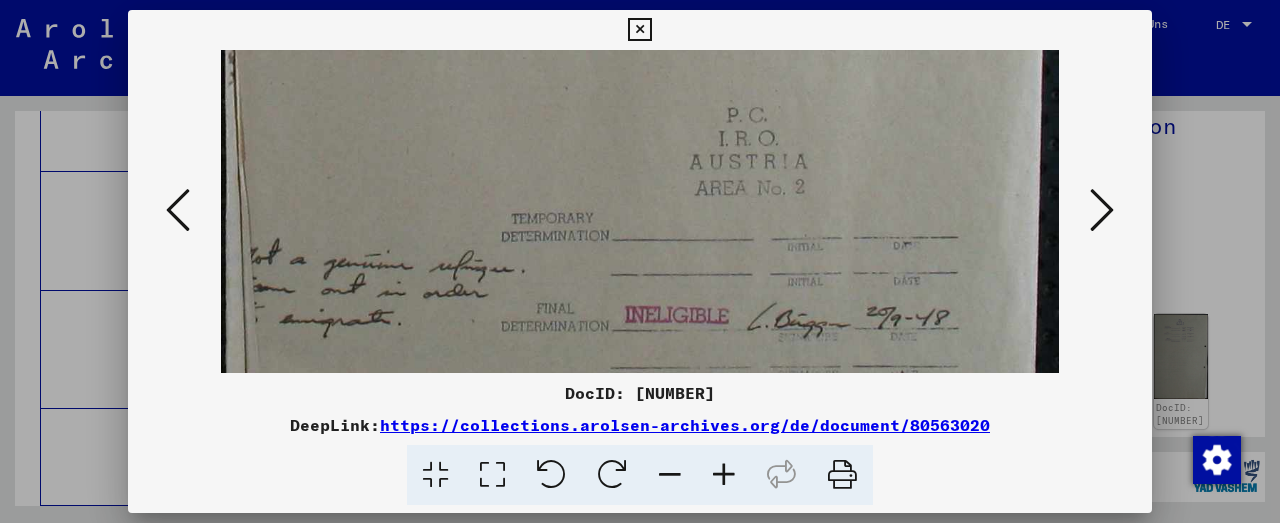 scroll, scrollTop: 892, scrollLeft: 0, axis: vertical 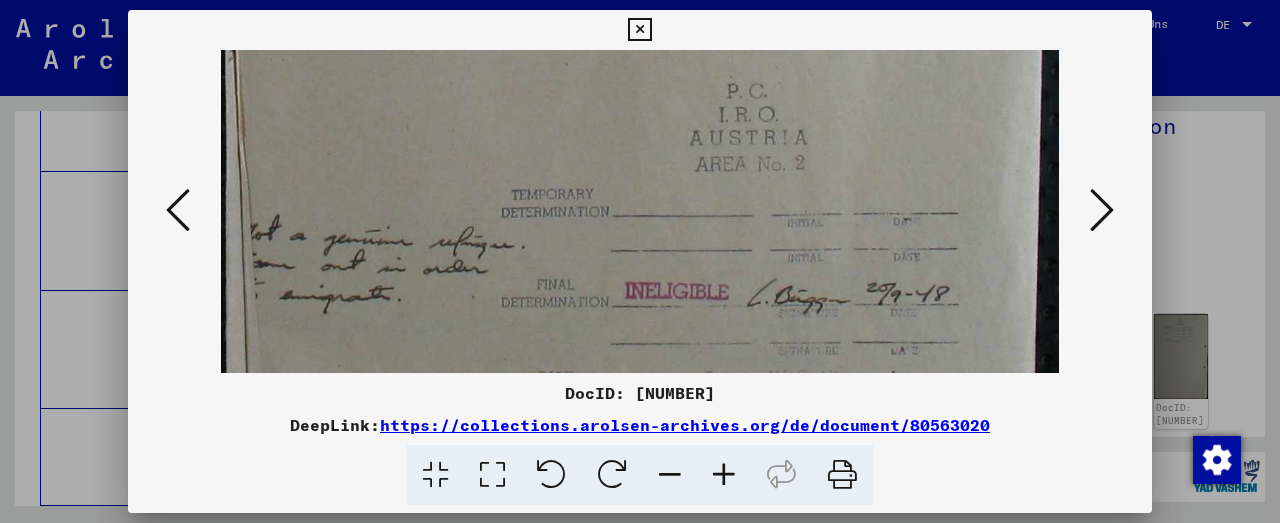 drag, startPoint x: 785, startPoint y: 255, endPoint x: 791, endPoint y: 195, distance: 60.299255 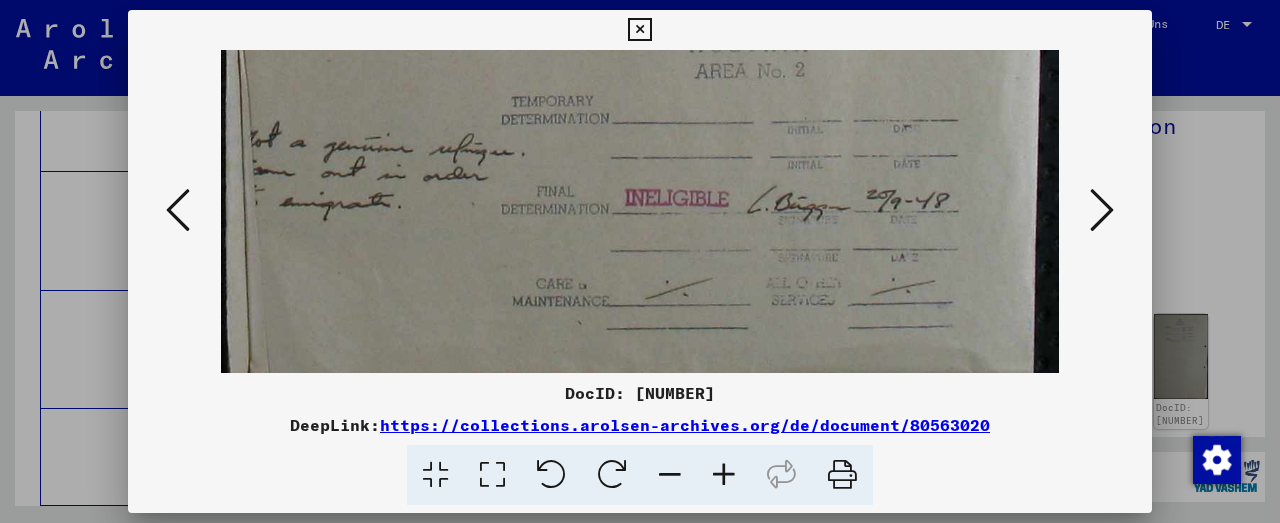 drag, startPoint x: 773, startPoint y: 272, endPoint x: 773, endPoint y: 176, distance: 96 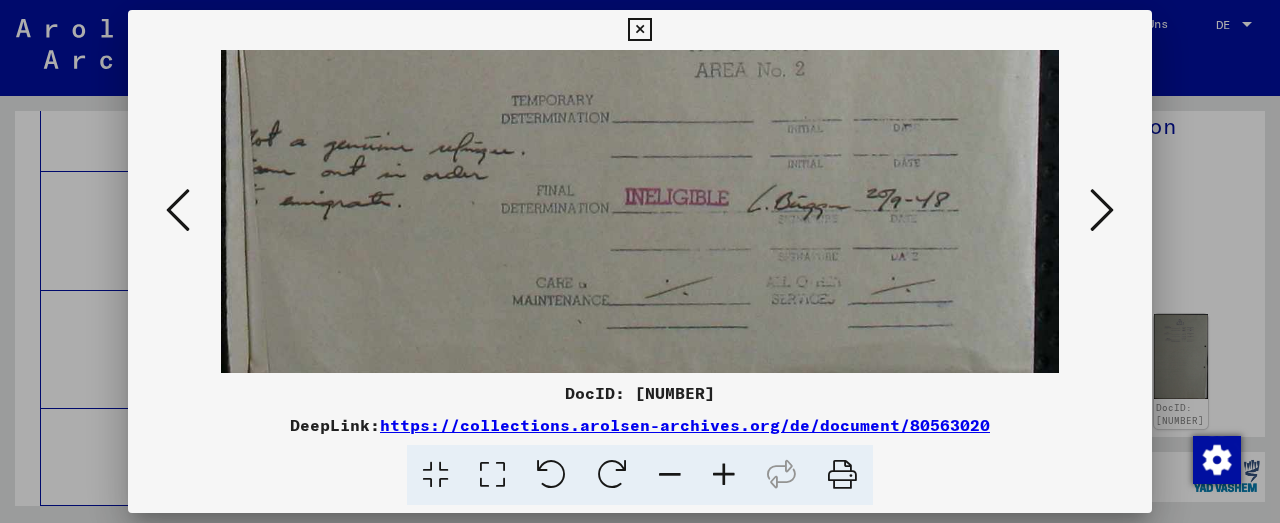 scroll, scrollTop: 1000, scrollLeft: 0, axis: vertical 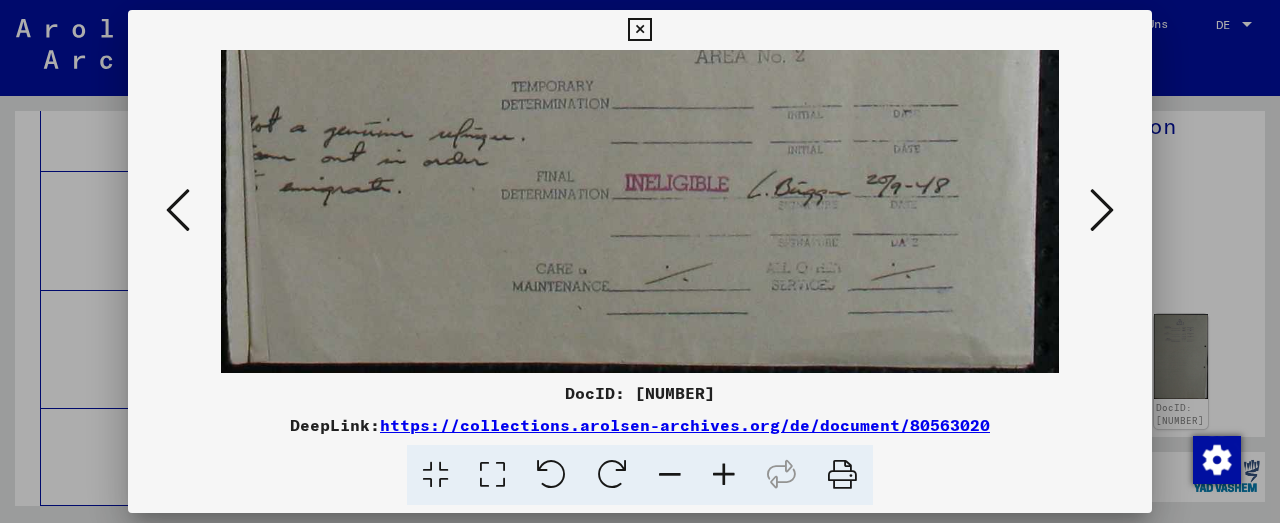 drag, startPoint x: 767, startPoint y: 239, endPoint x: 763, endPoint y: 152, distance: 87.0919 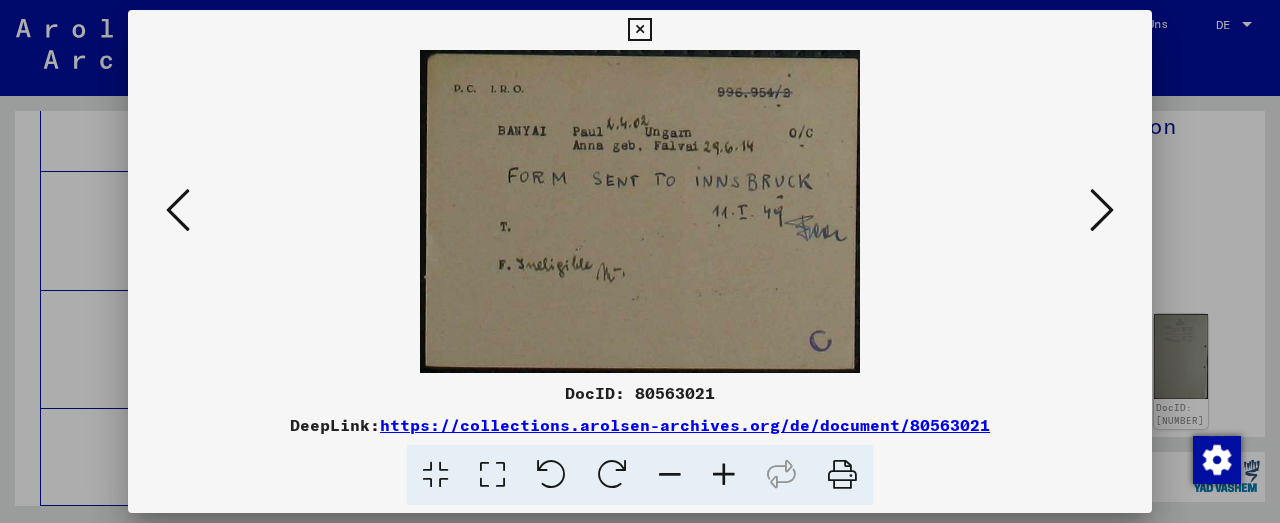 scroll, scrollTop: 0, scrollLeft: 0, axis: both 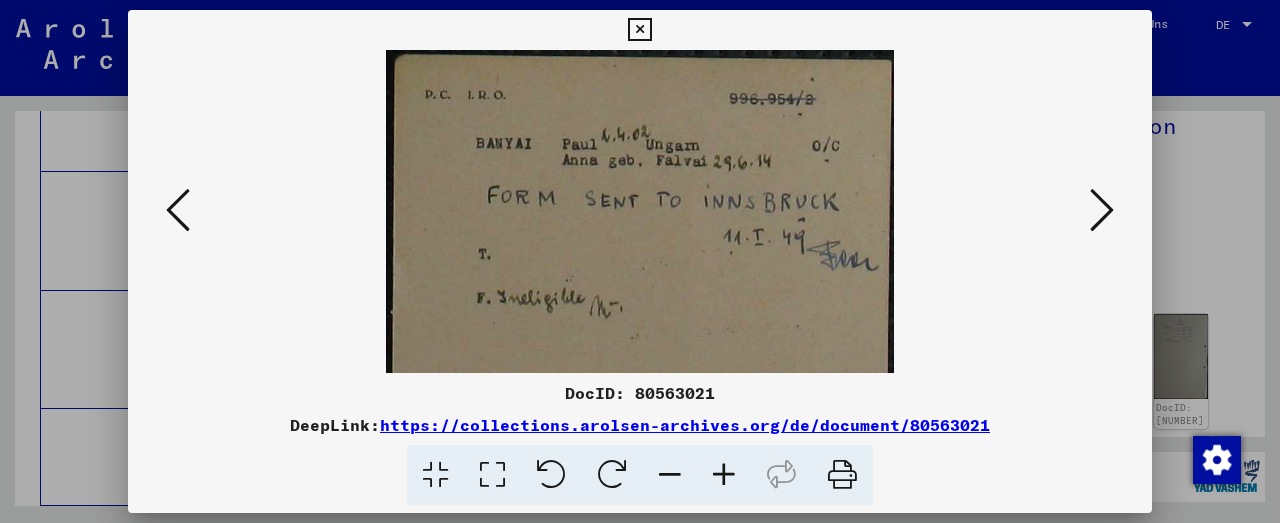 click at bounding box center [724, 475] 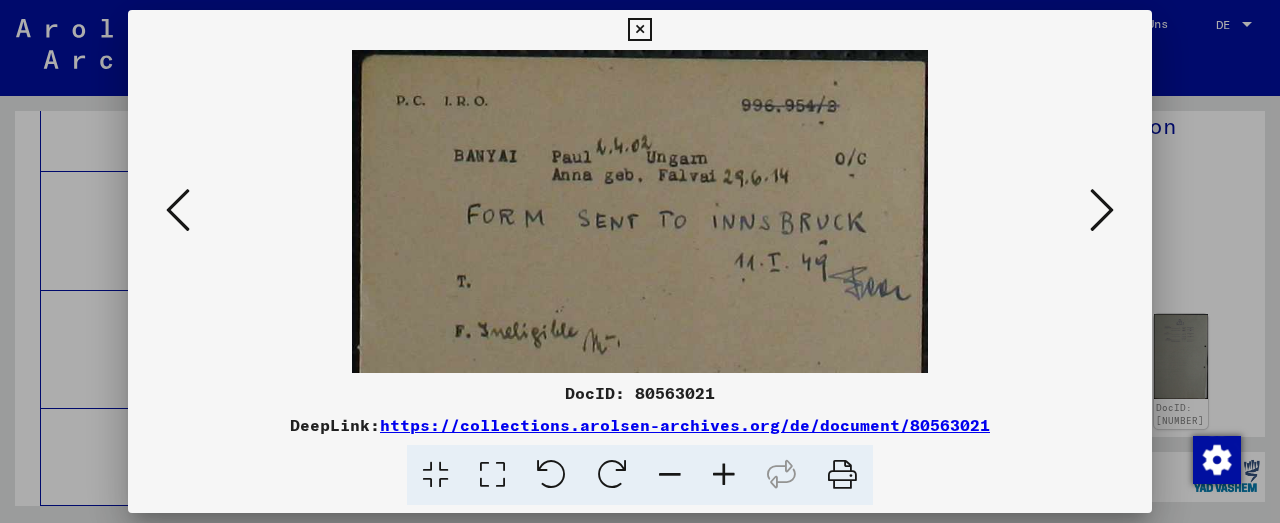 click at bounding box center [724, 475] 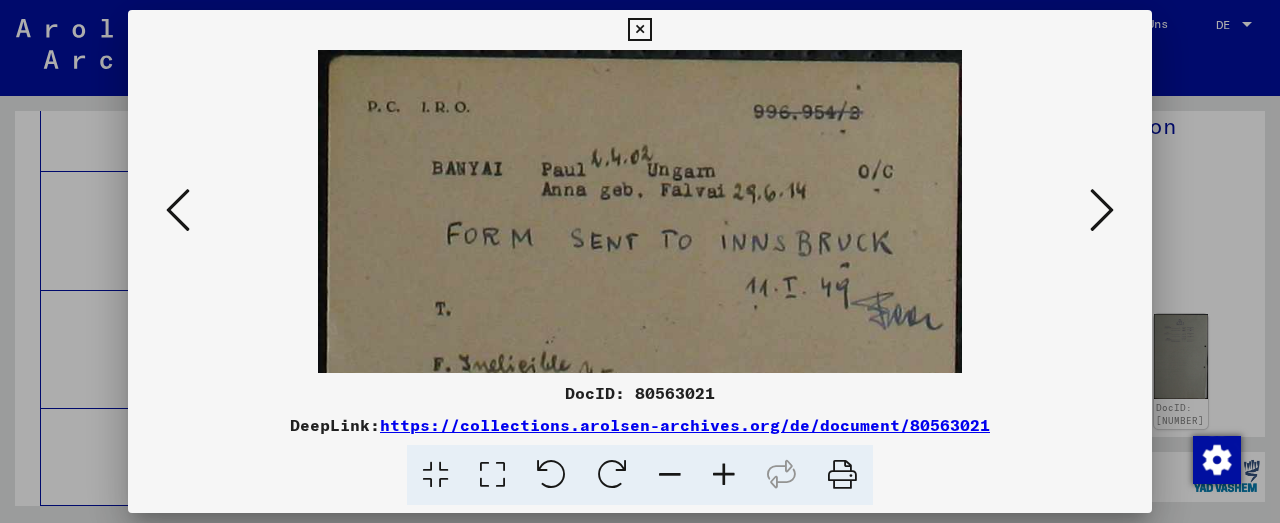 click at bounding box center (724, 475) 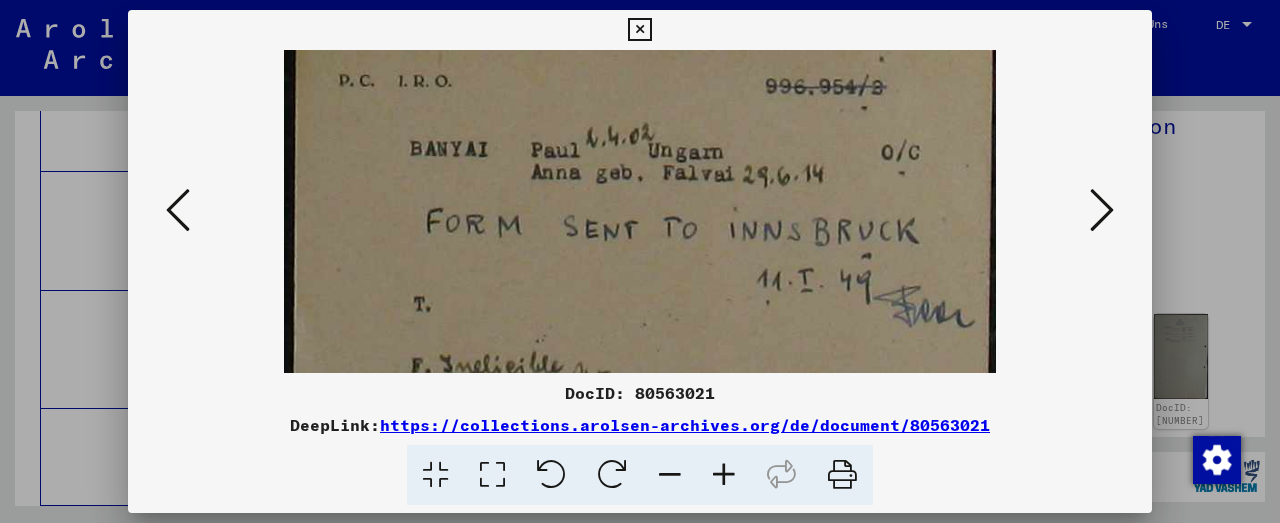 scroll, scrollTop: 37, scrollLeft: 0, axis: vertical 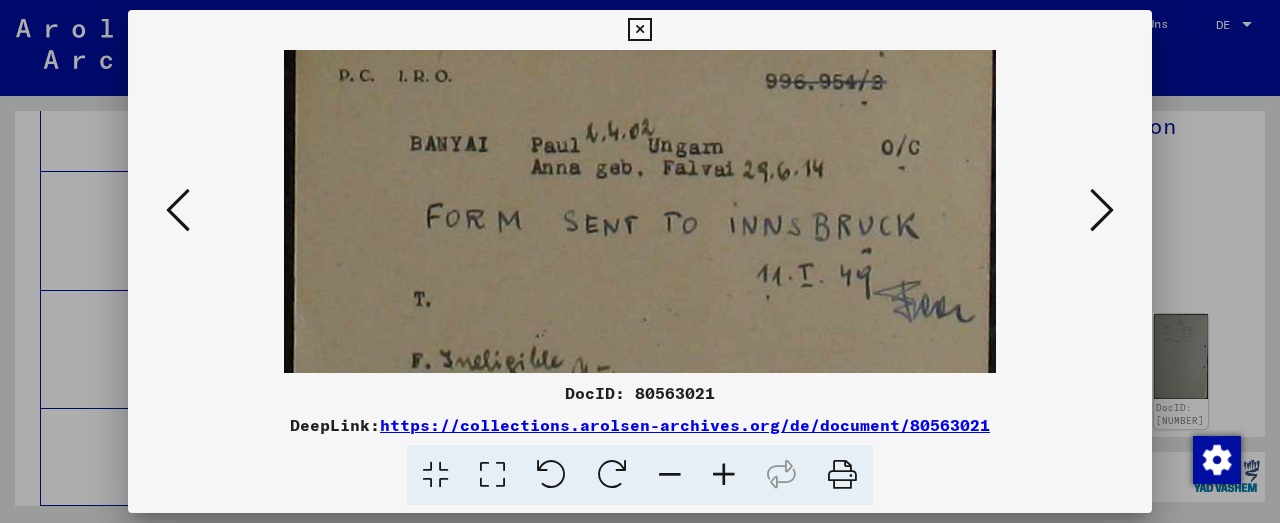 drag, startPoint x: 608, startPoint y: 235, endPoint x: 575, endPoint y: 195, distance: 51.855568 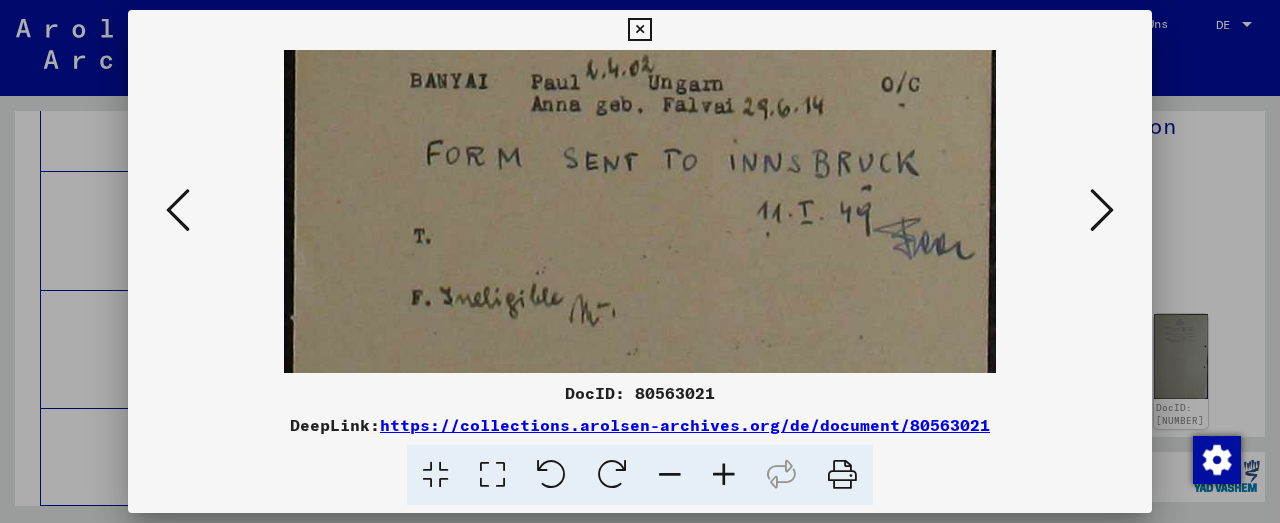 scroll, scrollTop: 110, scrollLeft: 0, axis: vertical 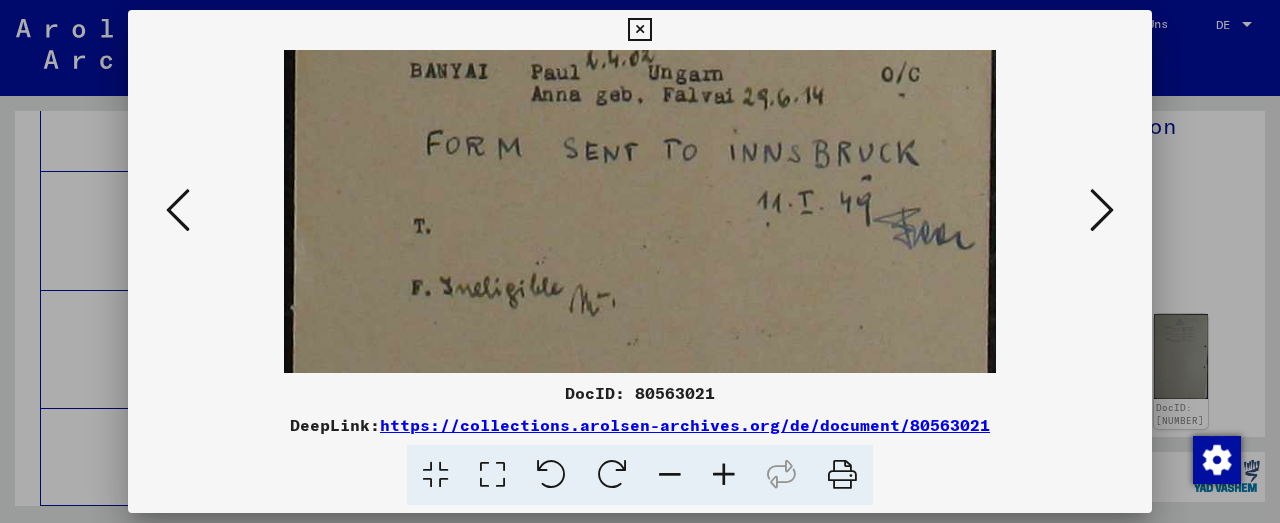drag, startPoint x: 673, startPoint y: 266, endPoint x: 670, endPoint y: 190, distance: 76.05919 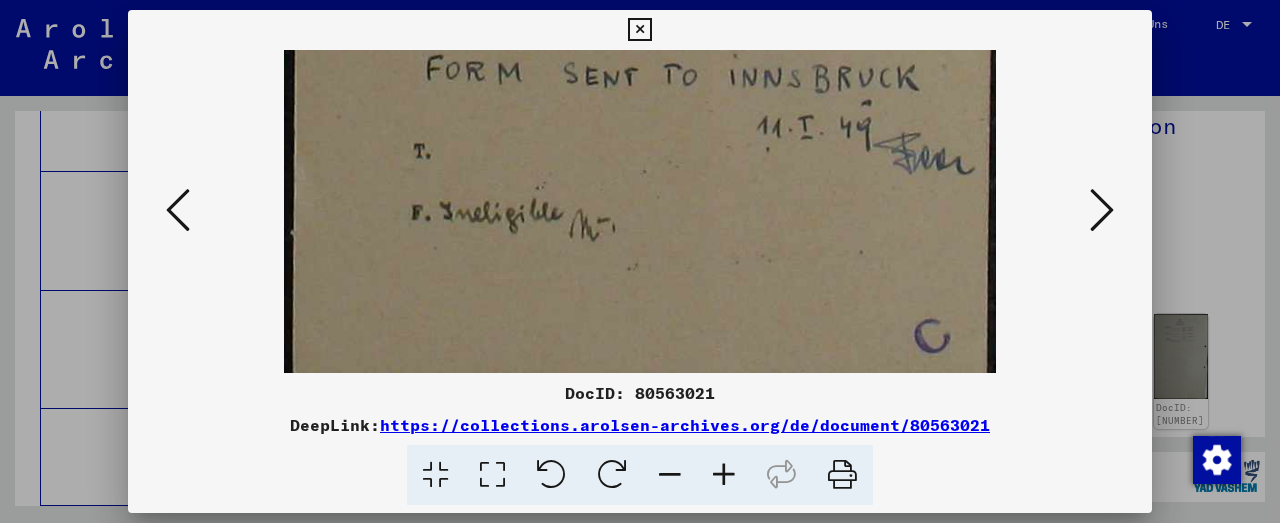 drag, startPoint x: 664, startPoint y: 261, endPoint x: 672, endPoint y: 184, distance: 77.41447 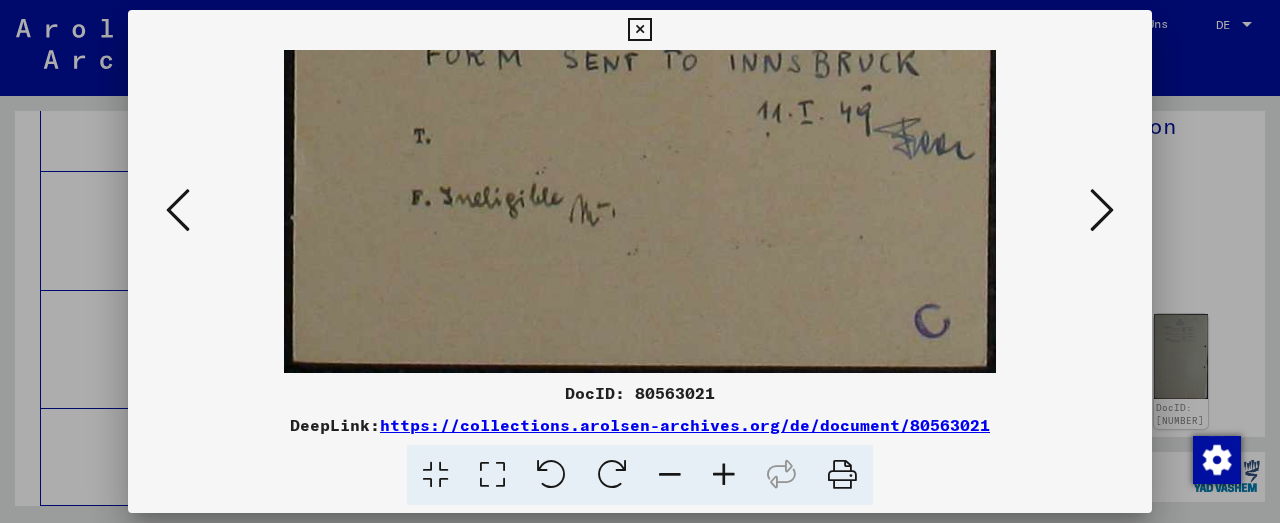 drag, startPoint x: 669, startPoint y: 246, endPoint x: 676, endPoint y: 161, distance: 85.28775 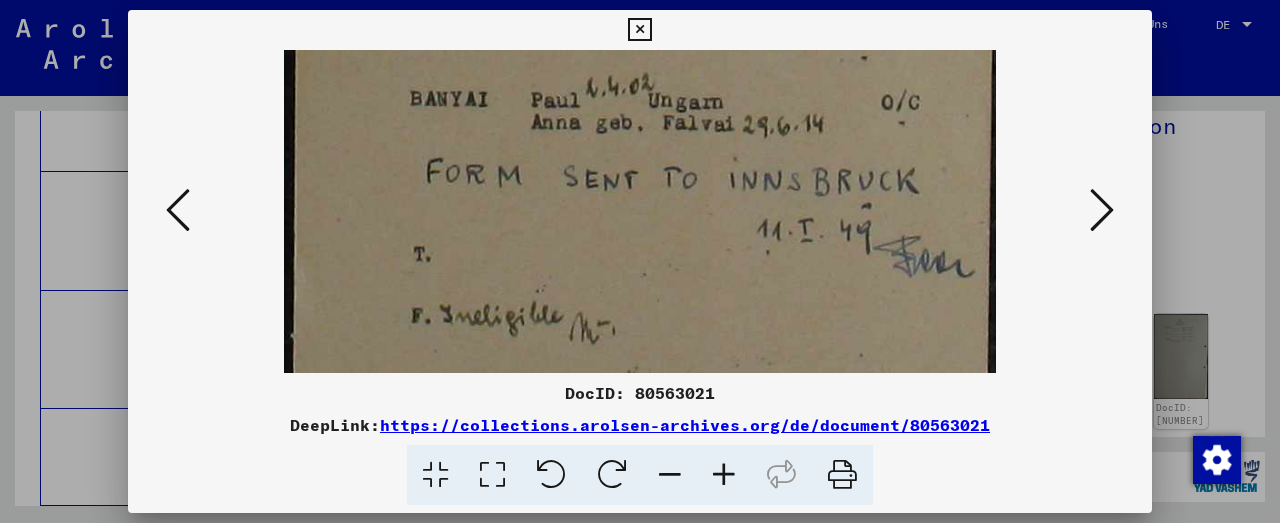 drag, startPoint x: 675, startPoint y: 164, endPoint x: 667, endPoint y: 274, distance: 110.29053 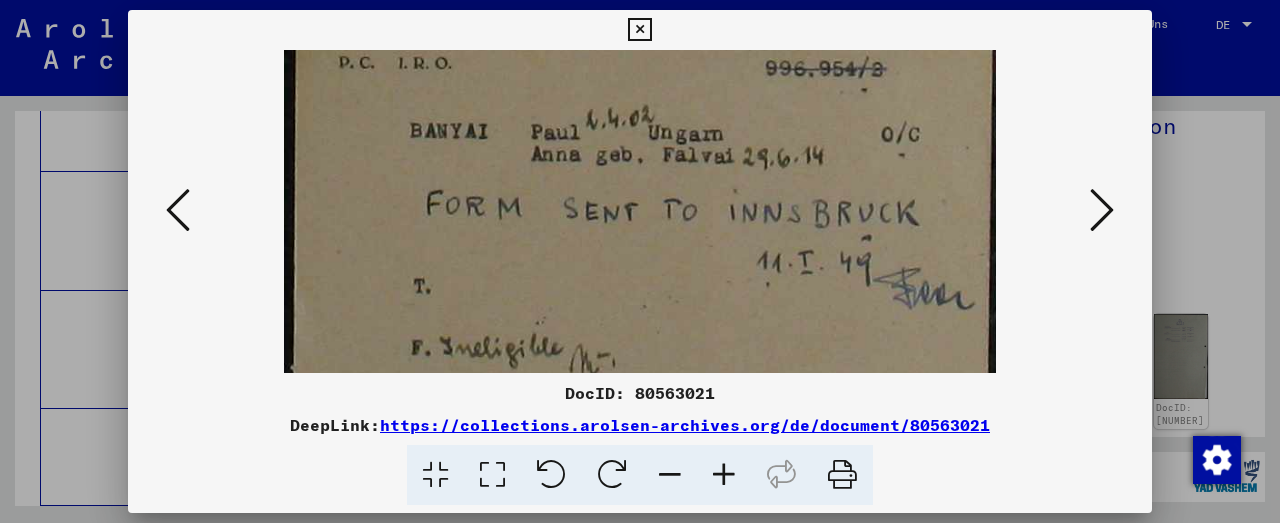 scroll, scrollTop: 47, scrollLeft: 0, axis: vertical 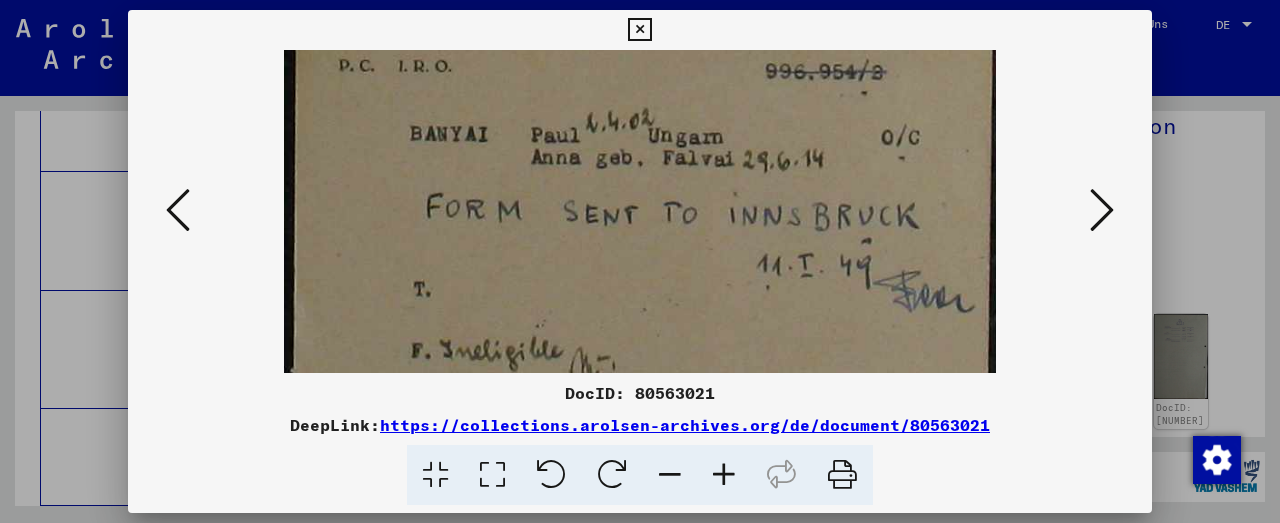 drag, startPoint x: 652, startPoint y: 208, endPoint x: 653, endPoint y: 243, distance: 35.014282 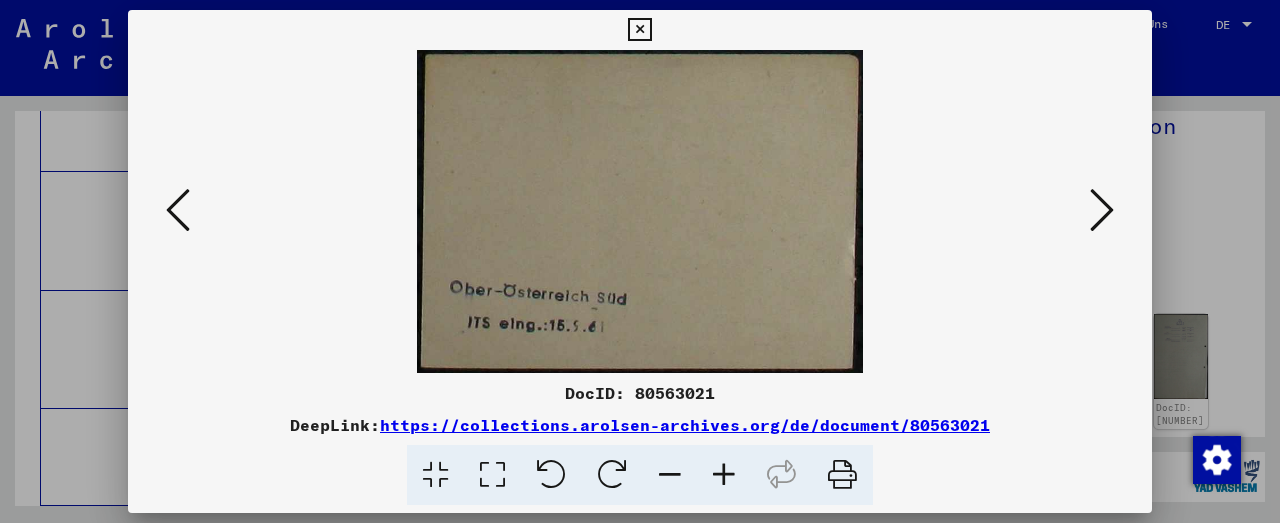 click at bounding box center [1102, 210] 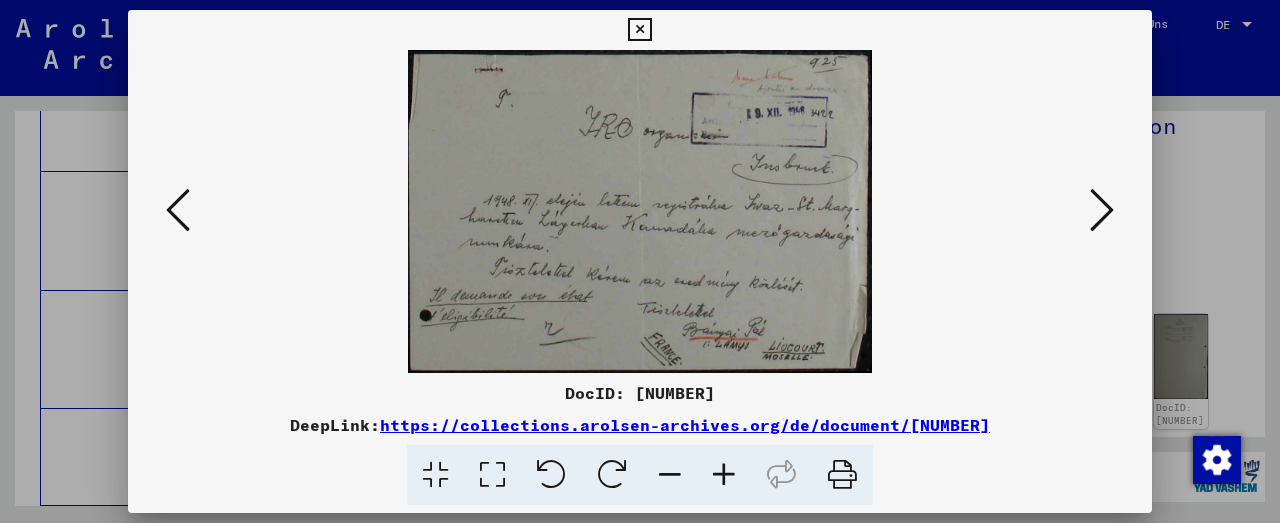 click at bounding box center [1102, 210] 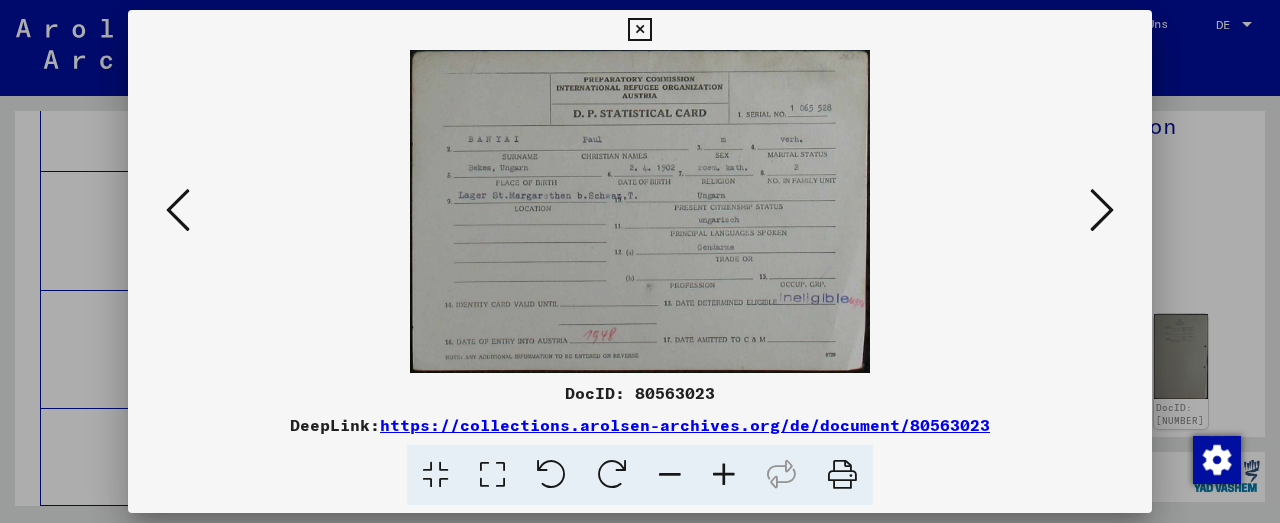 click at bounding box center [724, 475] 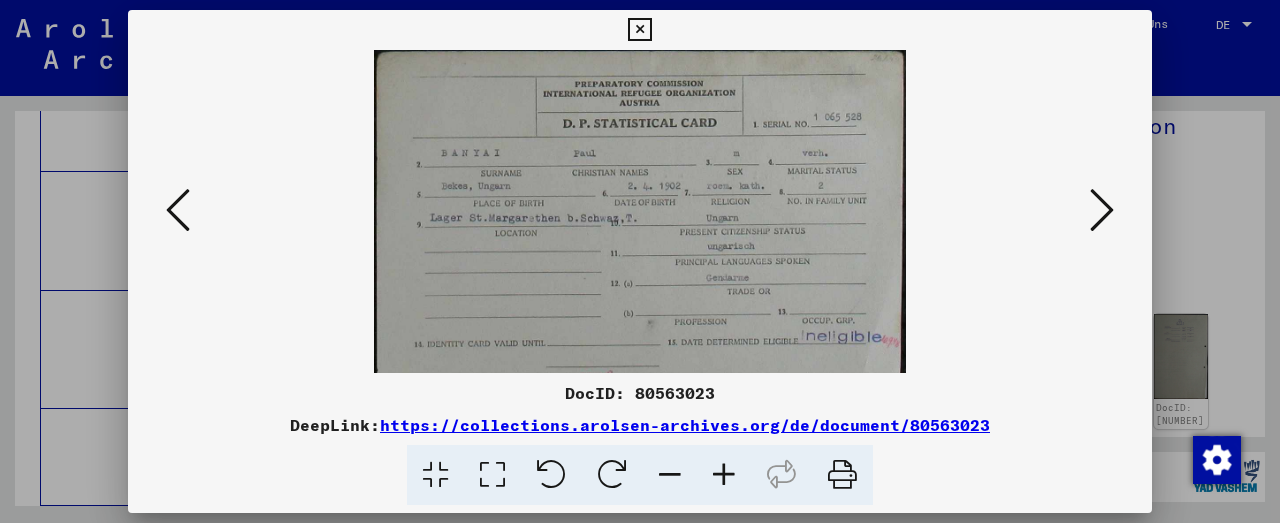click at bounding box center (724, 475) 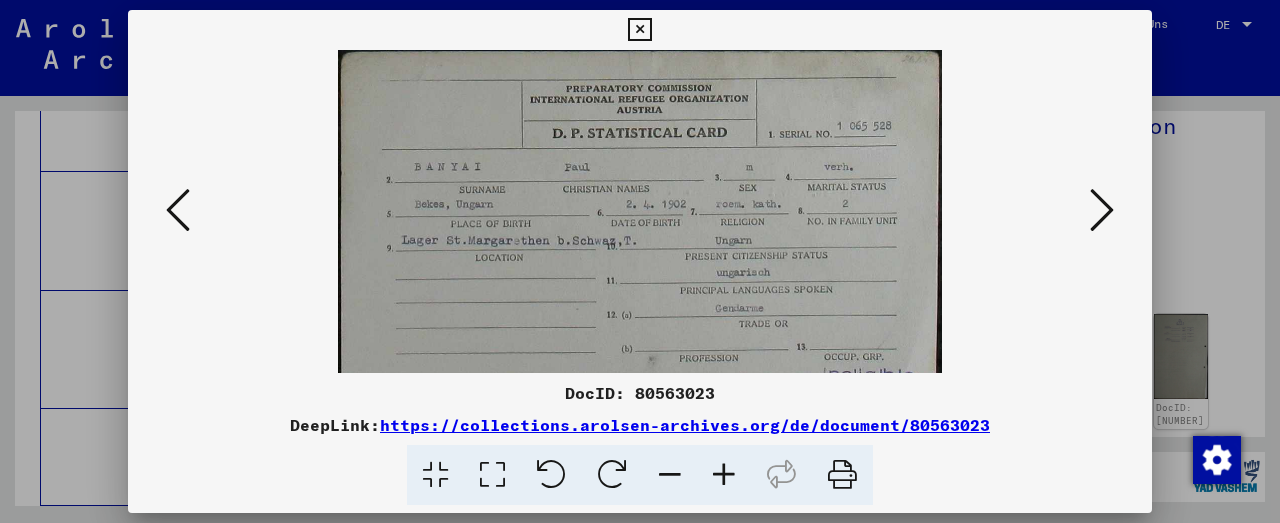 click at bounding box center (724, 475) 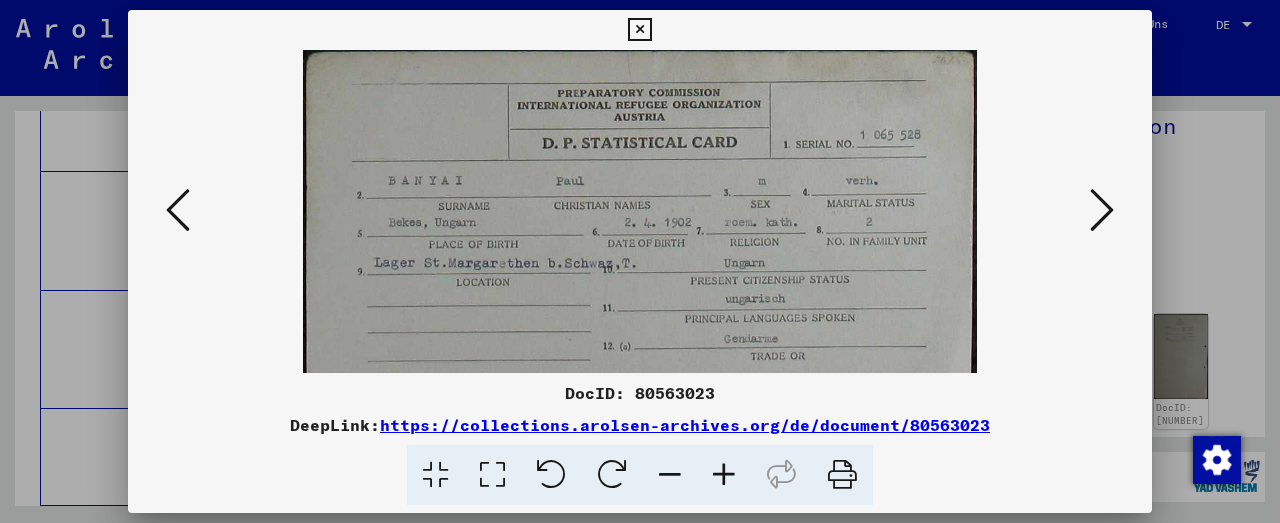 click at bounding box center [724, 475] 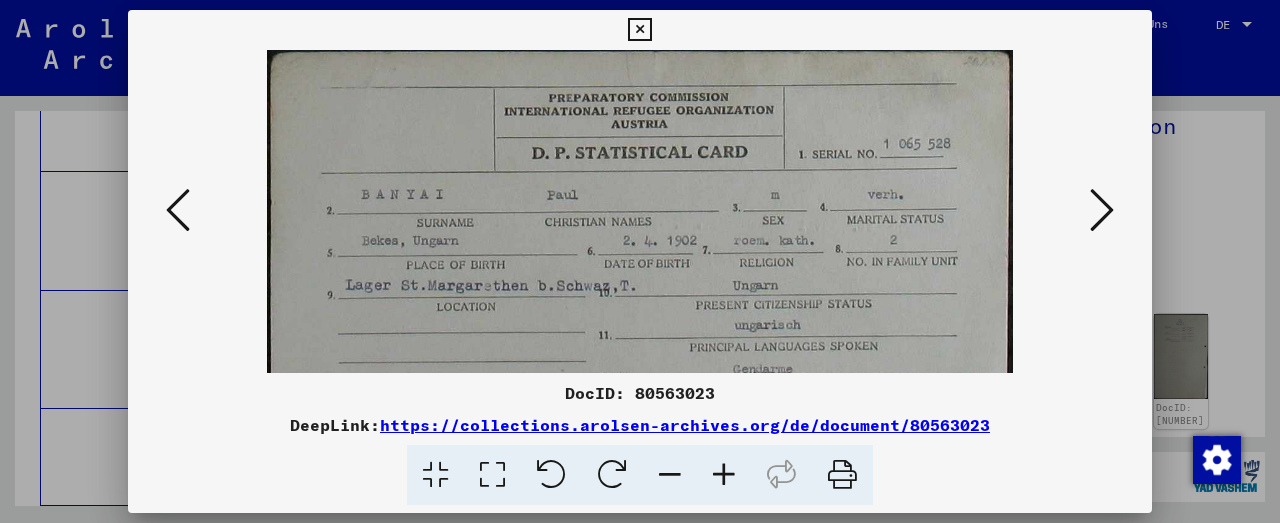 click at bounding box center (724, 475) 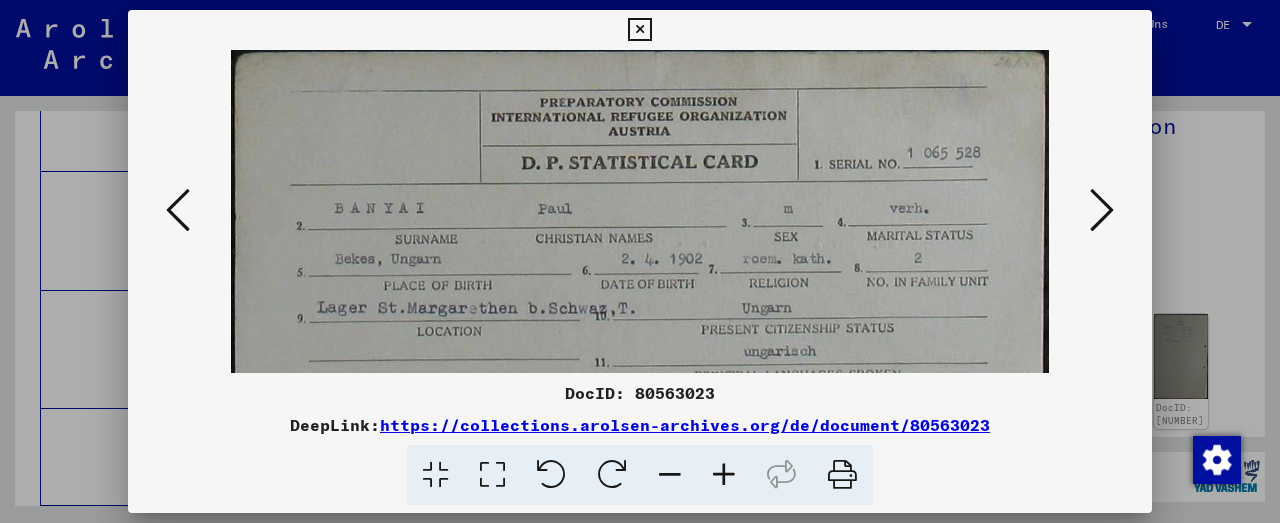 scroll, scrollTop: 0, scrollLeft: 0, axis: both 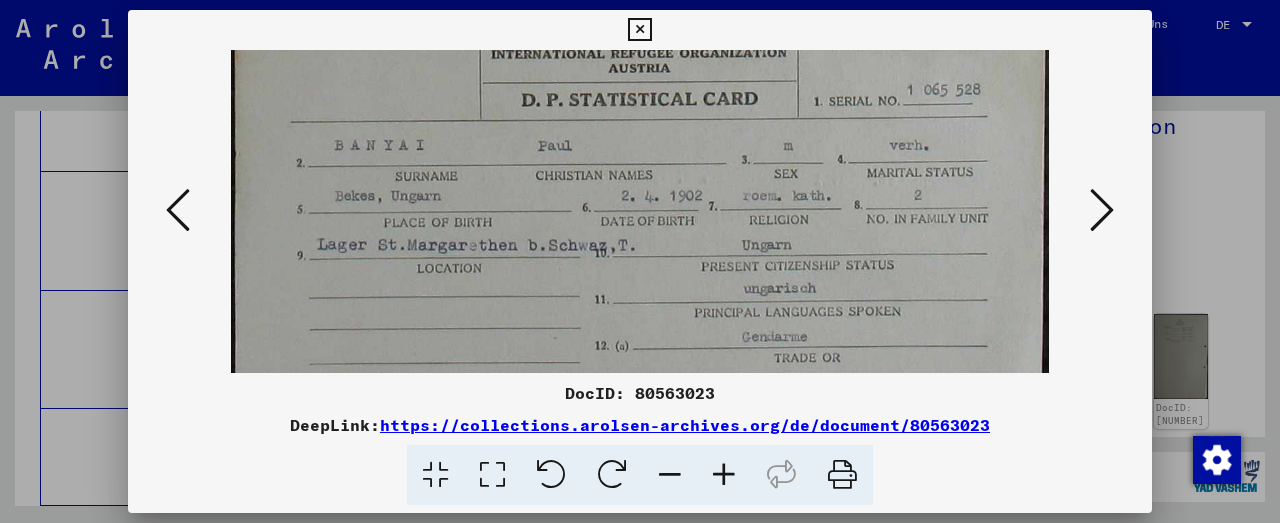 drag, startPoint x: 662, startPoint y: 307, endPoint x: 664, endPoint y: 246, distance: 61.03278 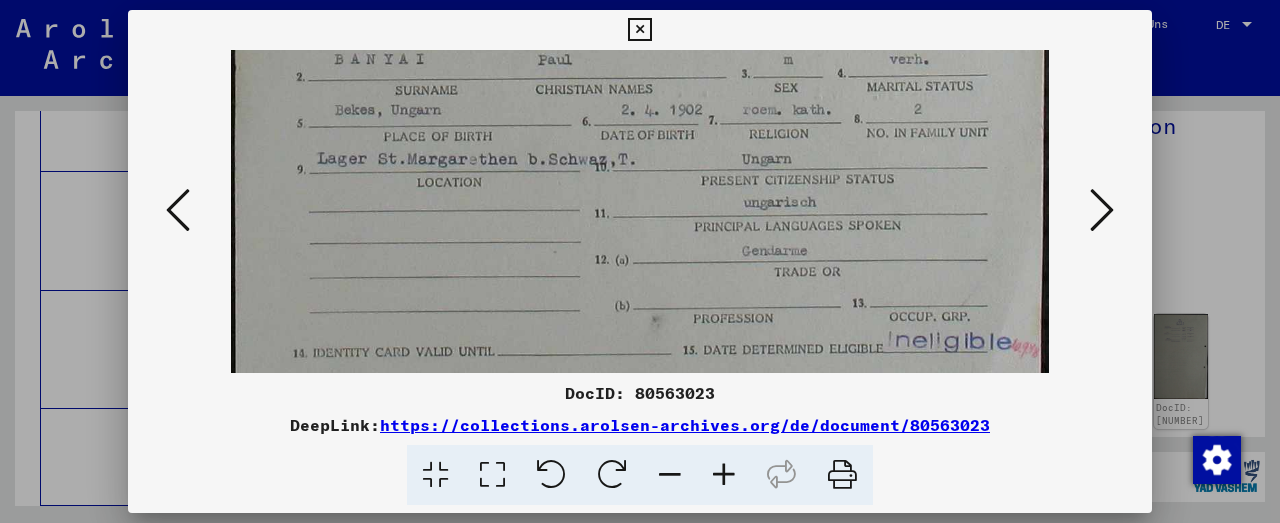 drag, startPoint x: 662, startPoint y: 288, endPoint x: 652, endPoint y: 194, distance: 94.53042 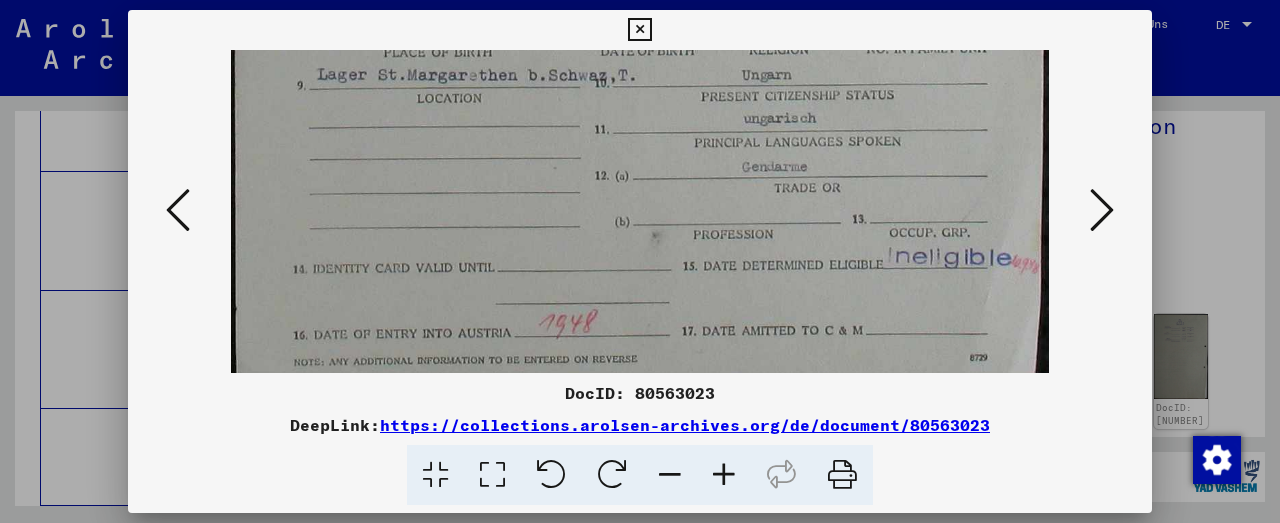 drag, startPoint x: 664, startPoint y: 286, endPoint x: 662, endPoint y: 202, distance: 84.0238 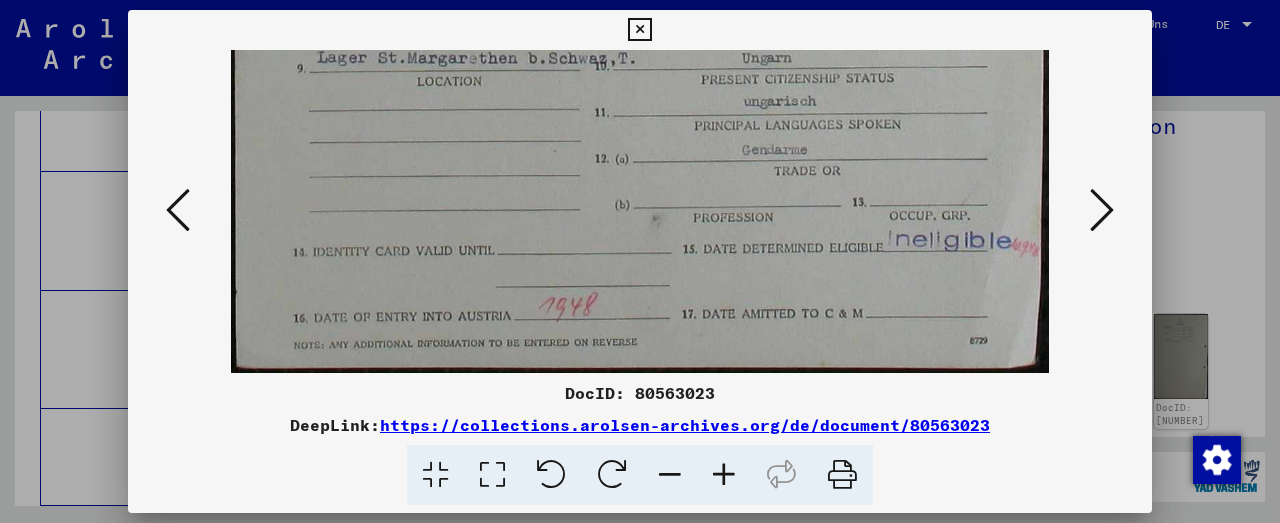 drag, startPoint x: 664, startPoint y: 195, endPoint x: 665, endPoint y: 180, distance: 15.033297 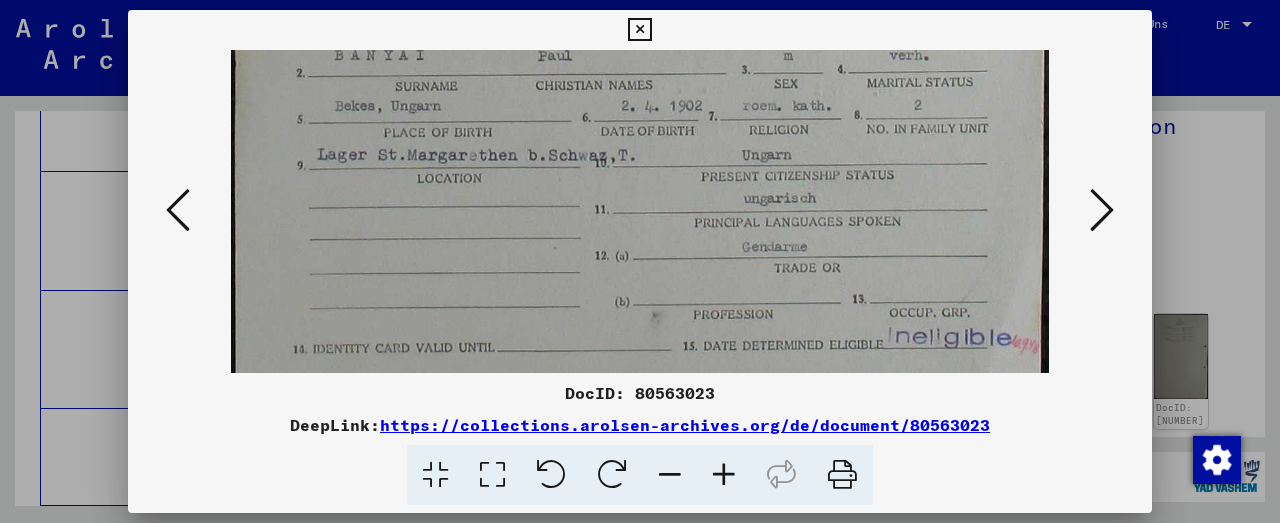 drag, startPoint x: 665, startPoint y: 180, endPoint x: 680, endPoint y: 283, distance: 104.0865 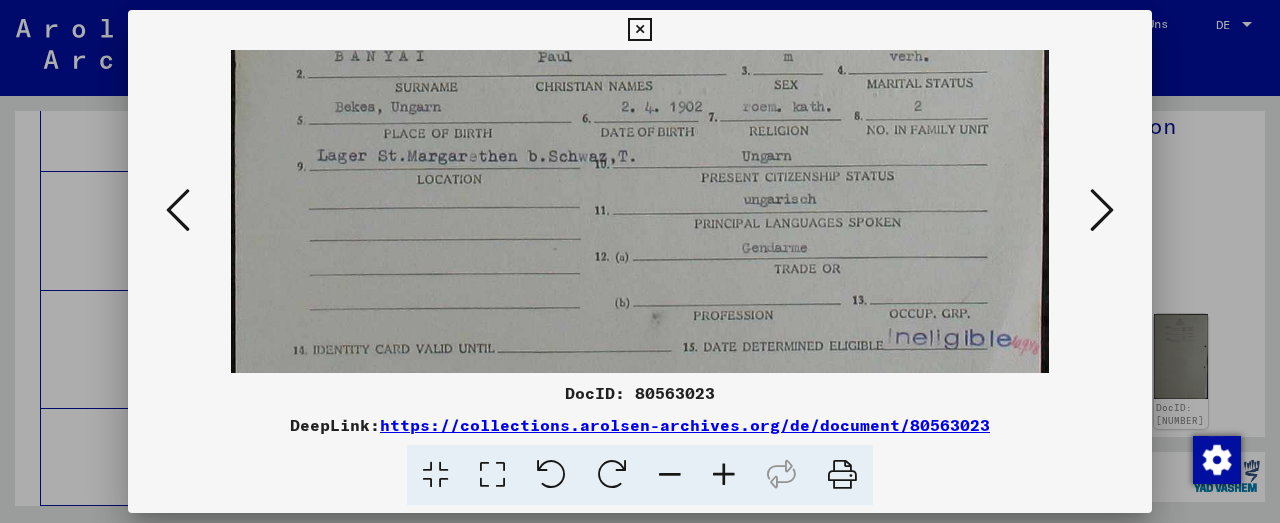 click at bounding box center (639, 184) 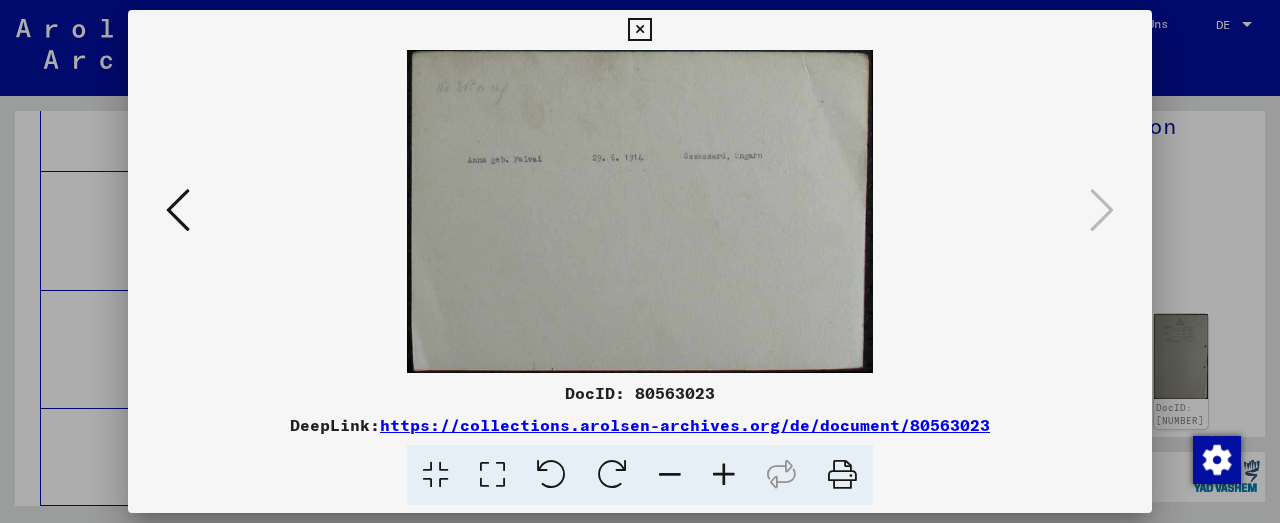 click at bounding box center [1102, 210] 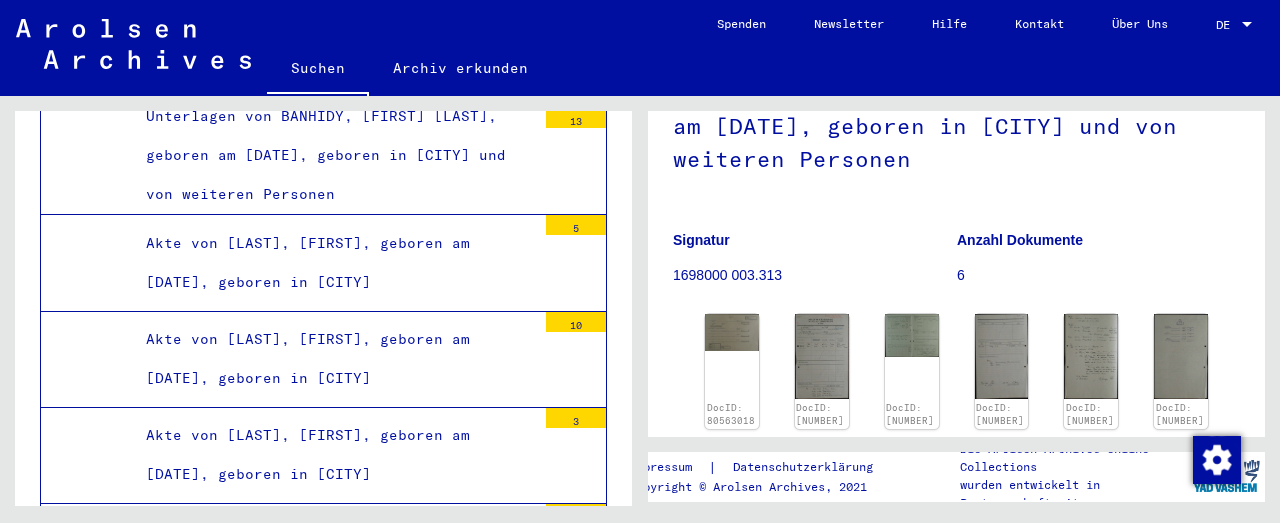 scroll, scrollTop: 31292, scrollLeft: 0, axis: vertical 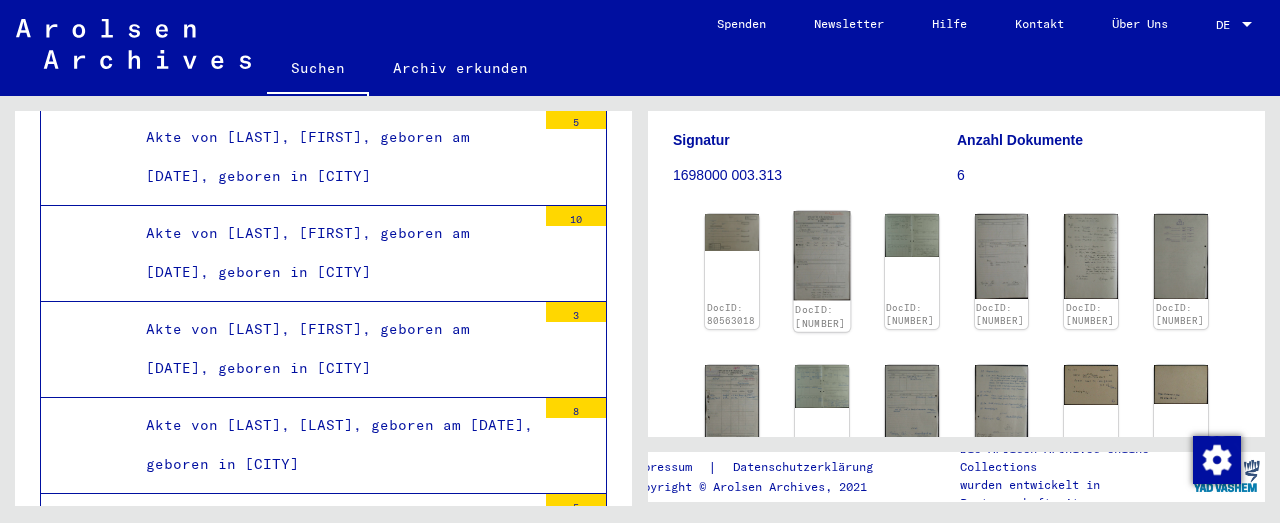 click 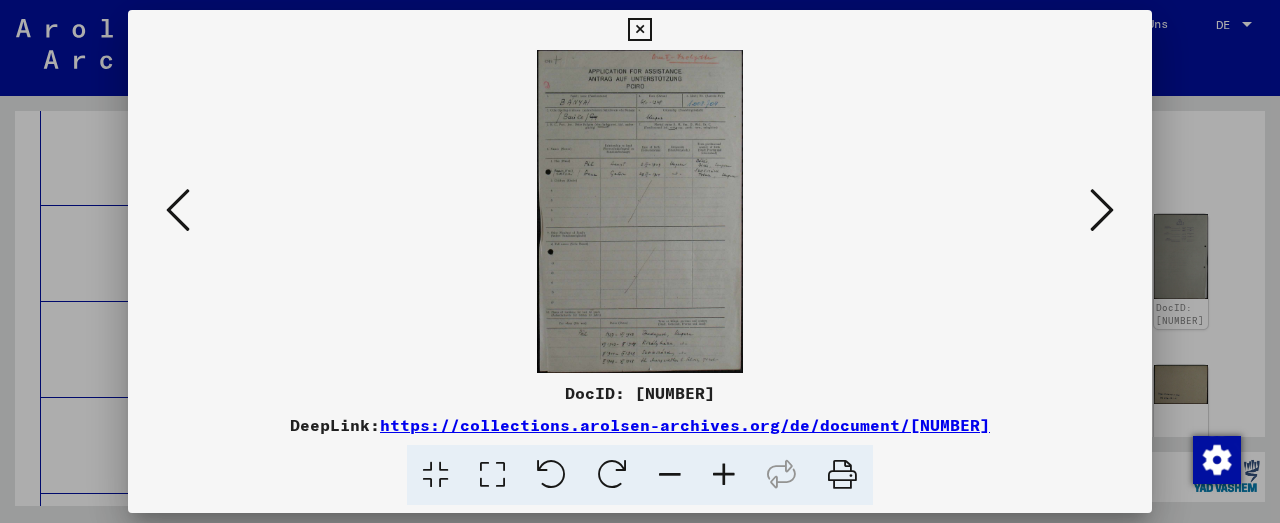 click at bounding box center (724, 475) 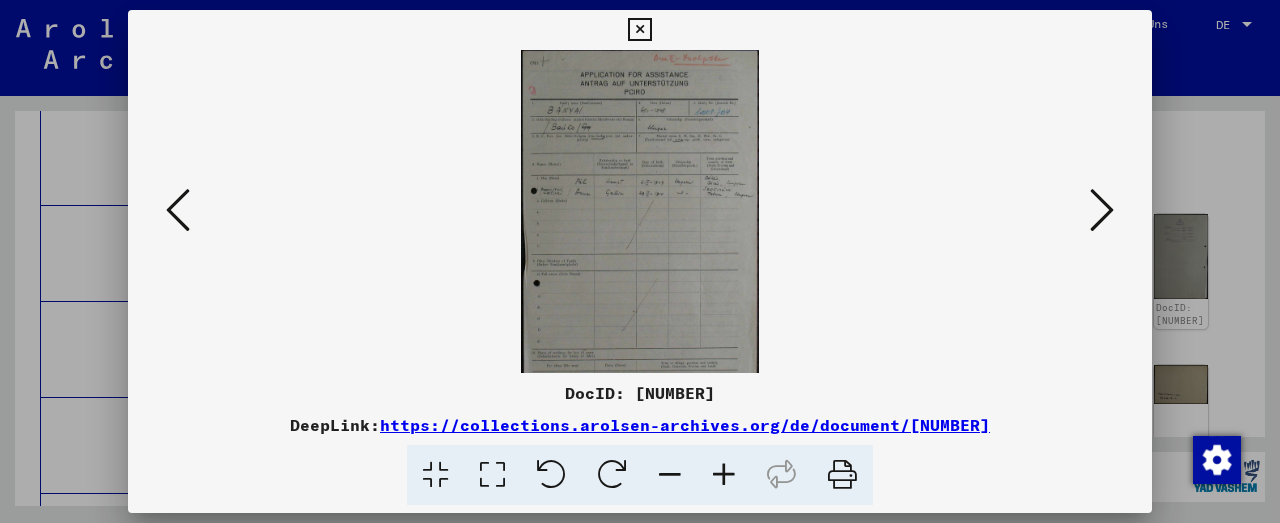 click at bounding box center [724, 475] 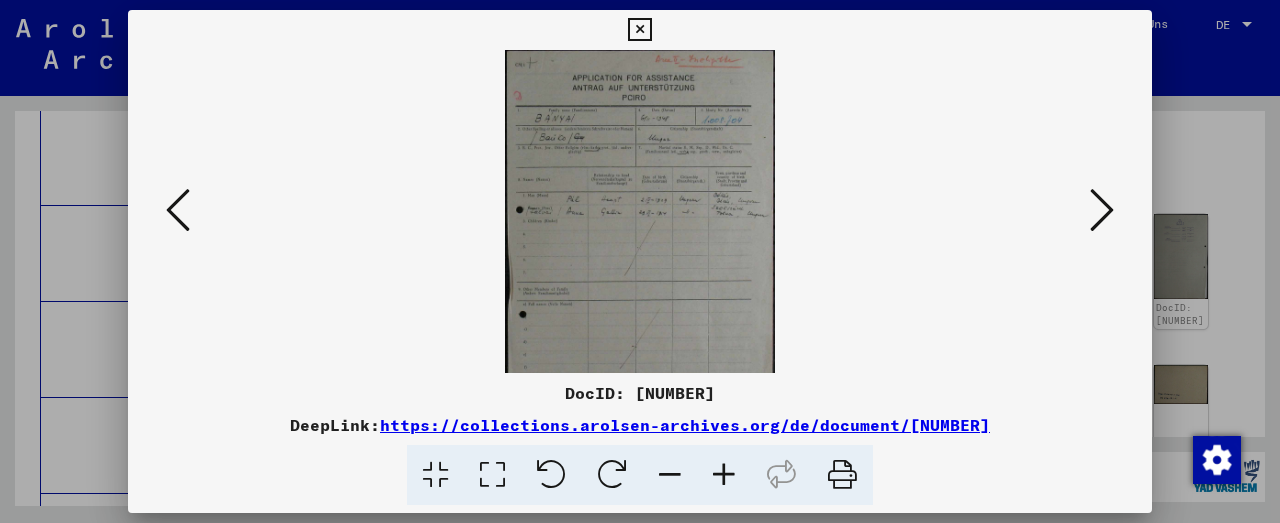 click at bounding box center (724, 475) 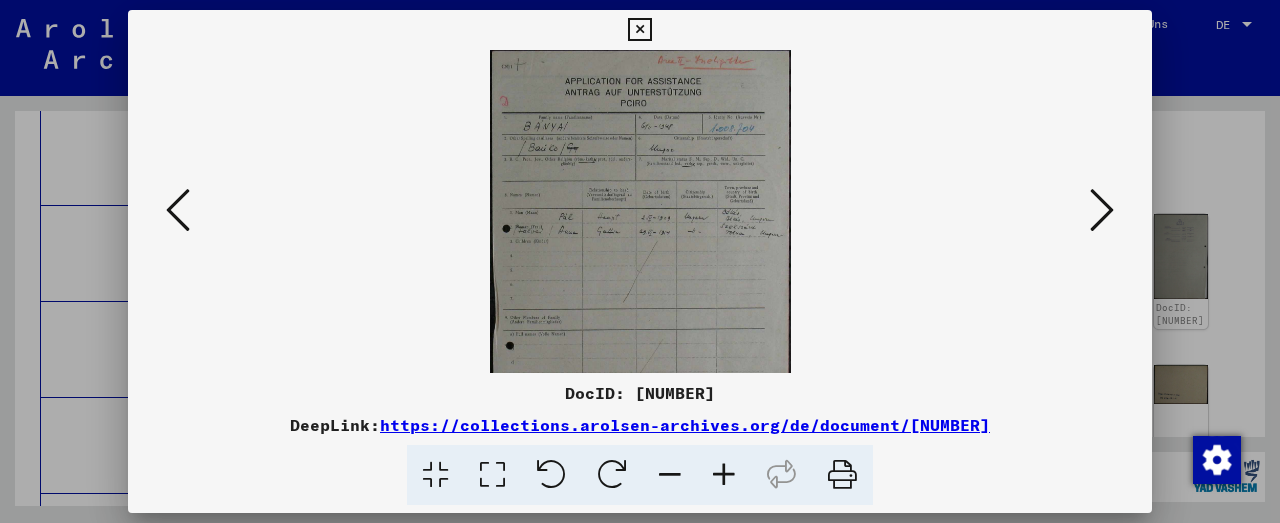 click at bounding box center [724, 475] 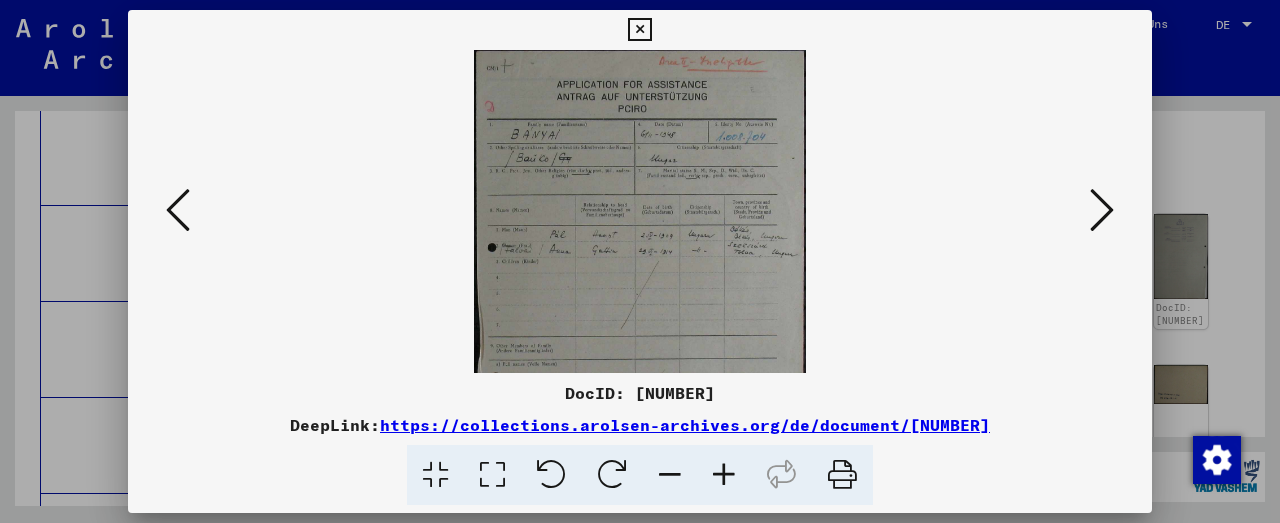 click at bounding box center [724, 475] 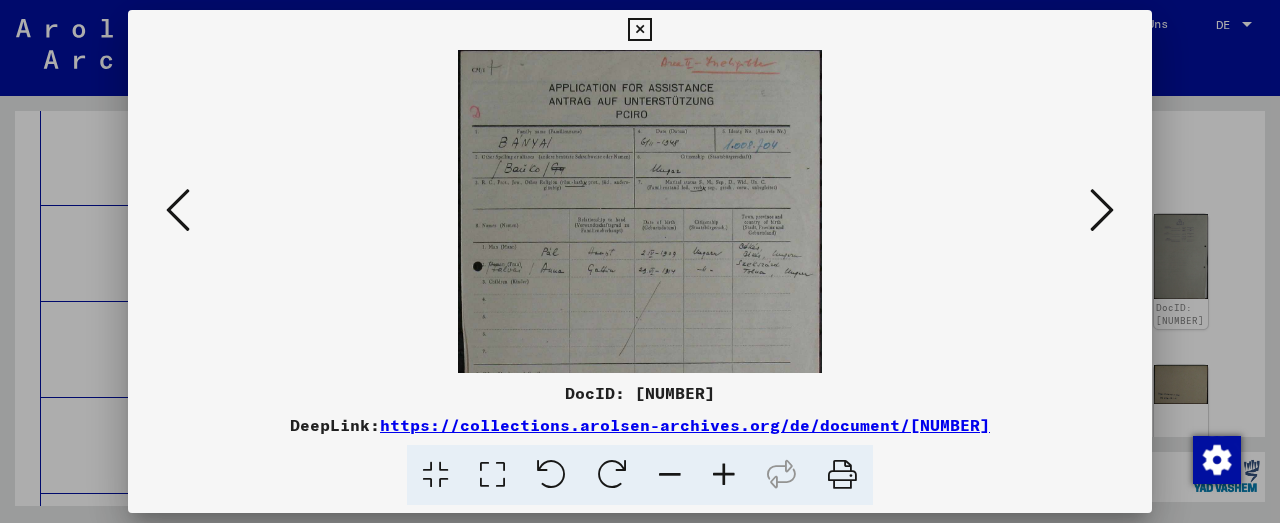 click at bounding box center [724, 475] 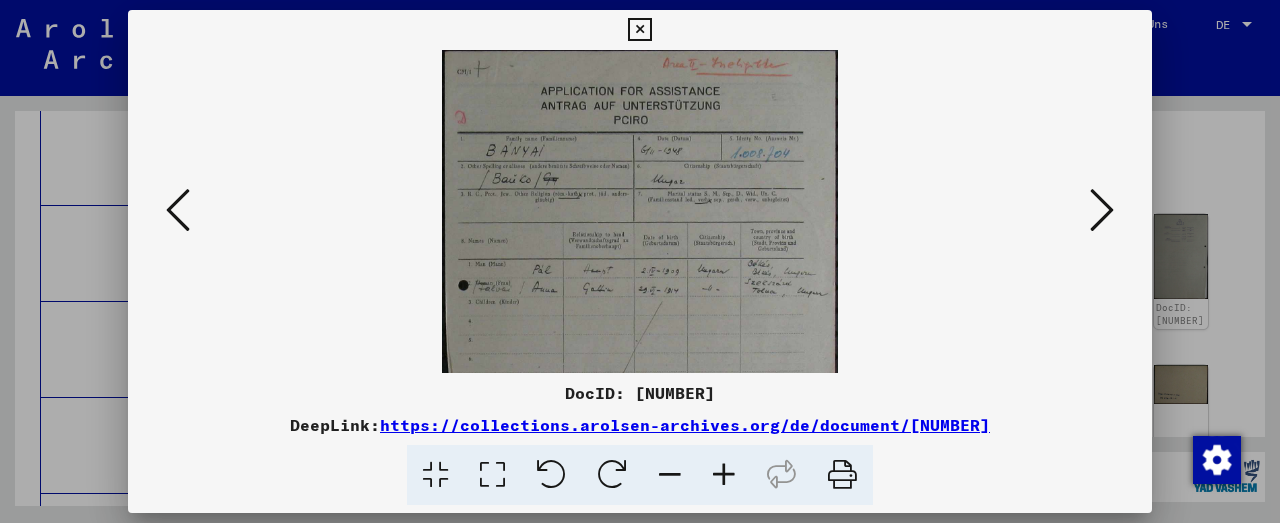 click at bounding box center [724, 475] 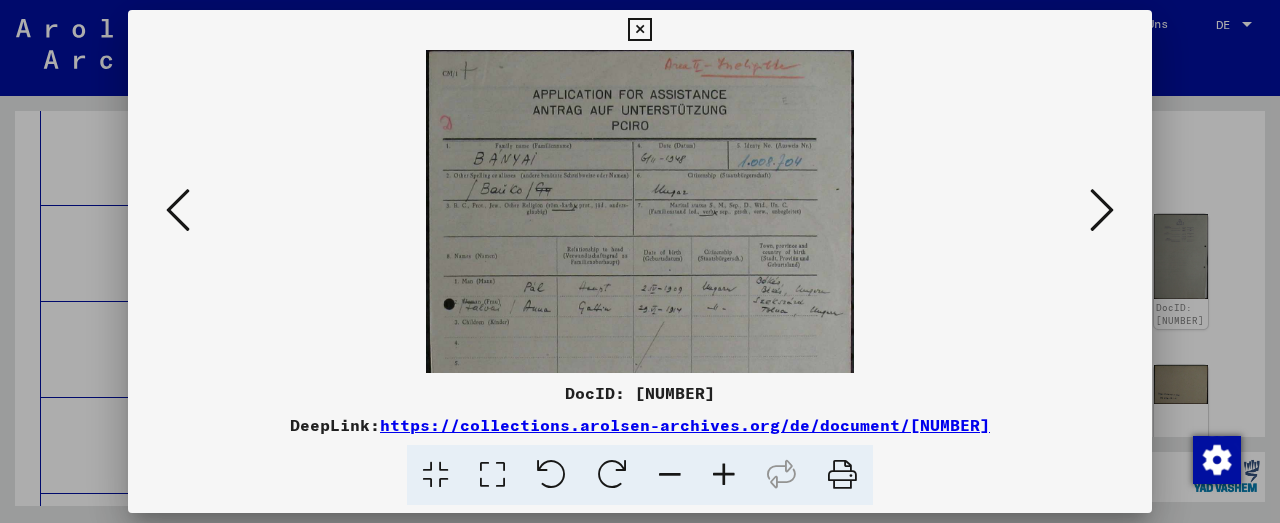 click at bounding box center (724, 475) 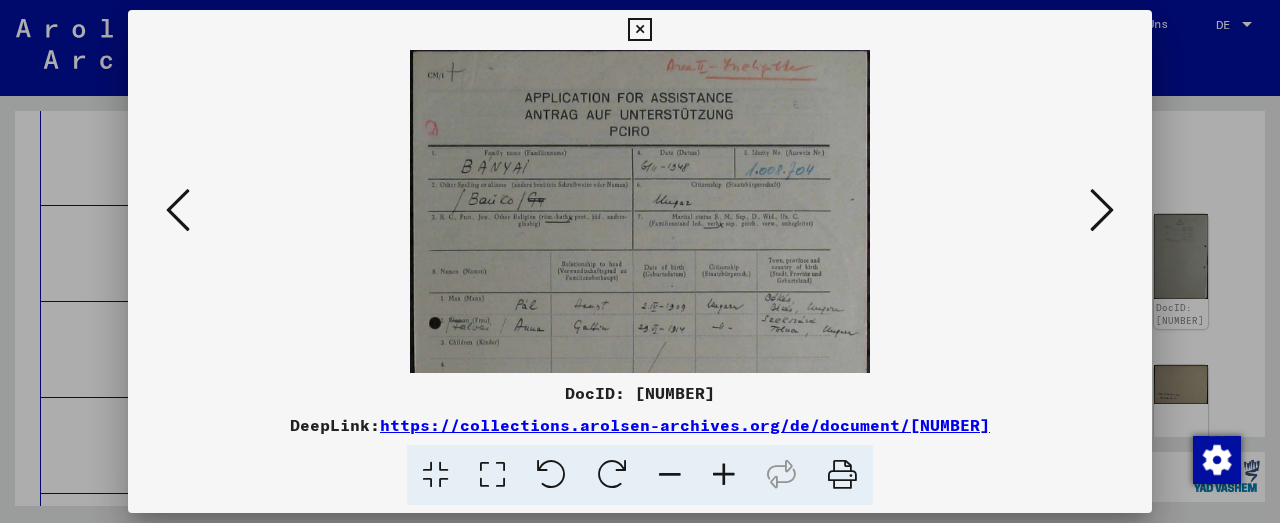 click at bounding box center (724, 475) 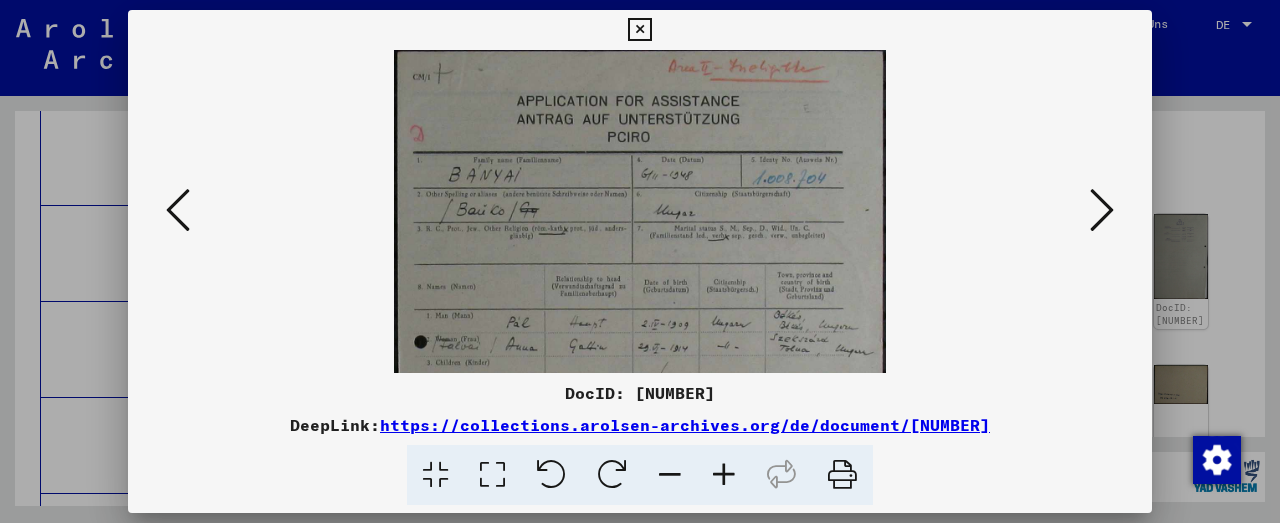 click at bounding box center [724, 475] 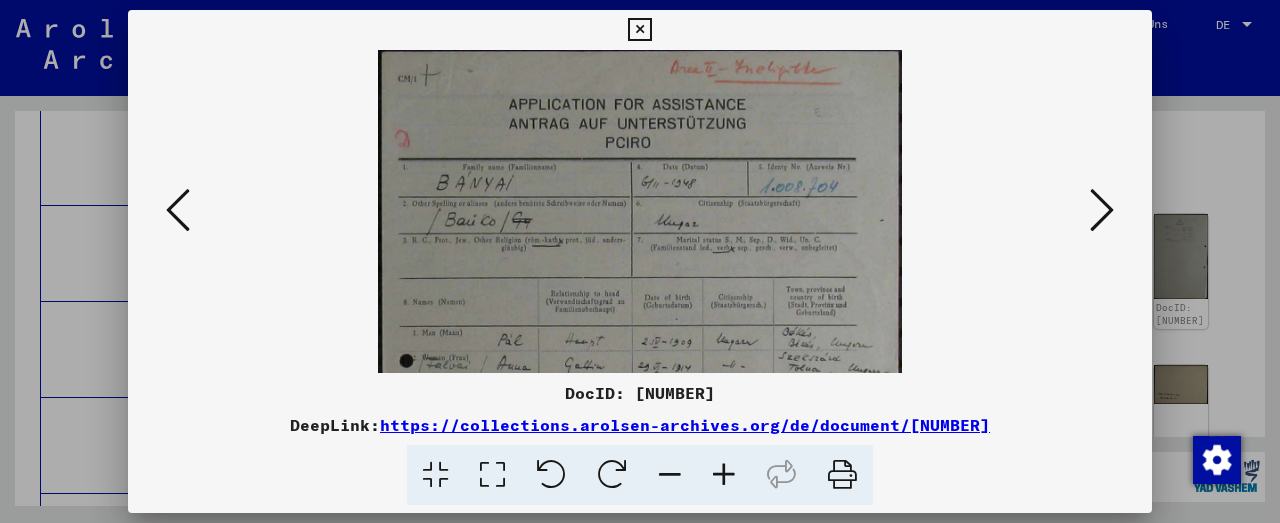 click at bounding box center [724, 475] 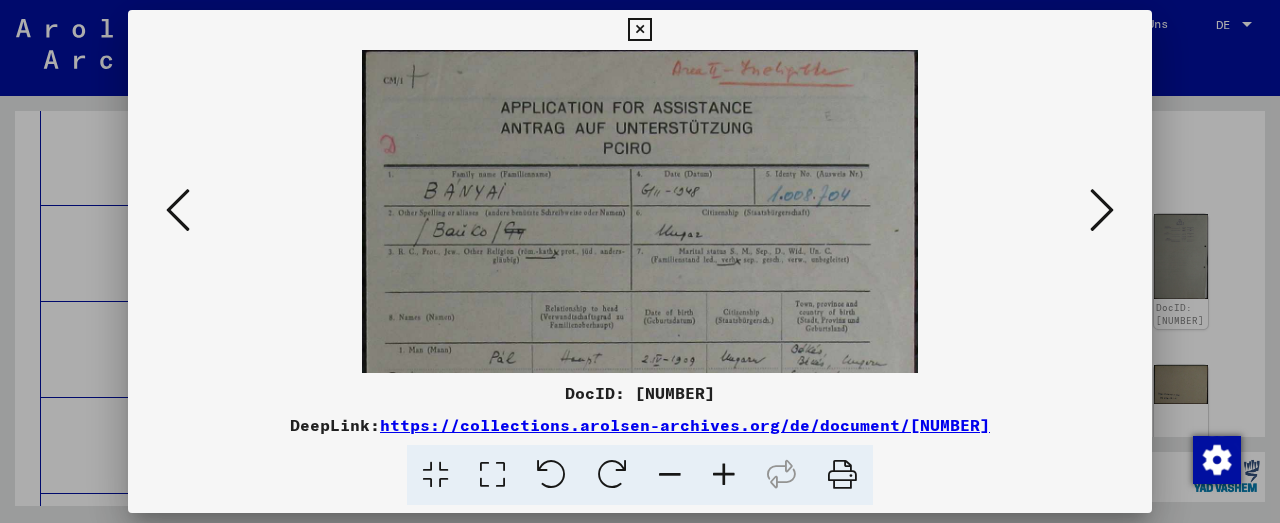 click at bounding box center [724, 475] 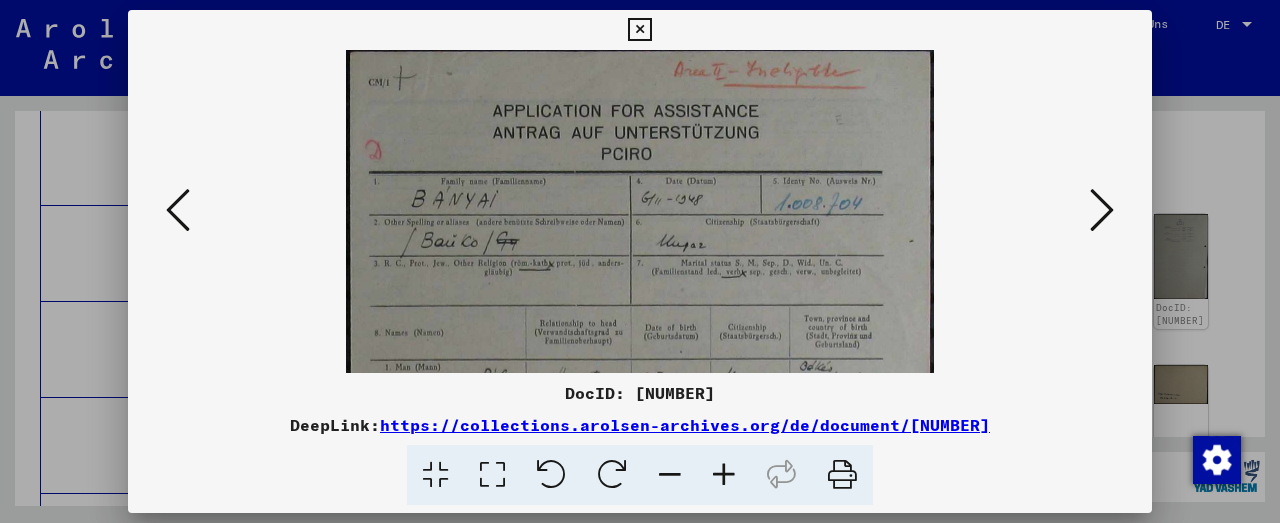 click at bounding box center (724, 475) 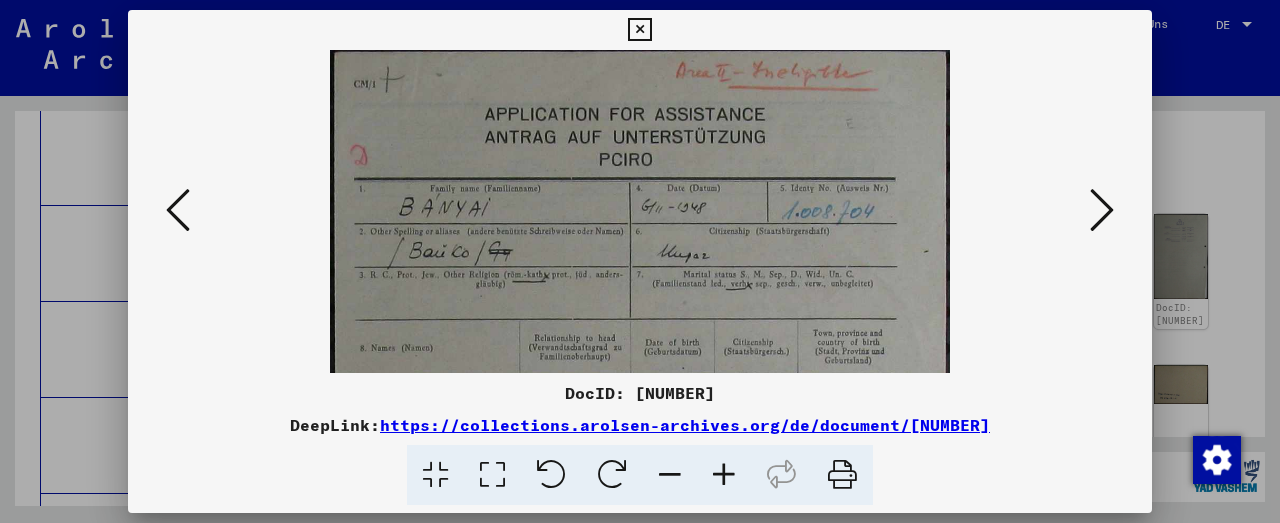 click at bounding box center [724, 475] 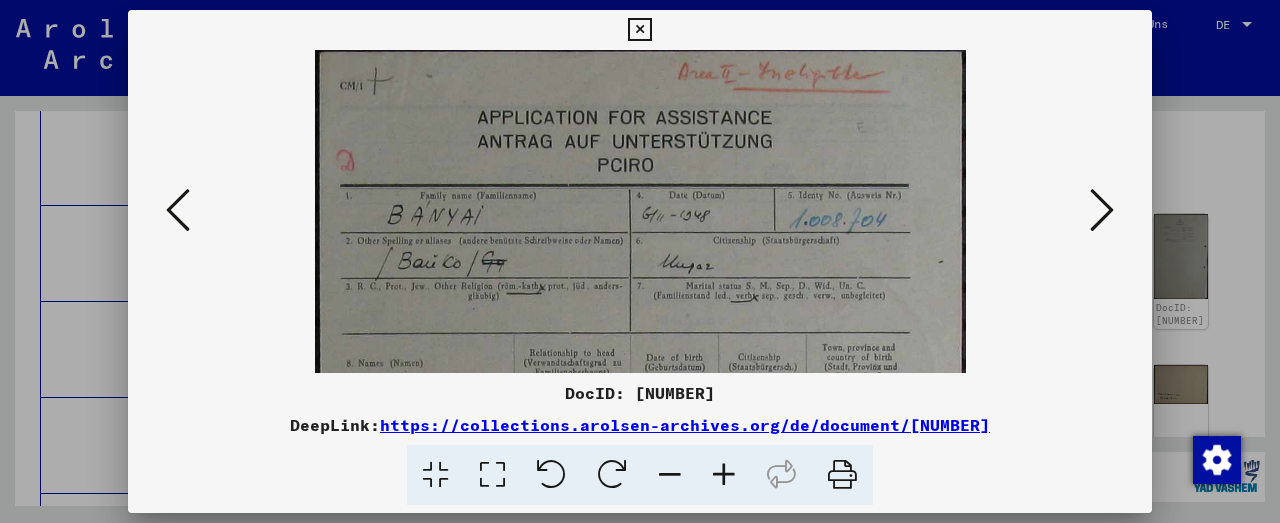 click at bounding box center (724, 475) 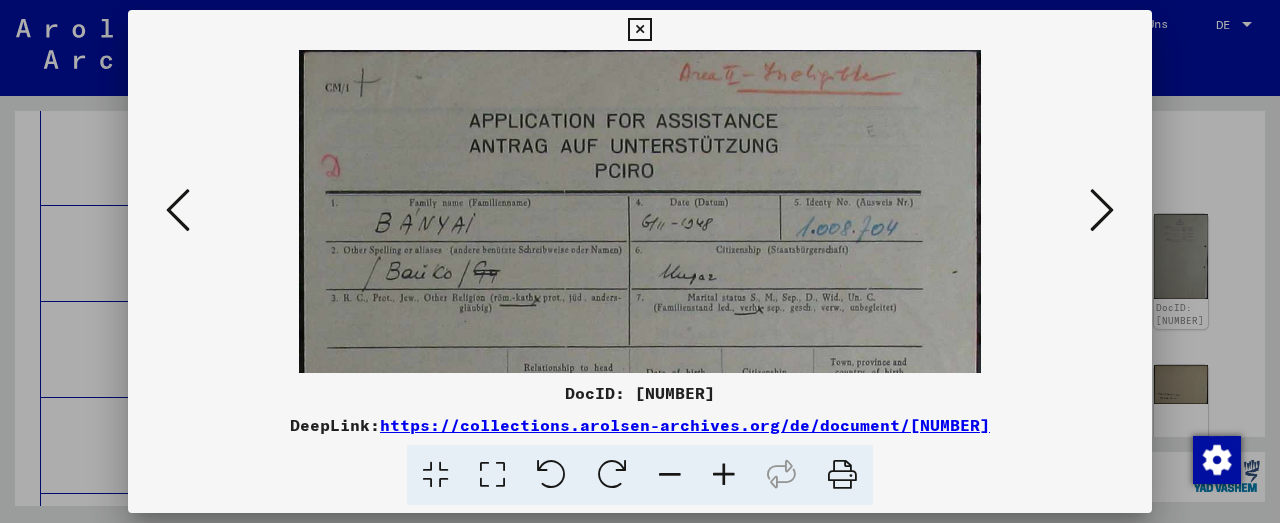 click at bounding box center [724, 475] 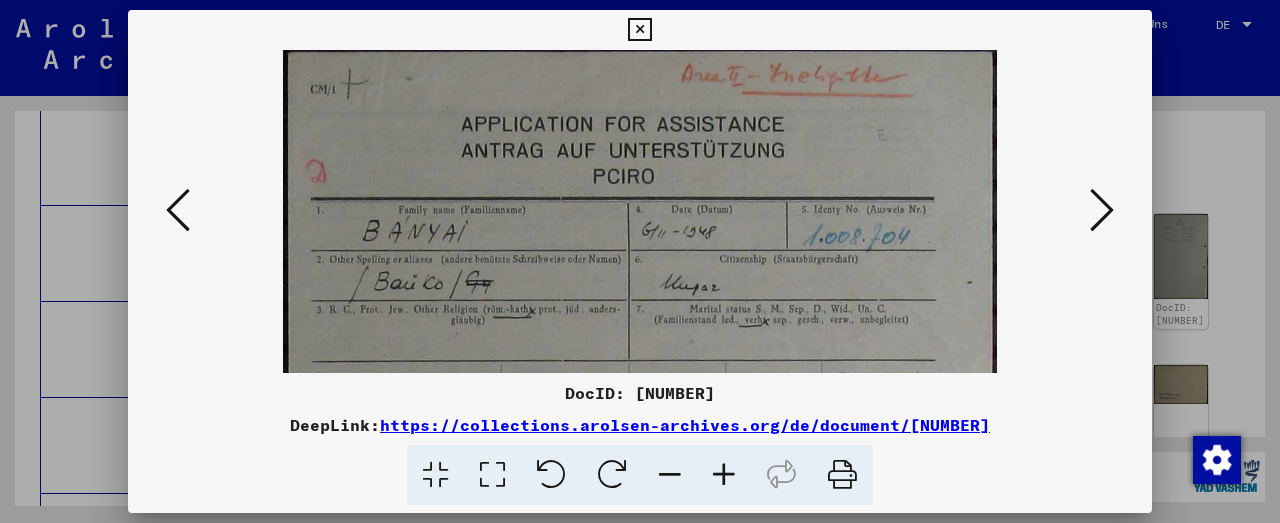 click at bounding box center (724, 475) 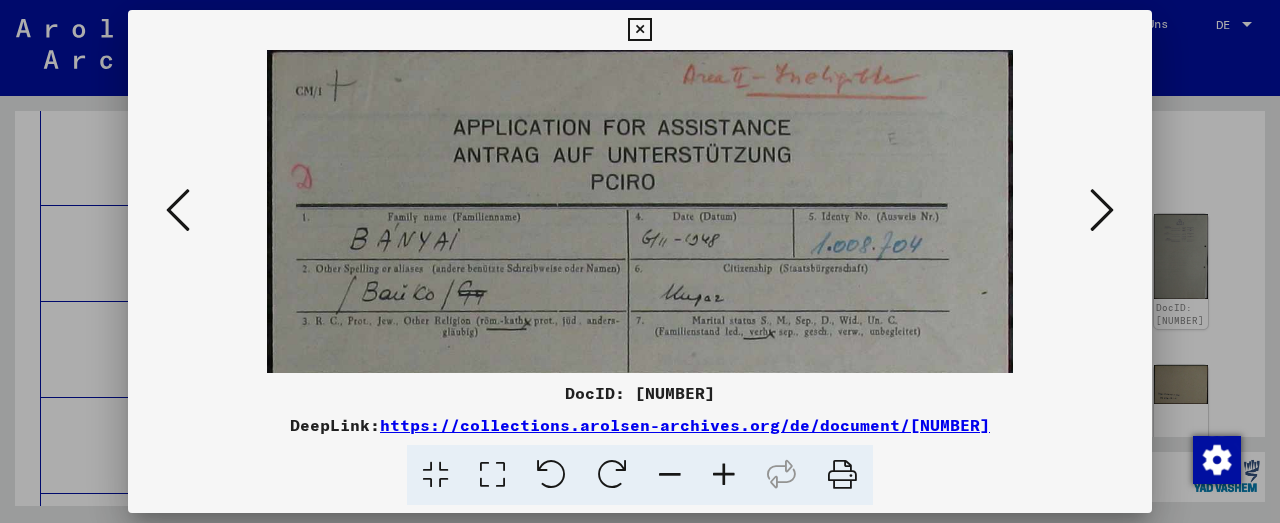 click at bounding box center [724, 475] 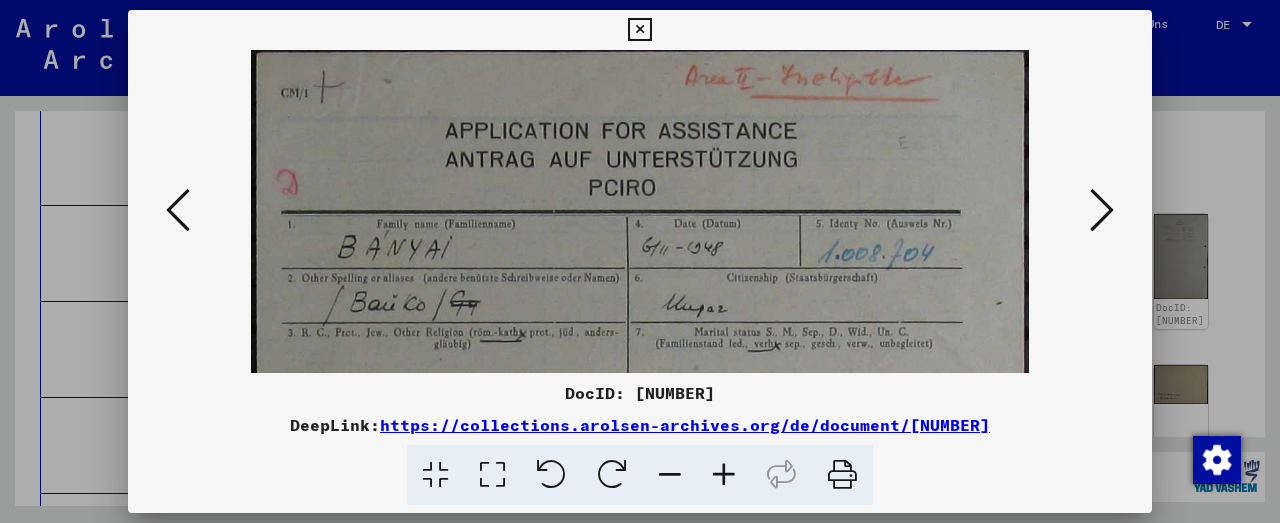 click at bounding box center [1102, 210] 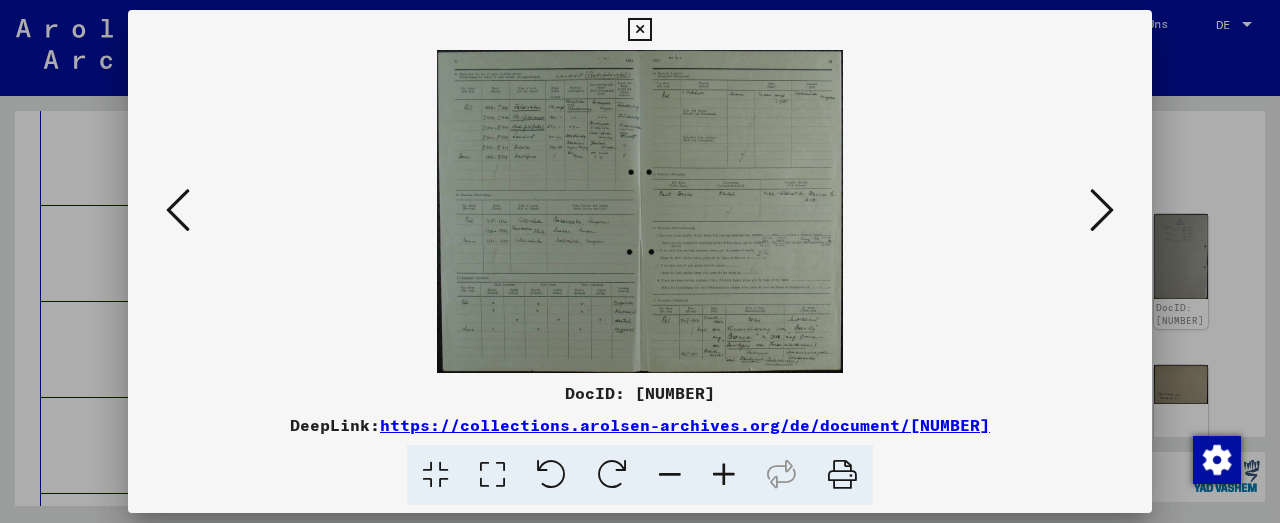 click at bounding box center [1102, 210] 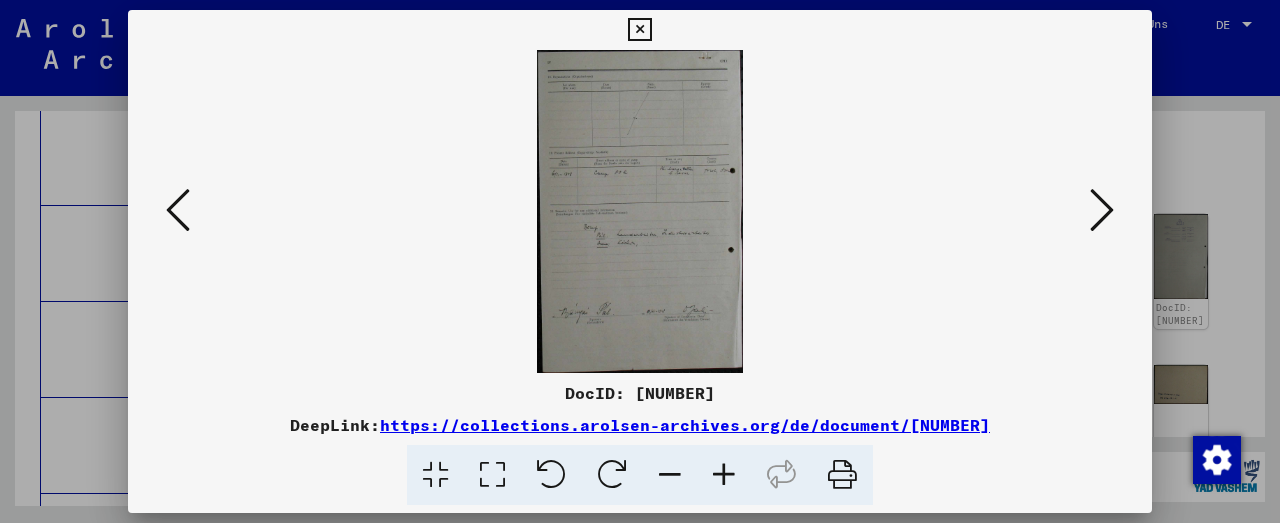 click at bounding box center (1102, 210) 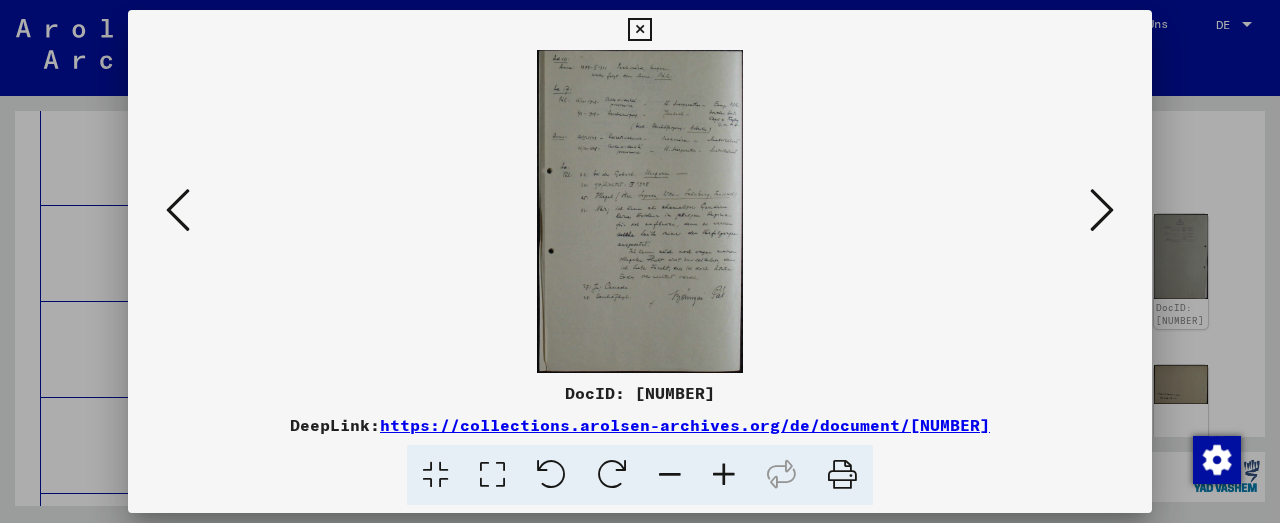 click at bounding box center [1102, 210] 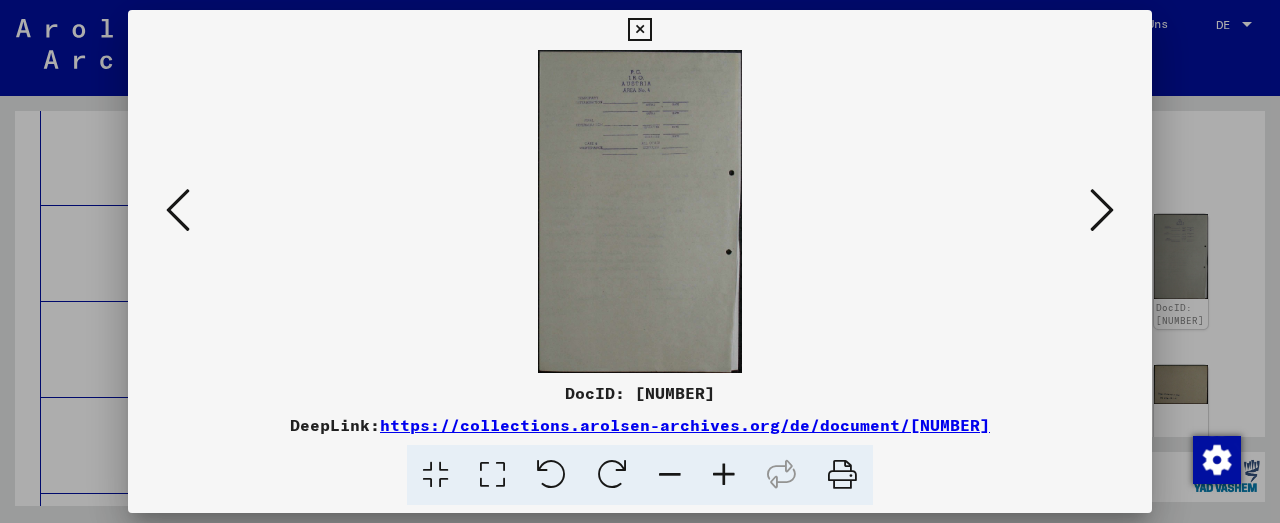 click at bounding box center (1102, 210) 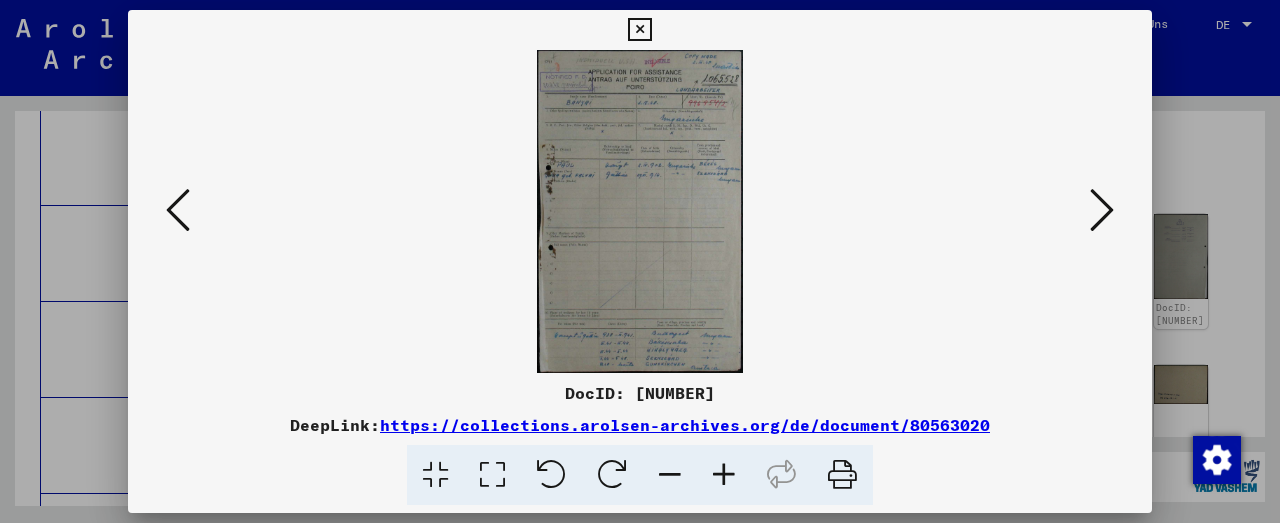 click at bounding box center (724, 475) 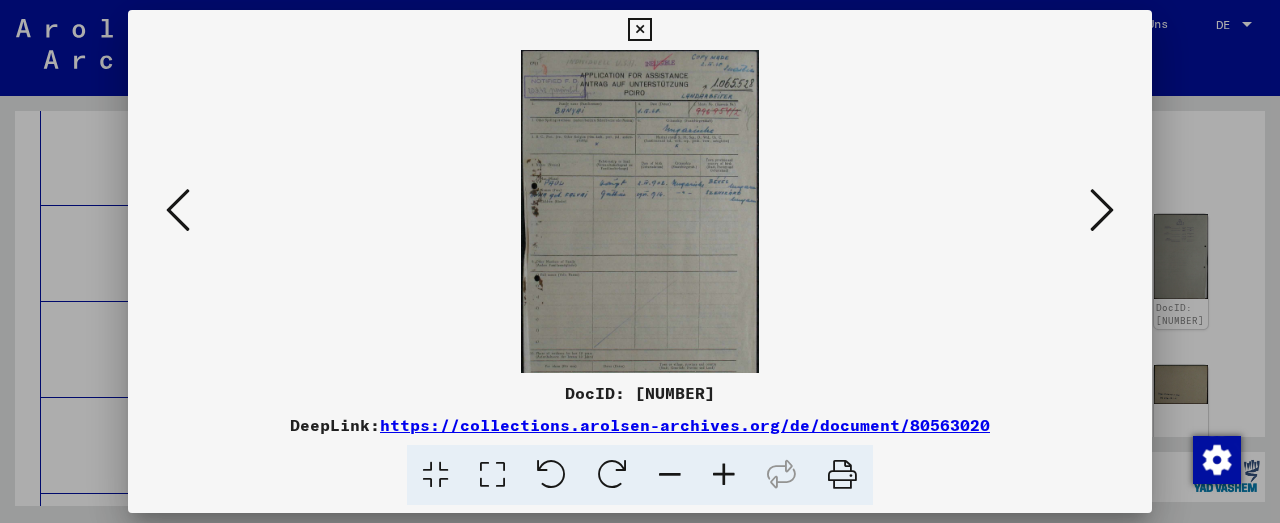 click at bounding box center (724, 475) 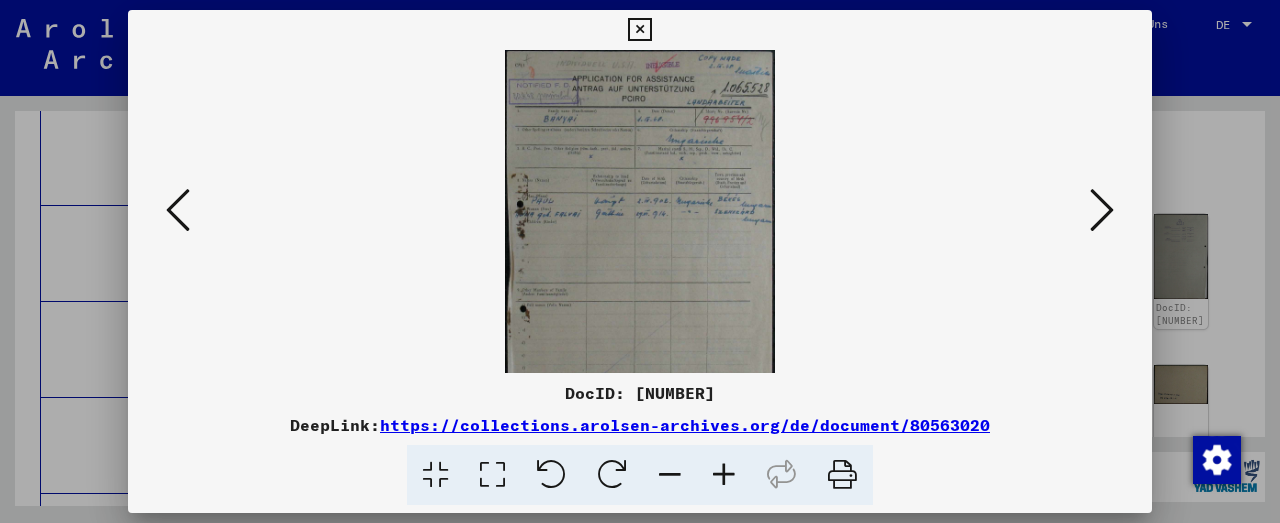 click at bounding box center [724, 475] 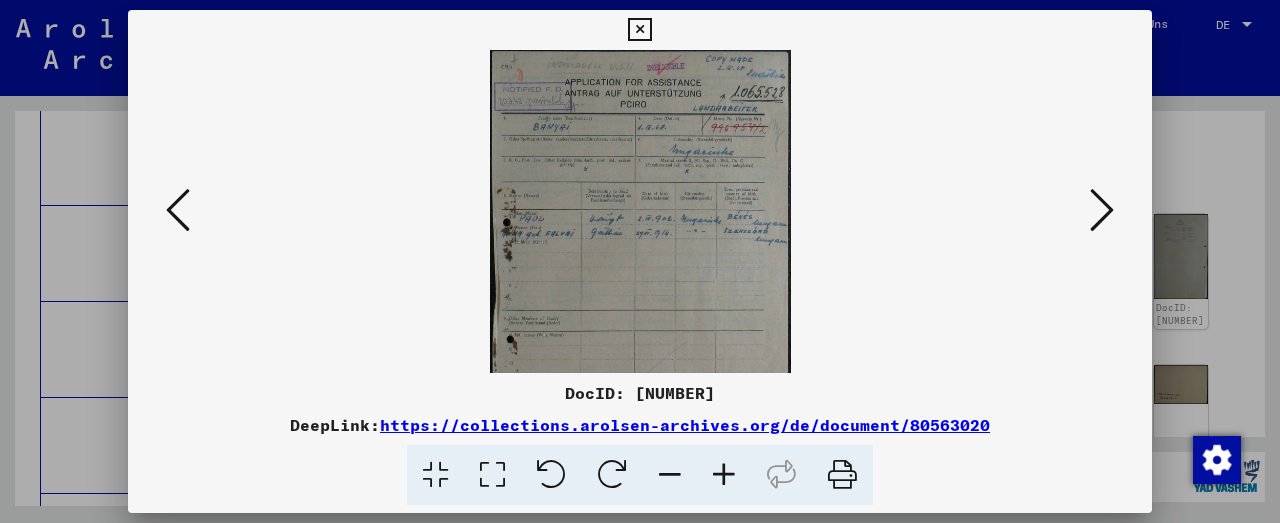 click at bounding box center [724, 475] 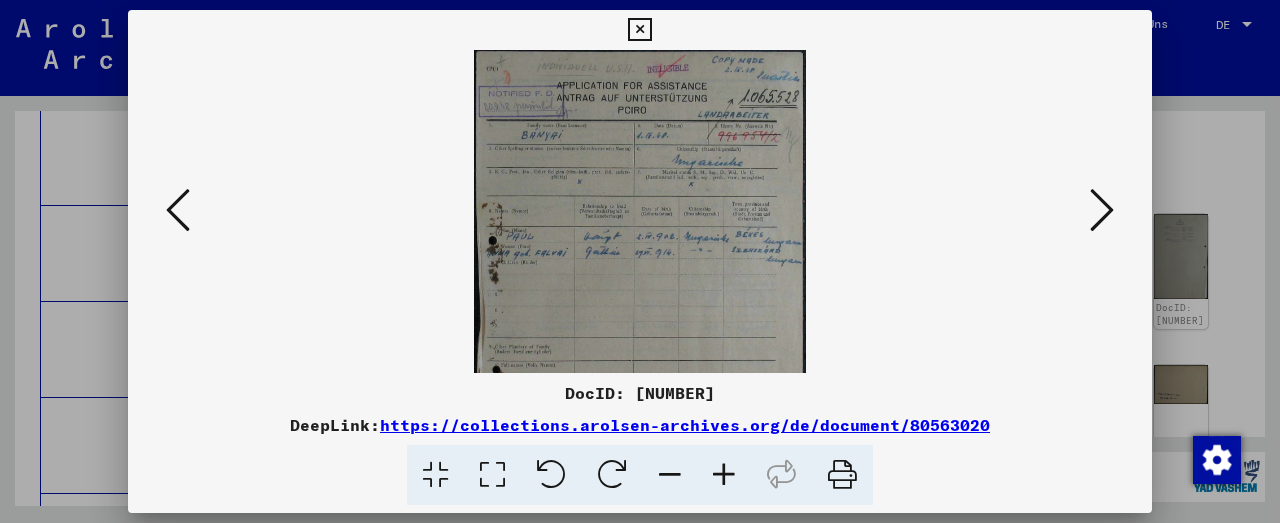 click at bounding box center [724, 475] 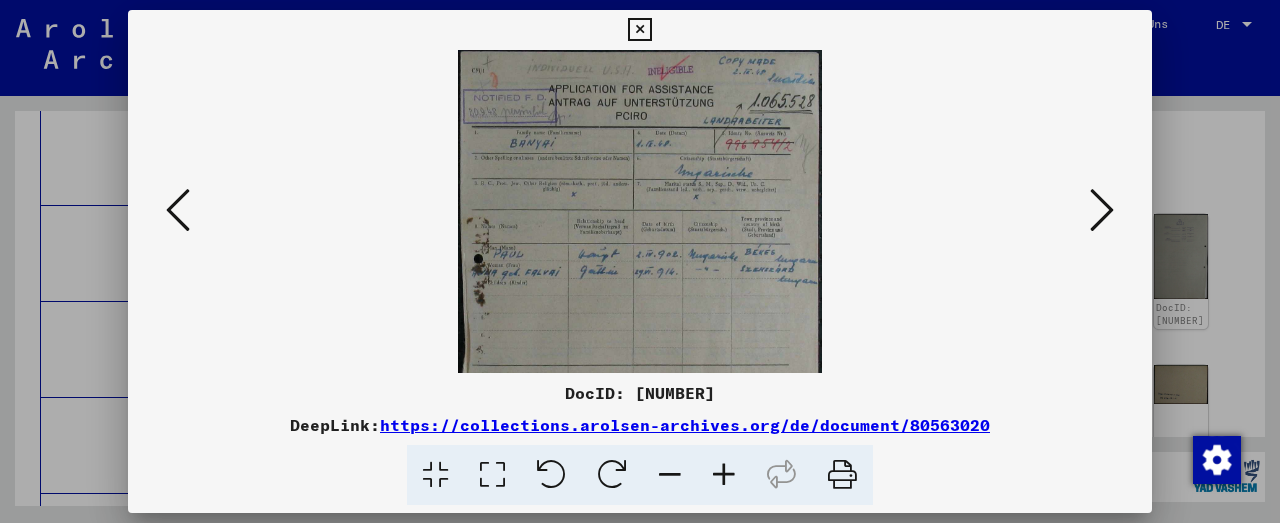 click at bounding box center (724, 475) 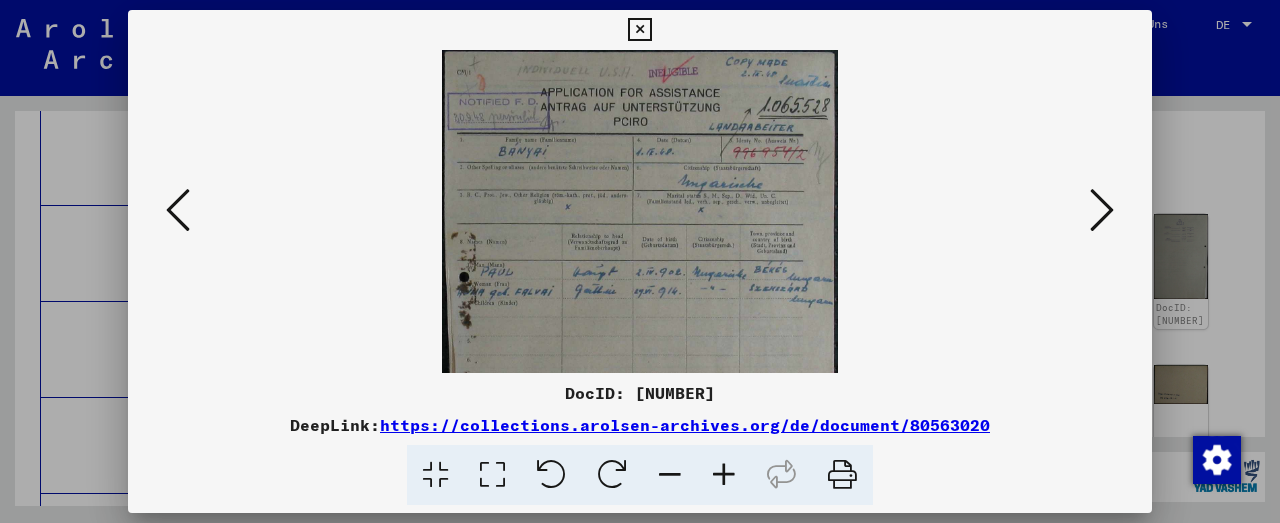 click at bounding box center [724, 475] 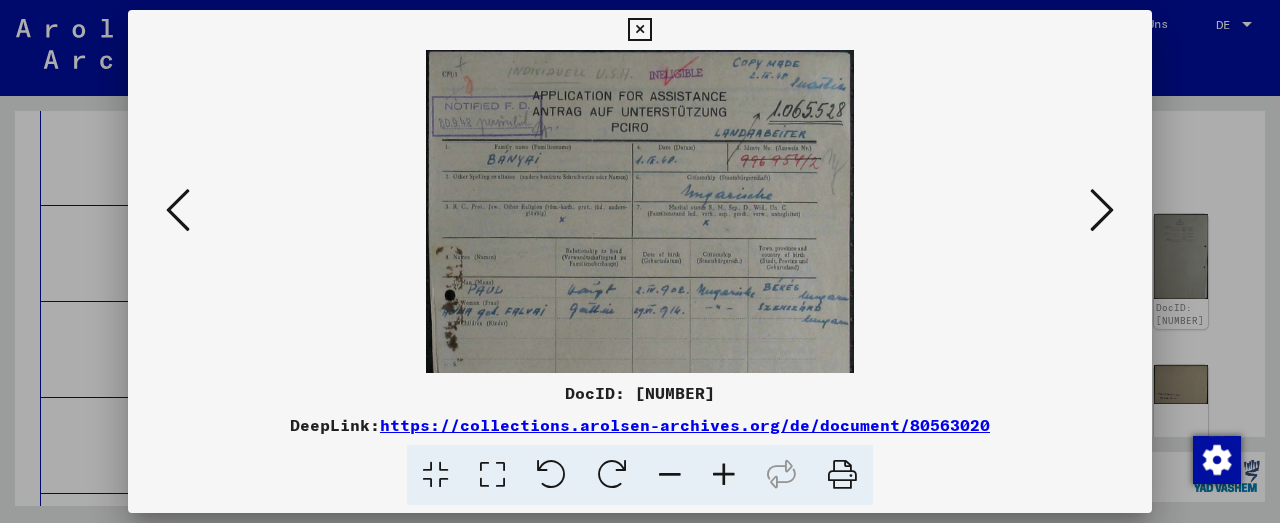 click at bounding box center [724, 475] 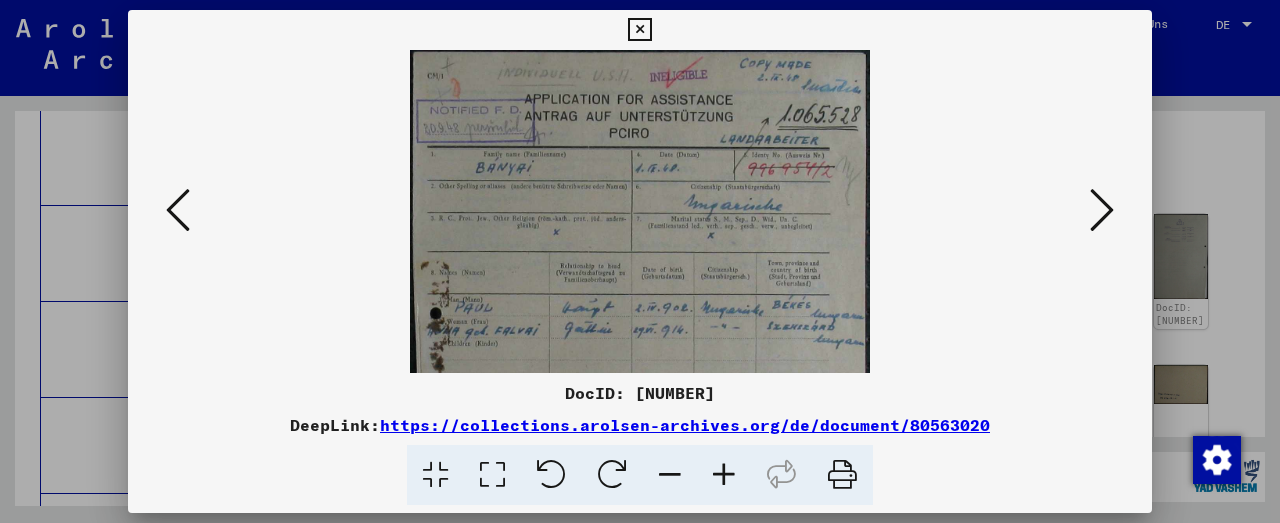 click at bounding box center [724, 475] 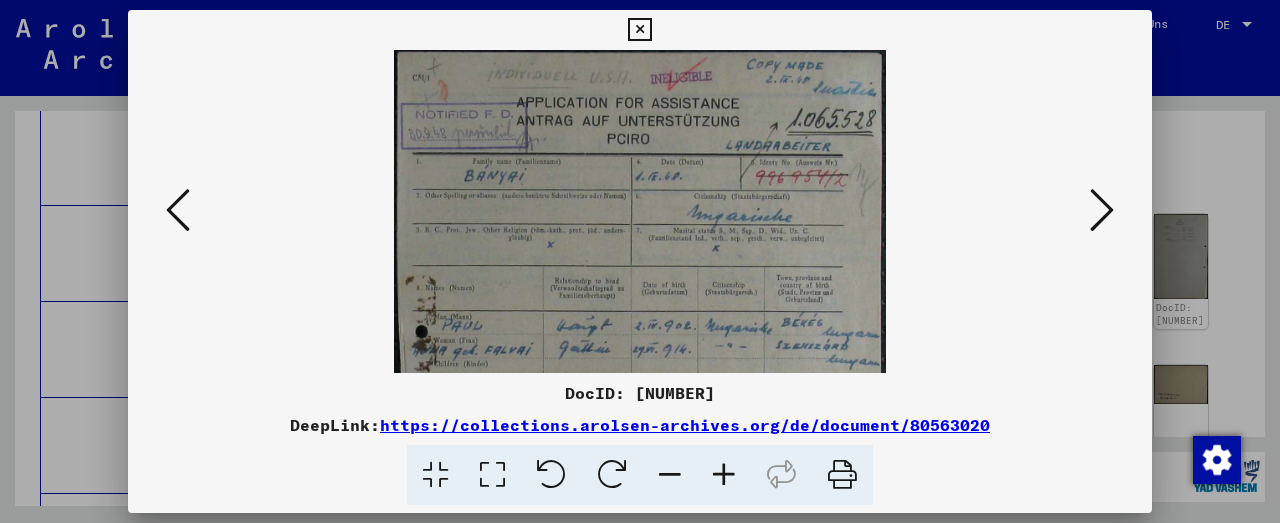 click at bounding box center [724, 475] 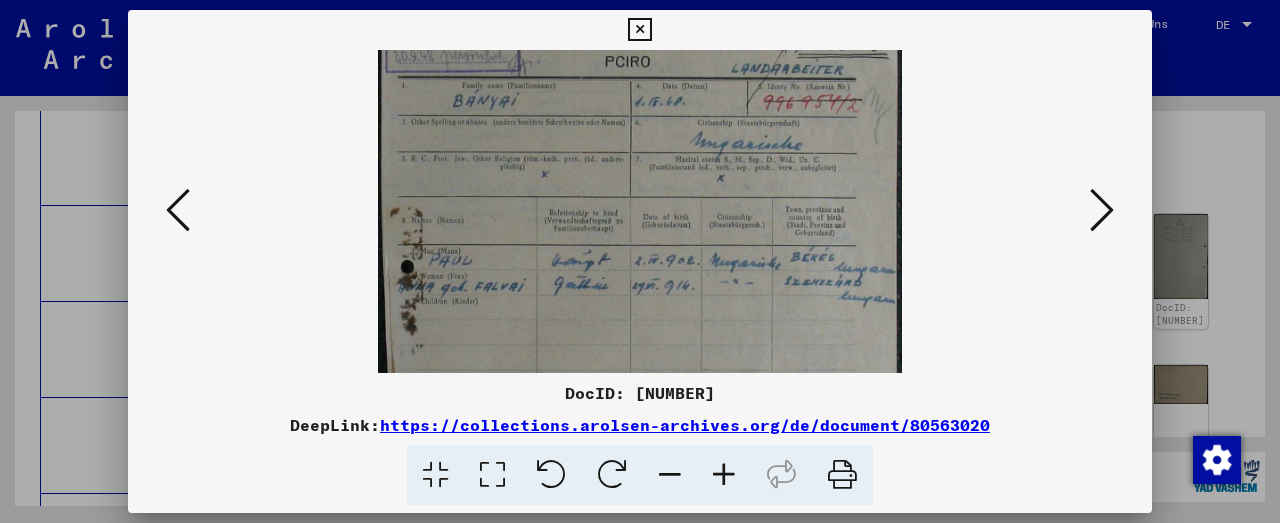 drag, startPoint x: 661, startPoint y: 316, endPoint x: 638, endPoint y: 230, distance: 89.02247 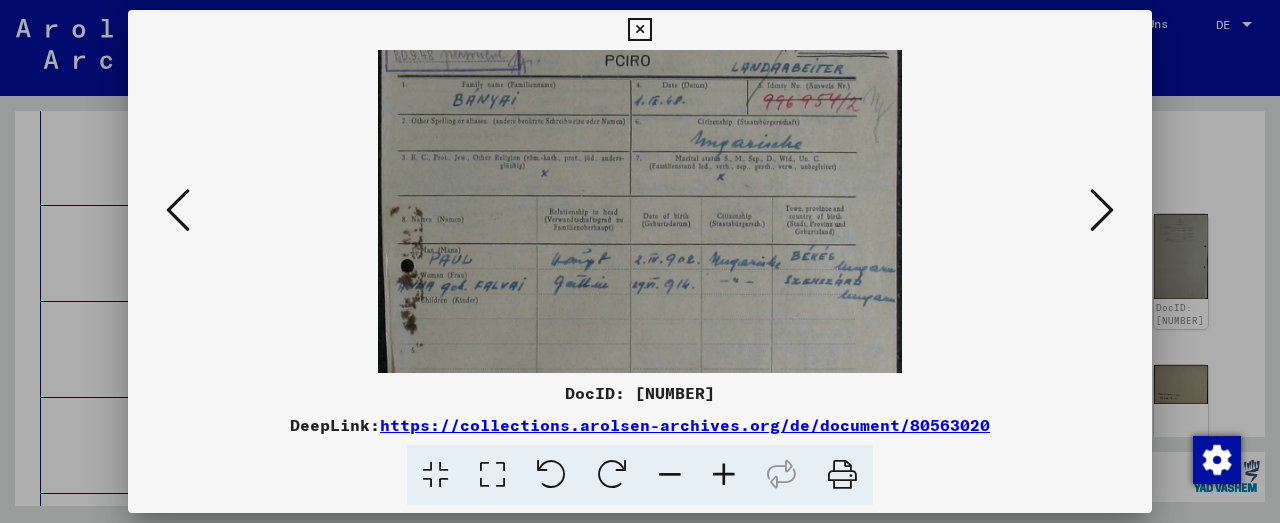 click at bounding box center (724, 475) 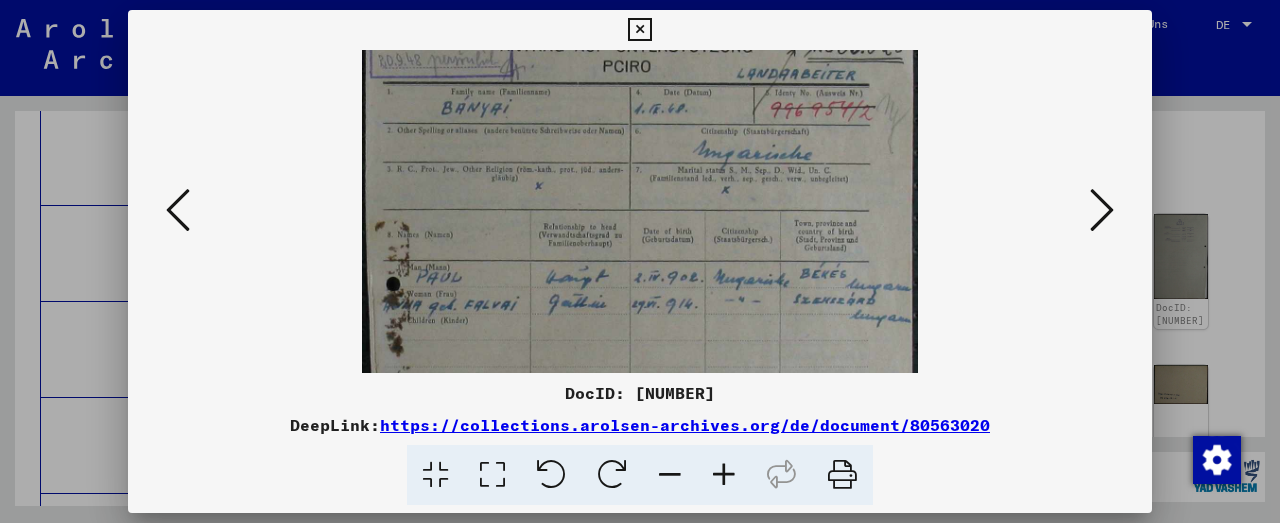 click at bounding box center [724, 475] 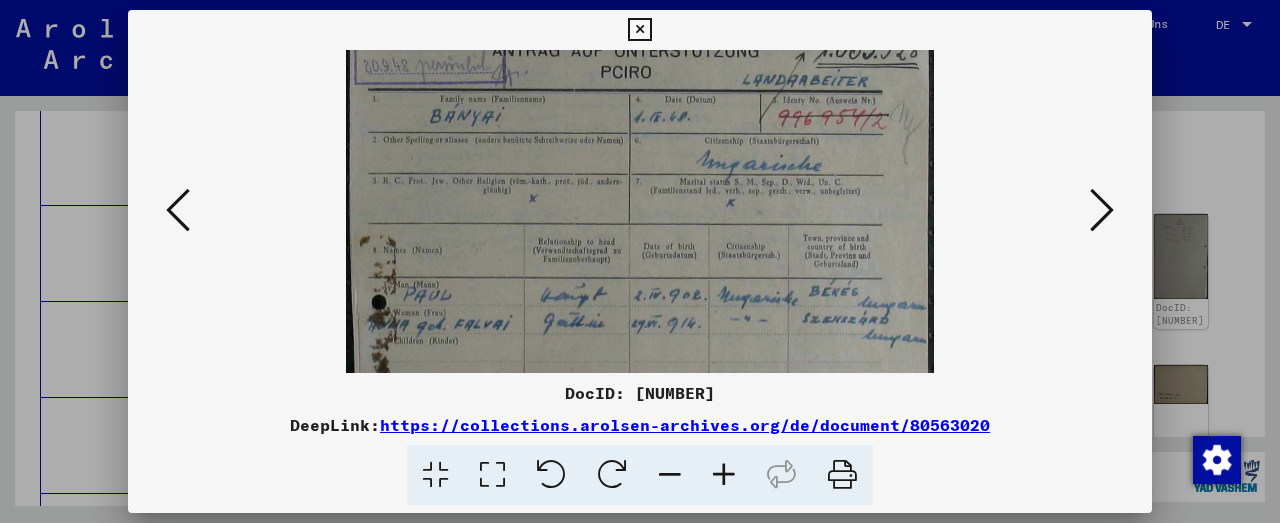 click at bounding box center (724, 475) 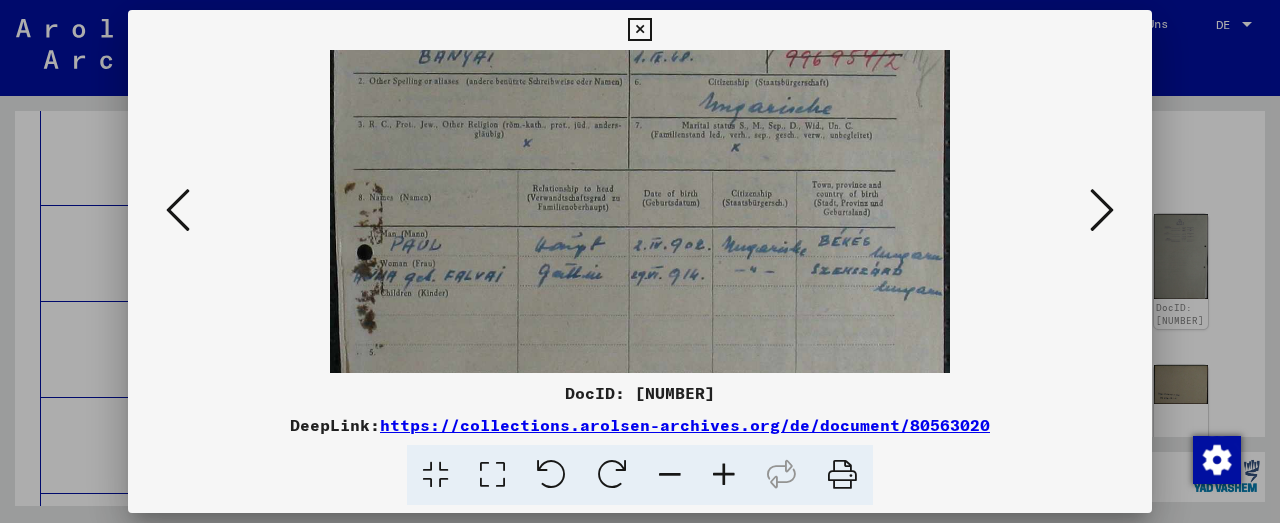 scroll, scrollTop: 172, scrollLeft: 0, axis: vertical 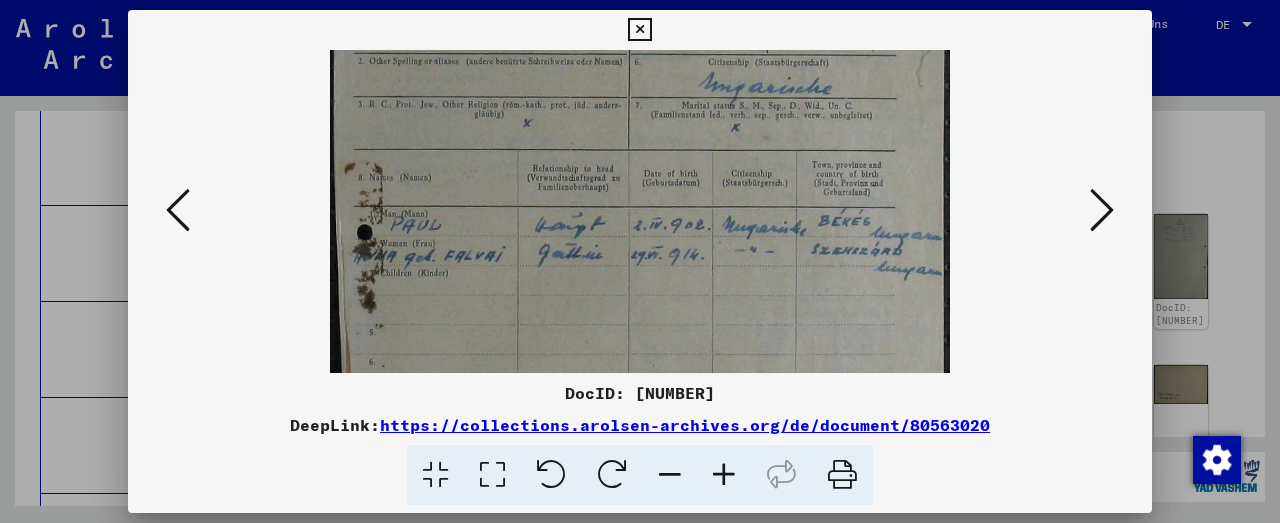 drag, startPoint x: 565, startPoint y: 305, endPoint x: 532, endPoint y: 215, distance: 95.85927 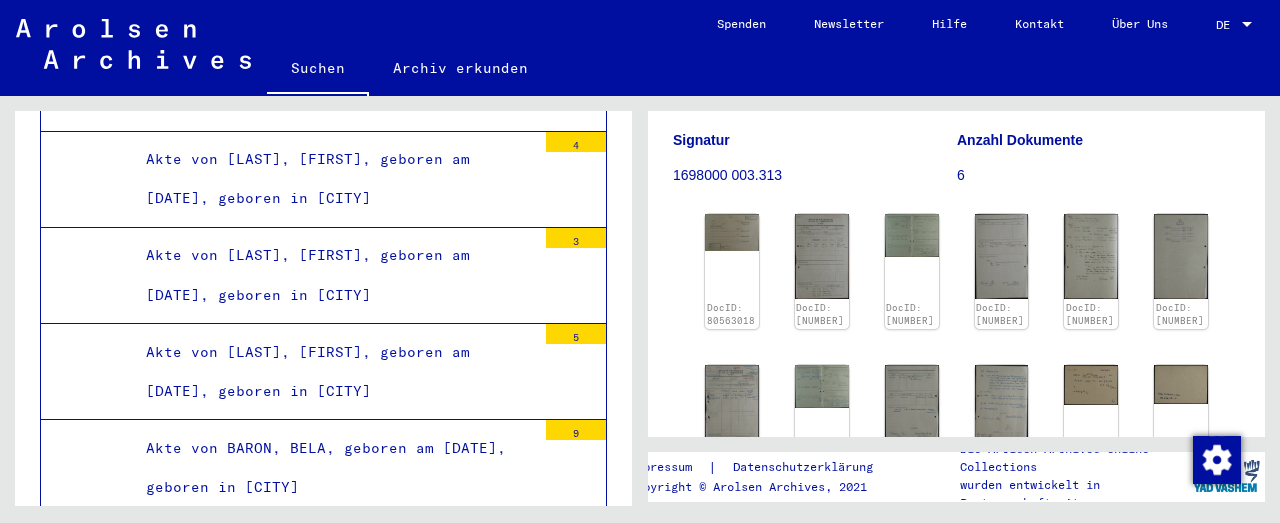 scroll, scrollTop: 47792, scrollLeft: 0, axis: vertical 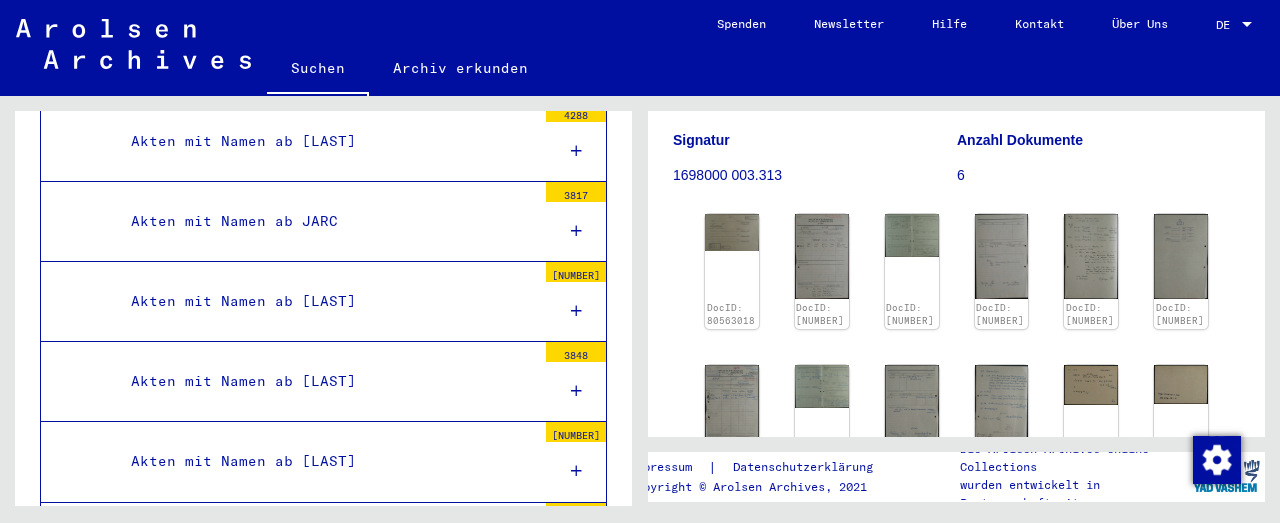 click on "Archivbaum der Arolsen Archives  0 - Globale Findmittel 1 - Inhaftierungsdokumente 2 - Registrierungen von Ausländern und deutschen Verfolgten durch öffentliche Einrichtungen, Versicherungen und Firmen (1939 - 1947) 3 - Registrierungen und Akten von Displaced Persons, Kindern und Vermissten 3.1 - Aufenthalts- und Emigrationsnachweise 3.2 - Unterstützungsprogramme unterschiedlicher Organisationen 3.2.1 - IRO „Care and Maintenance“ Programm 3.2.1.1 - CM/1 Akten aus Deutschland 916469 3.2.1.2 - CM/1 Akten aus Italien, A-Z 215417 3.2.1.3 - CM/1 Akten aus Österreich 302051 CM/1 Formulare und verschiedene Begleitdokumente für DP´s in Österreich 302051 Fehlende Akte und Akten mit Namen ab AAIJ 3786 Akten mit Namen ab ANDREJEVIC 4510 Akten mit Namen ab BADONYI 3871 Akte von BADONYI, OSKAR, geboren am [DATE], geboren in [CITY] 26 Akte von BADROW, NIKOLA, geboren am [DATE], geboren in [CITY] 2 Unterlagen von BADULESCU, JOAN, geboren am [DATE], geboren in [CITY] und von weiteren Personen" 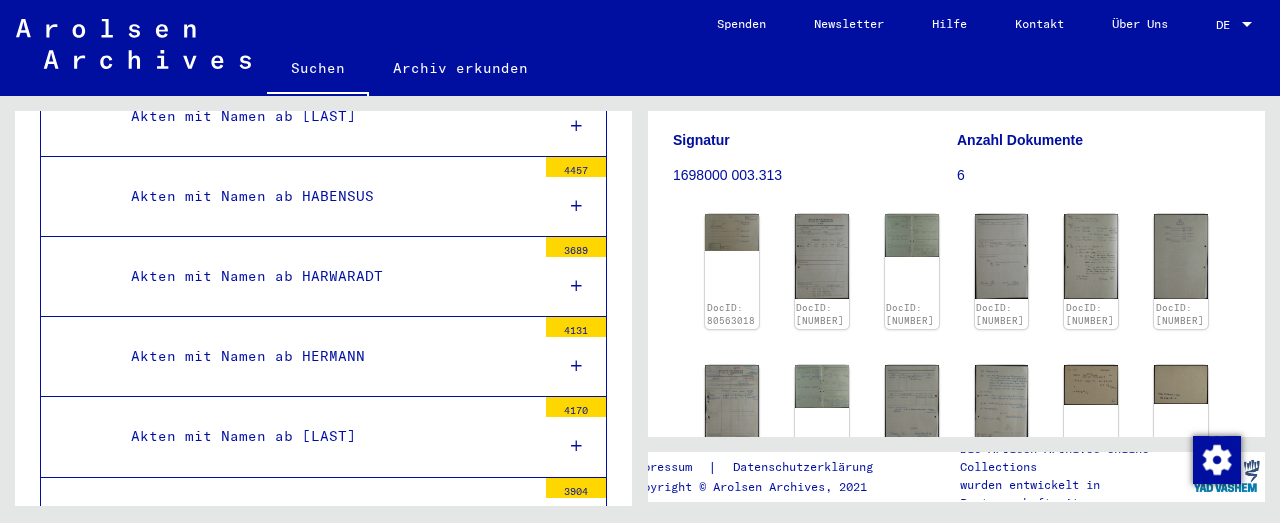 scroll, scrollTop: 54476, scrollLeft: 0, axis: vertical 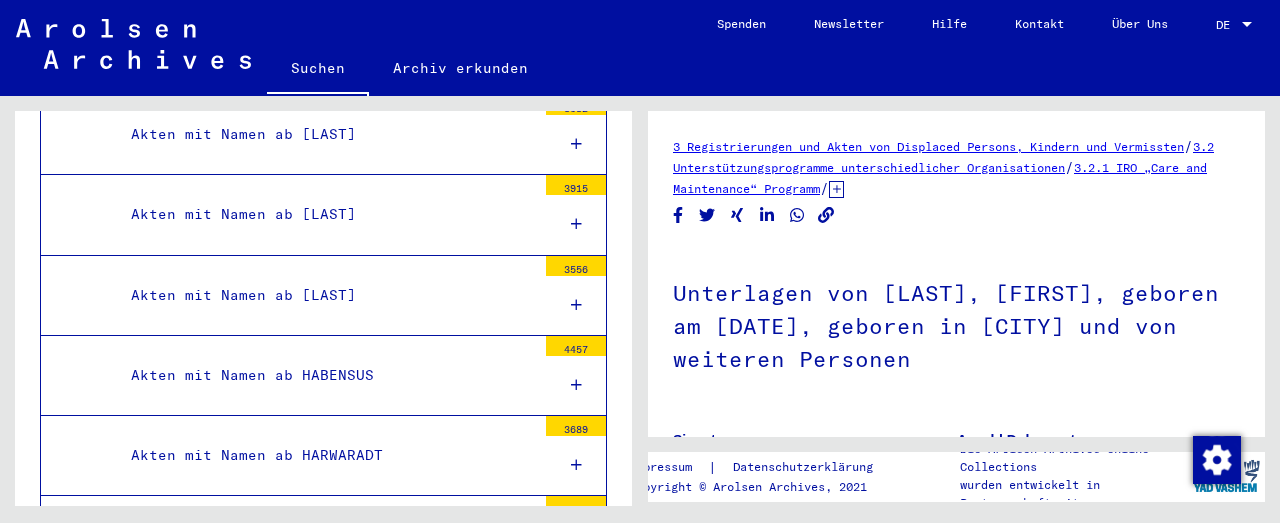 click on "Unterlagen von [LAST], [FIRST], geboren am [DATE], geboren in [CITY] und von weiteren Personen" 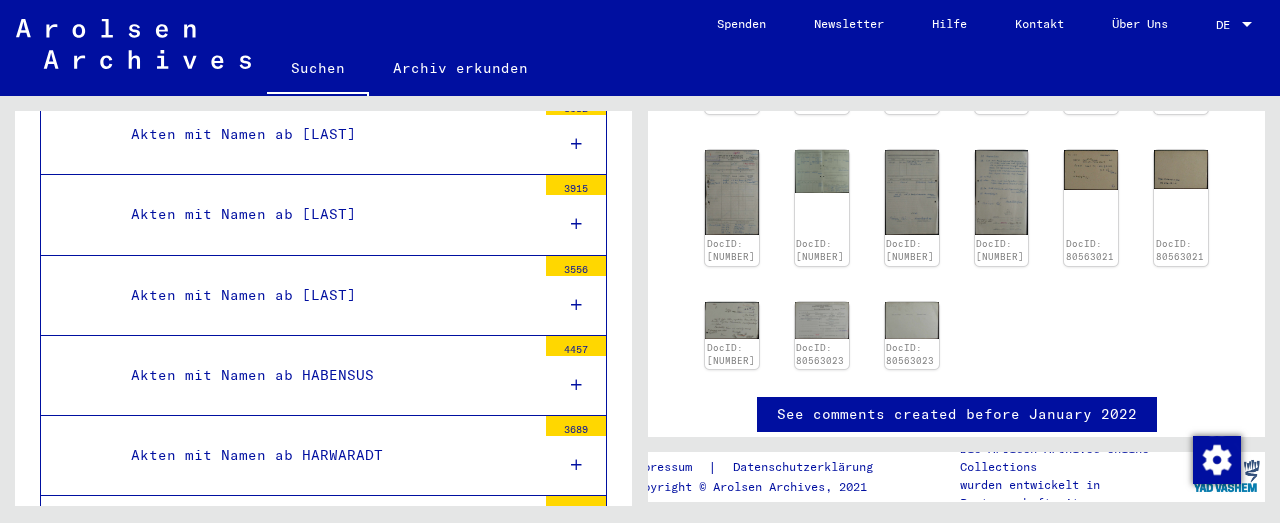 scroll, scrollTop: 400, scrollLeft: 0, axis: vertical 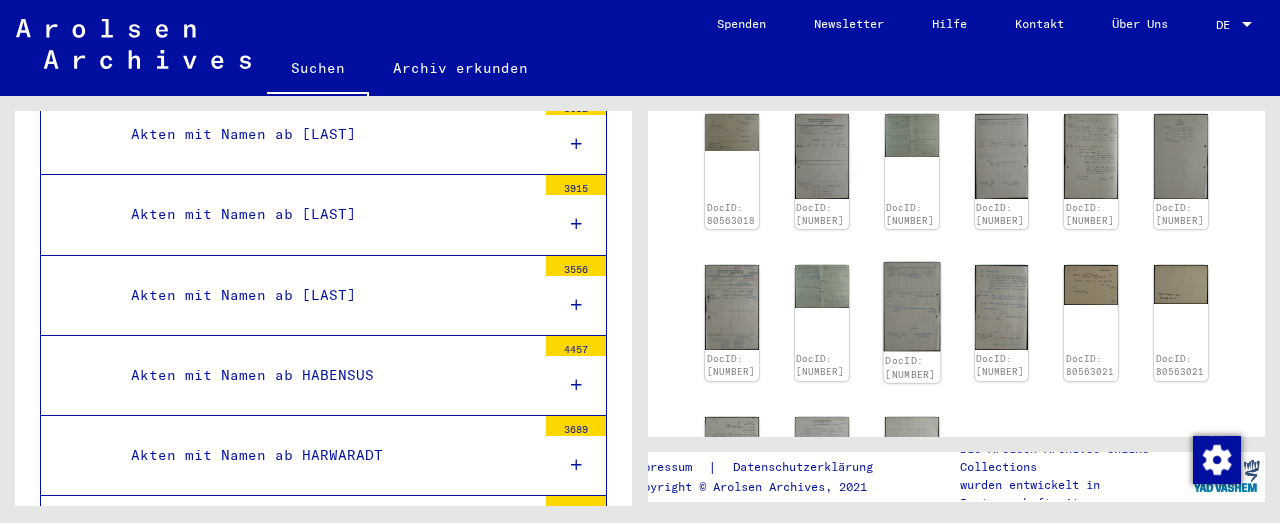 click 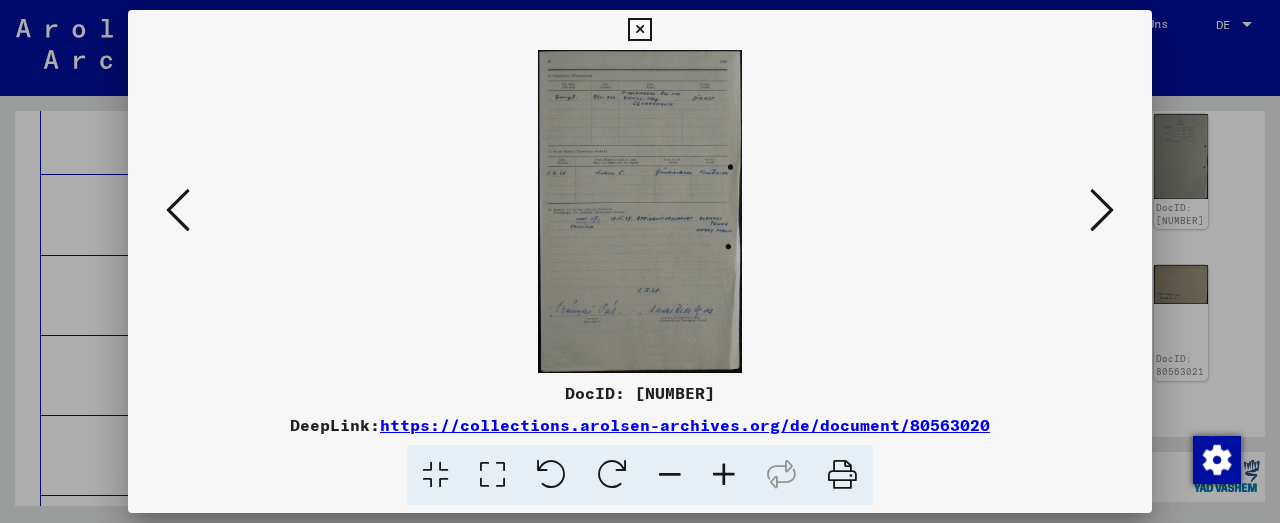 click at bounding box center [724, 475] 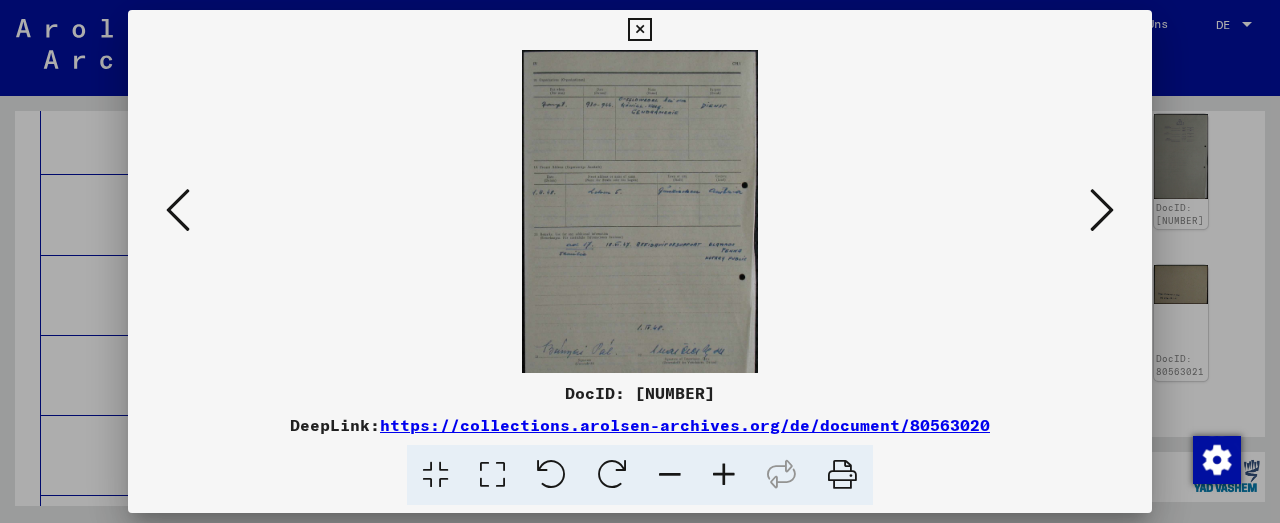 click at bounding box center [724, 475] 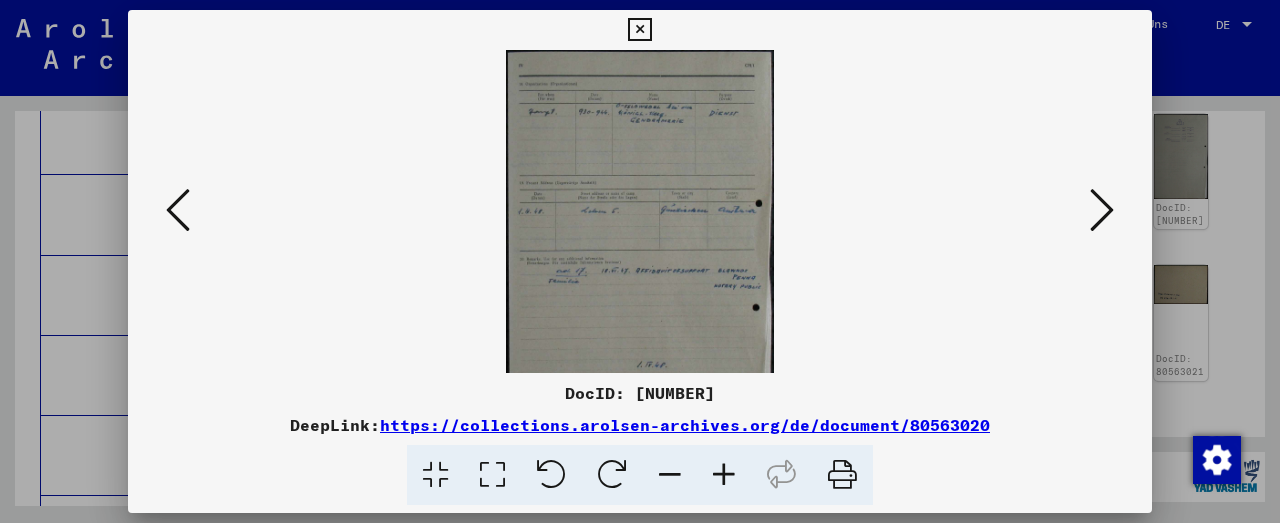 click at bounding box center [724, 475] 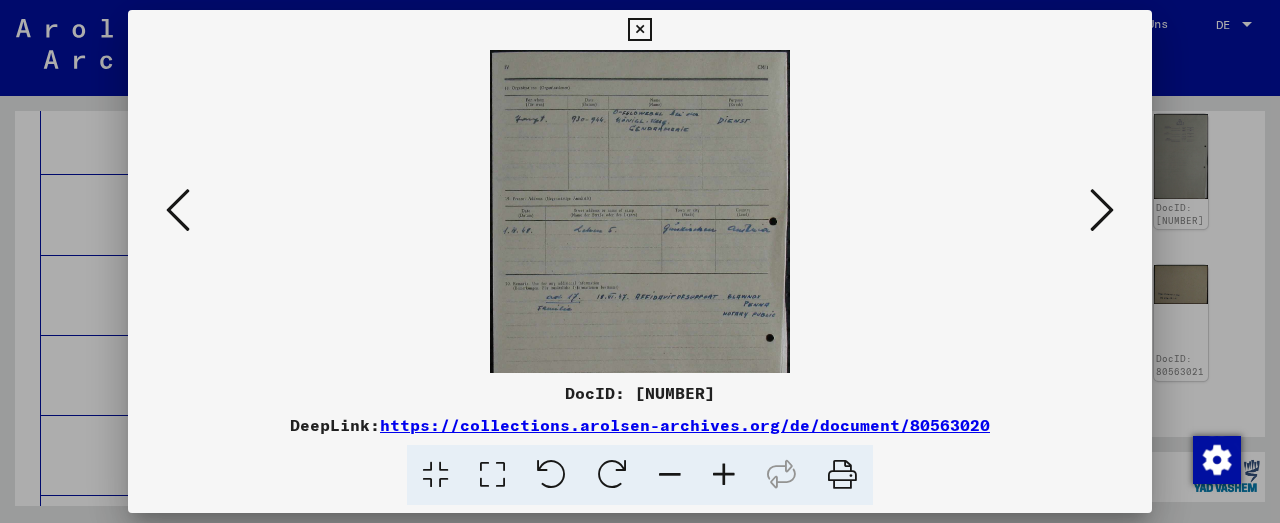 click at bounding box center (724, 475) 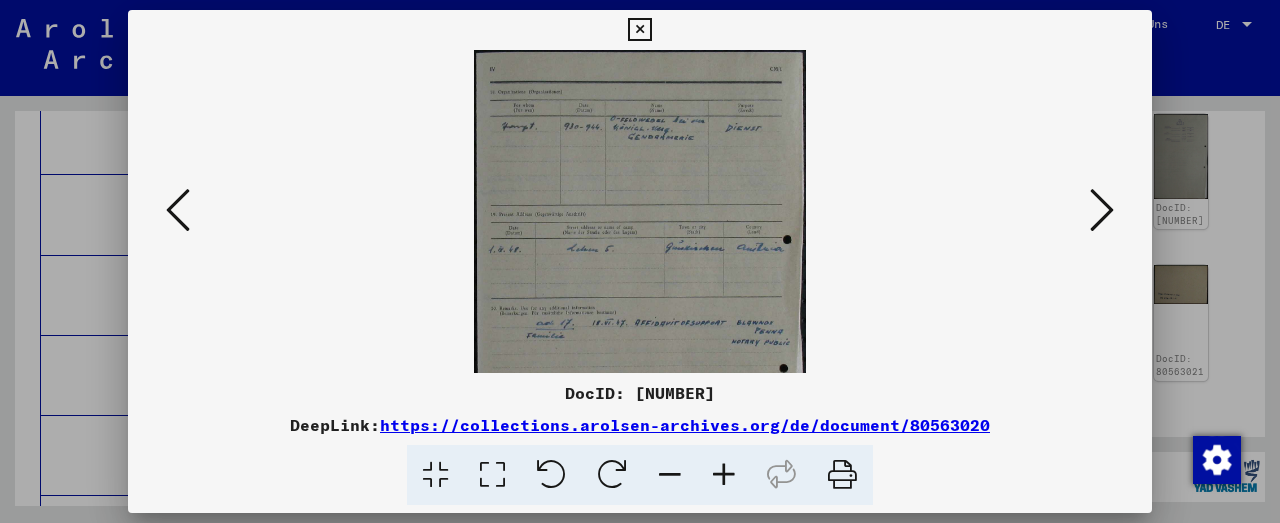click at bounding box center (724, 475) 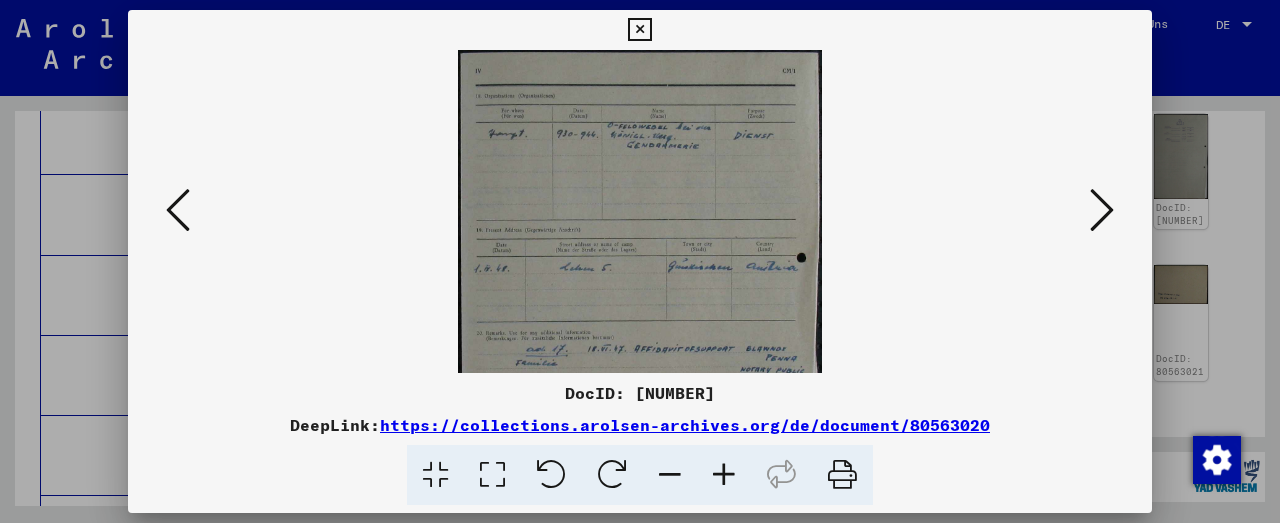 click at bounding box center (724, 475) 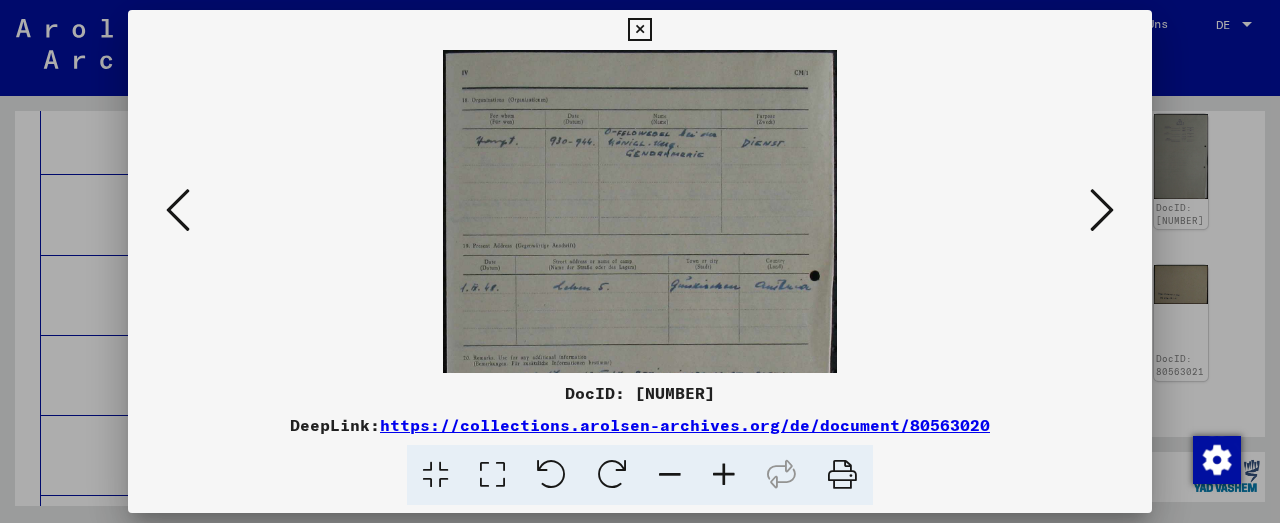 click at bounding box center (724, 475) 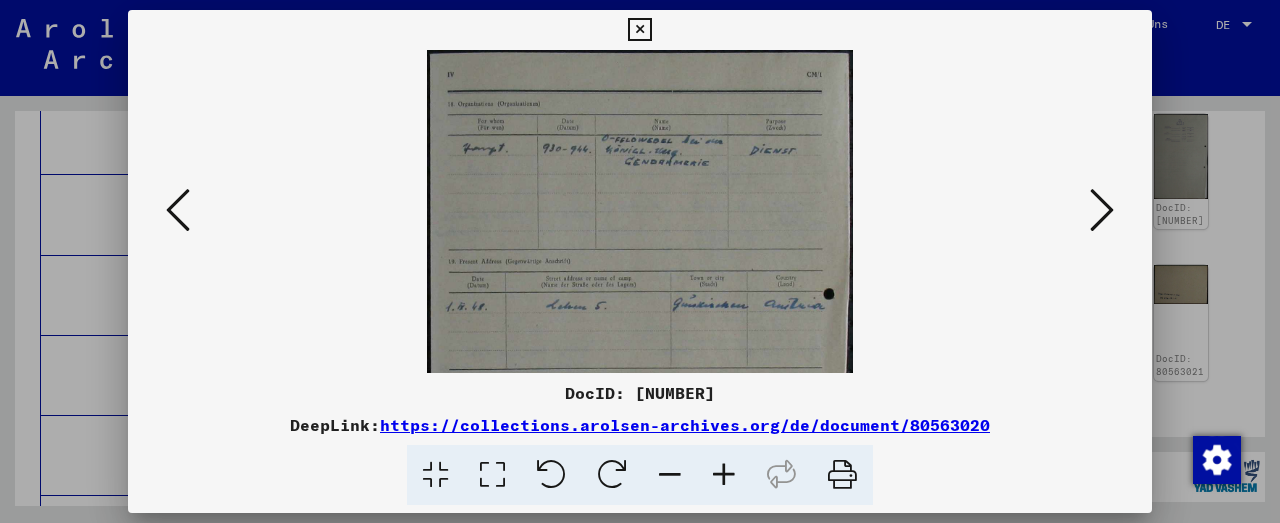 click at bounding box center (724, 475) 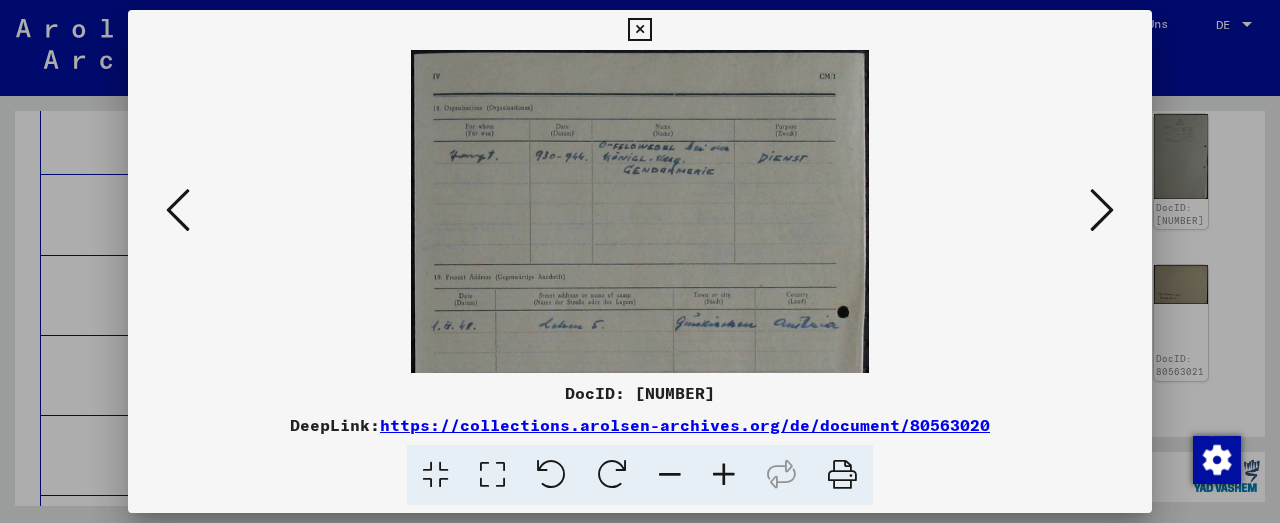 click at bounding box center (724, 475) 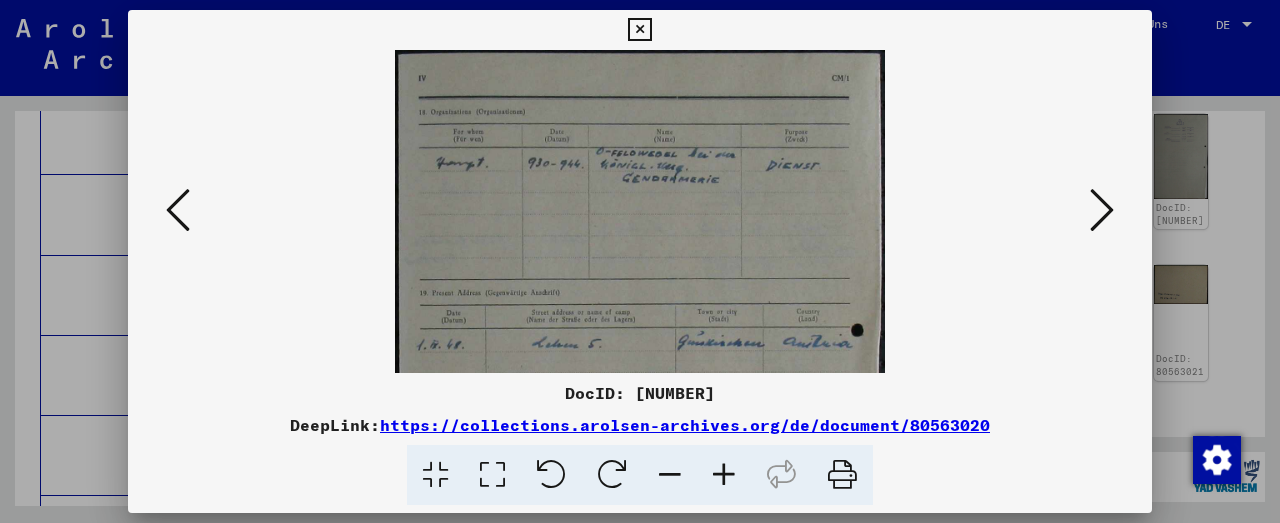 click at bounding box center (724, 475) 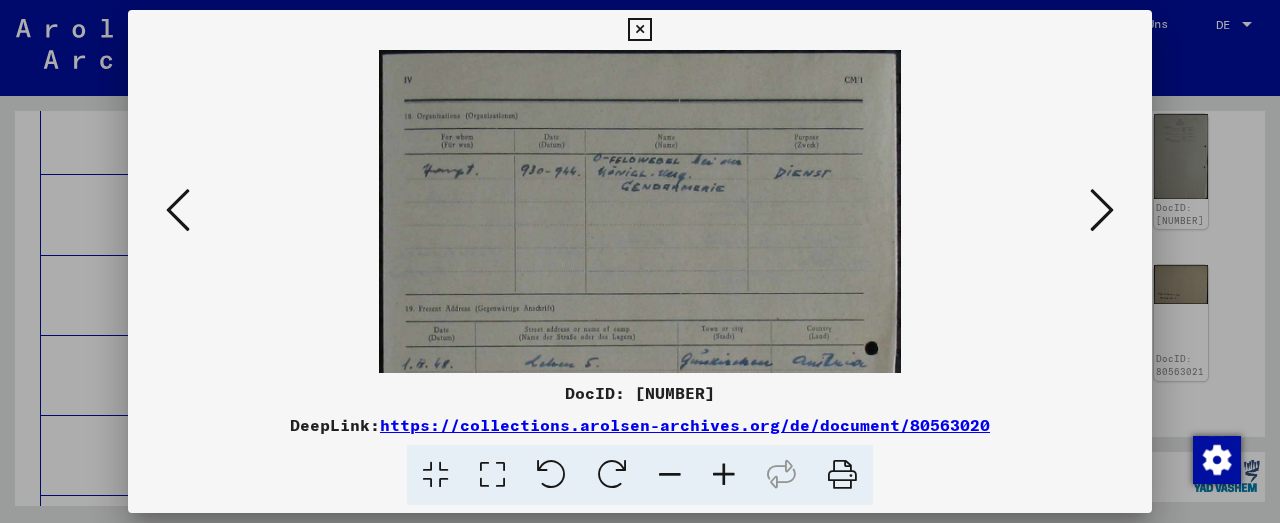 click at bounding box center [724, 475] 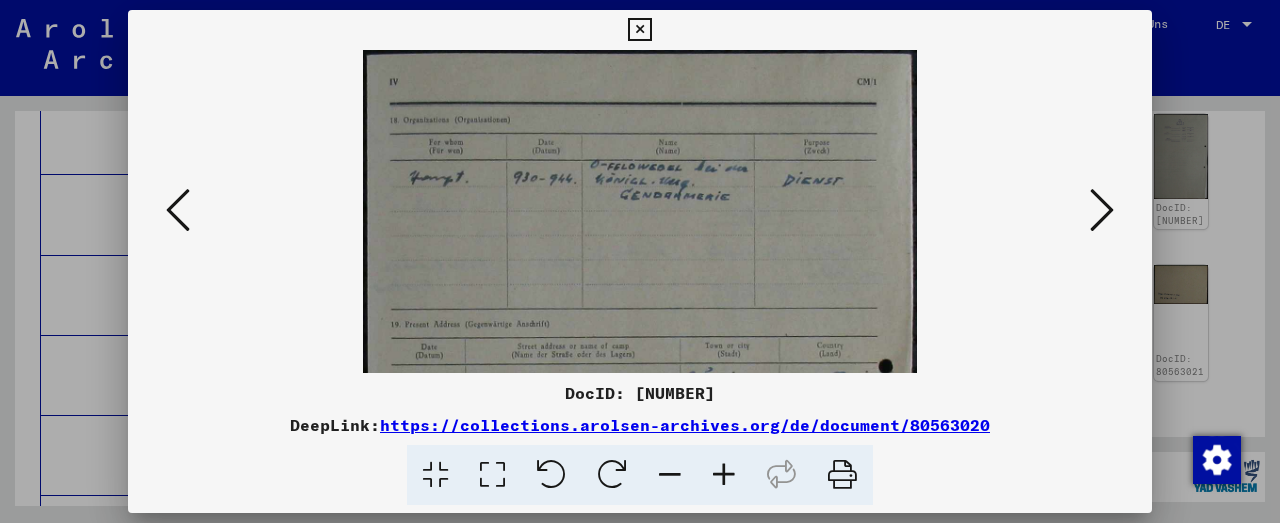 click at bounding box center [724, 475] 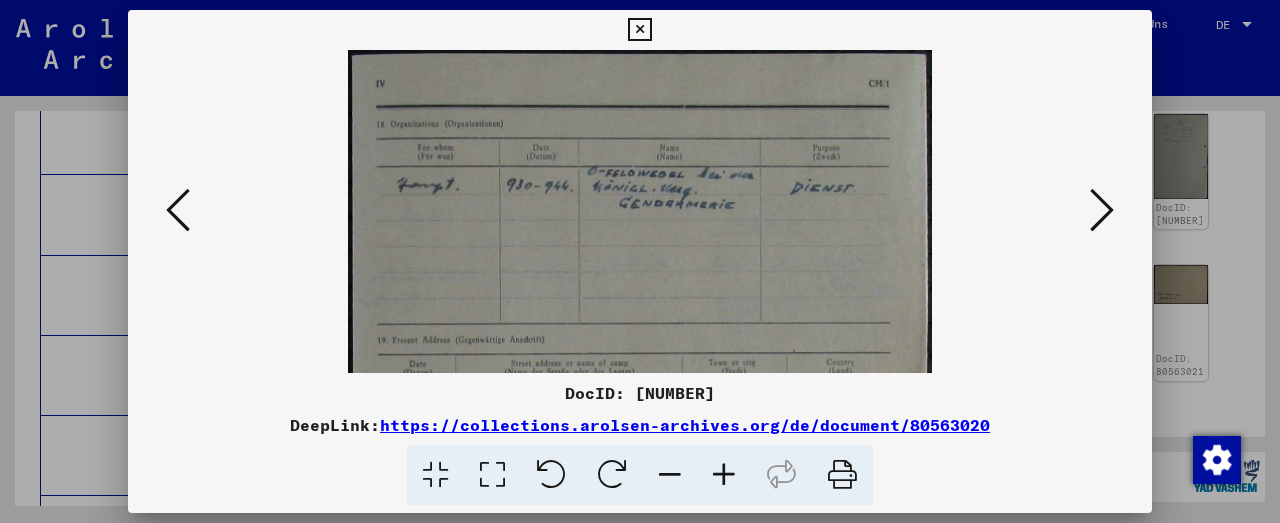 click at bounding box center (724, 475) 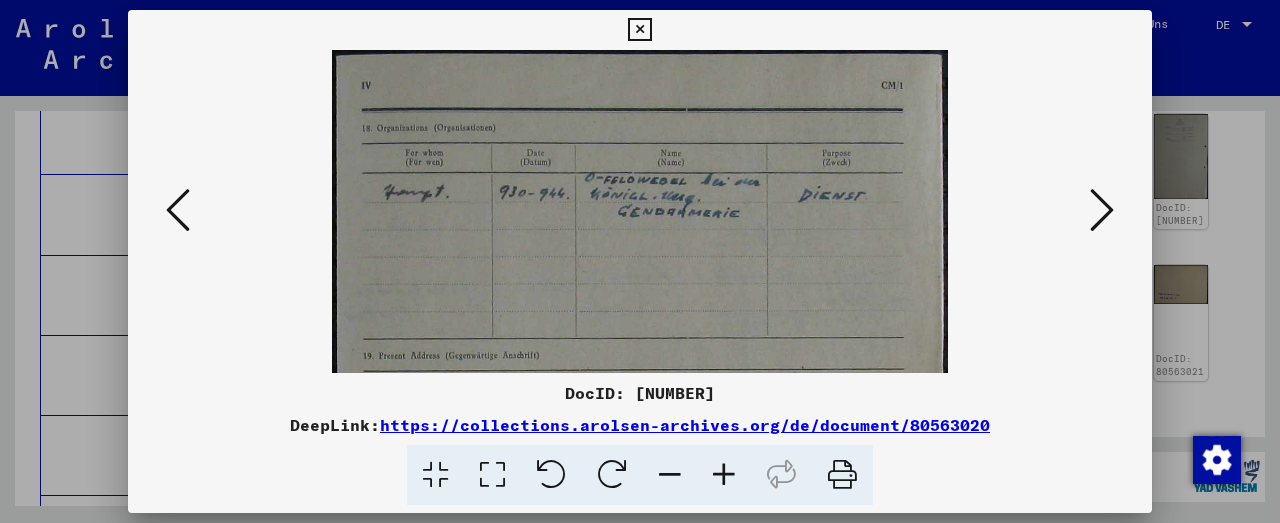 click at bounding box center (724, 475) 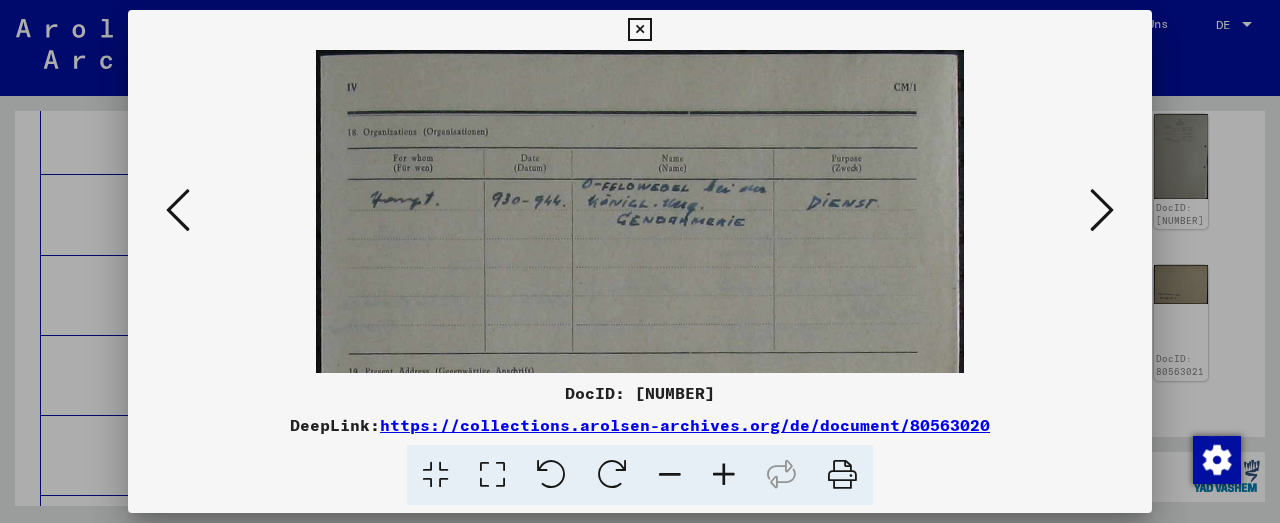 click at bounding box center (724, 475) 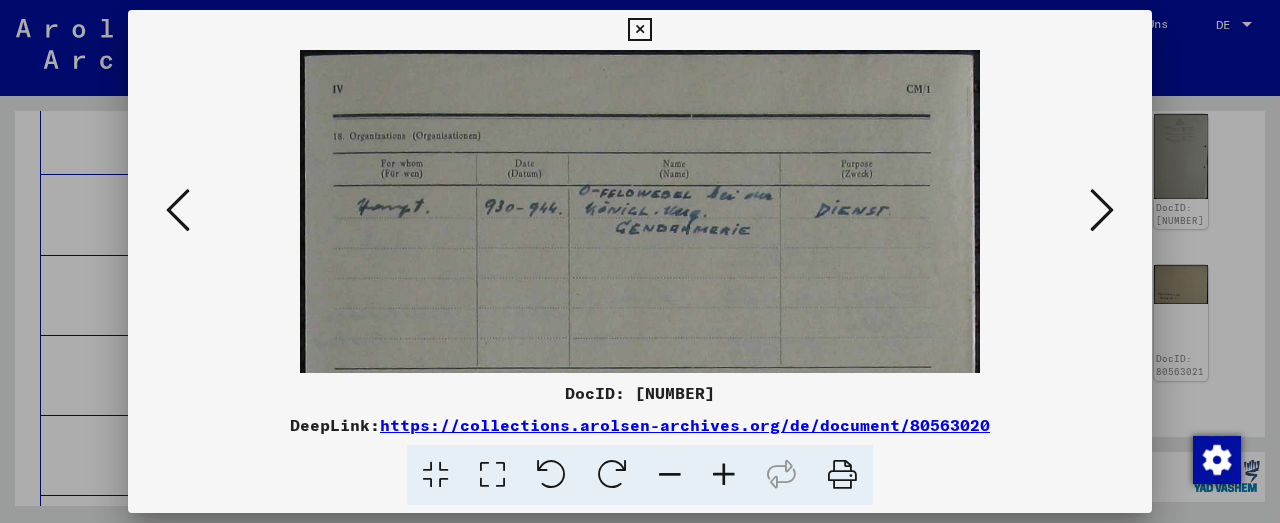click at bounding box center (724, 475) 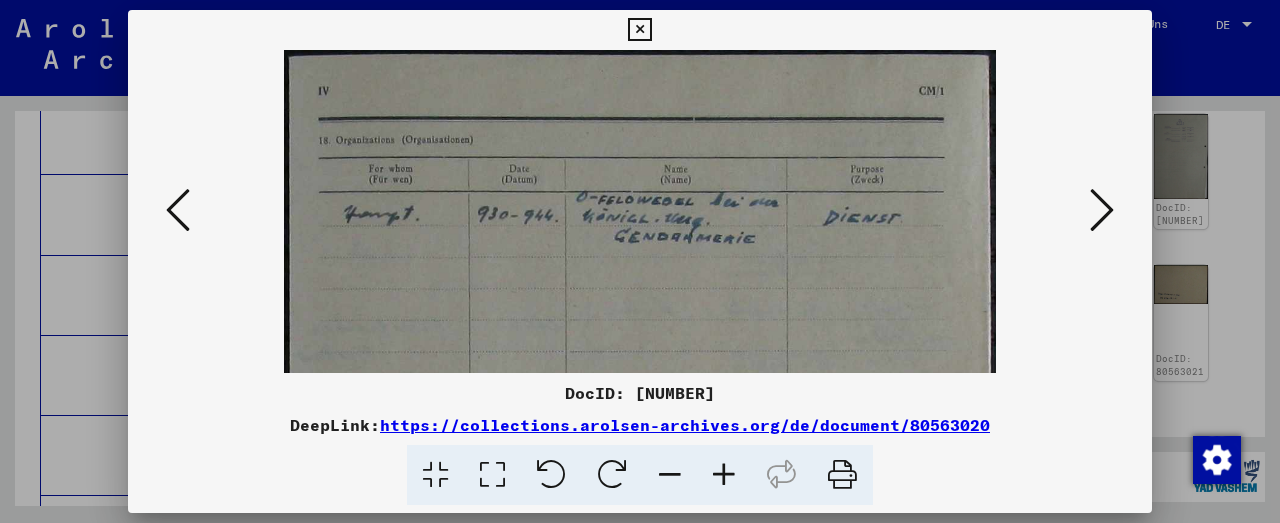 click at bounding box center [724, 475] 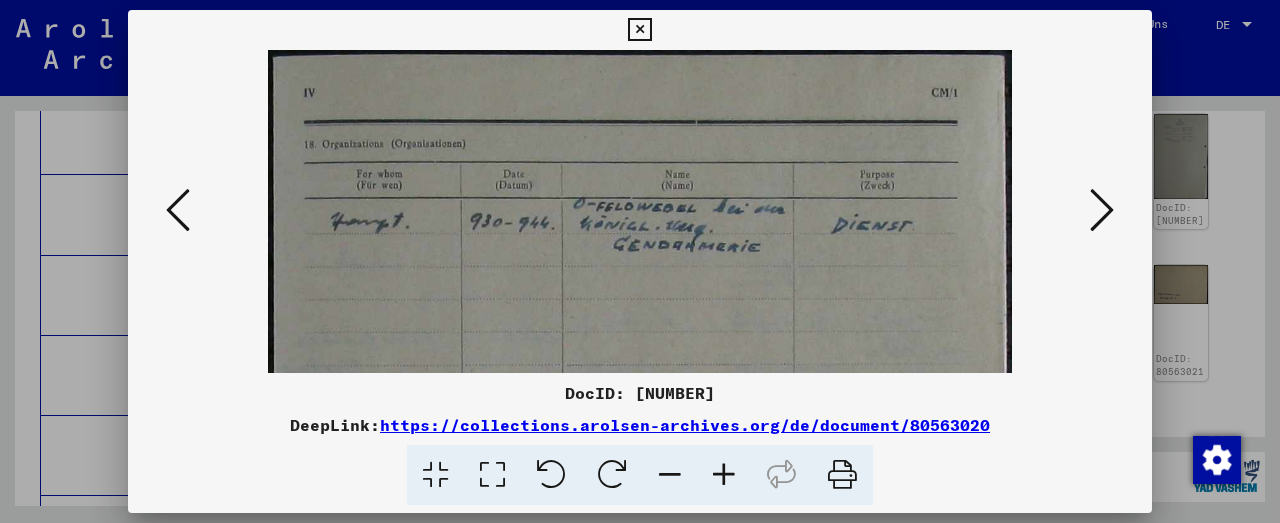 click at bounding box center [724, 475] 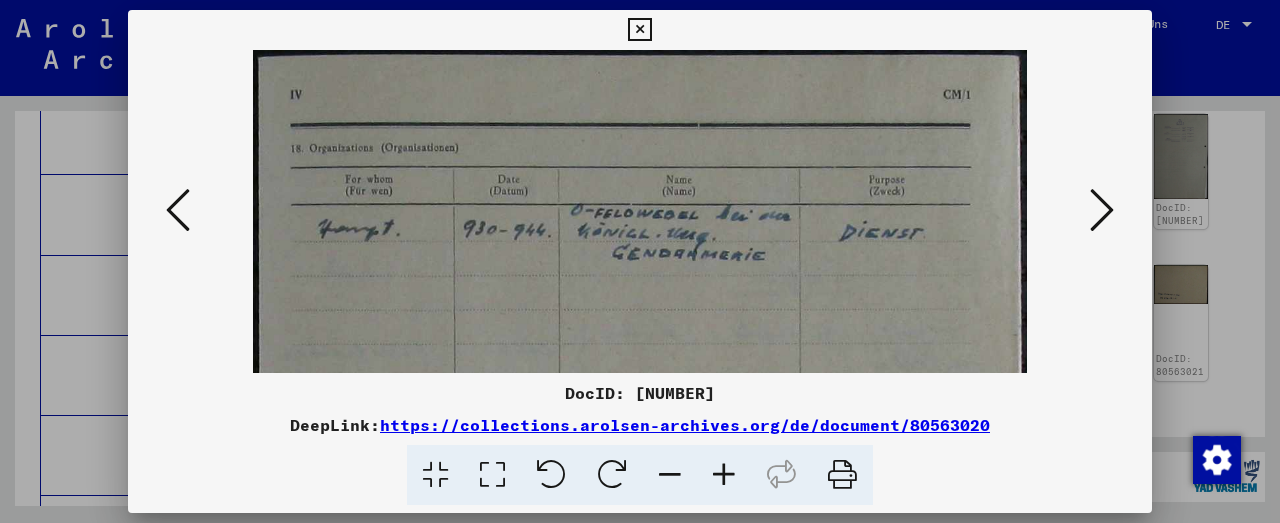 click at bounding box center (640, 661) 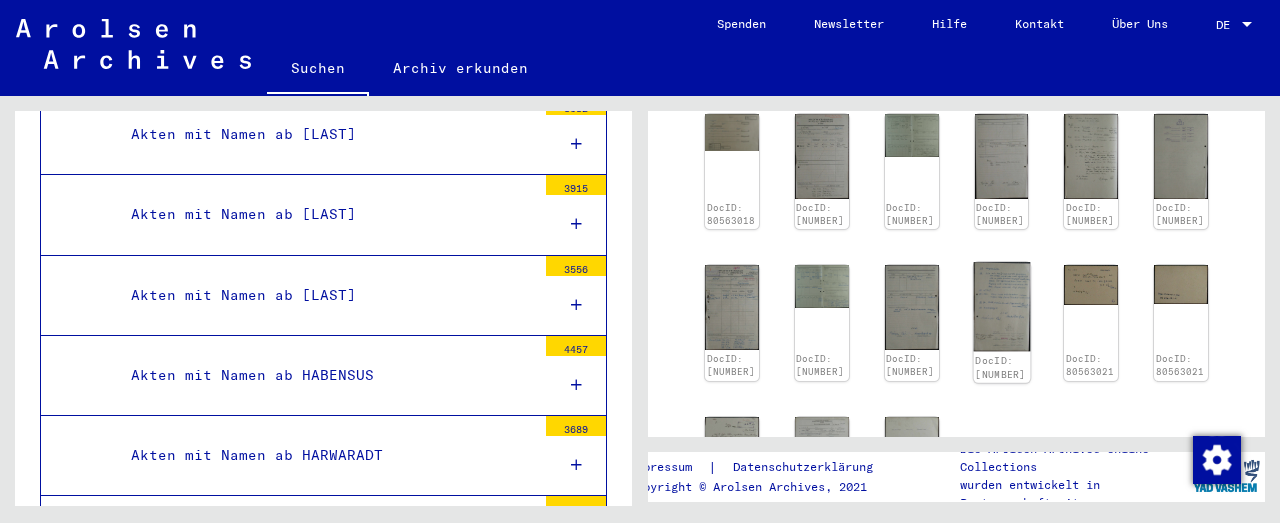 click 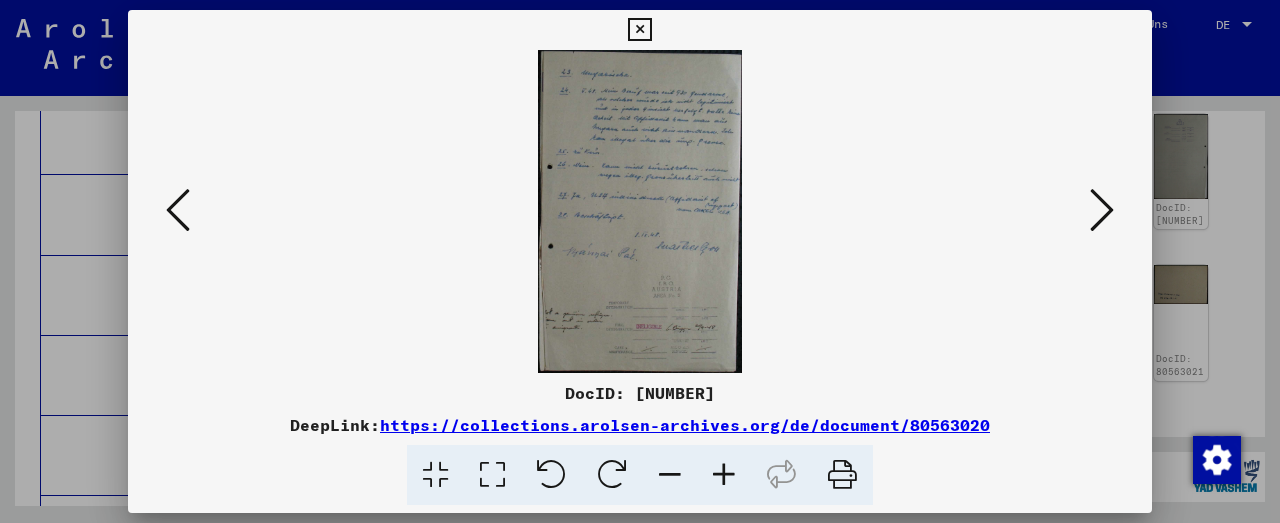 click at bounding box center [724, 475] 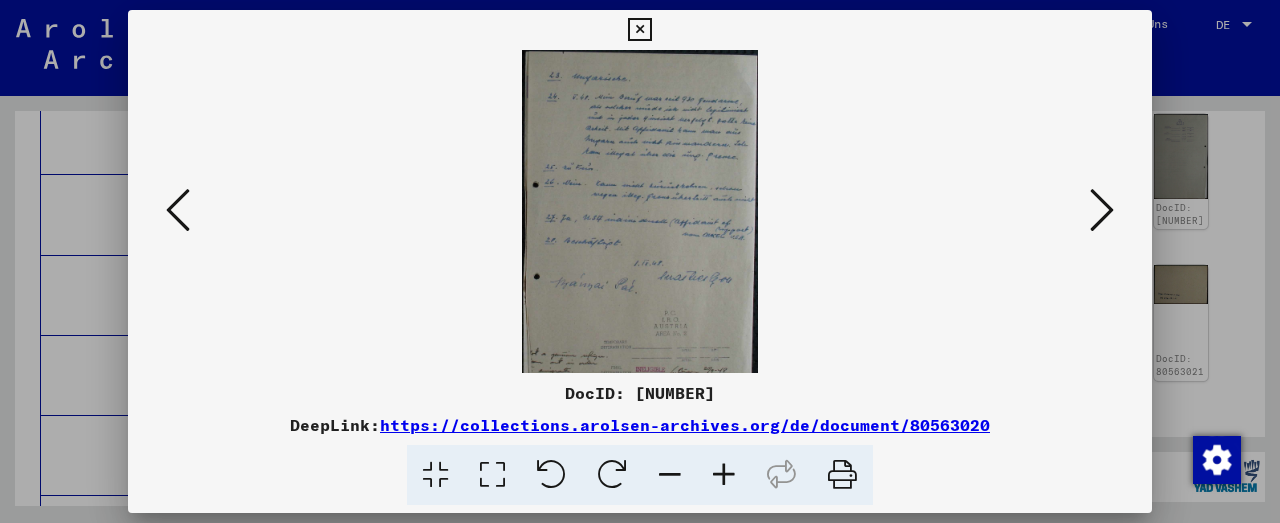 click at bounding box center (724, 475) 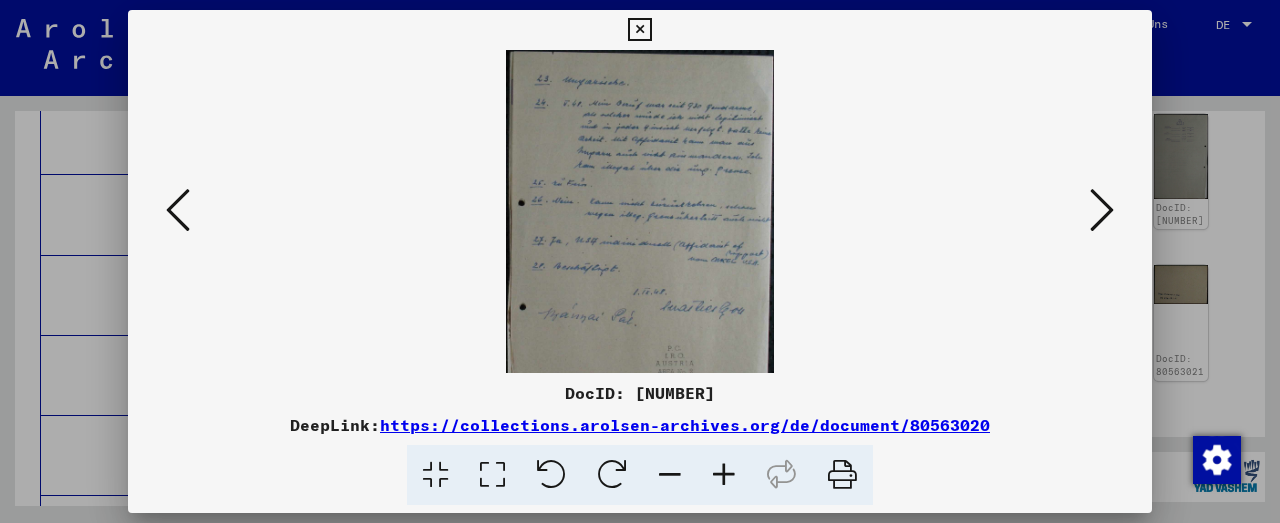click at bounding box center (724, 475) 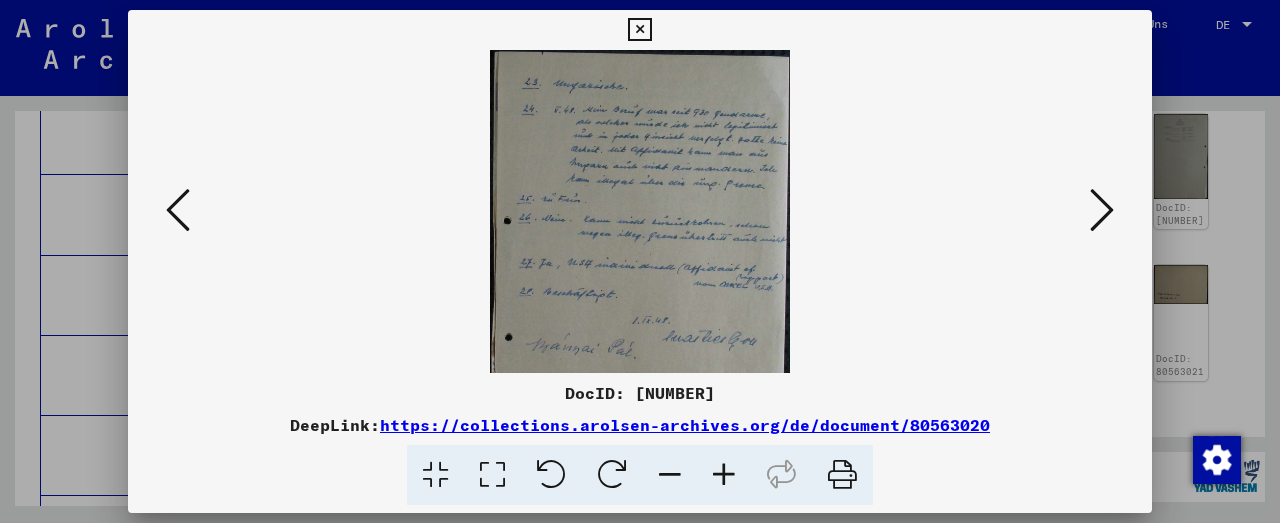 click at bounding box center [724, 475] 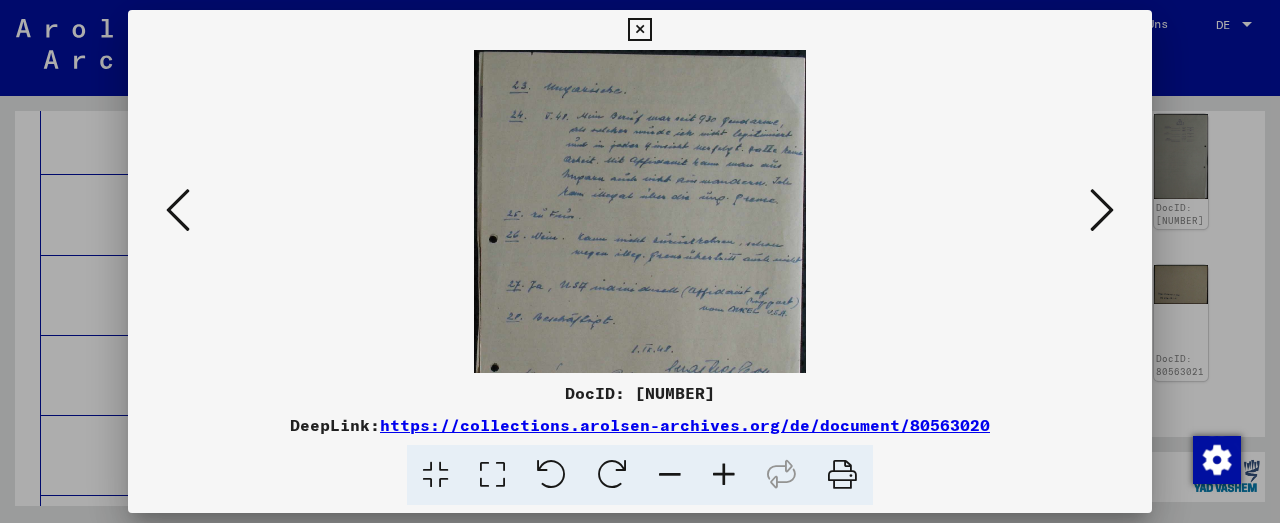 click at bounding box center [724, 475] 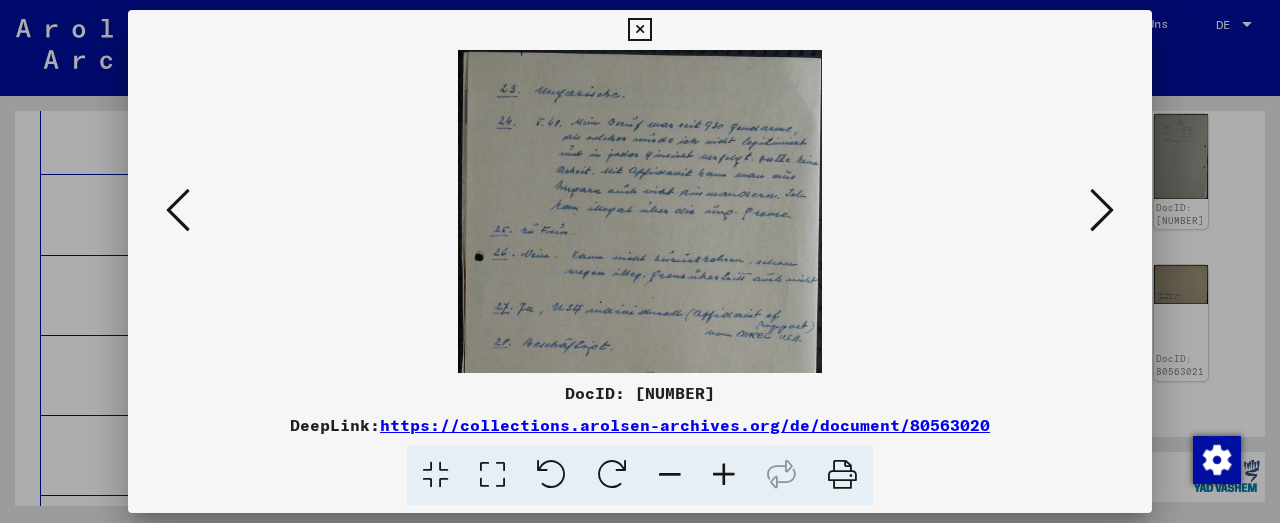 click at bounding box center (724, 475) 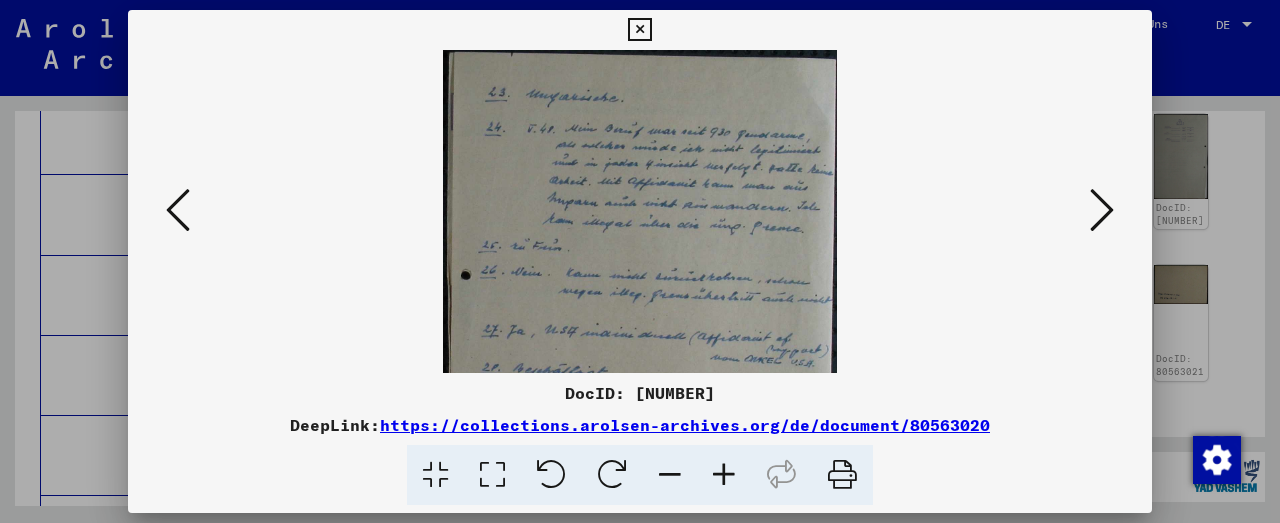click at bounding box center (724, 475) 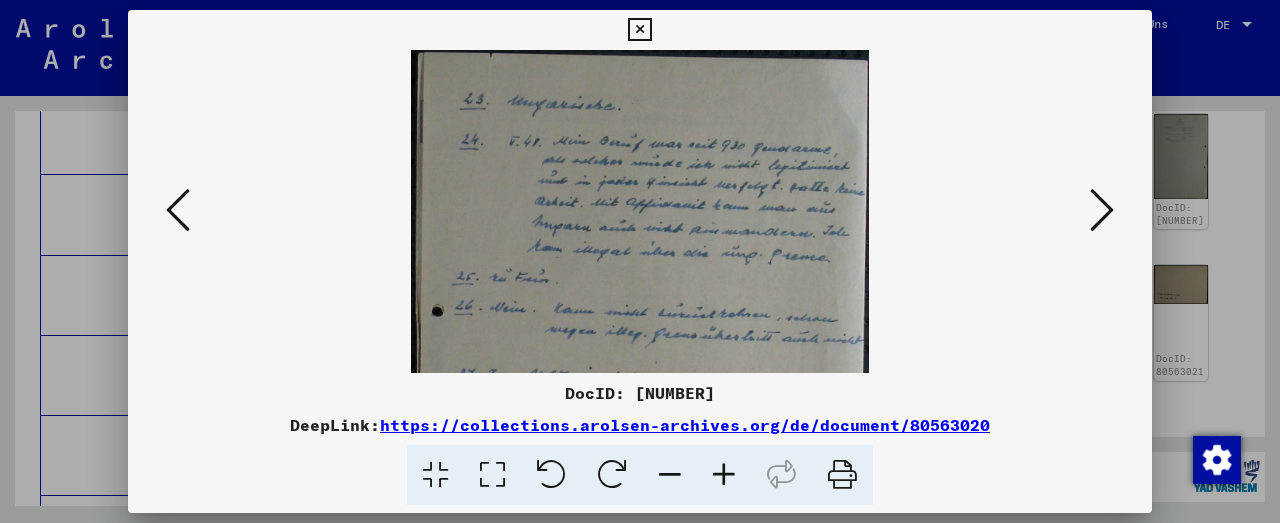 click at bounding box center (724, 475) 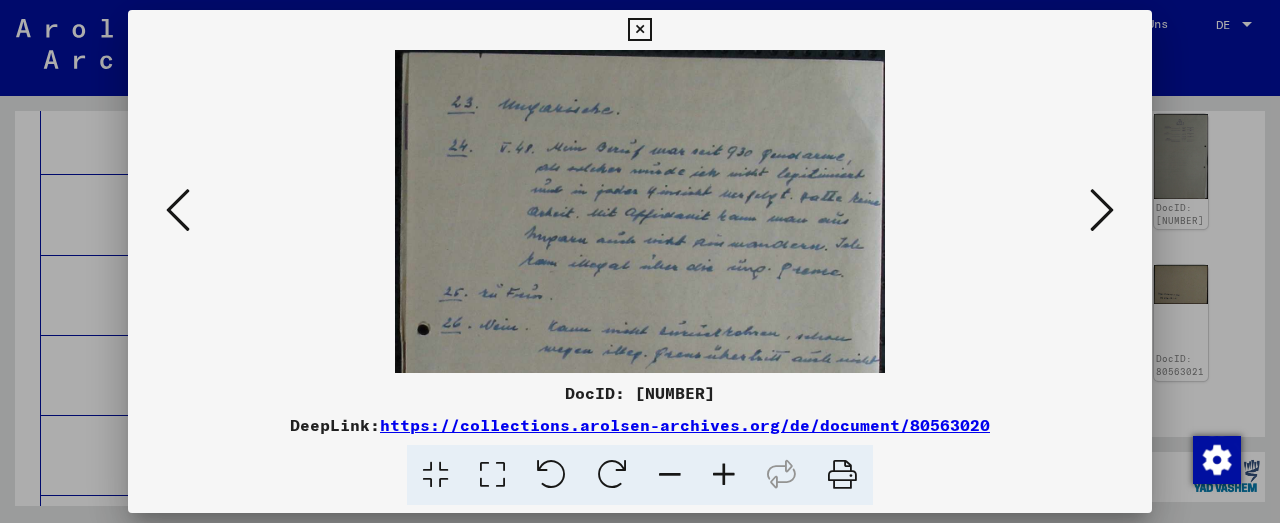 click at bounding box center (724, 475) 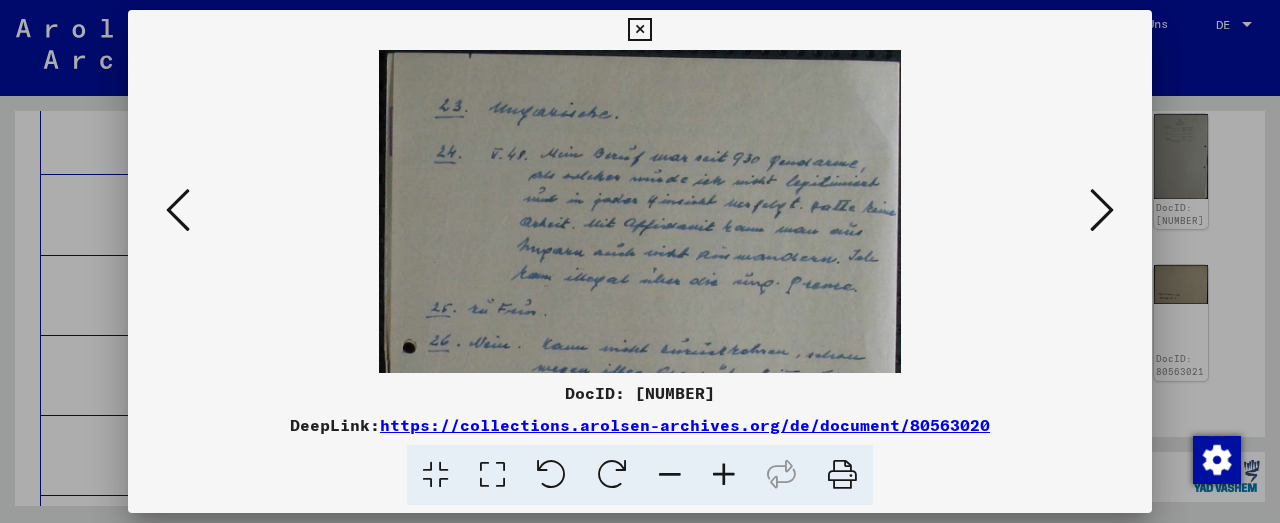 click at bounding box center (724, 475) 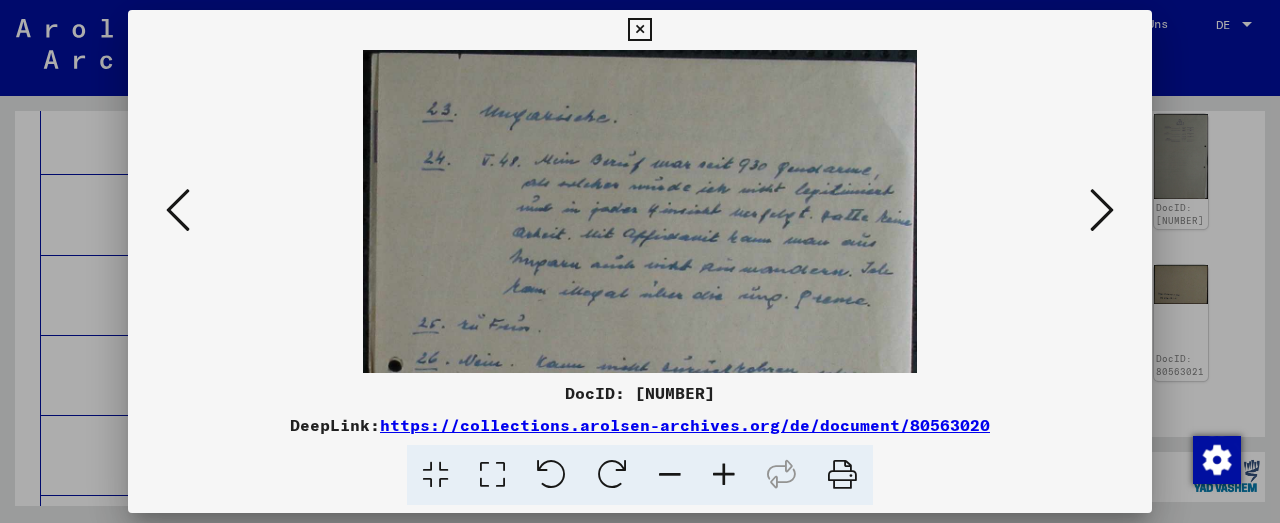 click at bounding box center (724, 475) 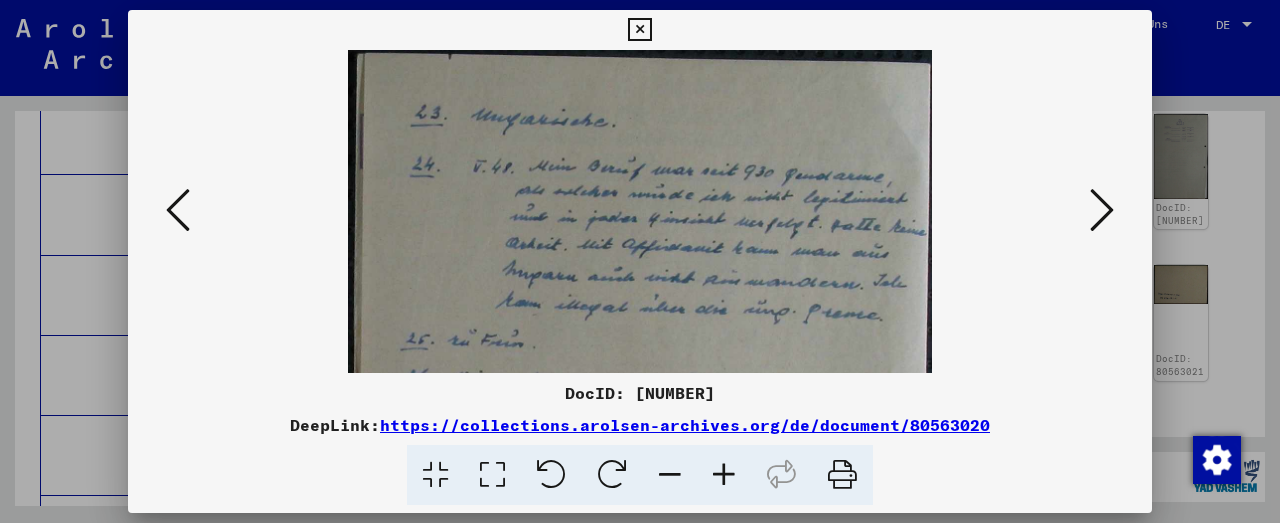 click at bounding box center (724, 475) 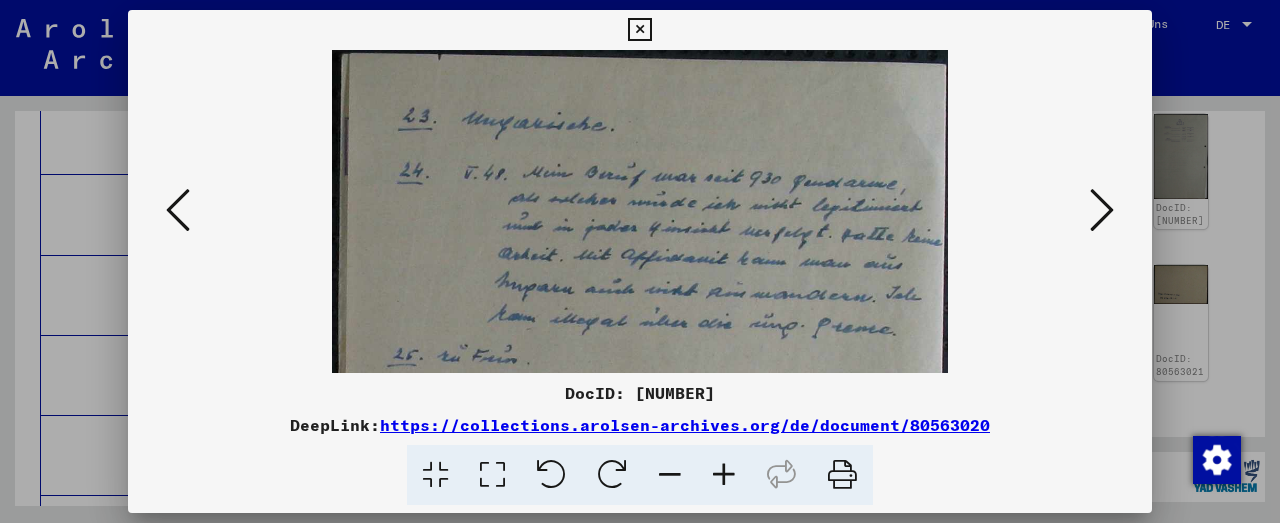 click at bounding box center [724, 475] 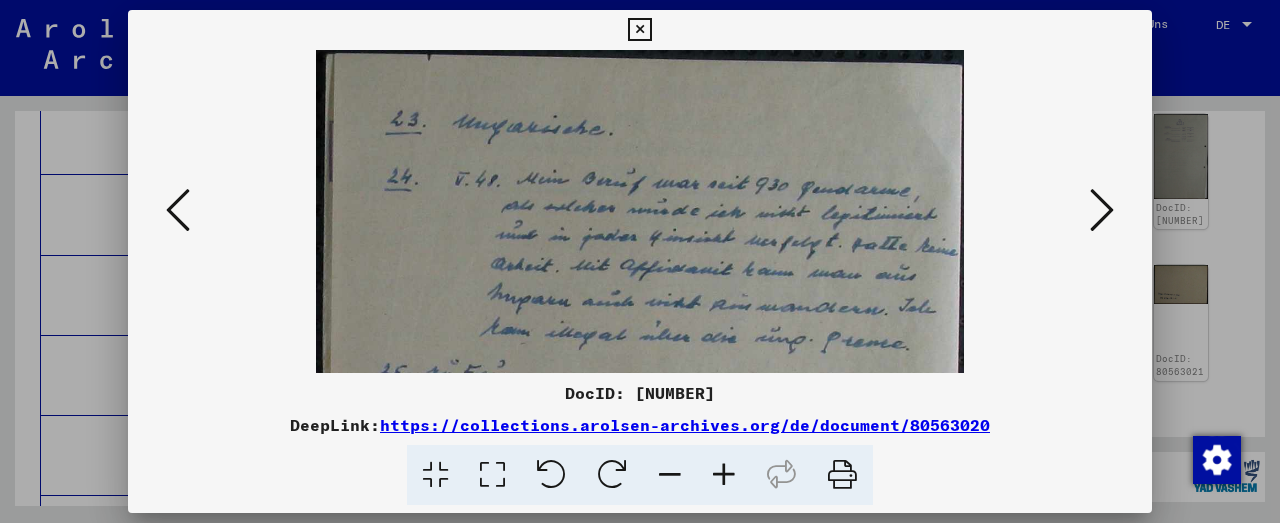 click at bounding box center (724, 475) 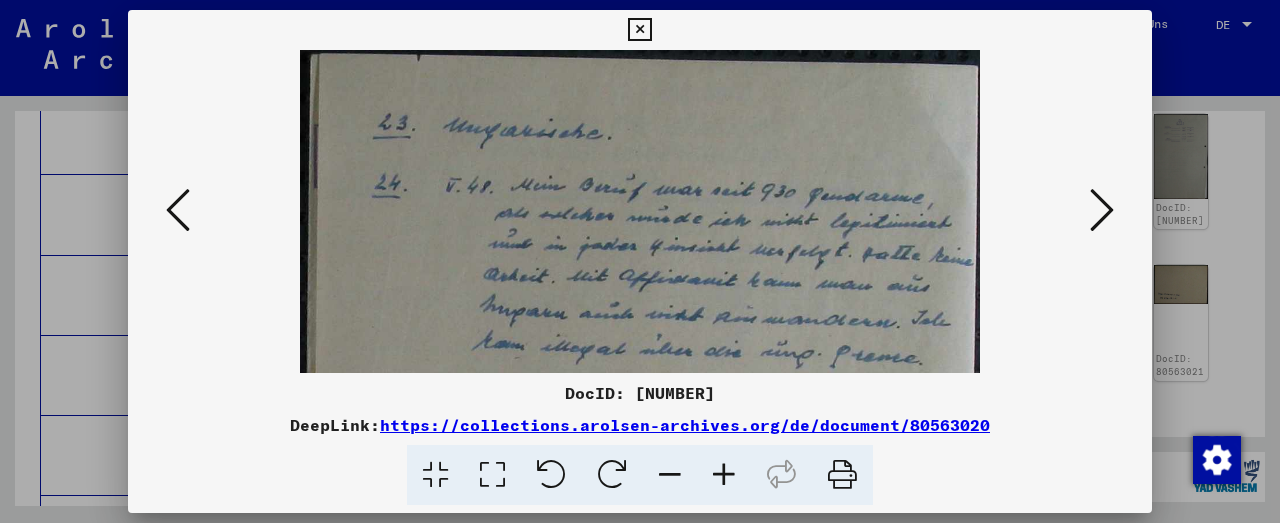 click at bounding box center (724, 475) 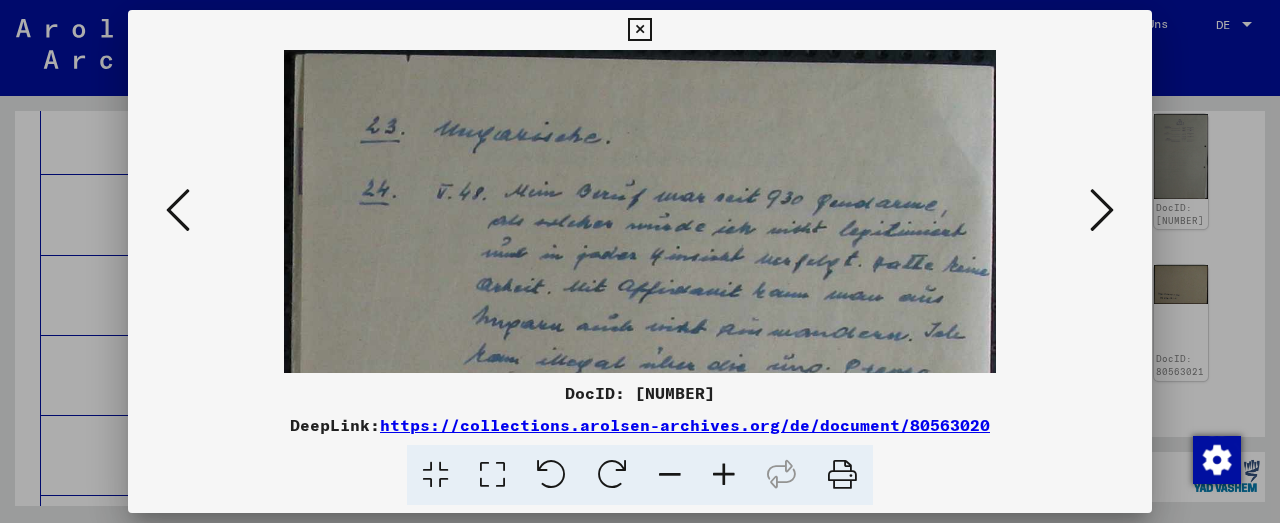 scroll, scrollTop: 67, scrollLeft: 0, axis: vertical 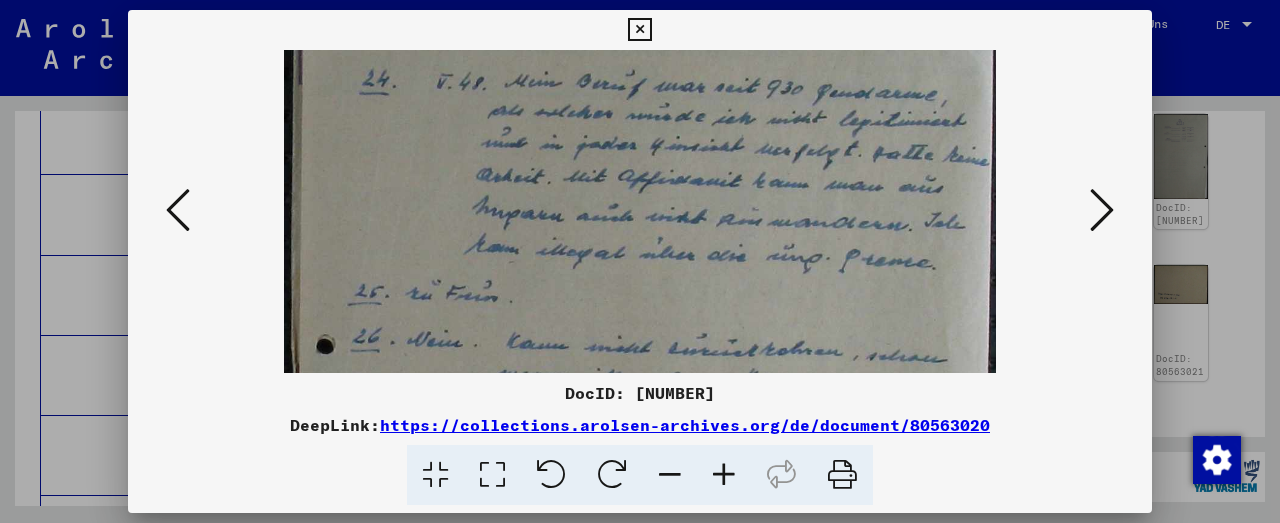 drag, startPoint x: 665, startPoint y: 326, endPoint x: 630, endPoint y: 212, distance: 119.25183 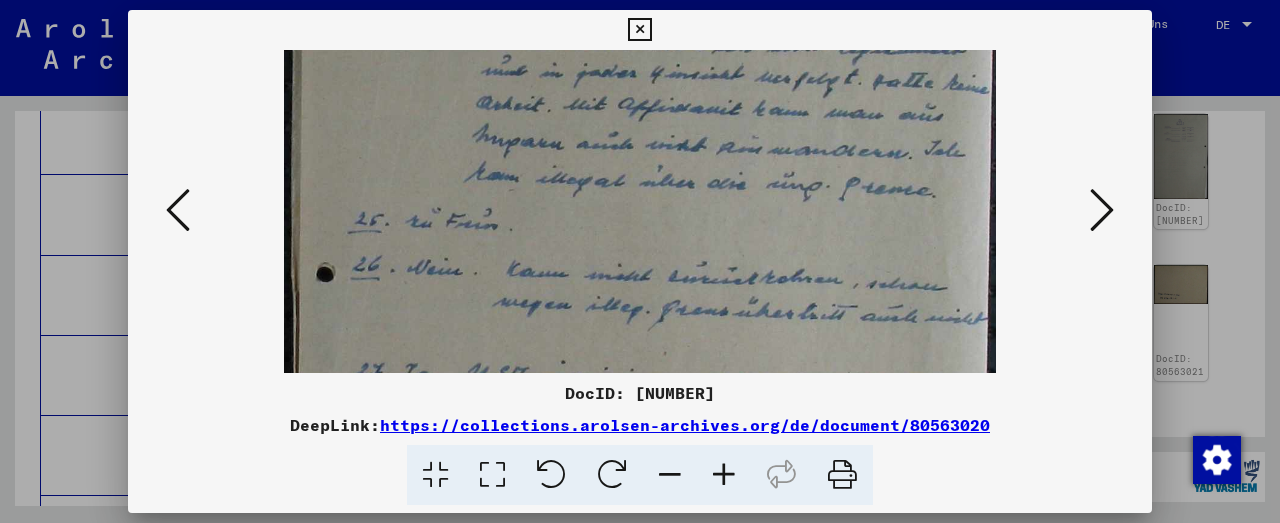 drag, startPoint x: 650, startPoint y: 299, endPoint x: 660, endPoint y: 213, distance: 86.579445 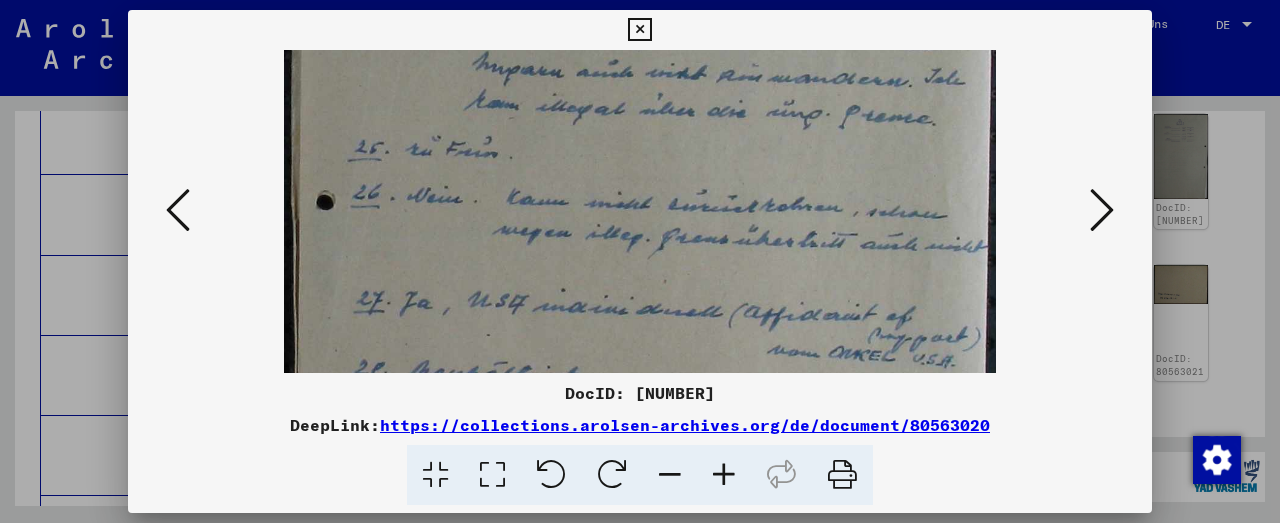 drag, startPoint x: 688, startPoint y: 268, endPoint x: 712, endPoint y: 208, distance: 64.62198 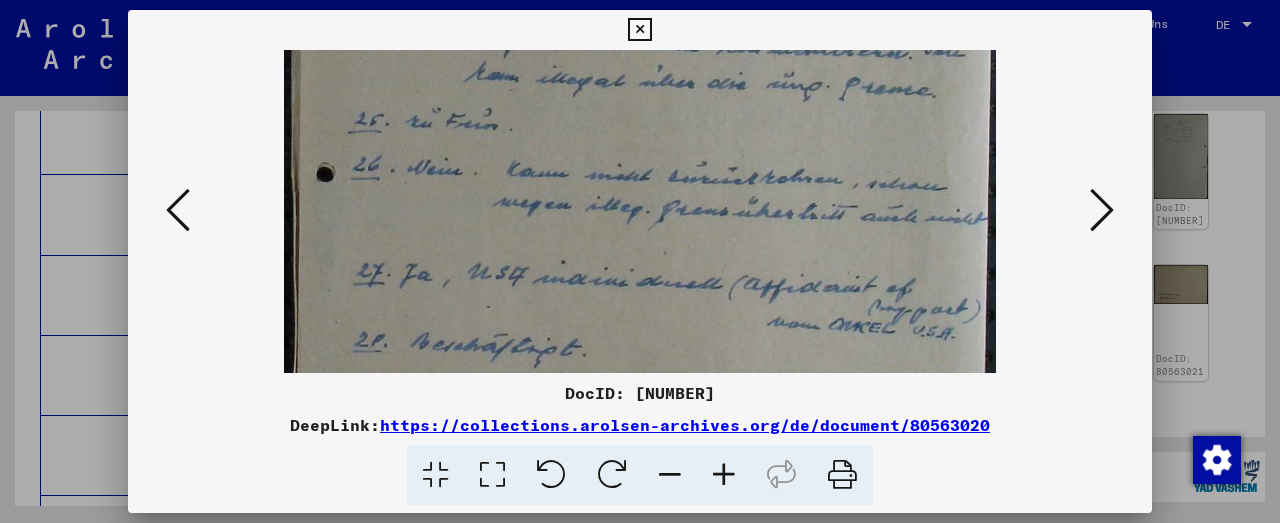 drag, startPoint x: 721, startPoint y: 332, endPoint x: 755, endPoint y: 197, distance: 139.21565 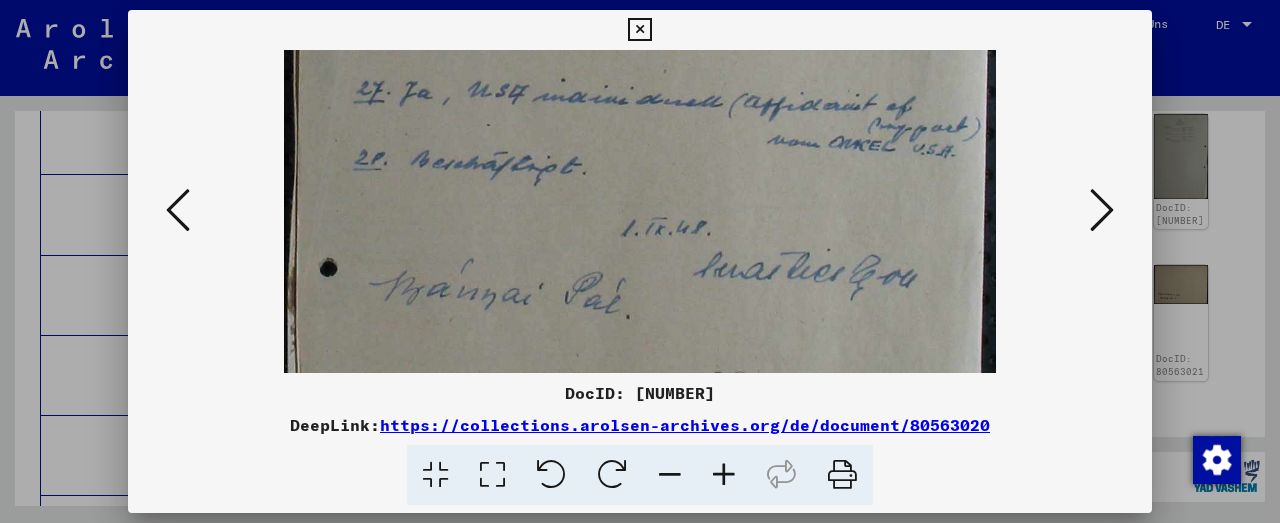 scroll, scrollTop: 482, scrollLeft: 0, axis: vertical 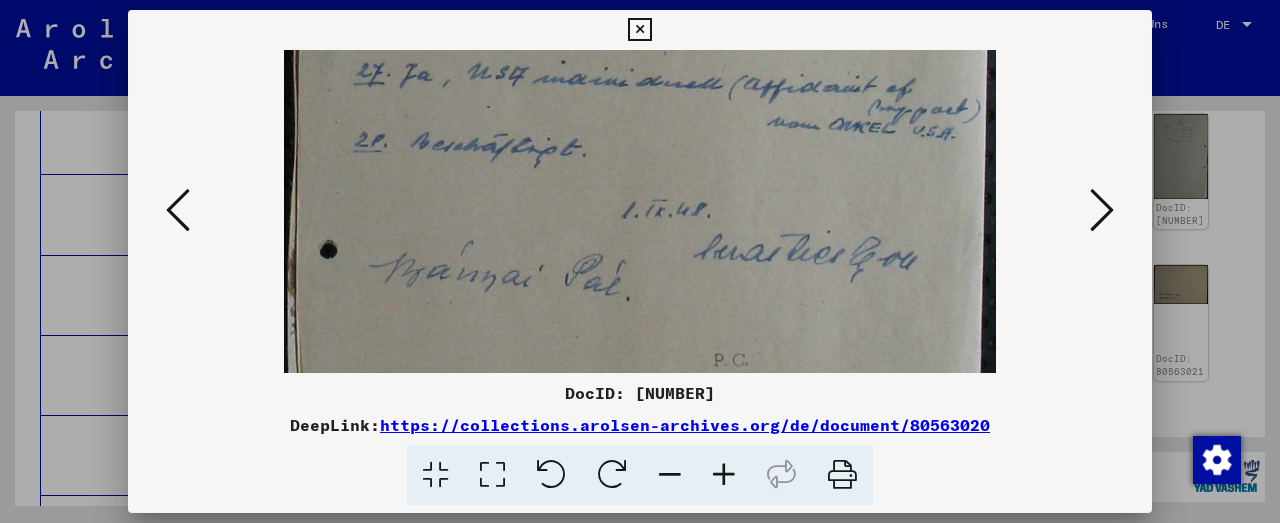 drag, startPoint x: 771, startPoint y: 300, endPoint x: 786, endPoint y: 212, distance: 89.26926 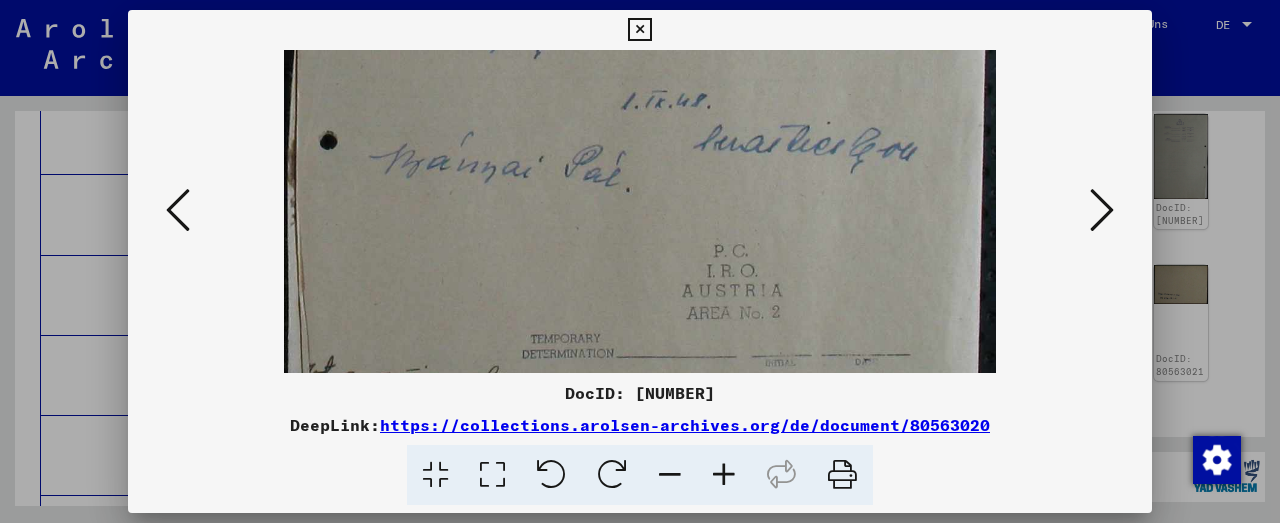 drag, startPoint x: 748, startPoint y: 278, endPoint x: 762, endPoint y: 190, distance: 89.106674 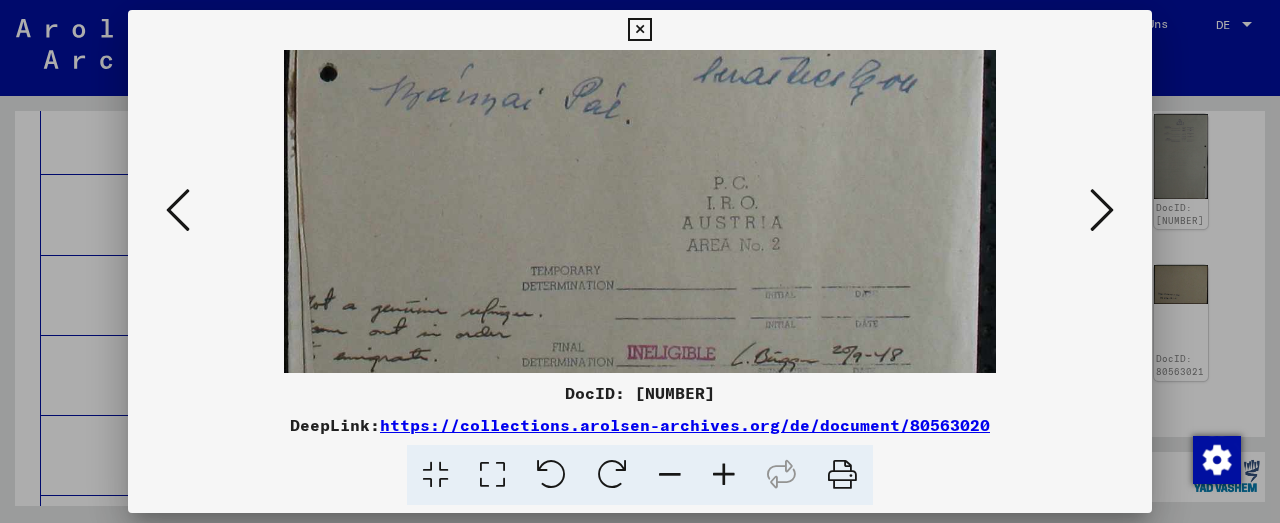 scroll, scrollTop: 695, scrollLeft: 0, axis: vertical 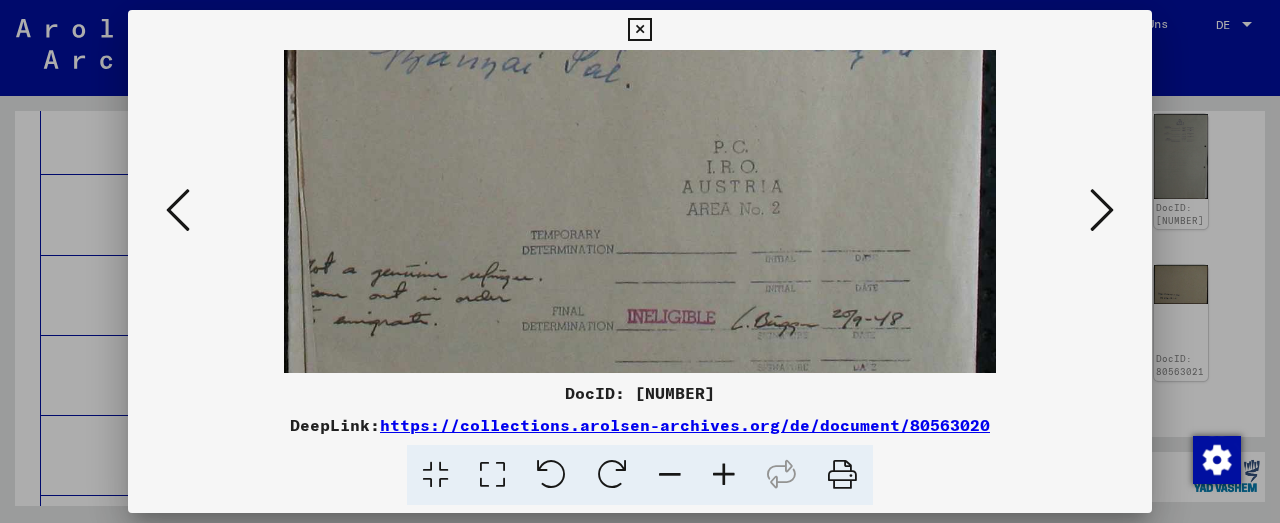 drag, startPoint x: 766, startPoint y: 292, endPoint x: 790, endPoint y: 188, distance: 106.733315 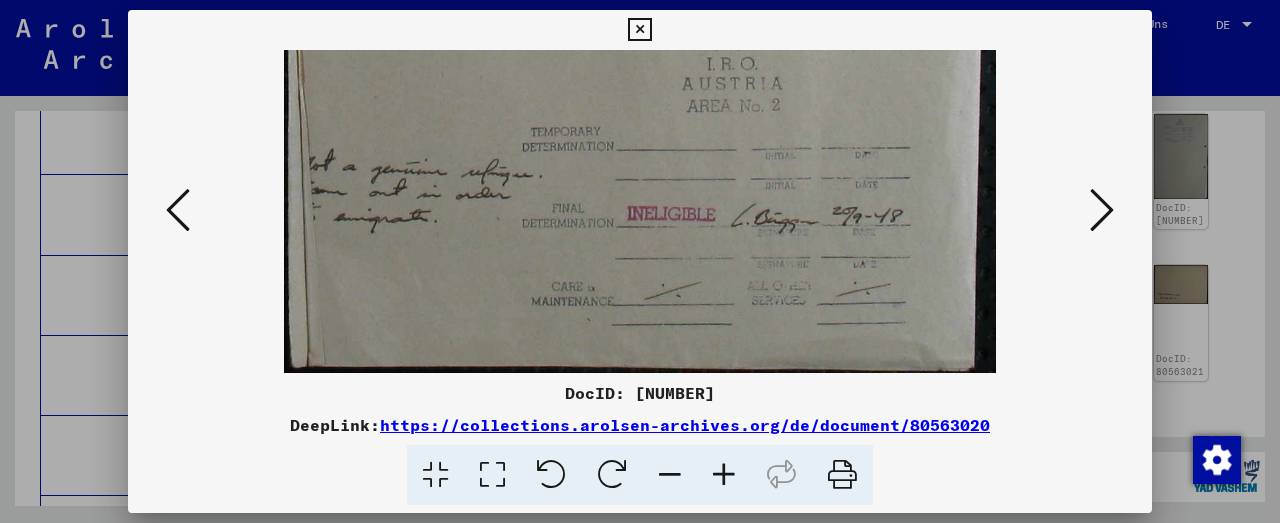 scroll, scrollTop: 800, scrollLeft: 0, axis: vertical 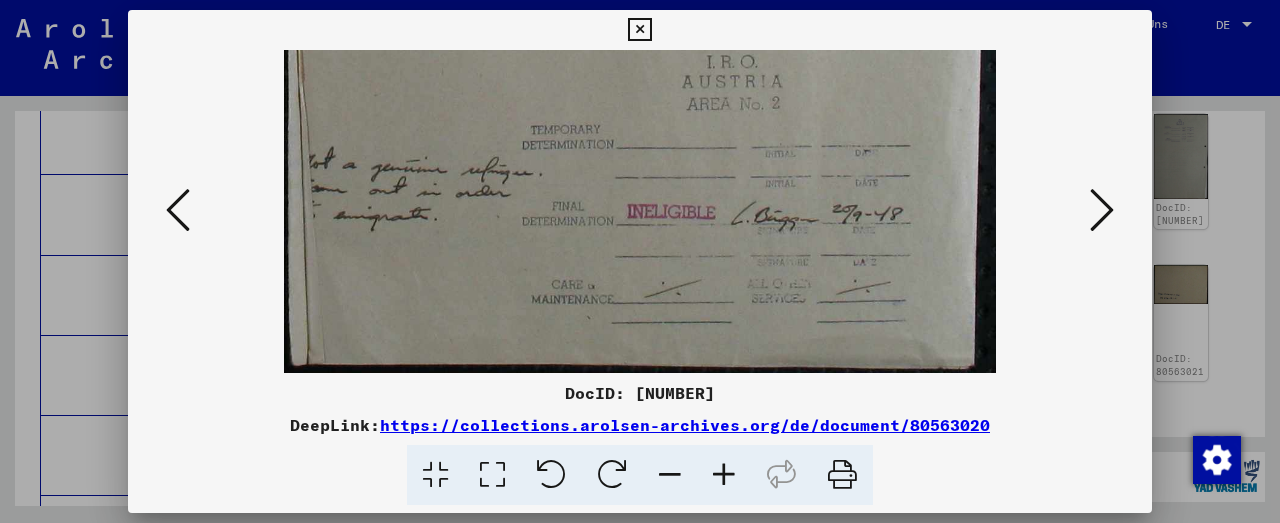 drag, startPoint x: 784, startPoint y: 278, endPoint x: 791, endPoint y: 170, distance: 108.226616 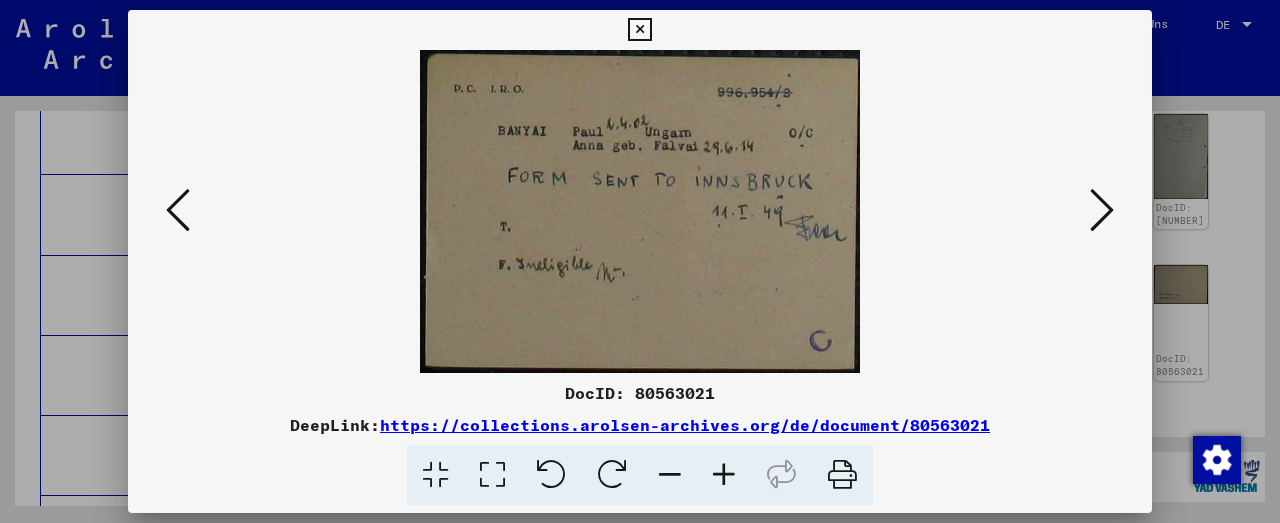 click at bounding box center [1102, 210] 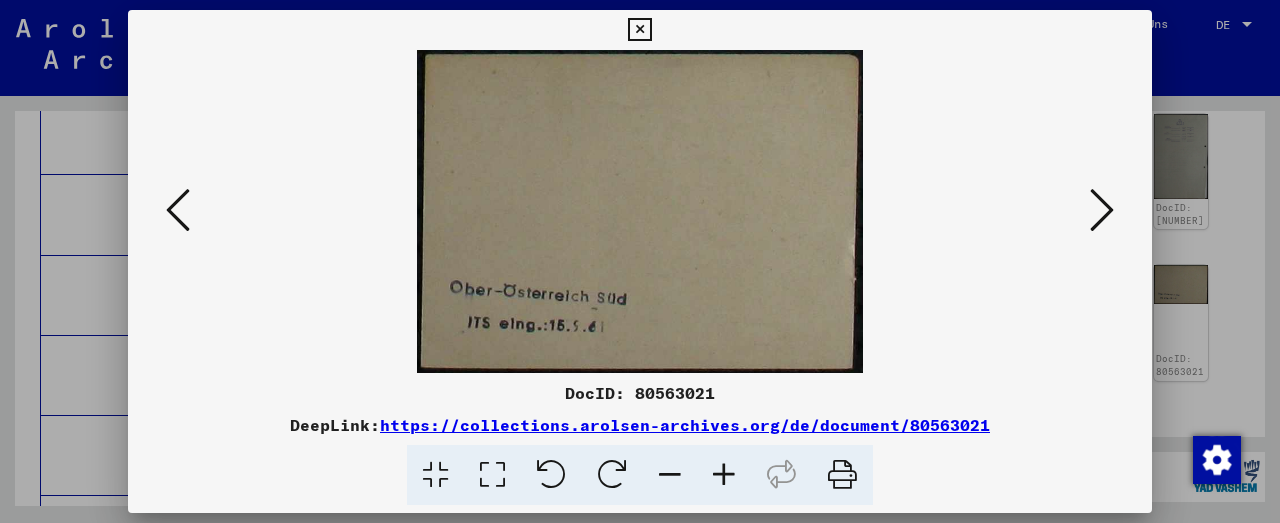 click at bounding box center (1102, 210) 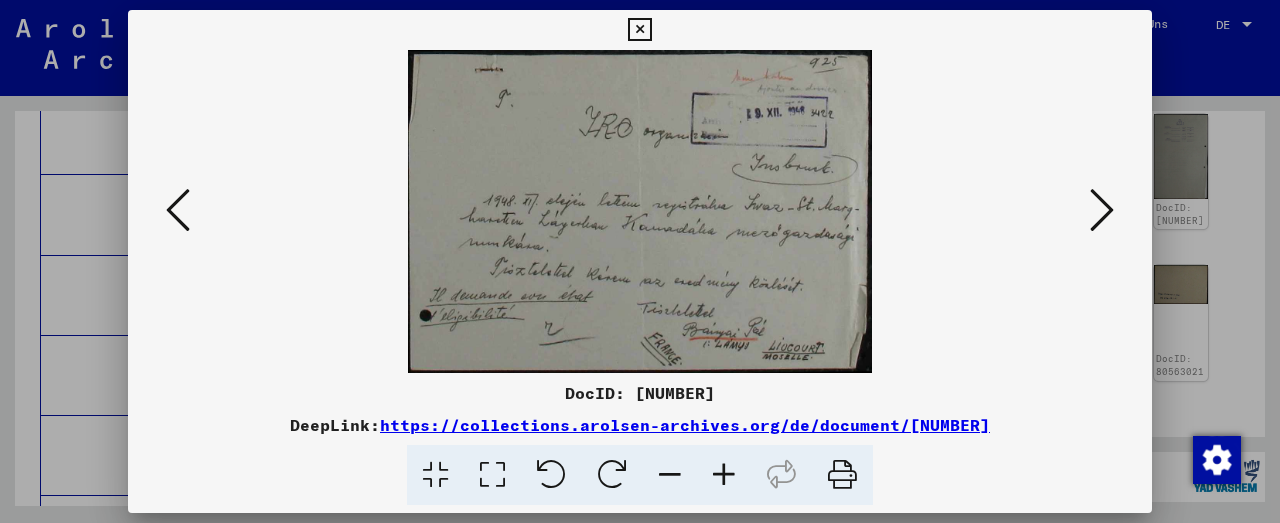 click at bounding box center [1102, 210] 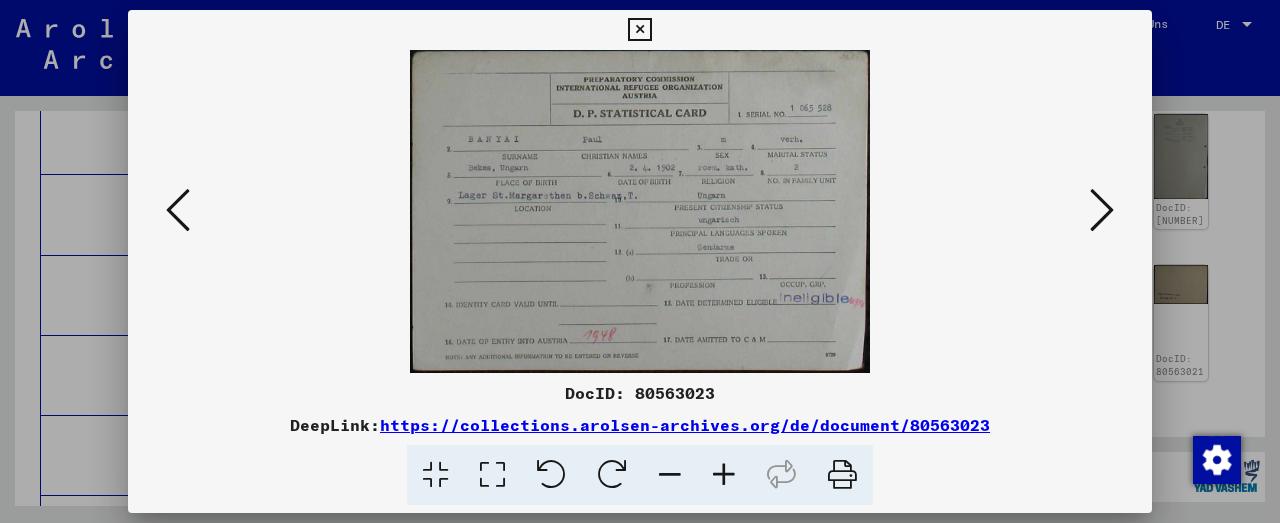 click at bounding box center [1102, 210] 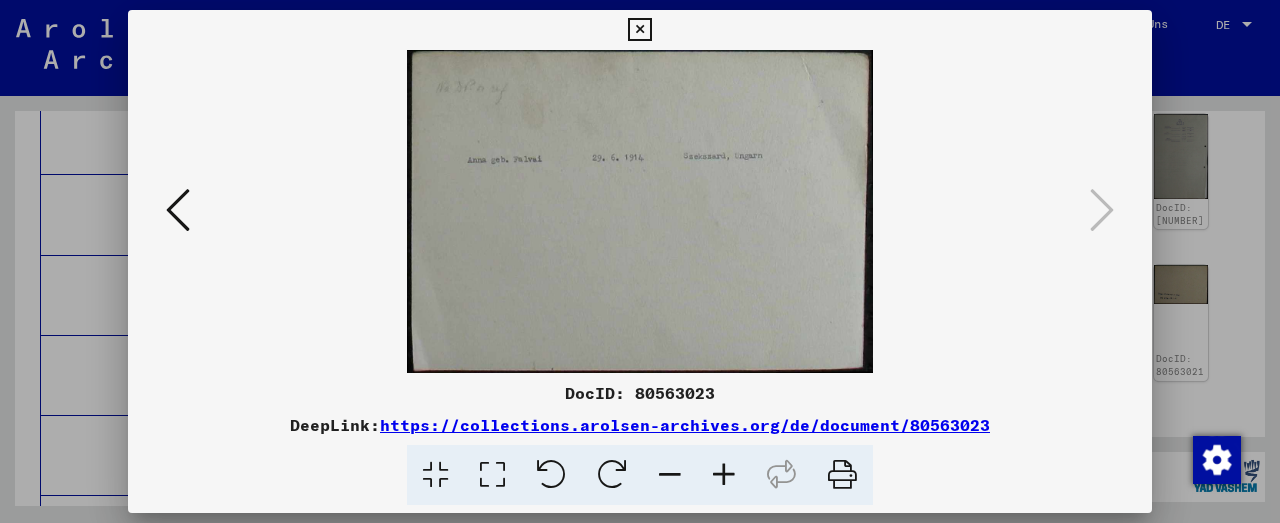 click at bounding box center (639, 30) 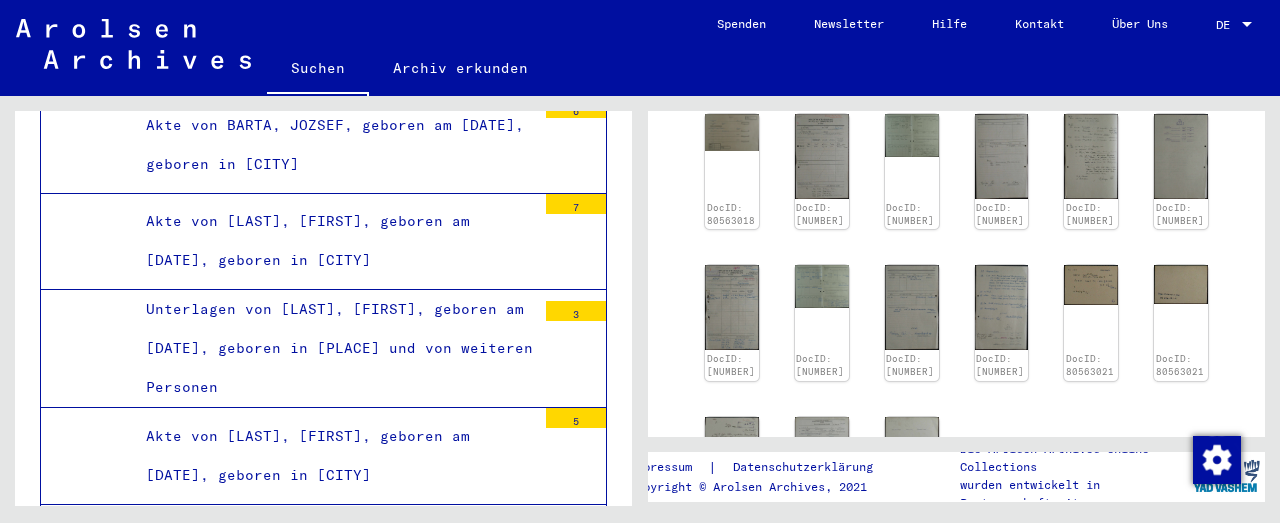 scroll, scrollTop: 49836, scrollLeft: 0, axis: vertical 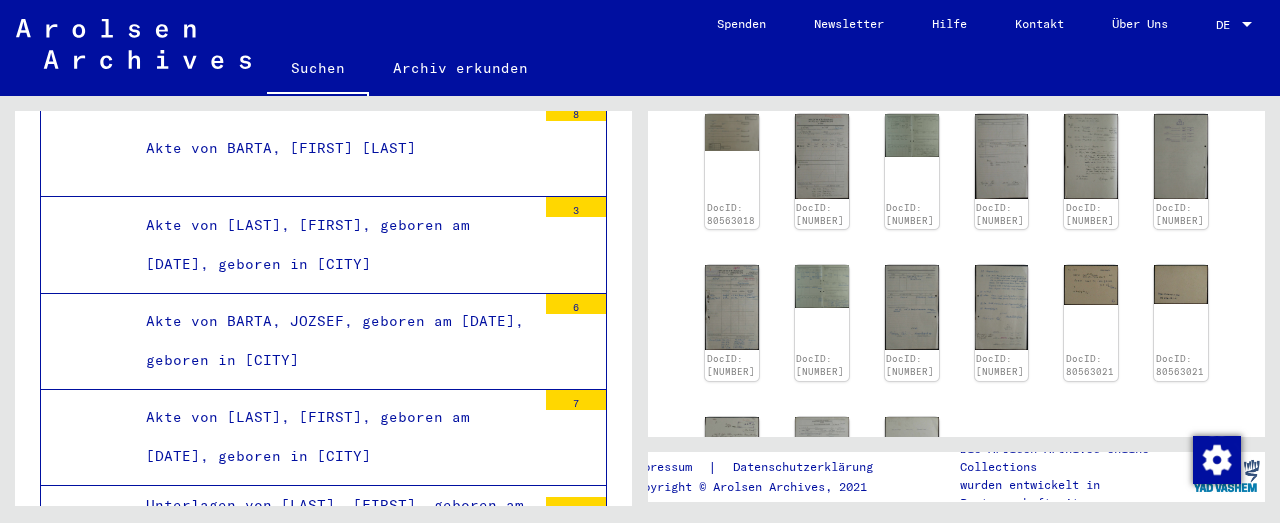 click on "Suchen" 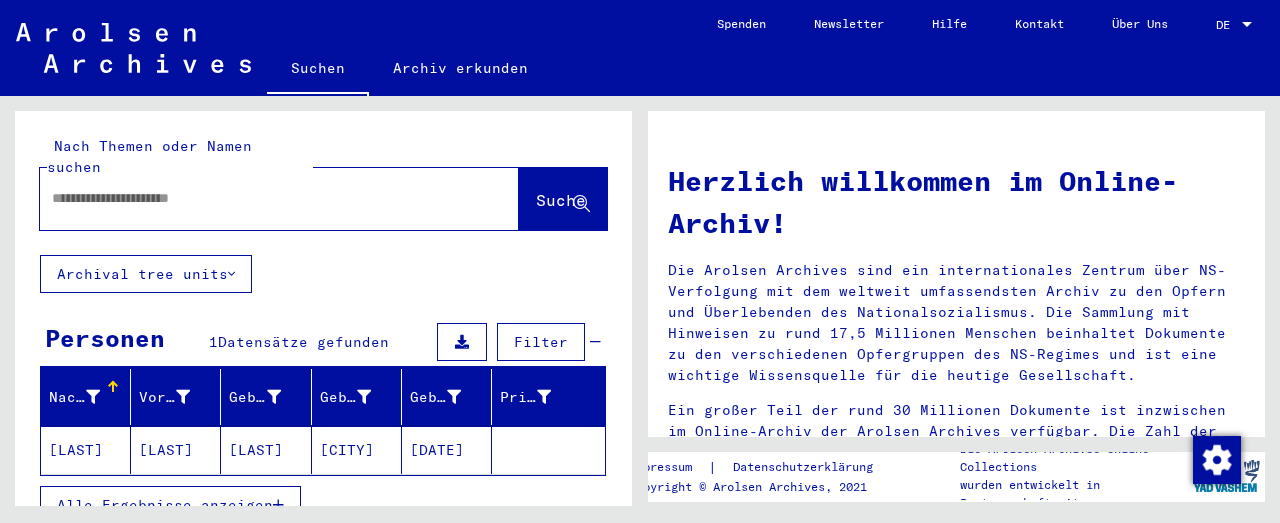 click at bounding box center [255, 198] 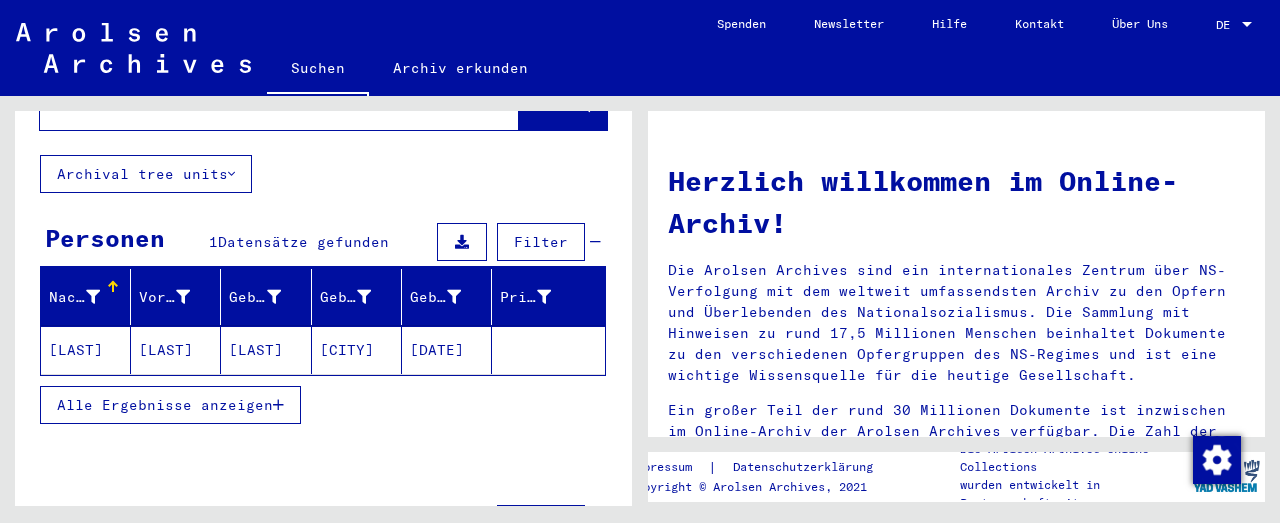 click on "[LAST]" 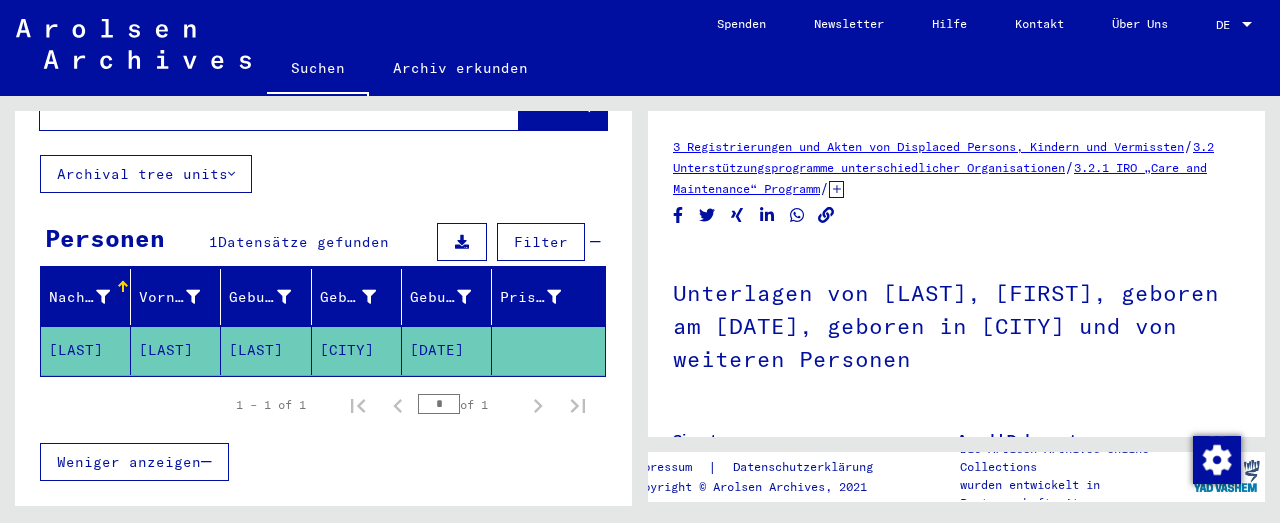 scroll, scrollTop: 0, scrollLeft: 0, axis: both 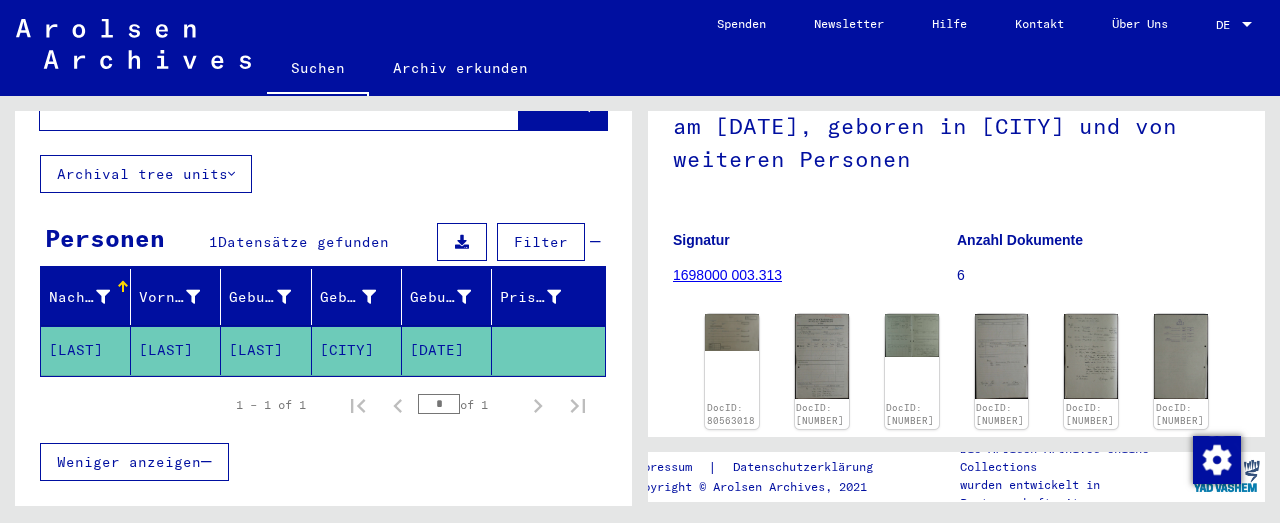 click on "1698000 003.313" 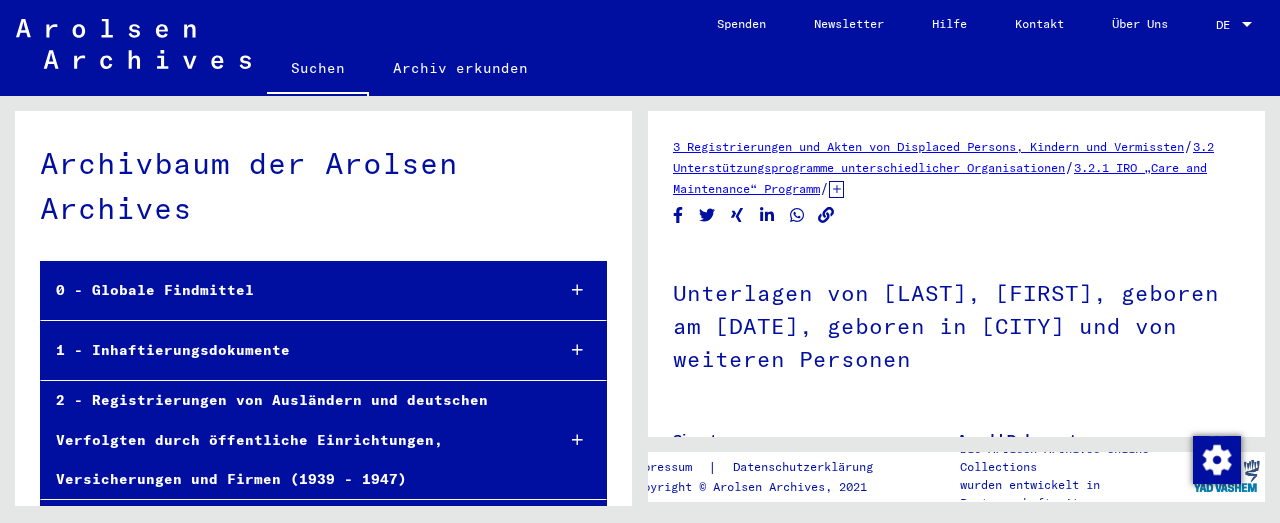 scroll, scrollTop: 31292, scrollLeft: 0, axis: vertical 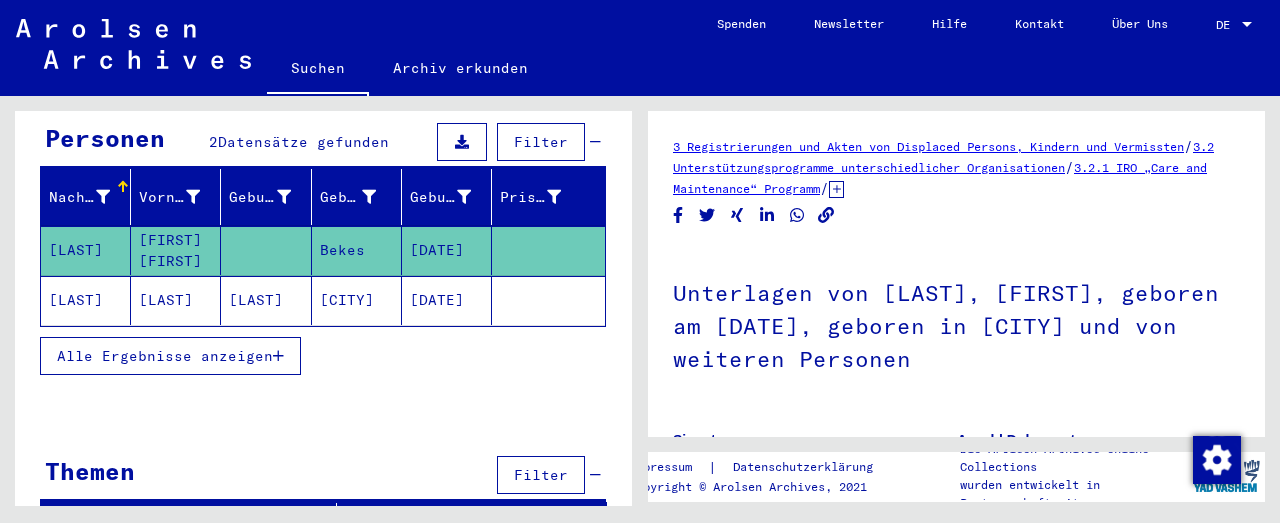 click on "[LAST]" 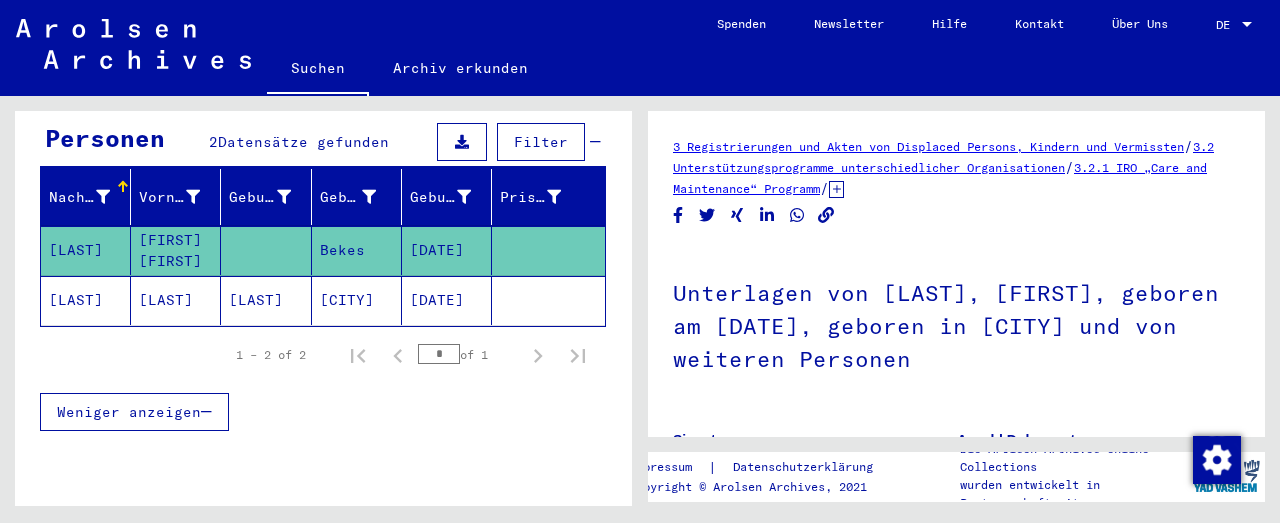 click on "[LAST]" 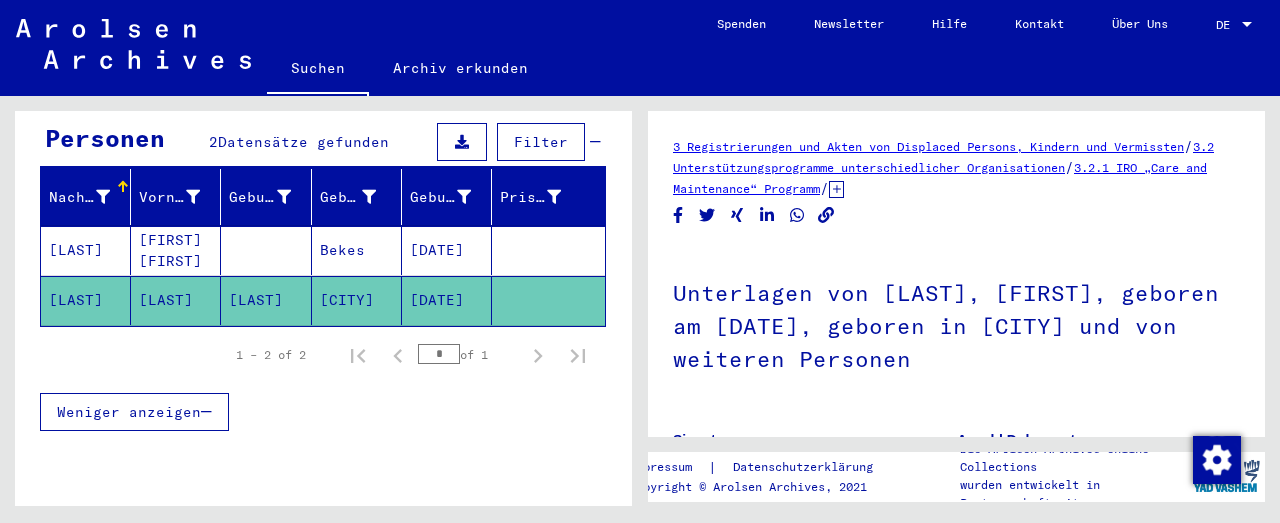 click on "[LAST]" 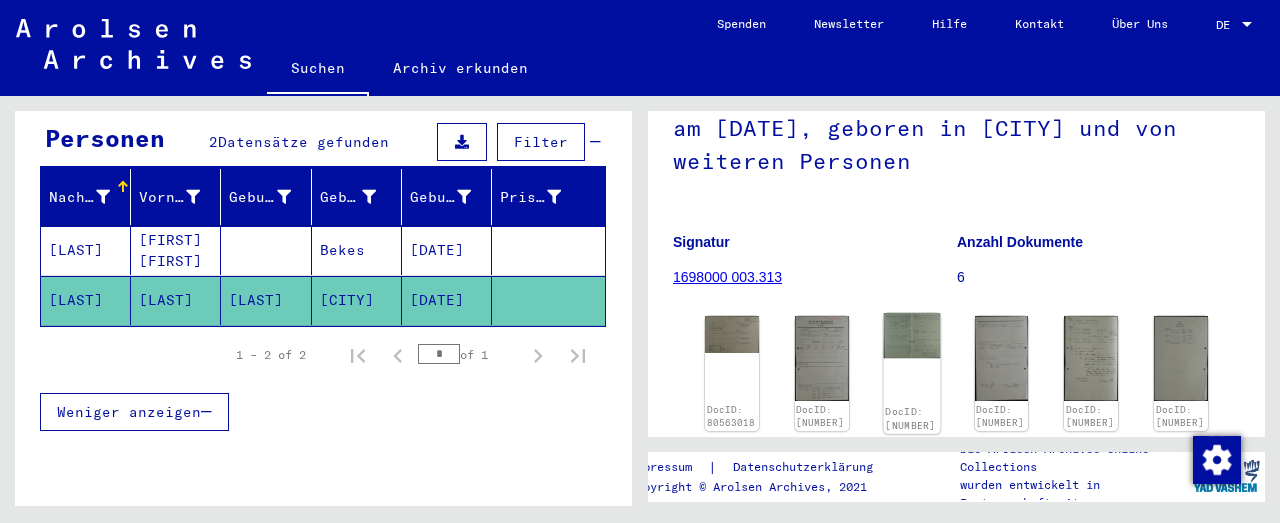 scroll, scrollTop: 200, scrollLeft: 0, axis: vertical 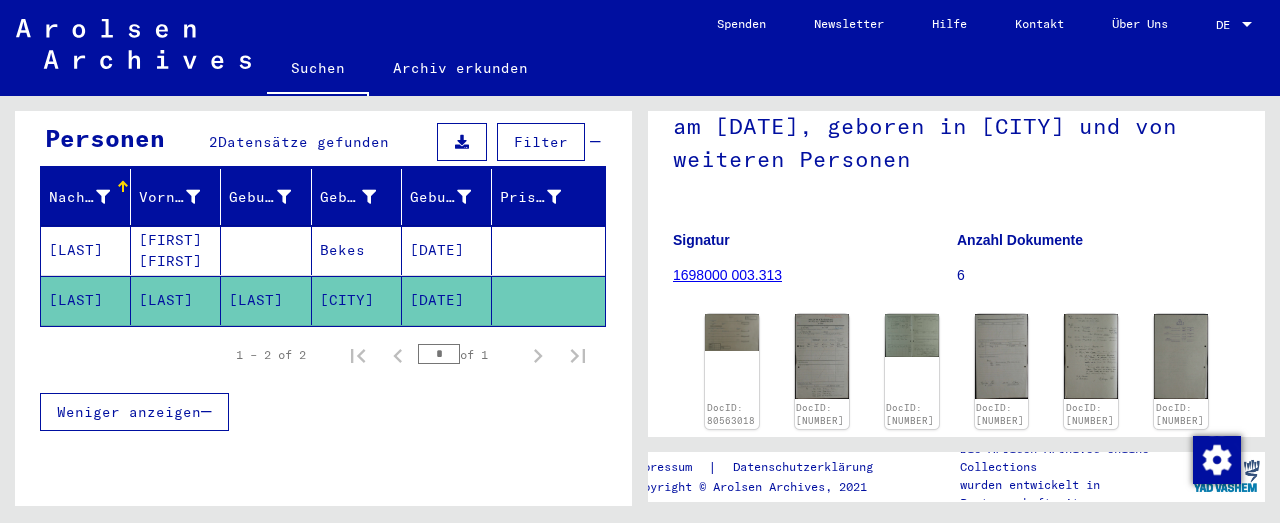 click on "[CITY]" 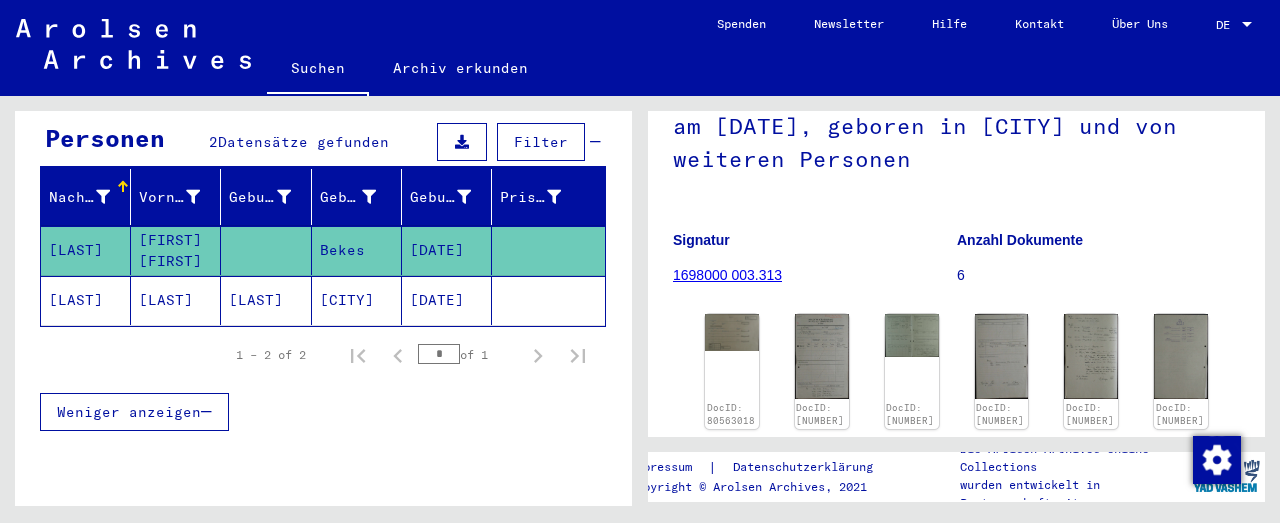 click on "Bekes" 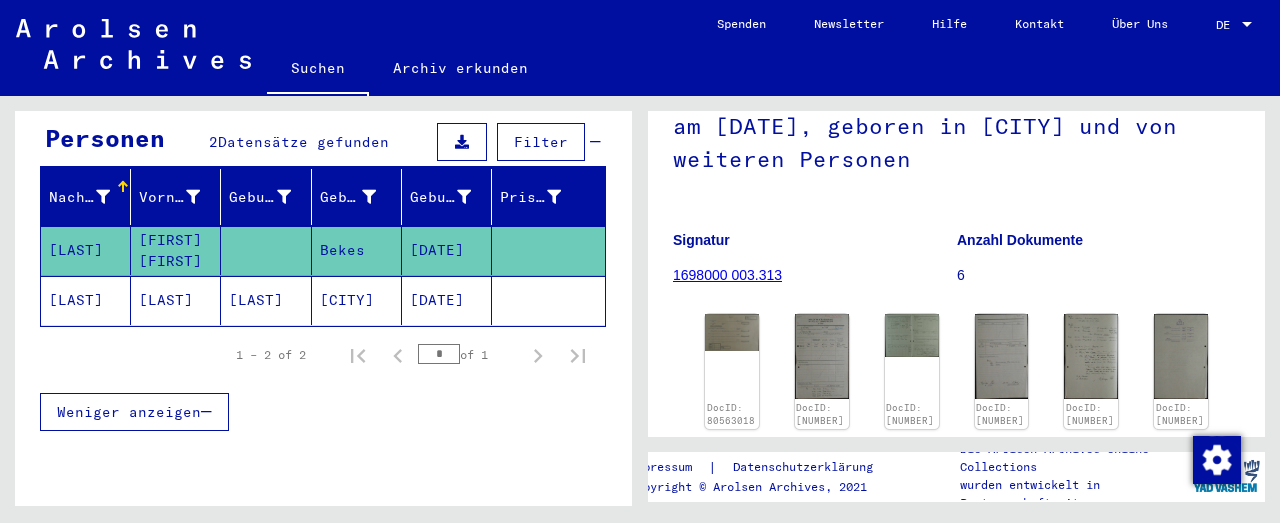 click on "[DATE]" 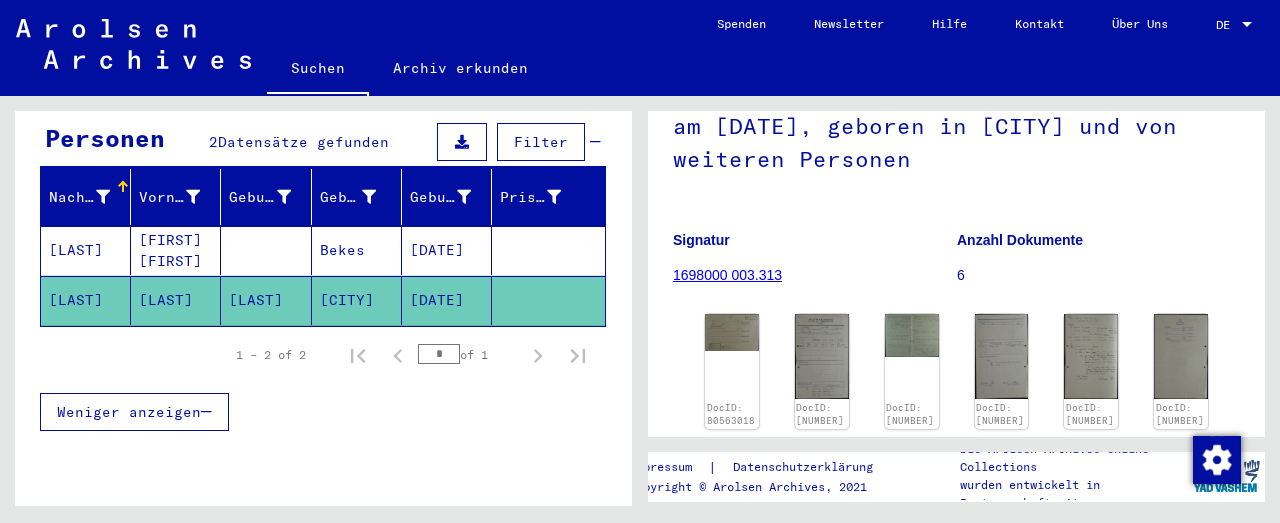 click on "[DATE]" 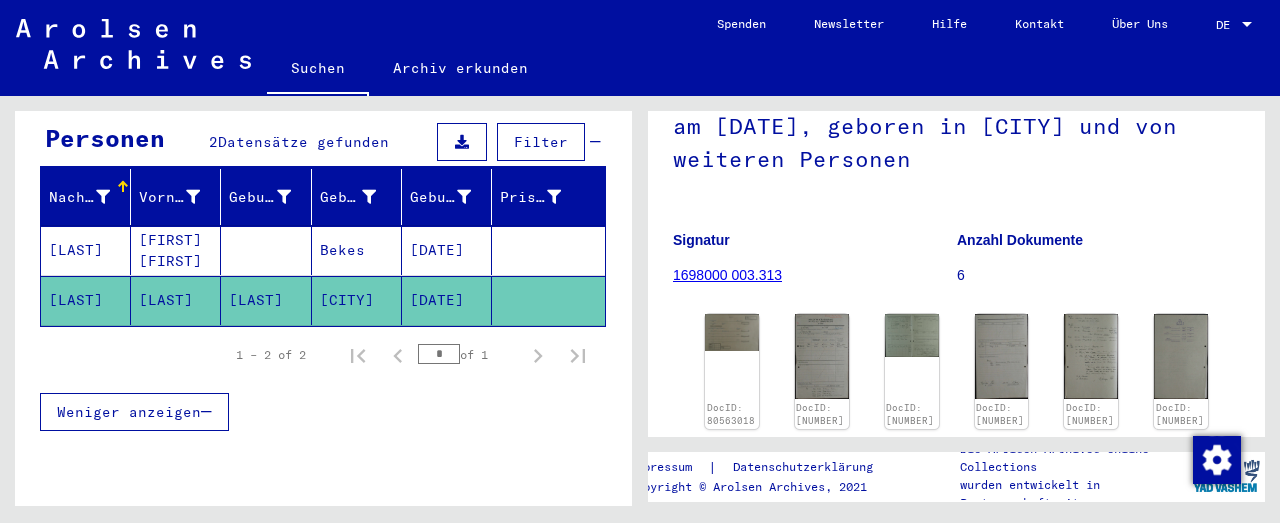 click on "[CITY]" 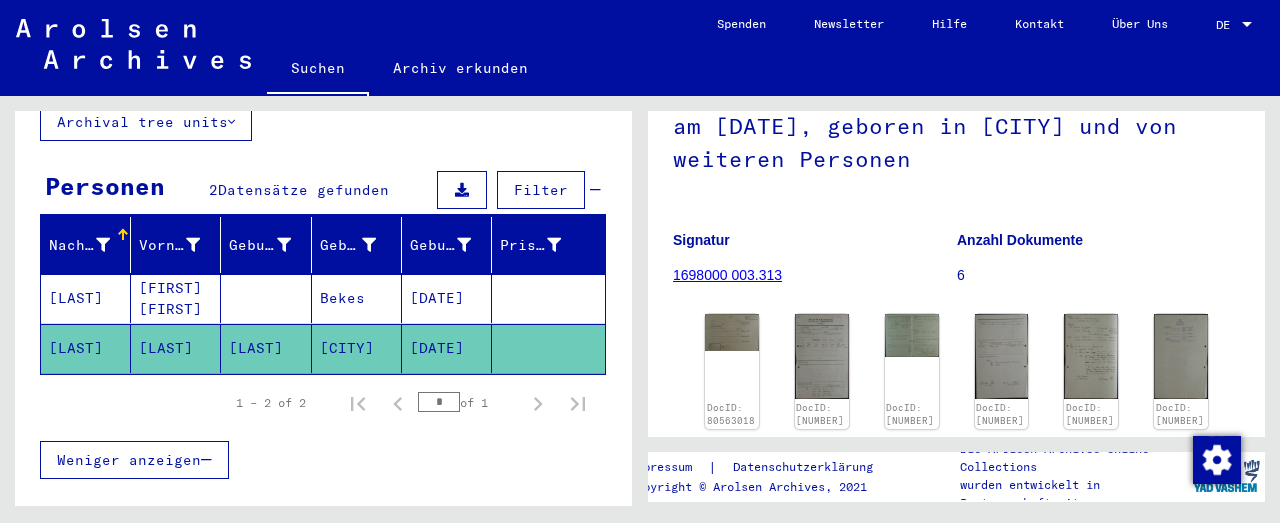 scroll, scrollTop: 100, scrollLeft: 0, axis: vertical 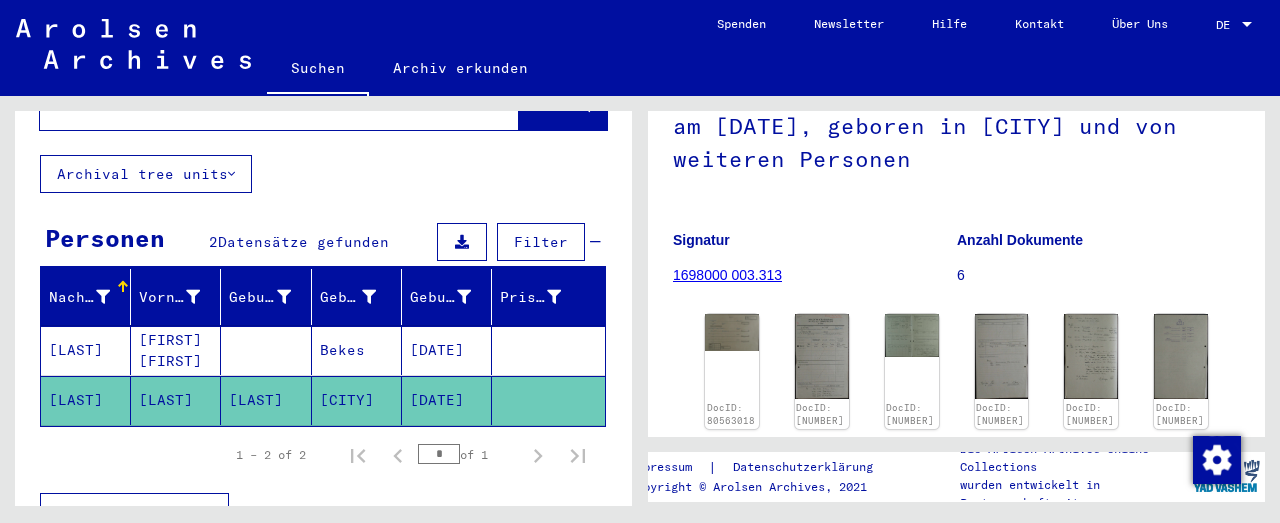 click at bounding box center (462, 242) 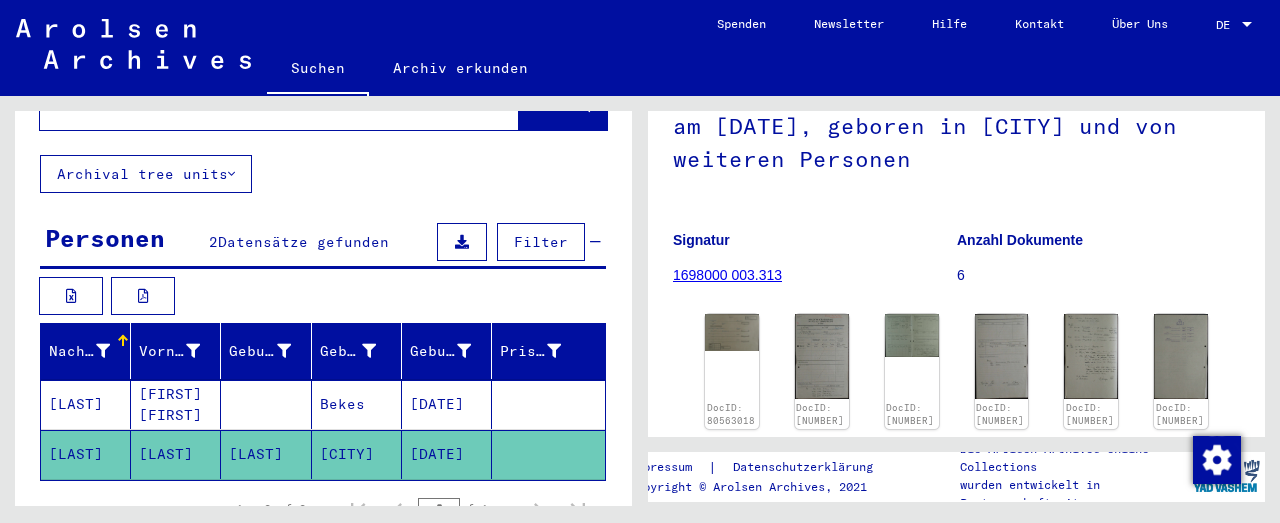 click at bounding box center (462, 242) 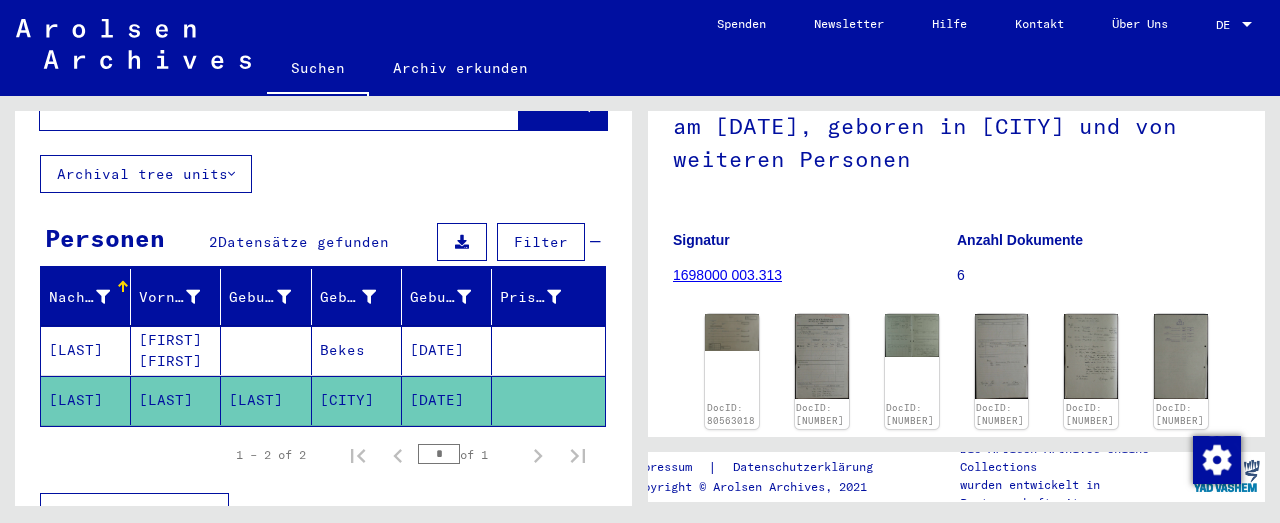 click at bounding box center (462, 242) 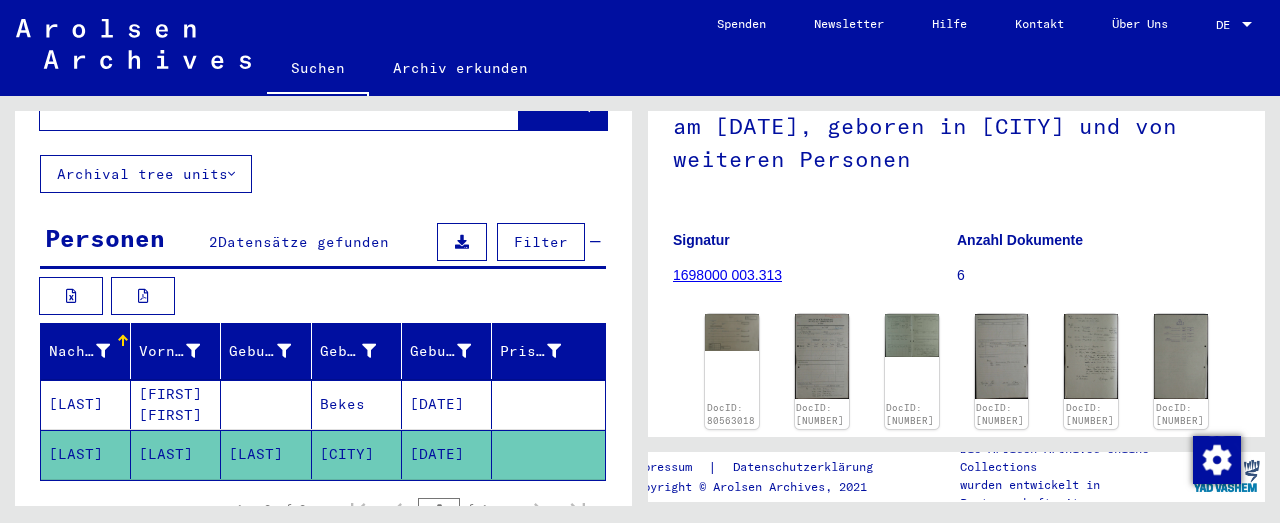 click at bounding box center [462, 242] 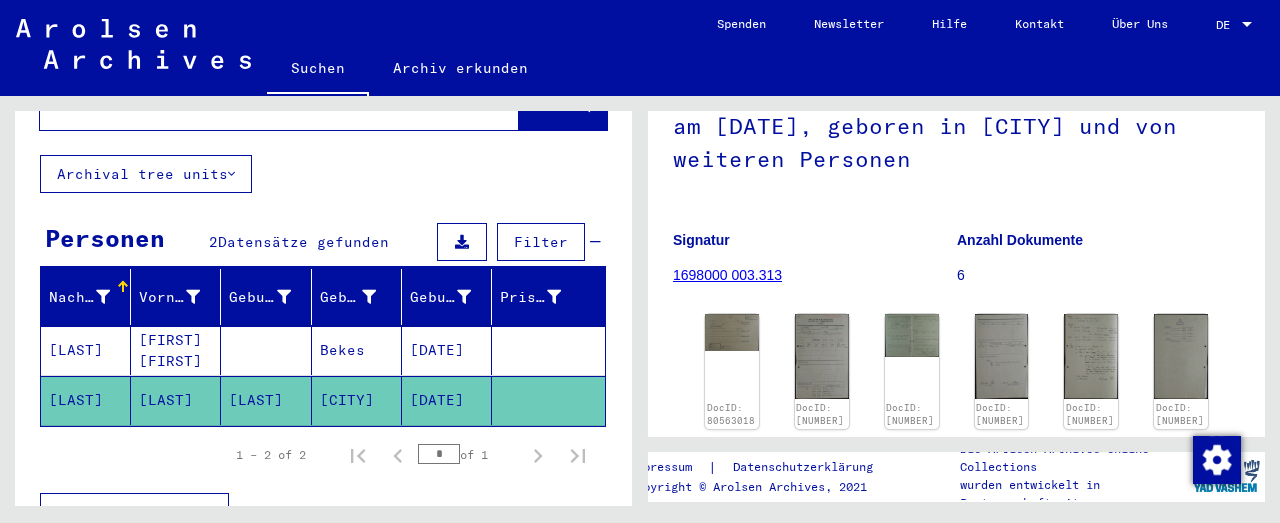 click at bounding box center (462, 242) 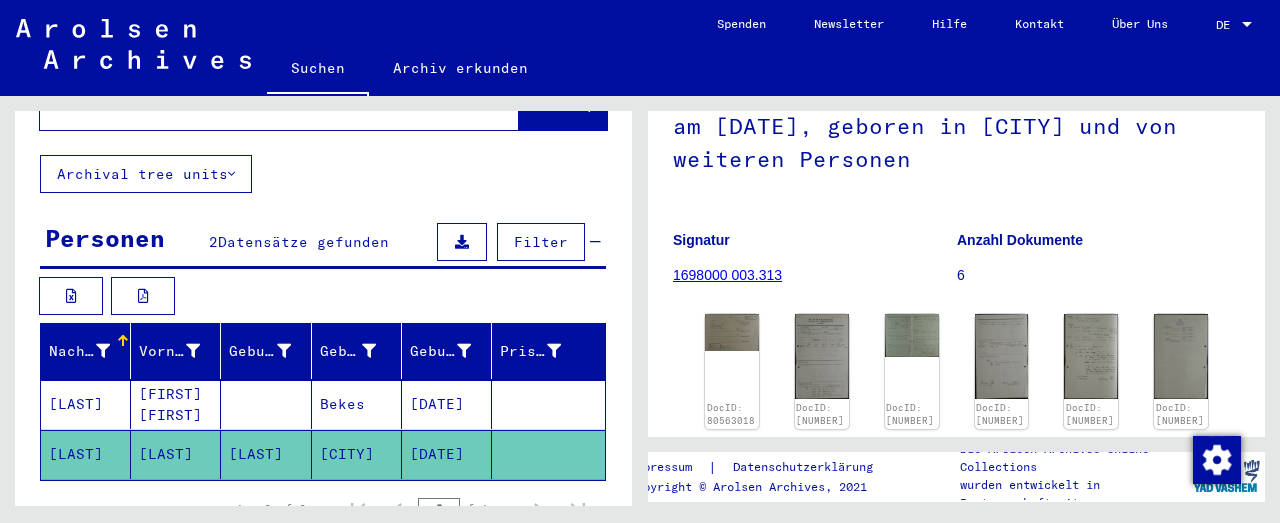 click on "Filter" at bounding box center (541, 242) 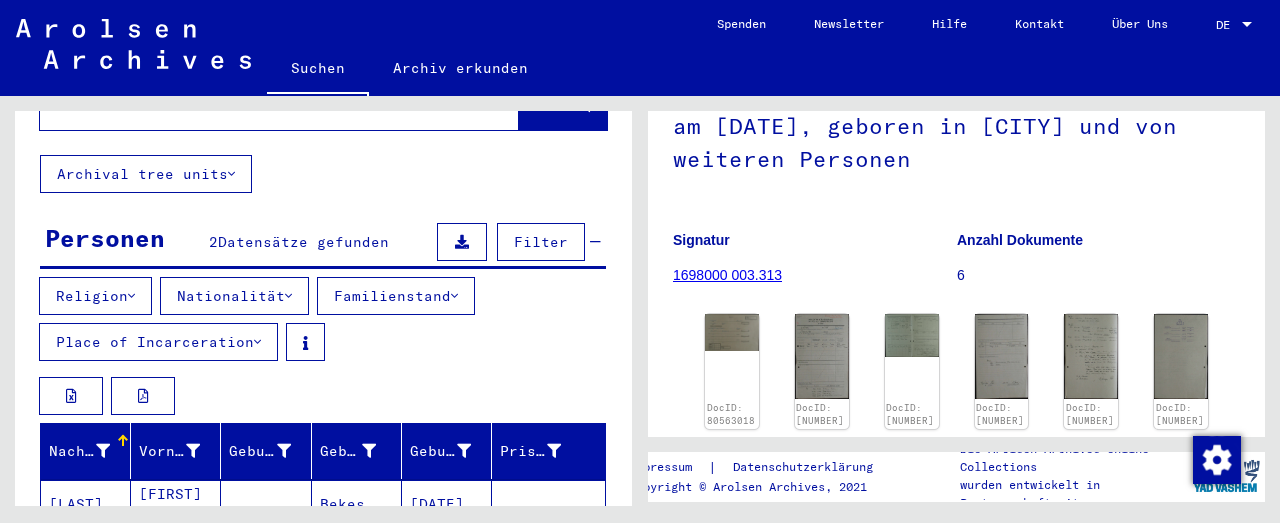 scroll, scrollTop: 200, scrollLeft: 0, axis: vertical 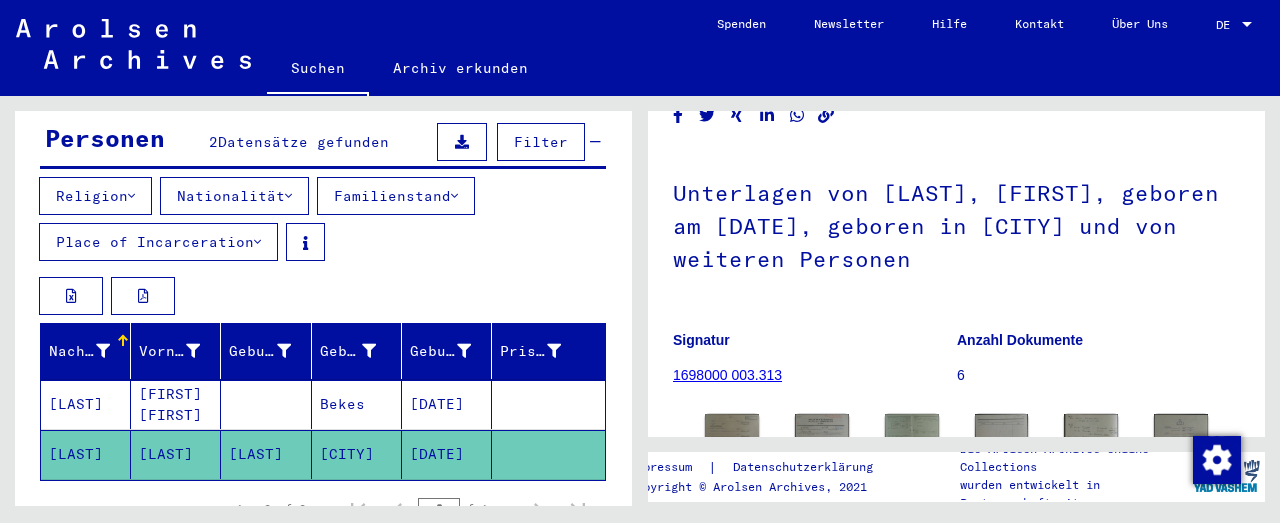 click on "Place of Incarceration" at bounding box center (158, 242) 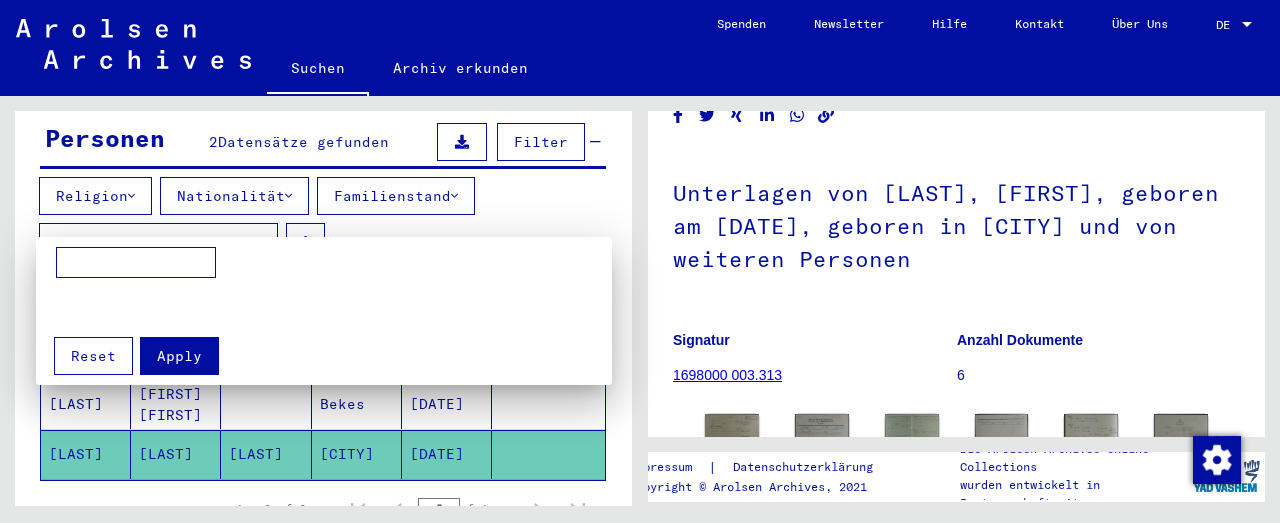 click on "Apply" at bounding box center [179, 356] 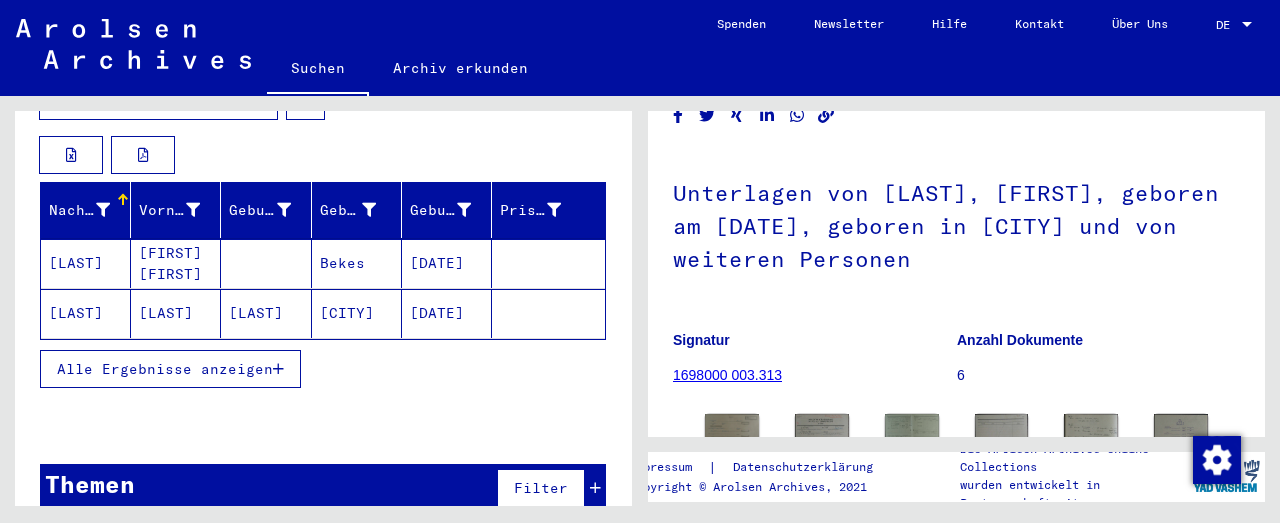 scroll, scrollTop: 342, scrollLeft: 0, axis: vertical 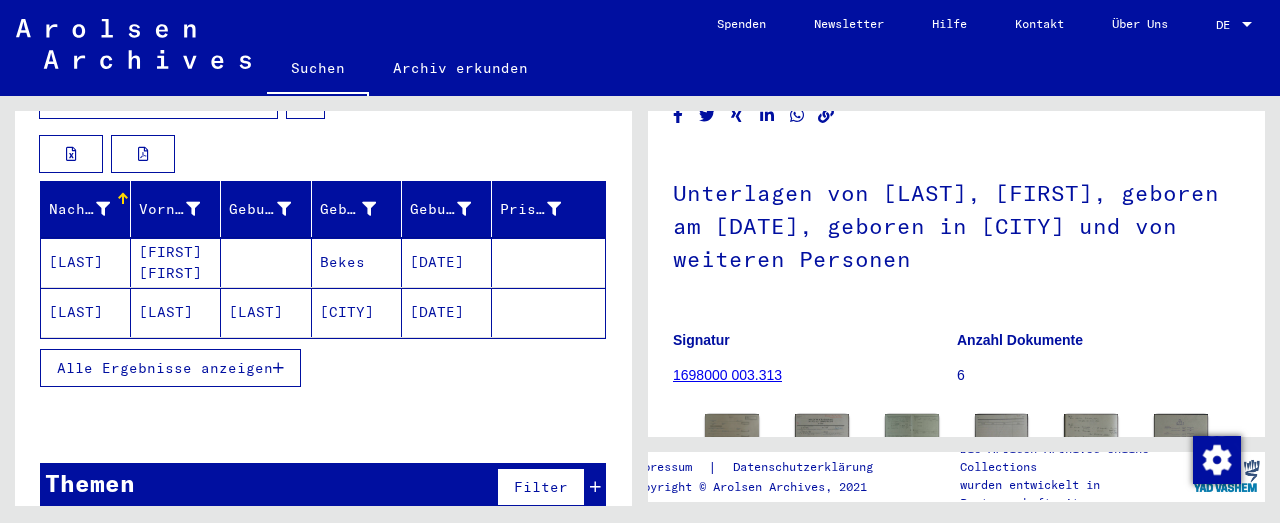 click on "Filter" at bounding box center (541, 487) 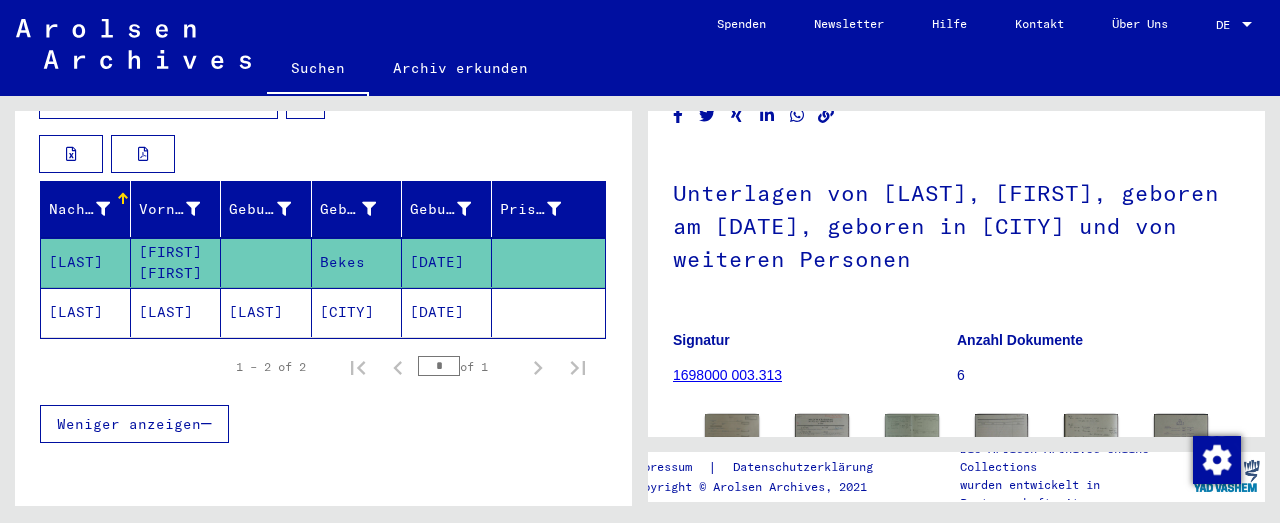 click on "[LAST]" 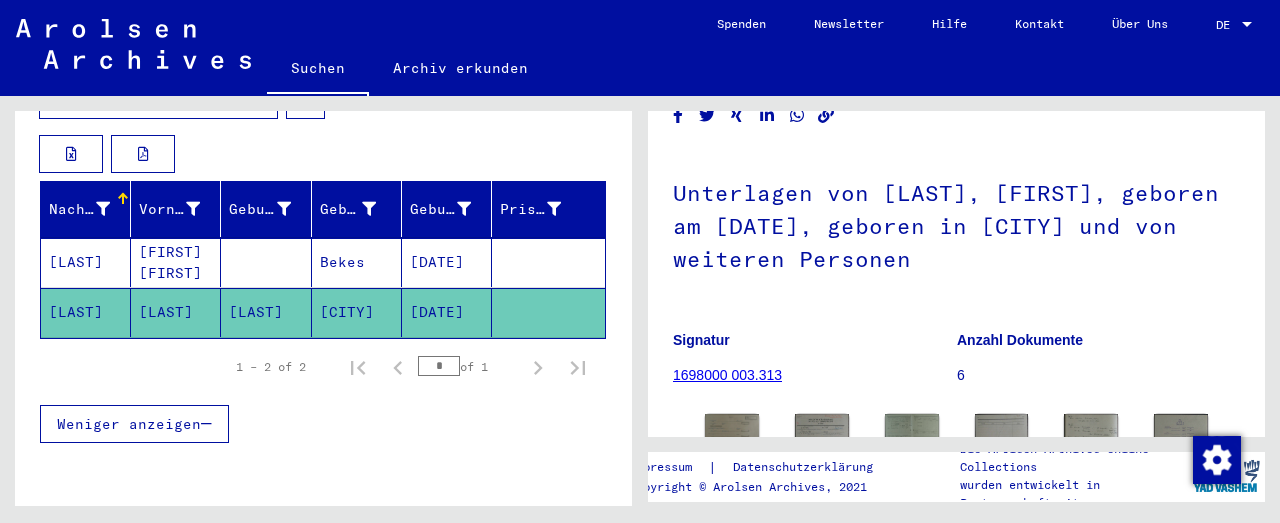 click on "Weniger anzeigen" at bounding box center [129, 424] 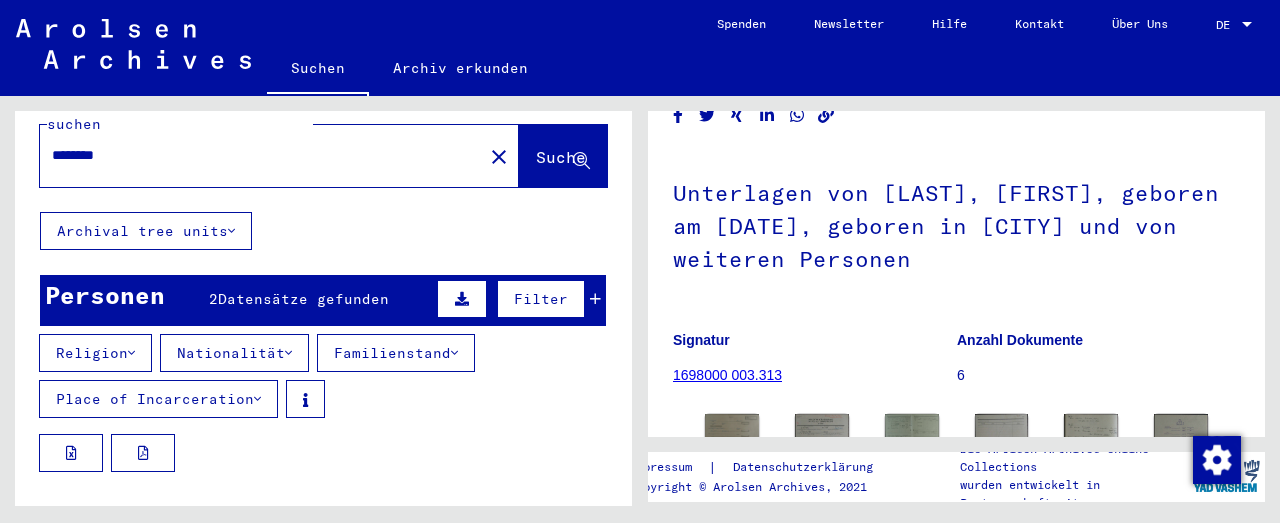 scroll, scrollTop: 0, scrollLeft: 0, axis: both 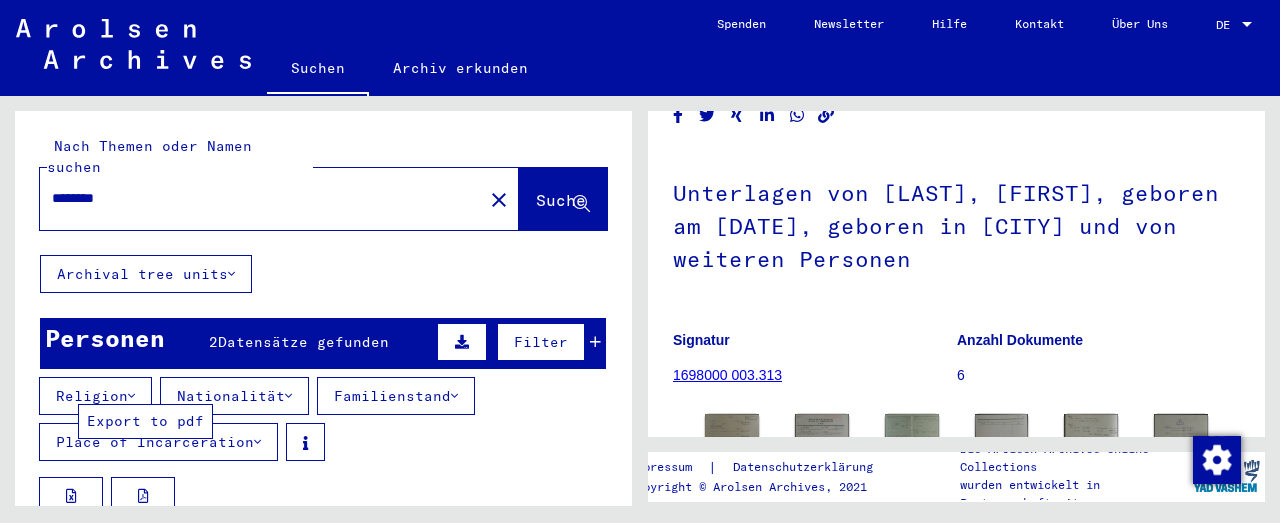 click at bounding box center [143, 496] 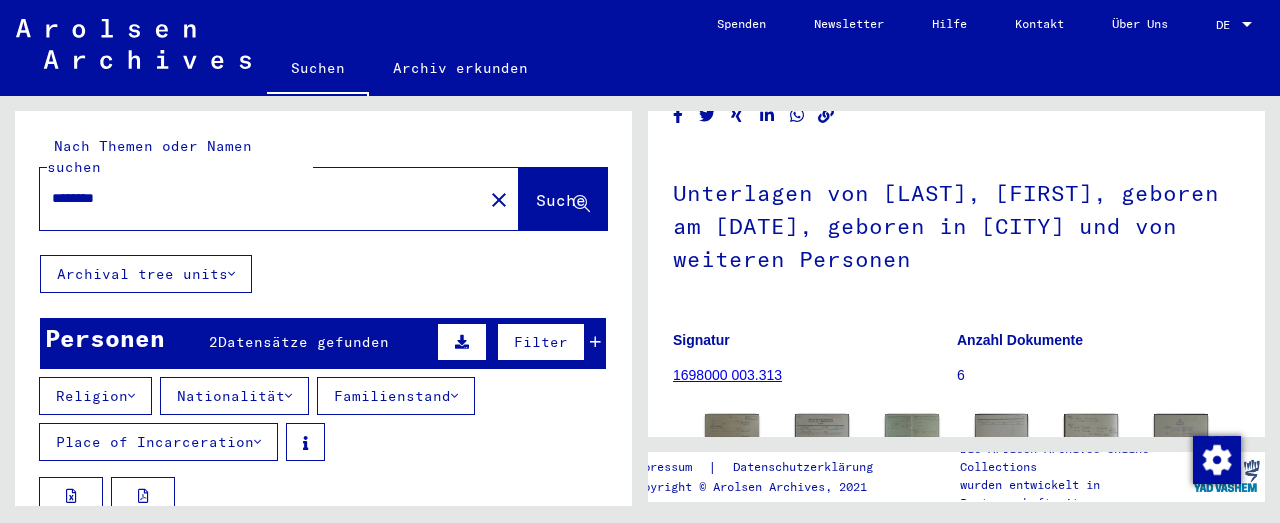 click on "Nationalität" at bounding box center [234, 396] 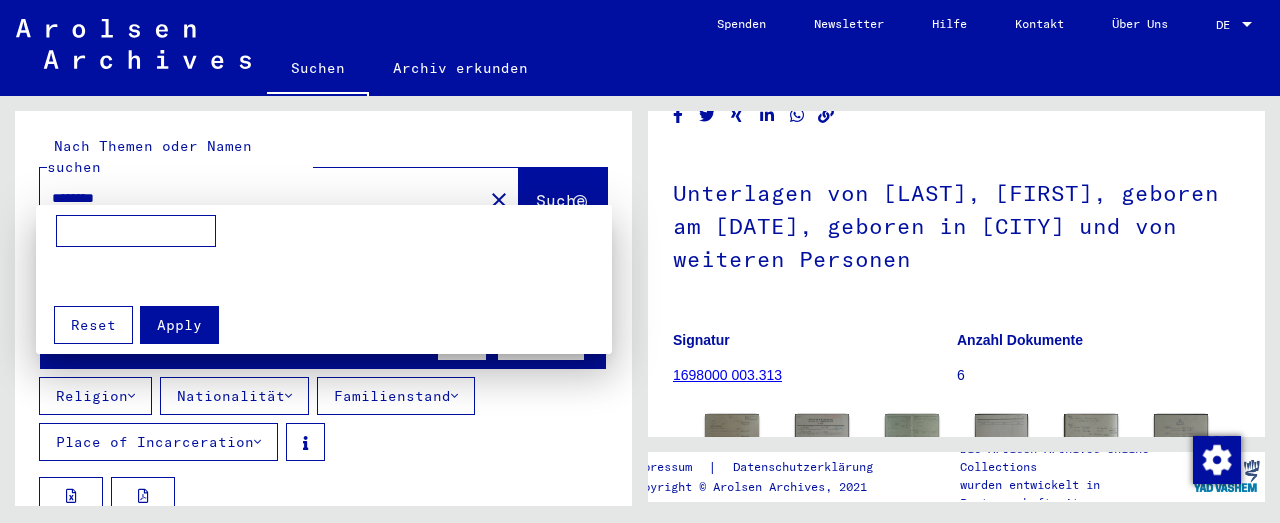 click on "Apply" at bounding box center (179, 325) 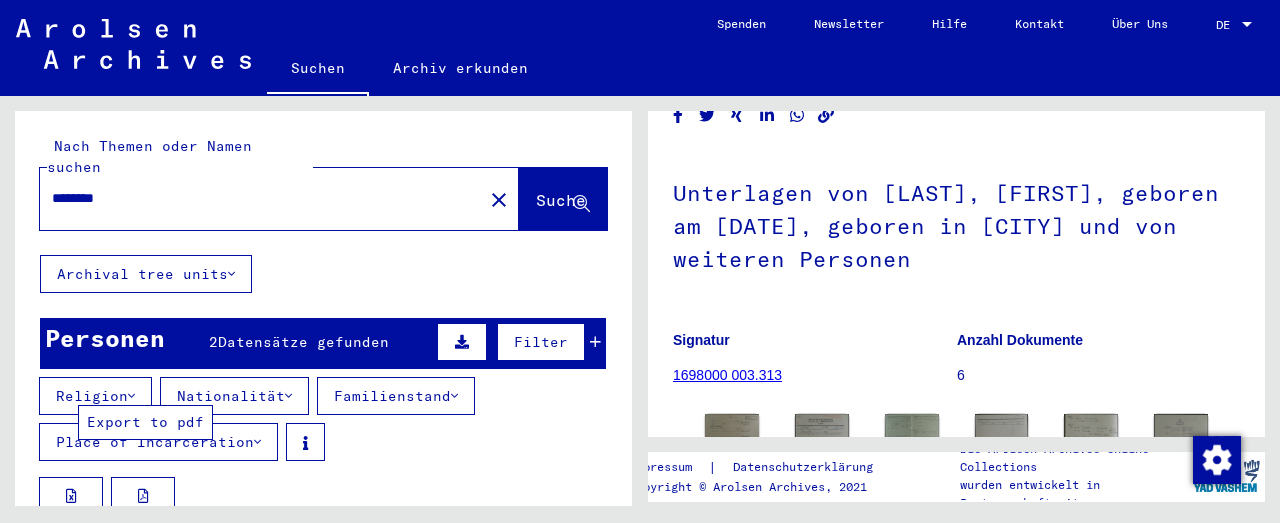 click at bounding box center [143, 496] 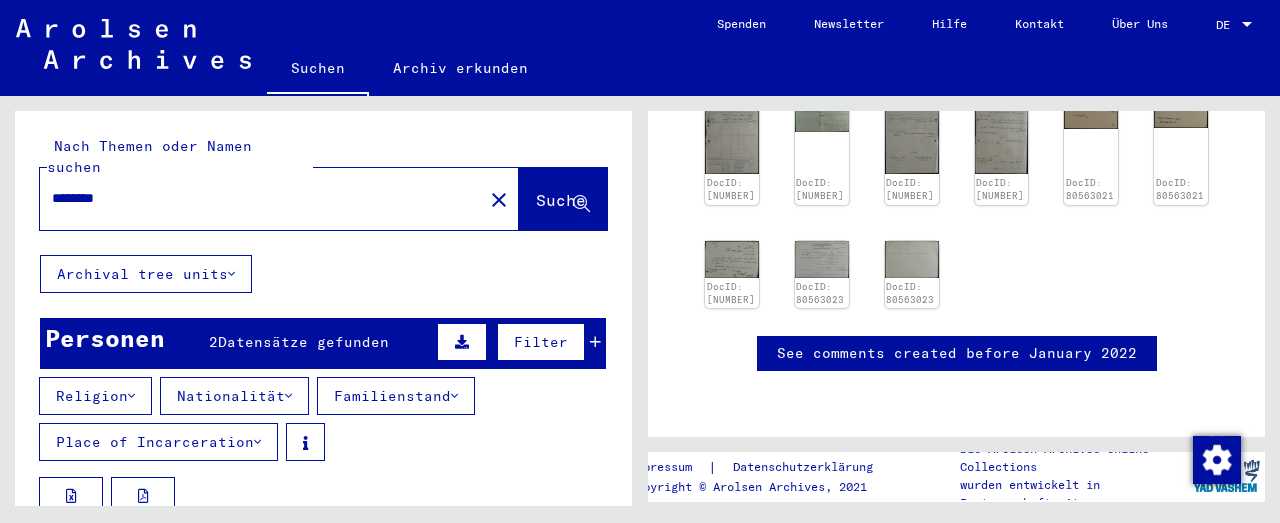 scroll, scrollTop: 1274, scrollLeft: 0, axis: vertical 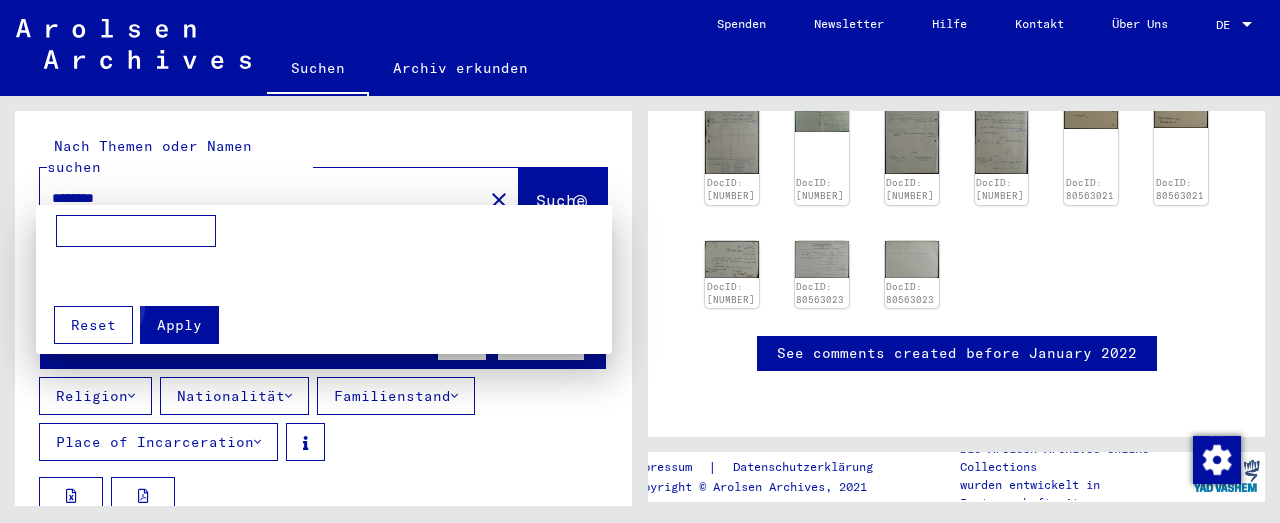 click on "Apply" at bounding box center (179, 325) 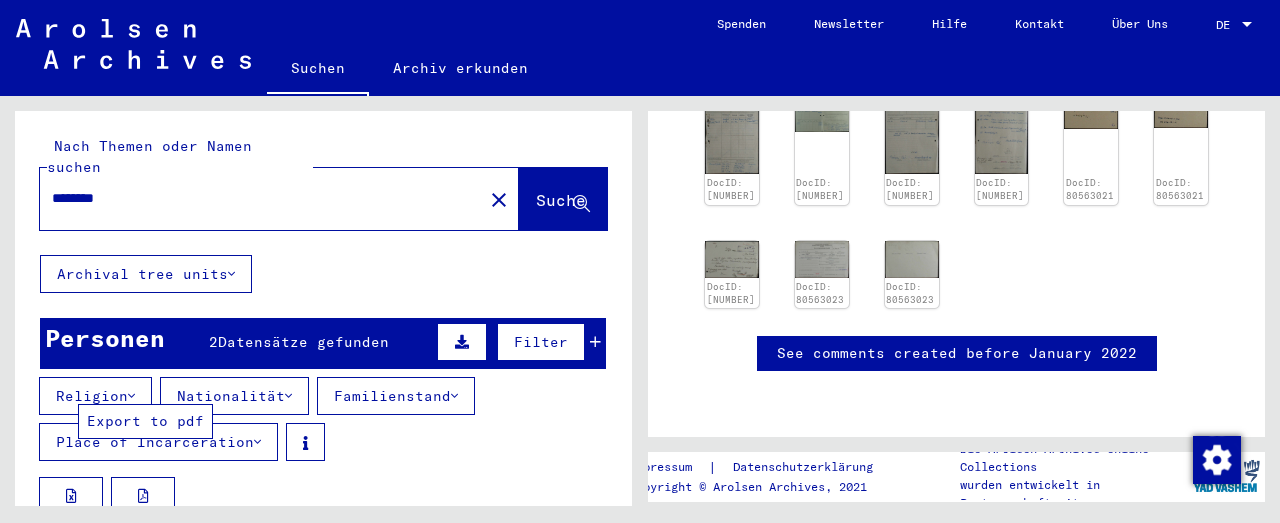 click at bounding box center [143, 496] 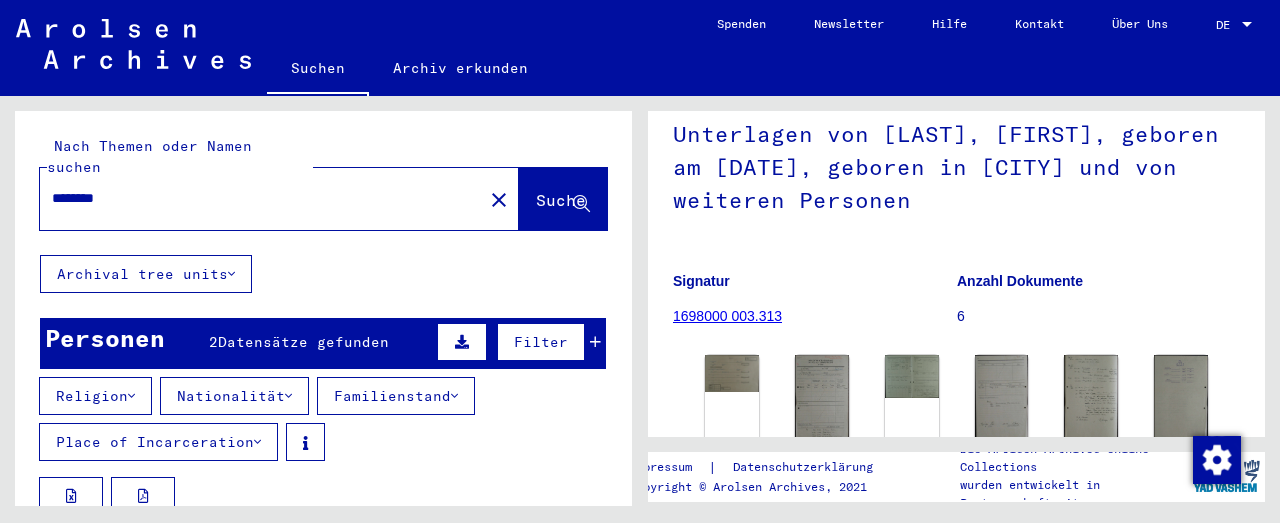 scroll, scrollTop: 200, scrollLeft: 0, axis: vertical 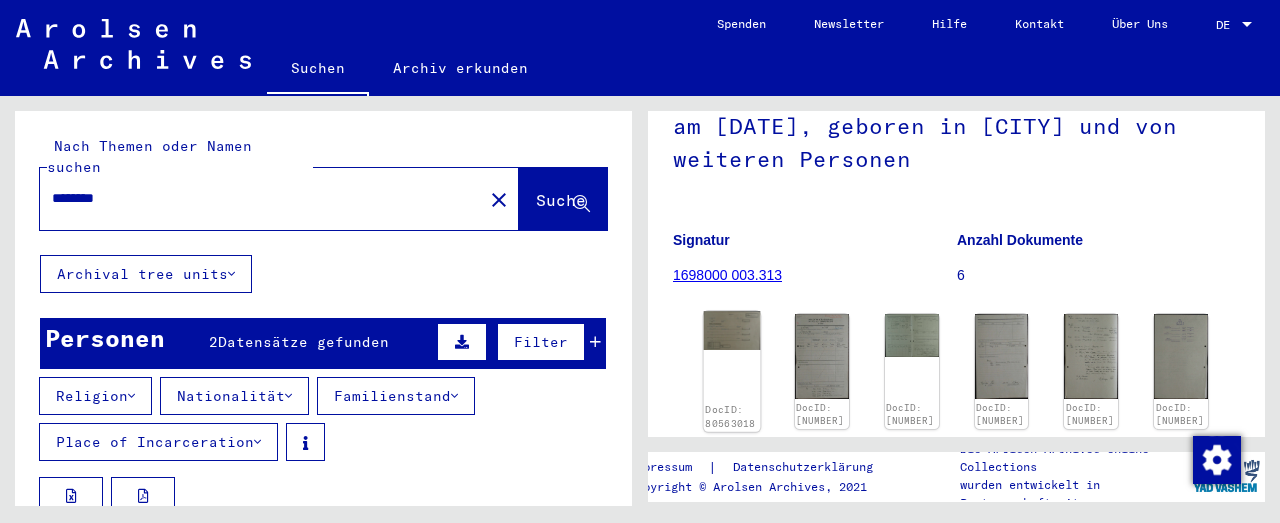 click 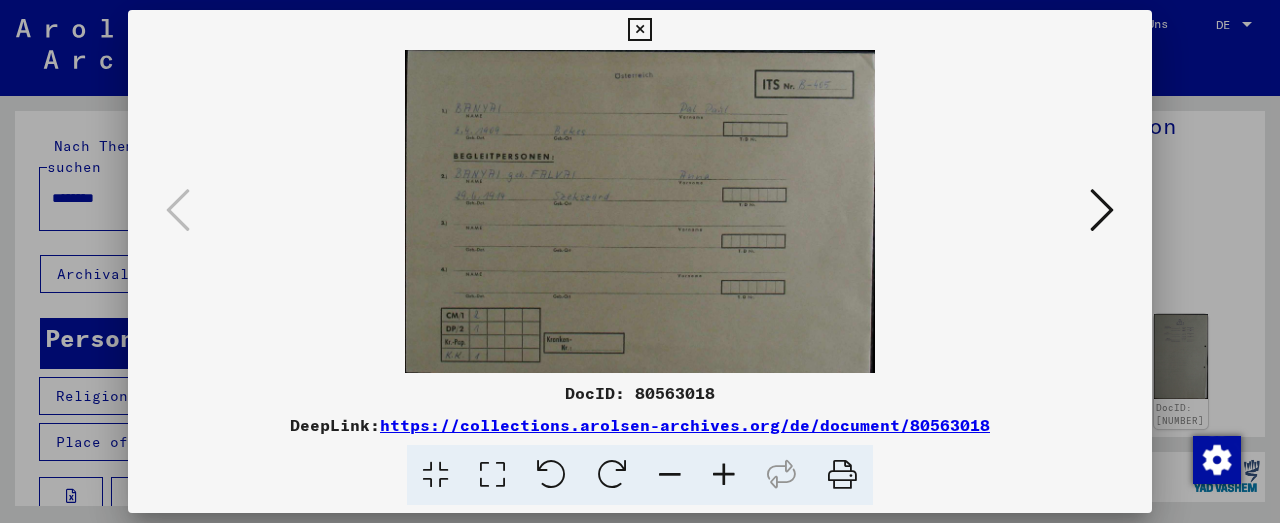 click at bounding box center [724, 475] 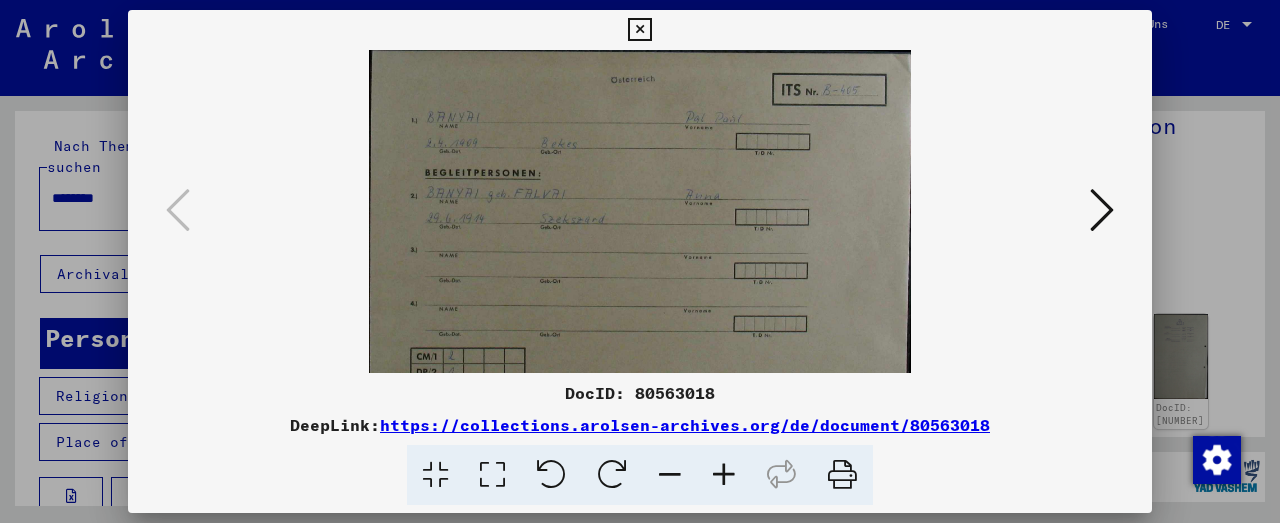 click at bounding box center (724, 475) 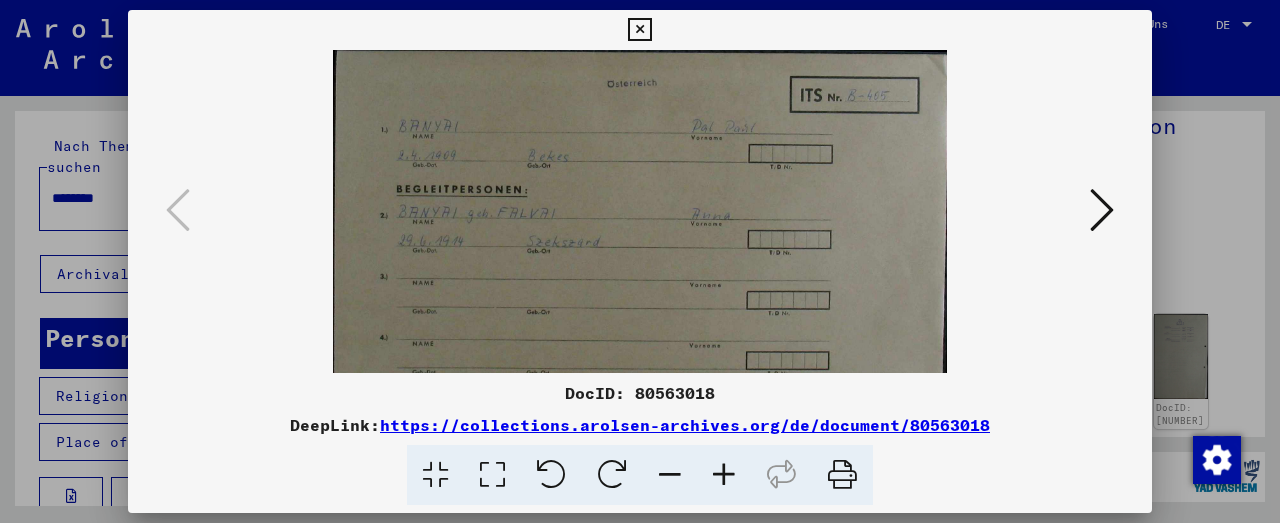 click at bounding box center (724, 475) 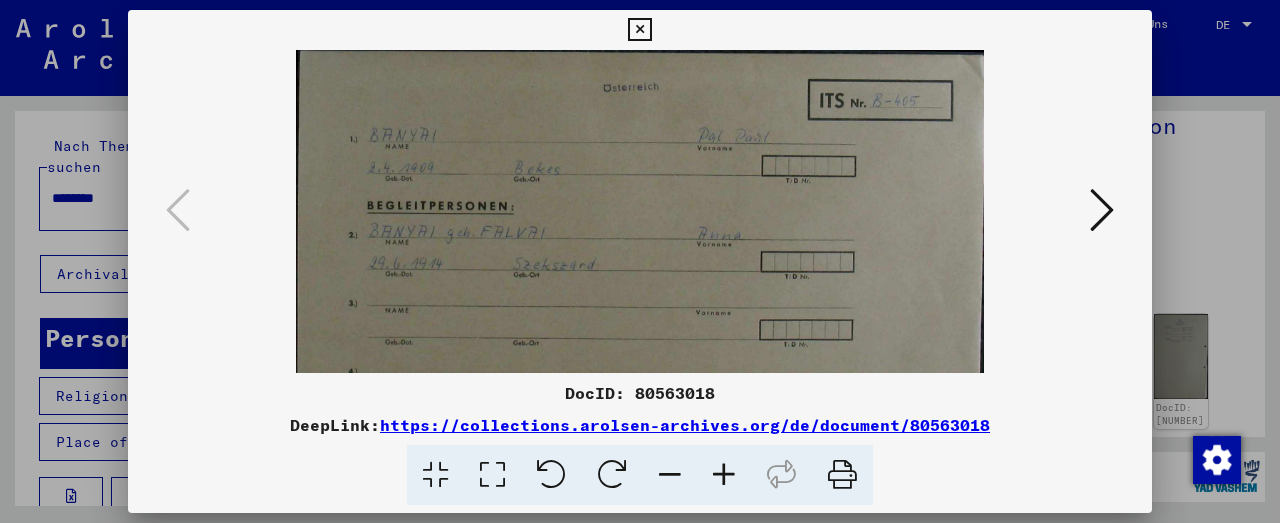 click at bounding box center [724, 475] 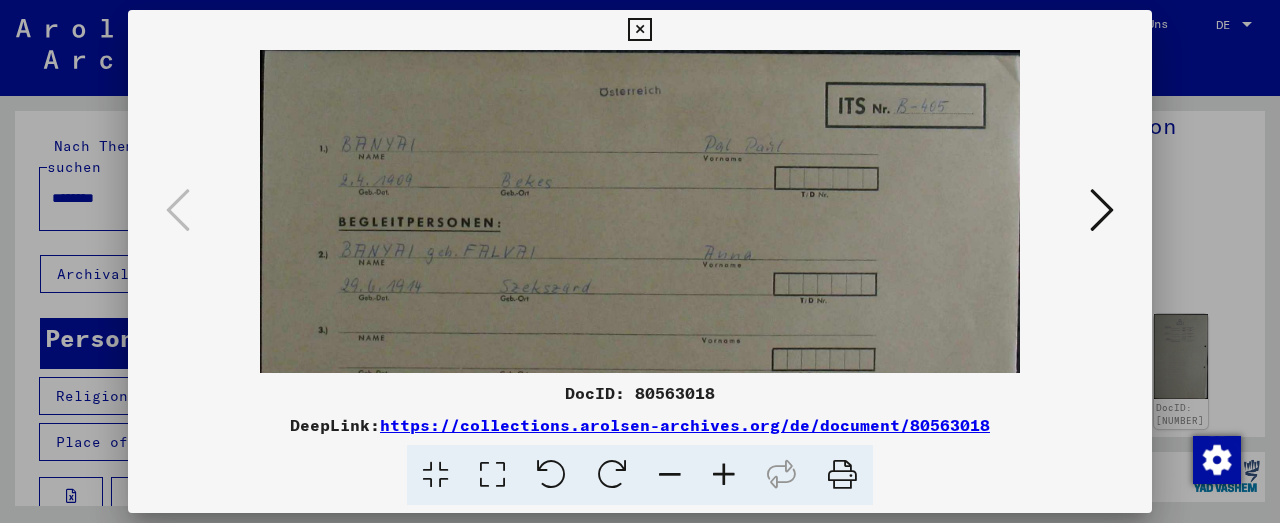 click at bounding box center [724, 475] 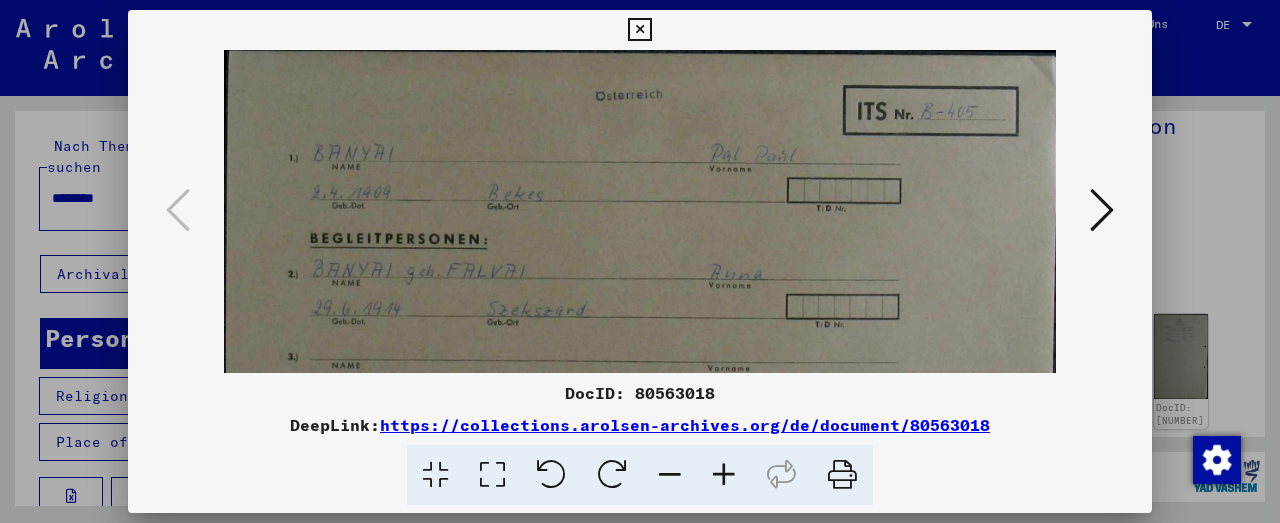 click at bounding box center [724, 475] 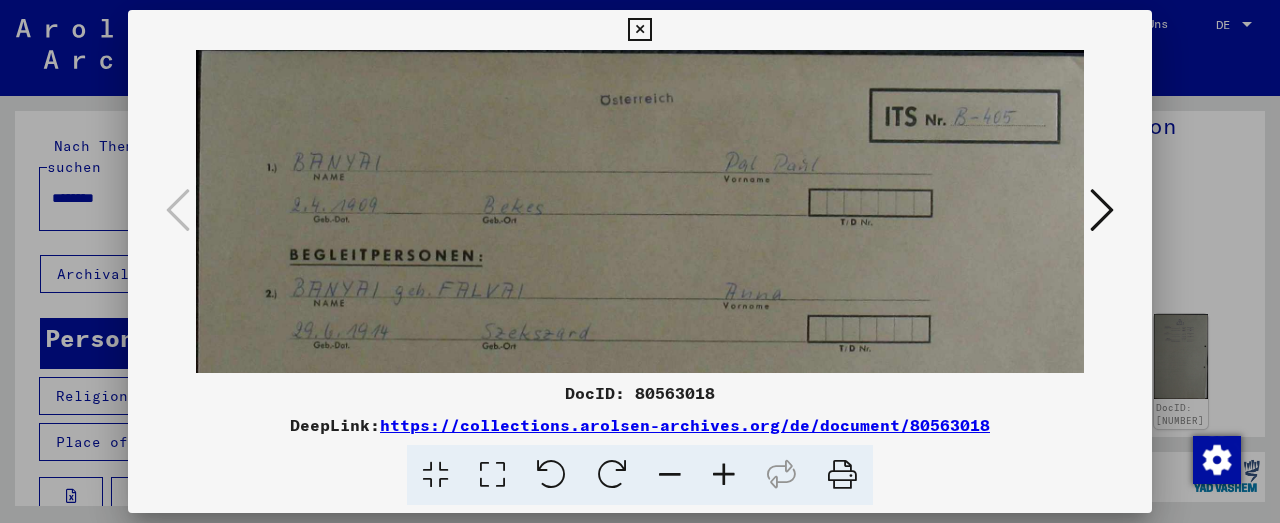 click at bounding box center [1102, 210] 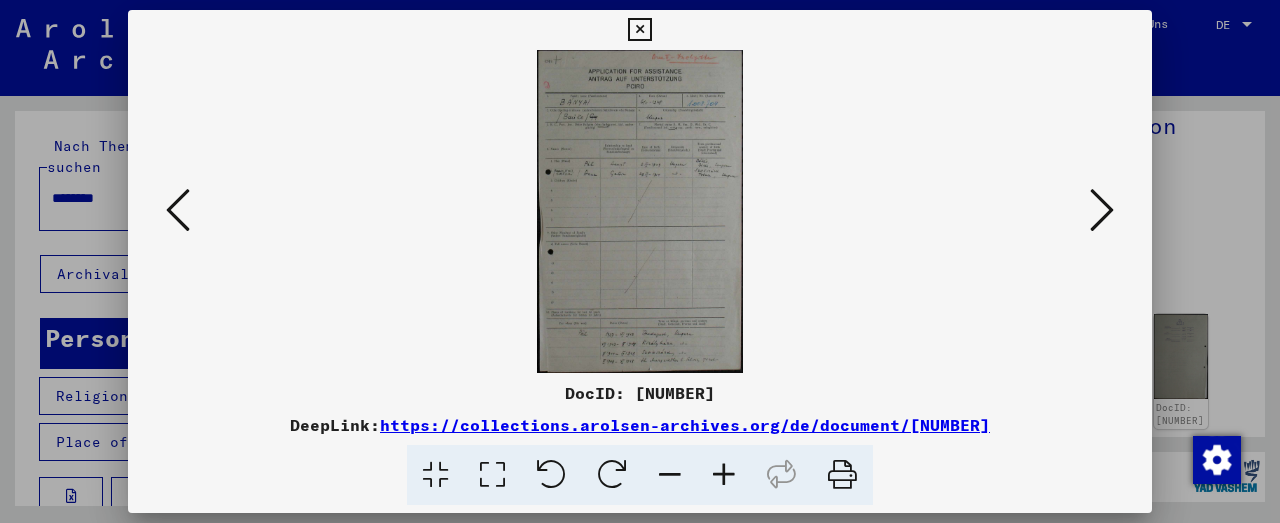 click at bounding box center (724, 475) 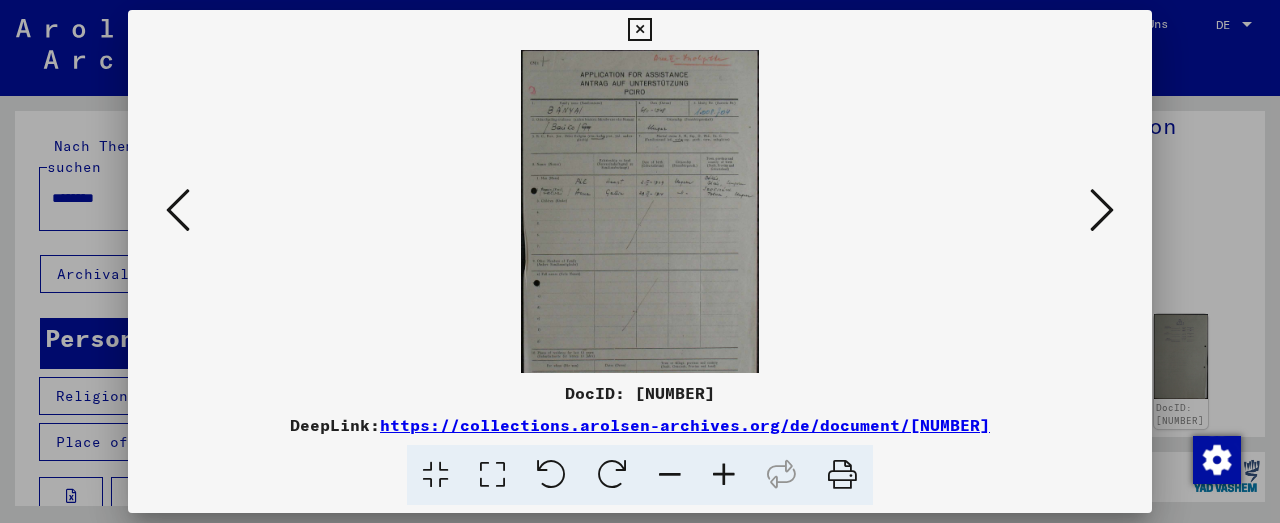 click at bounding box center [724, 475] 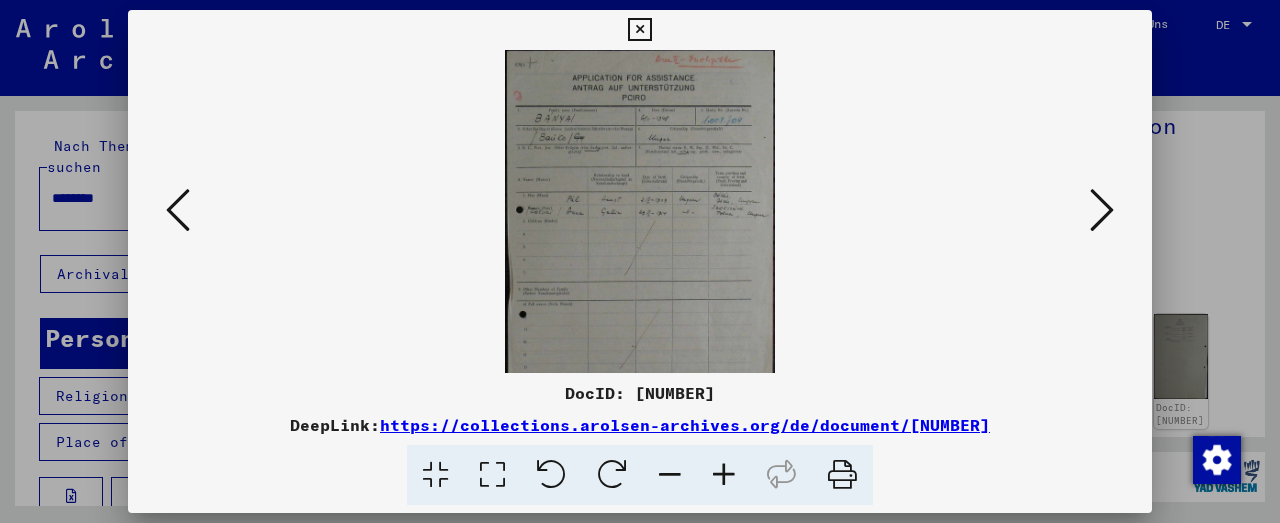 click at bounding box center [724, 475] 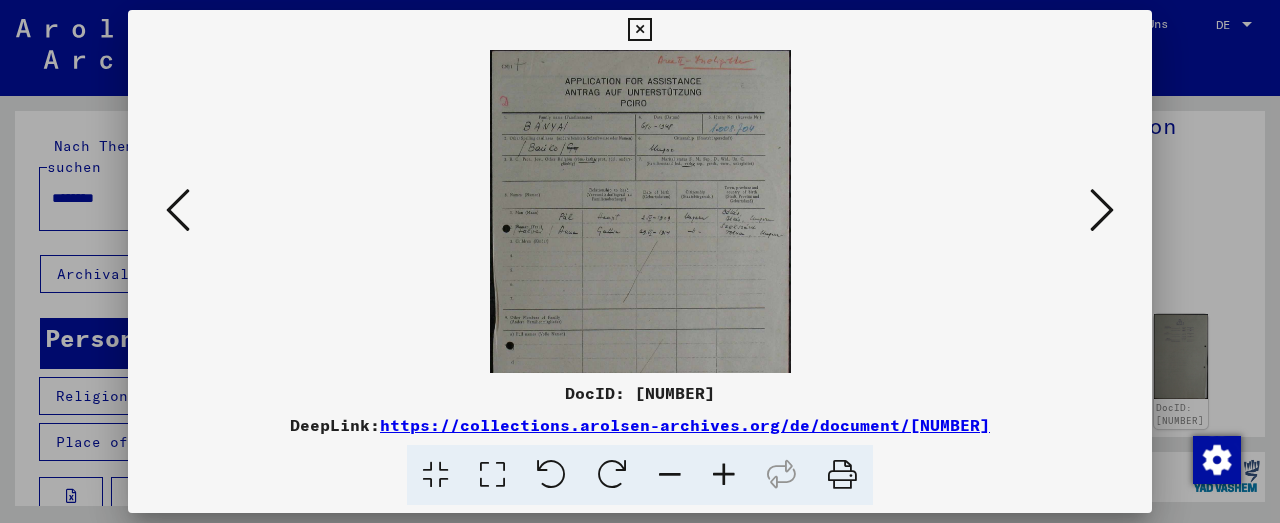 click at bounding box center (724, 475) 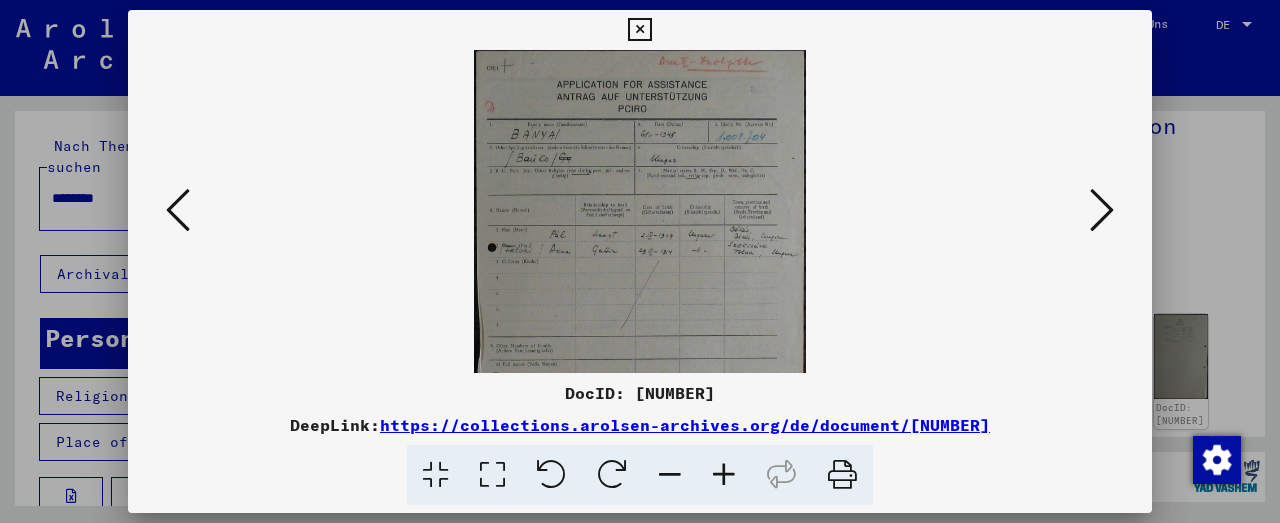 click at bounding box center (724, 475) 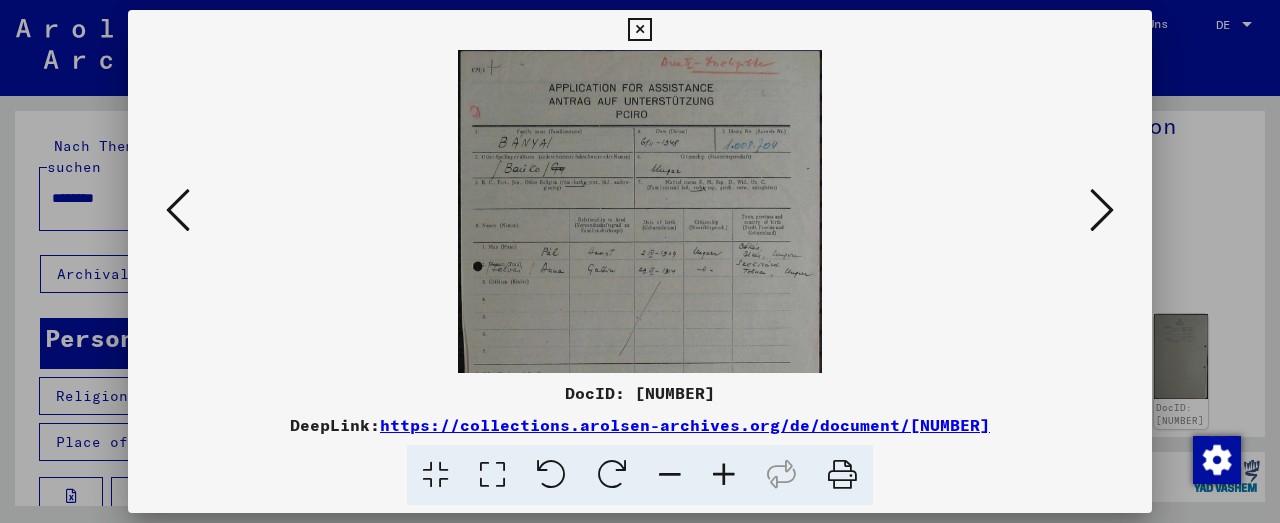 click at bounding box center [724, 475] 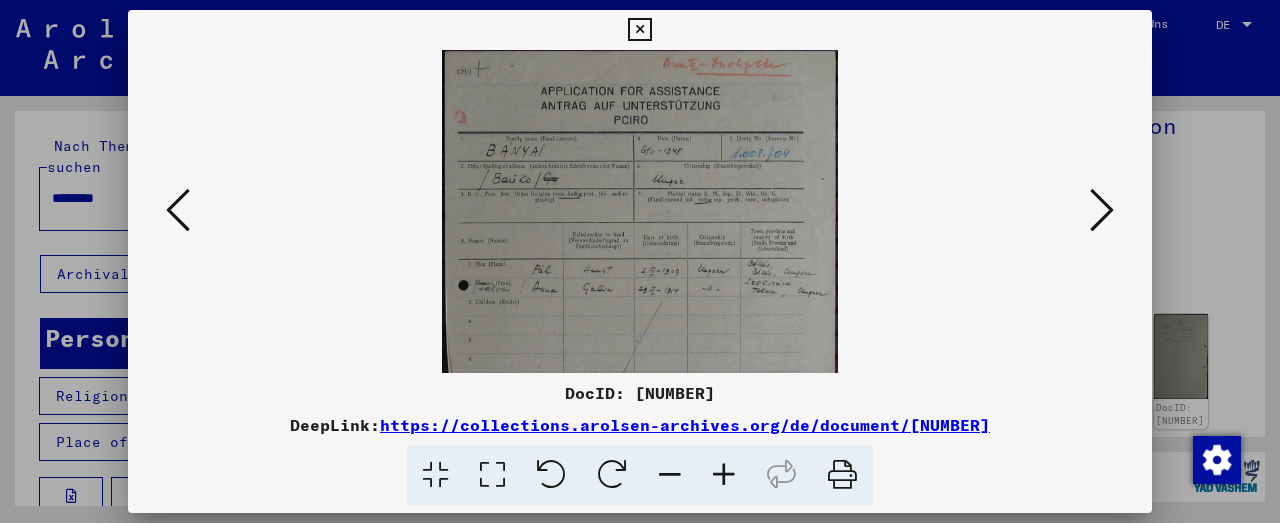 click at bounding box center (724, 475) 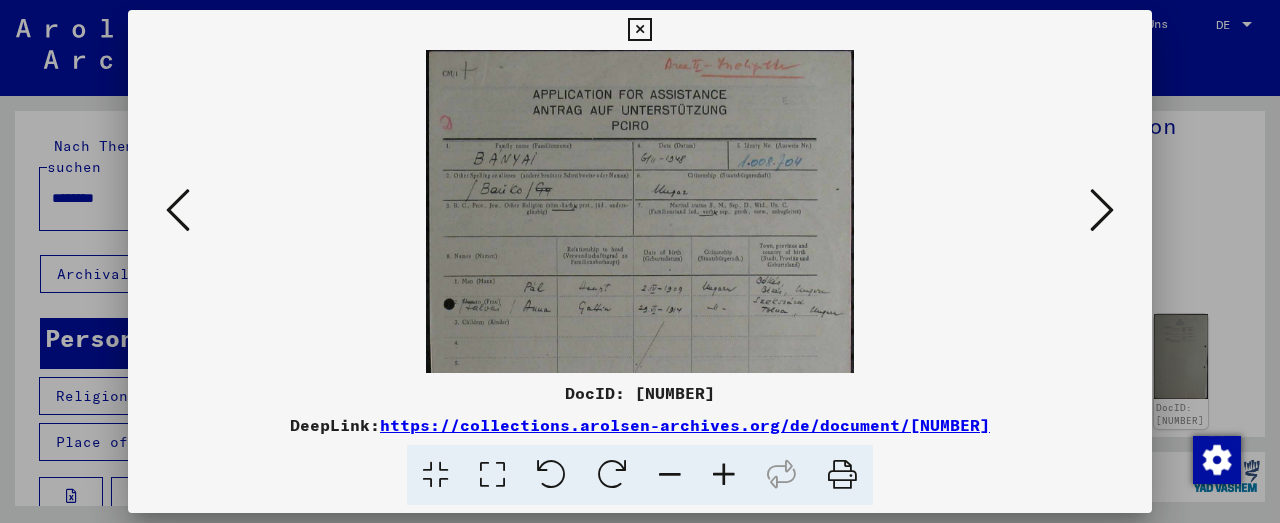 click at bounding box center (724, 475) 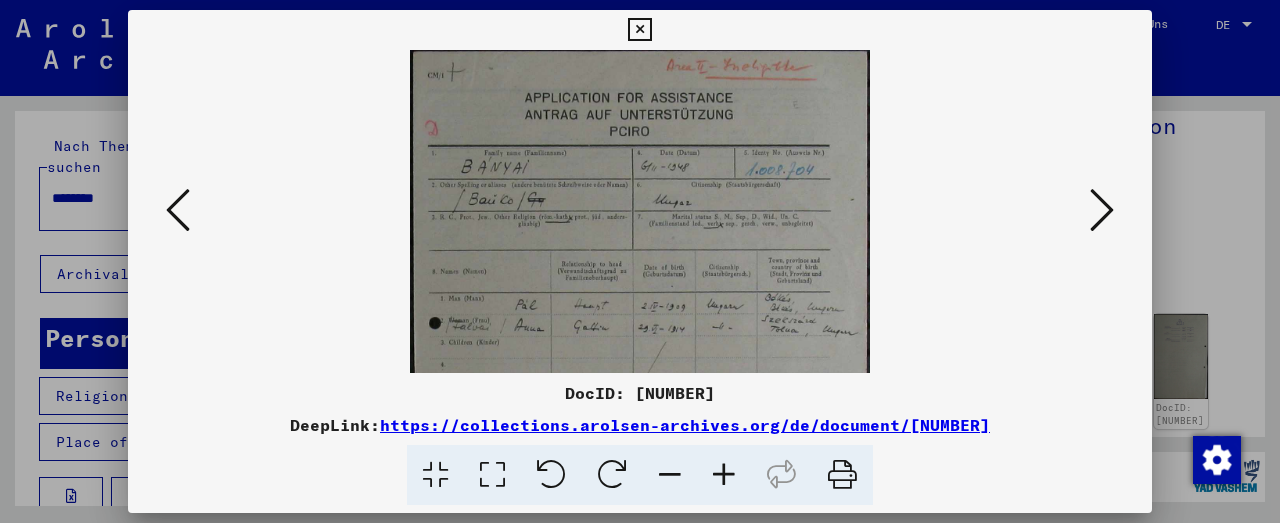 click at bounding box center (724, 475) 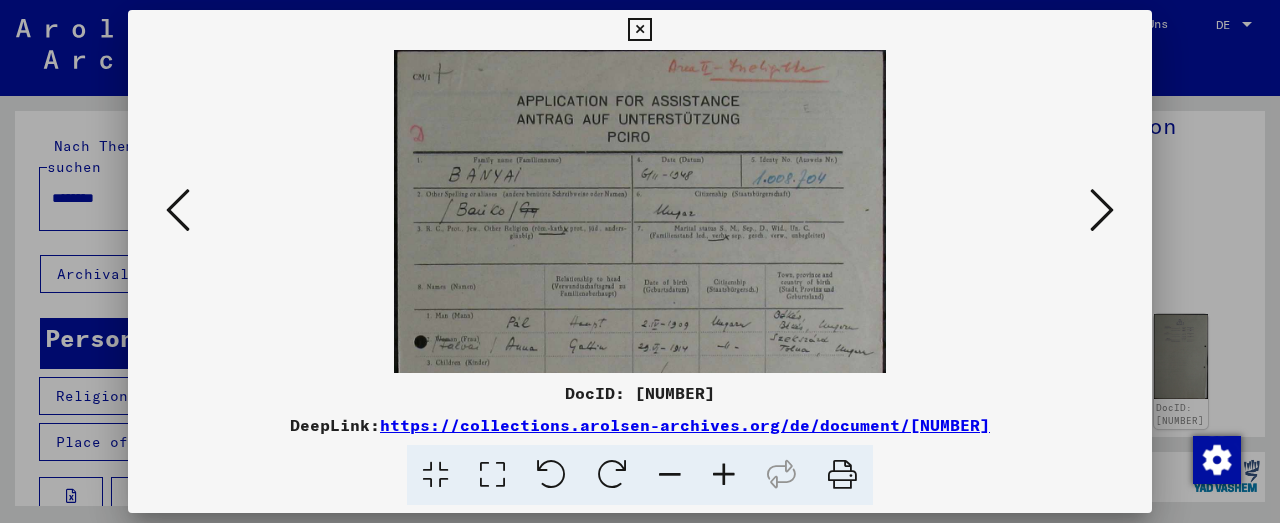 click at bounding box center (724, 475) 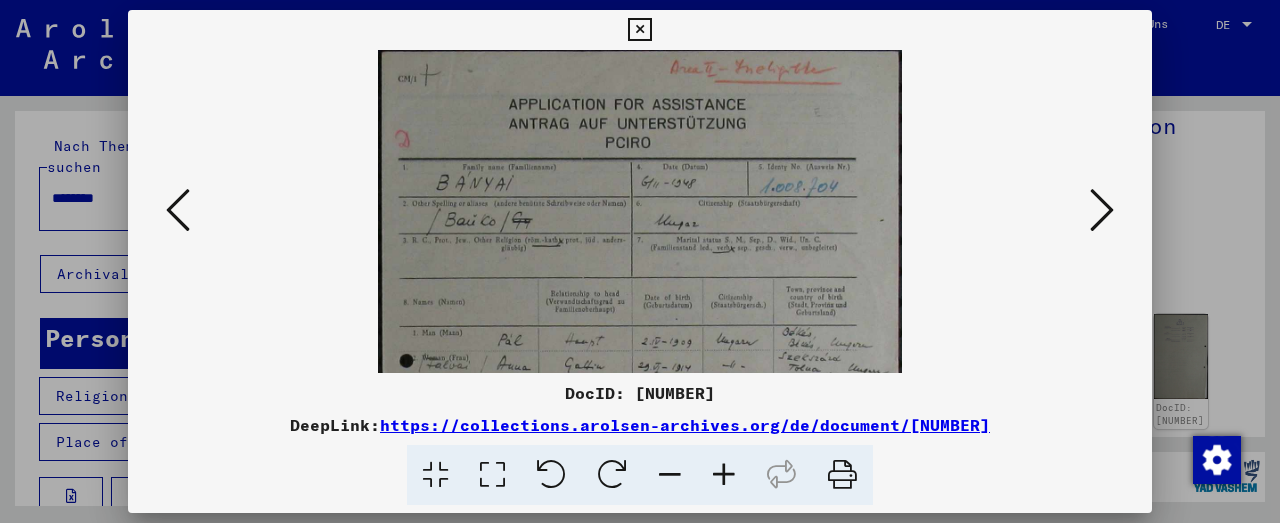 click at bounding box center (724, 475) 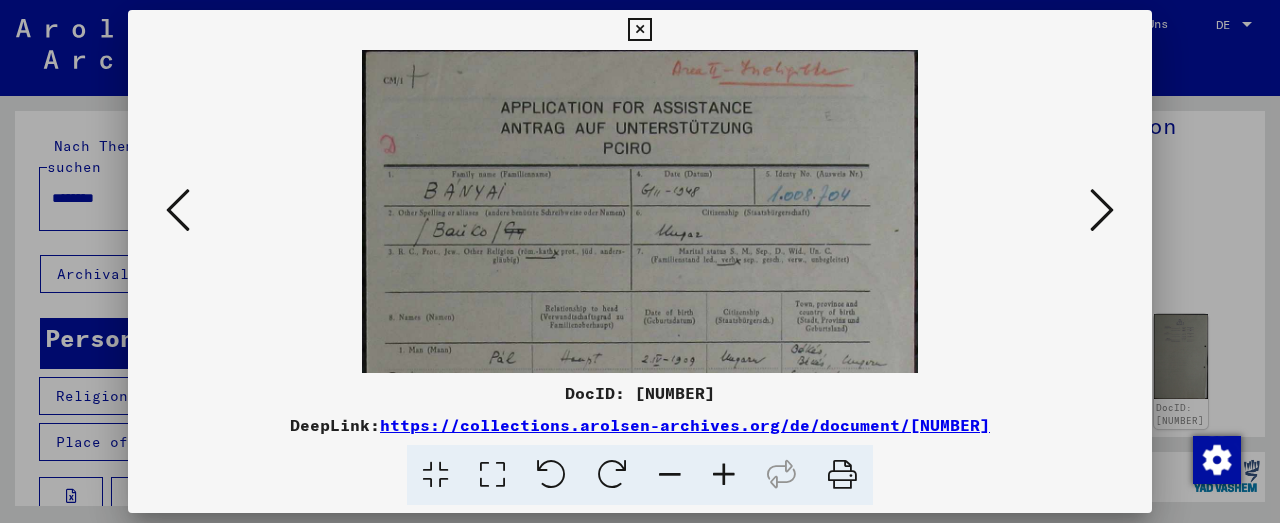 click at bounding box center (724, 475) 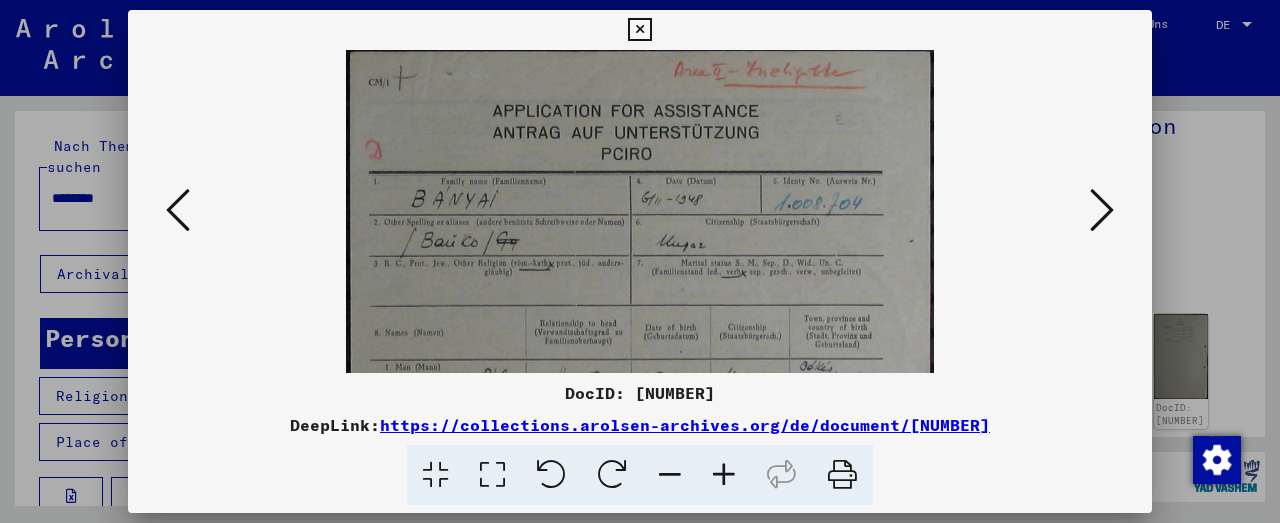 click at bounding box center (724, 475) 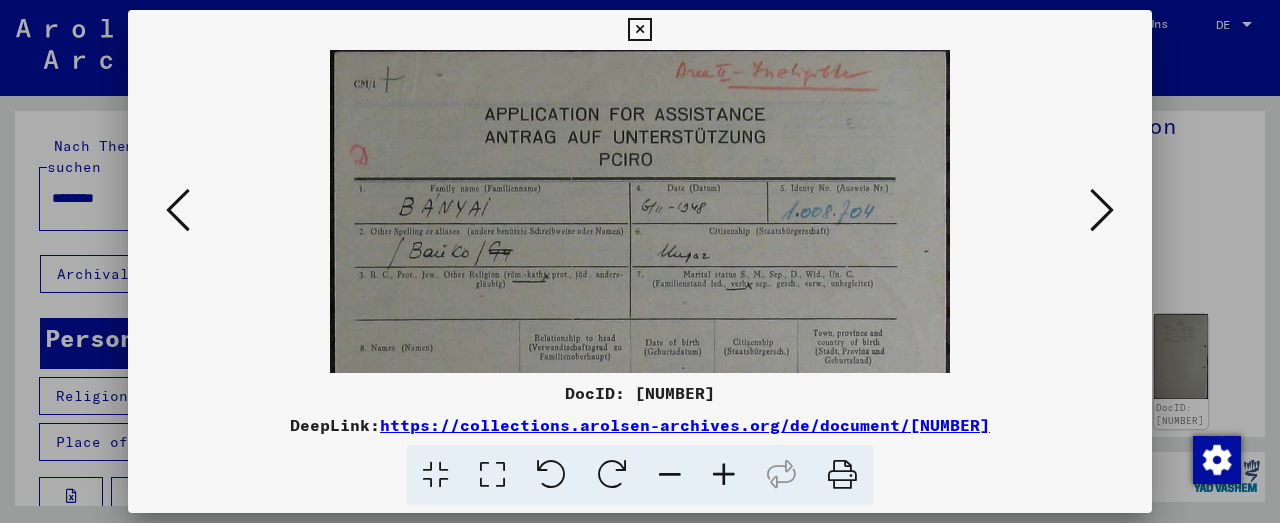 click at bounding box center (724, 475) 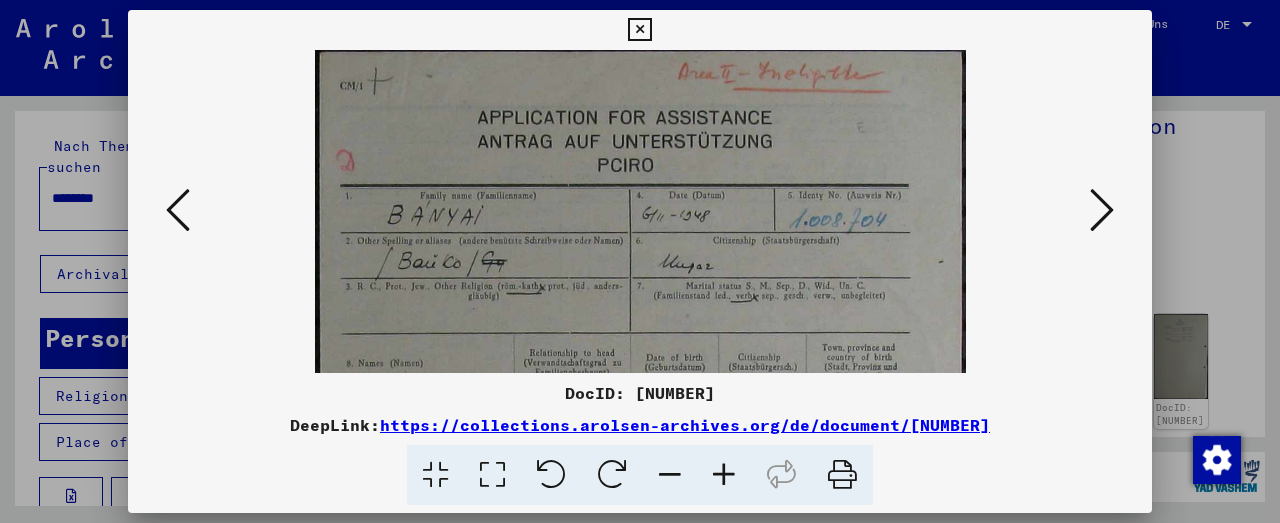 click at bounding box center [724, 475] 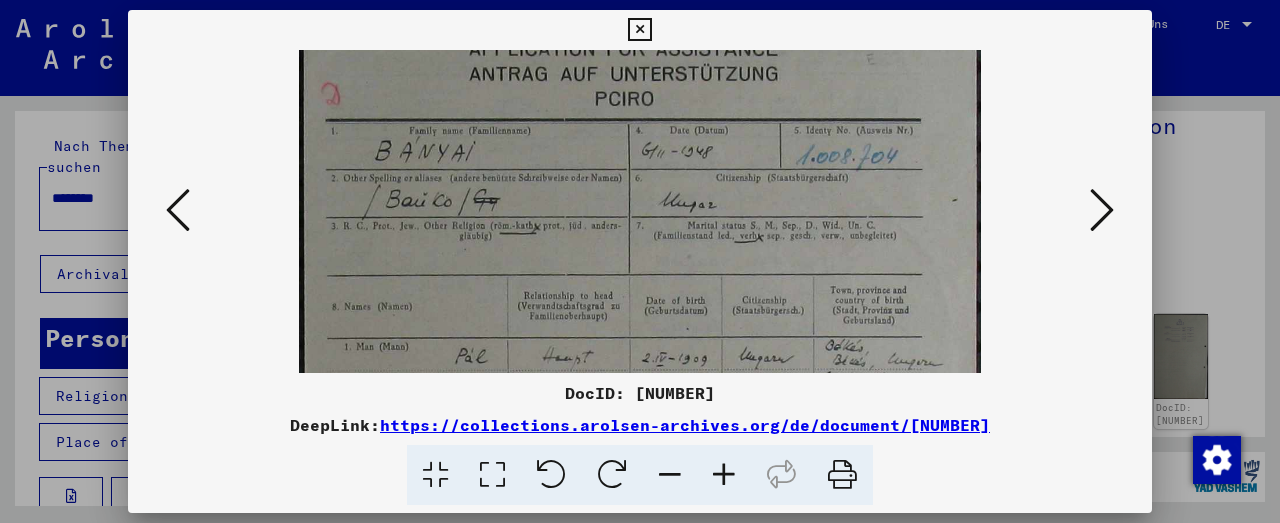 scroll, scrollTop: 97, scrollLeft: 0, axis: vertical 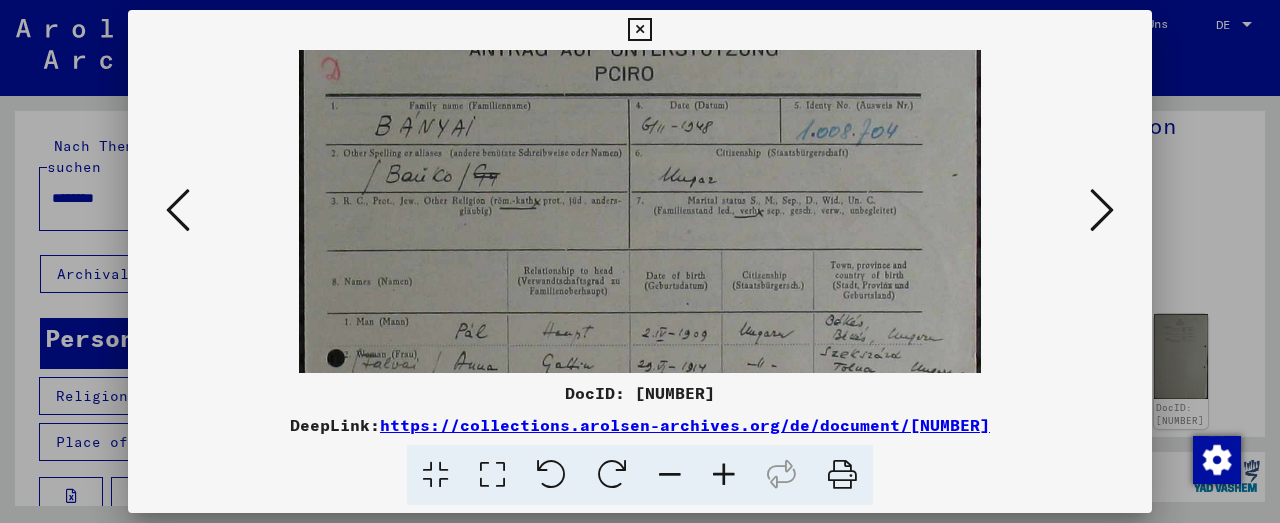 drag, startPoint x: 738, startPoint y: 306, endPoint x: 734, endPoint y: 206, distance: 100.07997 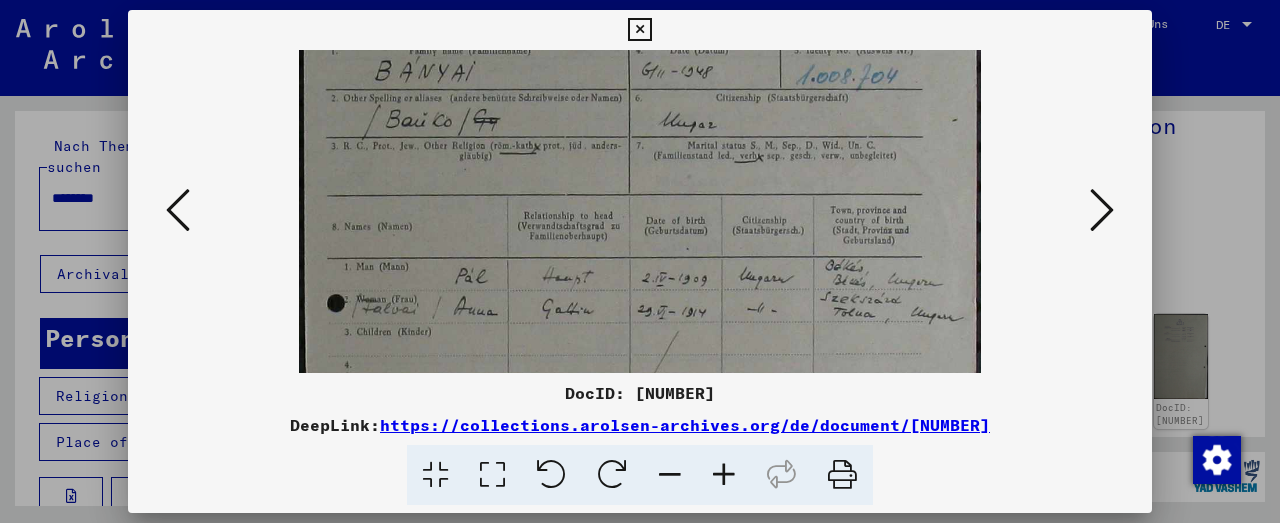 scroll, scrollTop: 153, scrollLeft: 0, axis: vertical 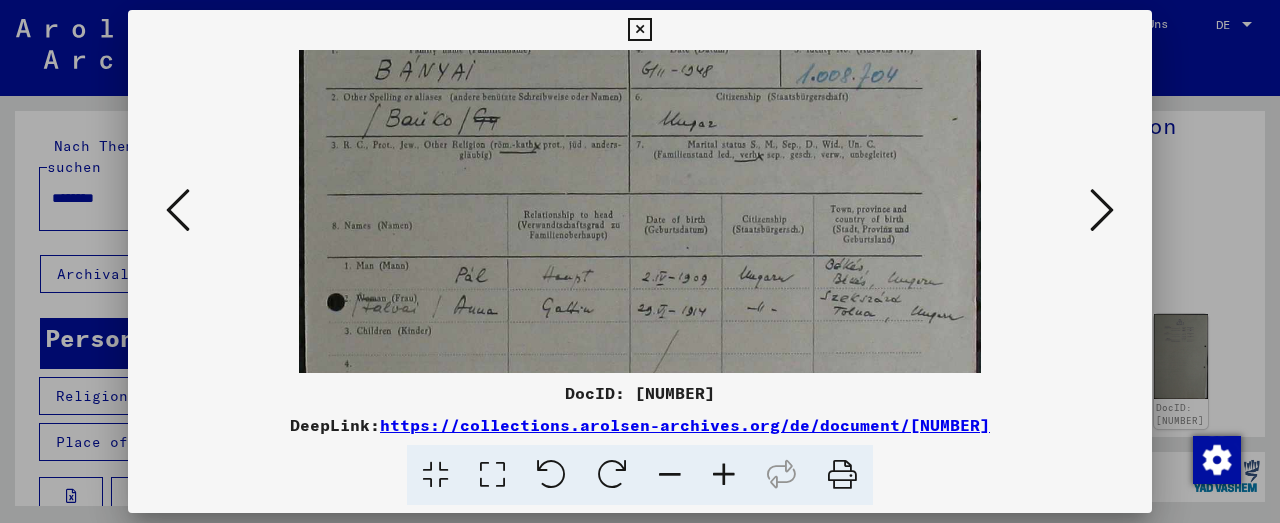 drag, startPoint x: 713, startPoint y: 284, endPoint x: 717, endPoint y: 225, distance: 59.135437 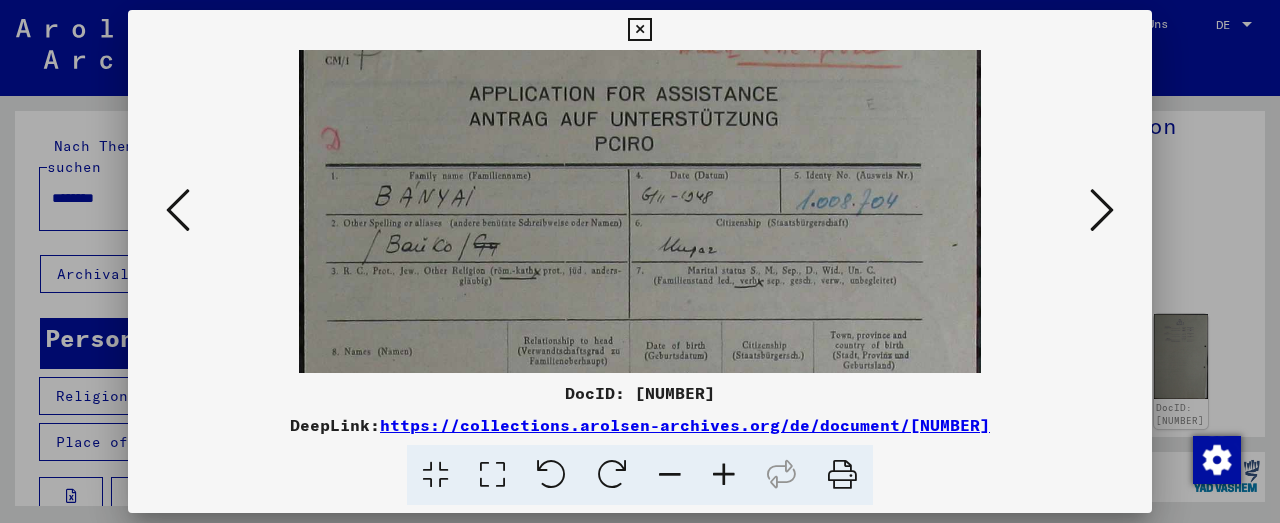 scroll, scrollTop: 26, scrollLeft: 0, axis: vertical 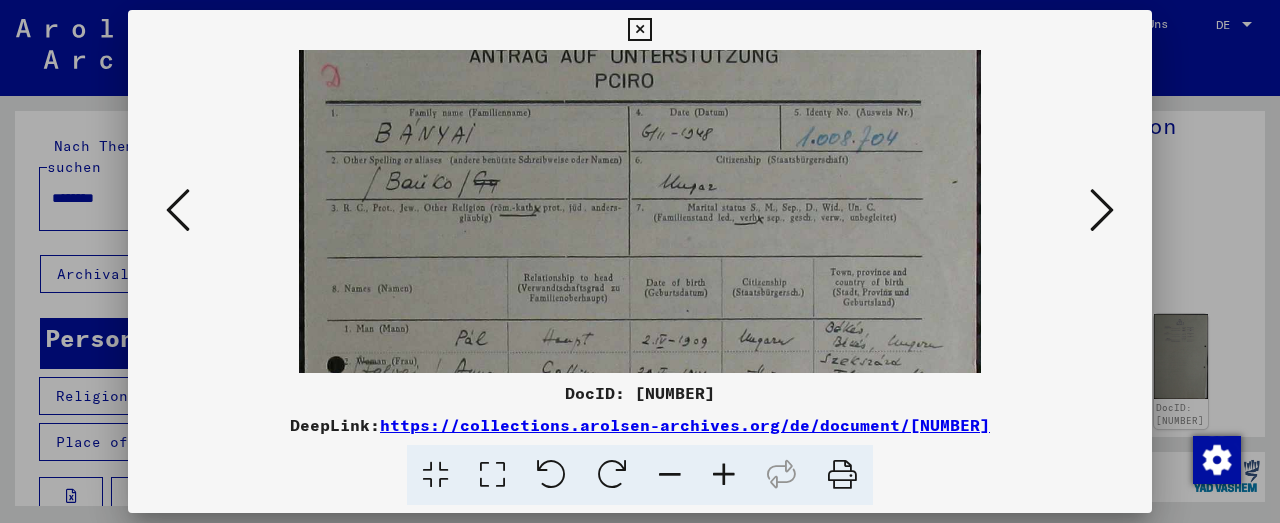 drag, startPoint x: 774, startPoint y: 164, endPoint x: 744, endPoint y: 205, distance: 50.803543 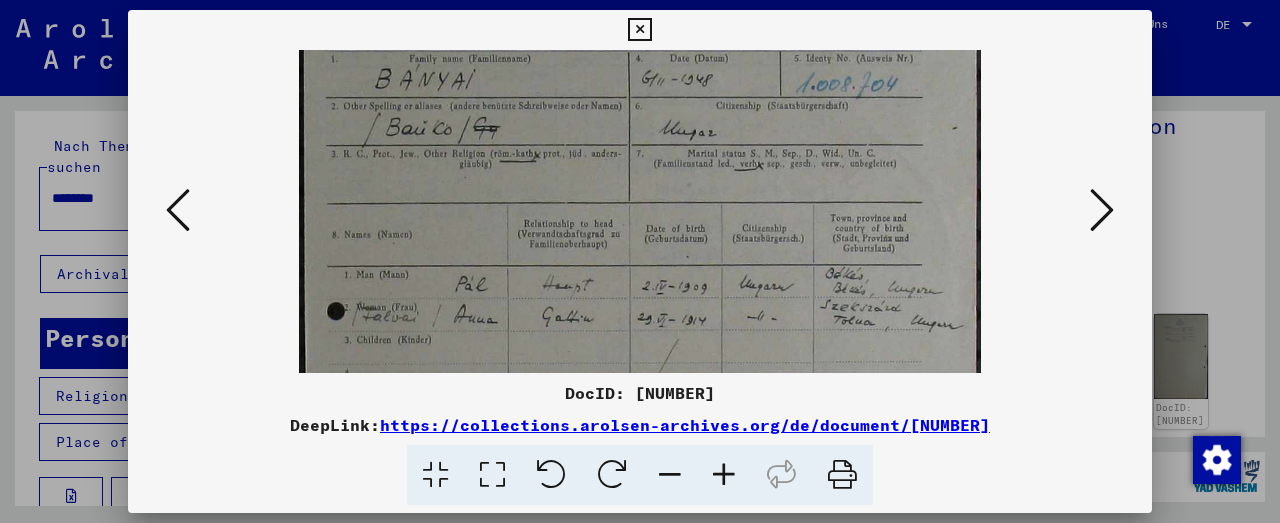 scroll, scrollTop: 172, scrollLeft: 0, axis: vertical 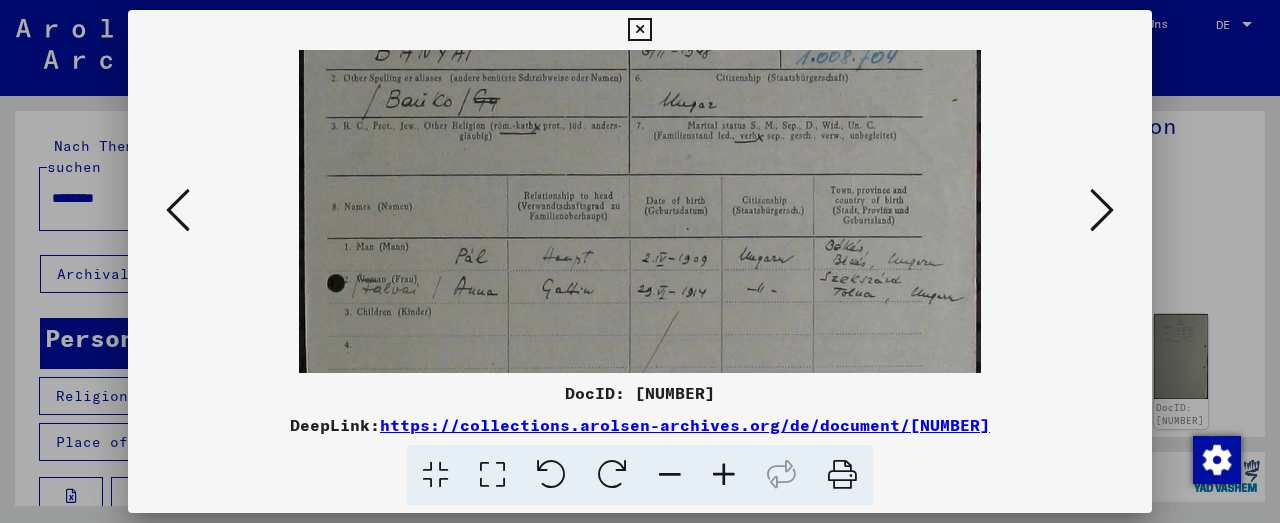 drag, startPoint x: 684, startPoint y: 295, endPoint x: 688, endPoint y: 211, distance: 84.095184 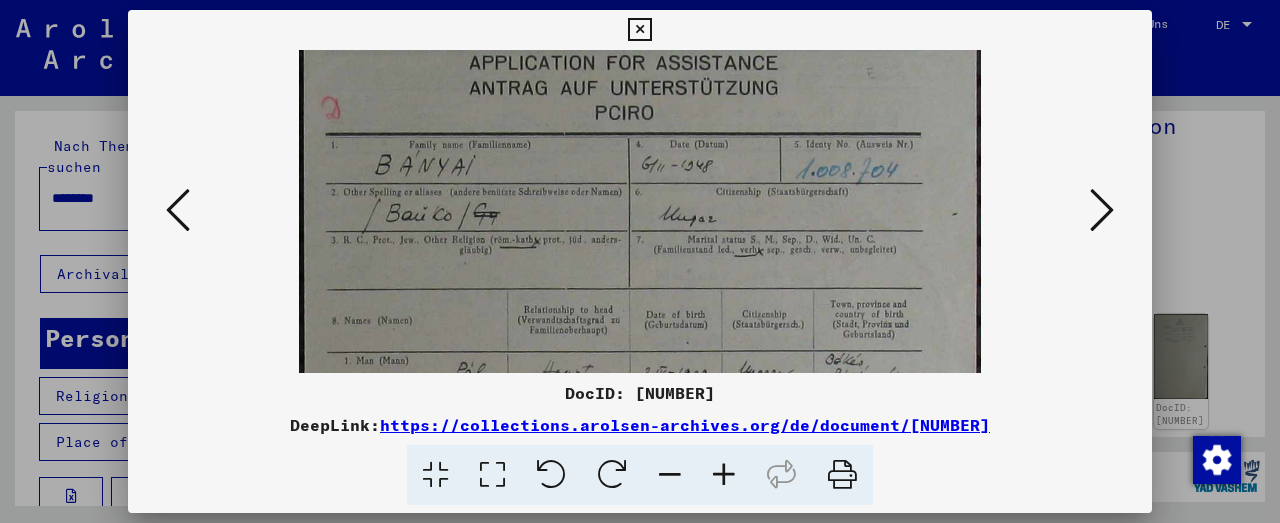 drag, startPoint x: 692, startPoint y: 216, endPoint x: 669, endPoint y: 284, distance: 71.7844 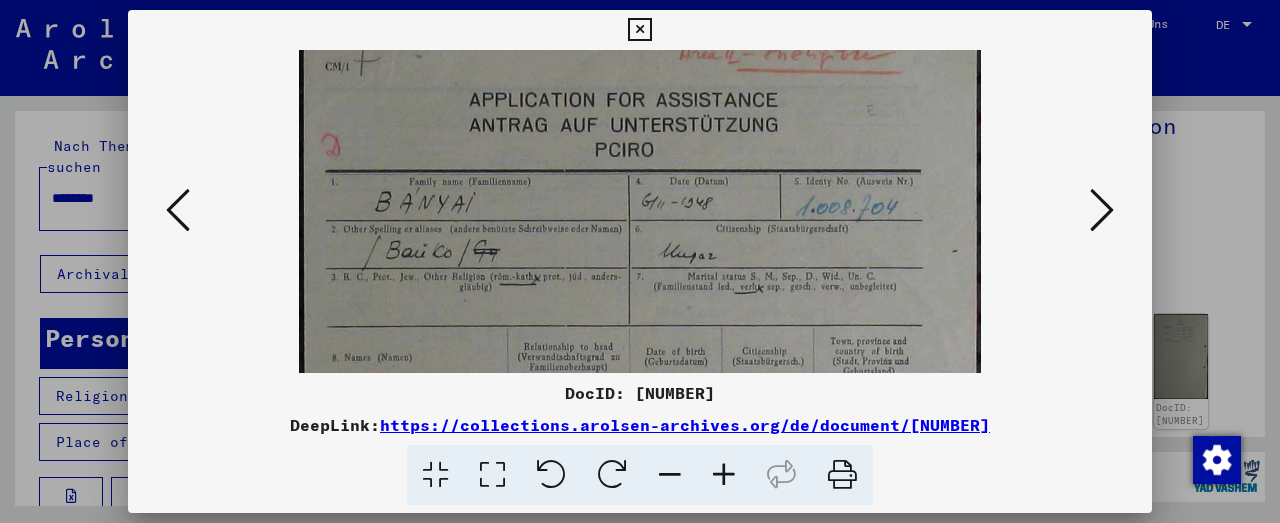 drag, startPoint x: 668, startPoint y: 263, endPoint x: 658, endPoint y: 286, distance: 25.079872 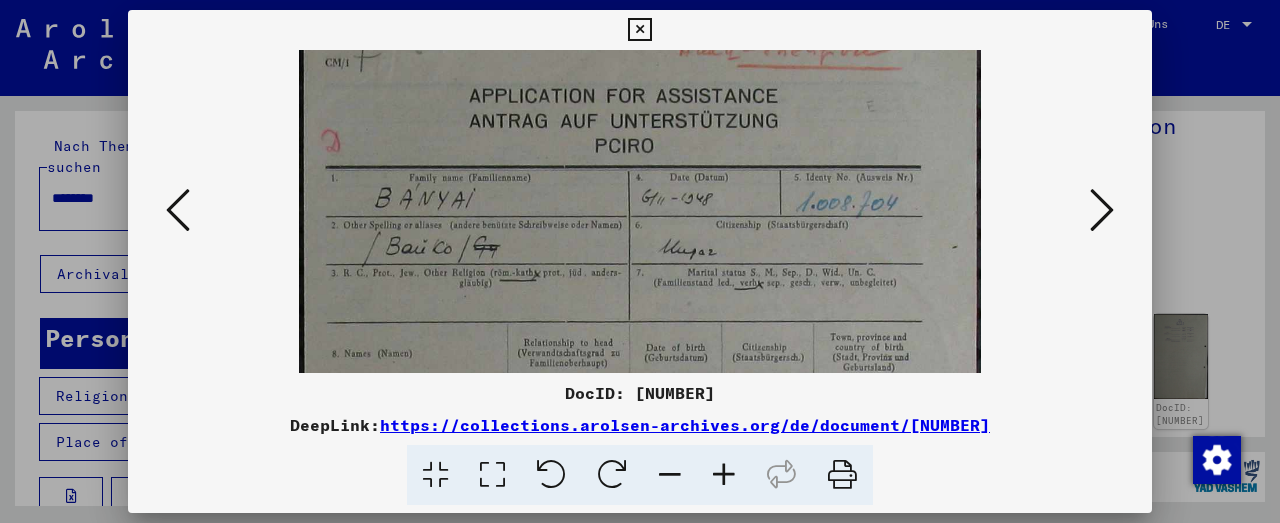 scroll, scrollTop: 0, scrollLeft: 0, axis: both 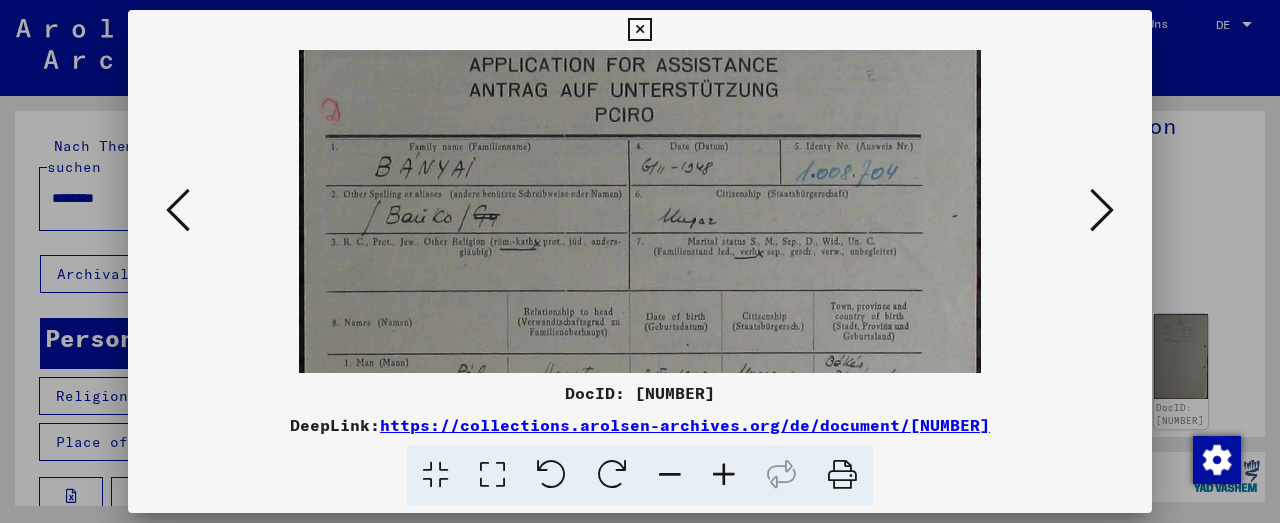 drag, startPoint x: 658, startPoint y: 254, endPoint x: 666, endPoint y: 263, distance: 12.0415945 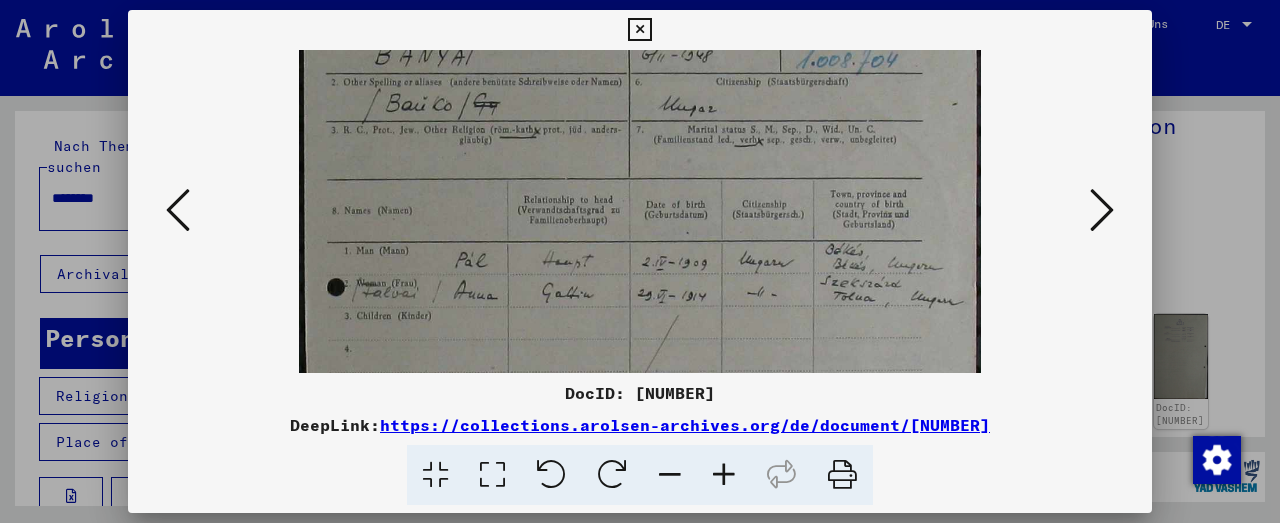 drag, startPoint x: 669, startPoint y: 293, endPoint x: 693, endPoint y: 174, distance: 121.39605 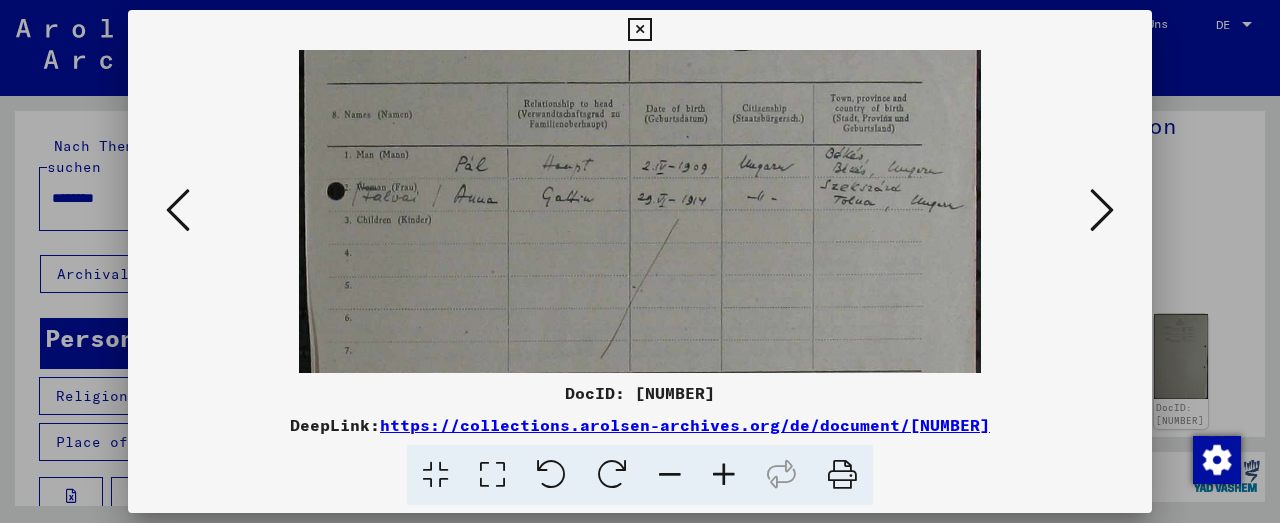 drag, startPoint x: 745, startPoint y: 309, endPoint x: 736, endPoint y: 211, distance: 98.4124 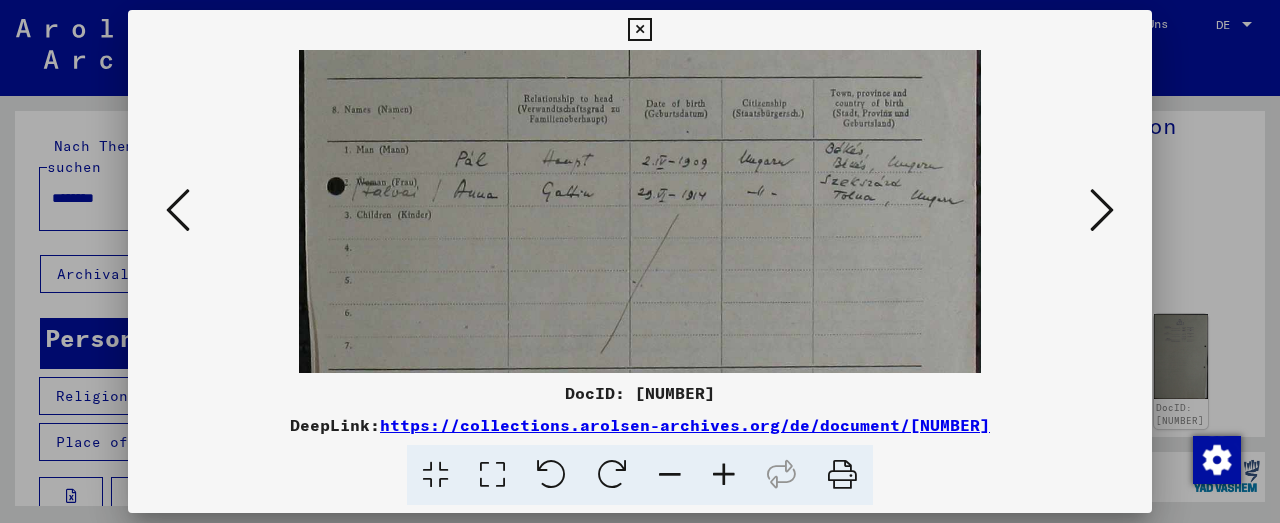scroll, scrollTop: 364, scrollLeft: 0, axis: vertical 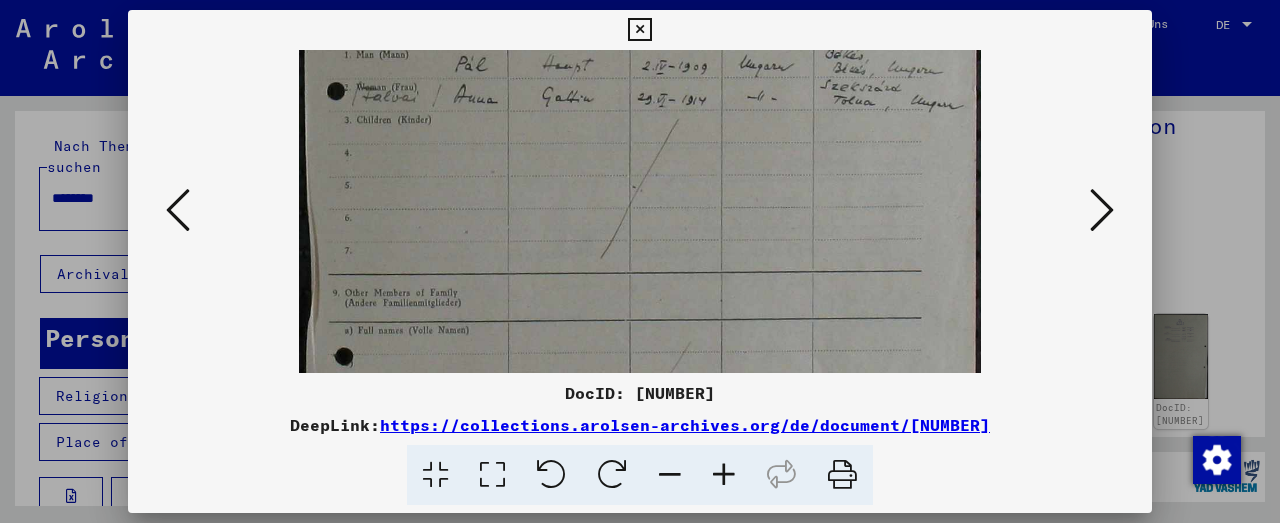 drag, startPoint x: 722, startPoint y: 298, endPoint x: 740, endPoint y: 205, distance: 94.72592 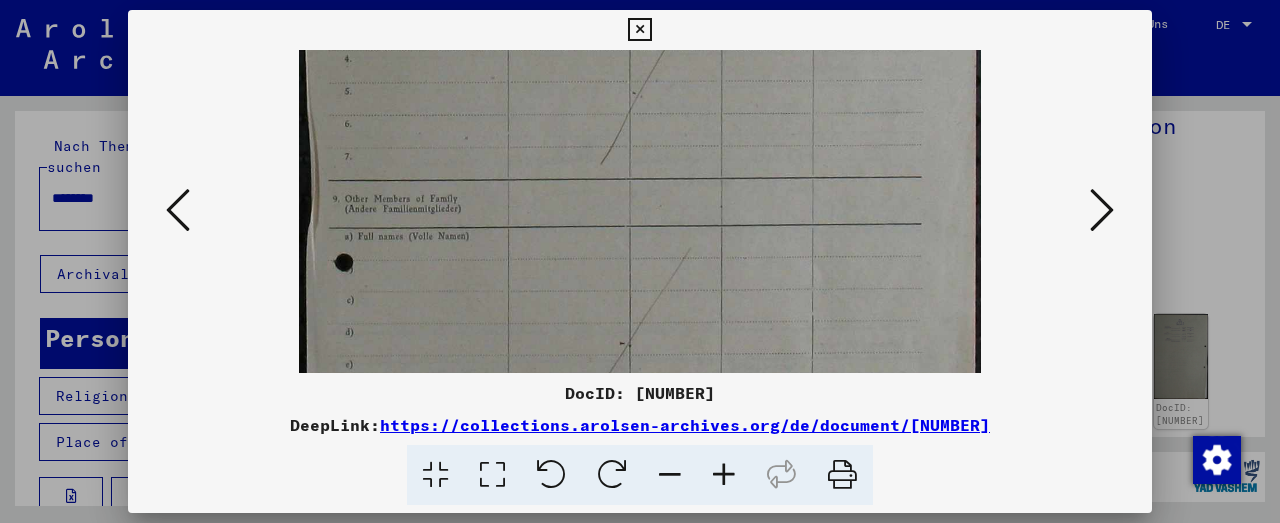 drag, startPoint x: 776, startPoint y: 253, endPoint x: 764, endPoint y: 164, distance: 89.80534 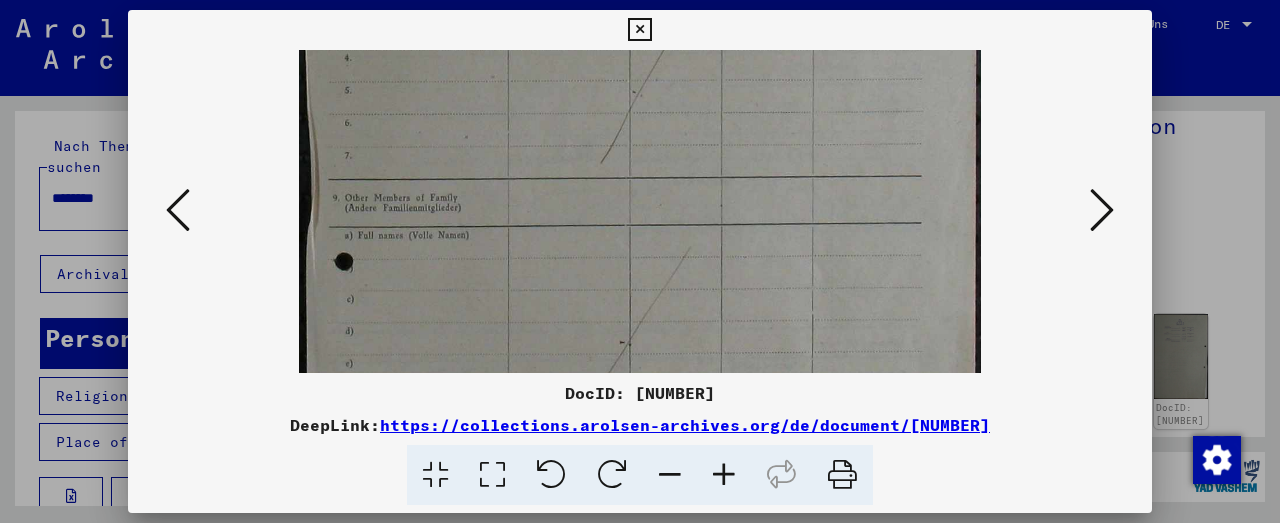 click at bounding box center (1102, 211) 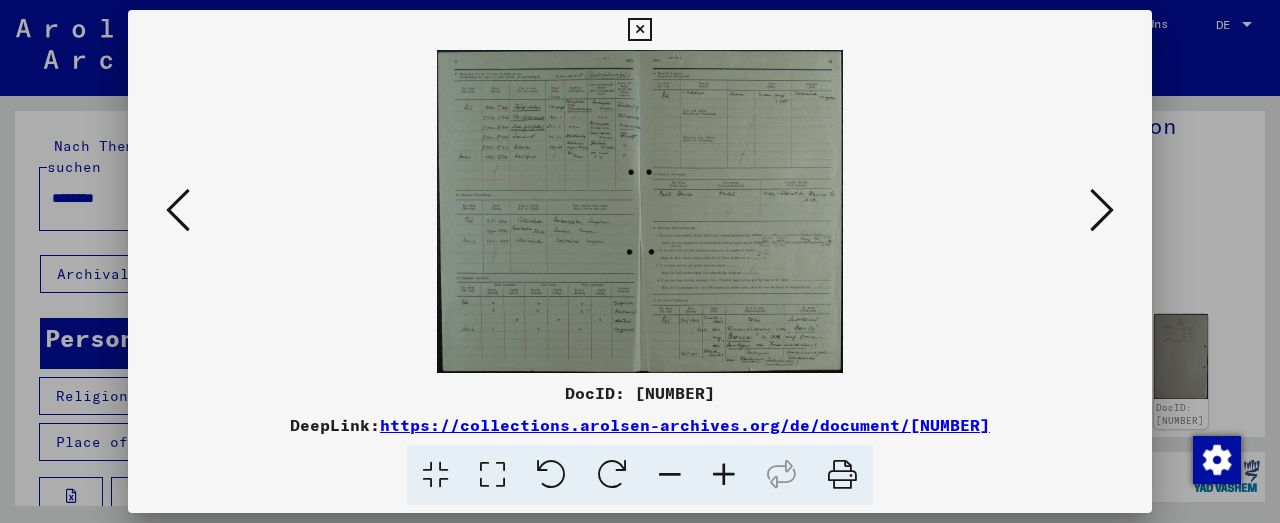 click at bounding box center [724, 475] 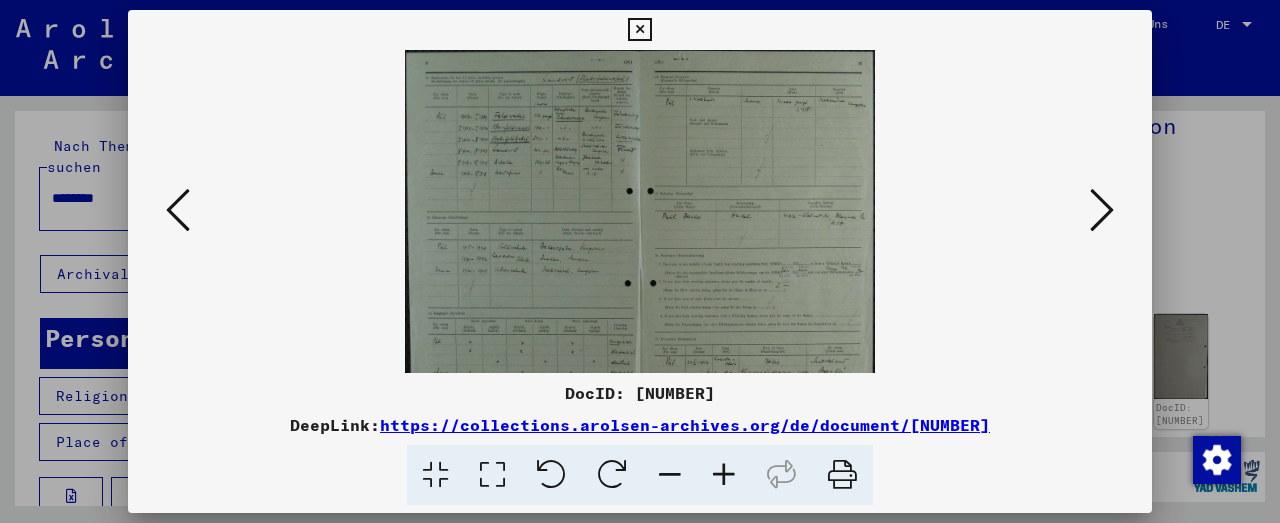 click at bounding box center (724, 475) 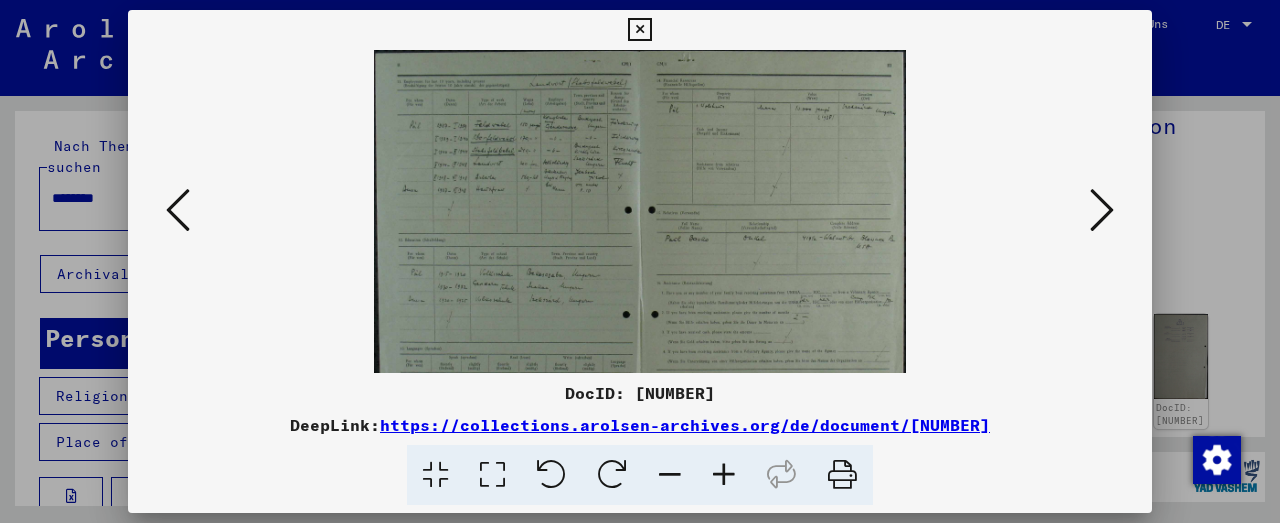 click at bounding box center (724, 475) 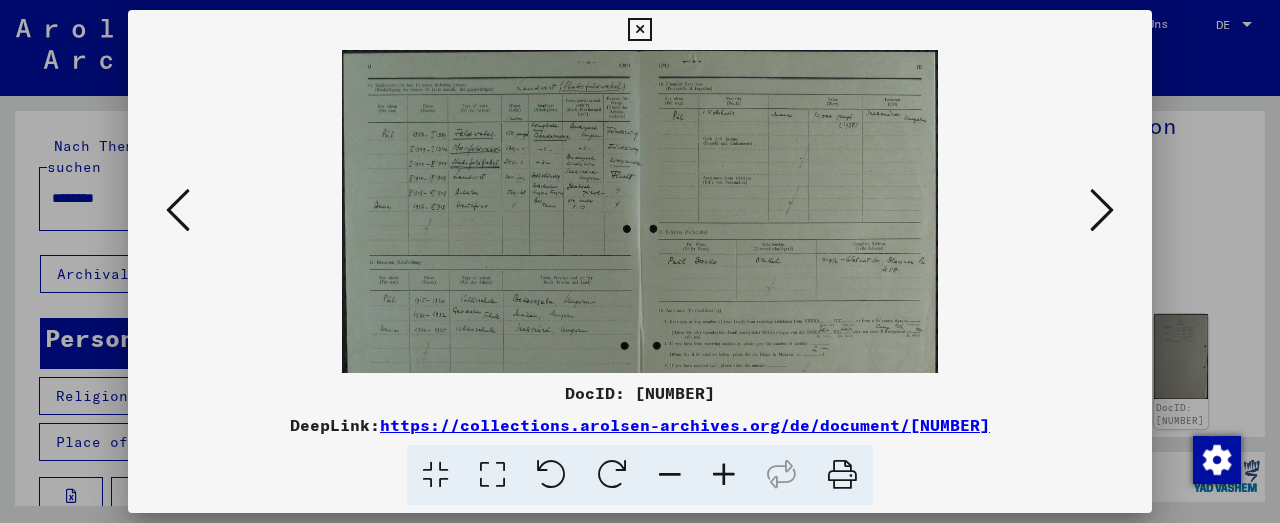 click at bounding box center (724, 475) 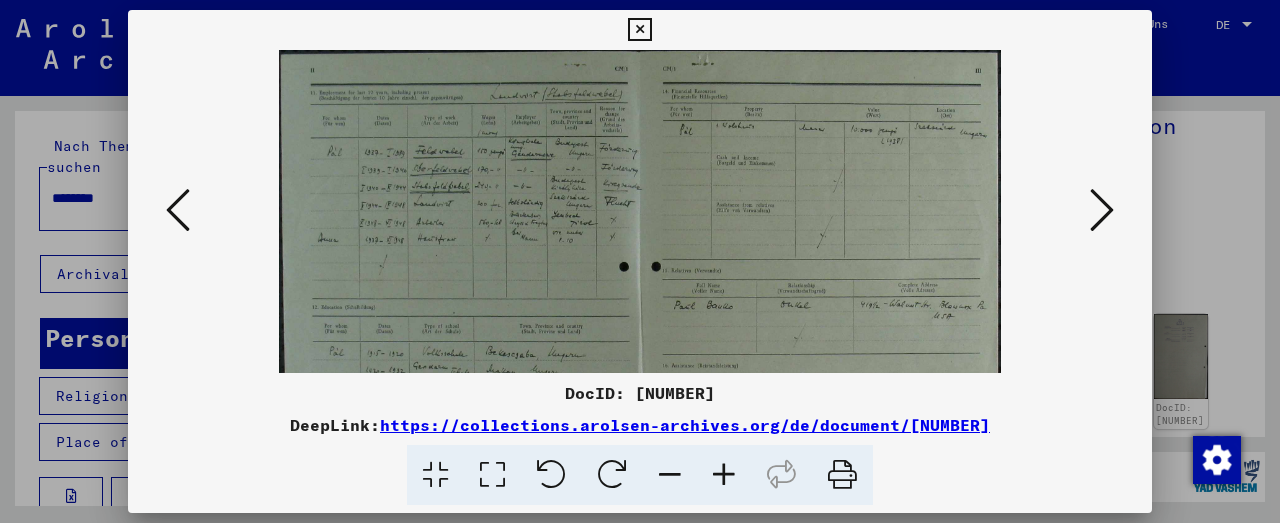 click at bounding box center [724, 475] 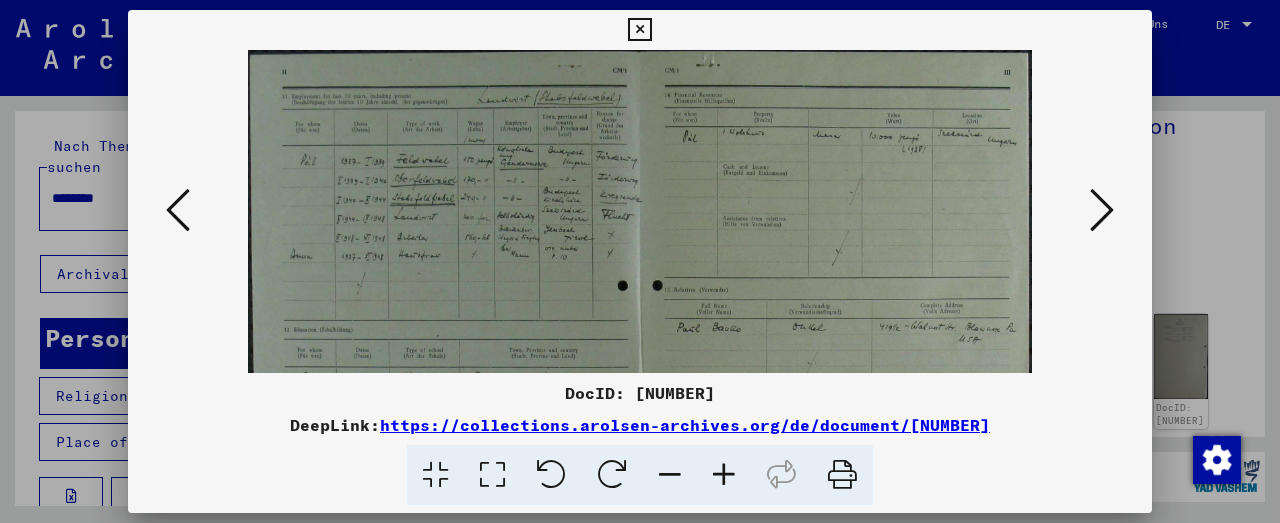 click at bounding box center (724, 475) 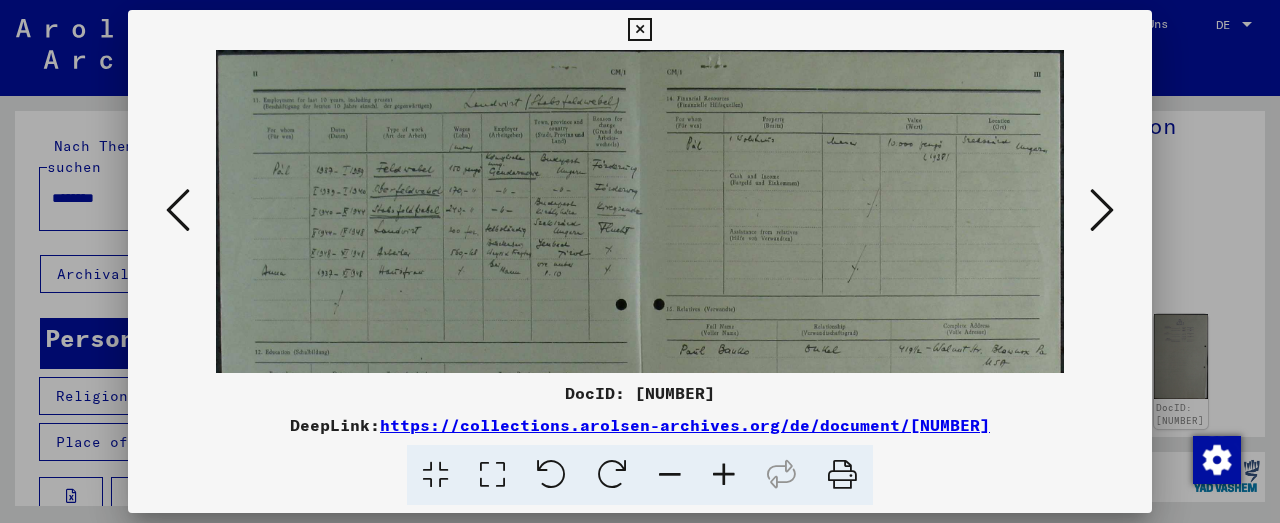 click at bounding box center [724, 475] 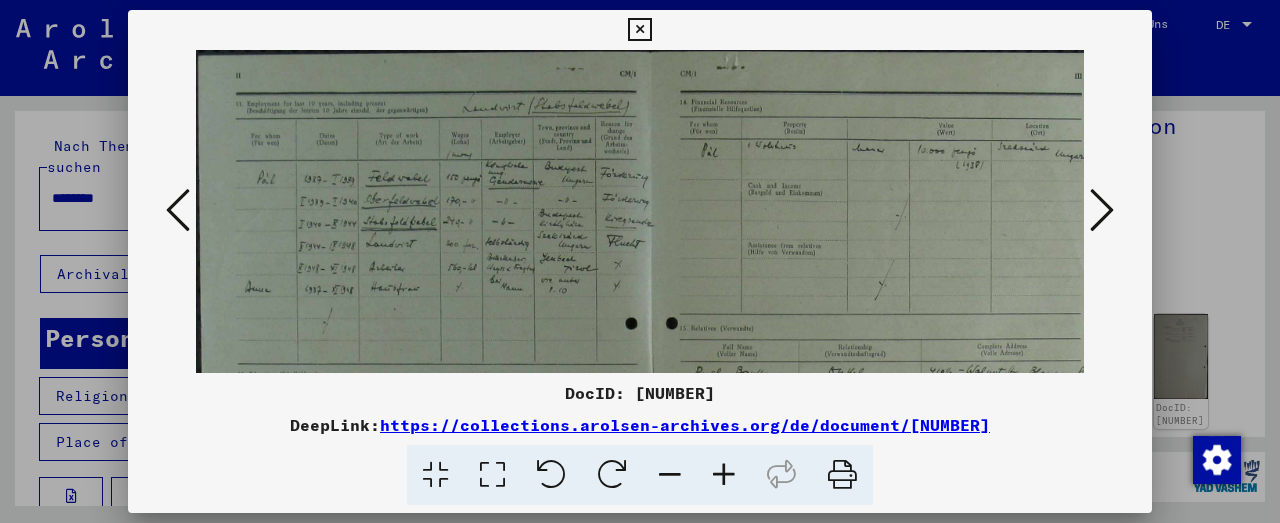 click at bounding box center [724, 475] 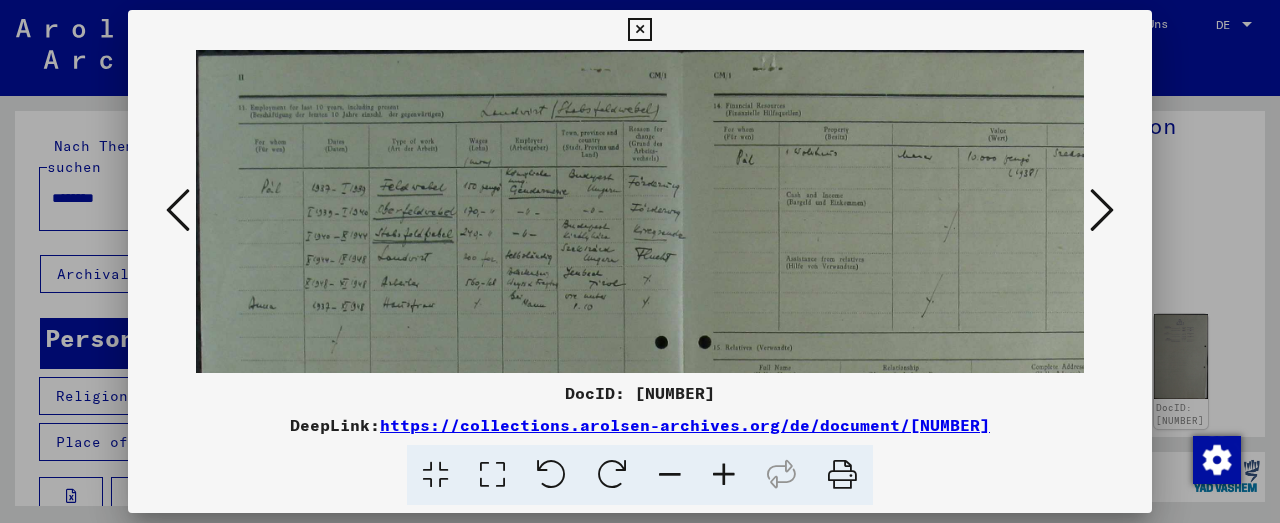 click at bounding box center [724, 475] 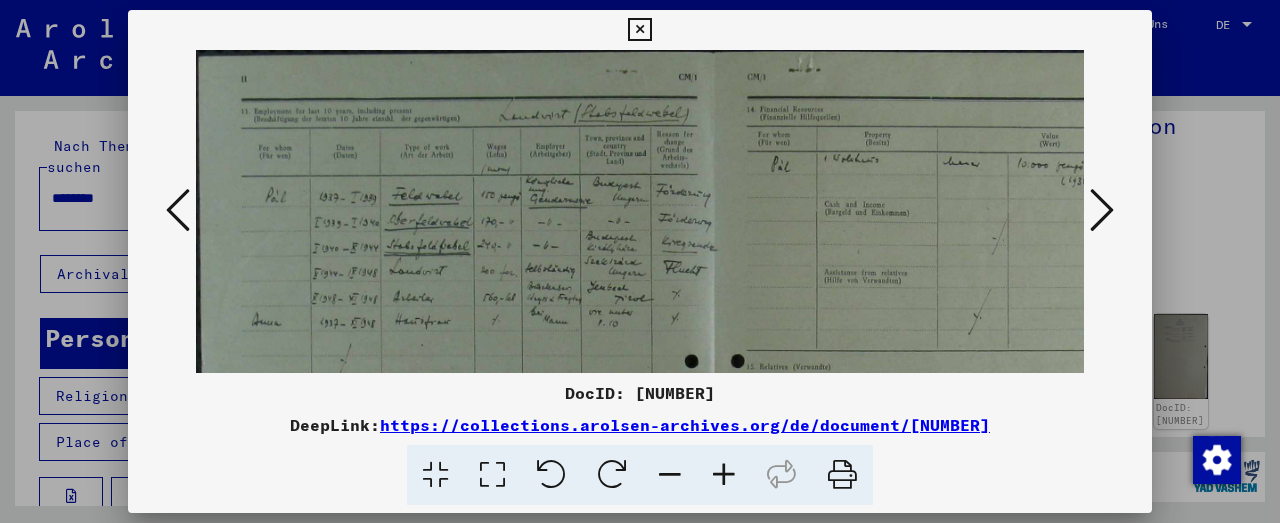 click at bounding box center [724, 475] 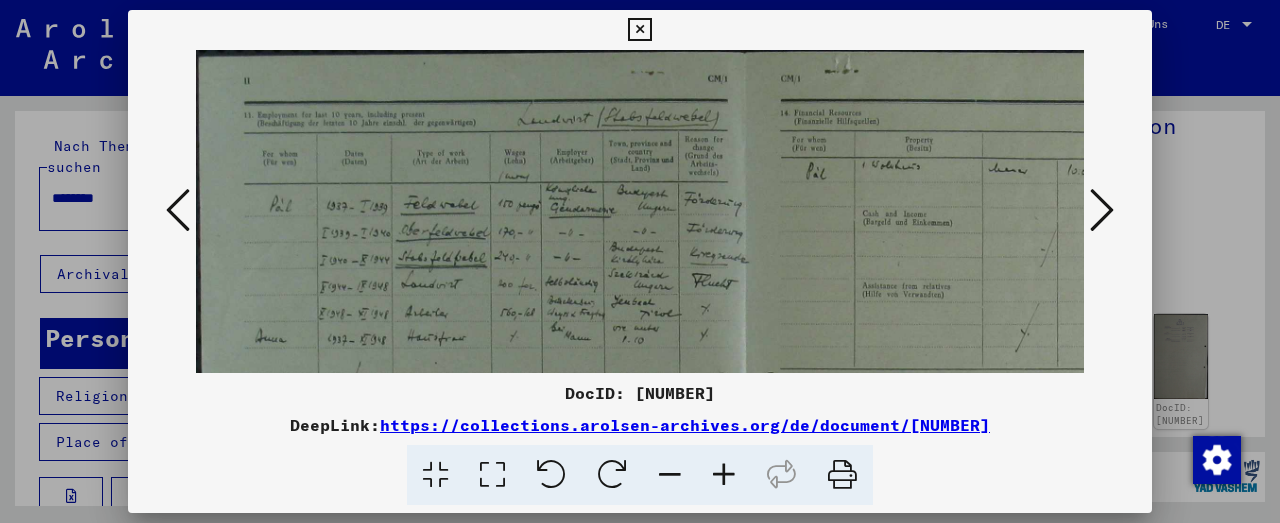 click at bounding box center (724, 475) 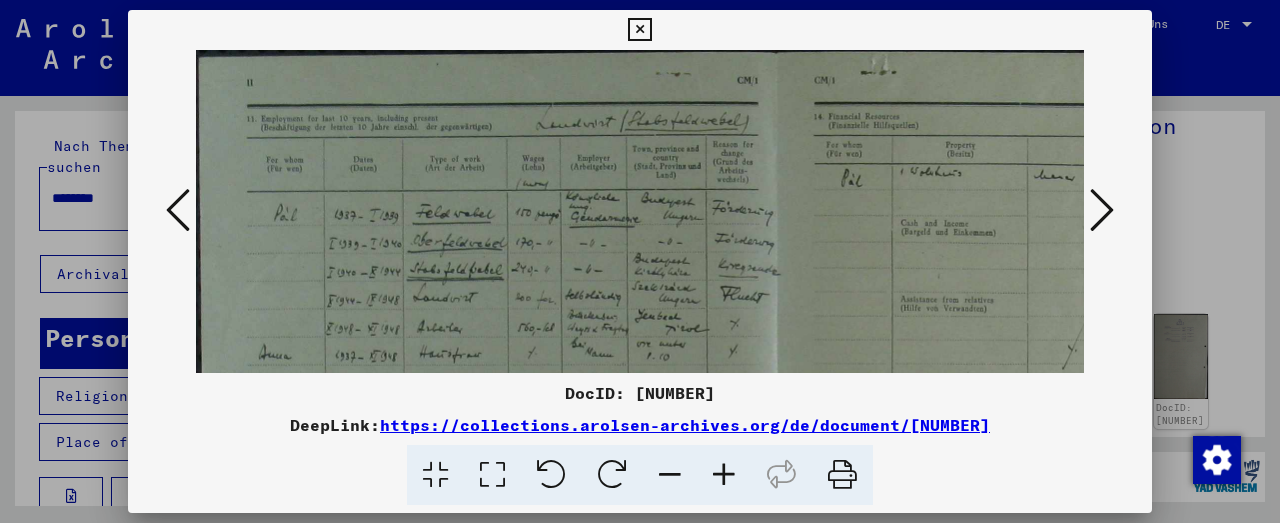 click at bounding box center (724, 475) 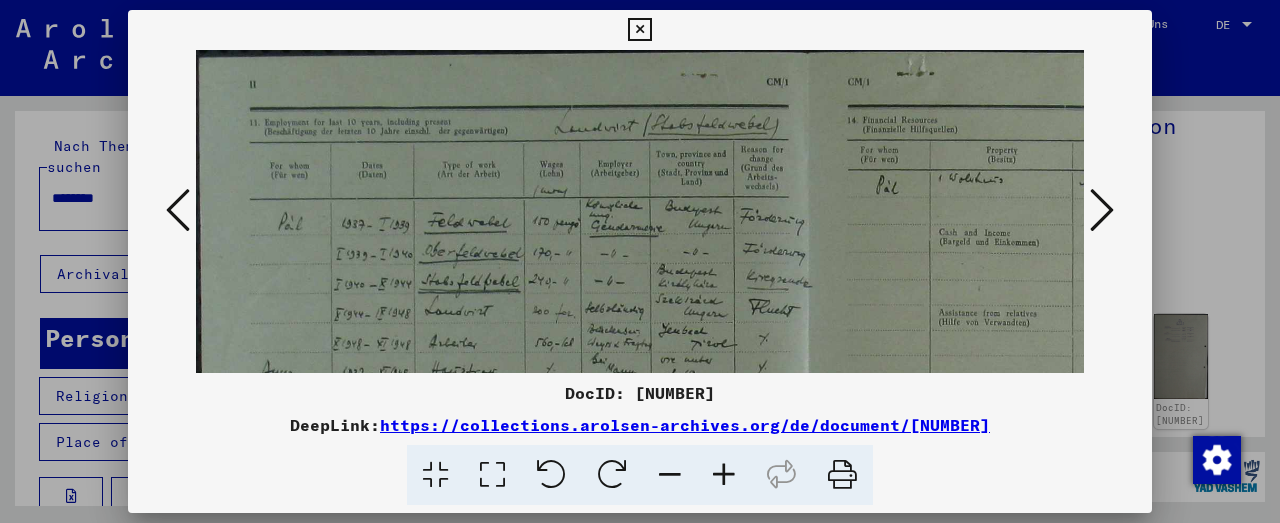 click at bounding box center (724, 475) 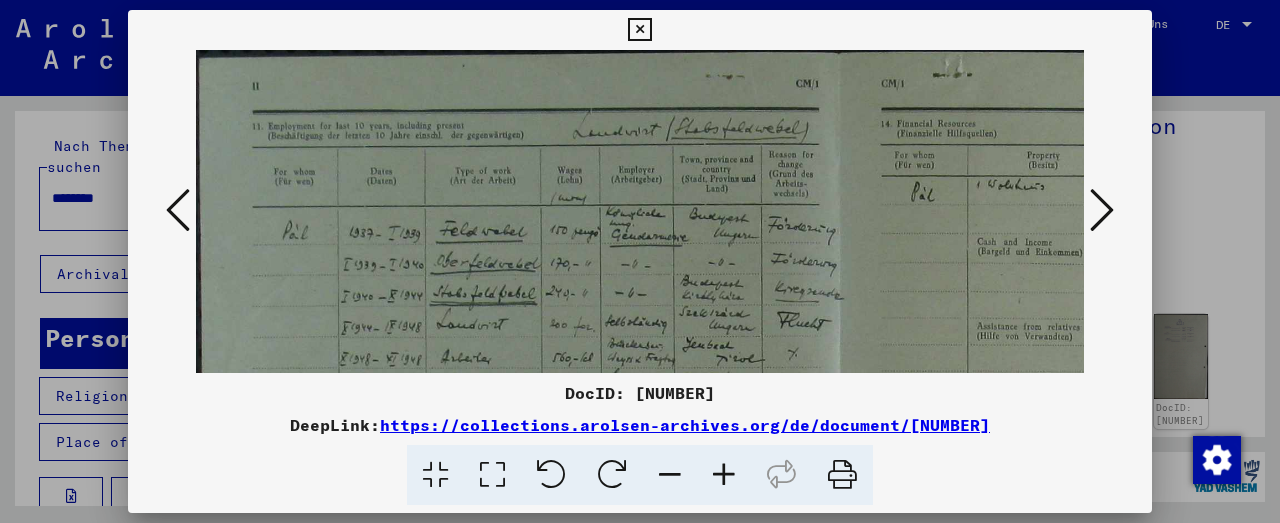 click at bounding box center (724, 475) 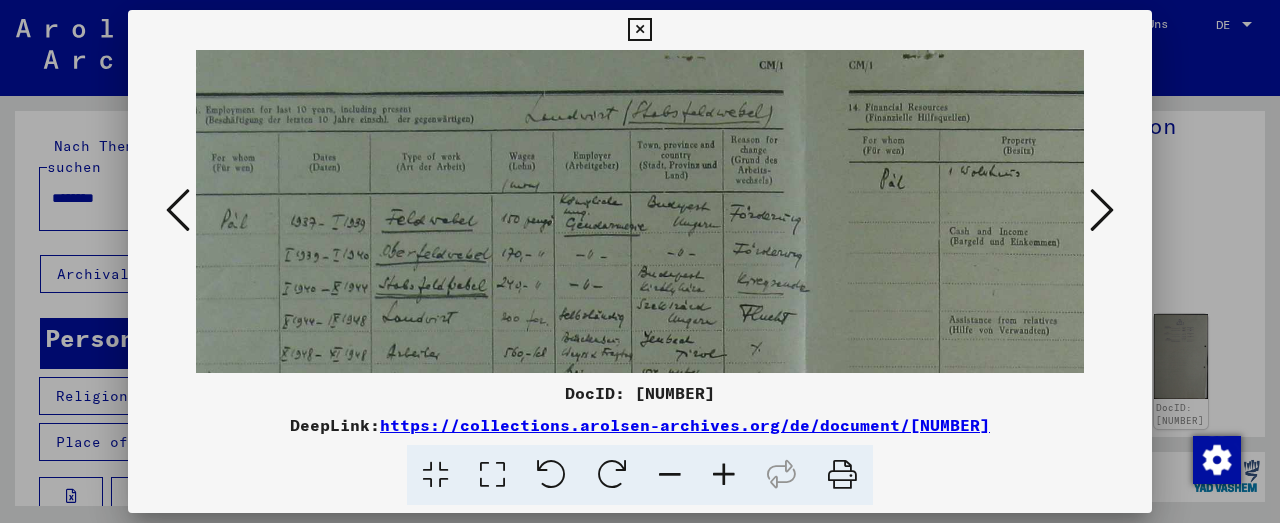 scroll, scrollTop: 2, scrollLeft: 46, axis: both 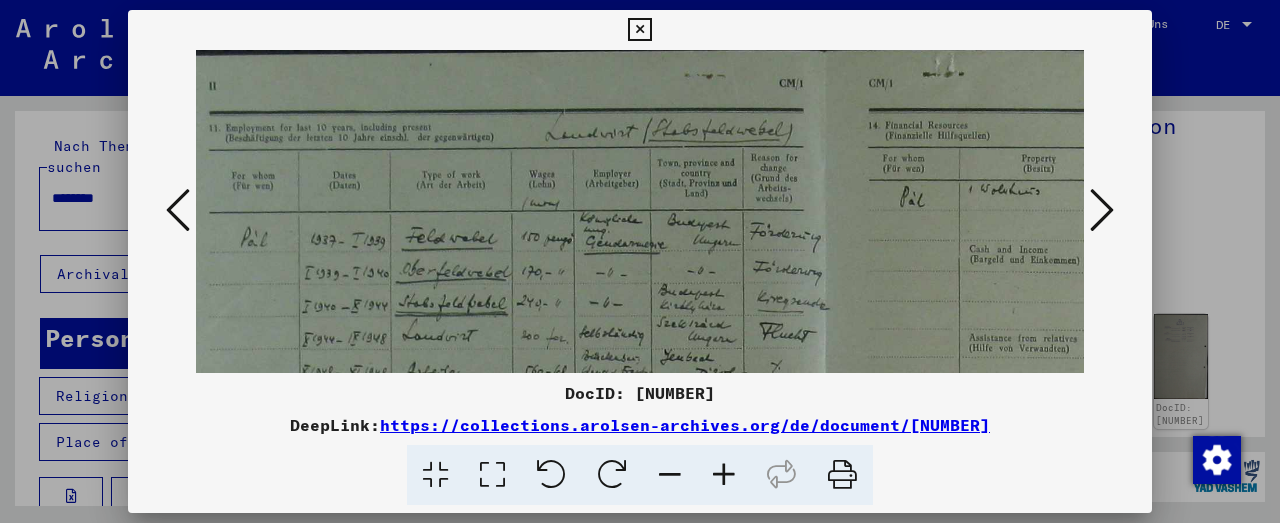 drag, startPoint x: 486, startPoint y: 308, endPoint x: 455, endPoint y: 316, distance: 32.01562 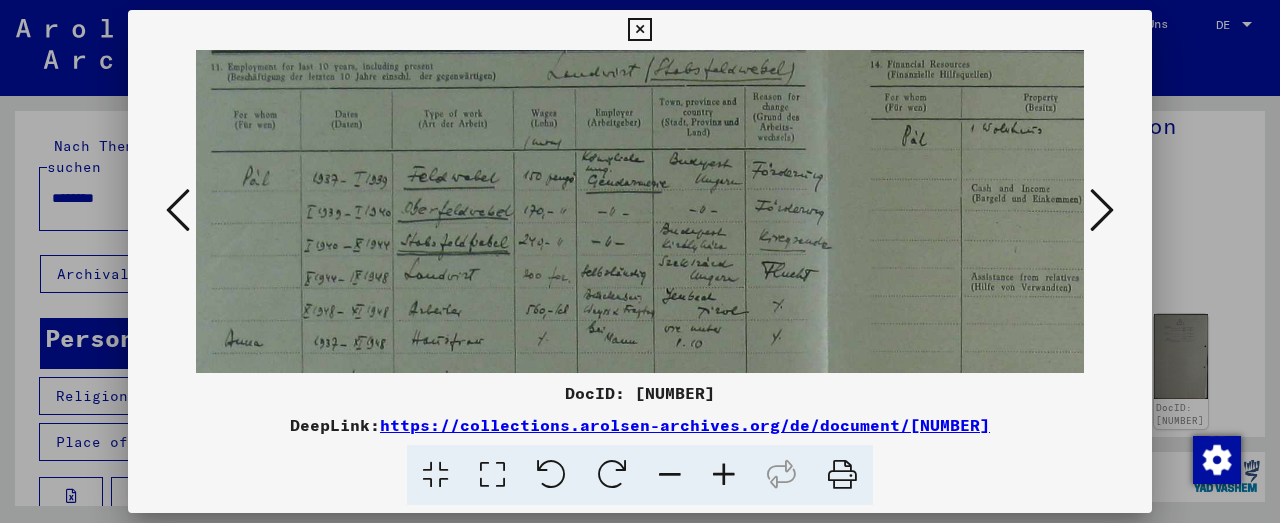 drag, startPoint x: 456, startPoint y: 316, endPoint x: 434, endPoint y: 248, distance: 71.470276 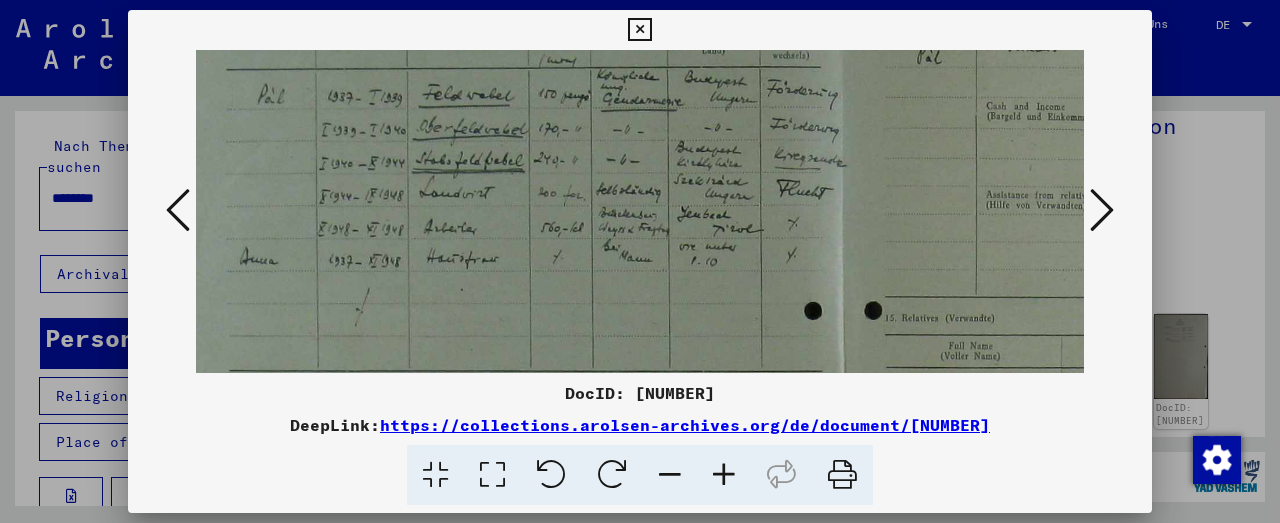 scroll, scrollTop: 151, scrollLeft: 26, axis: both 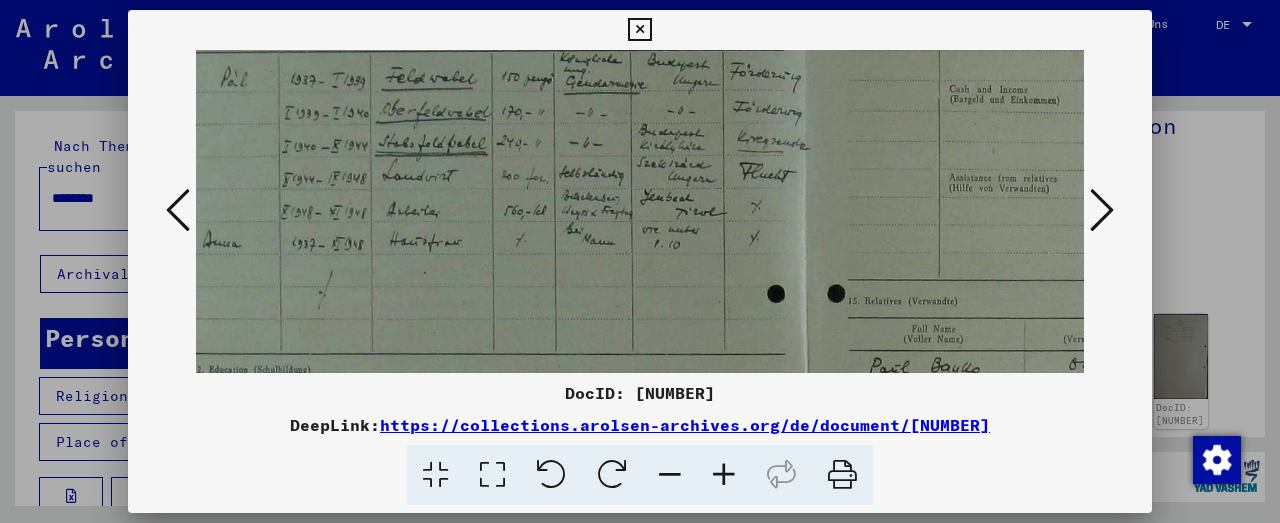 drag, startPoint x: 527, startPoint y: 302, endPoint x: 499, endPoint y: 204, distance: 101.92154 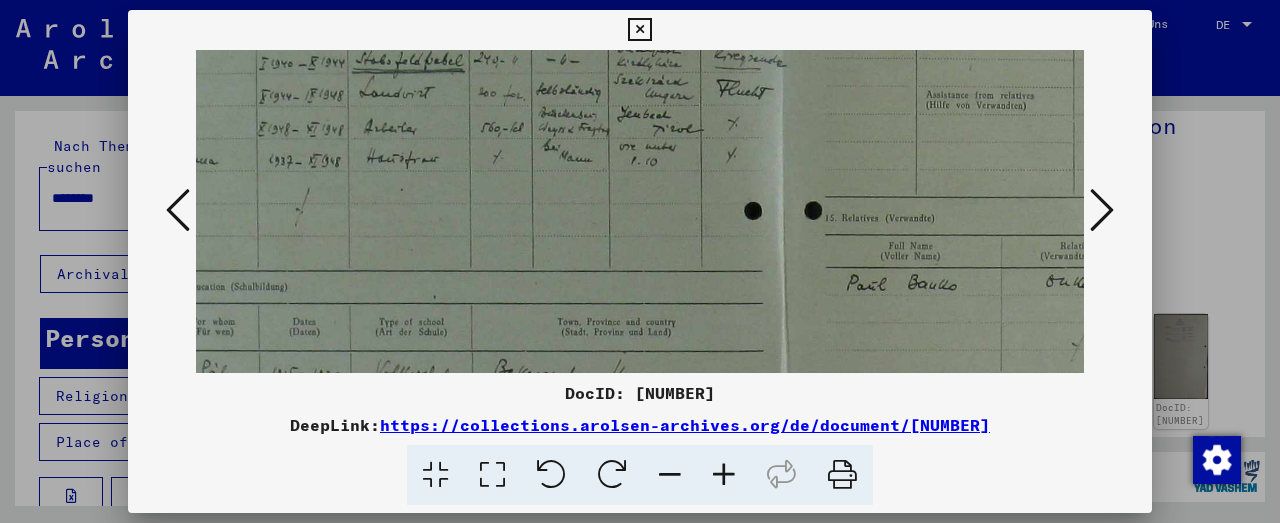 scroll, scrollTop: 264, scrollLeft: 91, axis: both 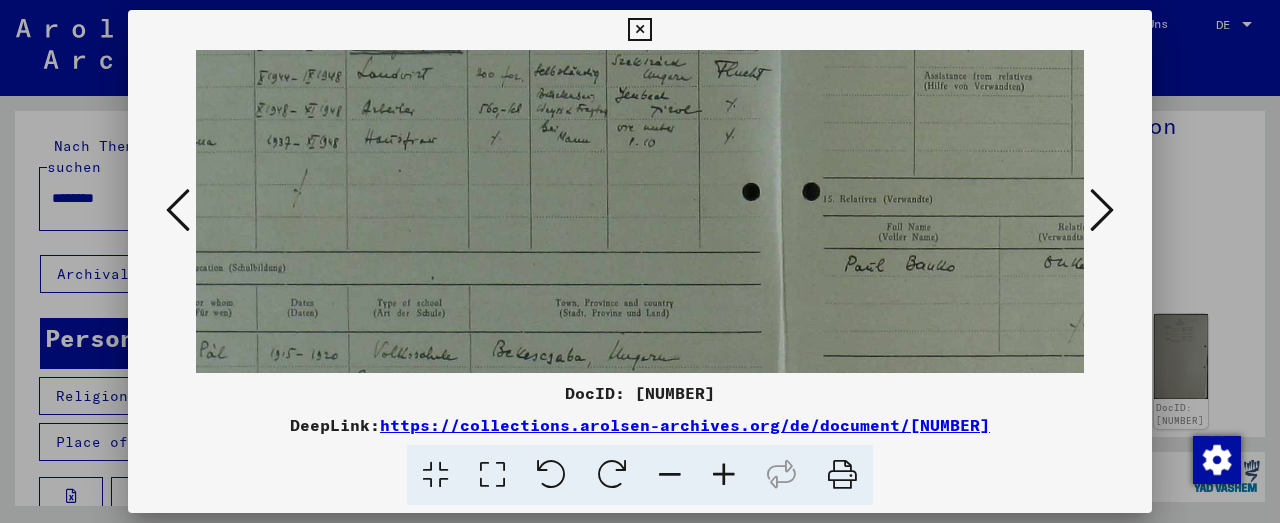 drag, startPoint x: 884, startPoint y: 304, endPoint x: 757, endPoint y: 220, distance: 152.26622 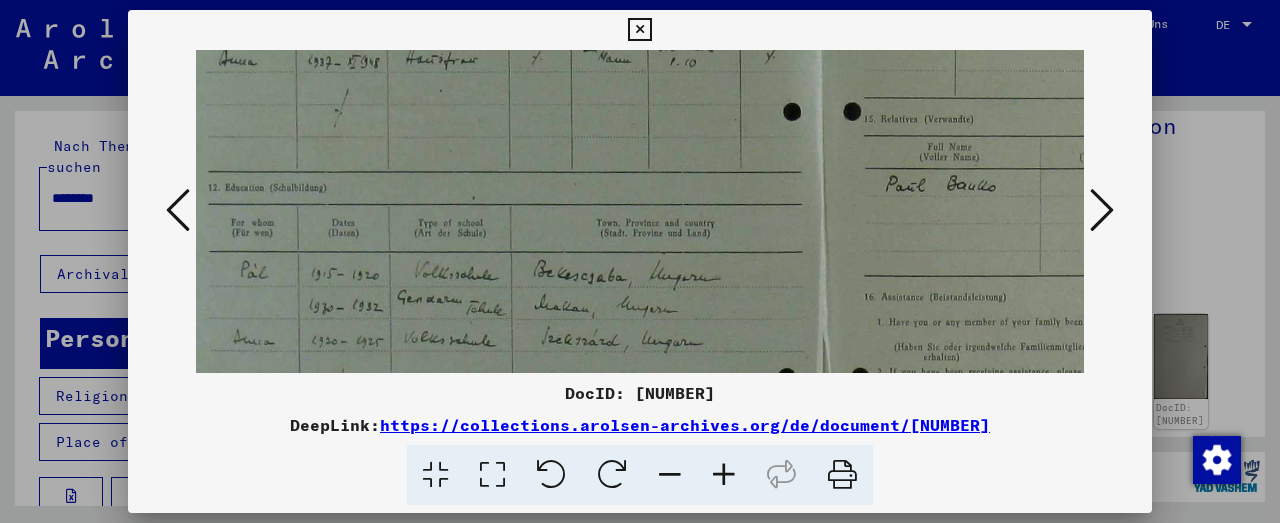 scroll, scrollTop: 354, scrollLeft: 43, axis: both 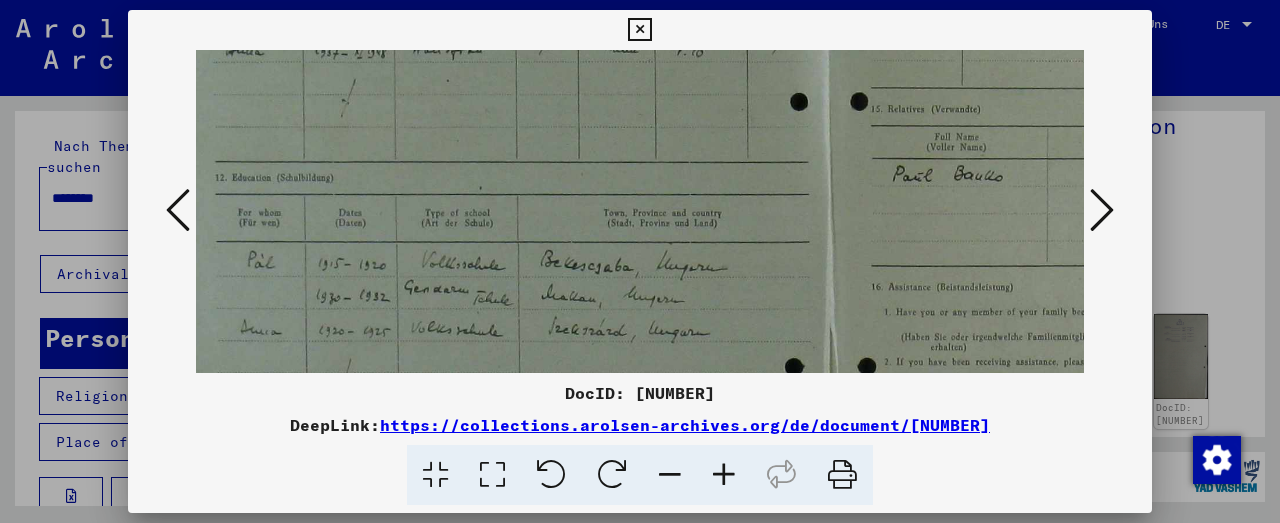drag, startPoint x: 606, startPoint y: 282, endPoint x: 652, endPoint y: 190, distance: 102.85912 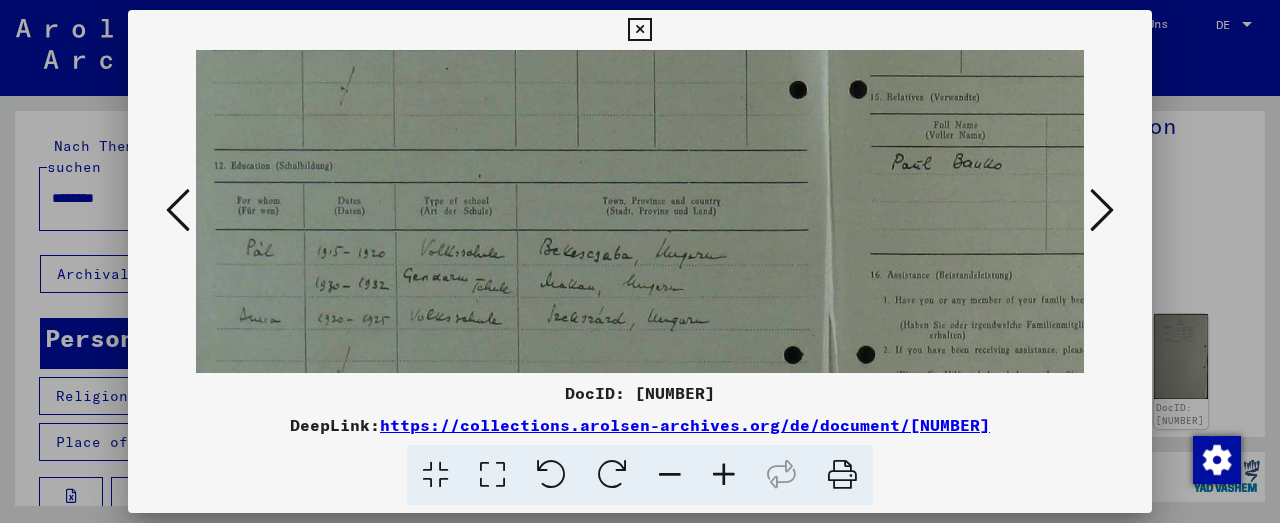 scroll, scrollTop: 370, scrollLeft: 45, axis: both 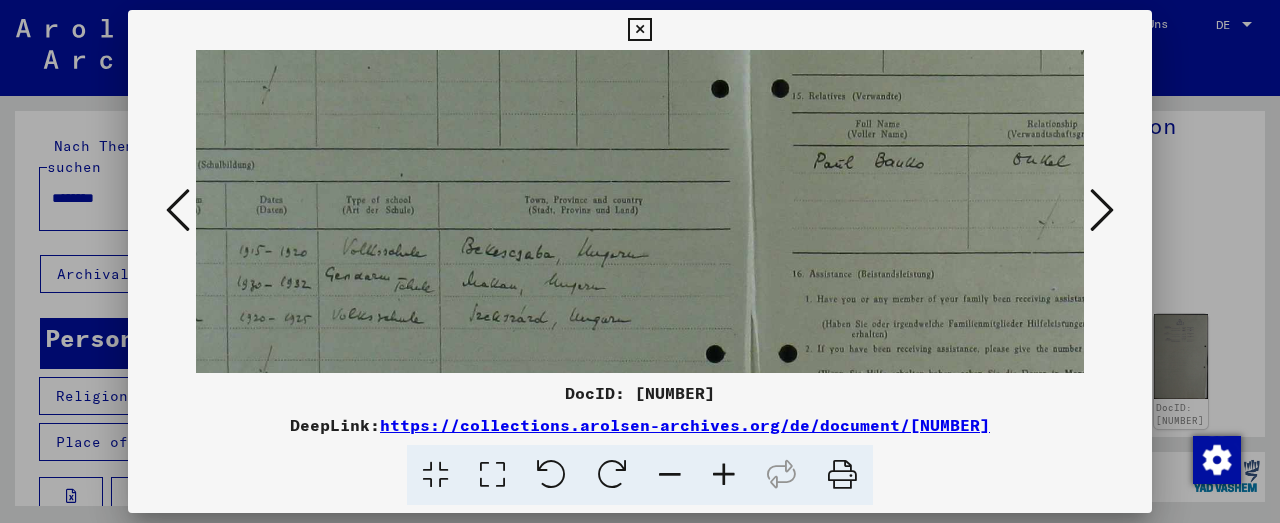 drag, startPoint x: 473, startPoint y: 338, endPoint x: 386, endPoint y: 322, distance: 88.45903 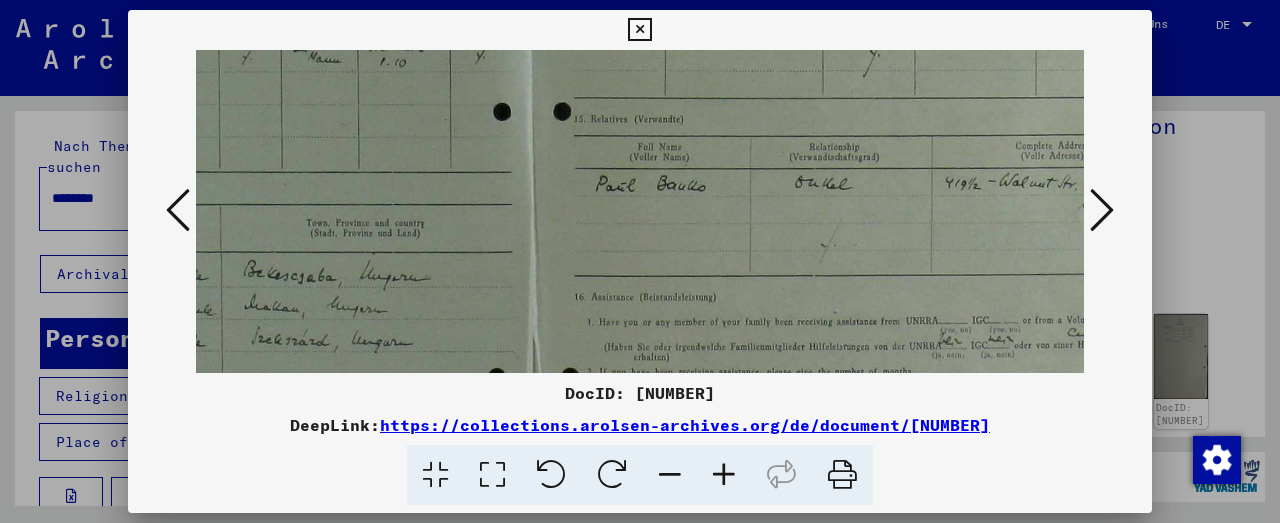 drag, startPoint x: 840, startPoint y: 236, endPoint x: 634, endPoint y: 258, distance: 207.17143 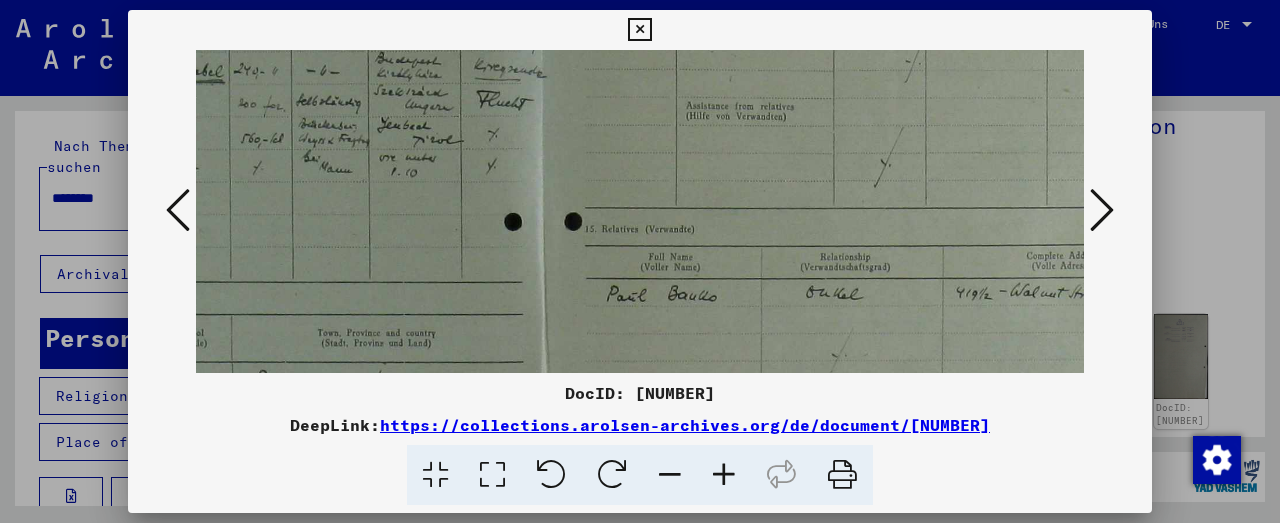 drag, startPoint x: 812, startPoint y: 217, endPoint x: 808, endPoint y: 304, distance: 87.0919 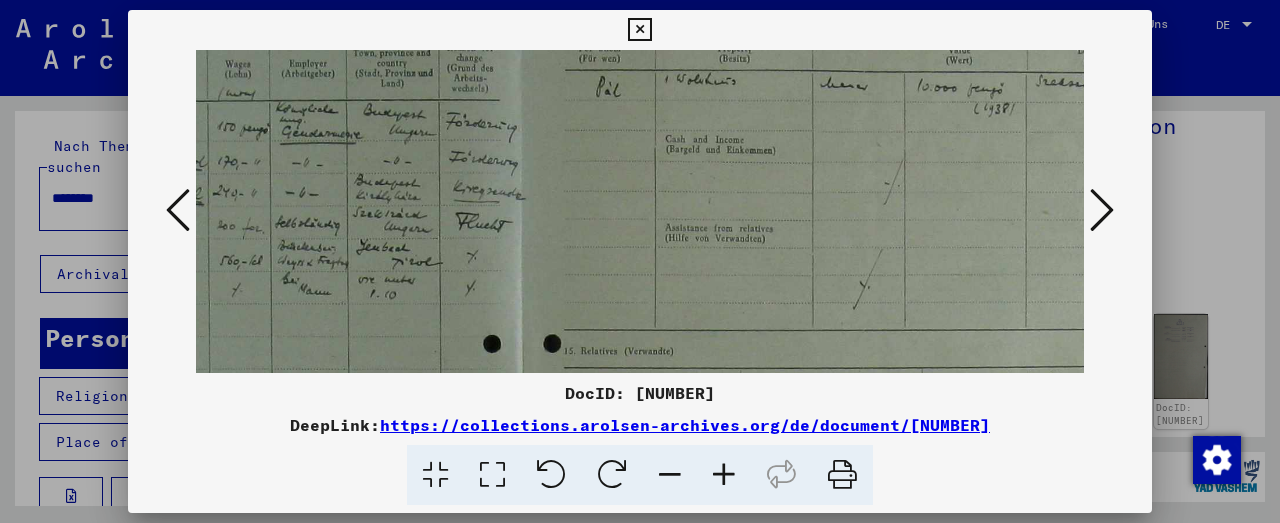 drag, startPoint x: 809, startPoint y: 211, endPoint x: 777, endPoint y: 303, distance: 97.406364 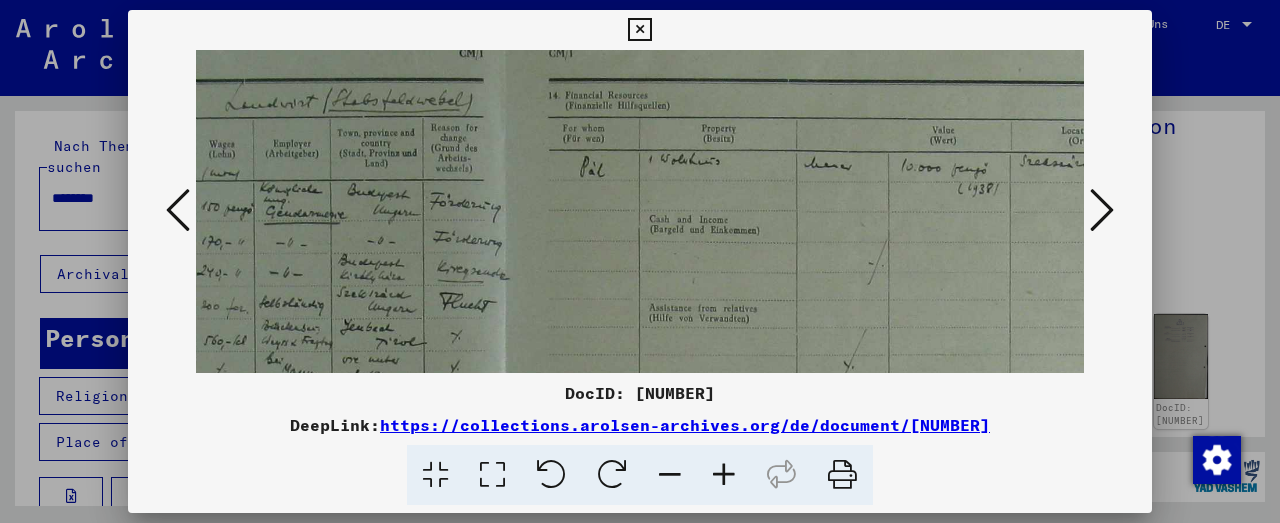 scroll, scrollTop: 30, scrollLeft: 367, axis: both 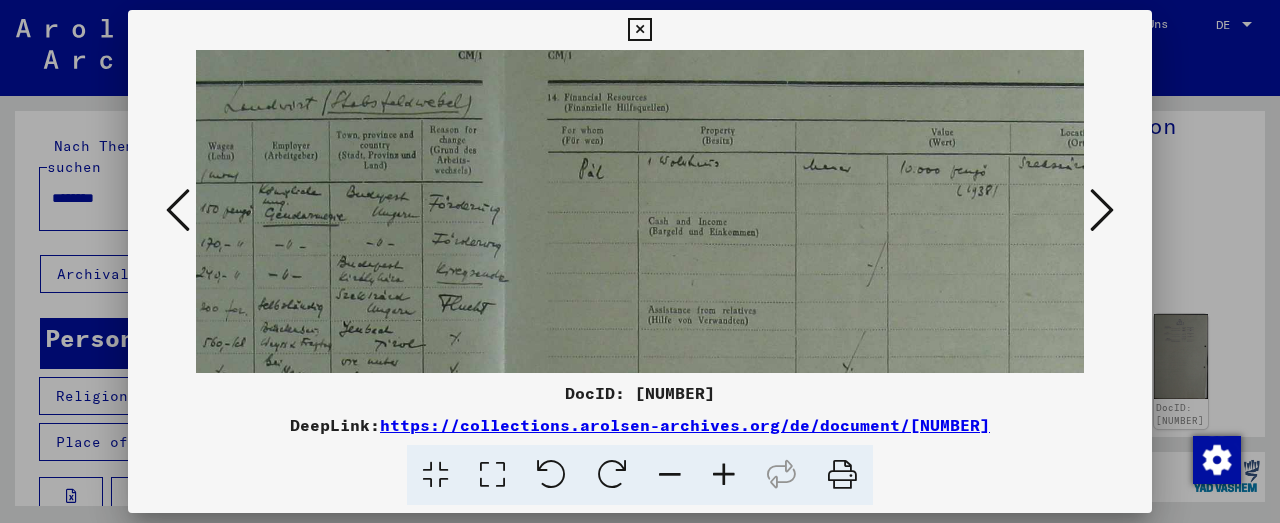 drag, startPoint x: 759, startPoint y: 236, endPoint x: 742, endPoint y: 318, distance: 83.74366 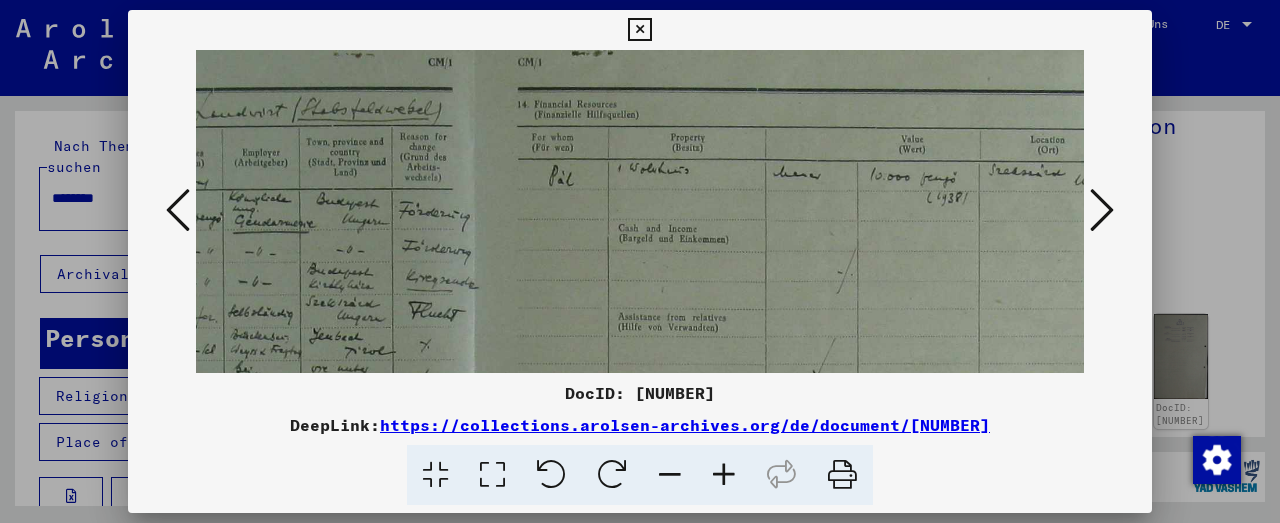 scroll, scrollTop: 41, scrollLeft: 314, axis: both 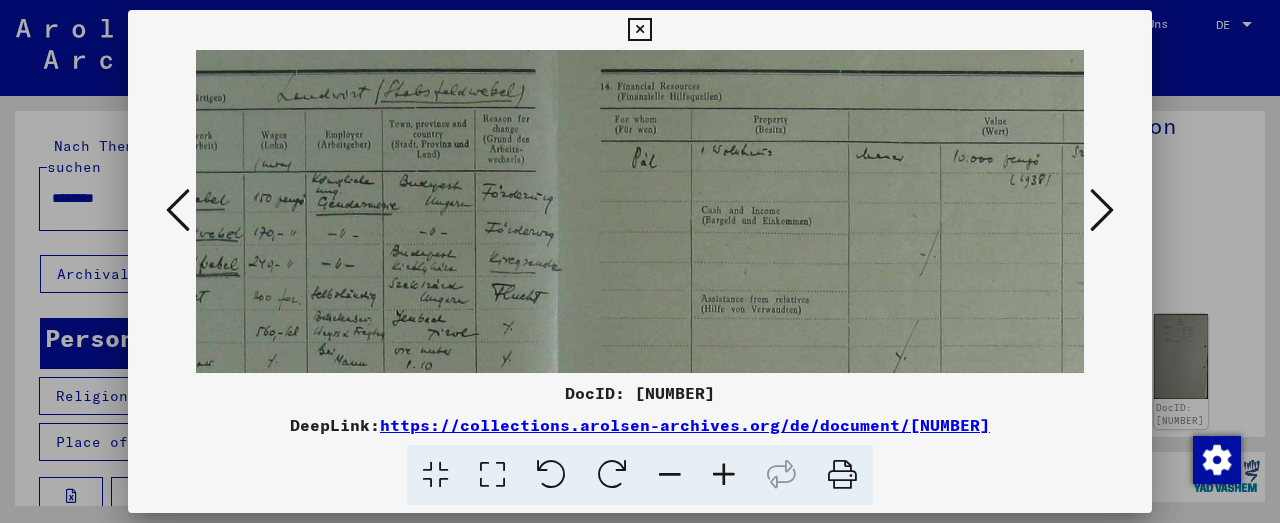 drag, startPoint x: 828, startPoint y: 249, endPoint x: 856, endPoint y: 235, distance: 31.304953 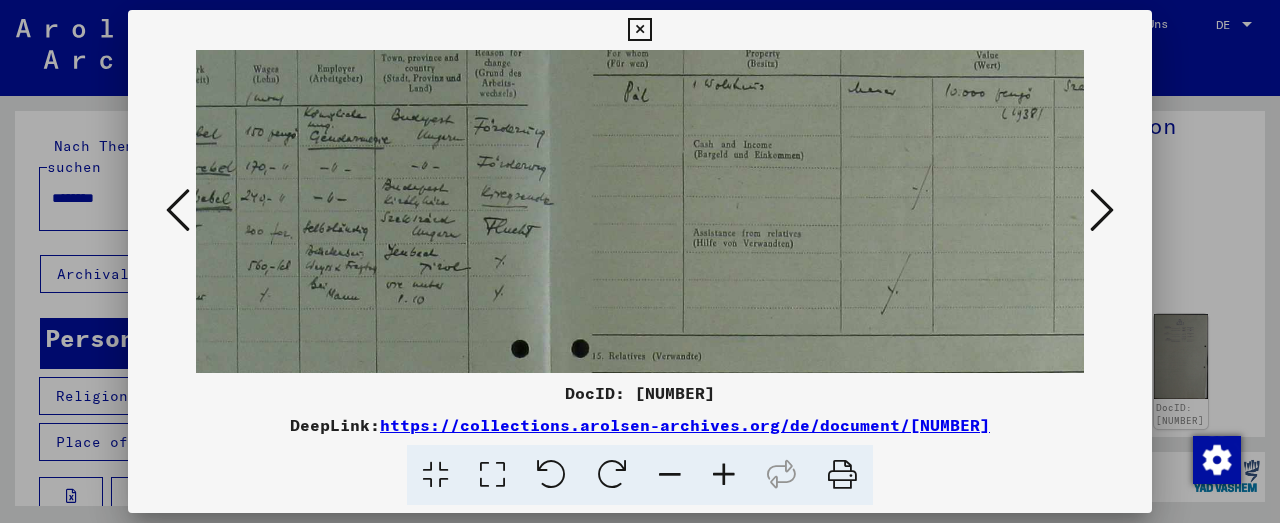 drag, startPoint x: 650, startPoint y: 275, endPoint x: 642, endPoint y: 206, distance: 69.46222 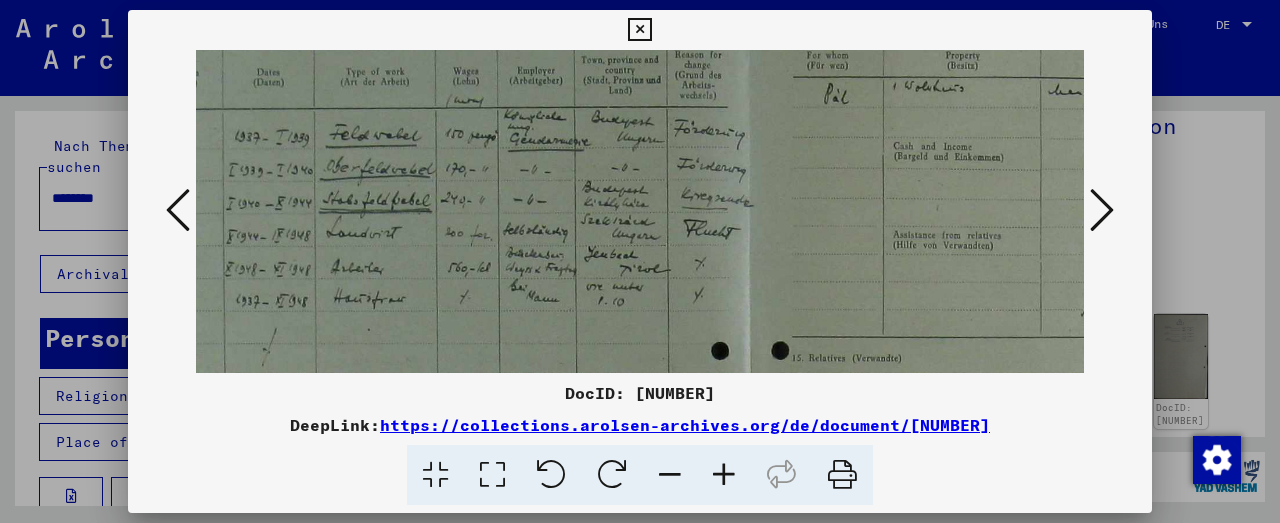 scroll, scrollTop: 103, scrollLeft: 104, axis: both 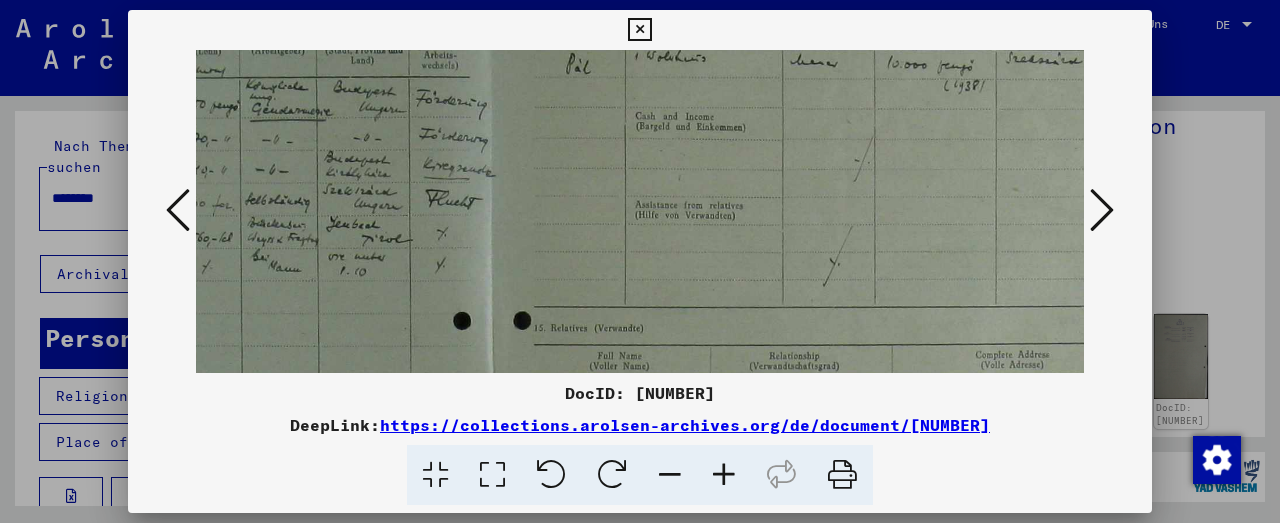 drag, startPoint x: 624, startPoint y: 252, endPoint x: 556, endPoint y: 222, distance: 74.323616 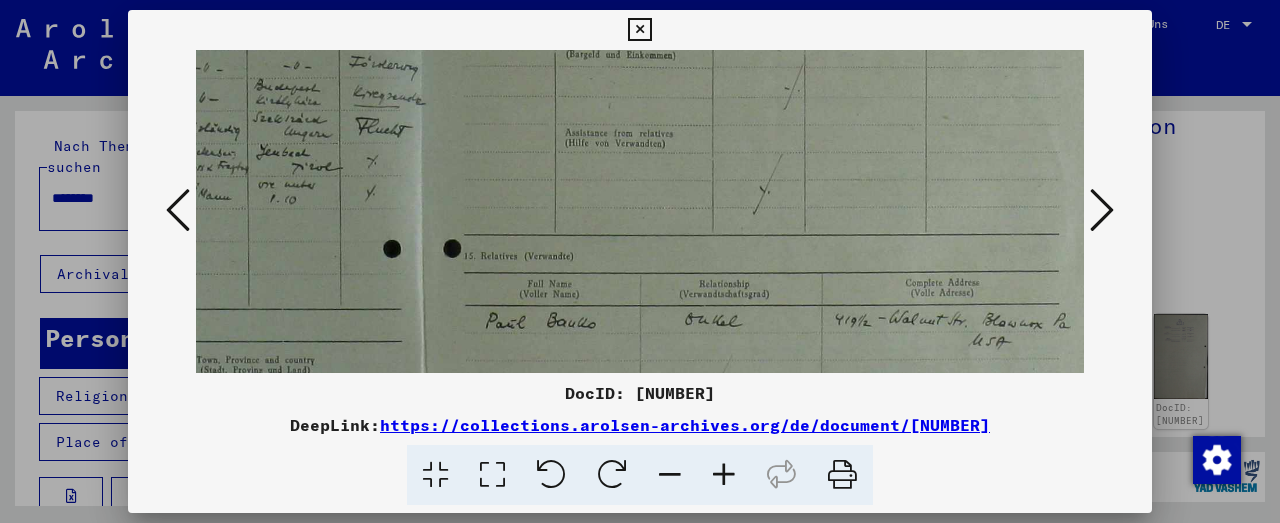 scroll, scrollTop: 214, scrollLeft: 454, axis: both 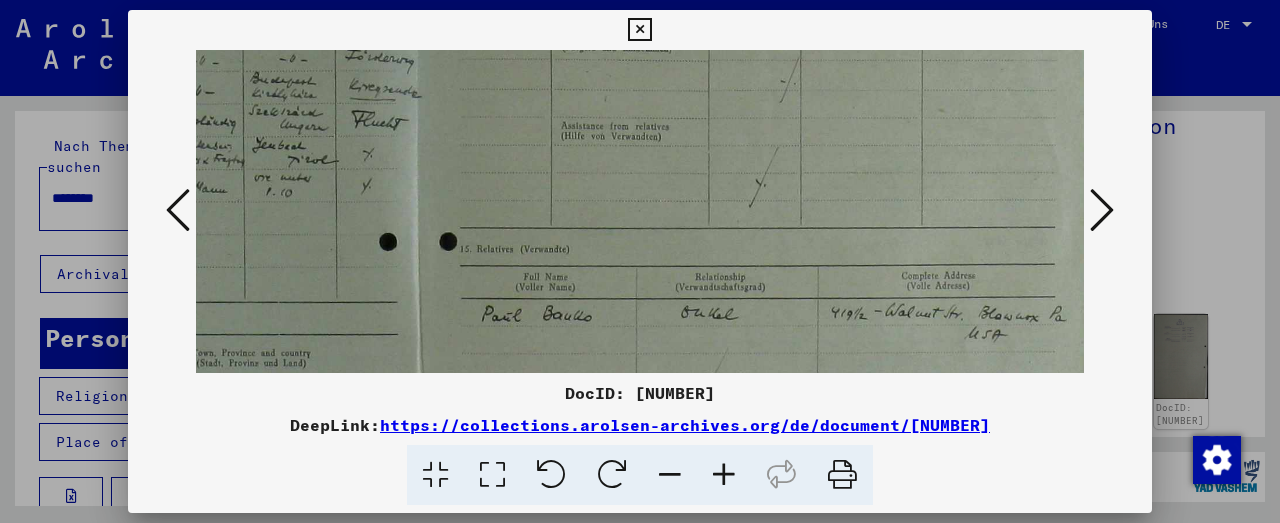 drag, startPoint x: 739, startPoint y: 273, endPoint x: 662, endPoint y: 192, distance: 111.75867 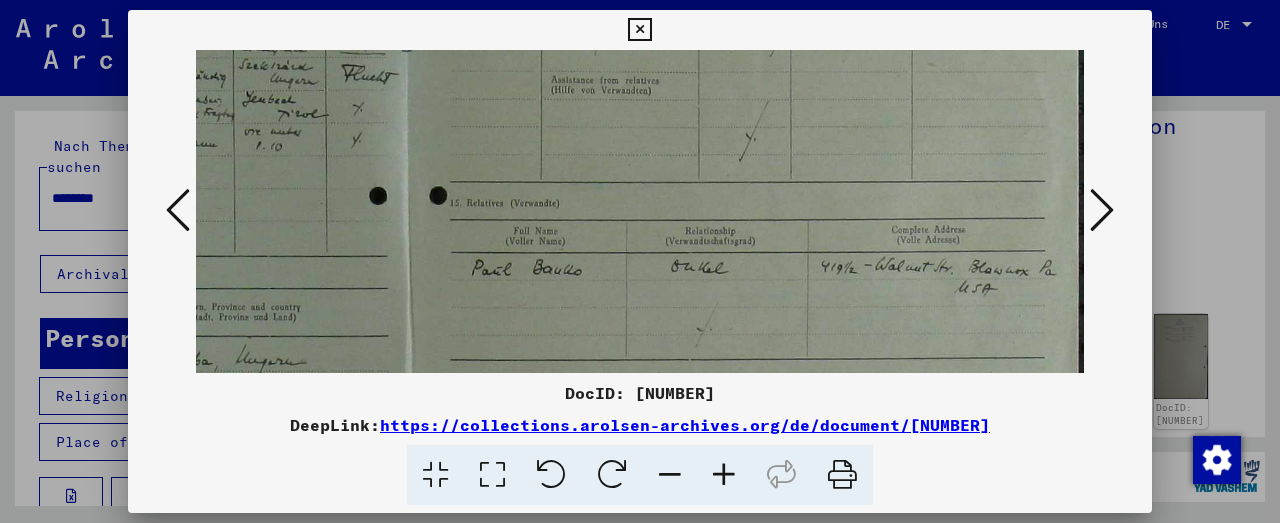 scroll, scrollTop: 266, scrollLeft: 464, axis: both 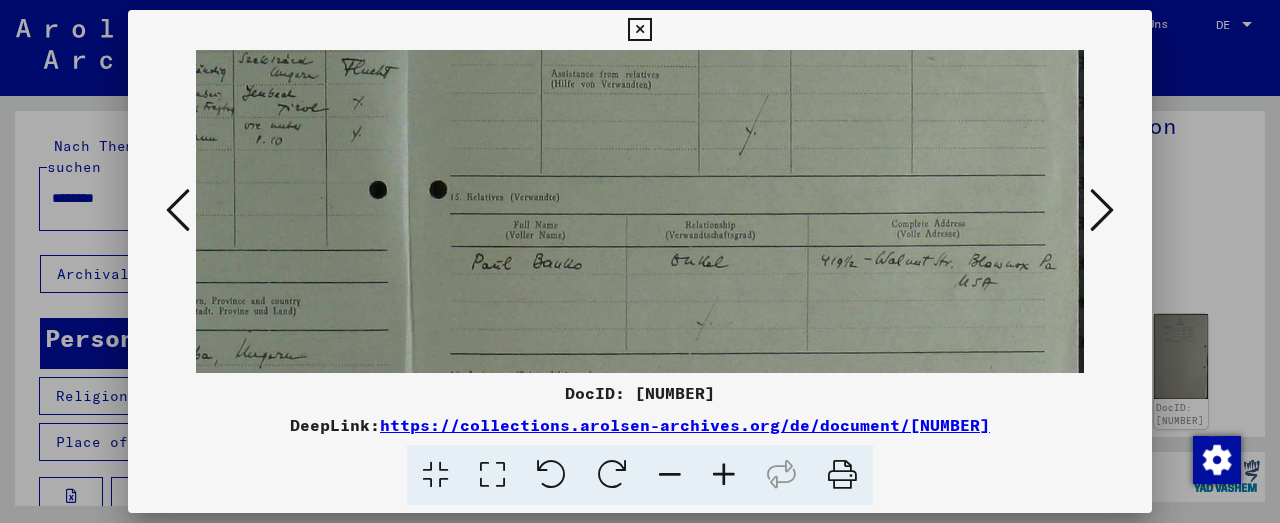 drag, startPoint x: 712, startPoint y: 264, endPoint x: 667, endPoint y: 210, distance: 70.292244 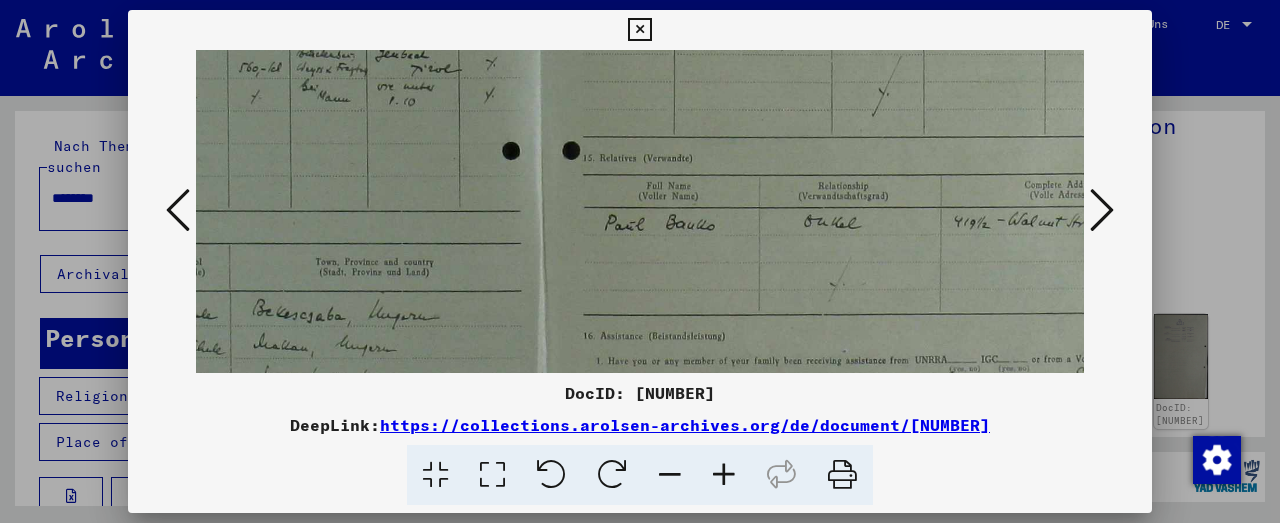 drag, startPoint x: 712, startPoint y: 300, endPoint x: 748, endPoint y: 259, distance: 54.56189 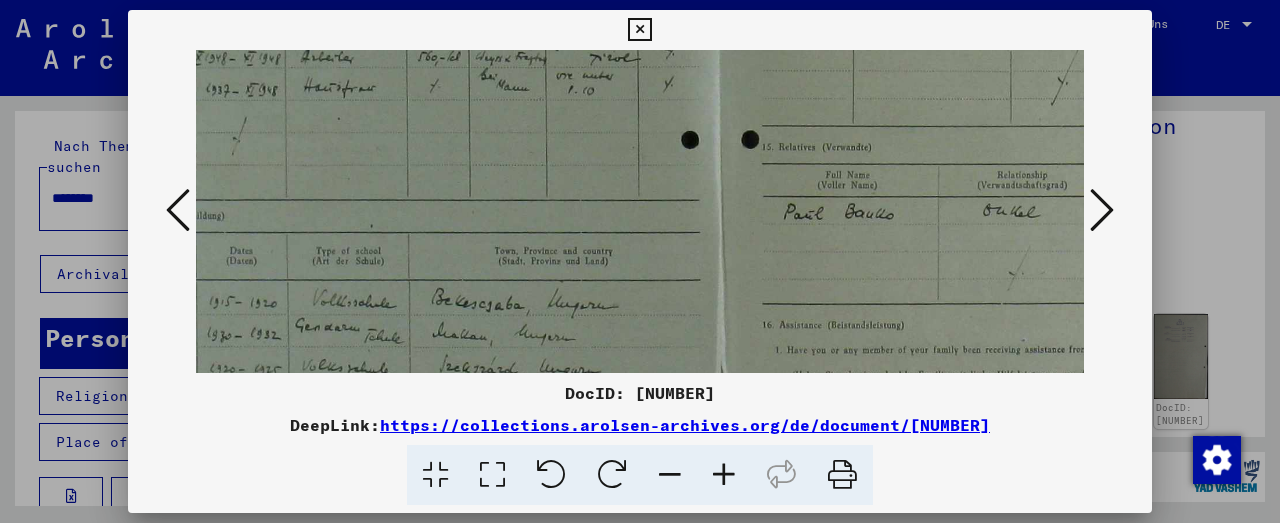 drag, startPoint x: 685, startPoint y: 260, endPoint x: 862, endPoint y: 249, distance: 177.34148 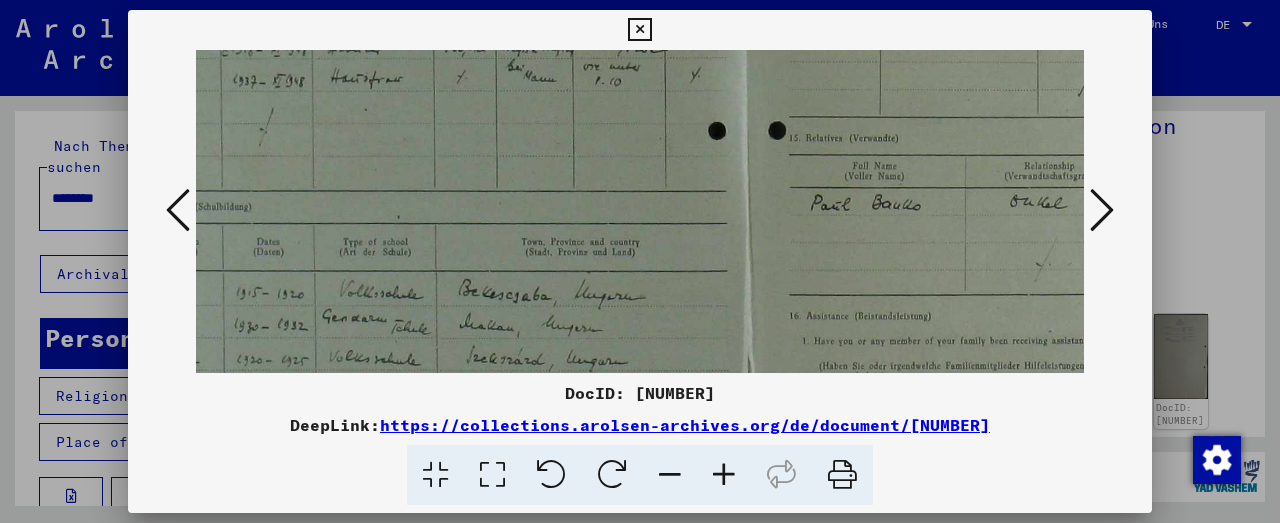 scroll, scrollTop: 343, scrollLeft: 44, axis: both 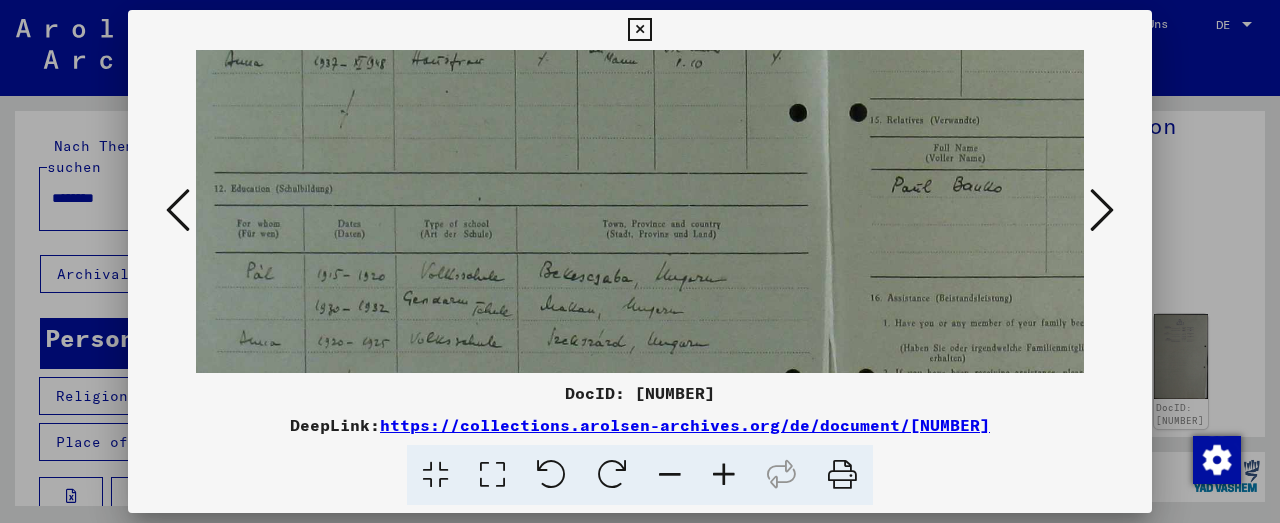 drag, startPoint x: 710, startPoint y: 284, endPoint x: 816, endPoint y: 255, distance: 109.89541 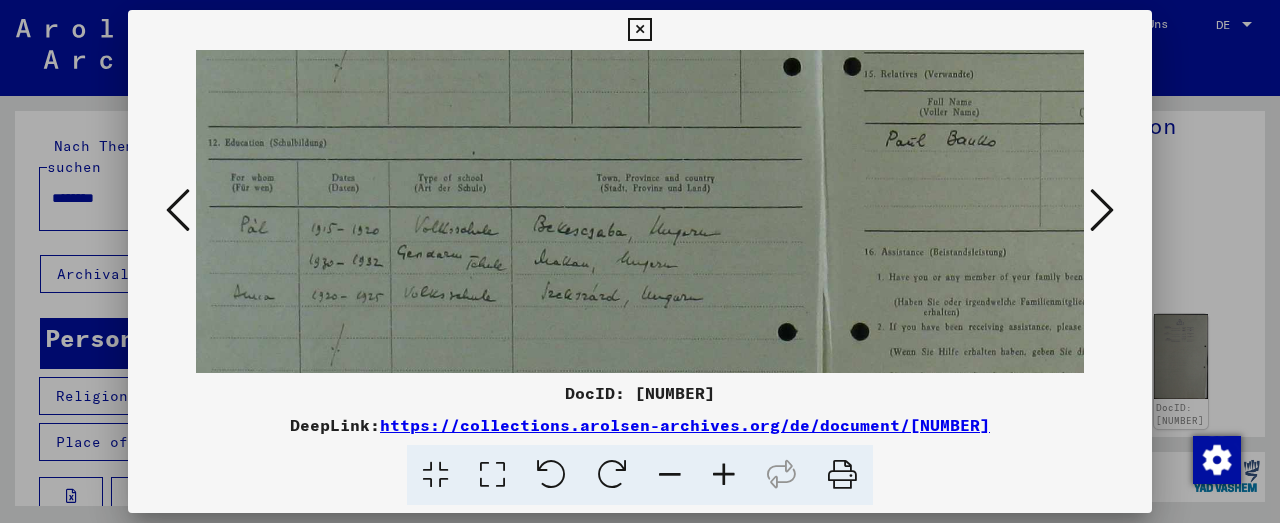 drag, startPoint x: 786, startPoint y: 308, endPoint x: 780, endPoint y: 260, distance: 48.373547 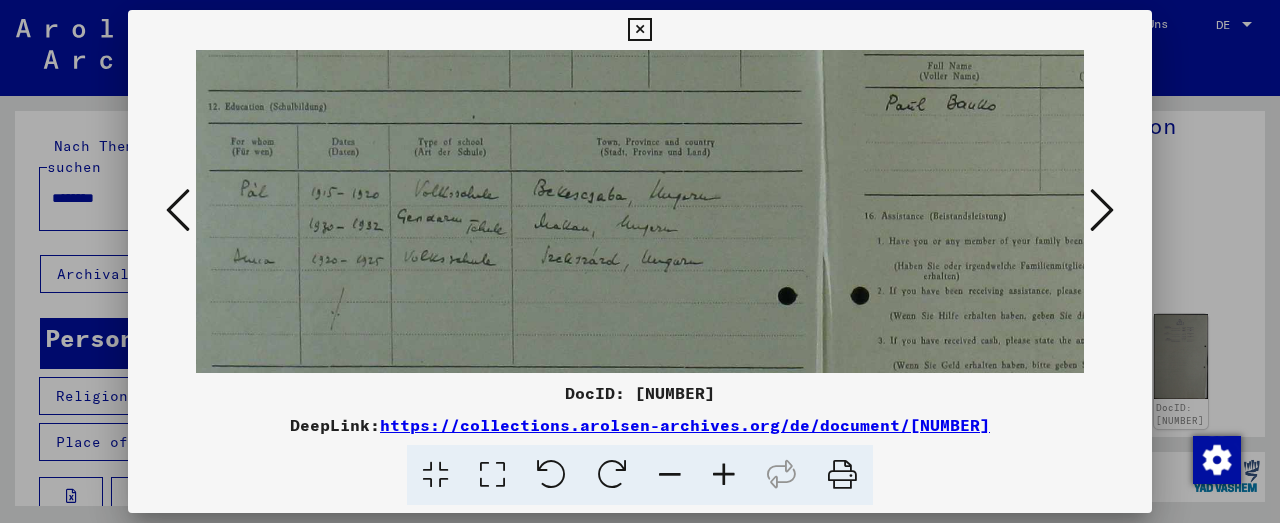 scroll, scrollTop: 432, scrollLeft: 50, axis: both 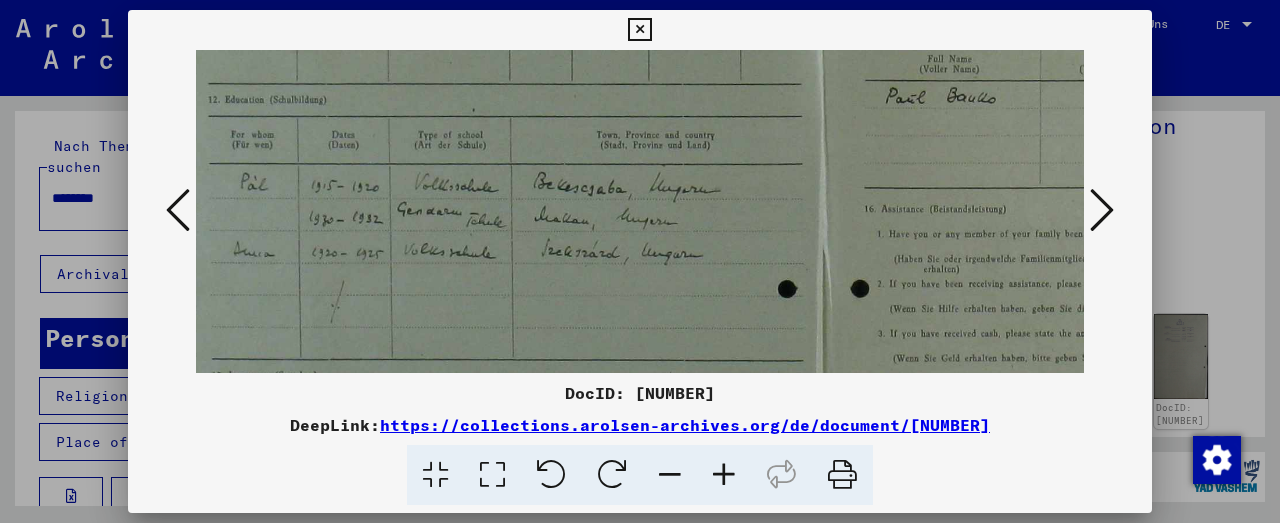 drag, startPoint x: 770, startPoint y: 288, endPoint x: 770, endPoint y: 244, distance: 44 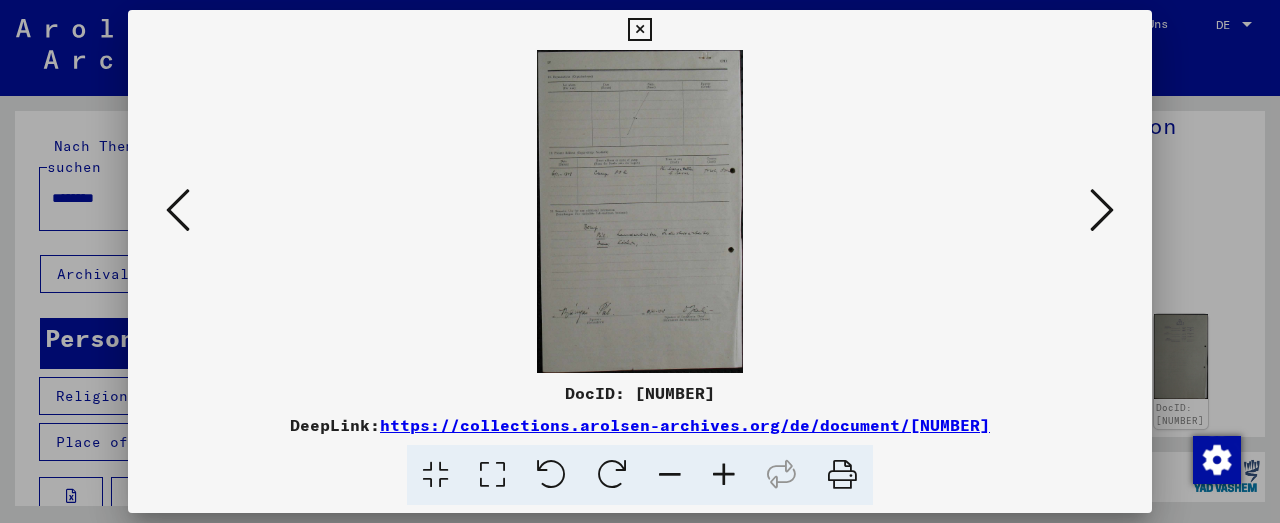 click at bounding box center (724, 475) 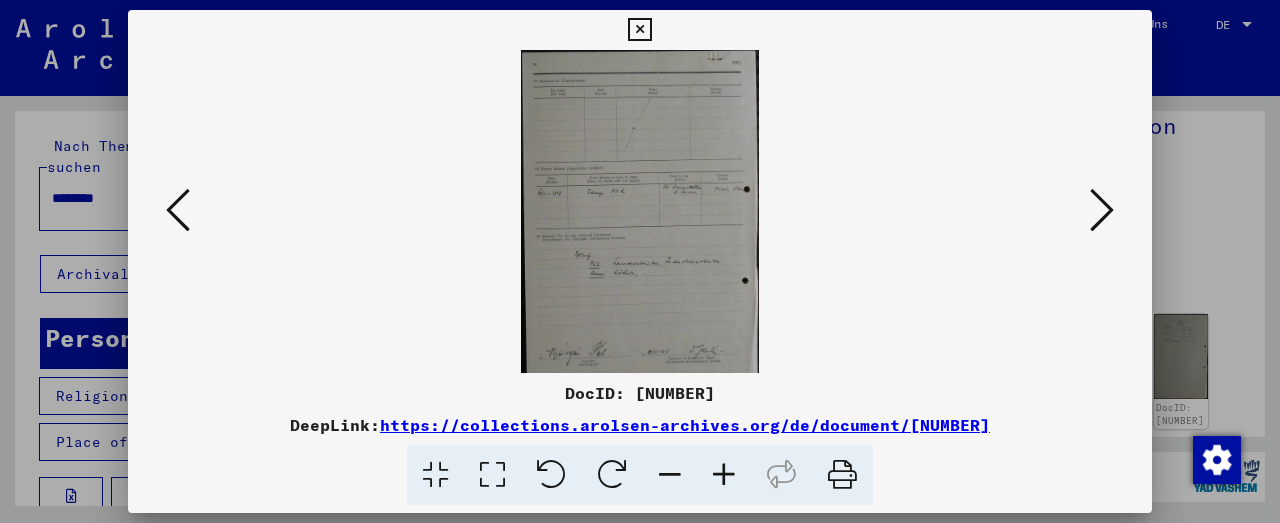 click at bounding box center [724, 475] 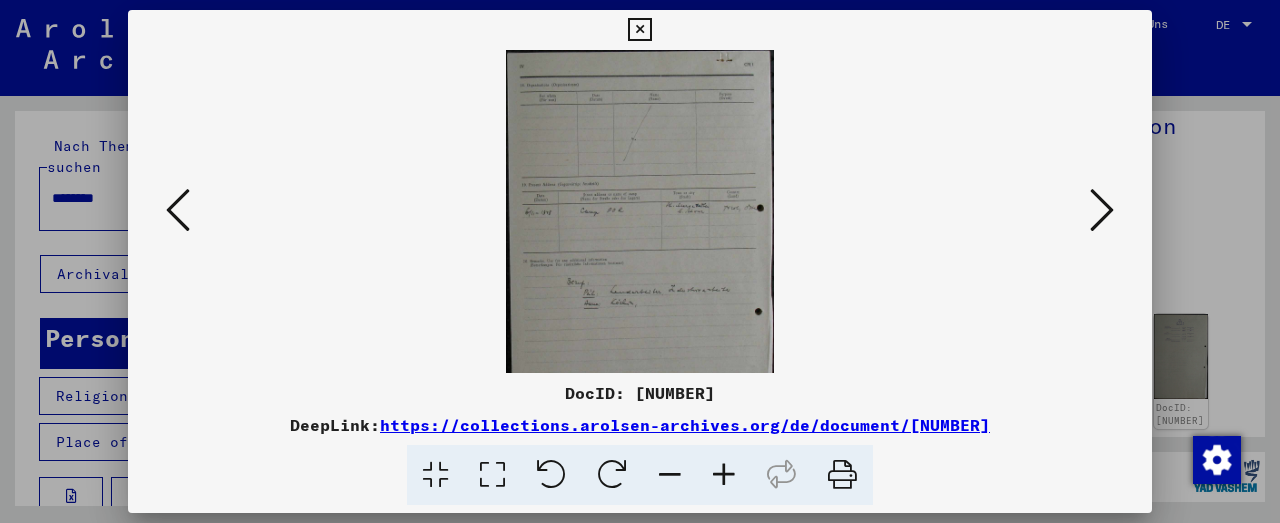 click at bounding box center (724, 475) 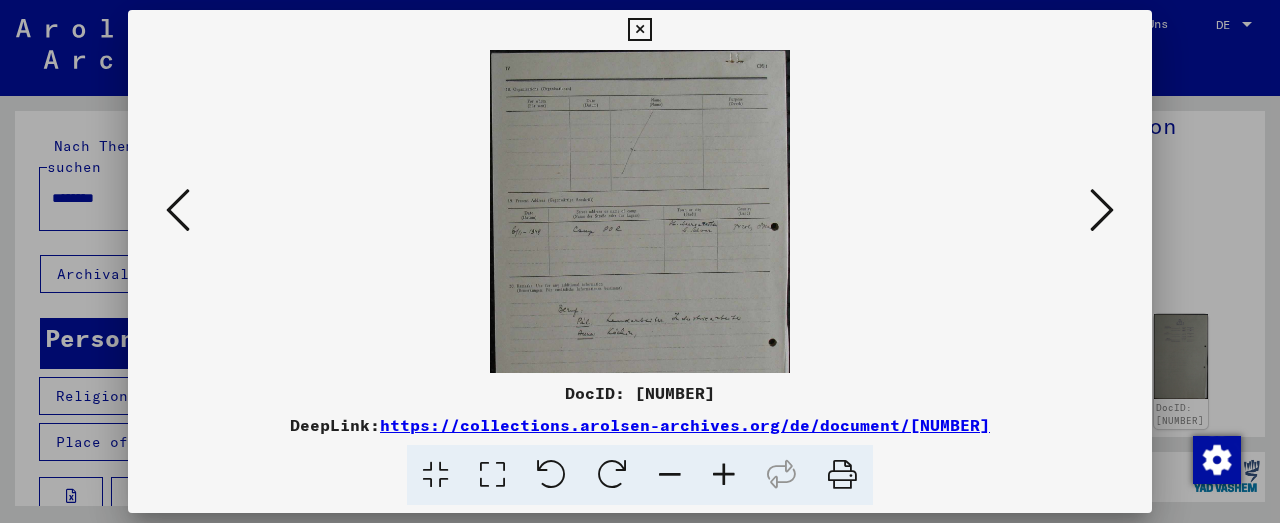 click at bounding box center (724, 475) 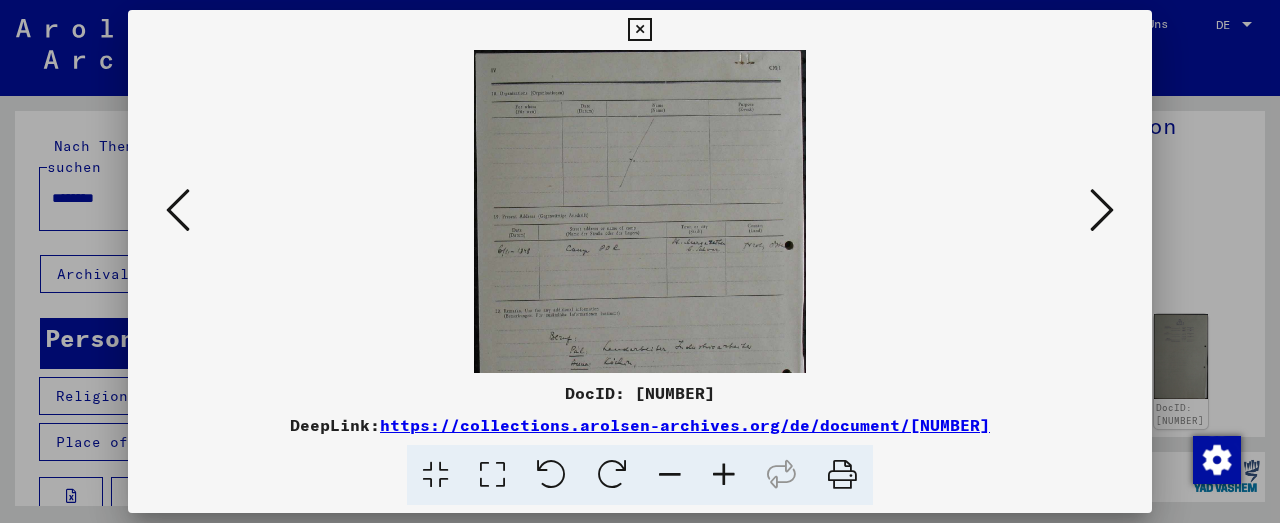 click at bounding box center [724, 475] 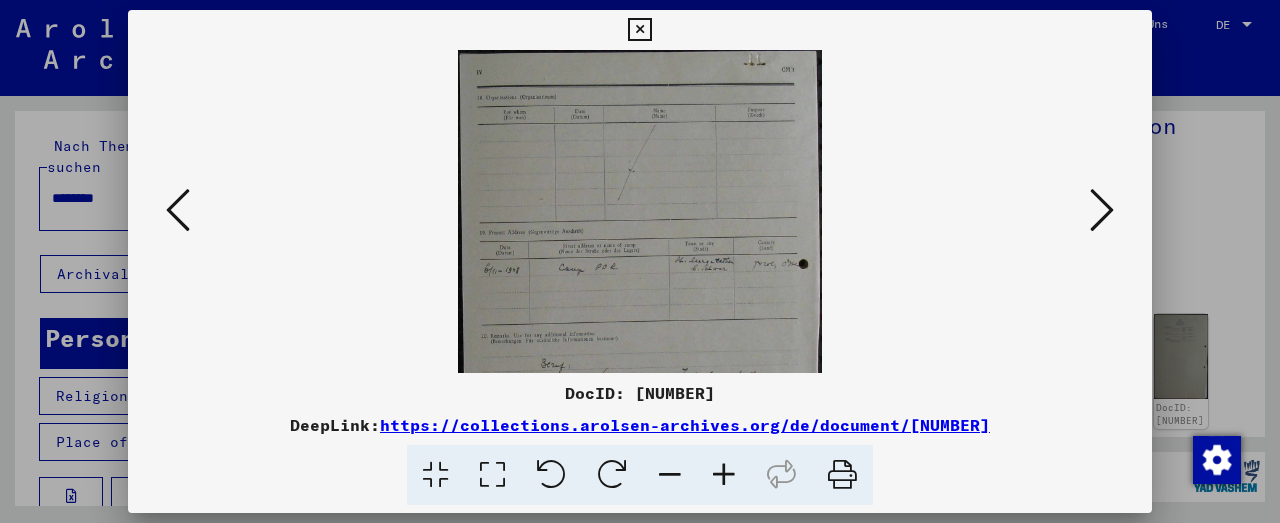click at bounding box center [724, 475] 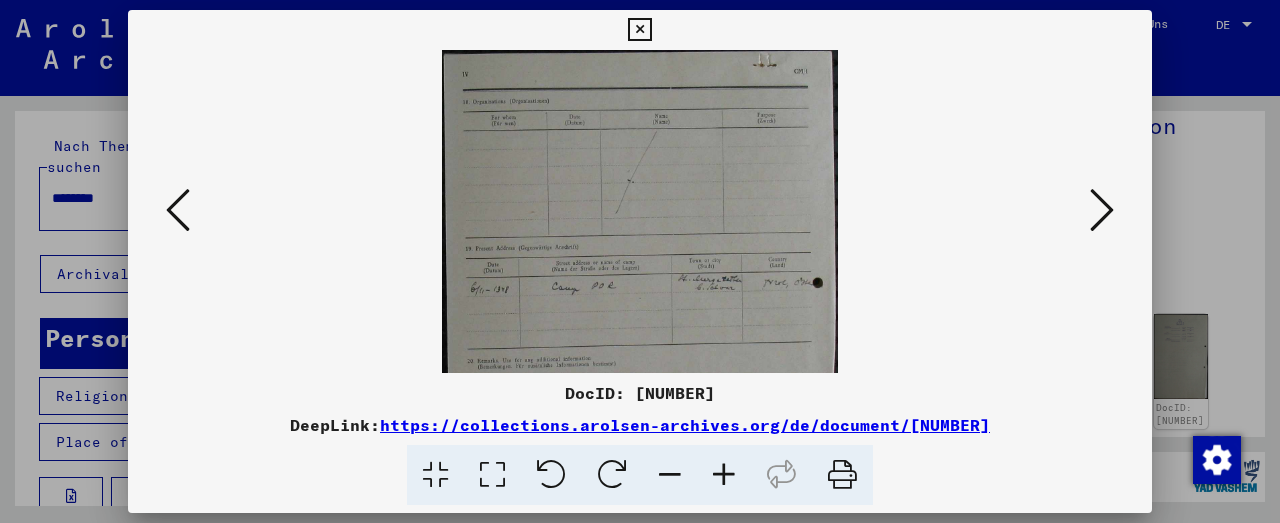 click at bounding box center (724, 475) 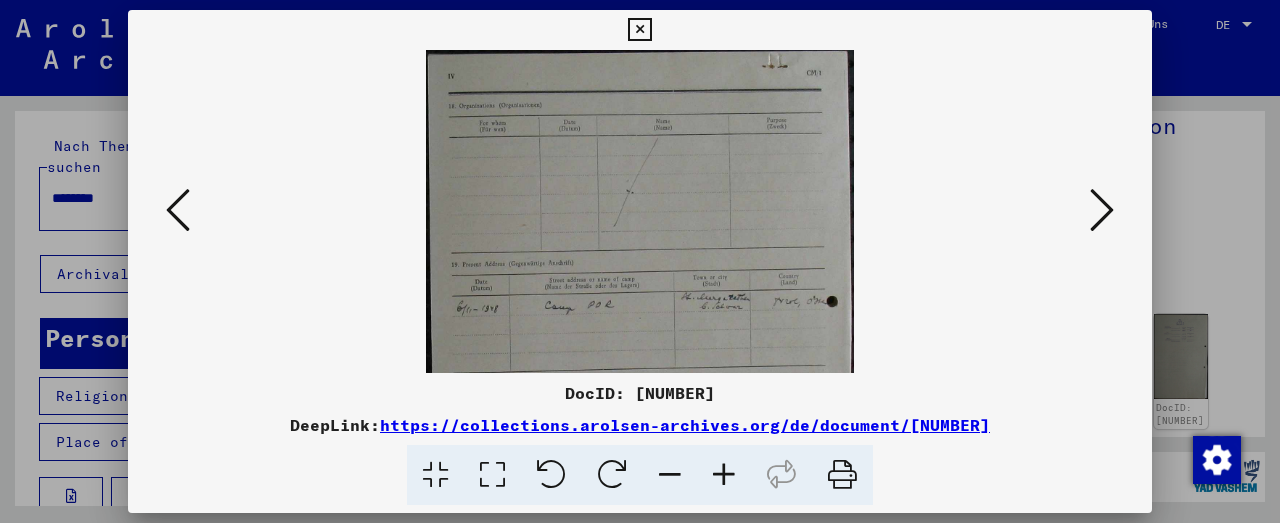 click at bounding box center [724, 475] 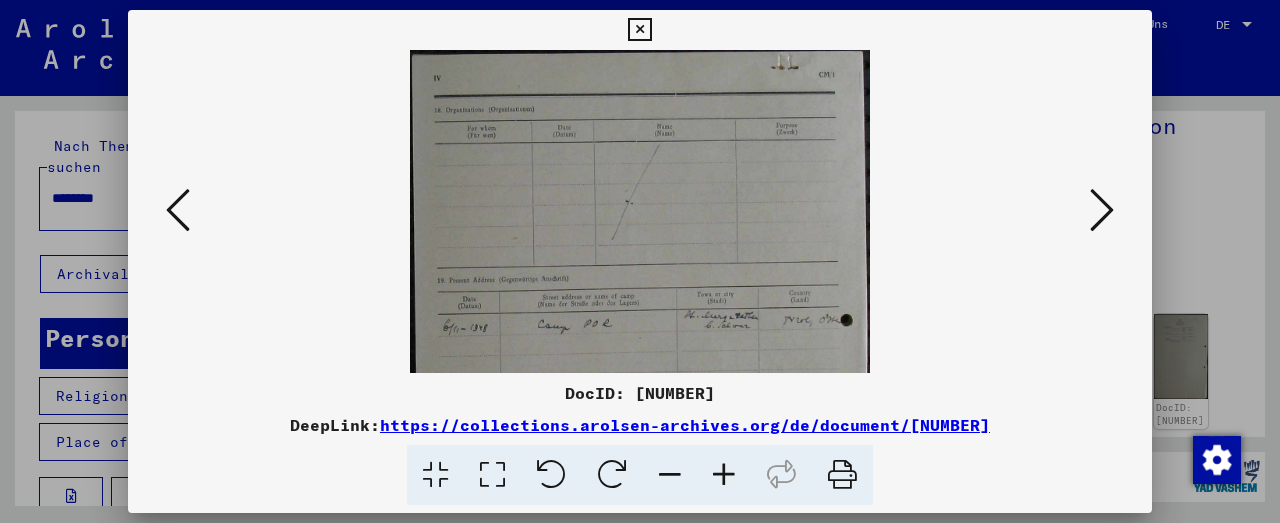 click at bounding box center [724, 475] 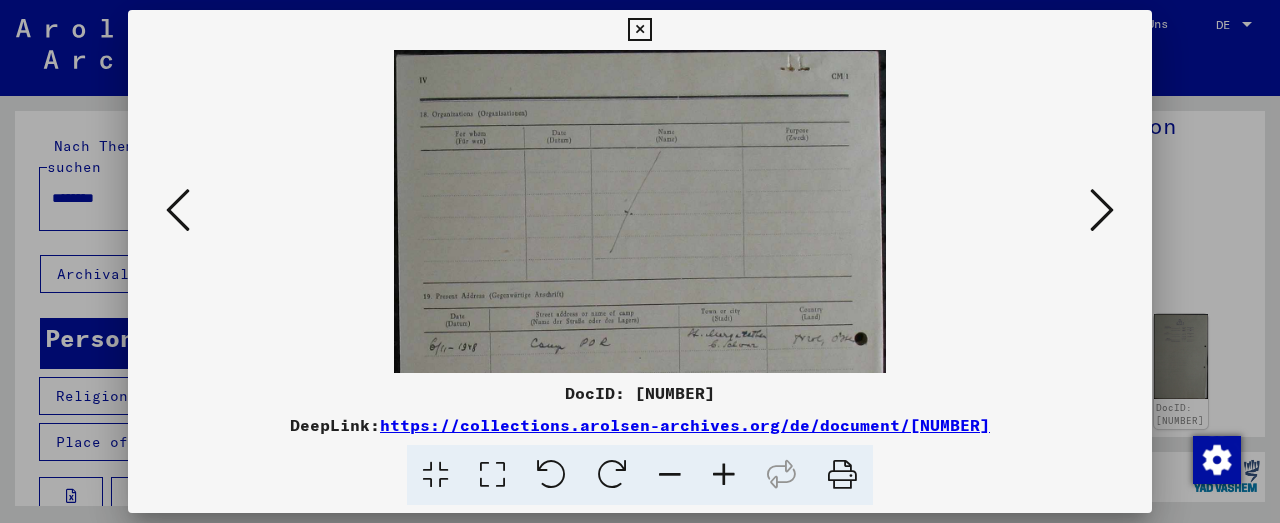 click at bounding box center (724, 475) 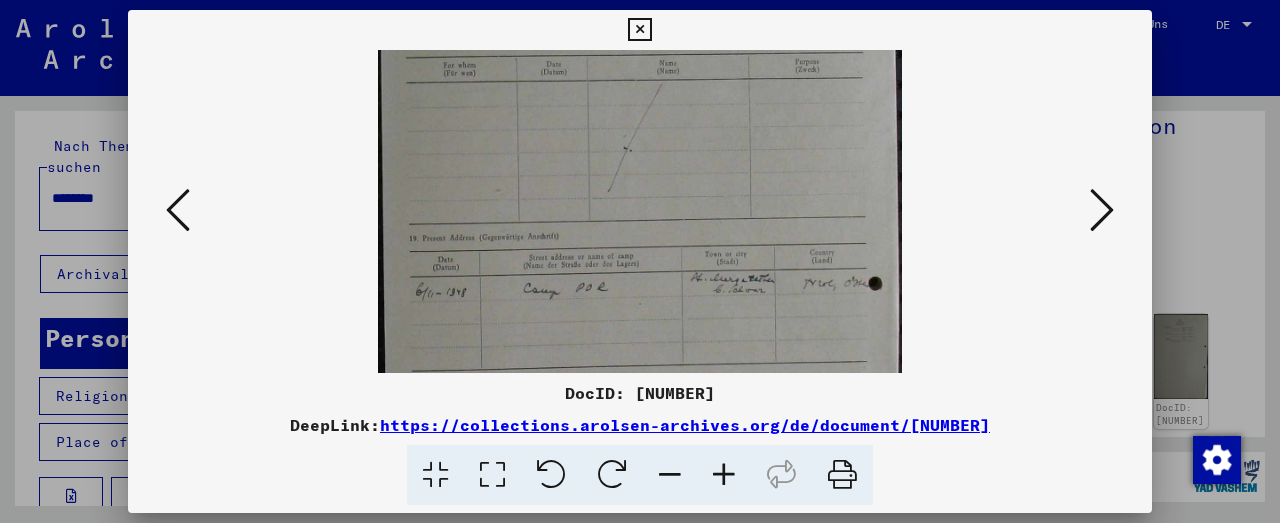 drag, startPoint x: 674, startPoint y: 342, endPoint x: 647, endPoint y: 301, distance: 49.09175 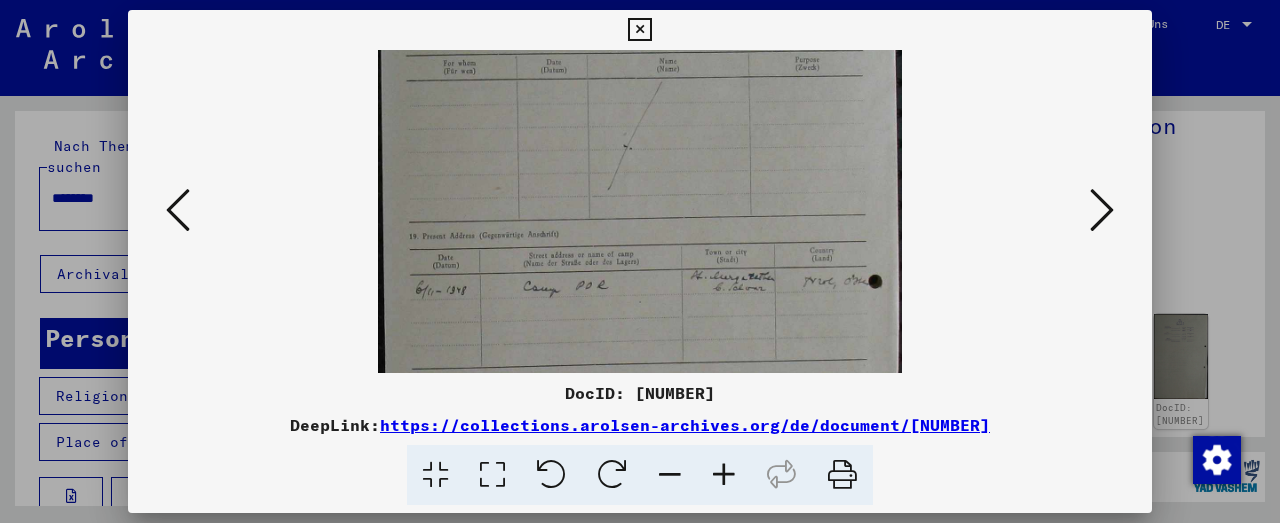 scroll, scrollTop: 0, scrollLeft: 0, axis: both 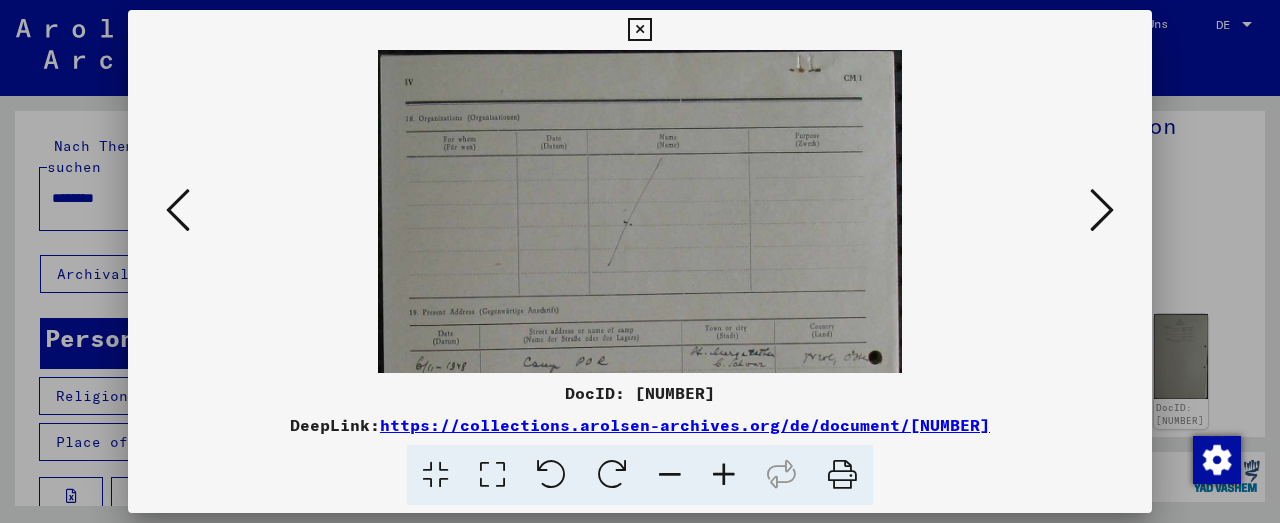 drag, startPoint x: 681, startPoint y: 206, endPoint x: 685, endPoint y: 322, distance: 116.06895 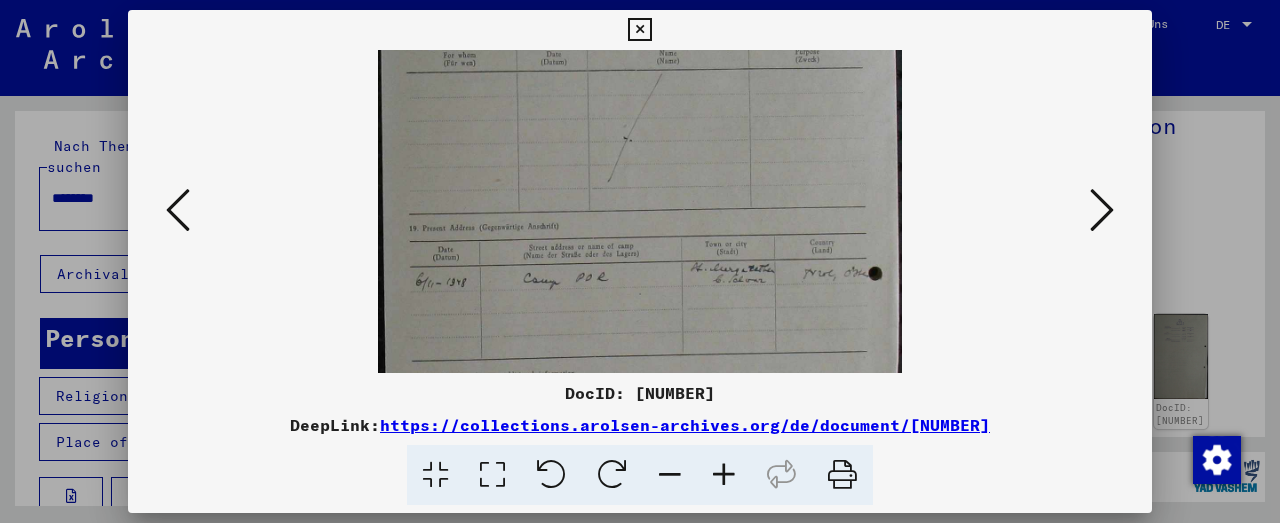 drag, startPoint x: 686, startPoint y: 308, endPoint x: 711, endPoint y: 191, distance: 119.64113 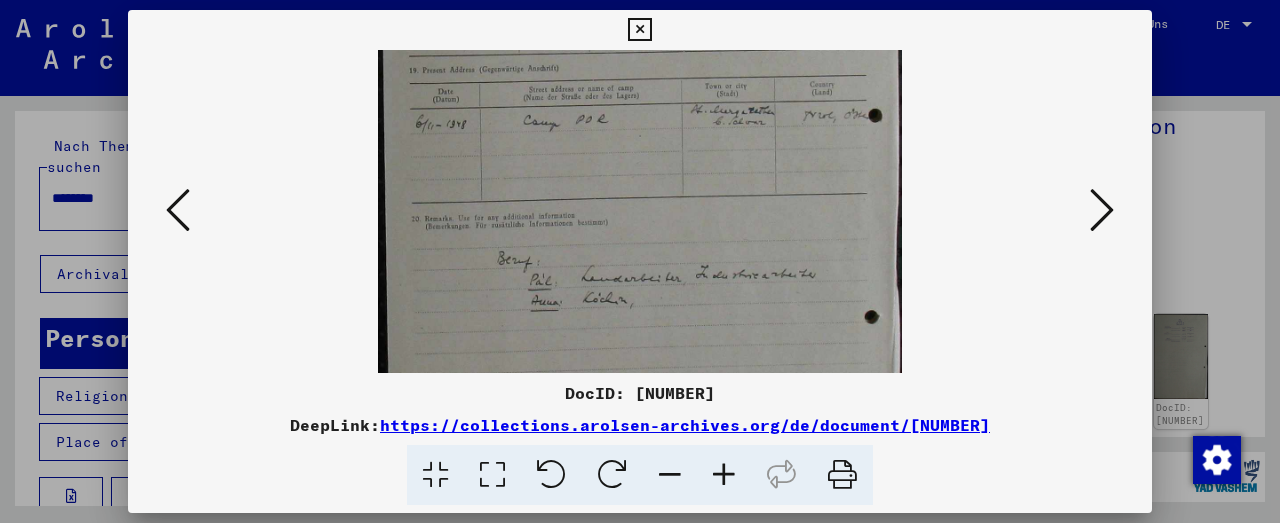 drag, startPoint x: 705, startPoint y: 262, endPoint x: 716, endPoint y: 212, distance: 51.1957 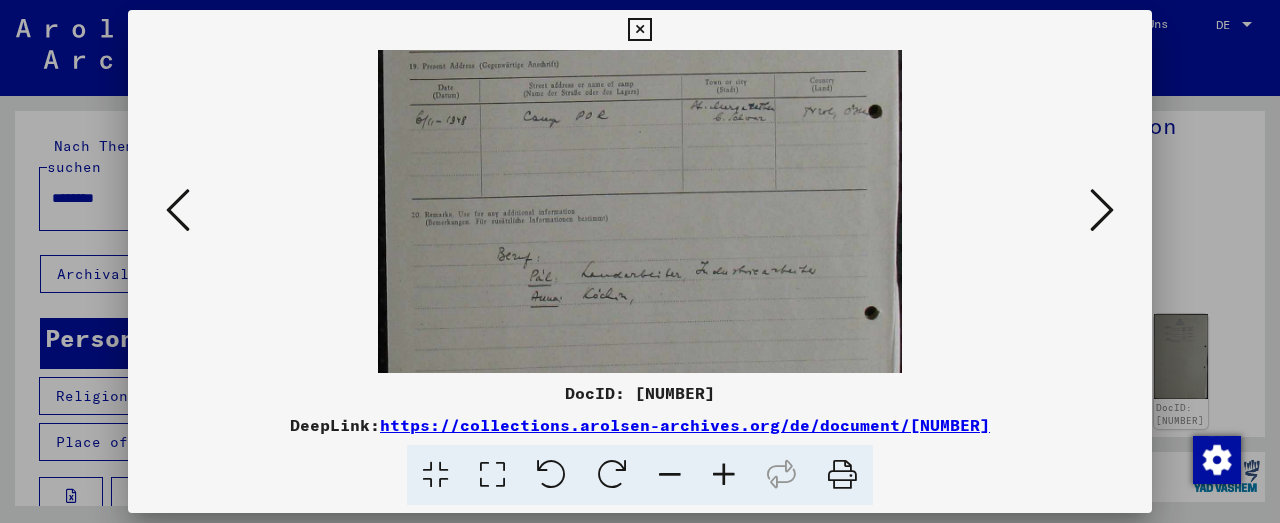 click at bounding box center [724, 475] 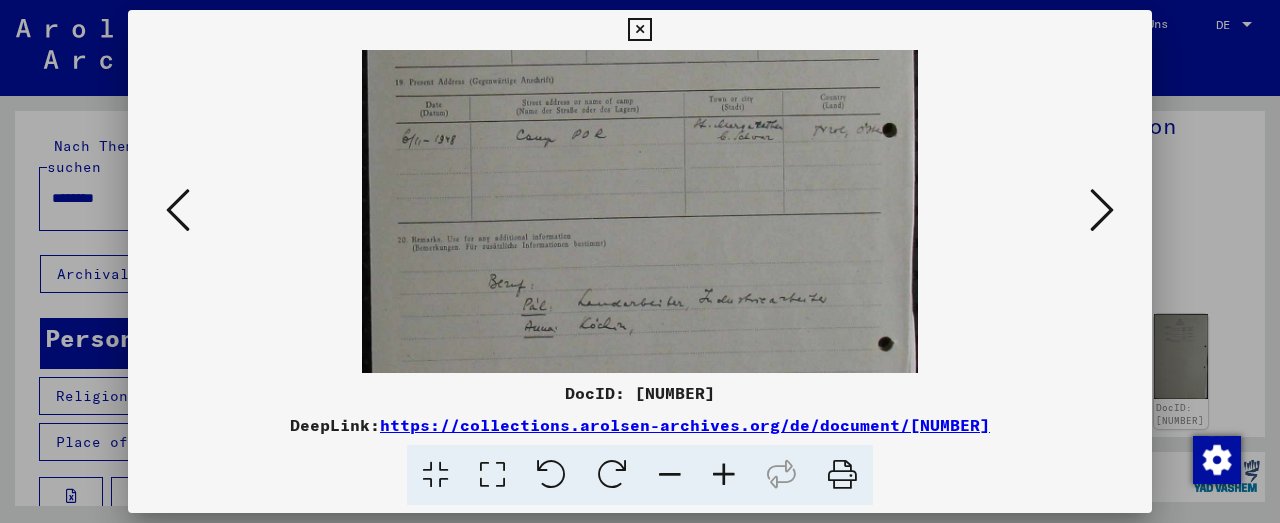 click at bounding box center [724, 475] 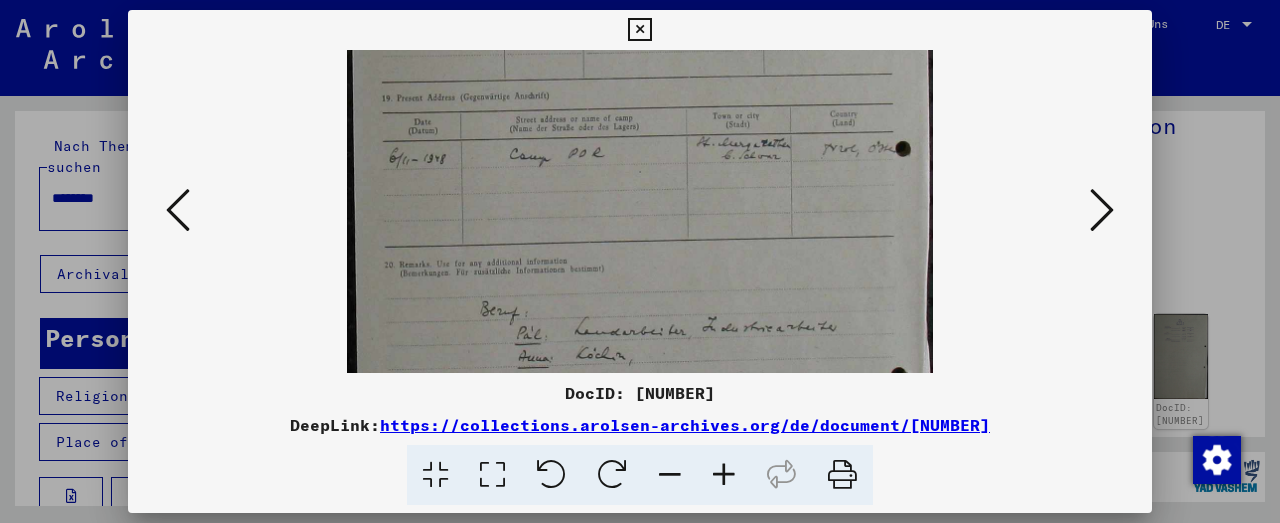click at bounding box center (724, 475) 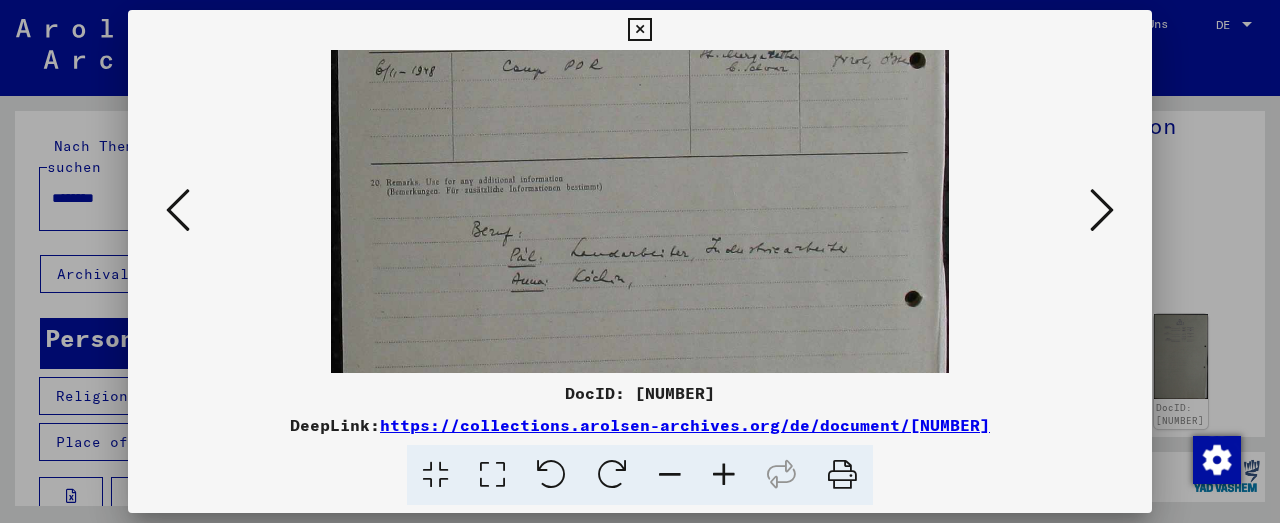 scroll, scrollTop: 361, scrollLeft: 0, axis: vertical 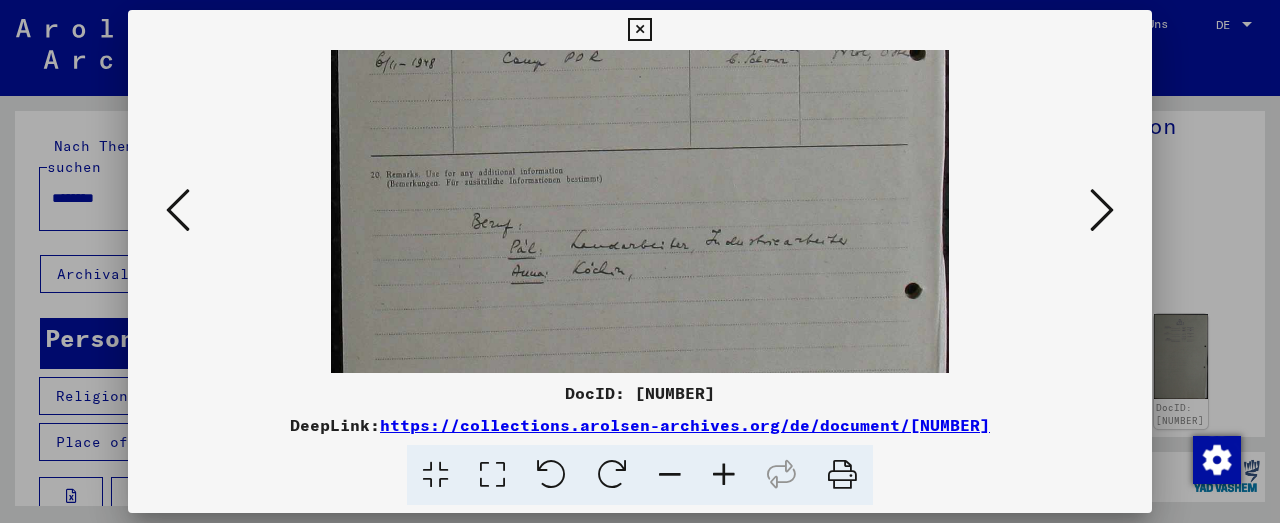 drag, startPoint x: 708, startPoint y: 328, endPoint x: 656, endPoint y: 210, distance: 128.9496 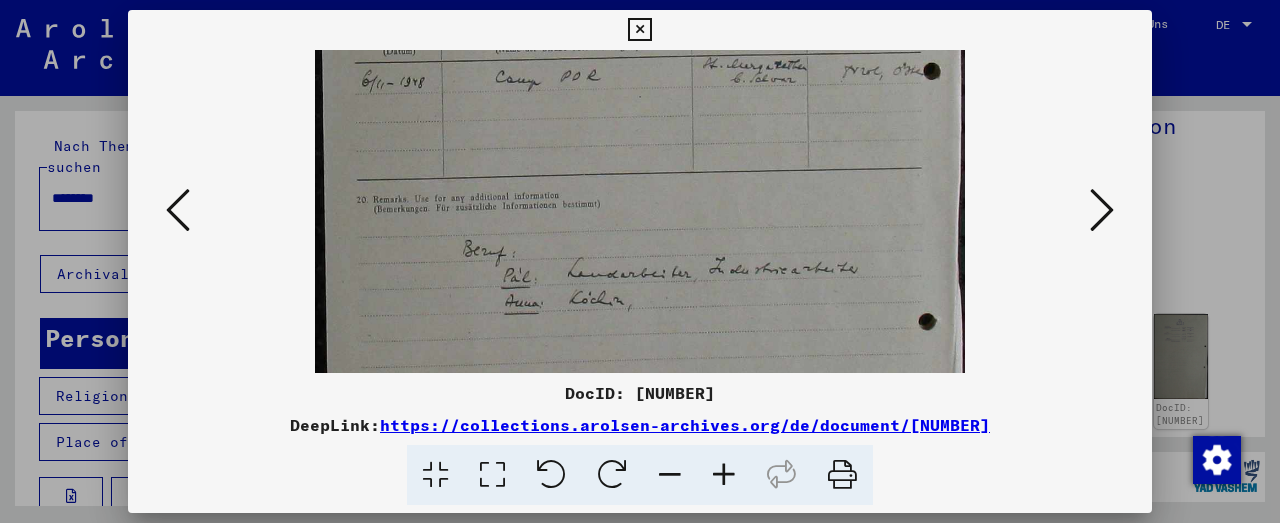 click at bounding box center (724, 475) 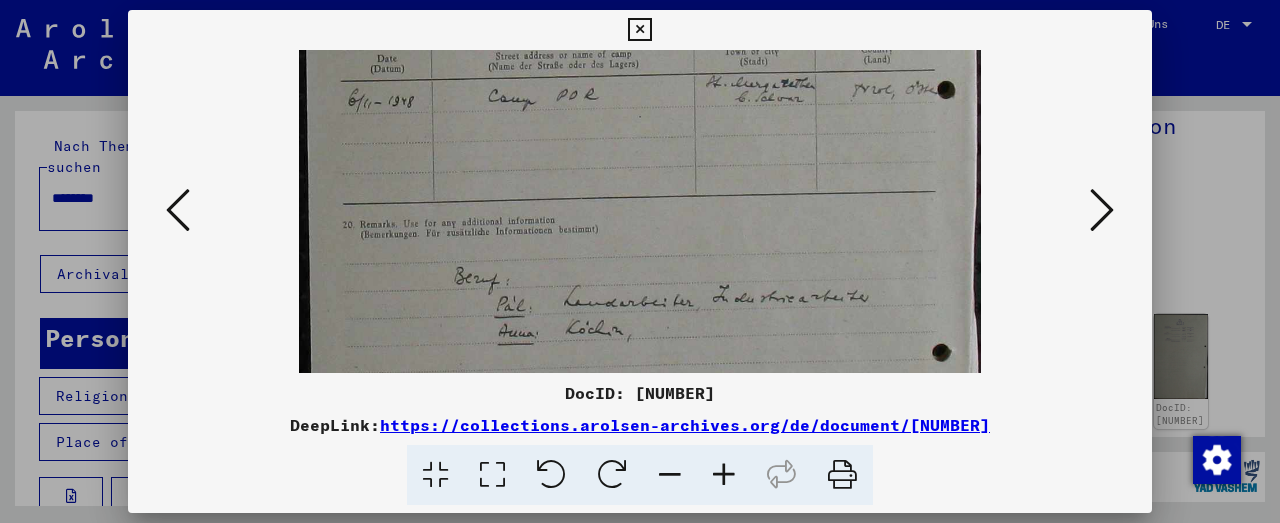 click at bounding box center [724, 475] 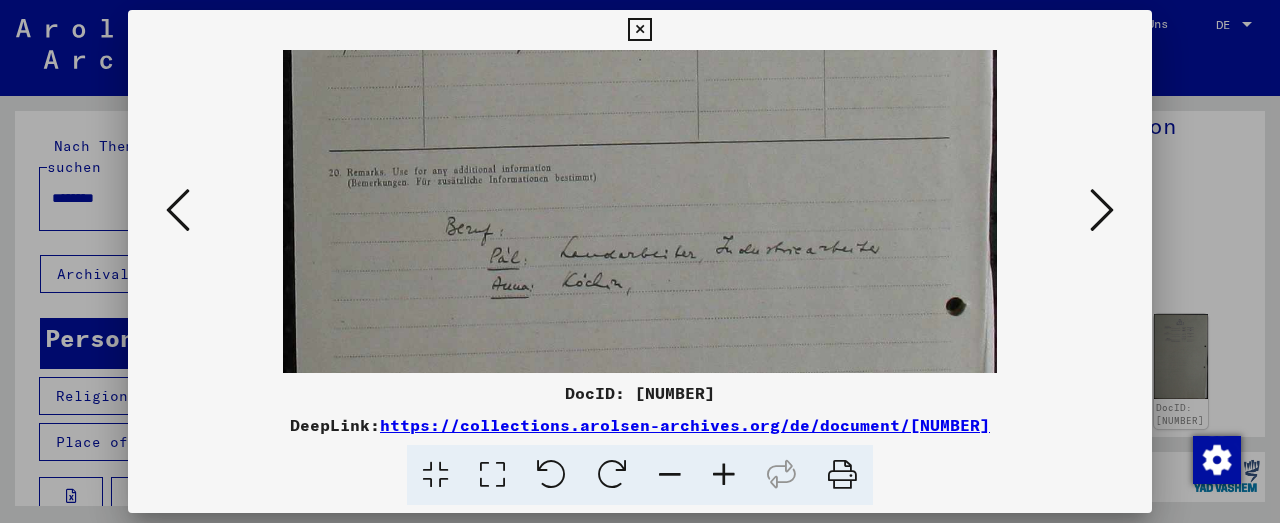 drag, startPoint x: 729, startPoint y: 347, endPoint x: 727, endPoint y: 264, distance: 83.02409 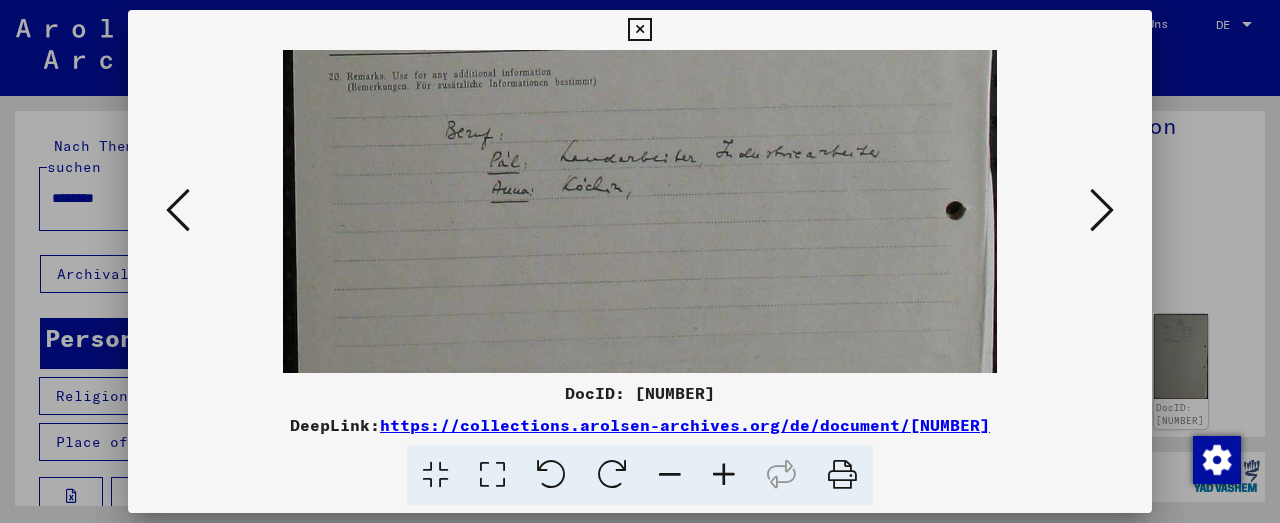 drag, startPoint x: 620, startPoint y: 326, endPoint x: 610, endPoint y: 230, distance: 96.519424 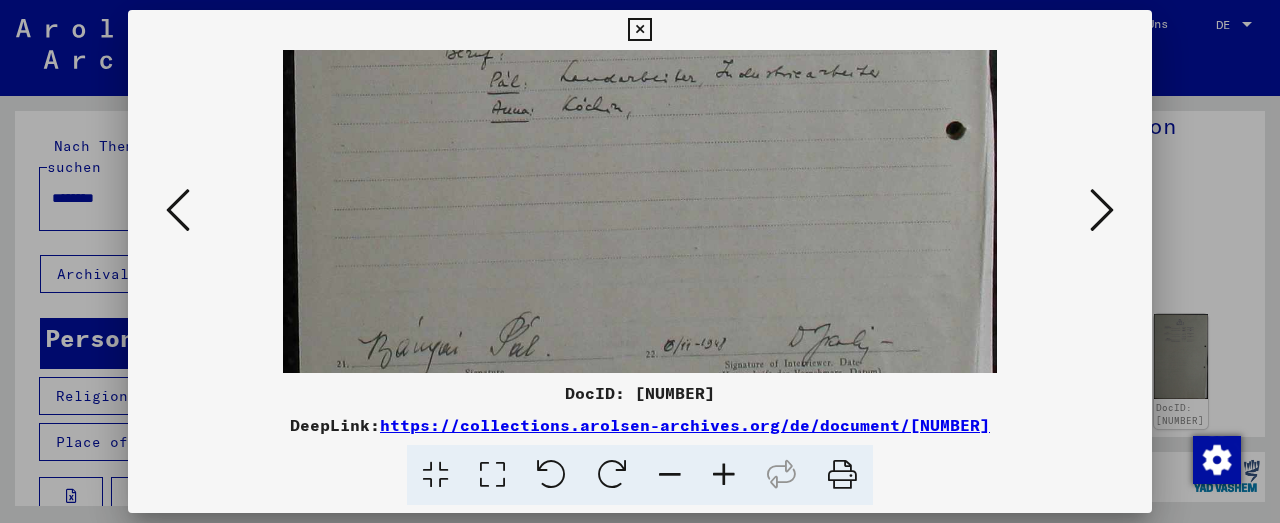 scroll, scrollTop: 632, scrollLeft: 0, axis: vertical 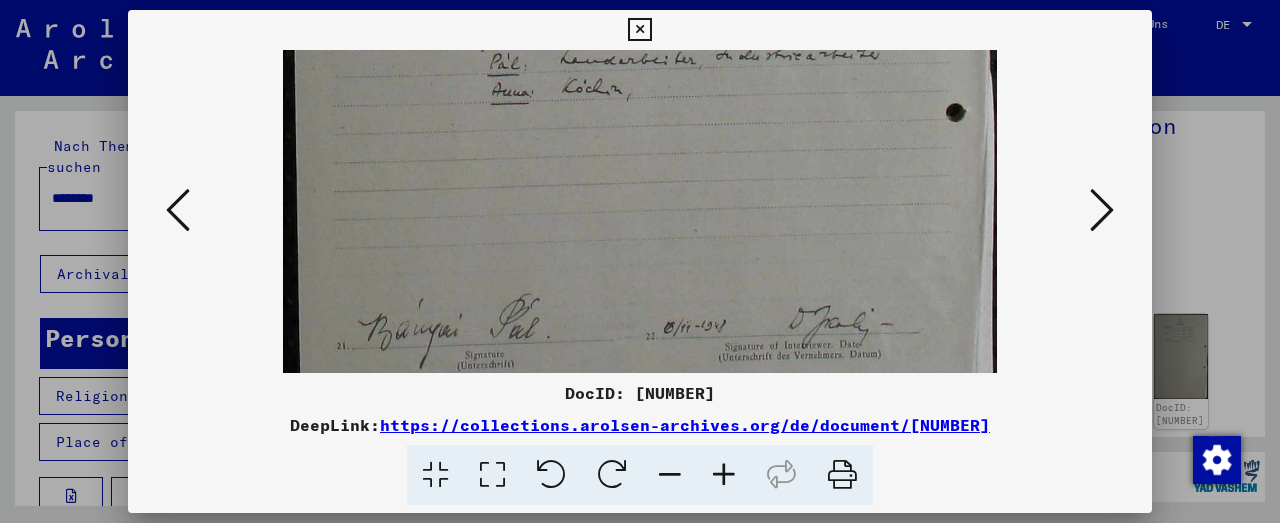 drag, startPoint x: 616, startPoint y: 304, endPoint x: 632, endPoint y: 202, distance: 103.24728 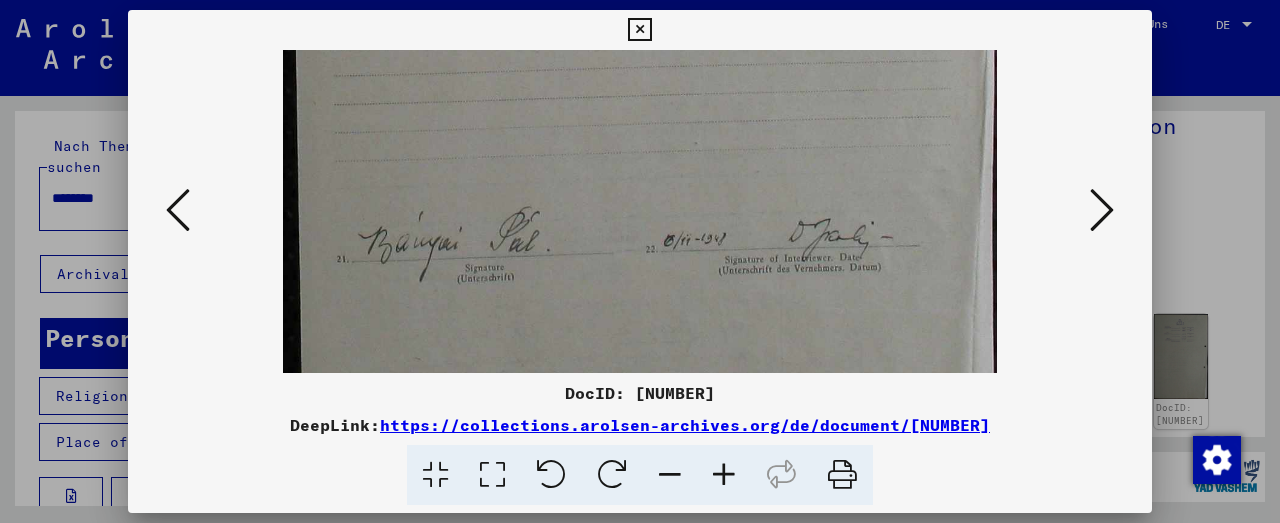 scroll, scrollTop: 720, scrollLeft: 0, axis: vertical 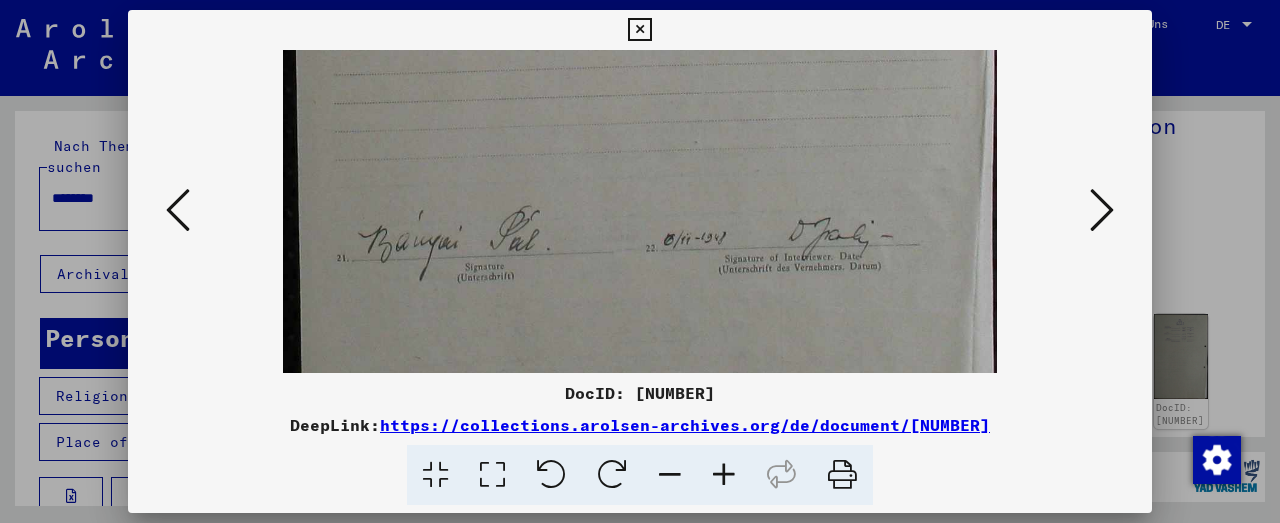 drag, startPoint x: 618, startPoint y: 285, endPoint x: 625, endPoint y: 194, distance: 91.26884 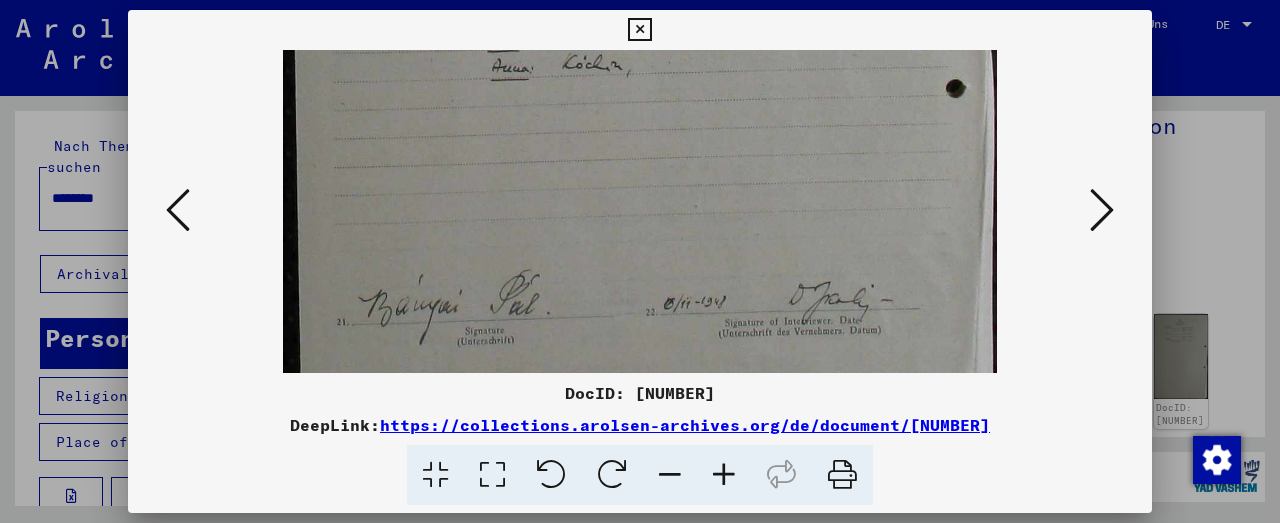 drag, startPoint x: 676, startPoint y: 158, endPoint x: 663, endPoint y: 293, distance: 135.62448 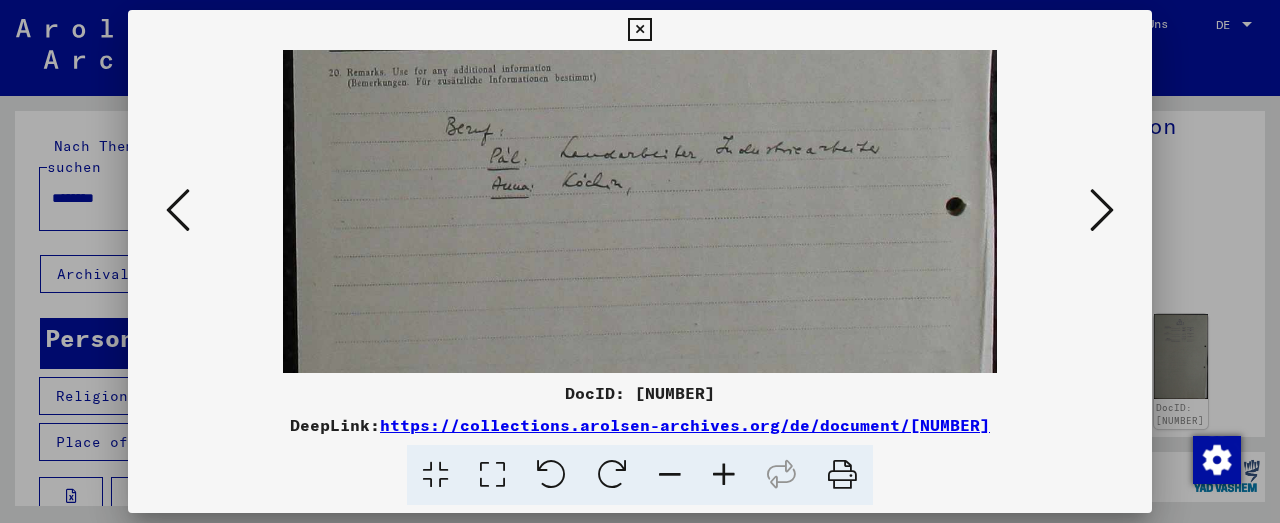 click at bounding box center [640, 73] 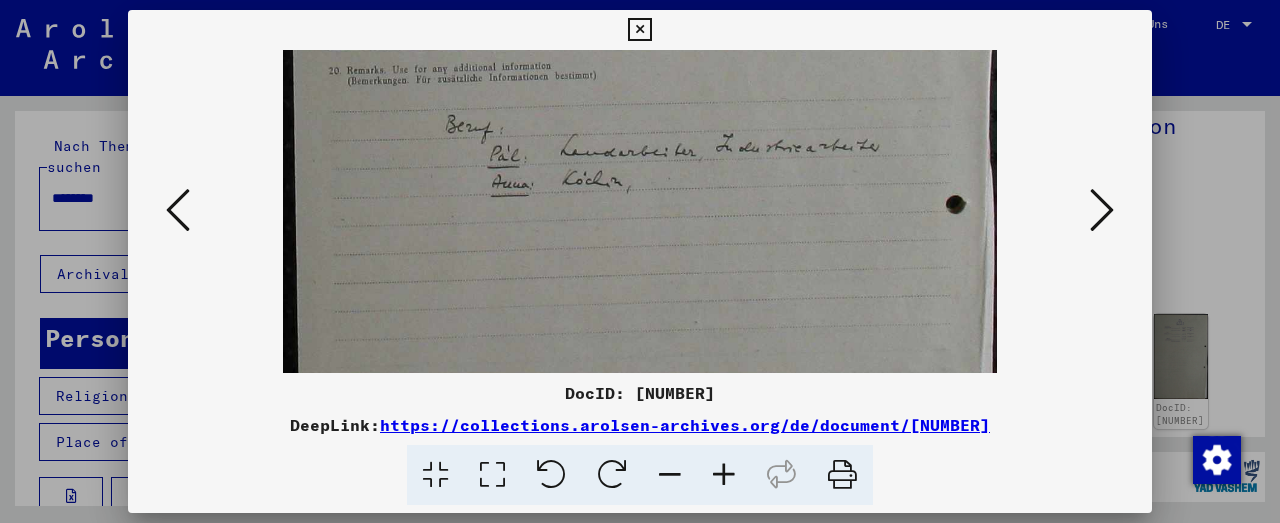 click at bounding box center (1102, 210) 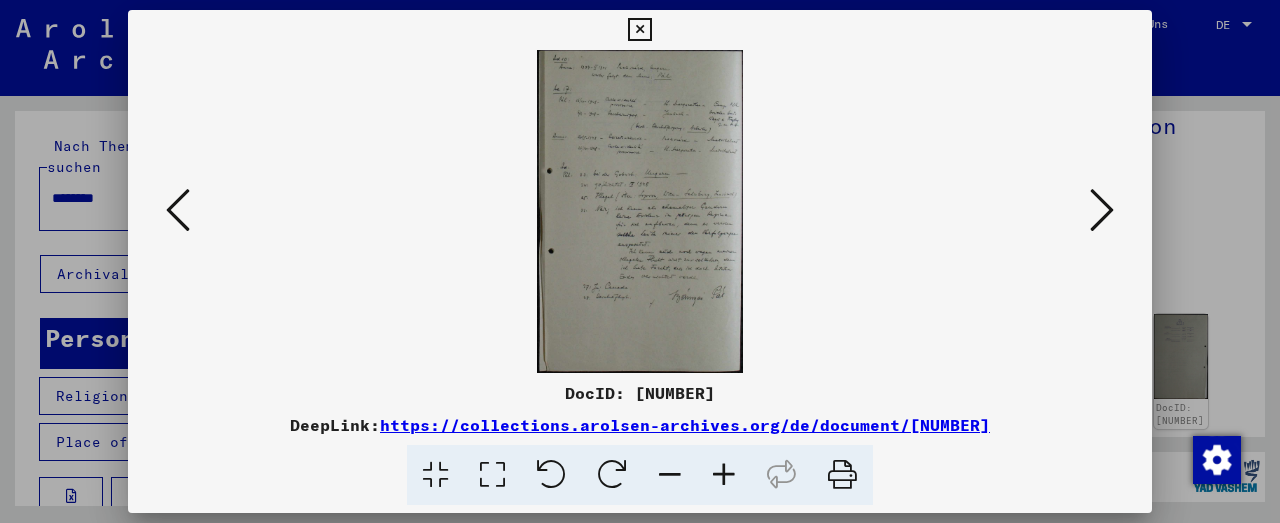 scroll, scrollTop: 0, scrollLeft: 0, axis: both 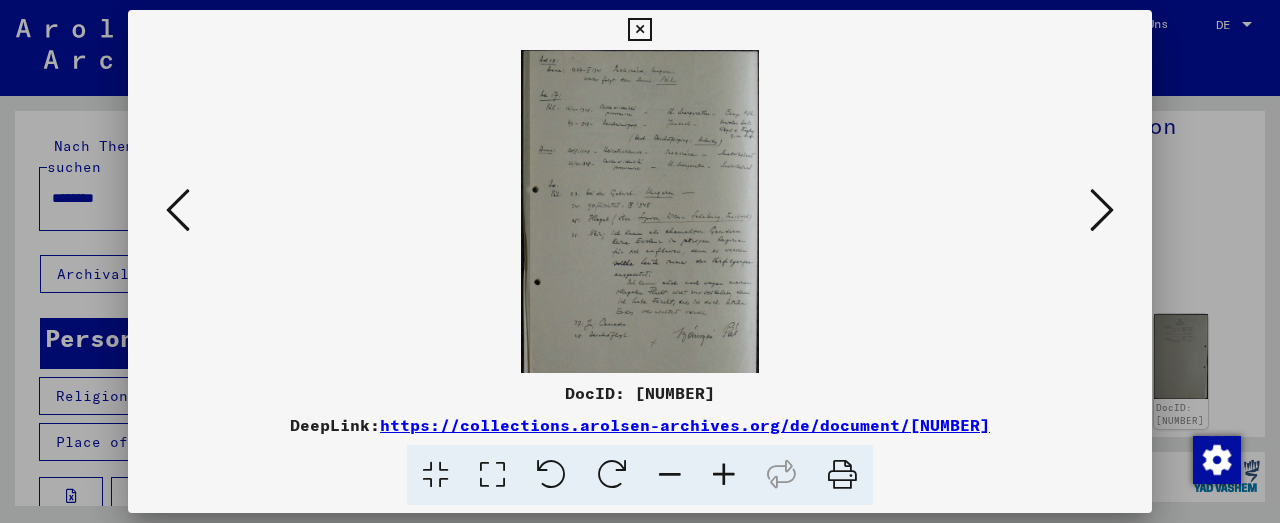 click at bounding box center (724, 475) 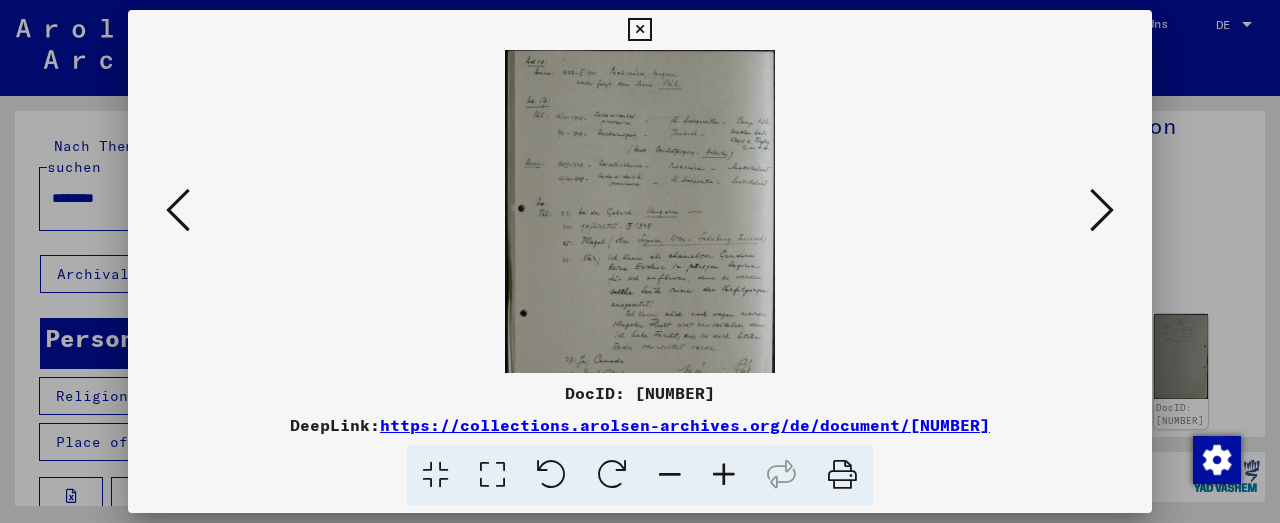 click at bounding box center [724, 475] 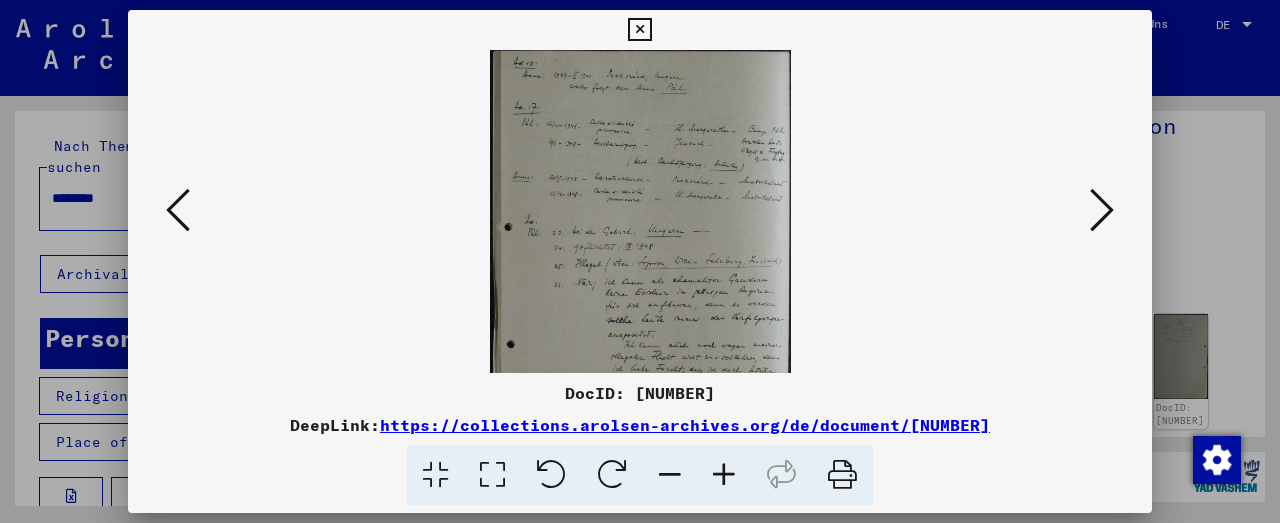 click at bounding box center (724, 475) 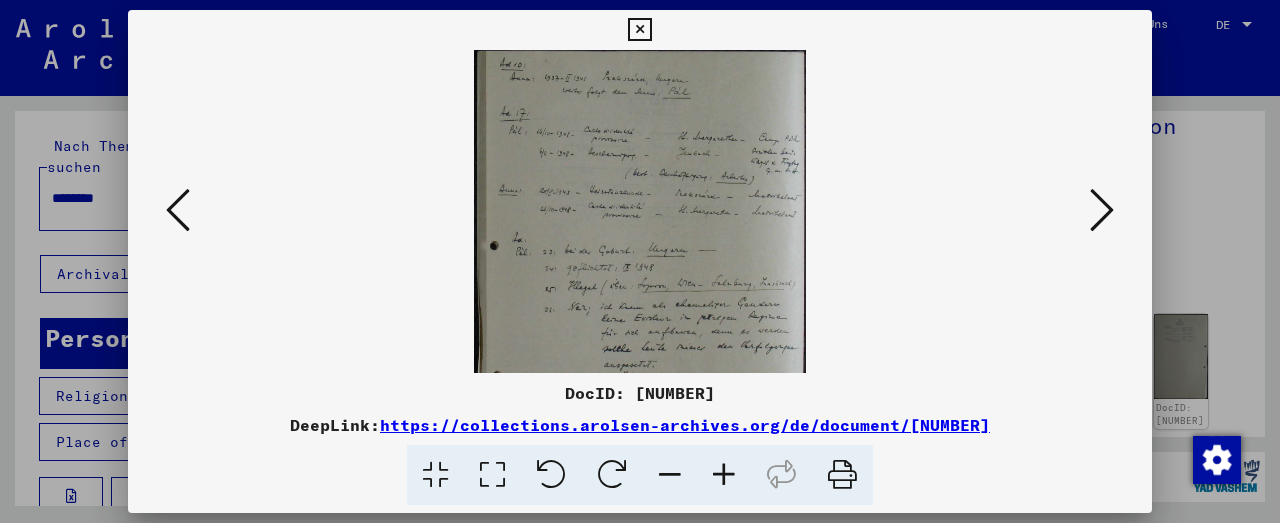 click at bounding box center (724, 475) 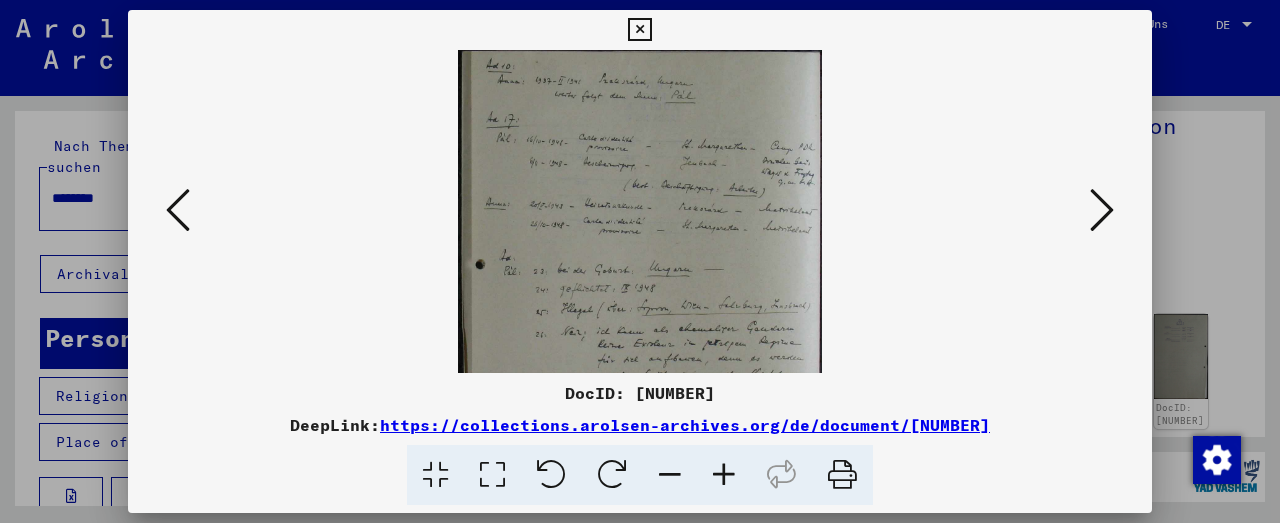 click at bounding box center [724, 475] 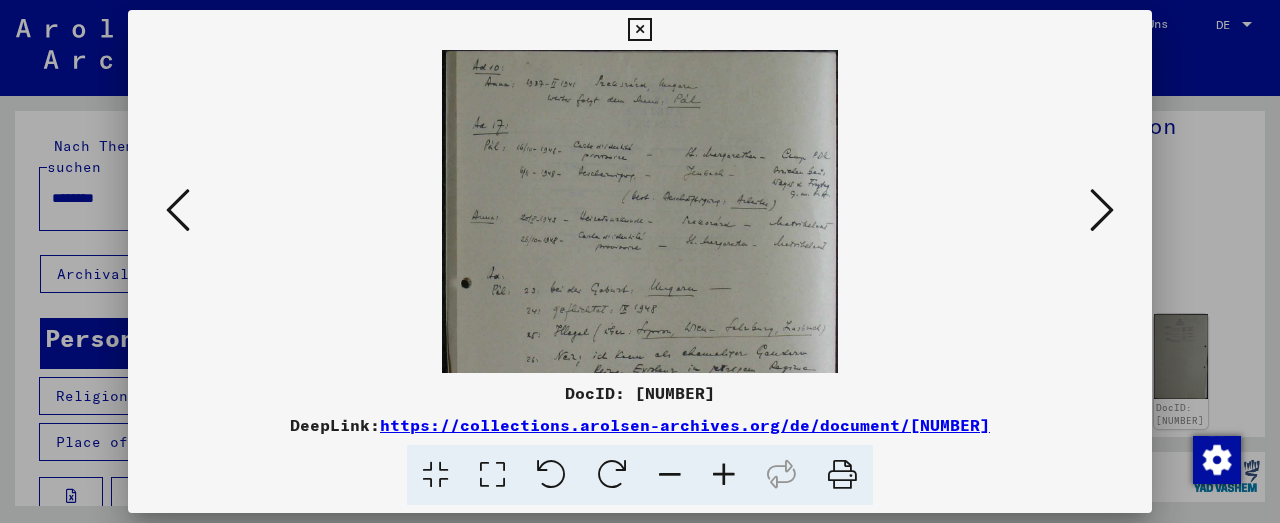 click at bounding box center (724, 475) 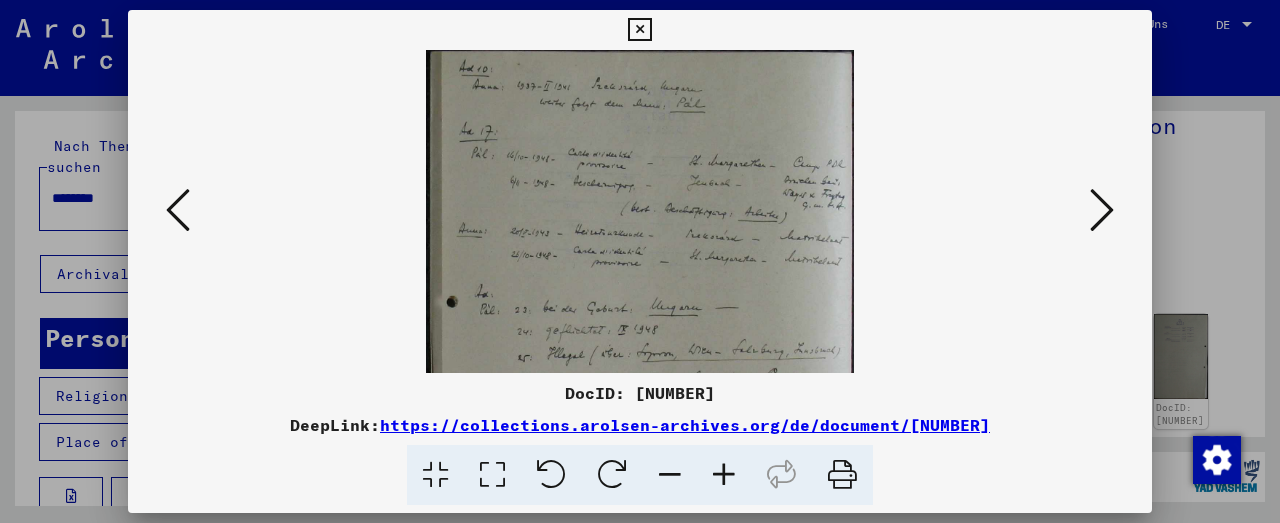 click at bounding box center [724, 475] 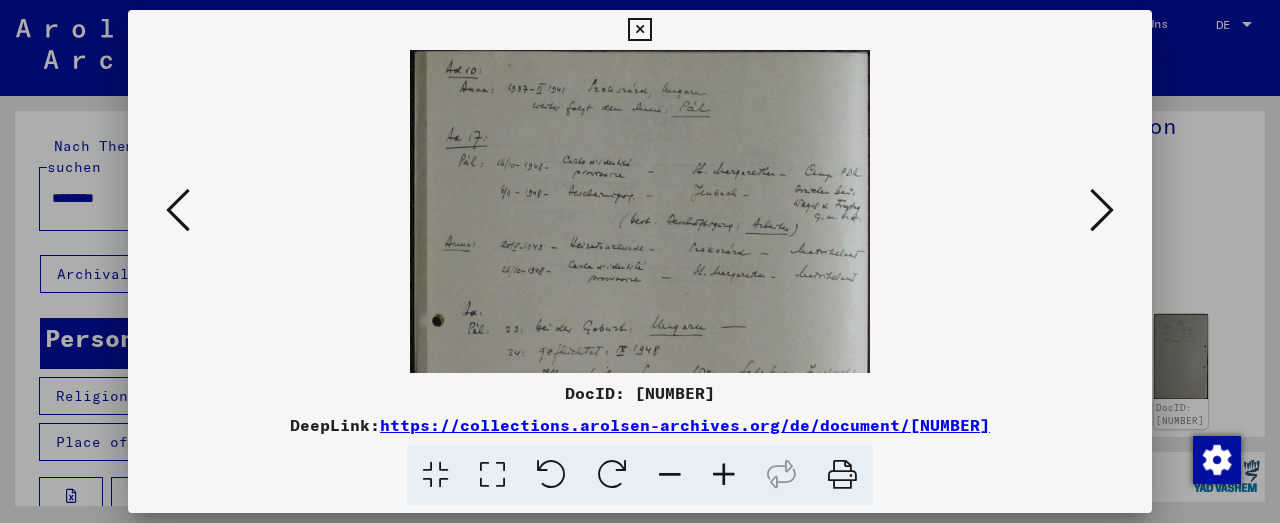 click at bounding box center (724, 475) 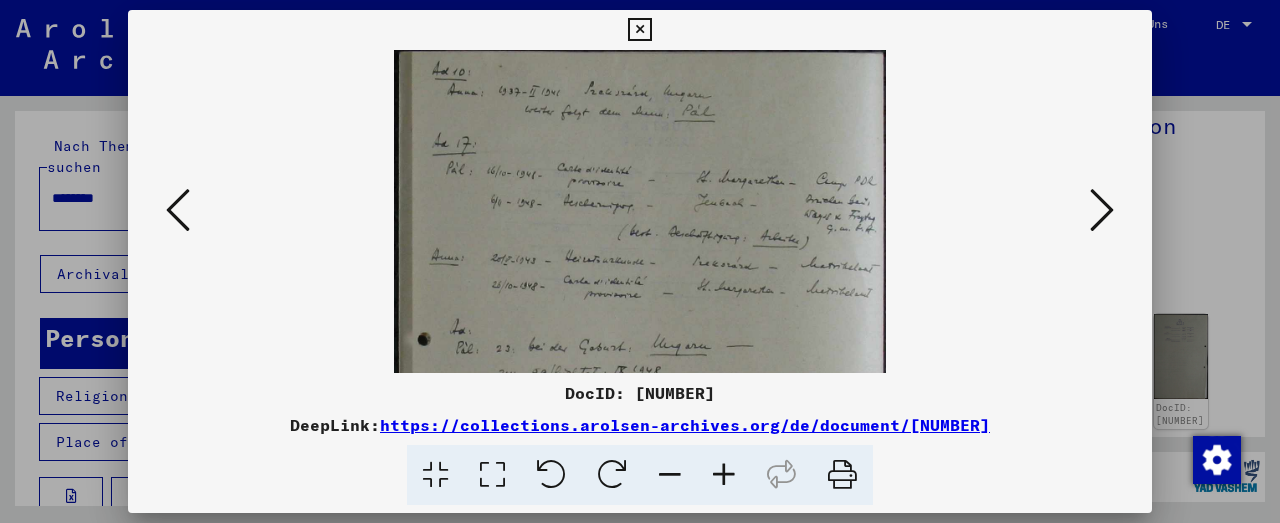 click at bounding box center (724, 475) 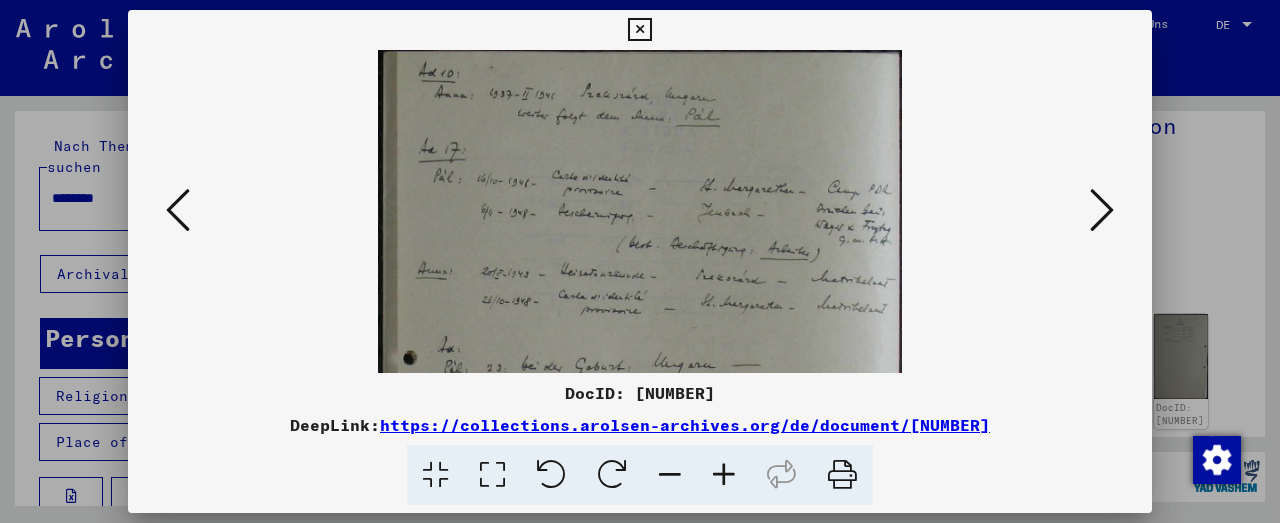 click at bounding box center [724, 475] 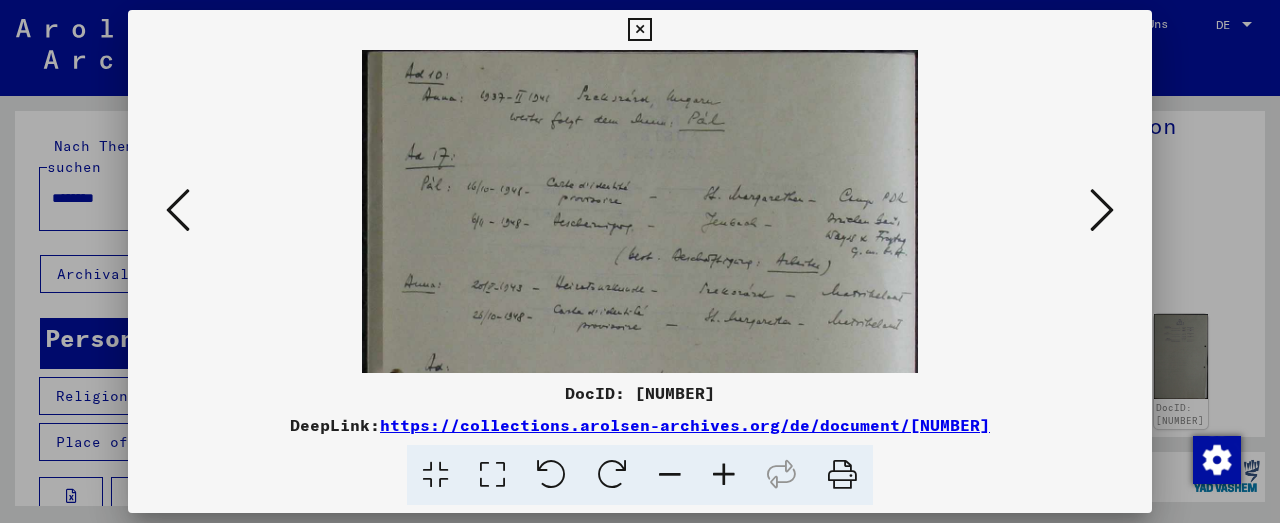 click at bounding box center [724, 475] 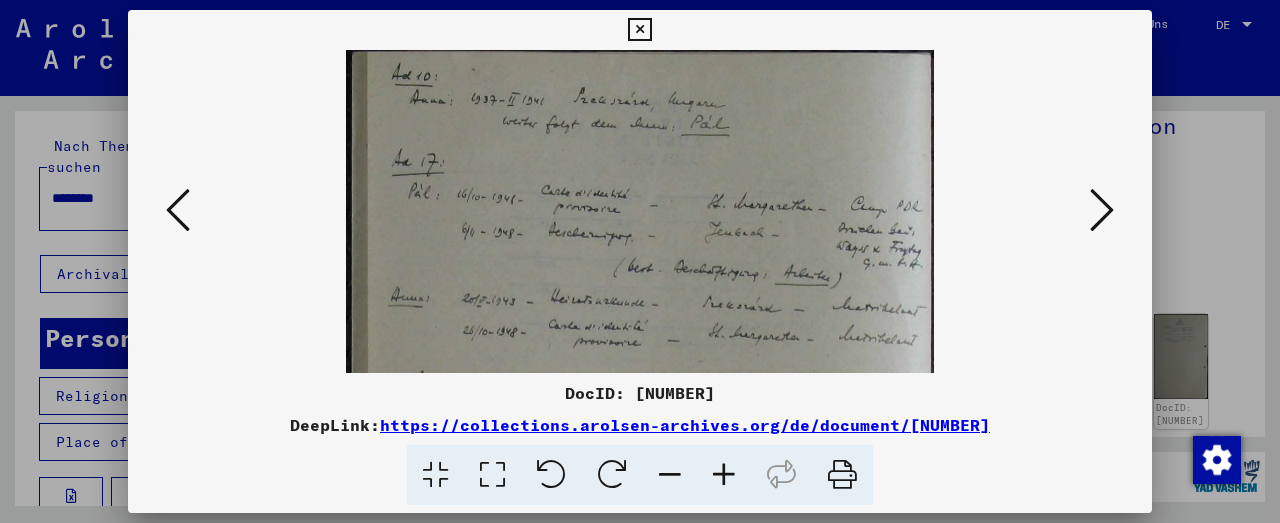 click at bounding box center (724, 475) 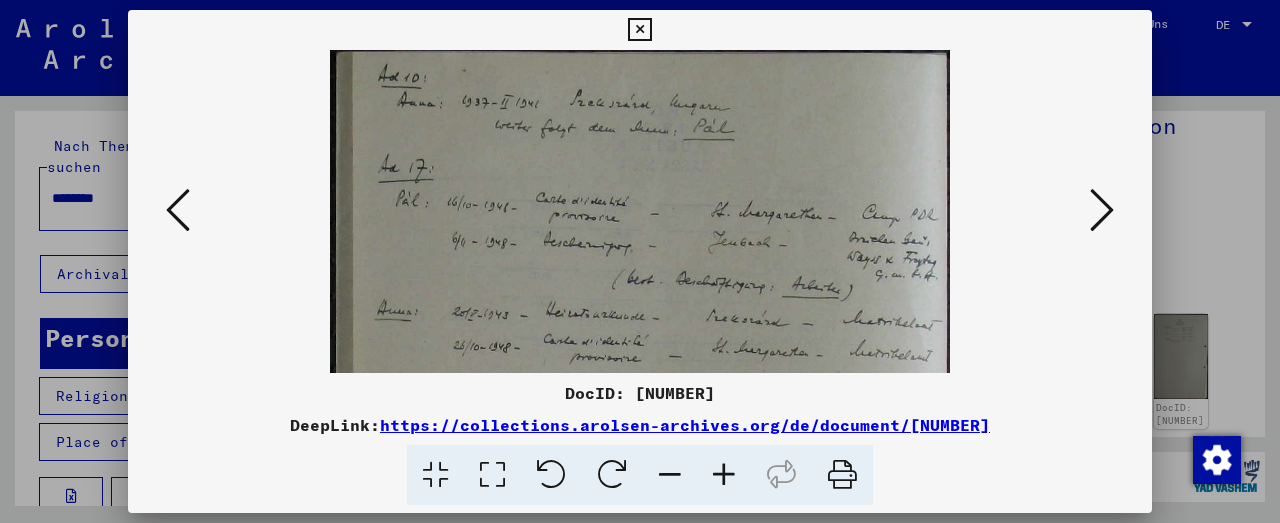 click at bounding box center (724, 475) 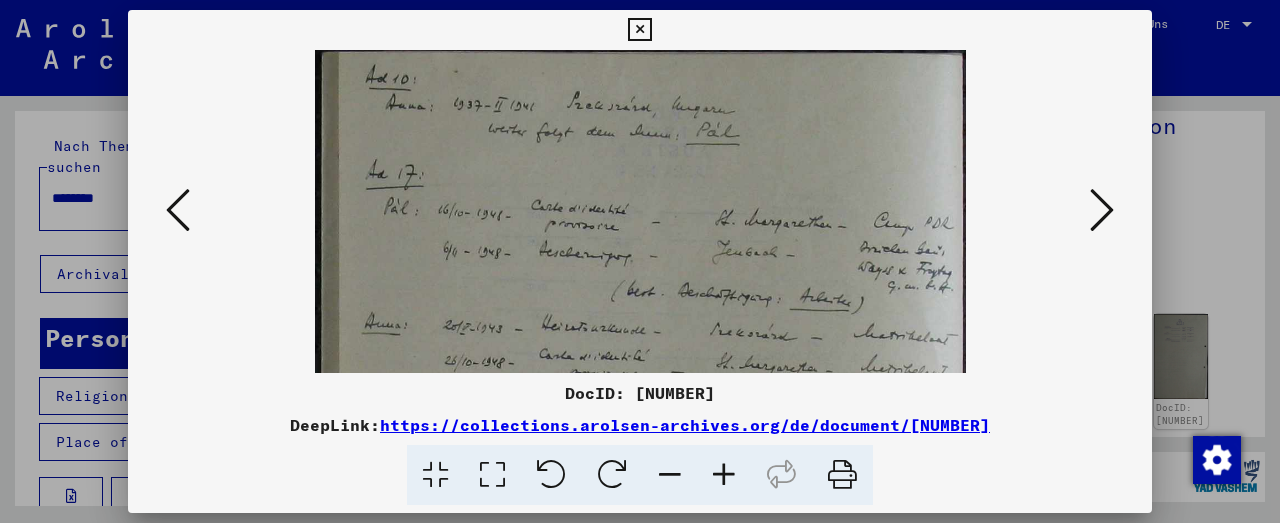click at bounding box center [724, 475] 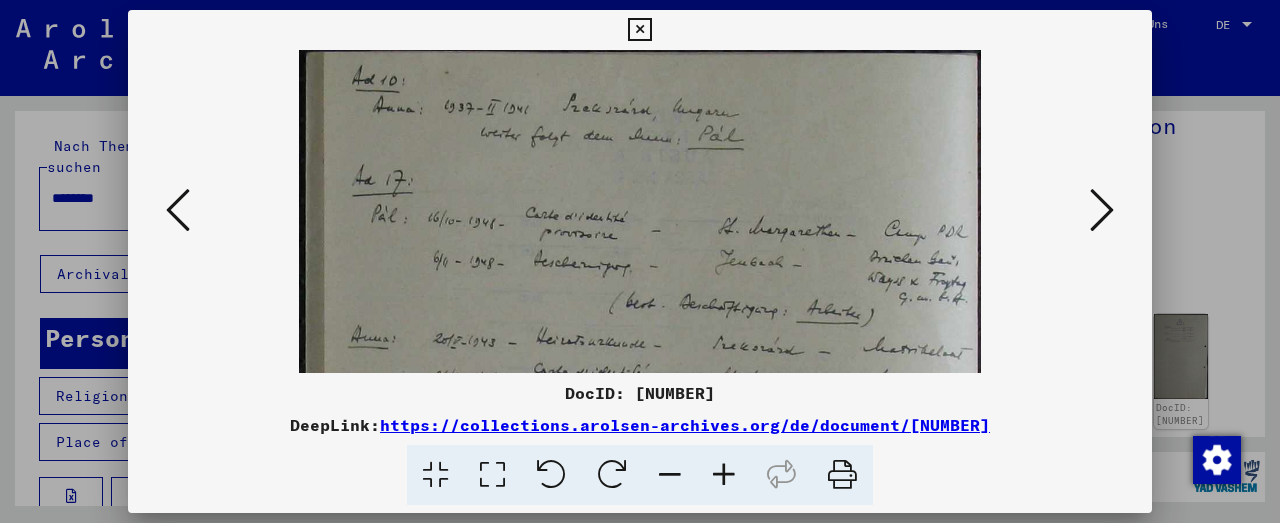 click at bounding box center [724, 475] 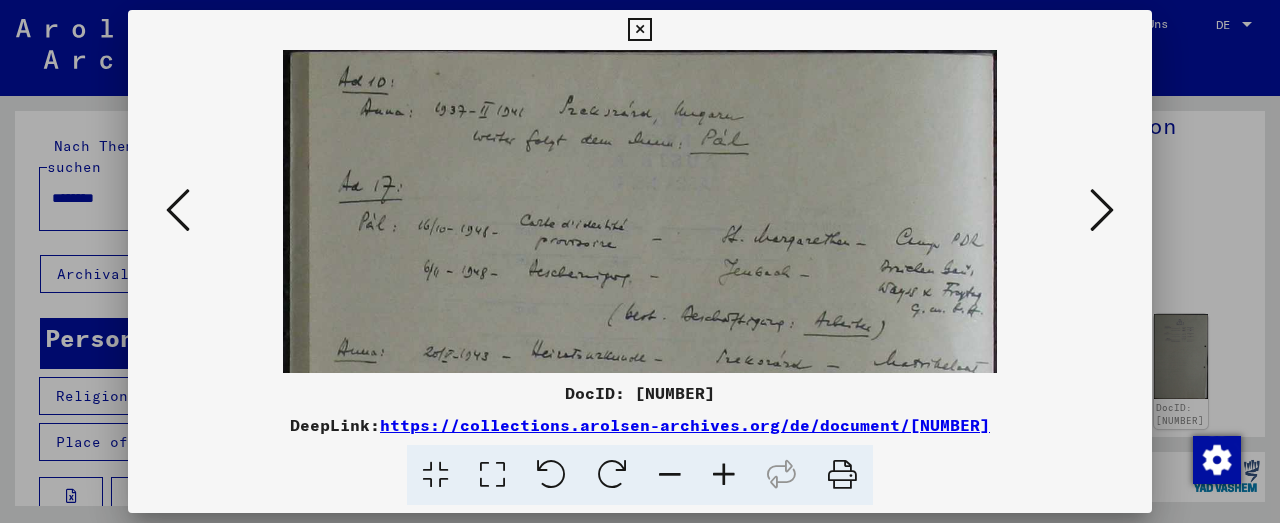 click at bounding box center [724, 475] 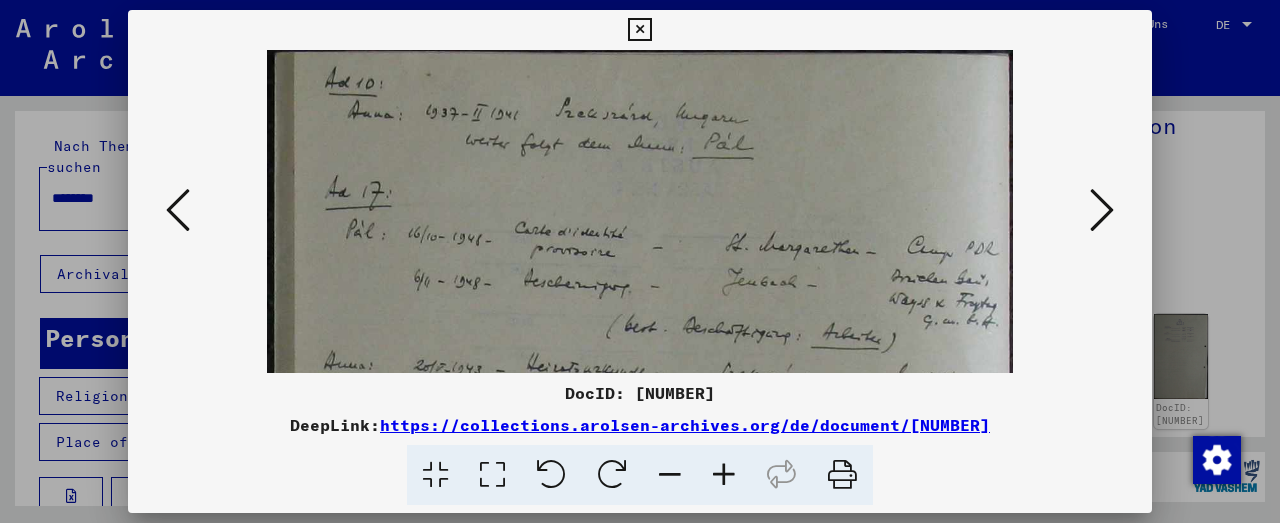 click at bounding box center [724, 475] 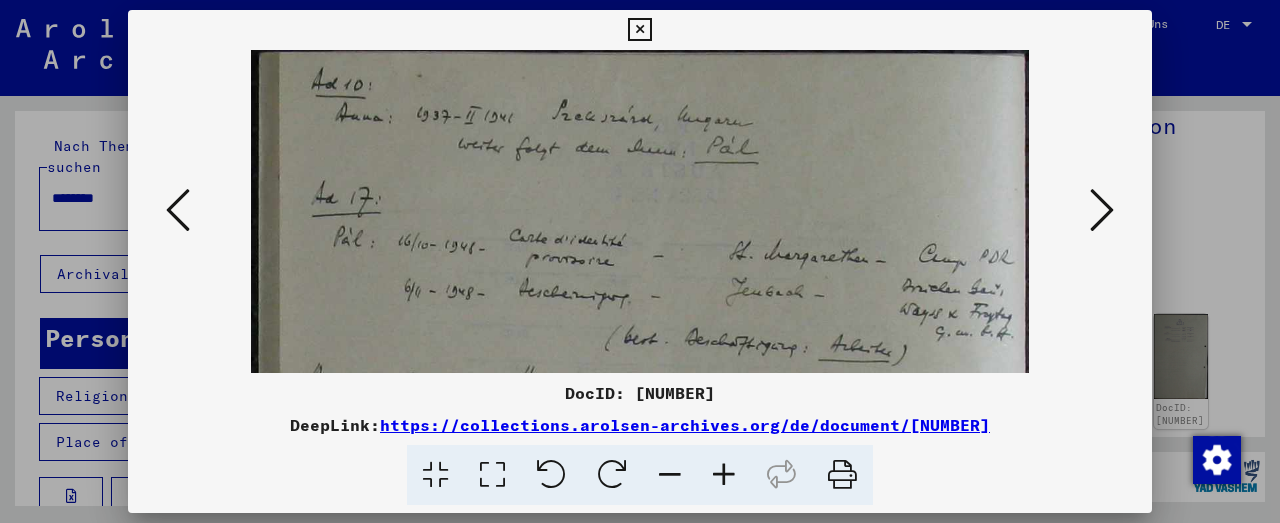 click at bounding box center [724, 475] 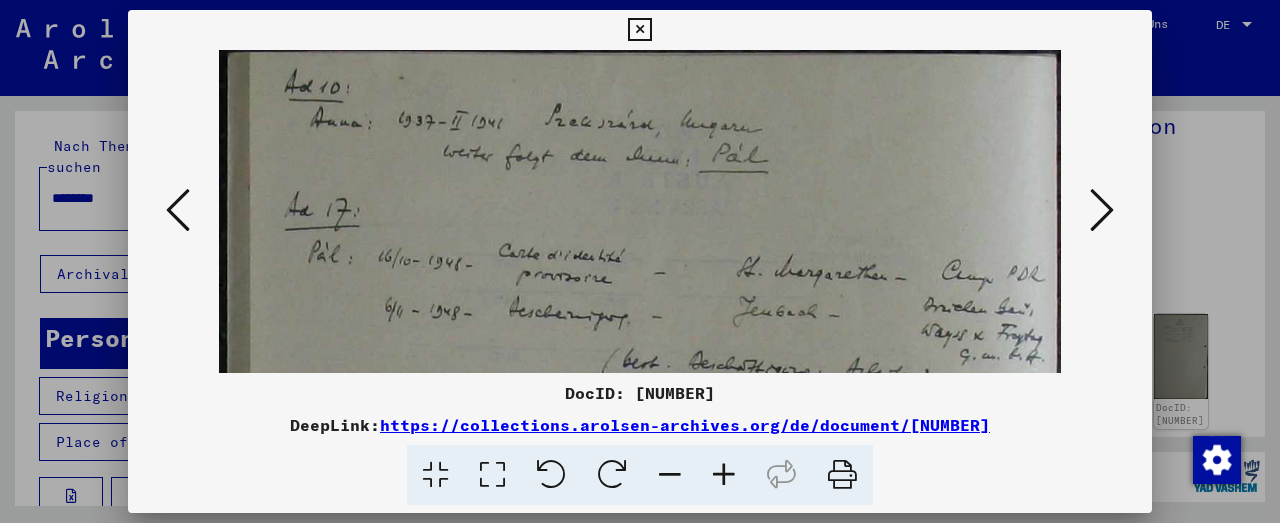 click at bounding box center [724, 475] 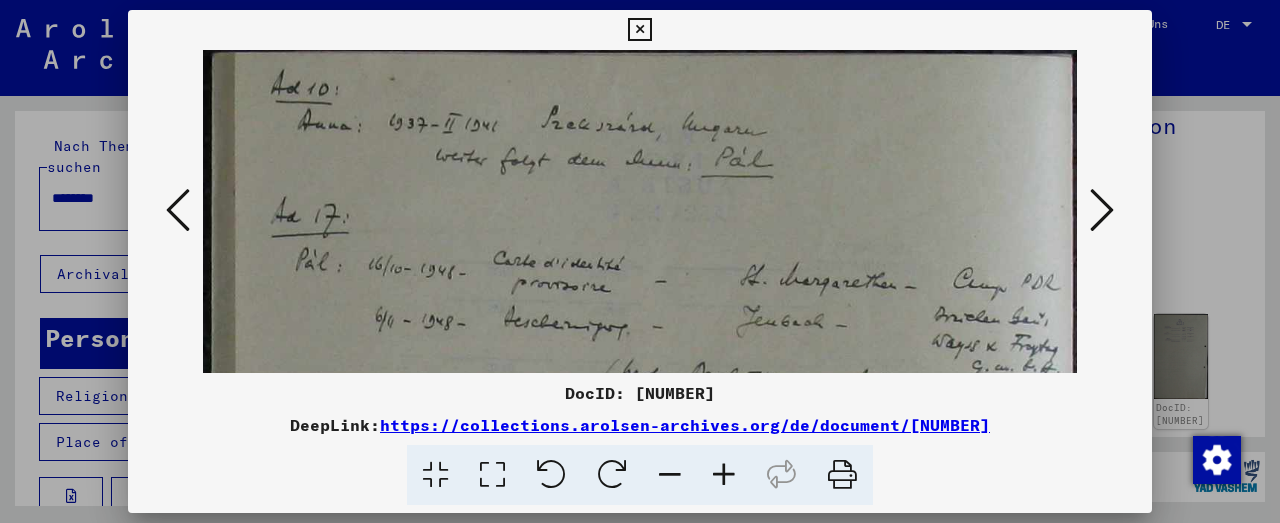 drag, startPoint x: 434, startPoint y: 138, endPoint x: 428, endPoint y: 237, distance: 99.18165 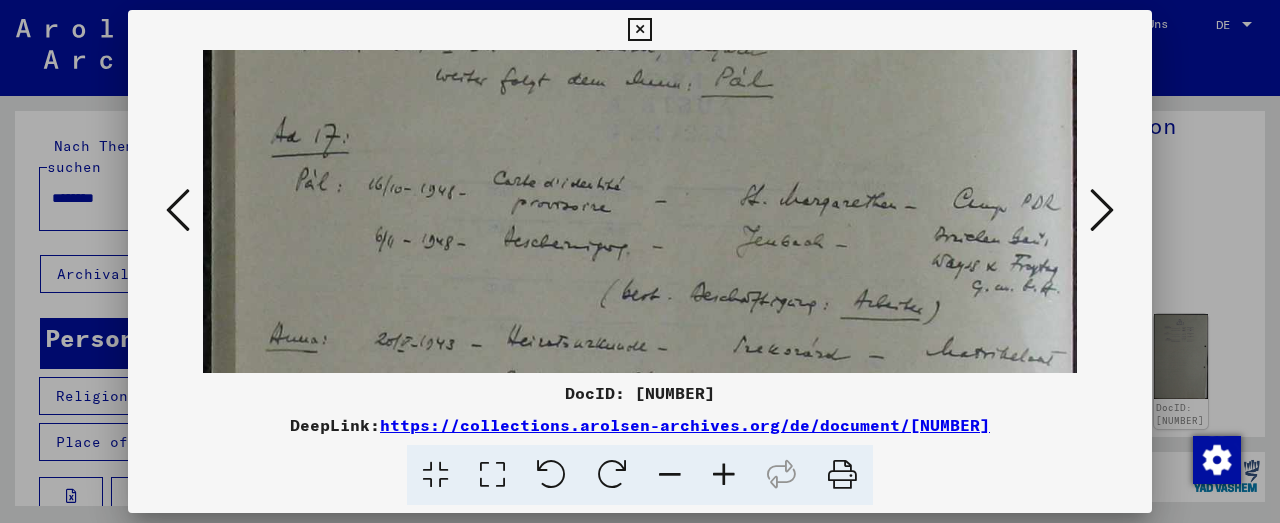 scroll, scrollTop: 84, scrollLeft: 0, axis: vertical 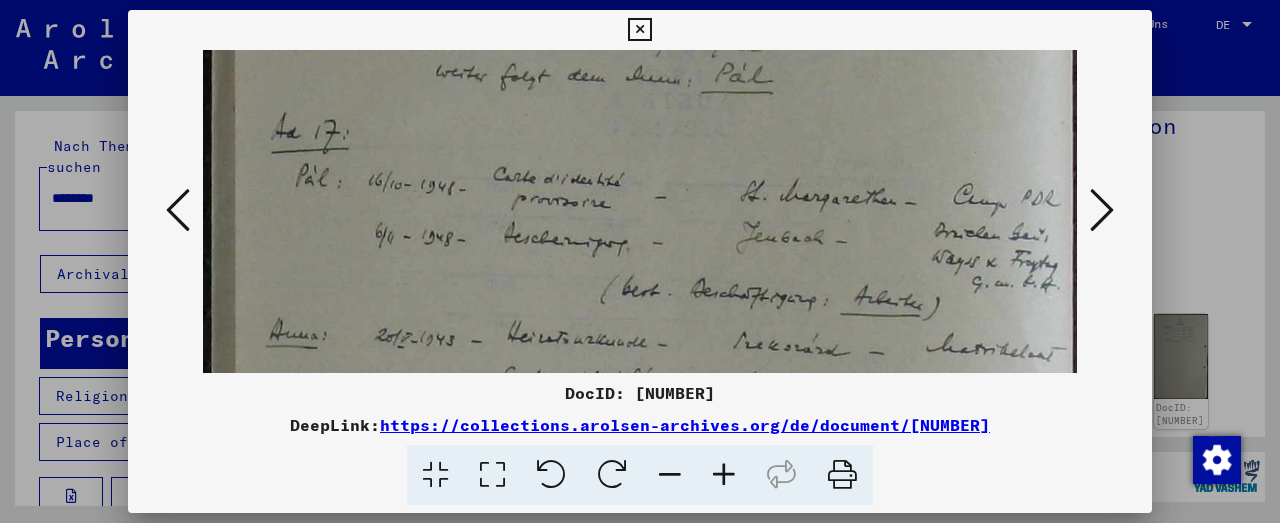 drag, startPoint x: 660, startPoint y: 328, endPoint x: 672, endPoint y: 245, distance: 83.86298 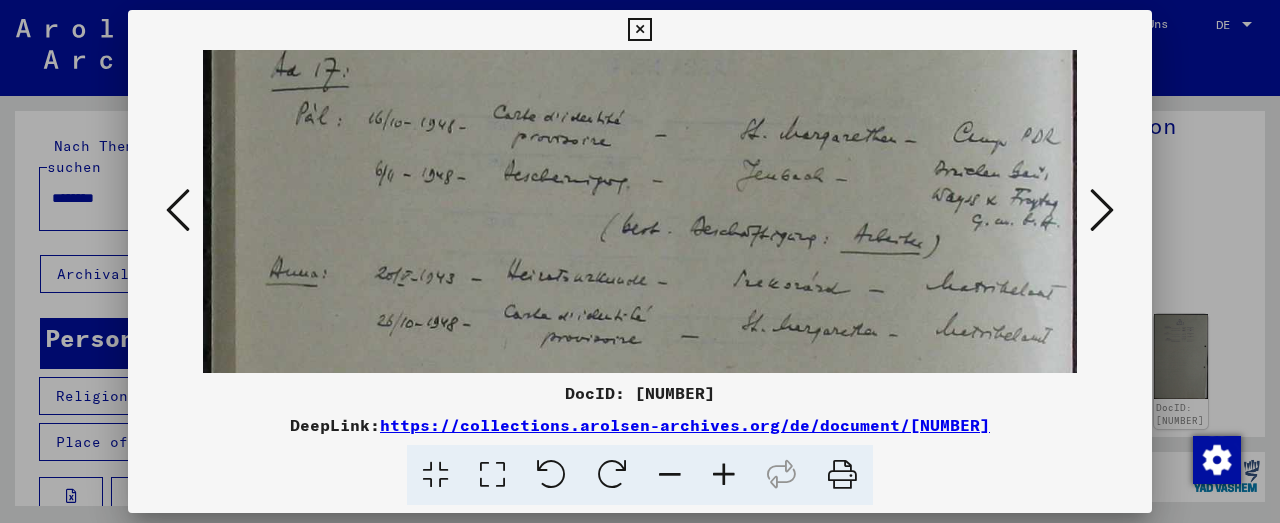 scroll, scrollTop: 166, scrollLeft: 0, axis: vertical 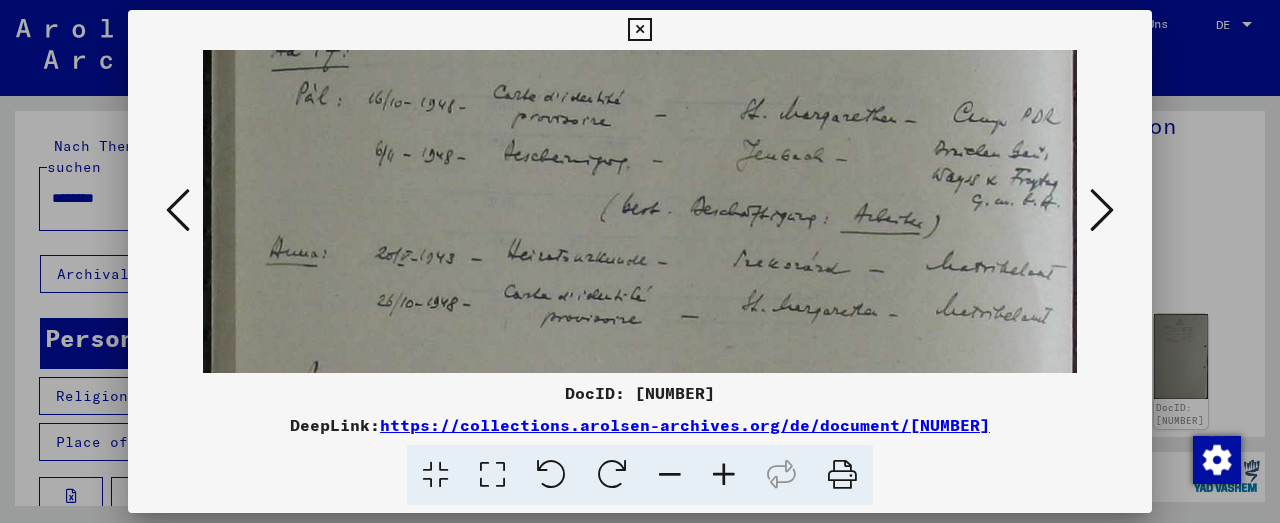 drag, startPoint x: 646, startPoint y: 308, endPoint x: 640, endPoint y: 223, distance: 85.2115 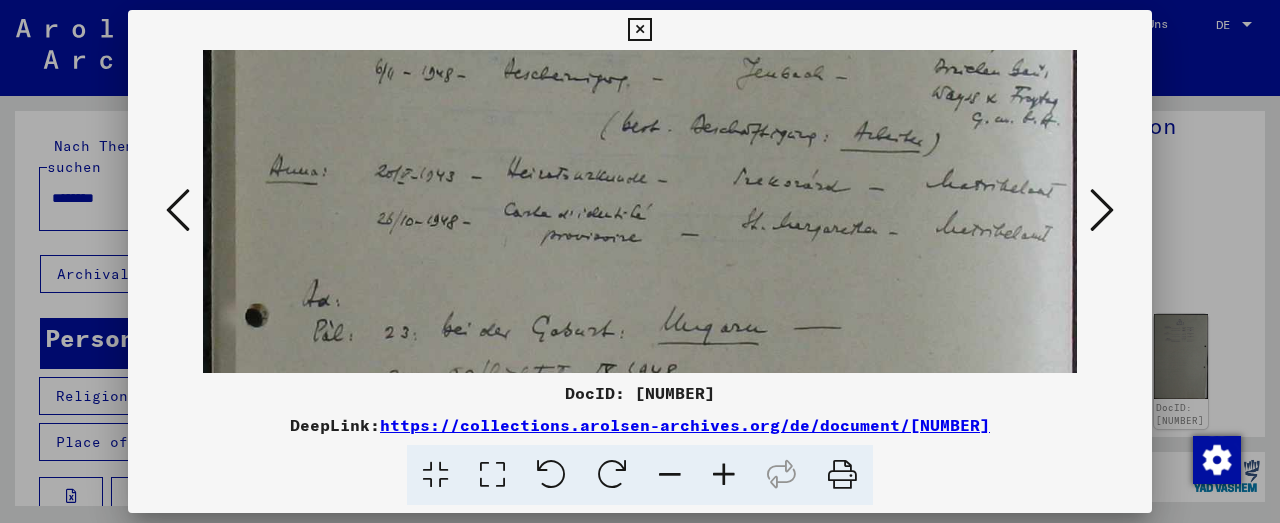 scroll, scrollTop: 252, scrollLeft: 0, axis: vertical 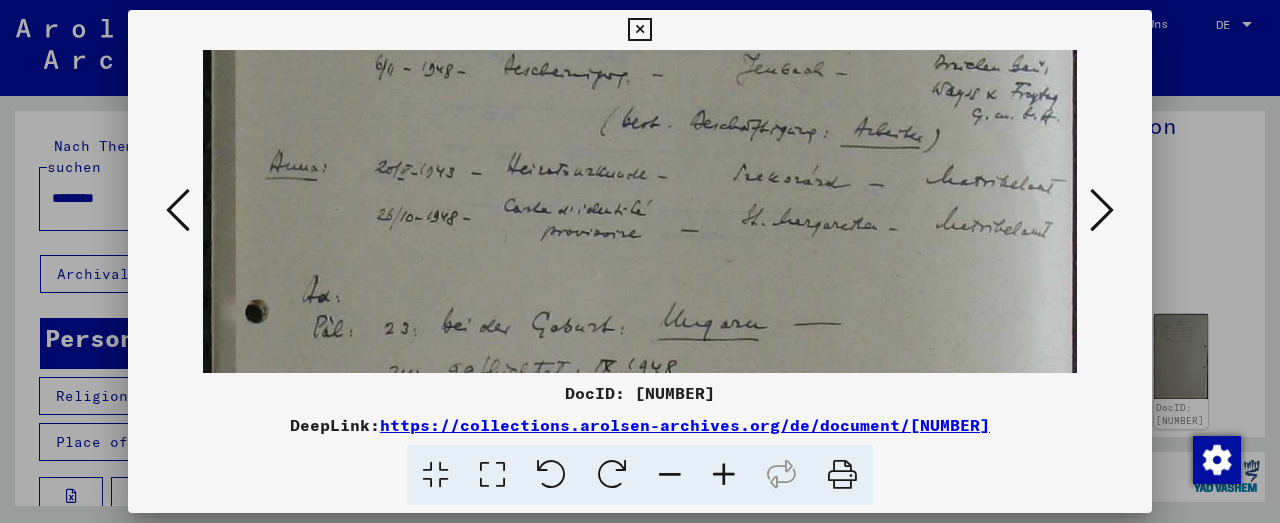 drag, startPoint x: 634, startPoint y: 333, endPoint x: 652, endPoint y: 244, distance: 90.80198 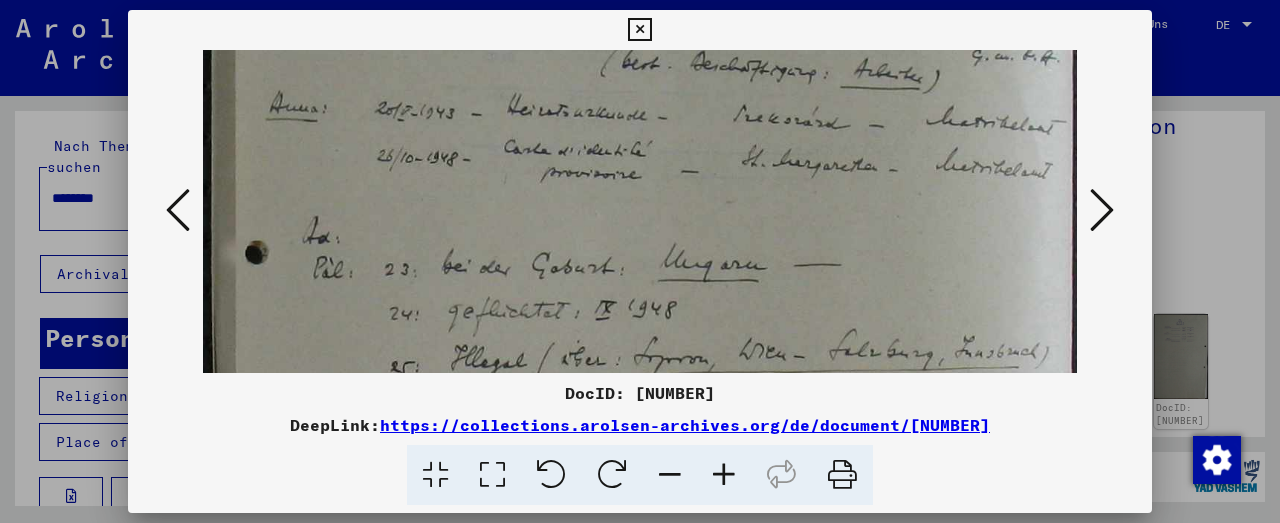 drag, startPoint x: 644, startPoint y: 302, endPoint x: 644, endPoint y: 241, distance: 61 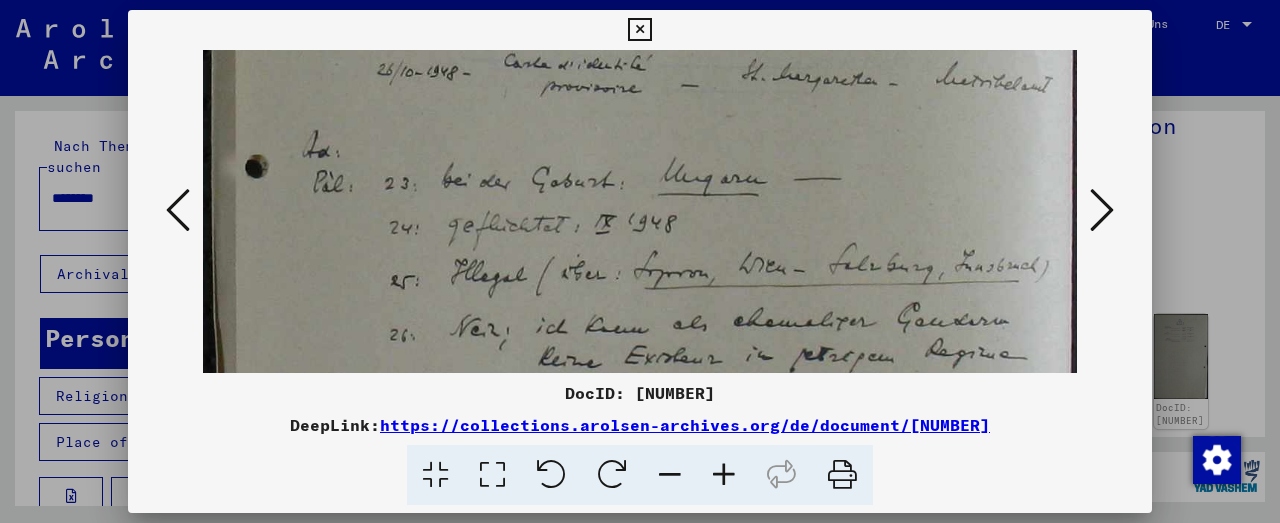 drag, startPoint x: 672, startPoint y: 315, endPoint x: 664, endPoint y: 225, distance: 90.35486 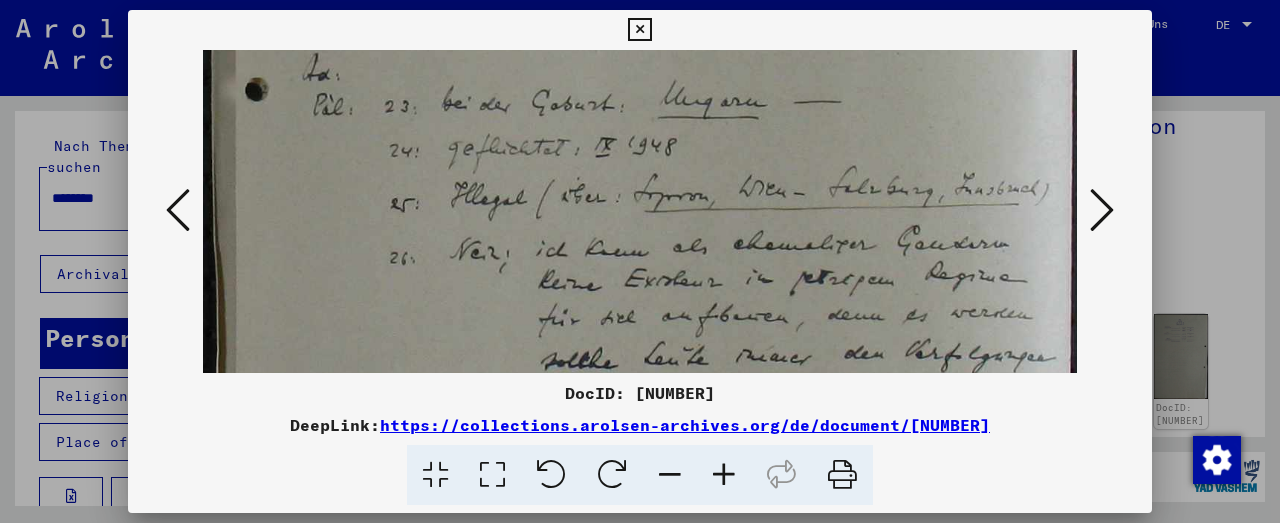 scroll, scrollTop: 474, scrollLeft: 0, axis: vertical 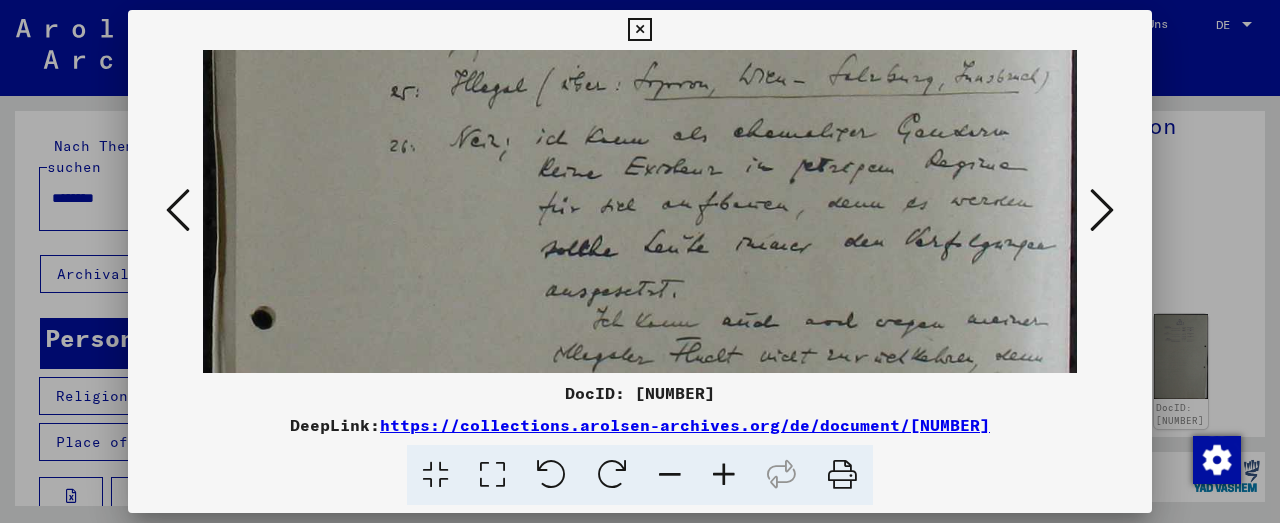drag, startPoint x: 680, startPoint y: 310, endPoint x: 682, endPoint y: 197, distance: 113.0177 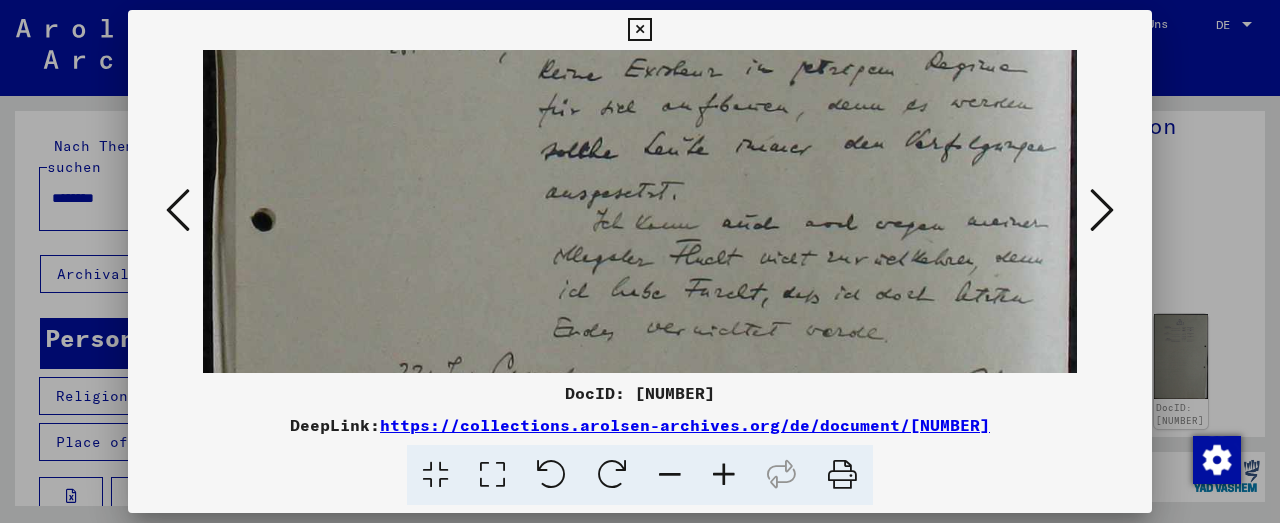 scroll, scrollTop: 684, scrollLeft: 0, axis: vertical 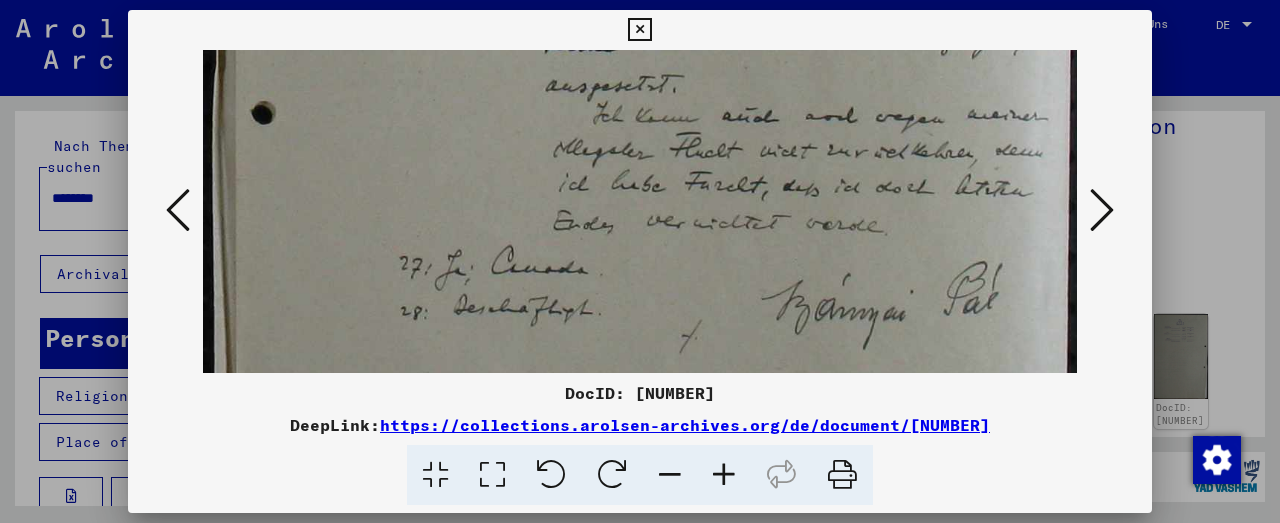 drag, startPoint x: 724, startPoint y: 297, endPoint x: 726, endPoint y: 186, distance: 111.01801 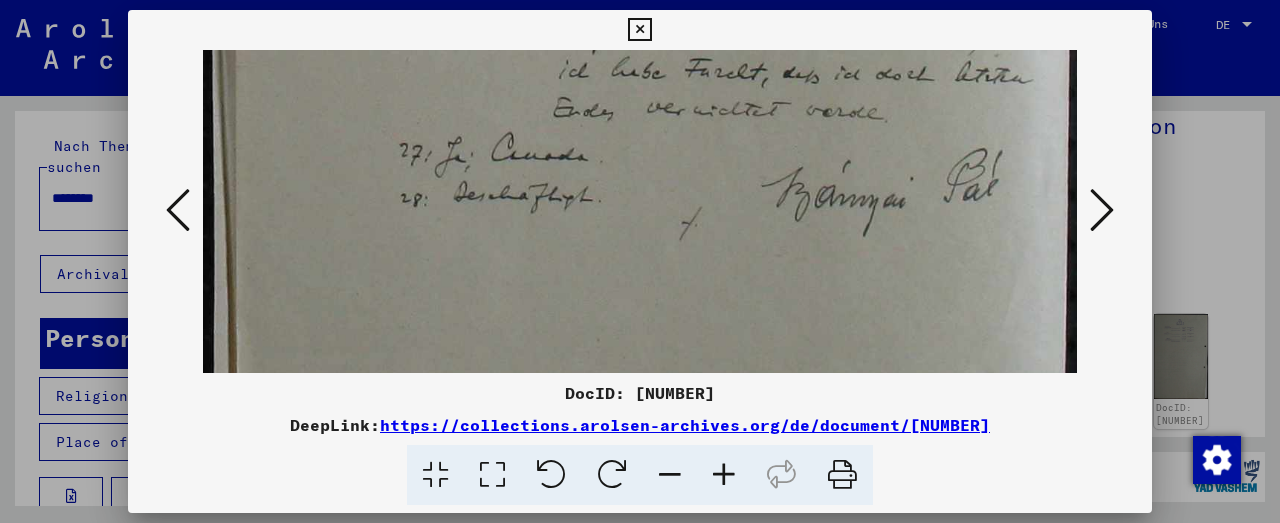 drag, startPoint x: 685, startPoint y: 277, endPoint x: 672, endPoint y: 206, distance: 72.18033 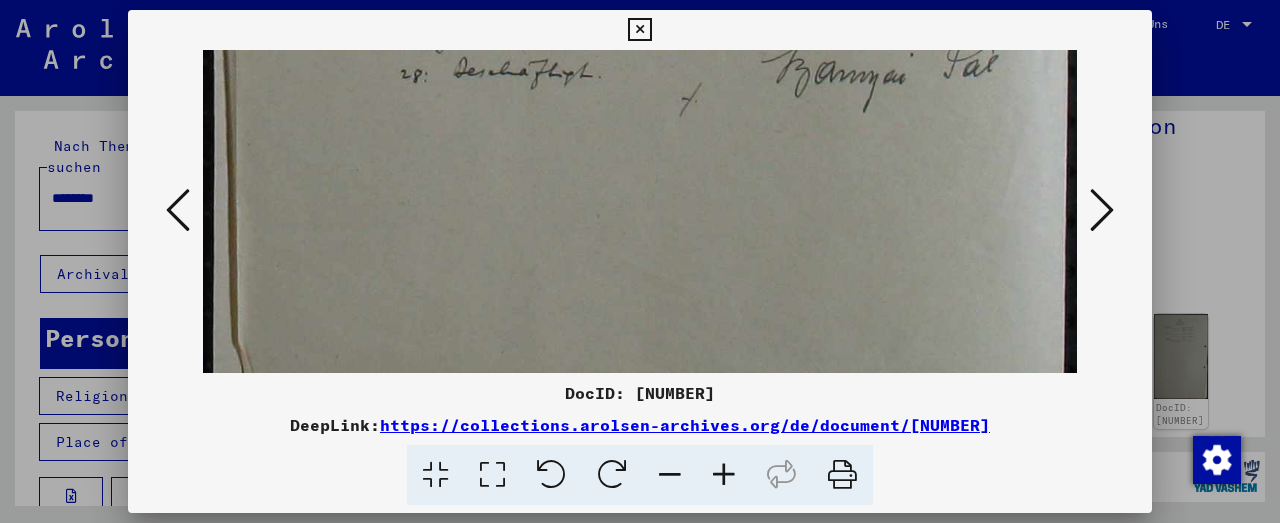 drag, startPoint x: 692, startPoint y: 244, endPoint x: 697, endPoint y: 118, distance: 126.09917 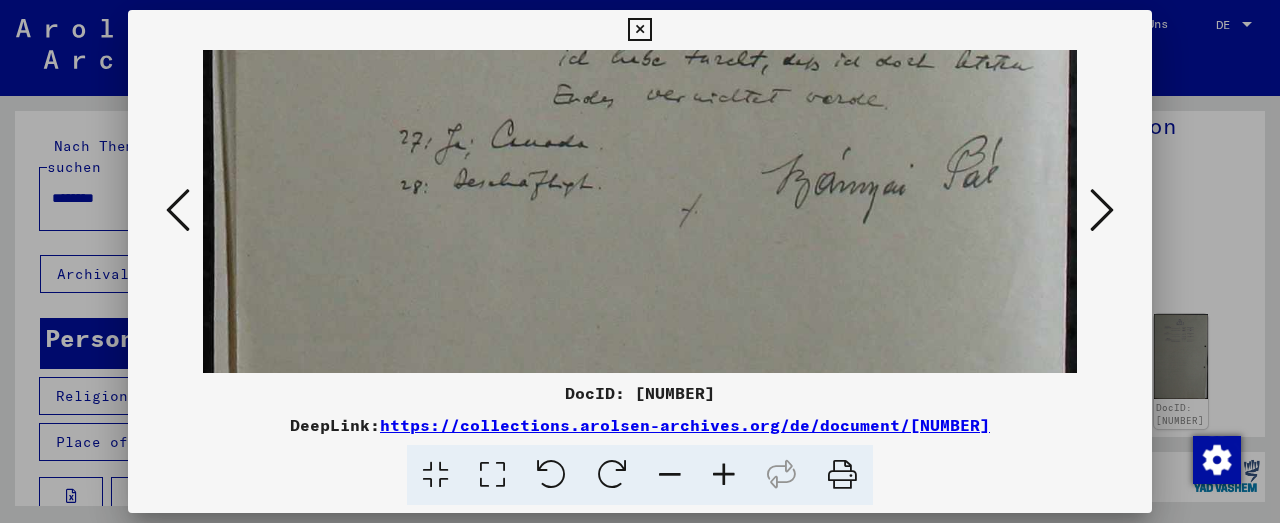 drag, startPoint x: 661, startPoint y: 226, endPoint x: 695, endPoint y: 286, distance: 68.96376 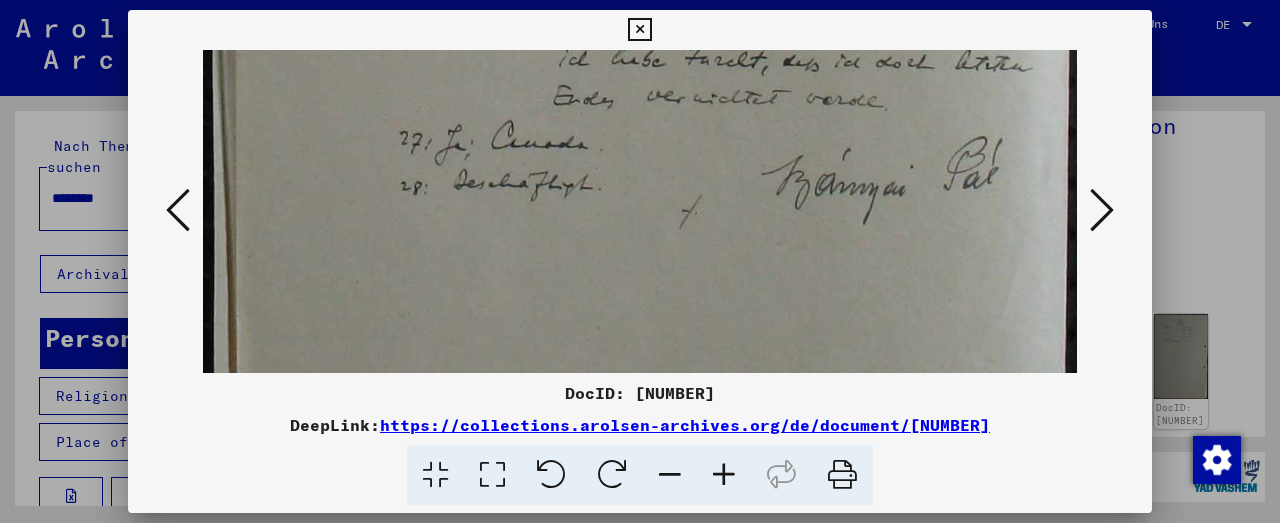 click at bounding box center (1102, 210) 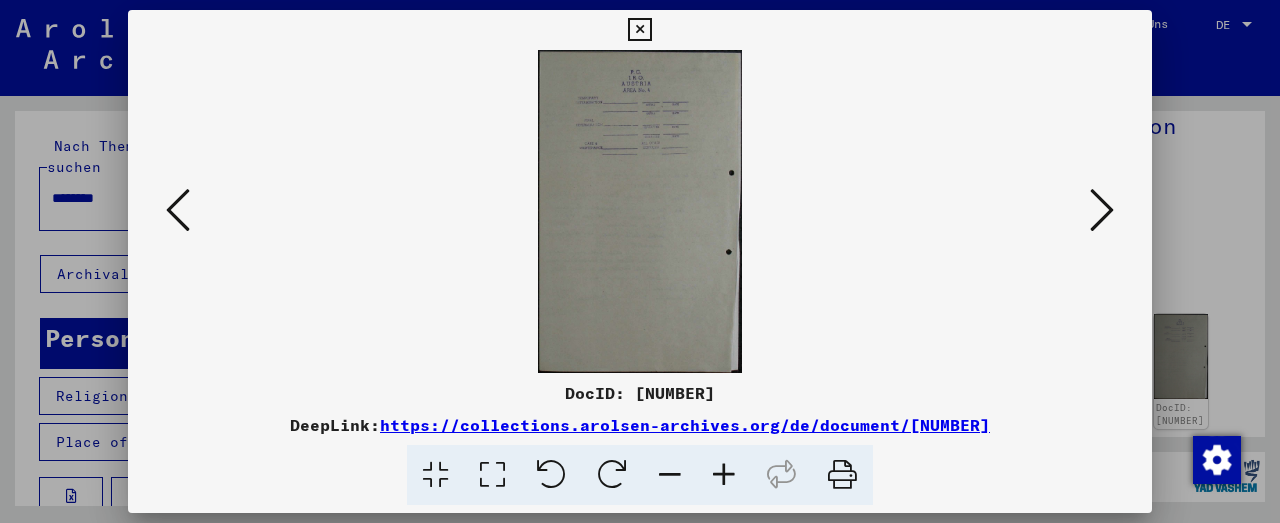 scroll, scrollTop: 0, scrollLeft: 0, axis: both 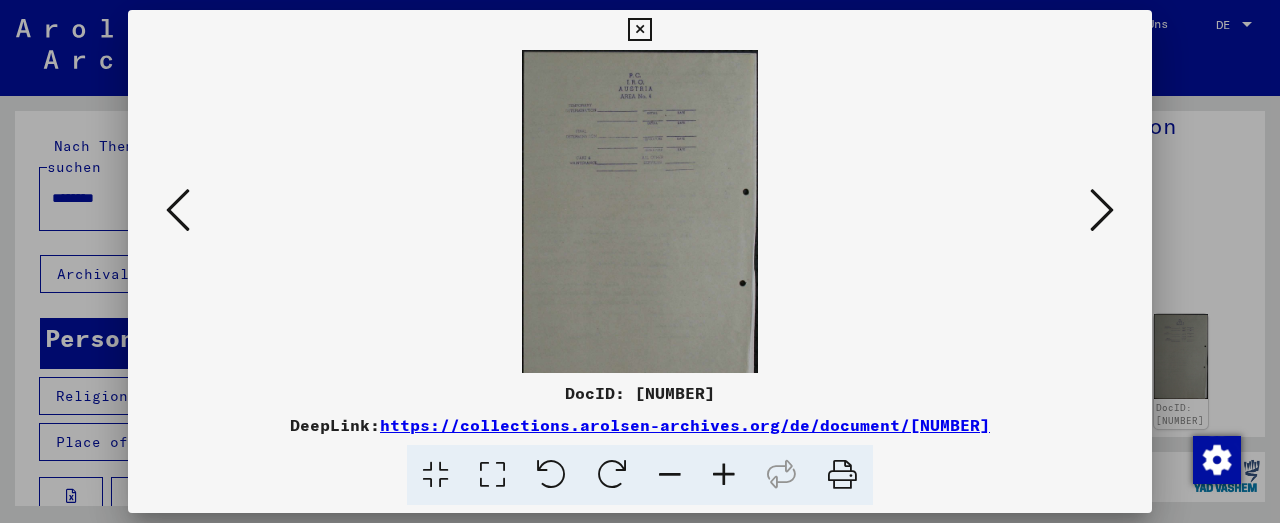 click at bounding box center (724, 475) 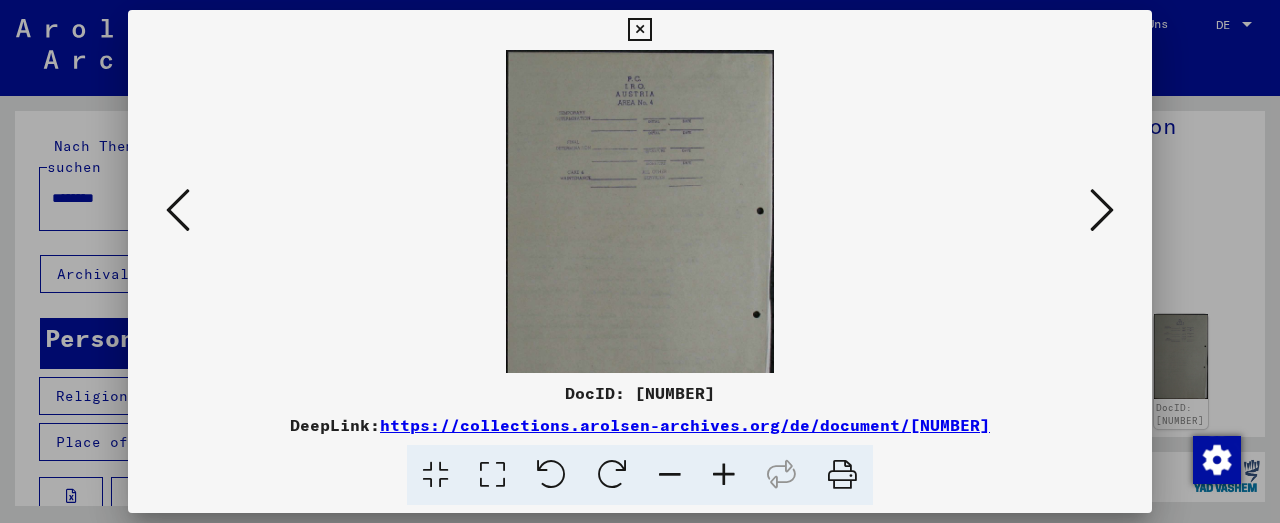 click at bounding box center (724, 475) 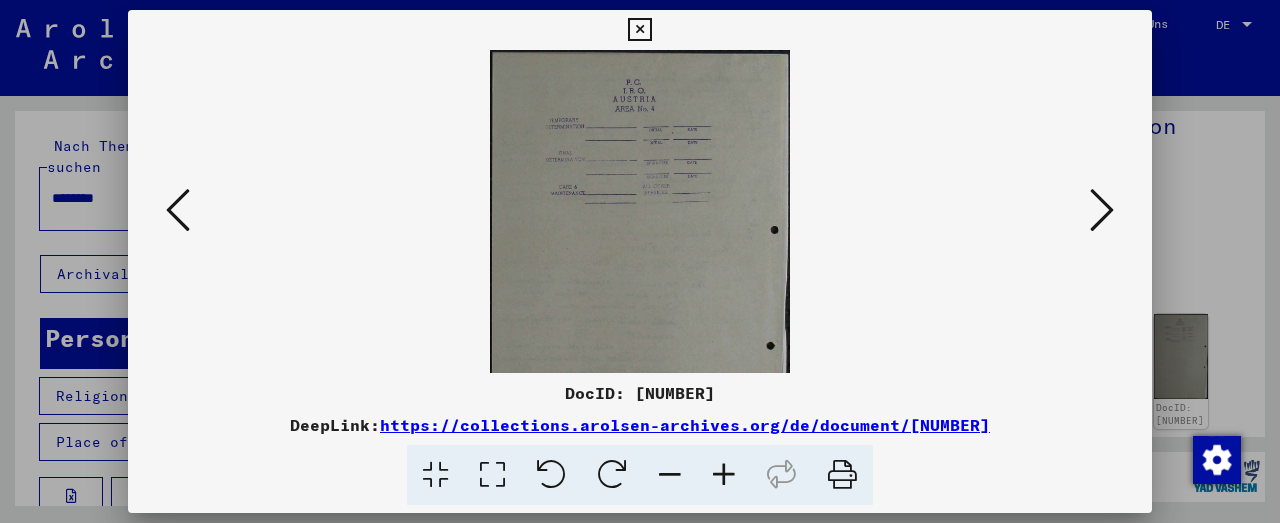 click at bounding box center (724, 475) 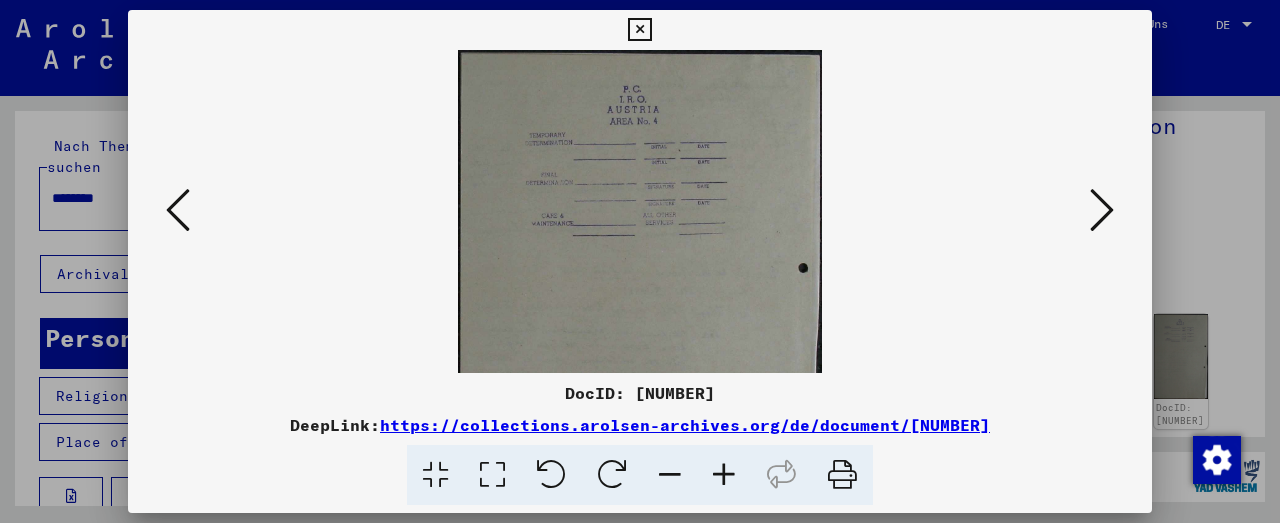 click at bounding box center [724, 475] 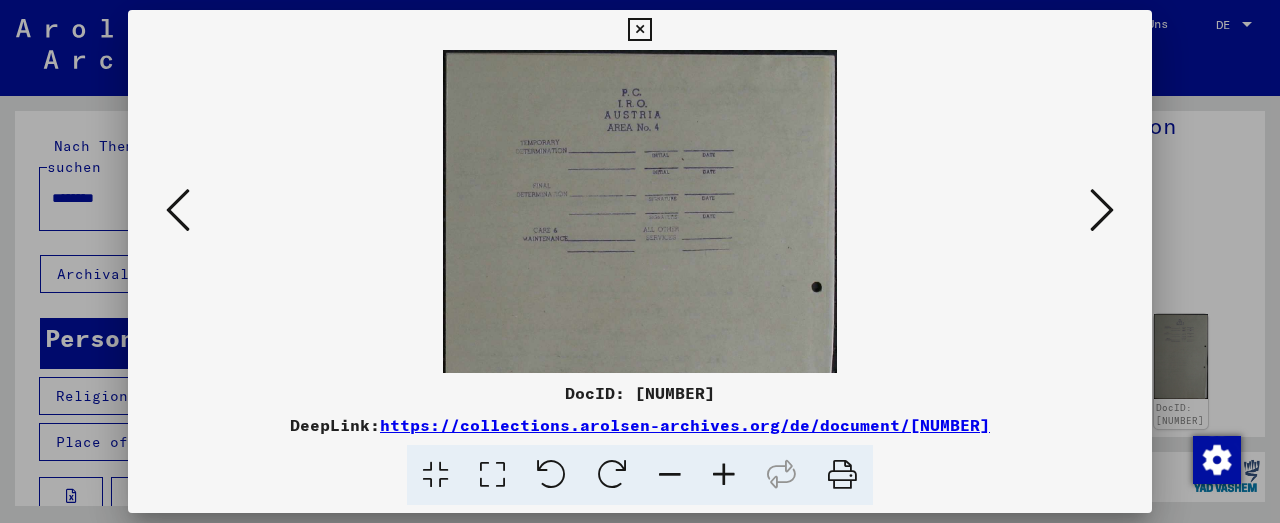 click at bounding box center [724, 475] 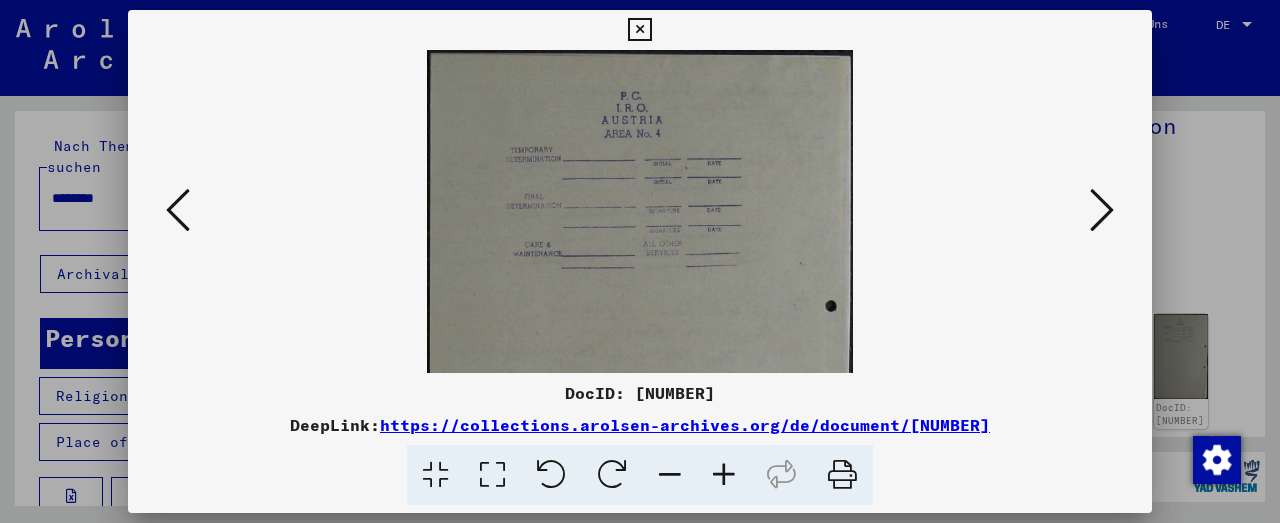 click at bounding box center [724, 475] 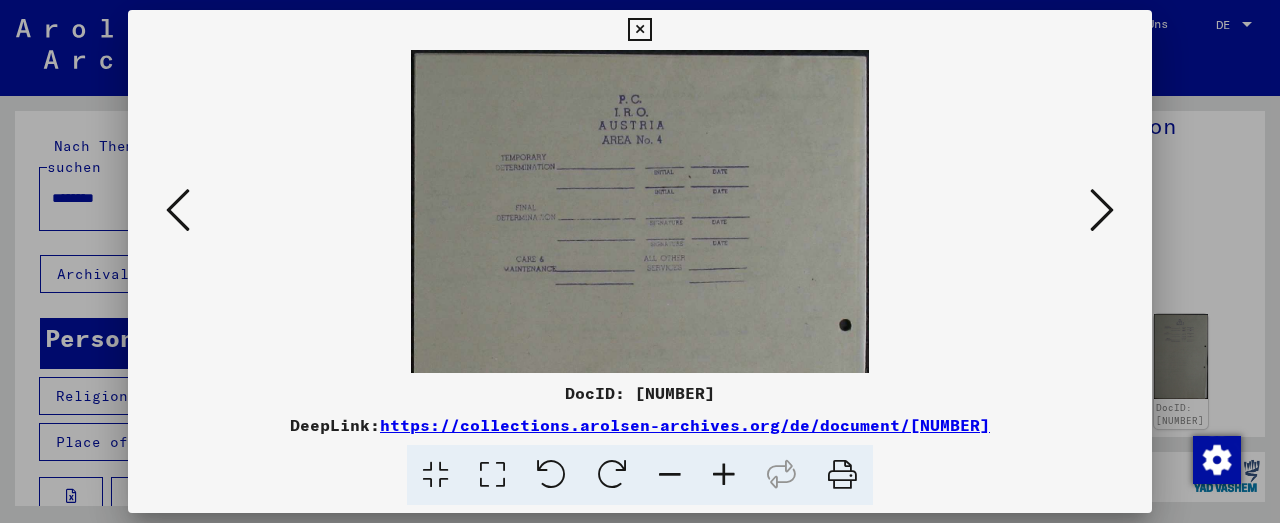 click at bounding box center [724, 475] 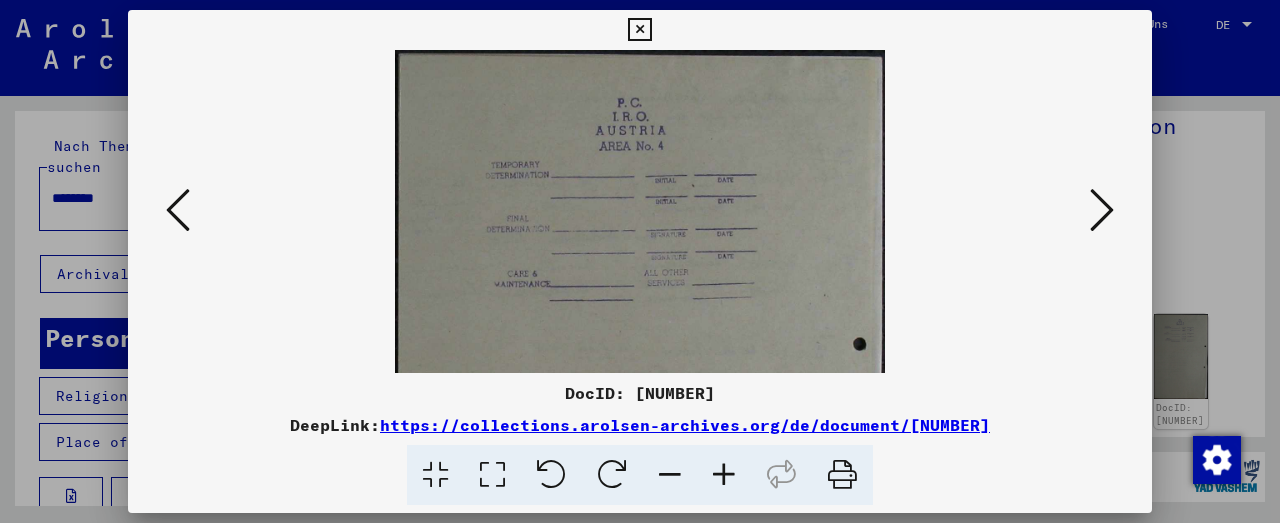 click at bounding box center (724, 475) 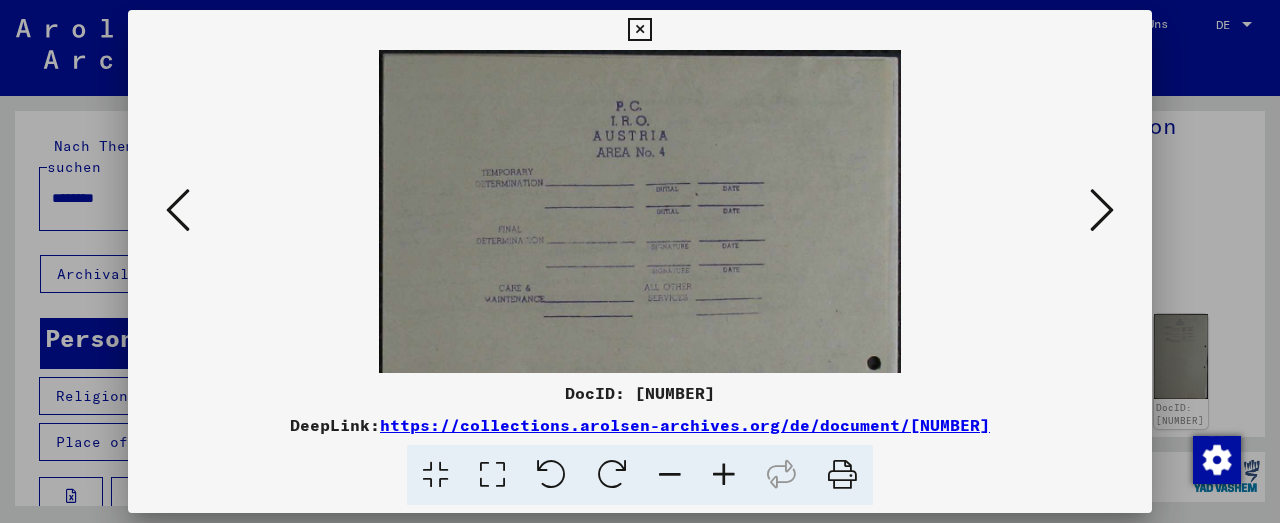 click at bounding box center (724, 475) 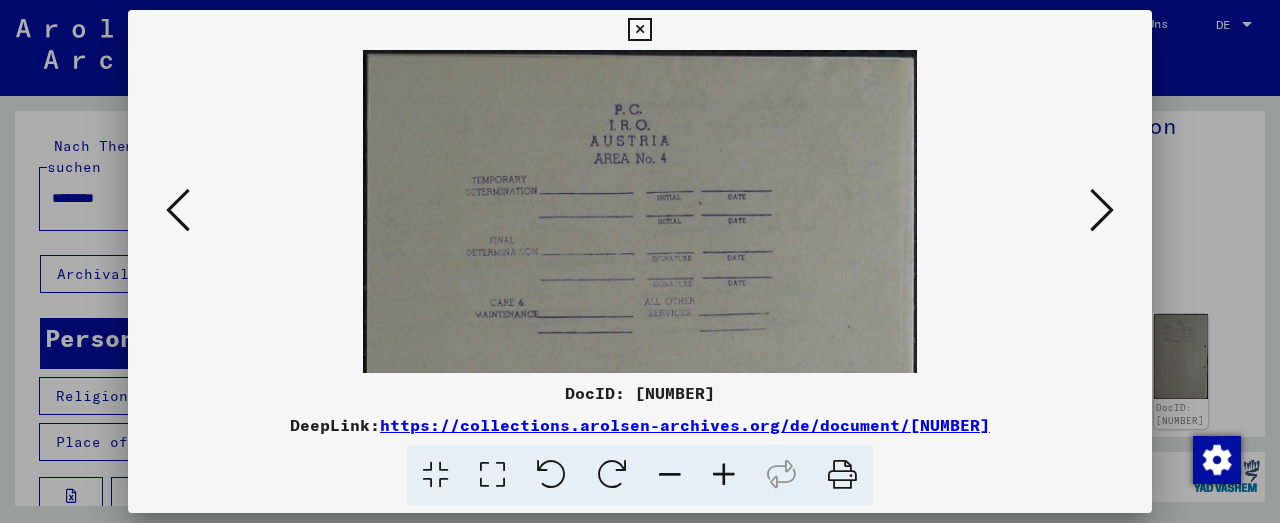 click at bounding box center [724, 475] 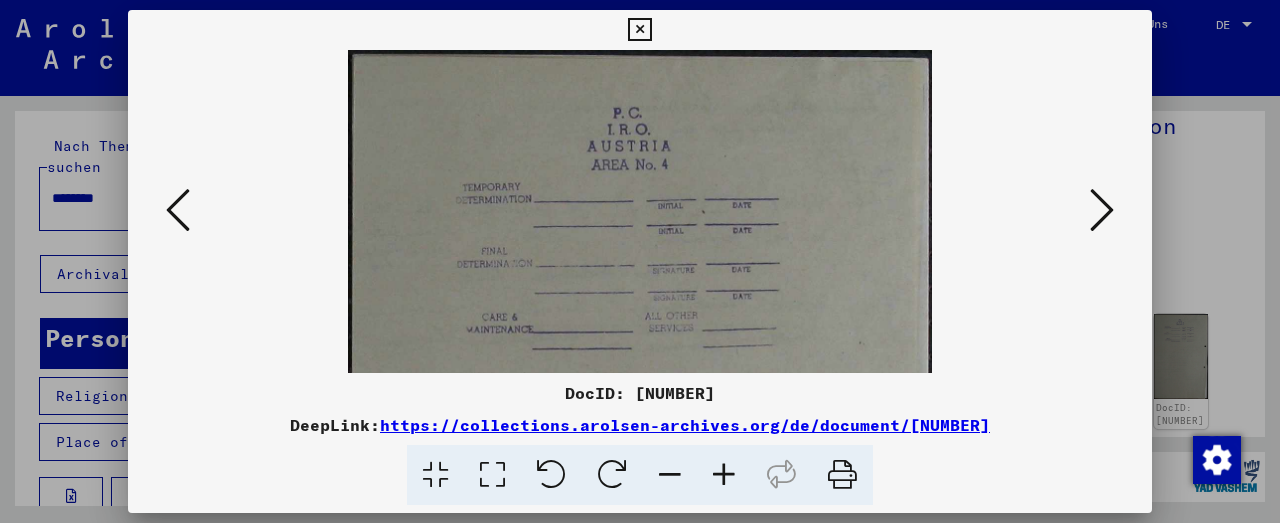 click at bounding box center (724, 475) 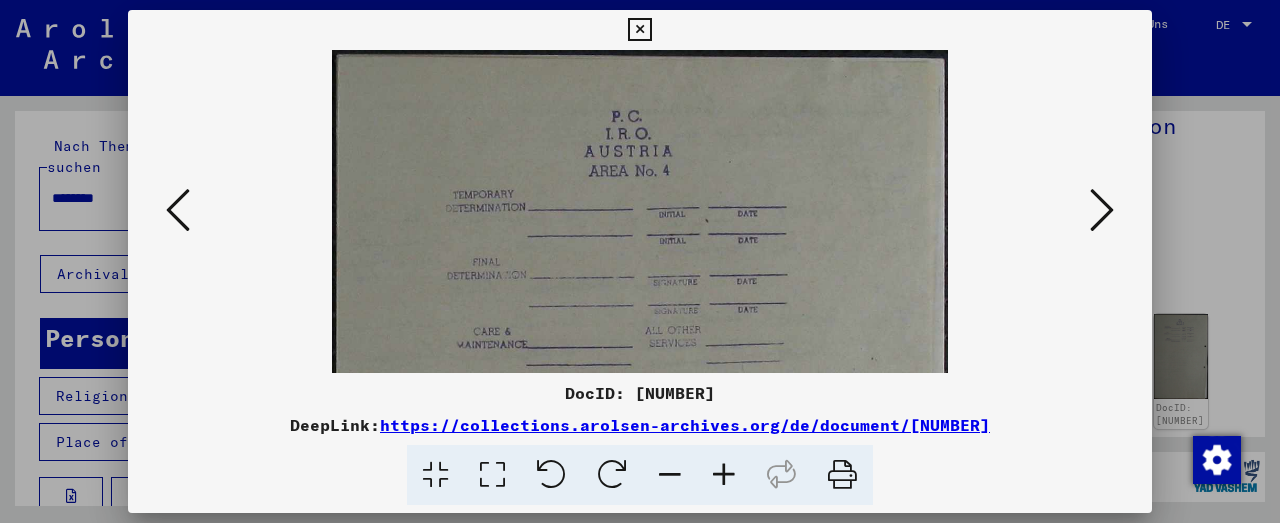 click at bounding box center (724, 475) 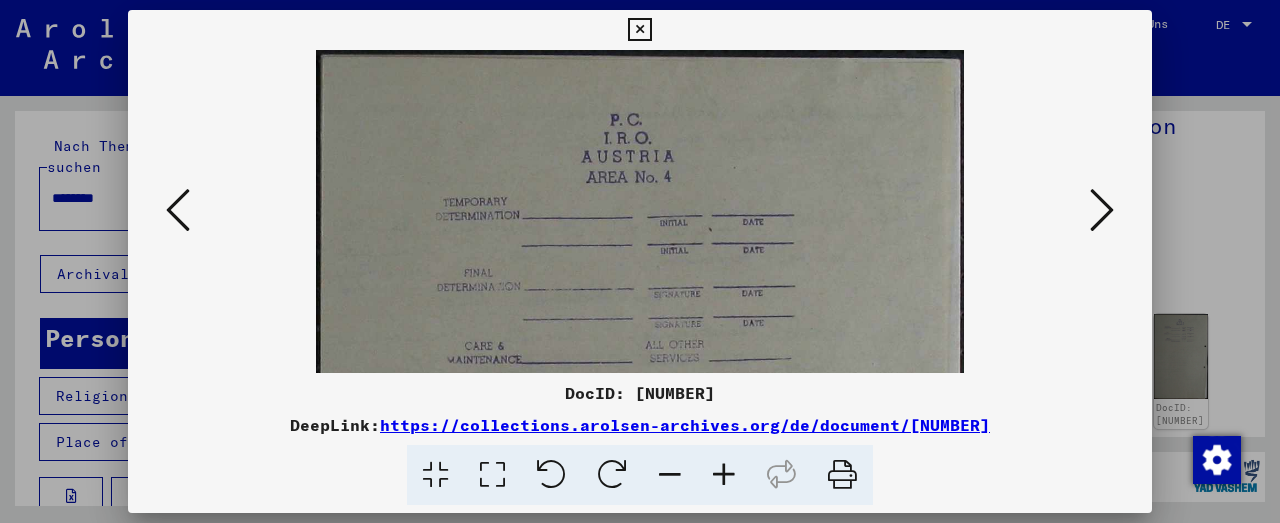 click at bounding box center (724, 475) 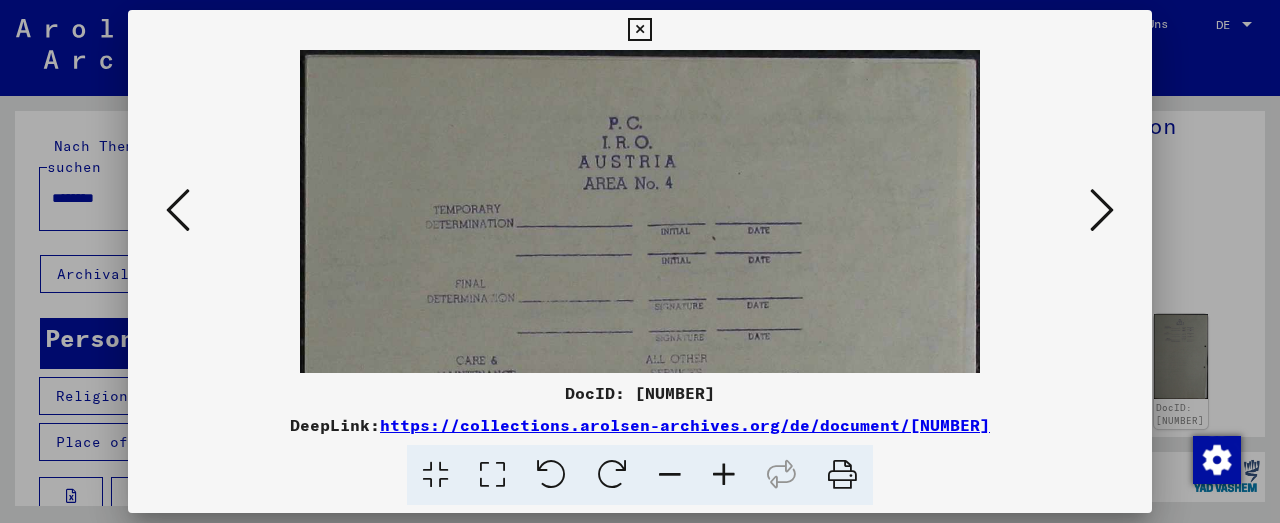 click at bounding box center [724, 475] 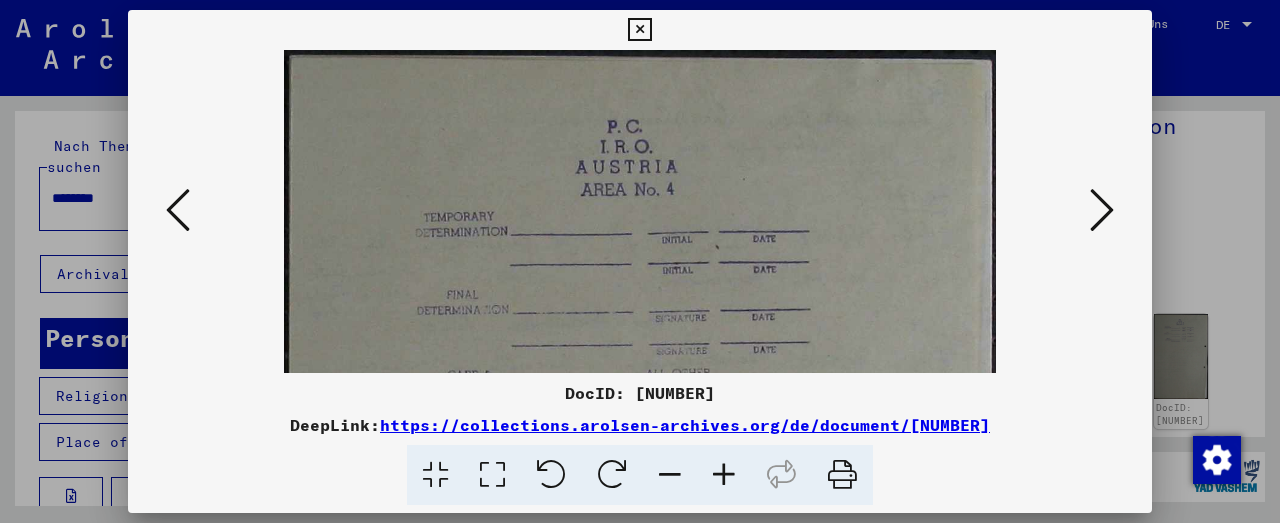 click at bounding box center [1102, 210] 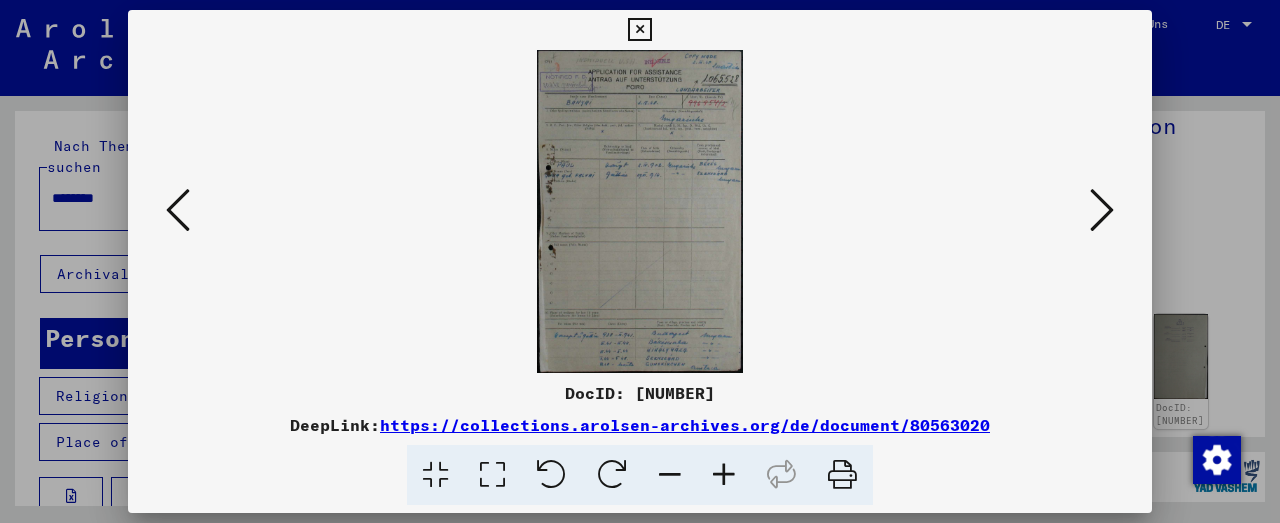 click at bounding box center [724, 475] 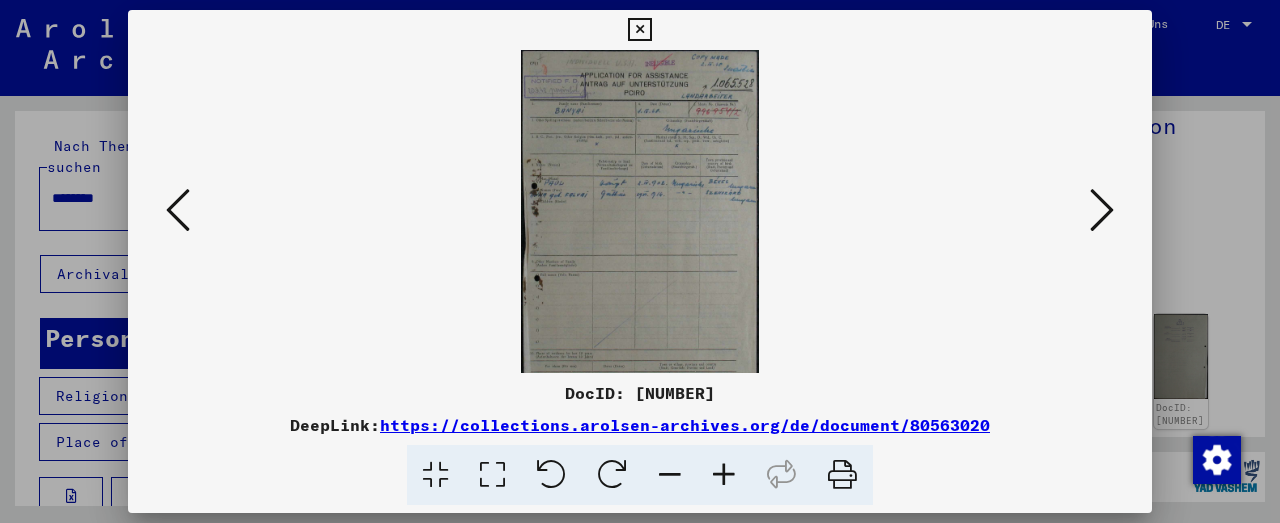 click at bounding box center (724, 475) 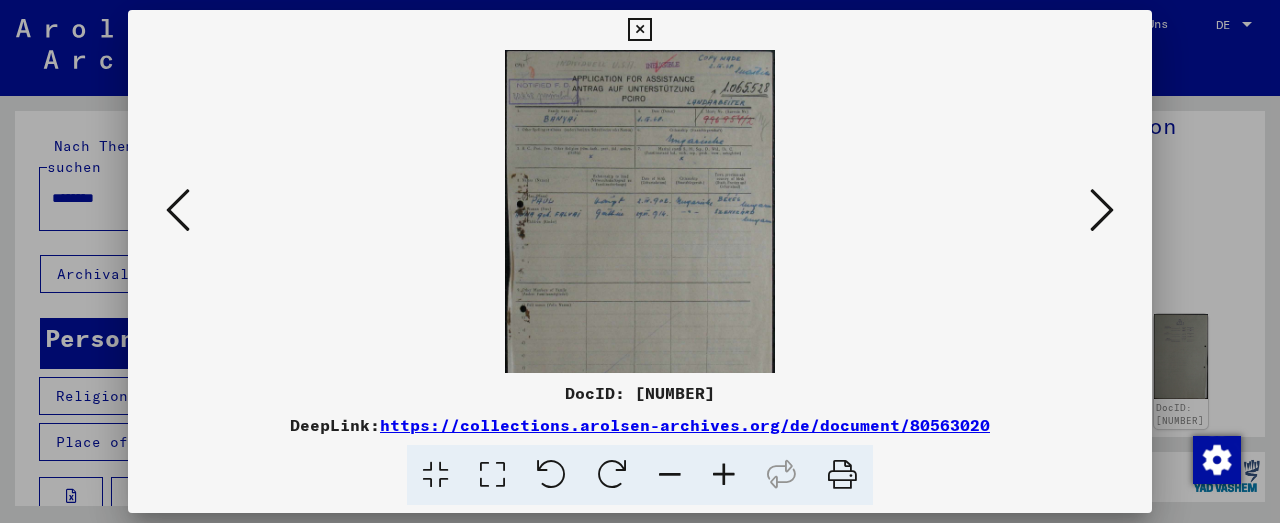 click at bounding box center [724, 475] 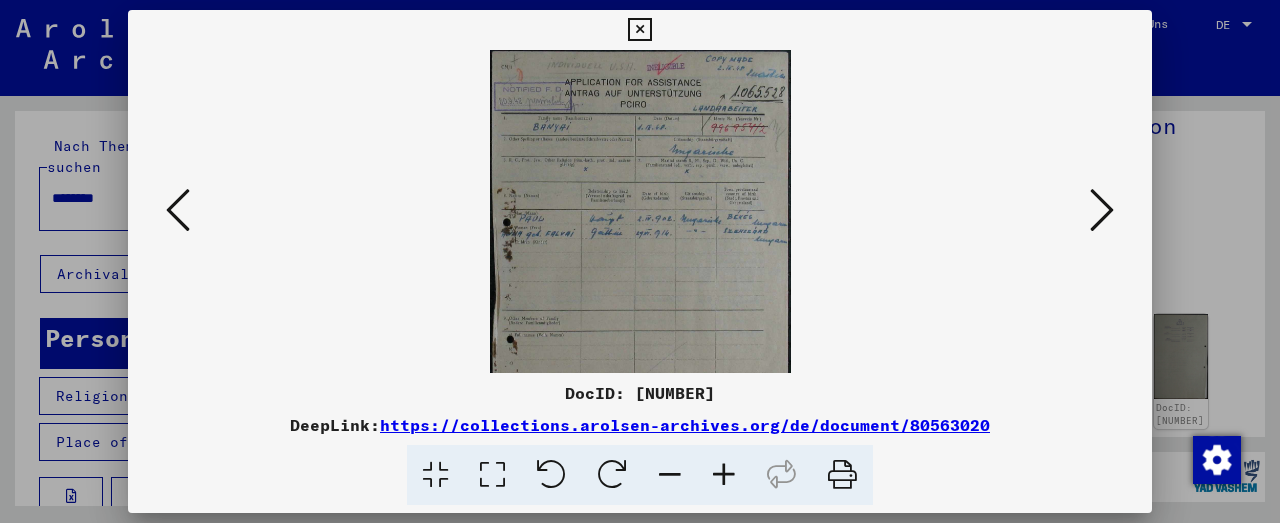 click at bounding box center (724, 475) 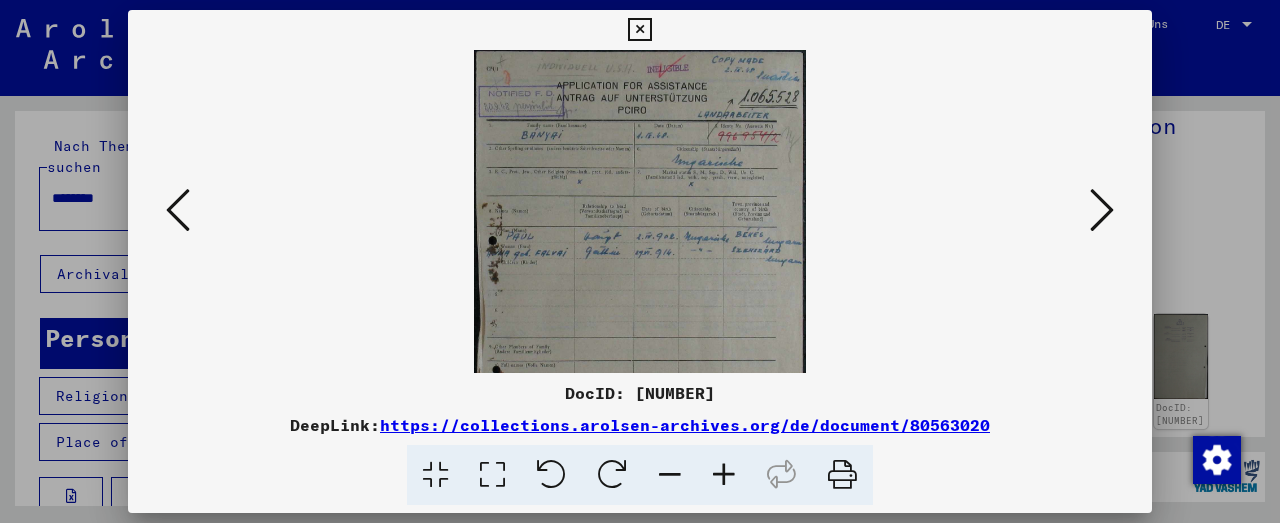 click at bounding box center [724, 475] 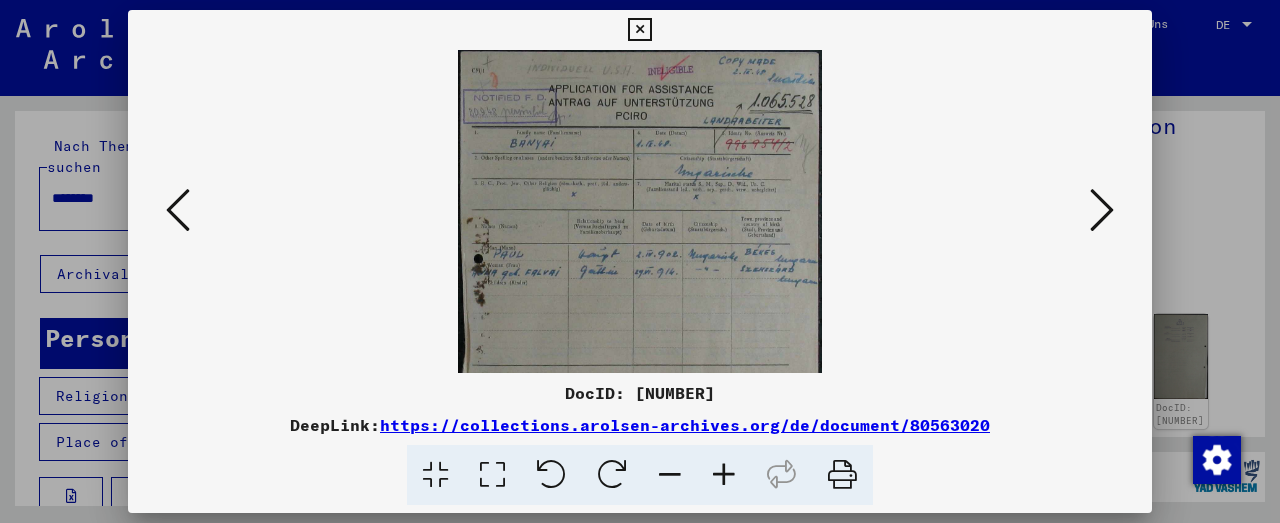 click at bounding box center (724, 475) 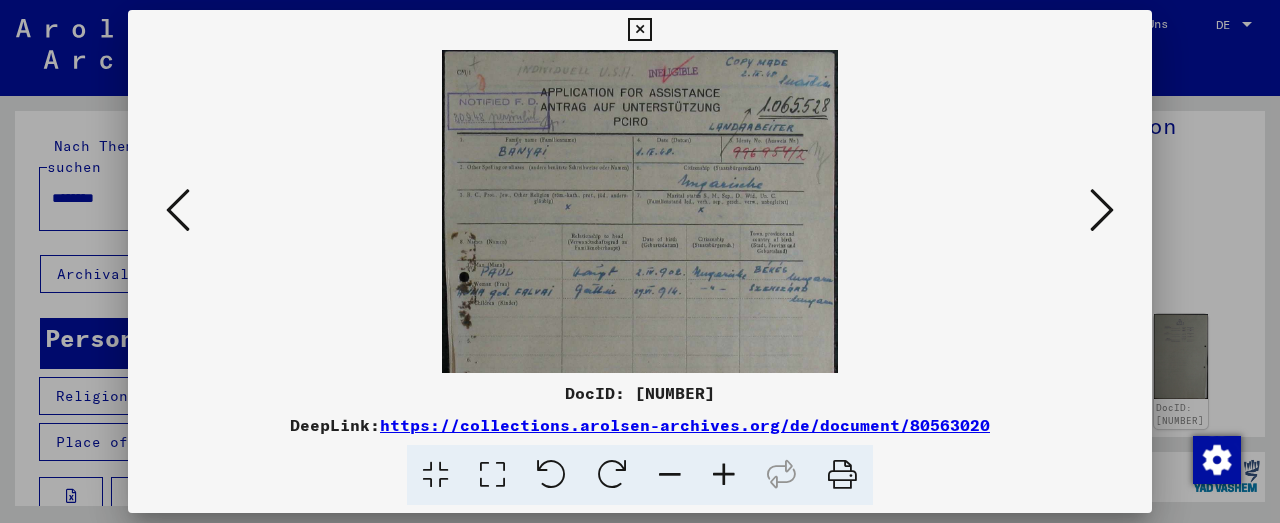 click at bounding box center (724, 475) 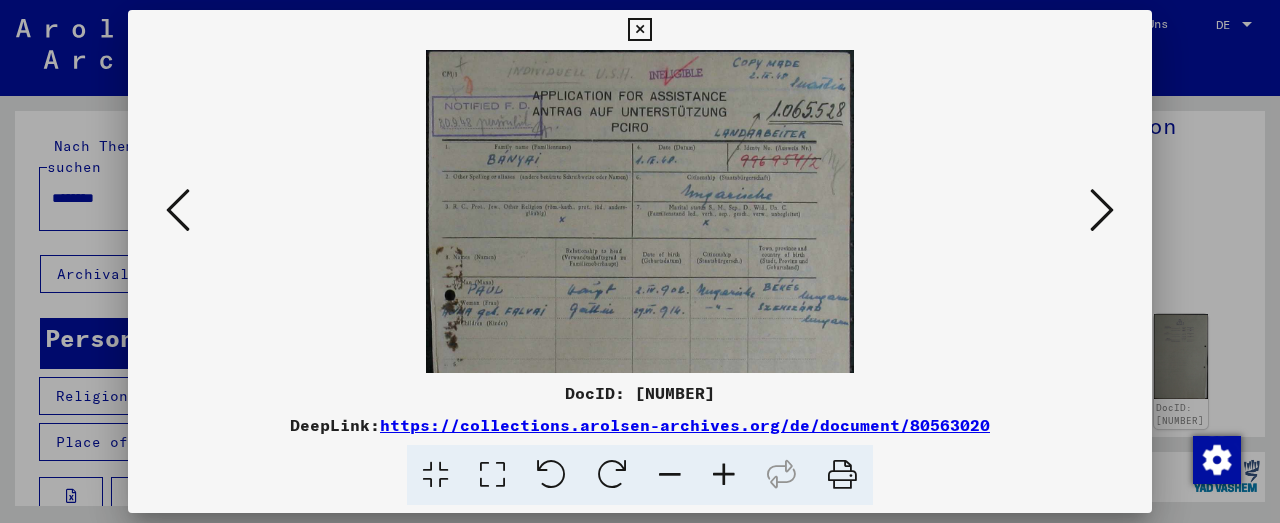 click at bounding box center [724, 475] 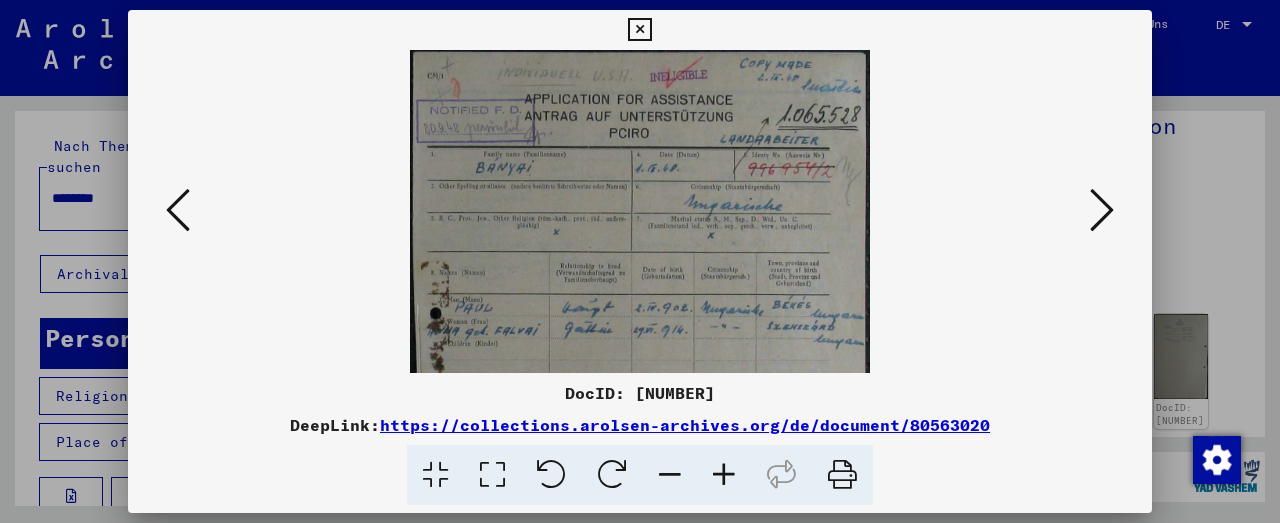 click at bounding box center [724, 475] 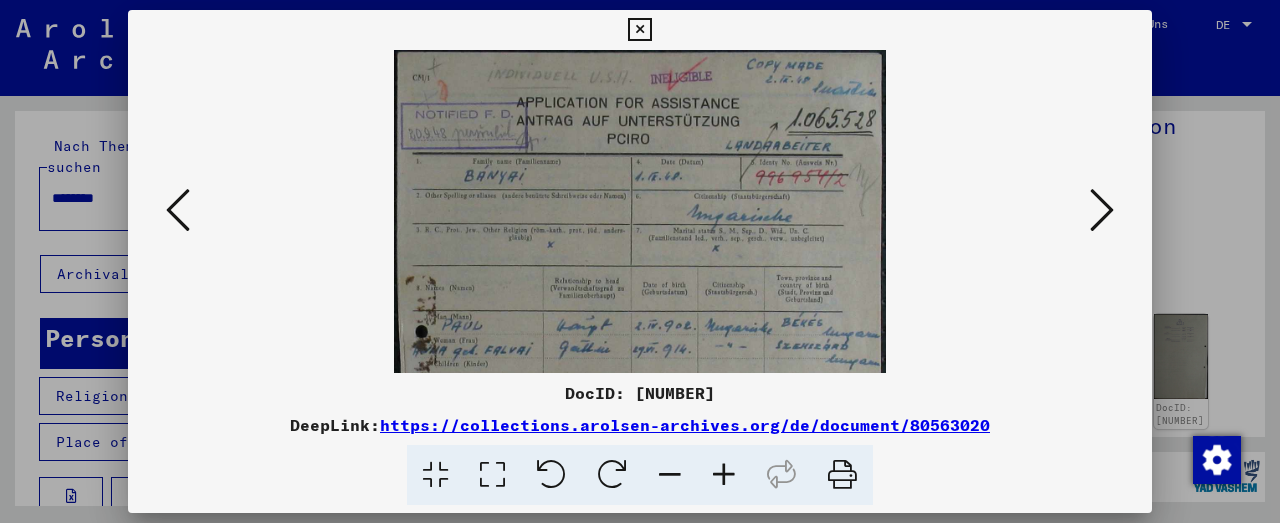 click at bounding box center [724, 475] 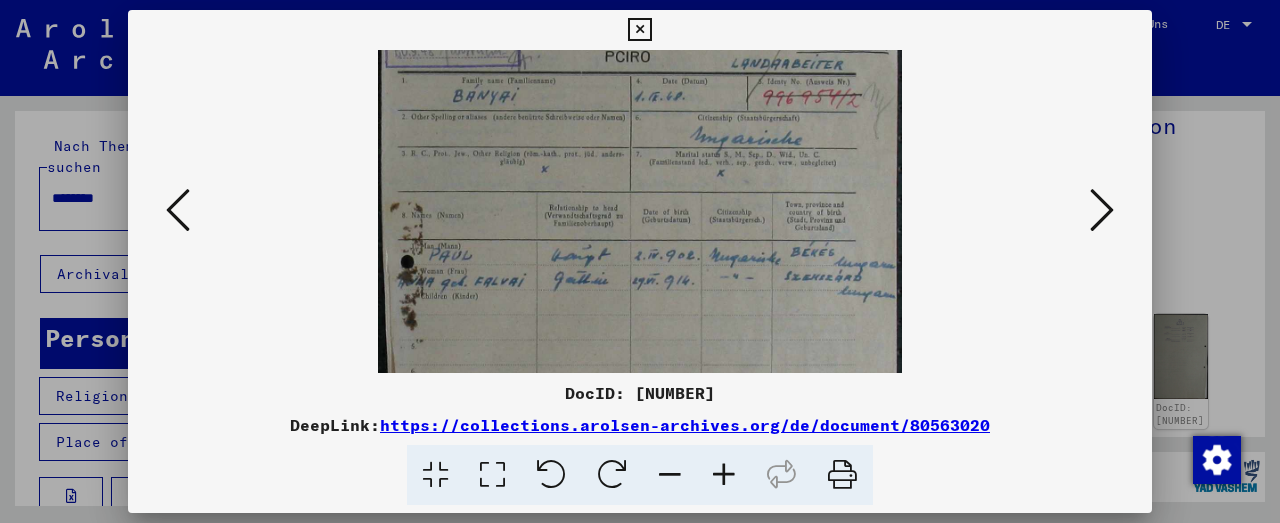 scroll, scrollTop: 104, scrollLeft: 0, axis: vertical 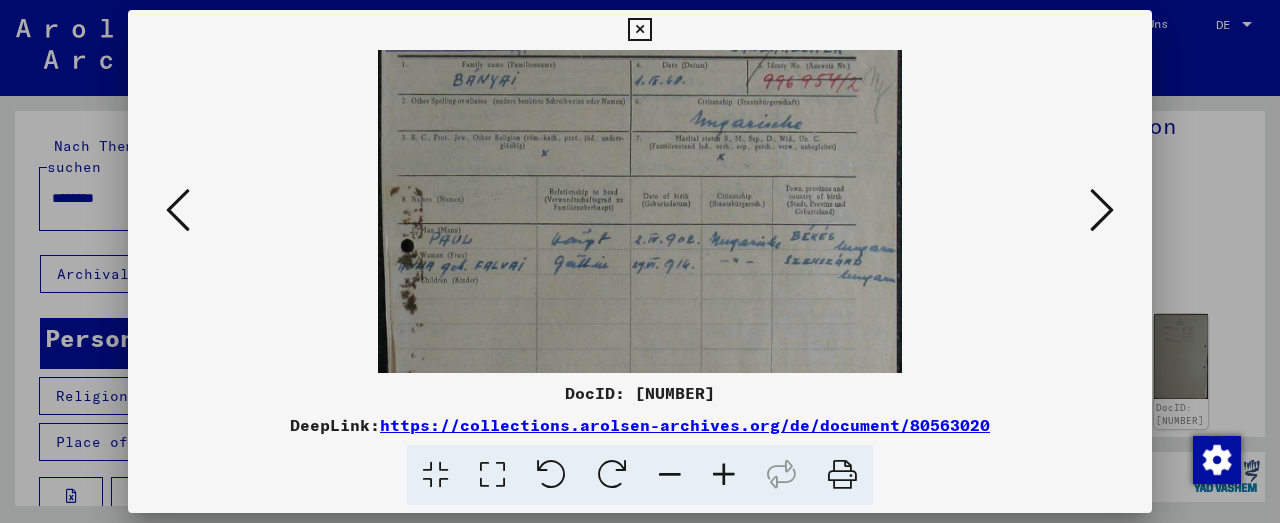 drag, startPoint x: 641, startPoint y: 303, endPoint x: 596, endPoint y: 196, distance: 116.07756 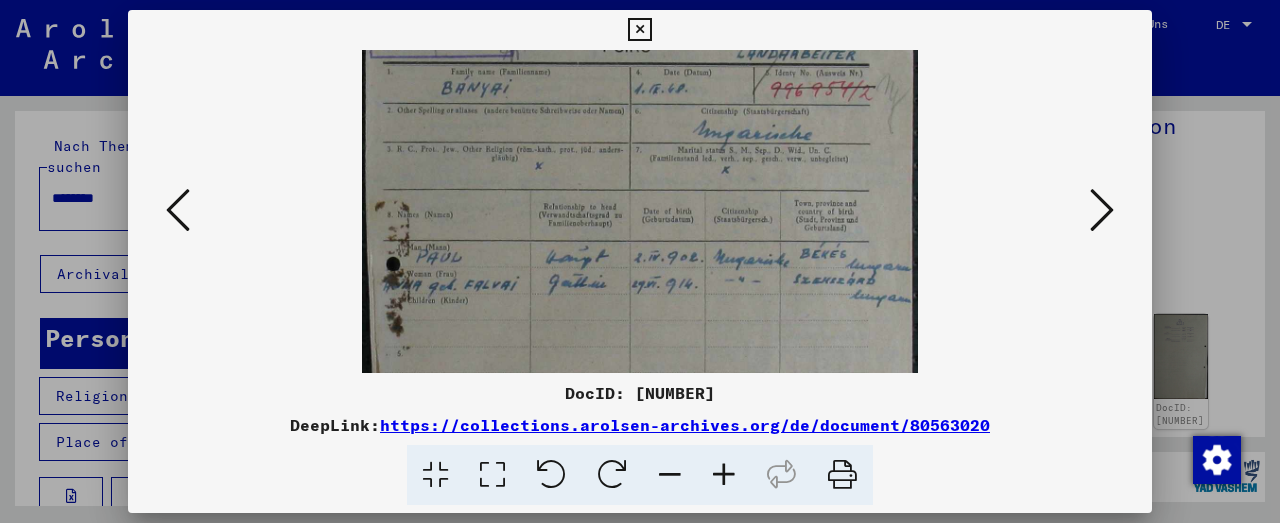 click at bounding box center [724, 475] 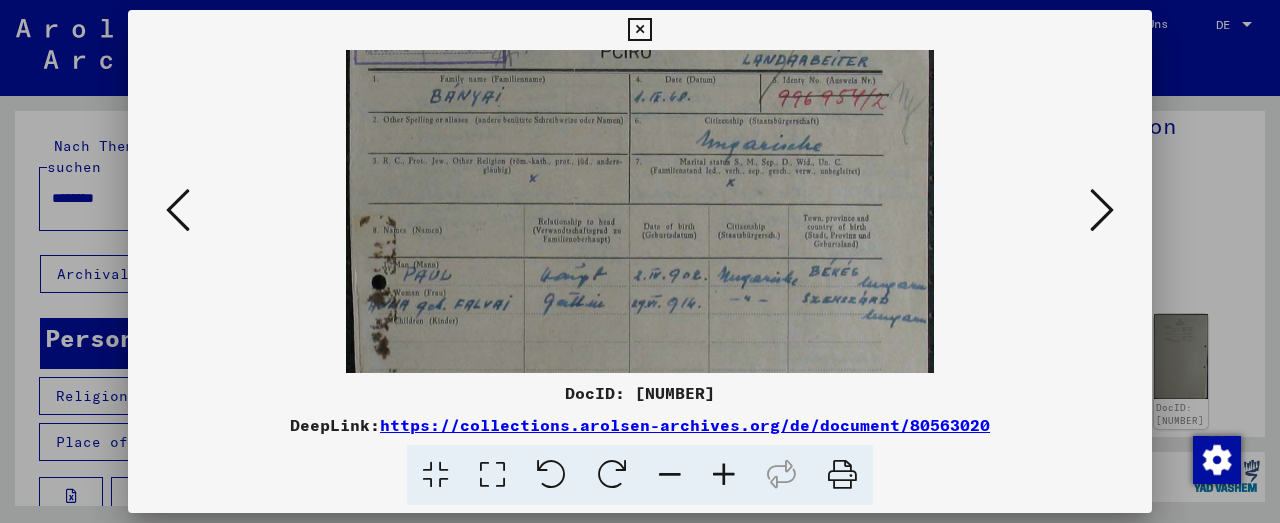 click at bounding box center [724, 475] 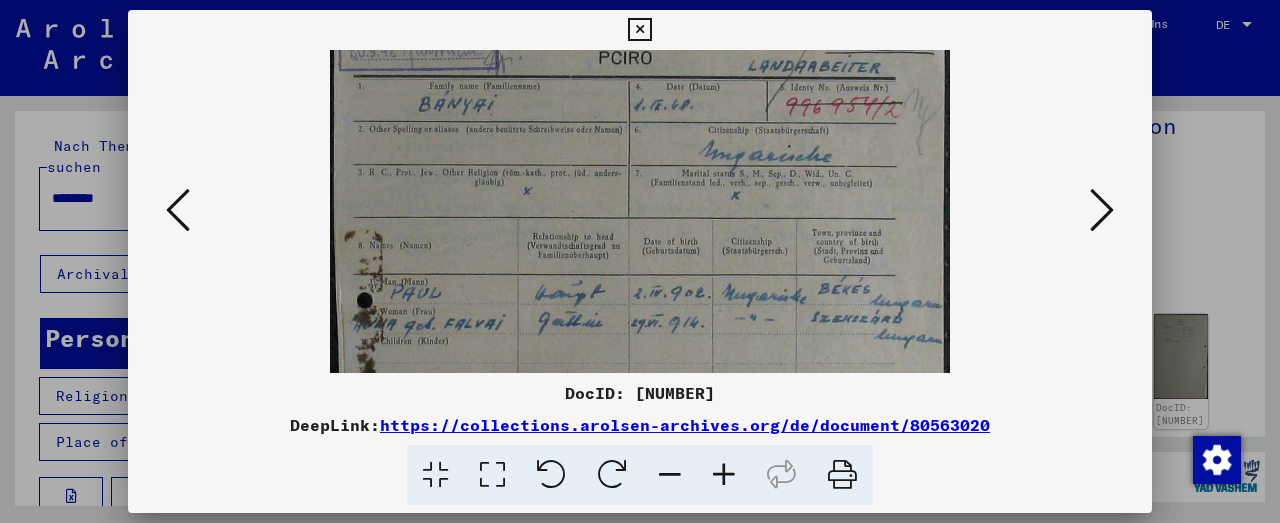click at bounding box center (724, 475) 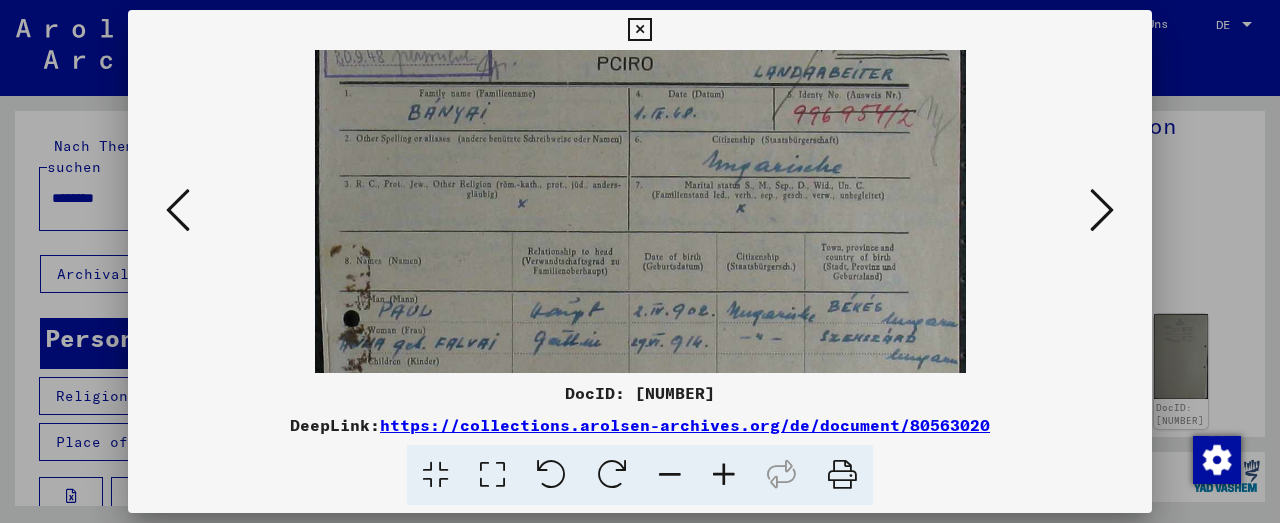 scroll, scrollTop: 153, scrollLeft: 0, axis: vertical 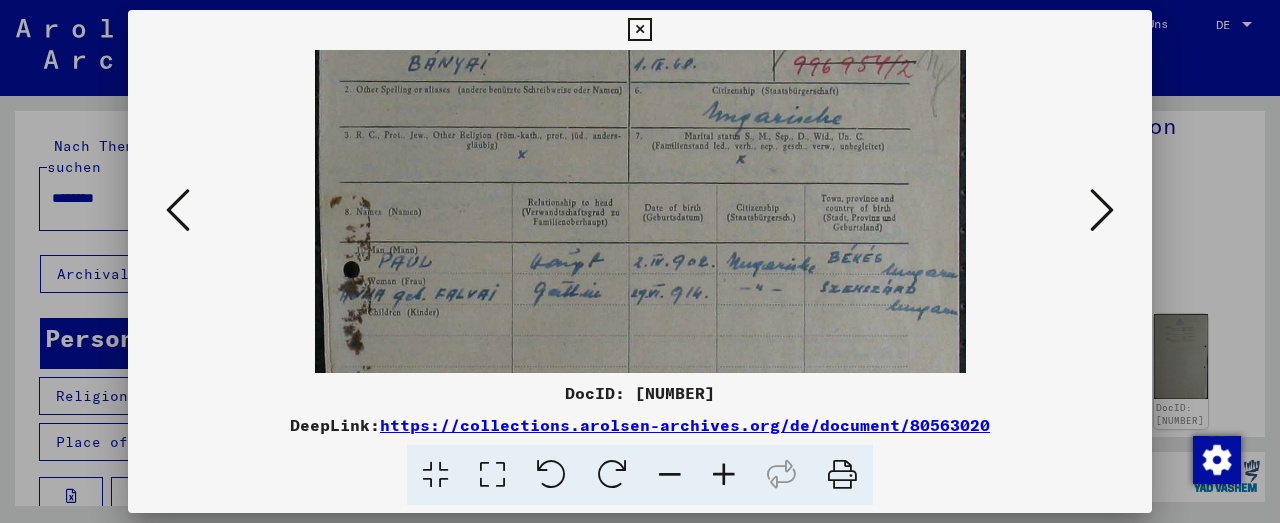 drag, startPoint x: 634, startPoint y: 333, endPoint x: 630, endPoint y: 284, distance: 49.162994 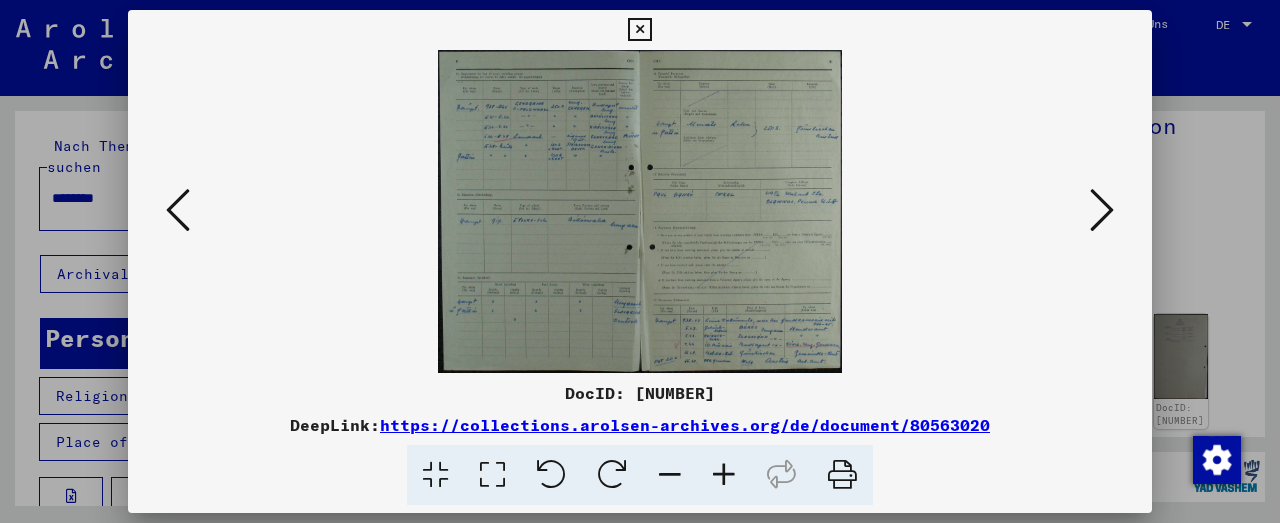 scroll, scrollTop: 0, scrollLeft: 0, axis: both 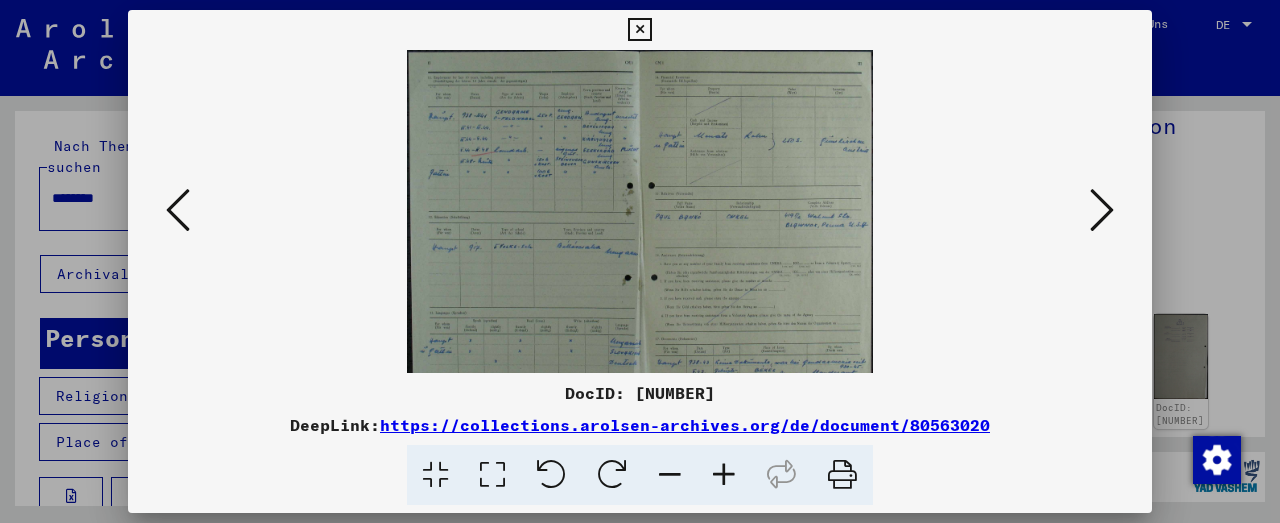 click at bounding box center (724, 475) 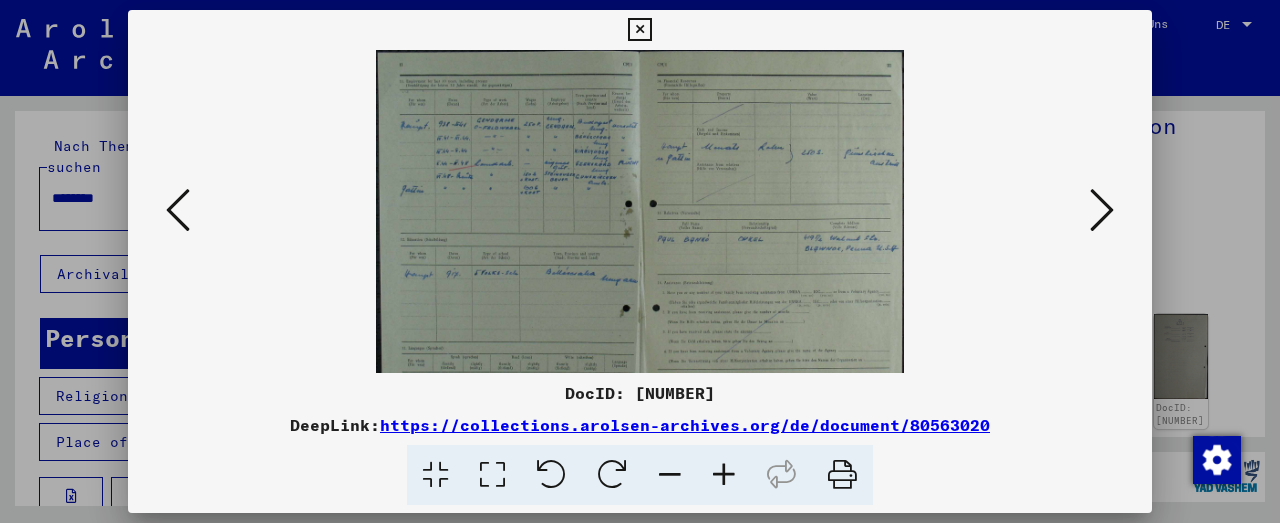click at bounding box center (724, 475) 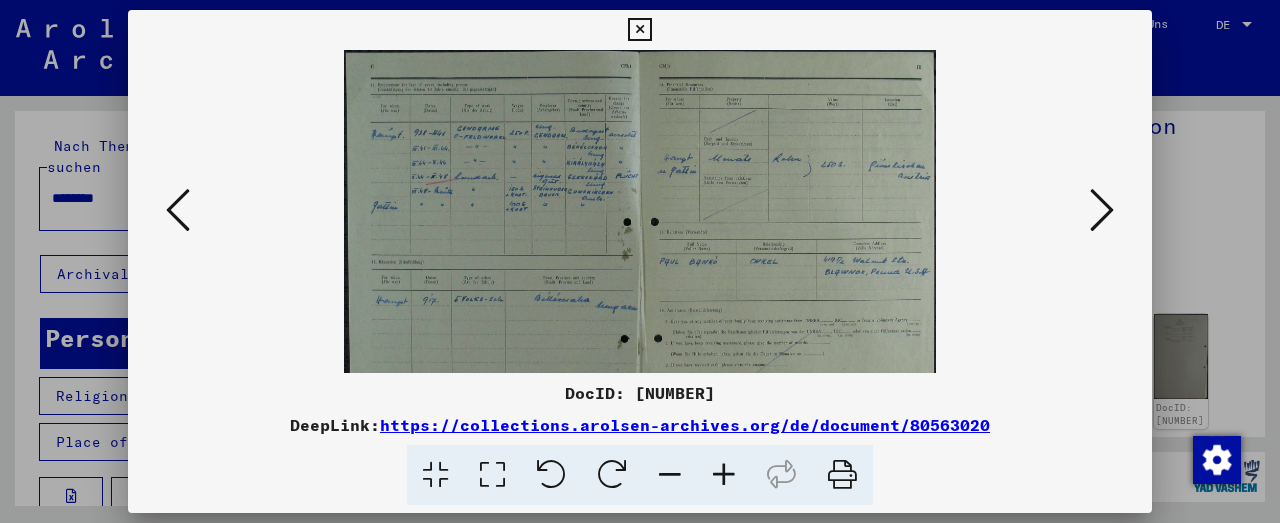 click at bounding box center (724, 475) 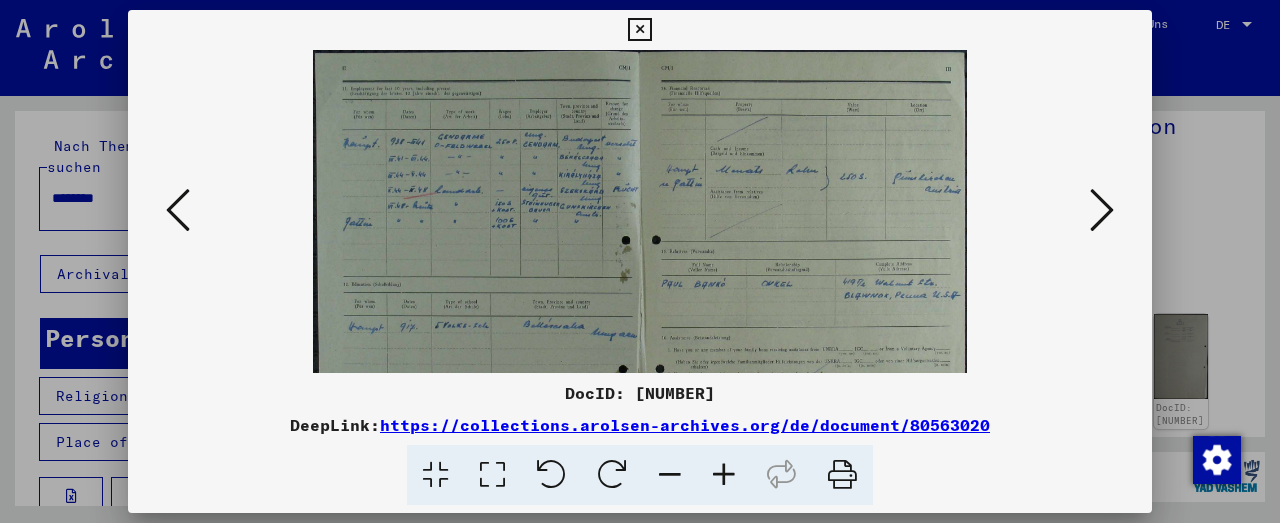 click at bounding box center [724, 475] 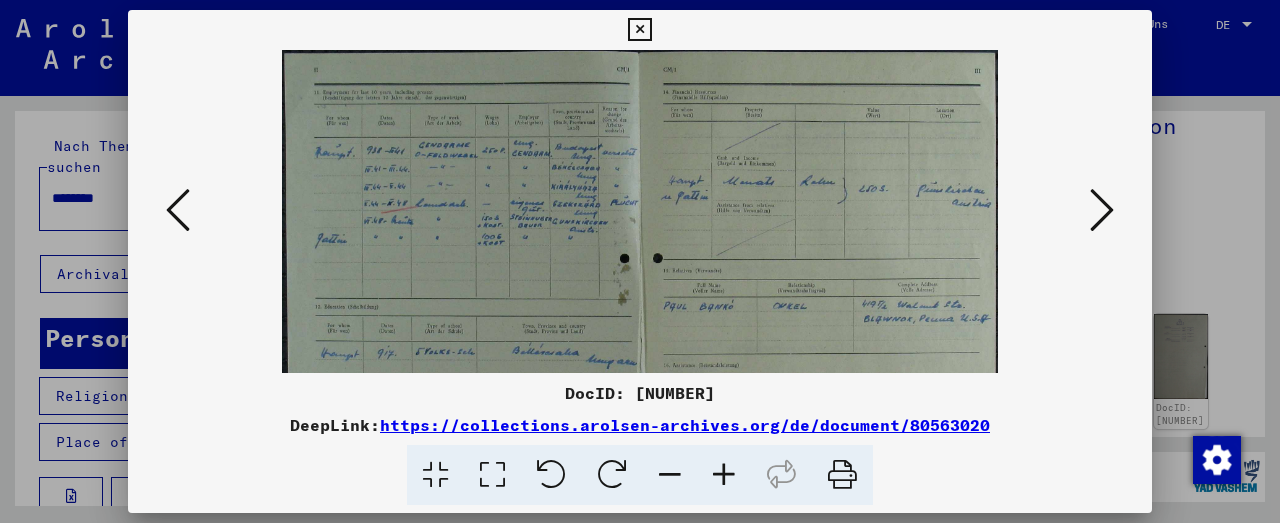 click at bounding box center [724, 475] 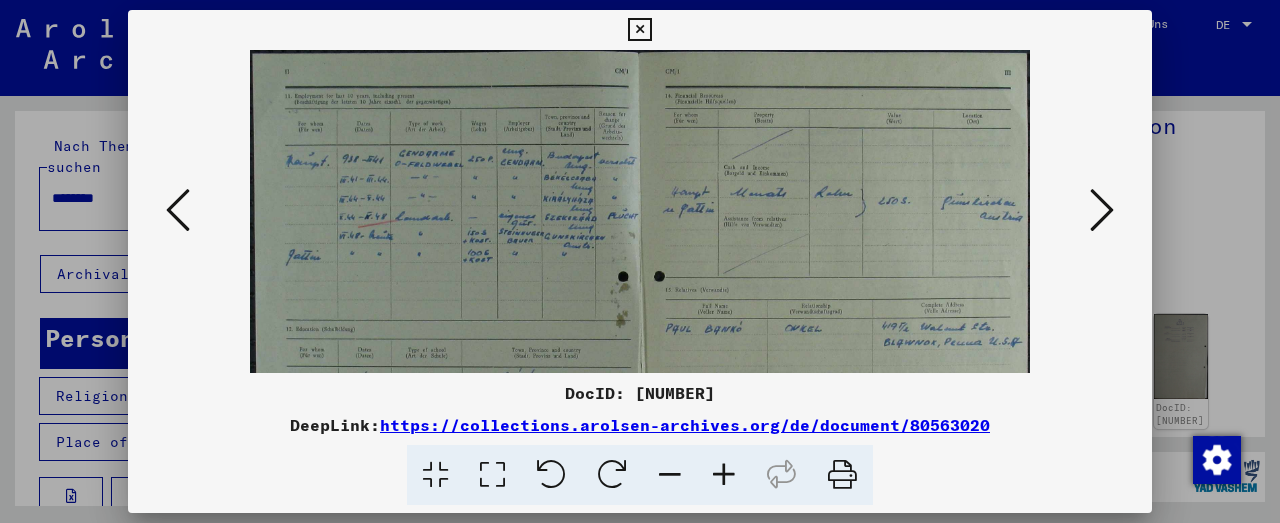 click at bounding box center (724, 475) 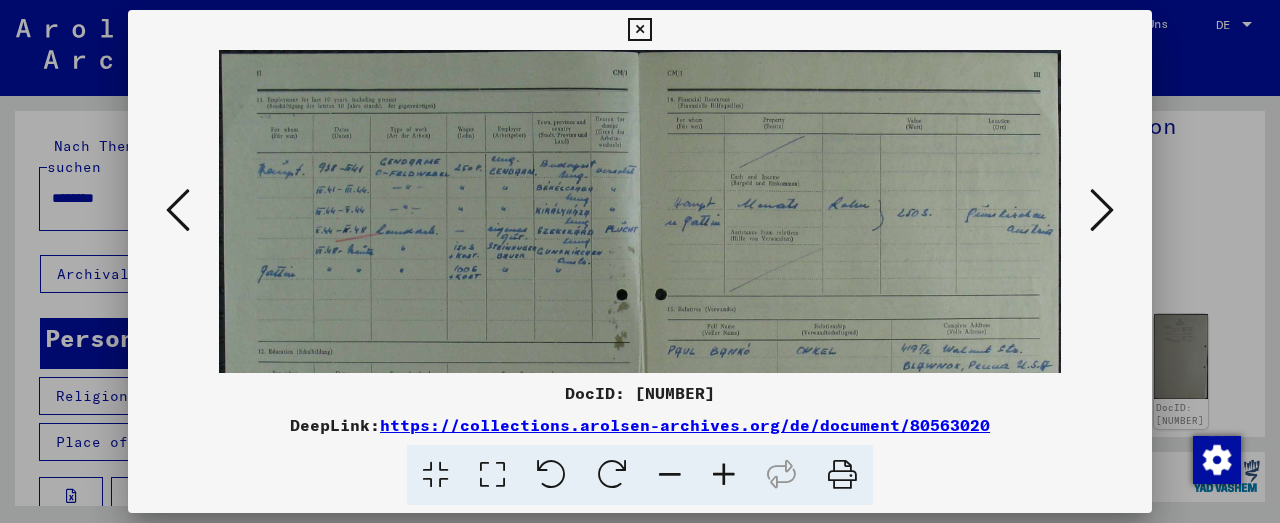 click at bounding box center [724, 475] 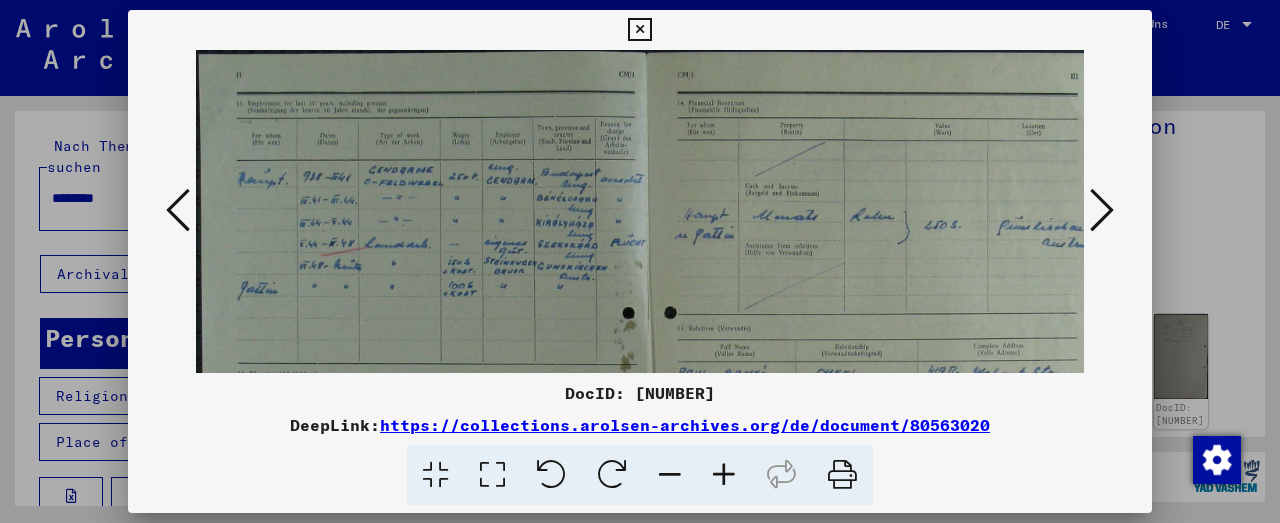 click at bounding box center (724, 475) 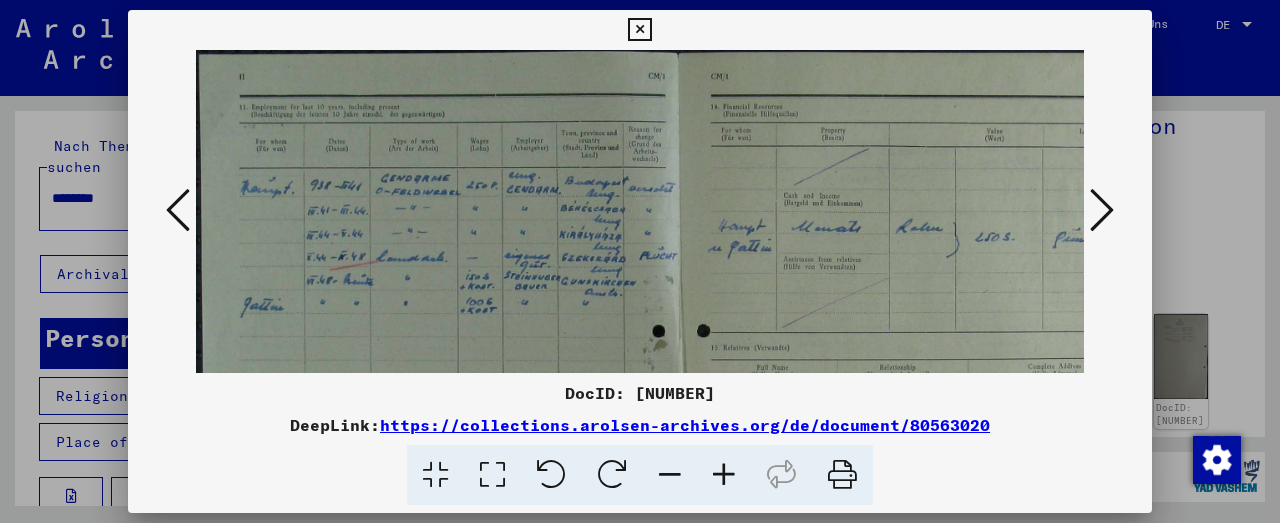 click at bounding box center (724, 475) 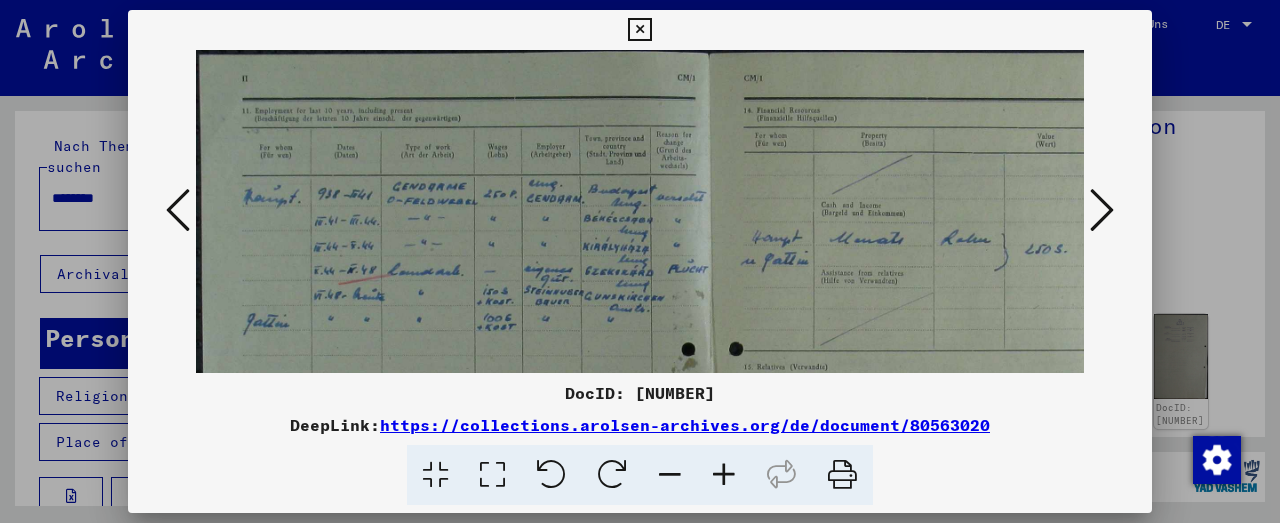 click at bounding box center [724, 475] 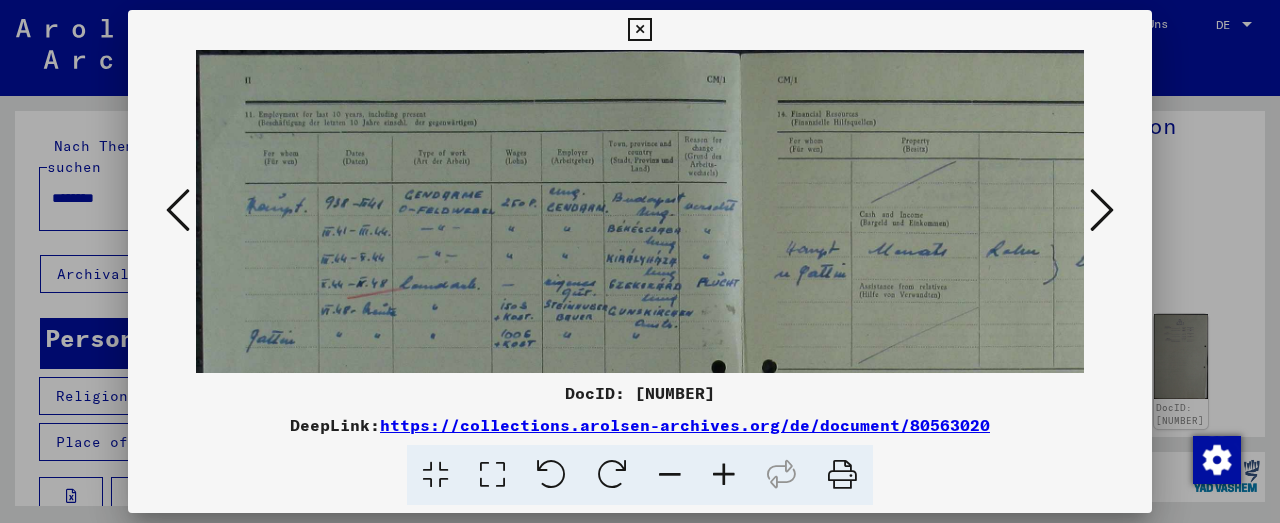 click at bounding box center (724, 475) 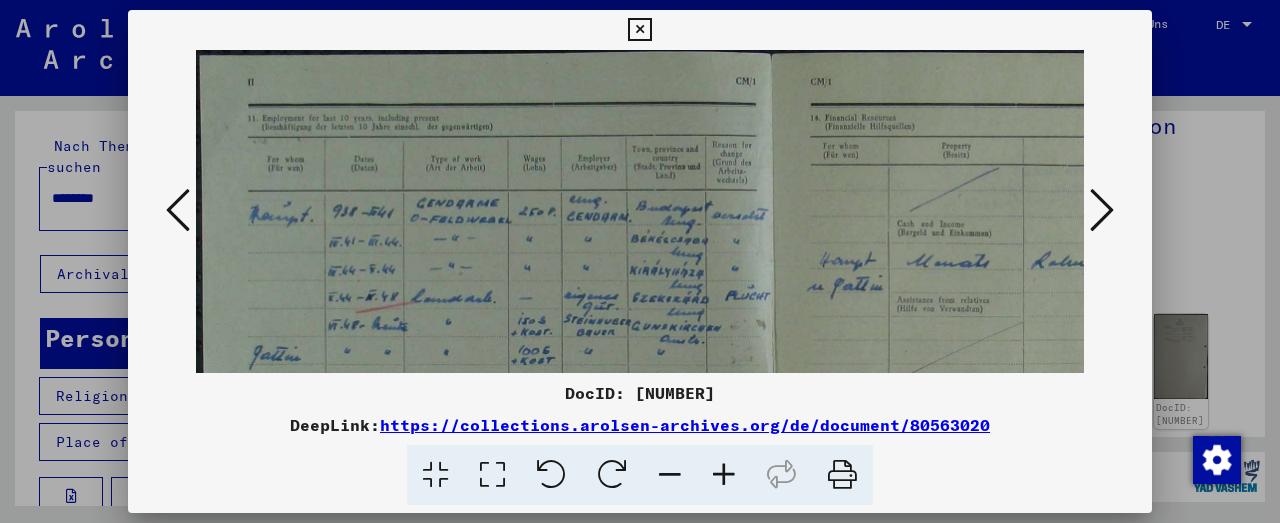 click at bounding box center (724, 475) 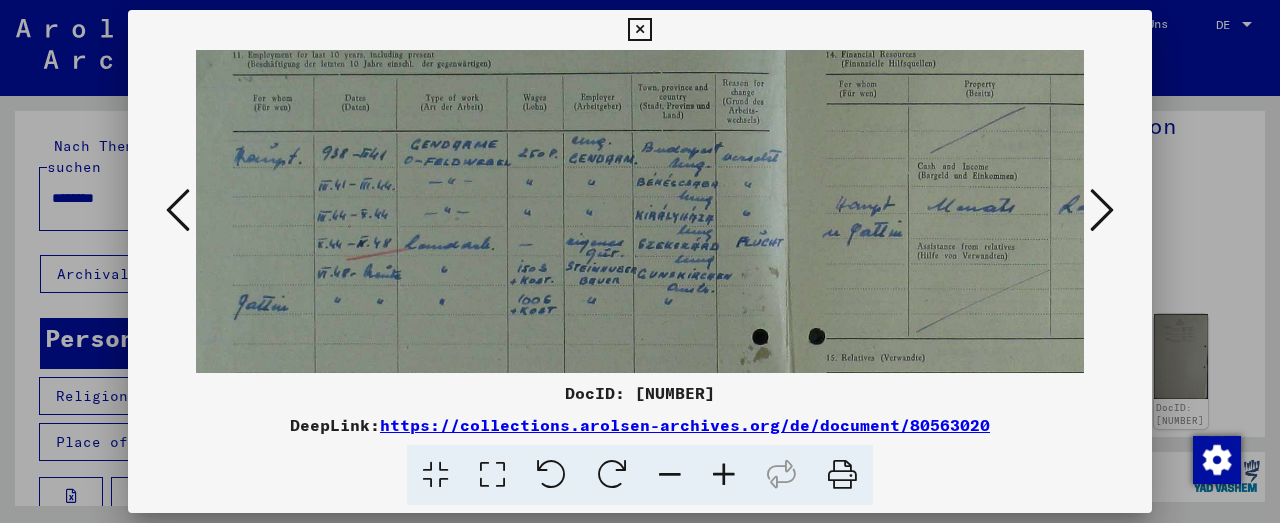 scroll, scrollTop: 107, scrollLeft: 24, axis: both 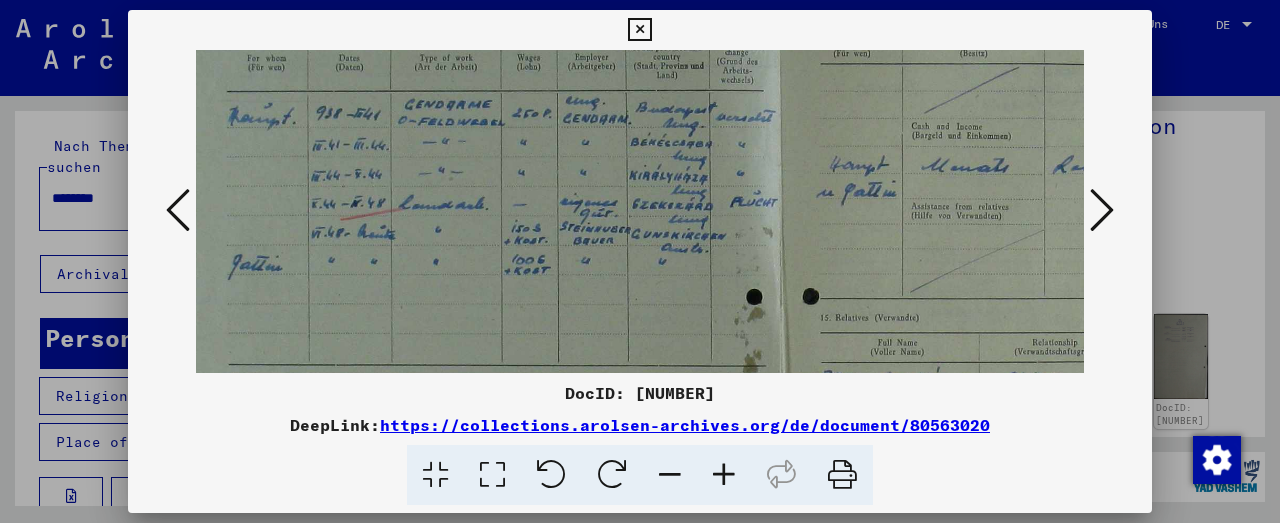 drag, startPoint x: 854, startPoint y: 261, endPoint x: 837, endPoint y: 190, distance: 73.00685 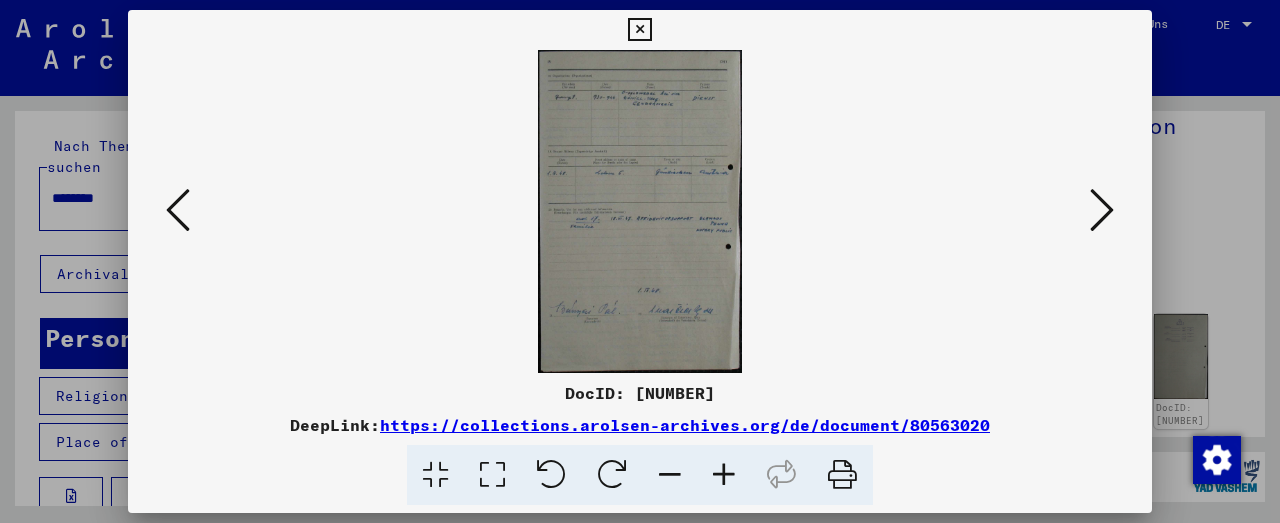 click at bounding box center [724, 475] 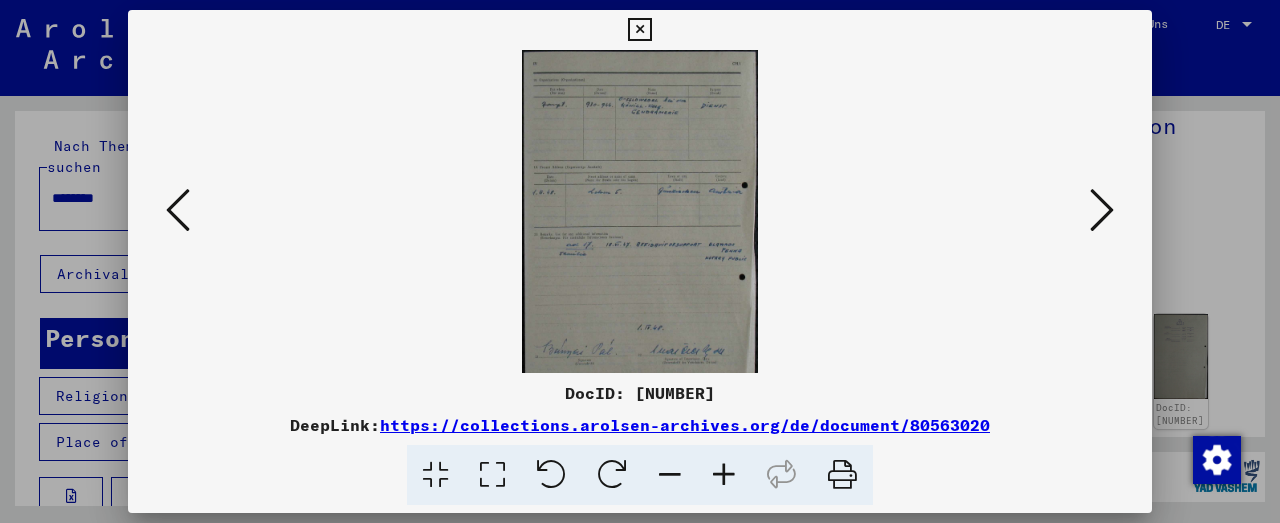 click at bounding box center (724, 475) 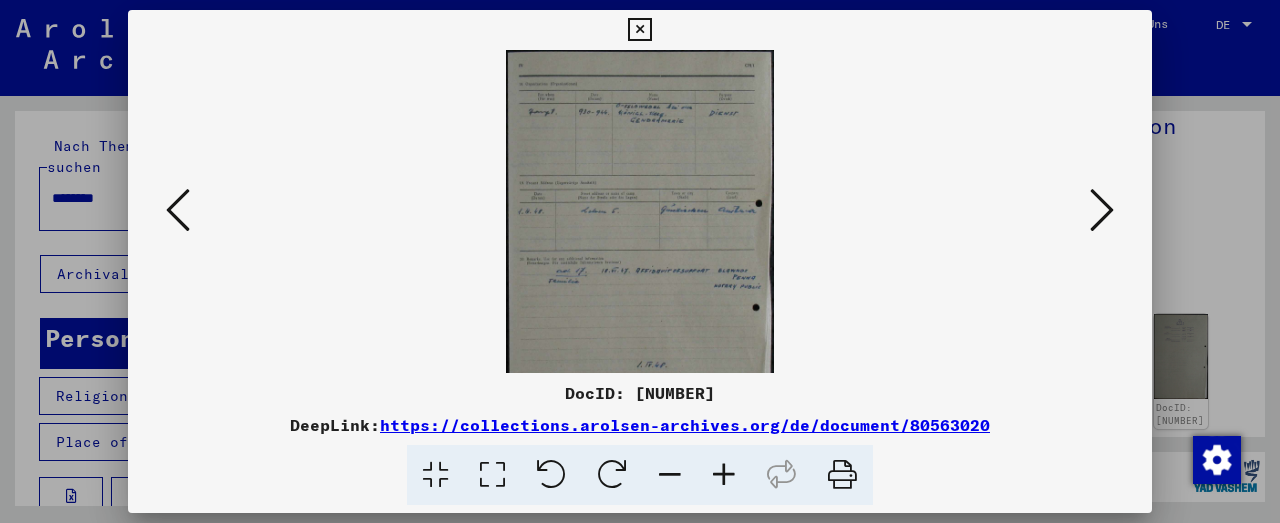 click at bounding box center (724, 475) 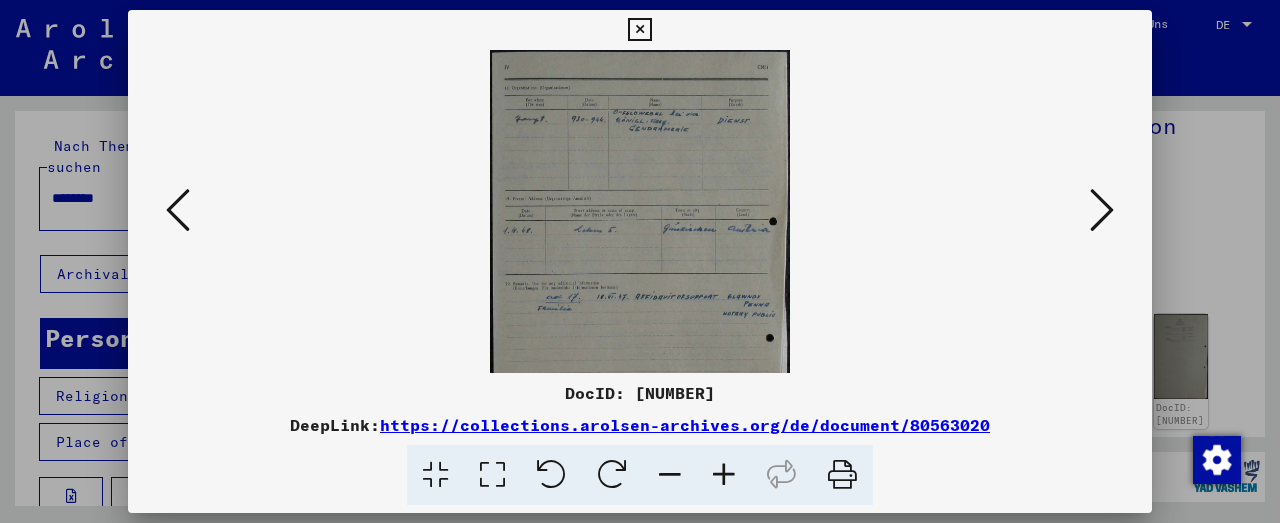 click at bounding box center [724, 475] 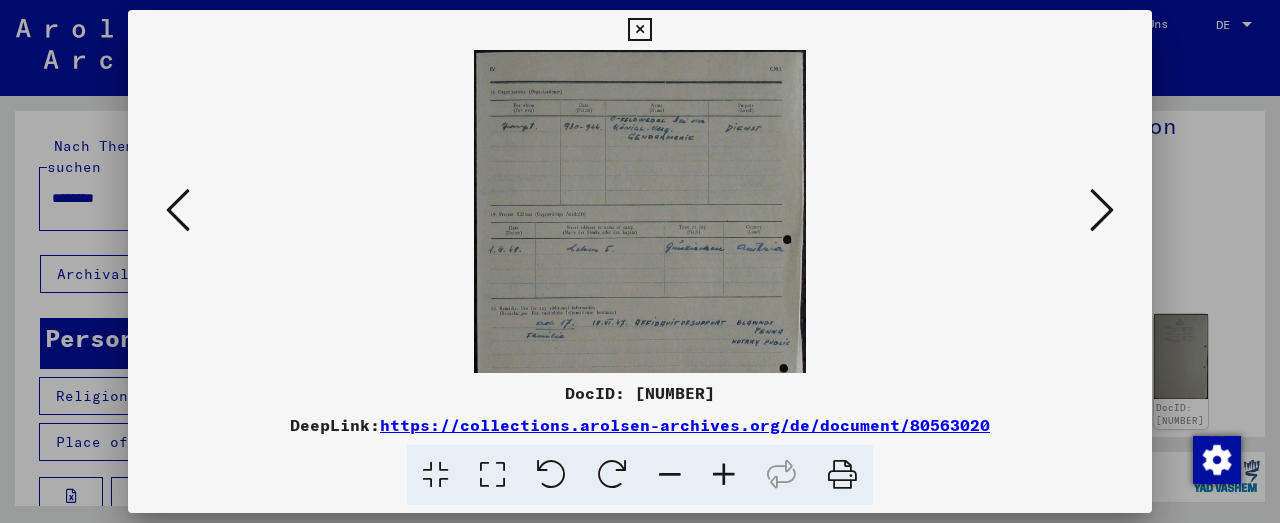 click at bounding box center [724, 475] 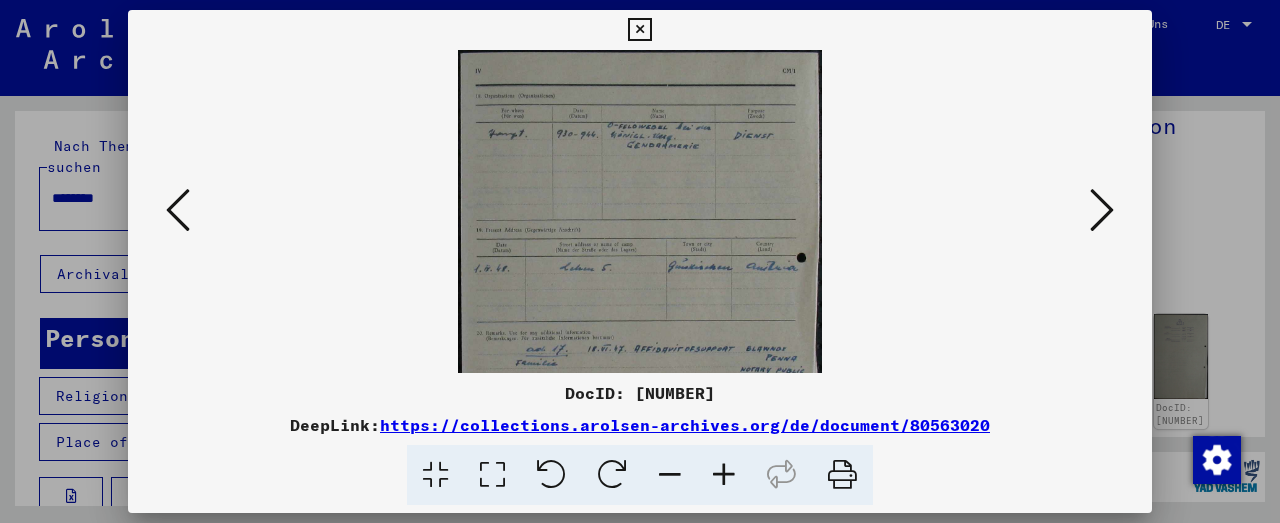 click at bounding box center (724, 475) 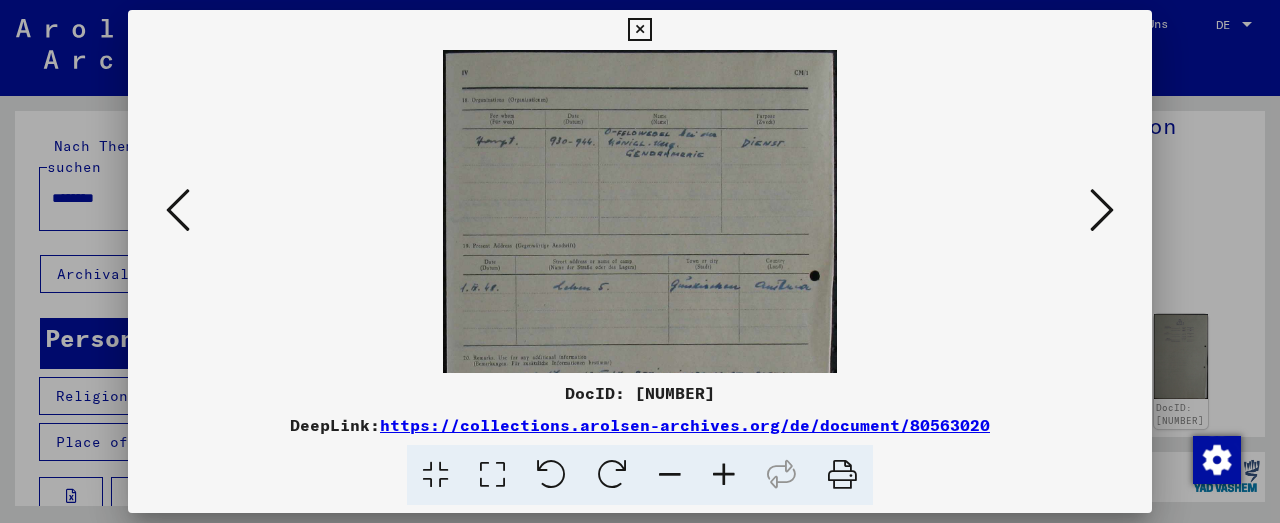 click at bounding box center [724, 475] 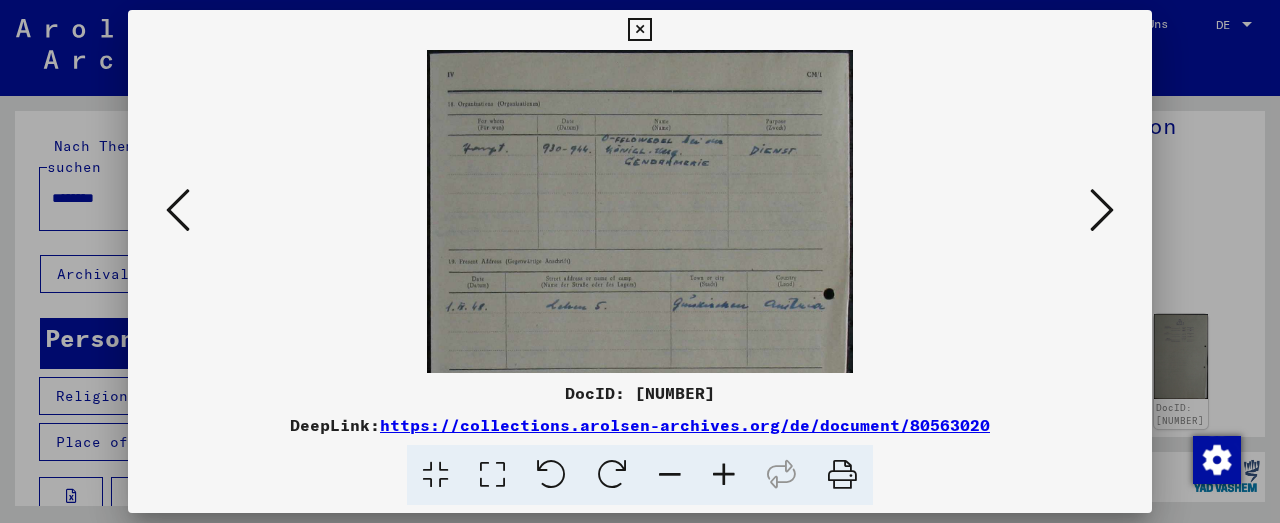 click at bounding box center (724, 475) 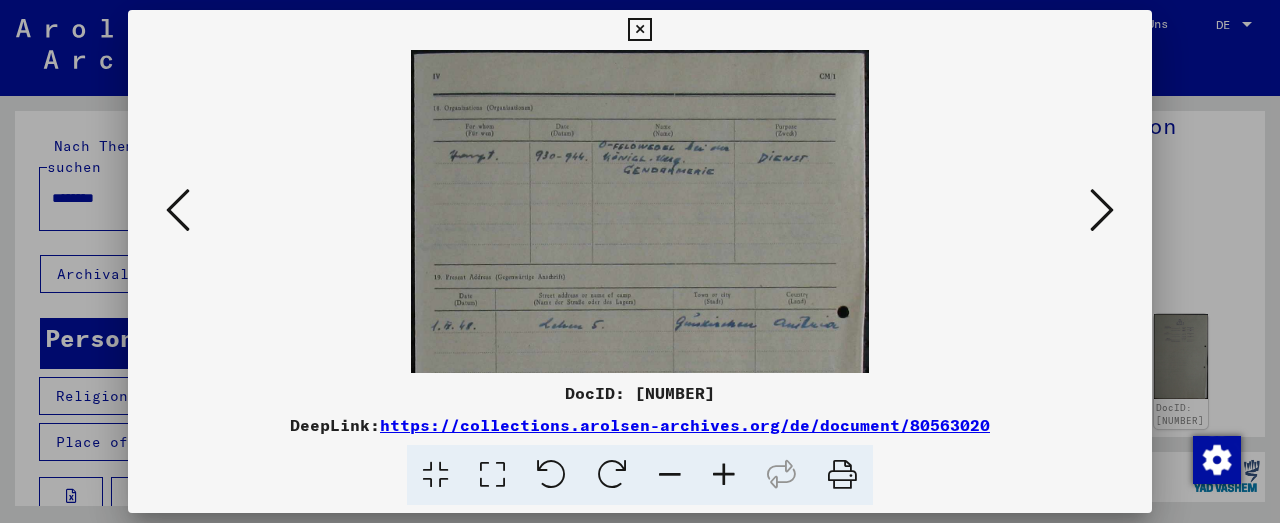click at bounding box center [724, 475] 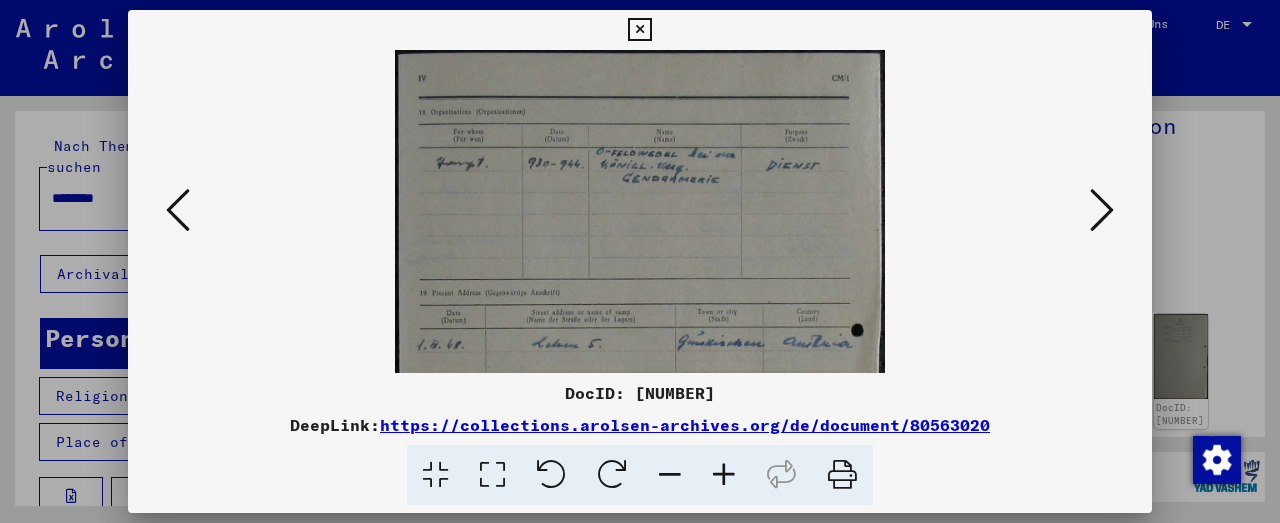 click at bounding box center (724, 475) 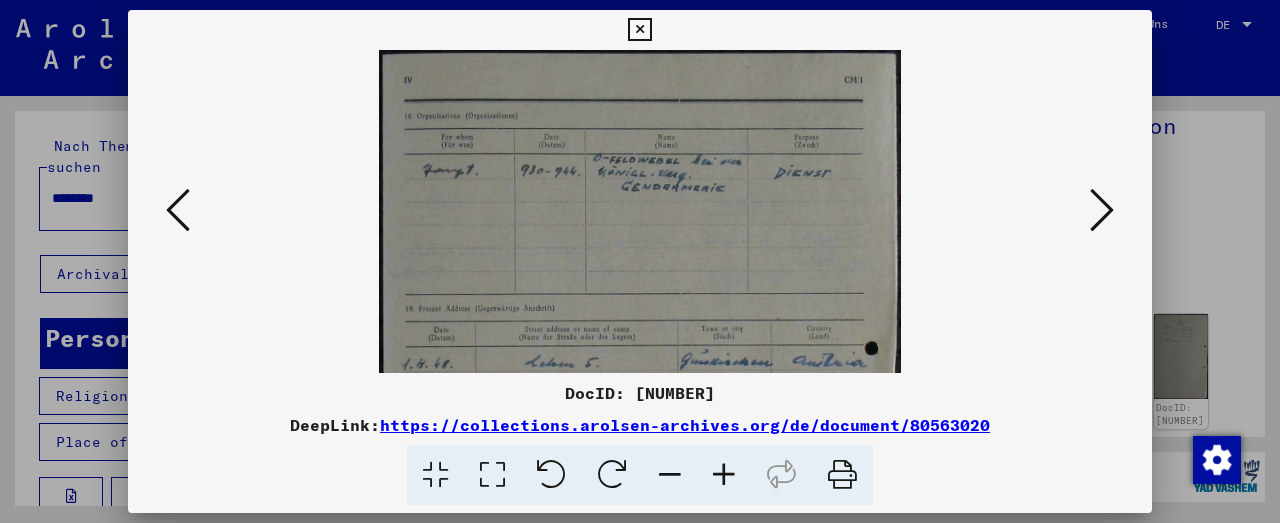 click at bounding box center [724, 475] 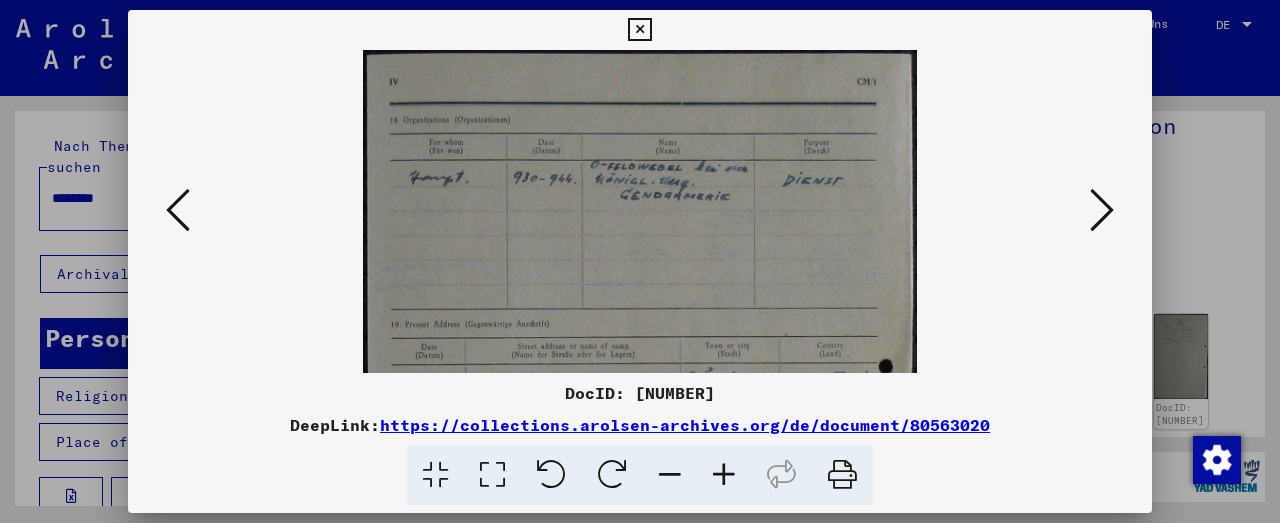 click at bounding box center (724, 475) 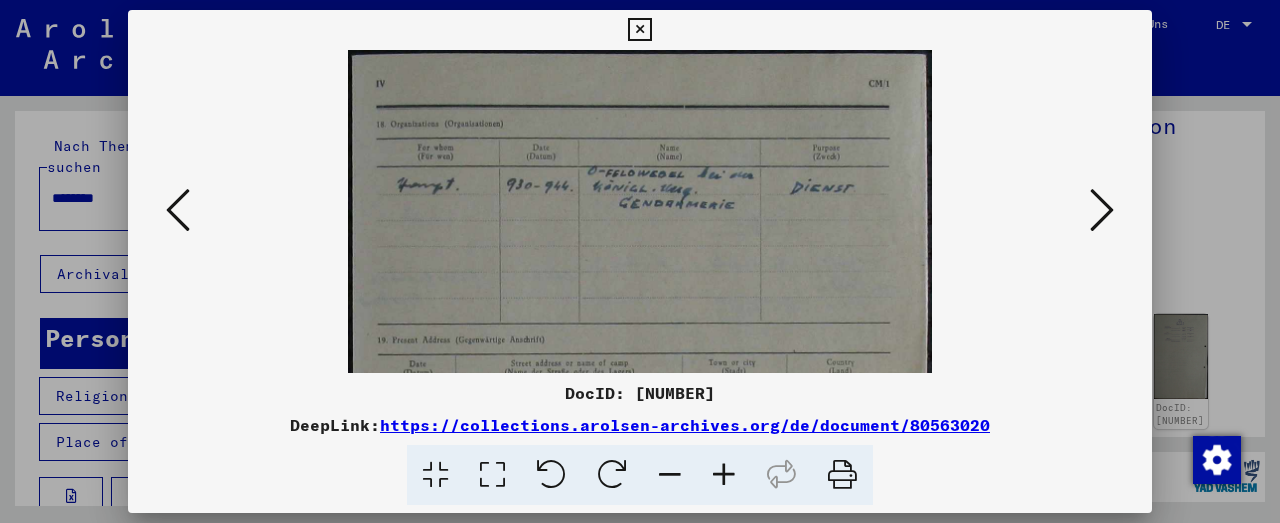 click at bounding box center (724, 475) 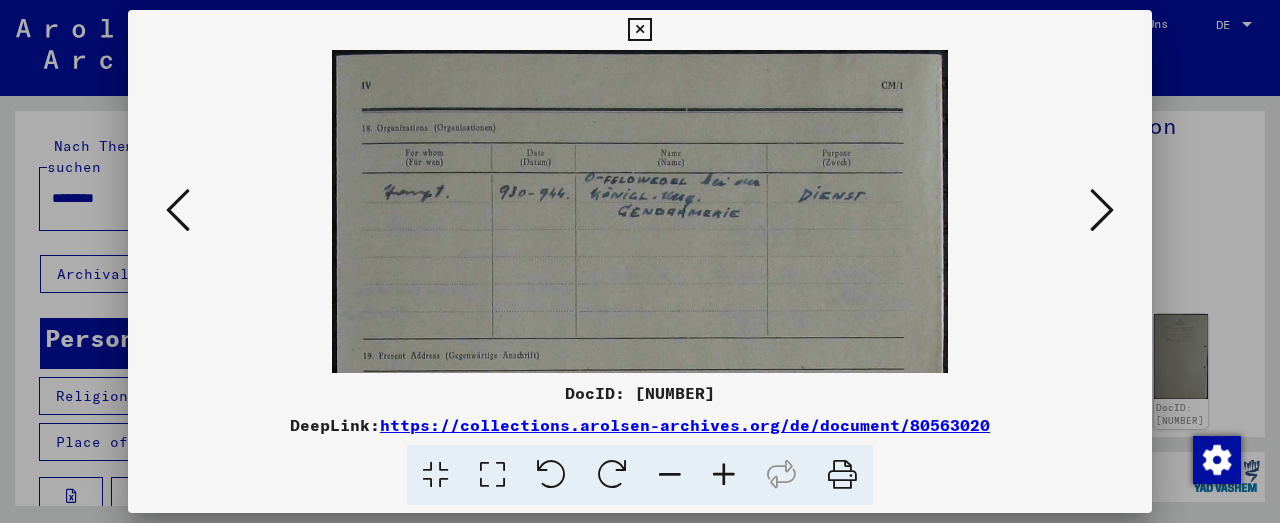 click at bounding box center (724, 475) 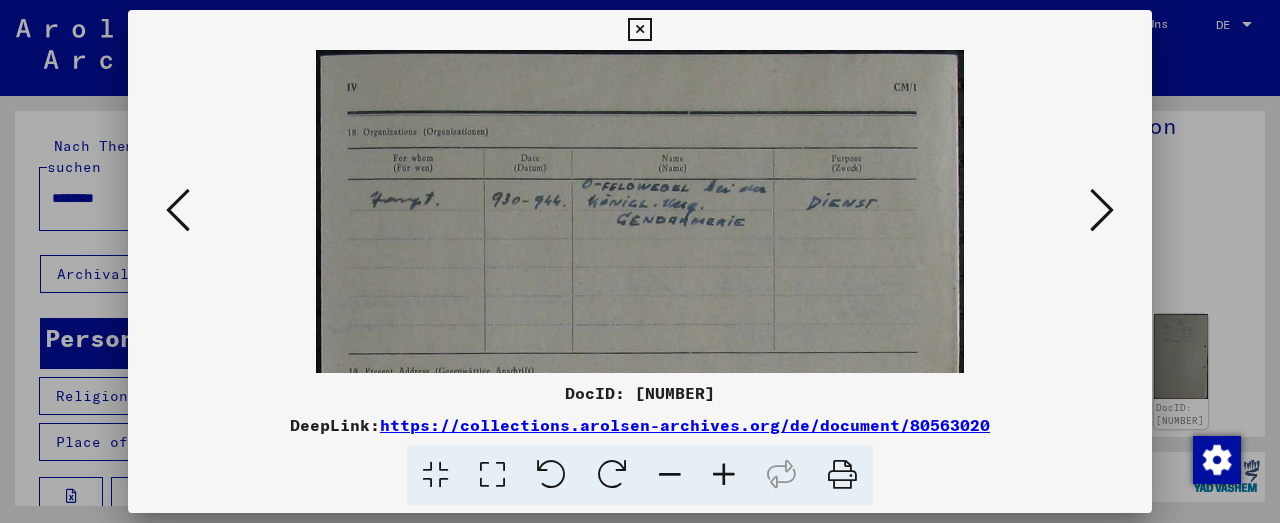 click at bounding box center [724, 475] 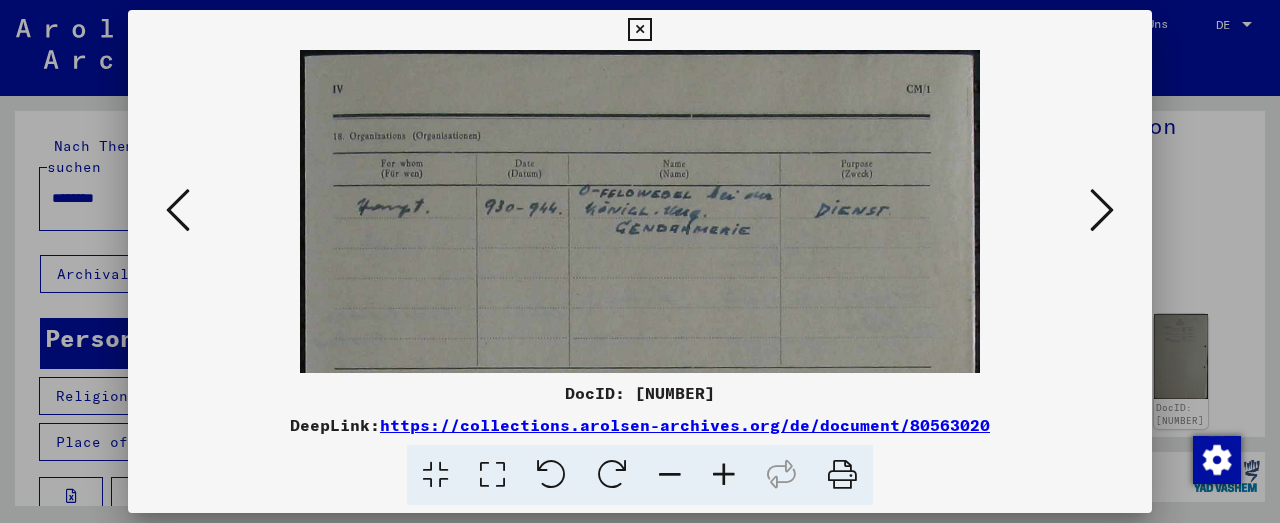 click at bounding box center (724, 475) 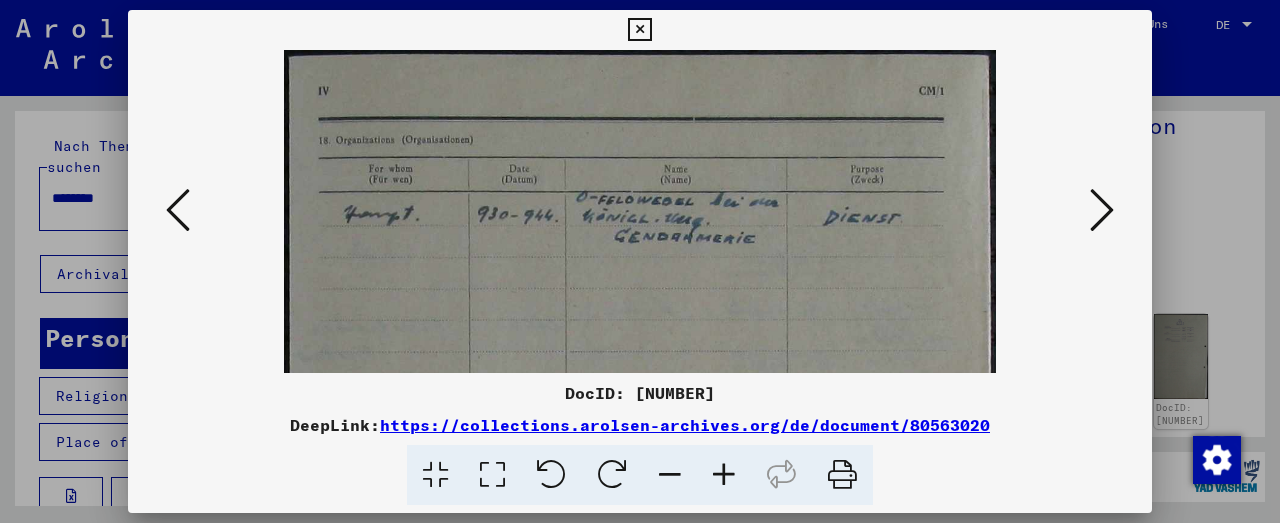 click at bounding box center (724, 475) 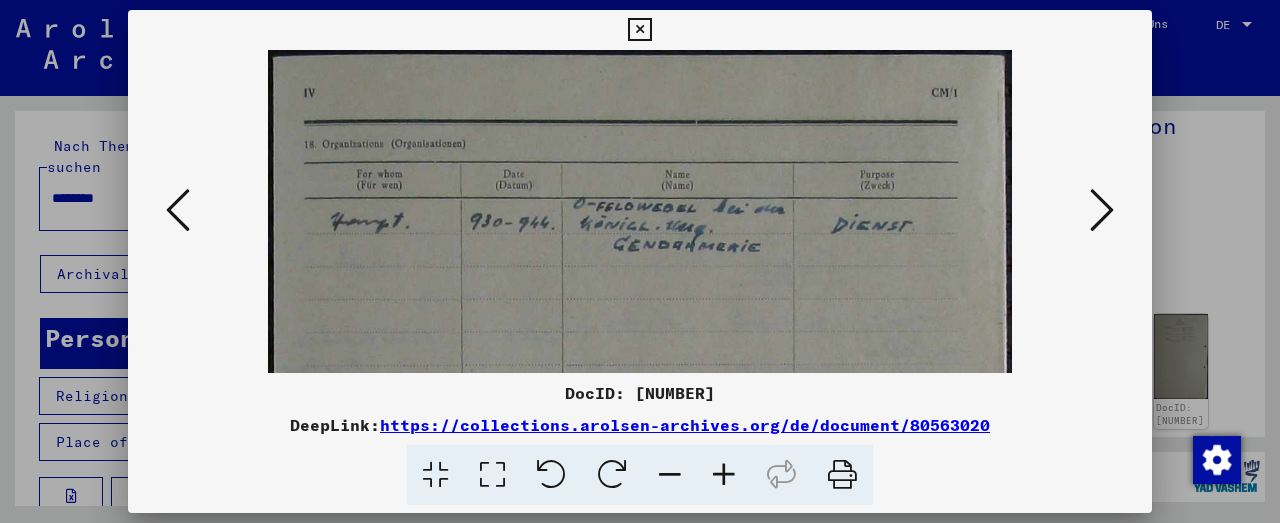 click at bounding box center (724, 475) 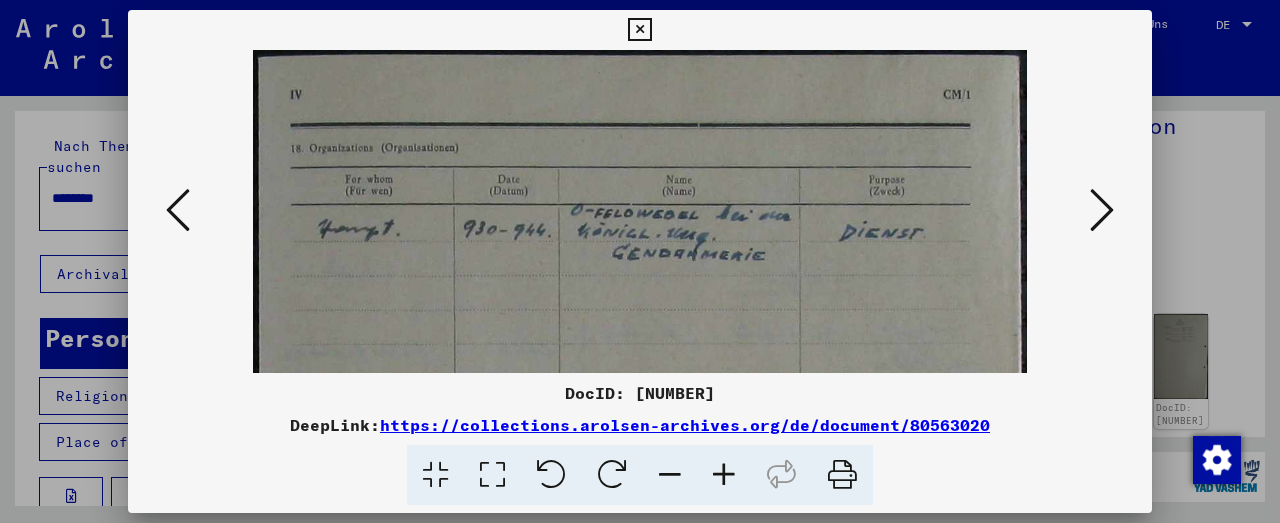 click at bounding box center (724, 475) 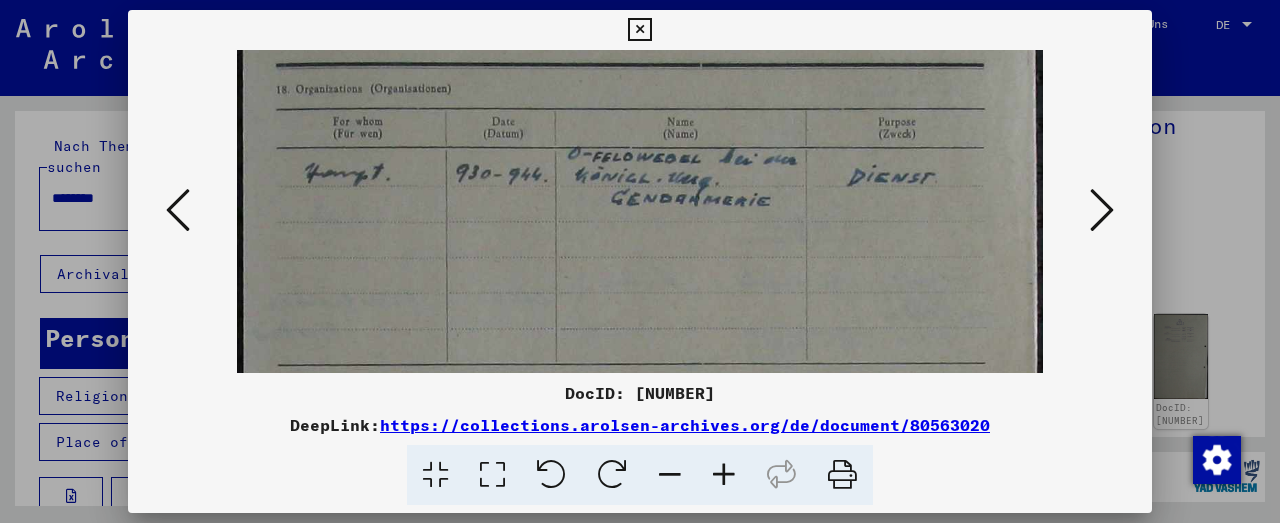 drag, startPoint x: 682, startPoint y: 314, endPoint x: 674, endPoint y: 157, distance: 157.20369 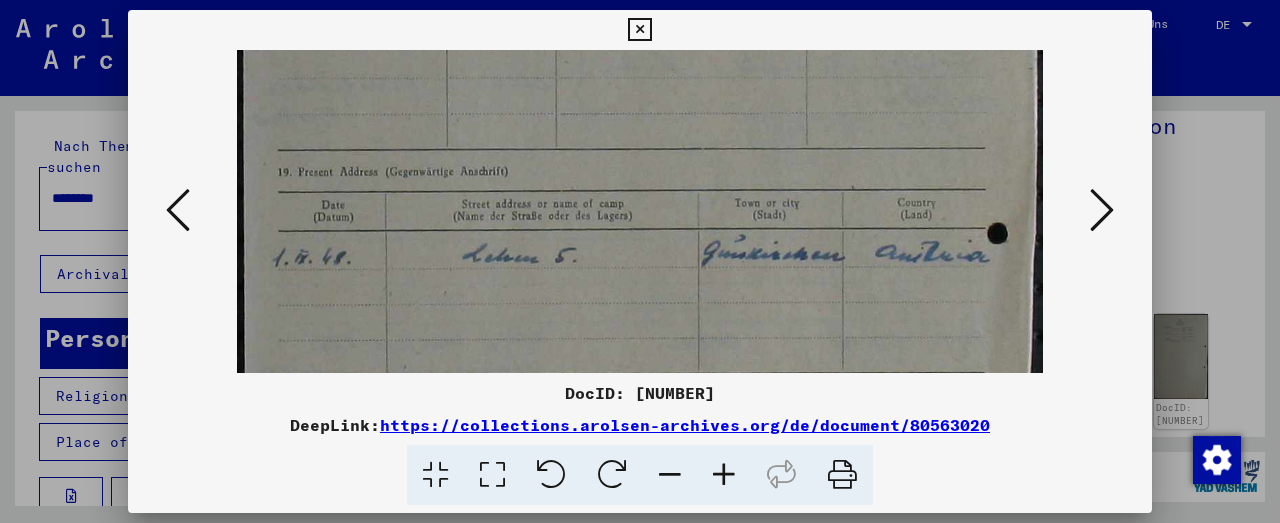 drag, startPoint x: 664, startPoint y: 308, endPoint x: 678, endPoint y: 180, distance: 128.76335 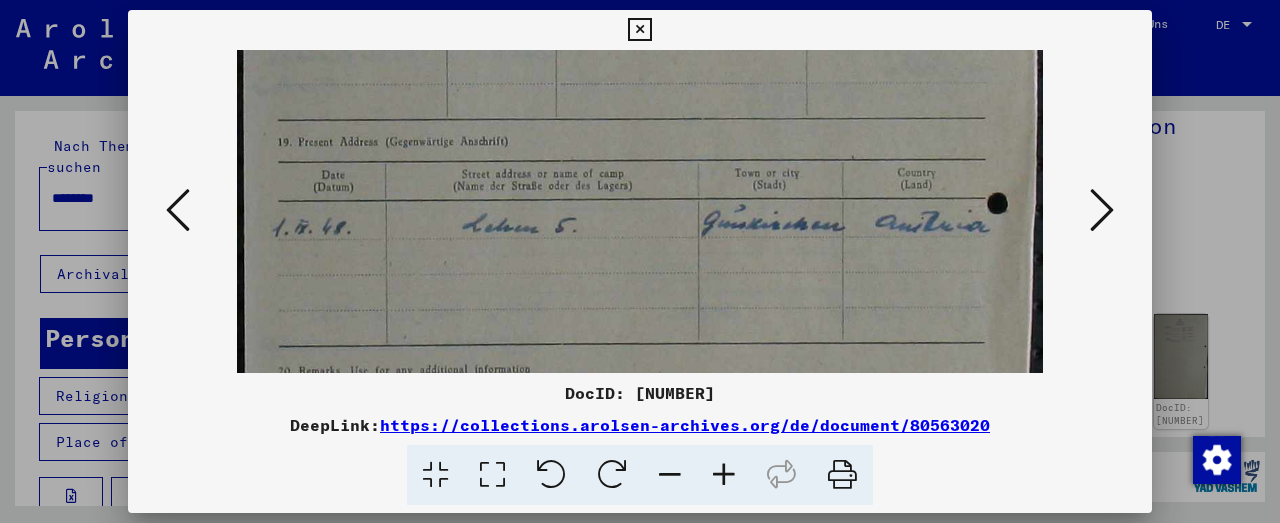 drag, startPoint x: 698, startPoint y: 265, endPoint x: 699, endPoint y: 183, distance: 82.006096 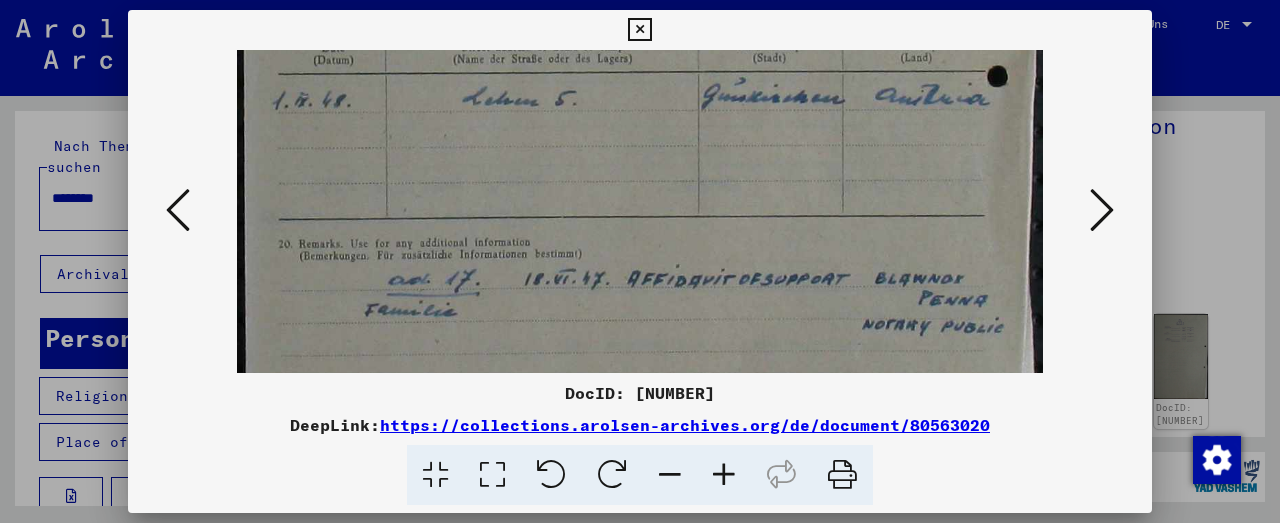 drag, startPoint x: 692, startPoint y: 278, endPoint x: 695, endPoint y: 196, distance: 82.05486 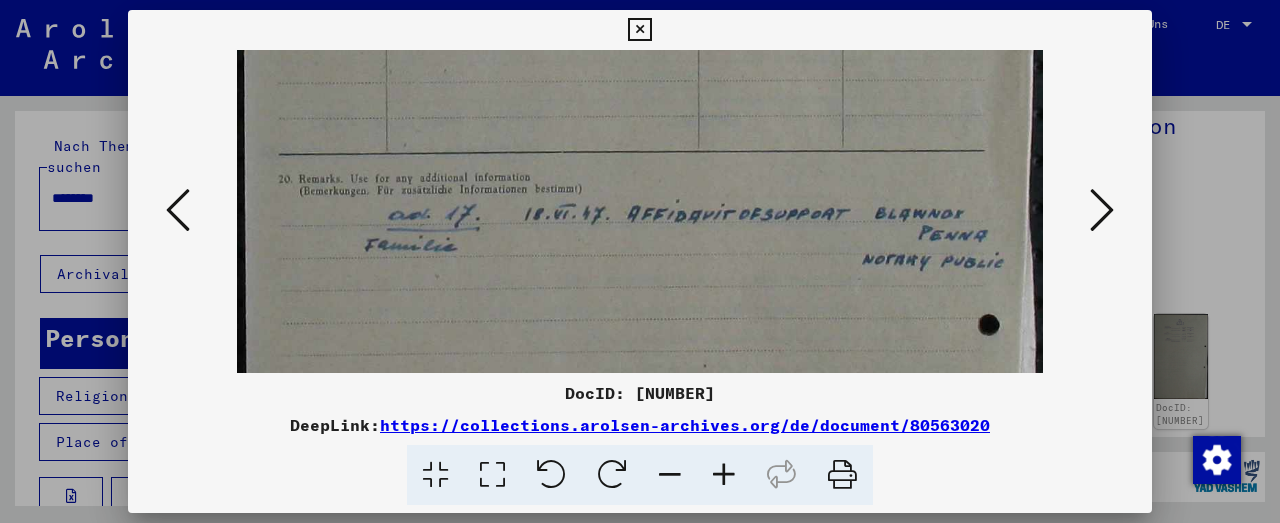 drag, startPoint x: 761, startPoint y: 265, endPoint x: 771, endPoint y: 198, distance: 67.74216 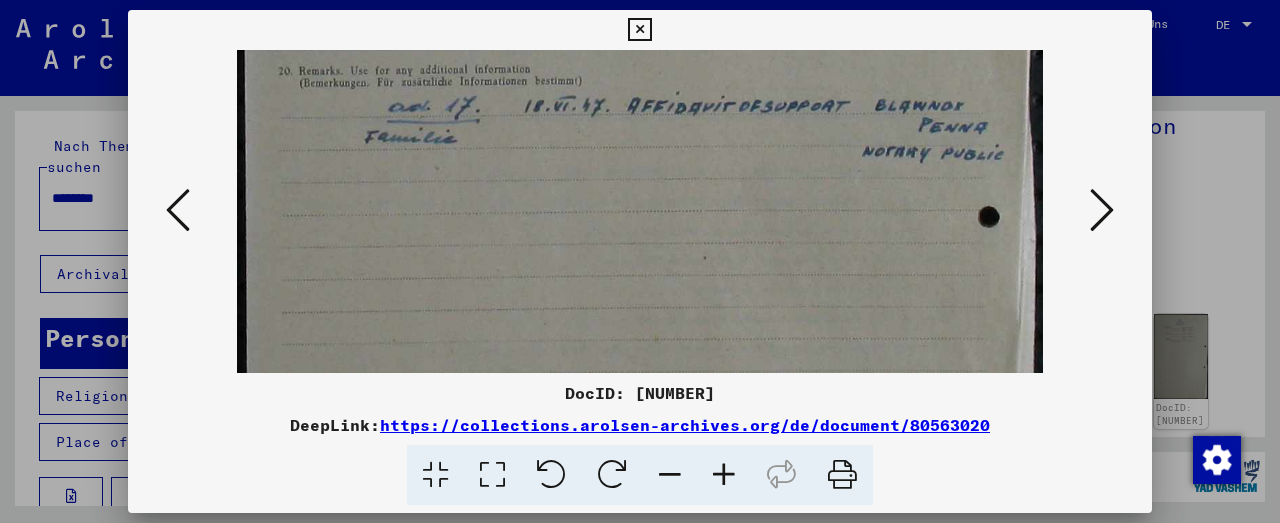 drag, startPoint x: 770, startPoint y: 264, endPoint x: 792, endPoint y: 145, distance: 121.016525 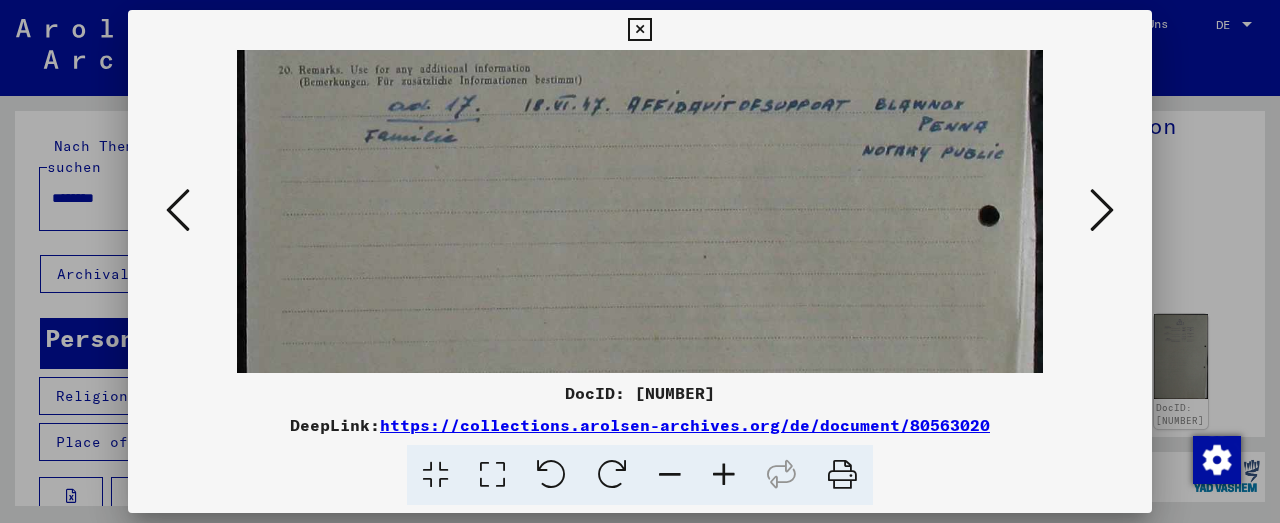 click at bounding box center [640, 77] 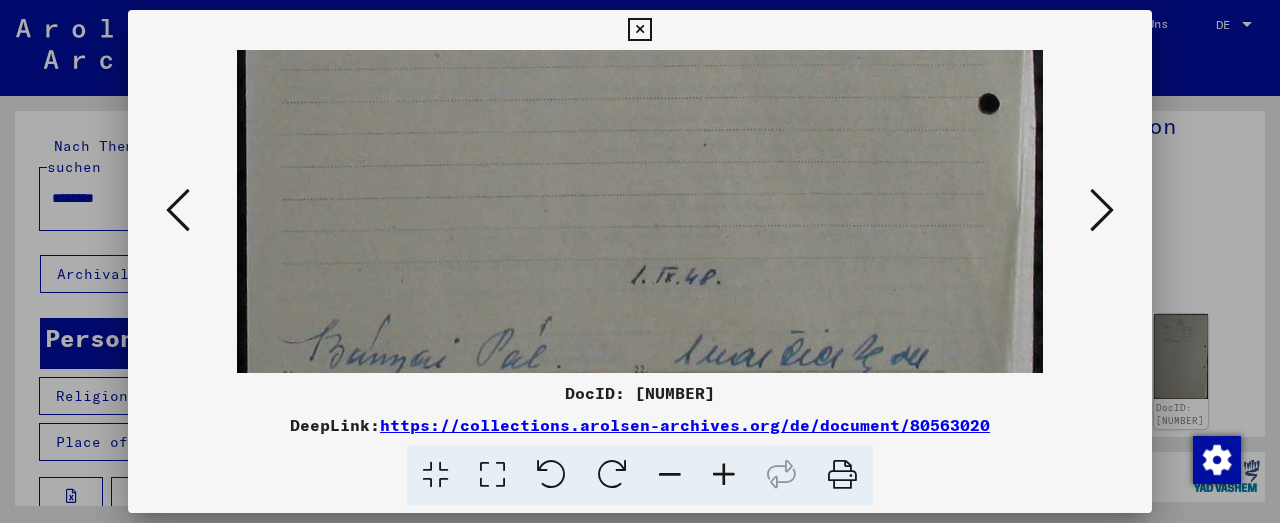 drag, startPoint x: 763, startPoint y: 257, endPoint x: 774, endPoint y: 145, distance: 112.53888 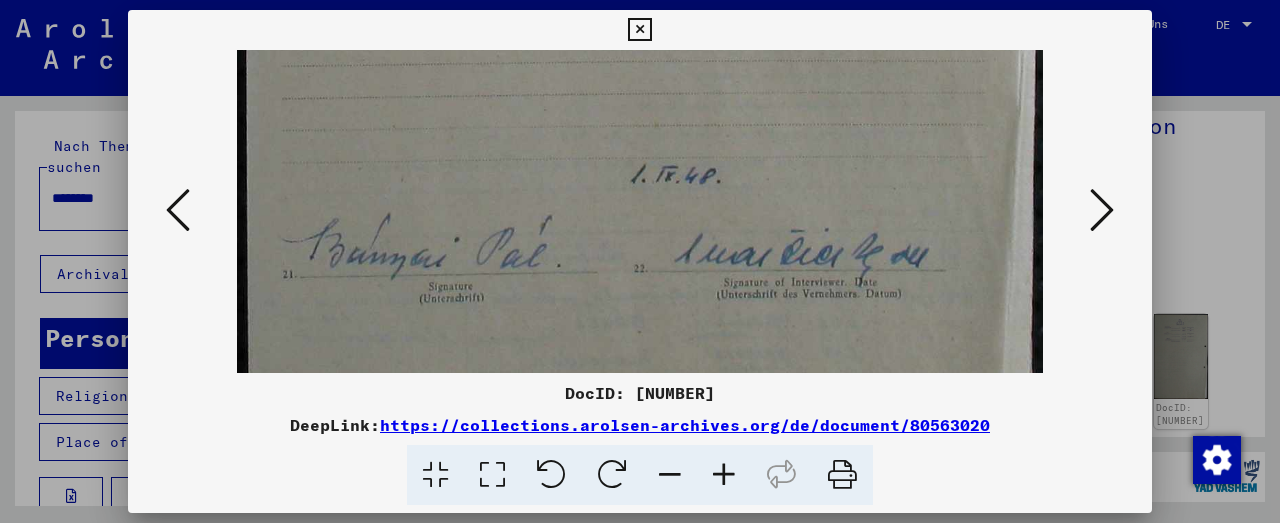 drag, startPoint x: 762, startPoint y: 260, endPoint x: 776, endPoint y: 168, distance: 93.05912 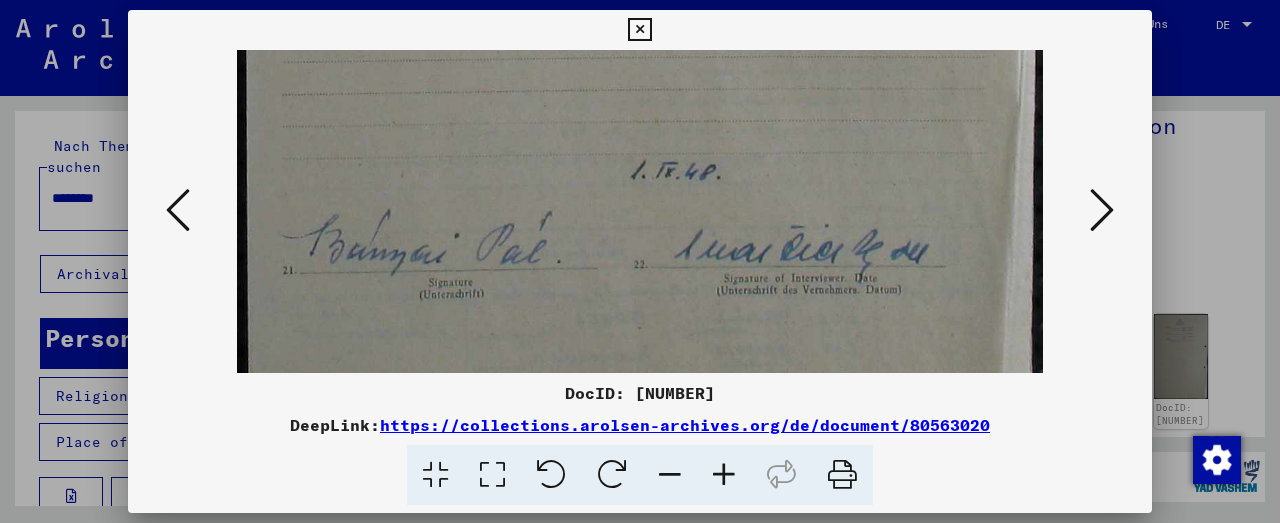 click at bounding box center (1102, 210) 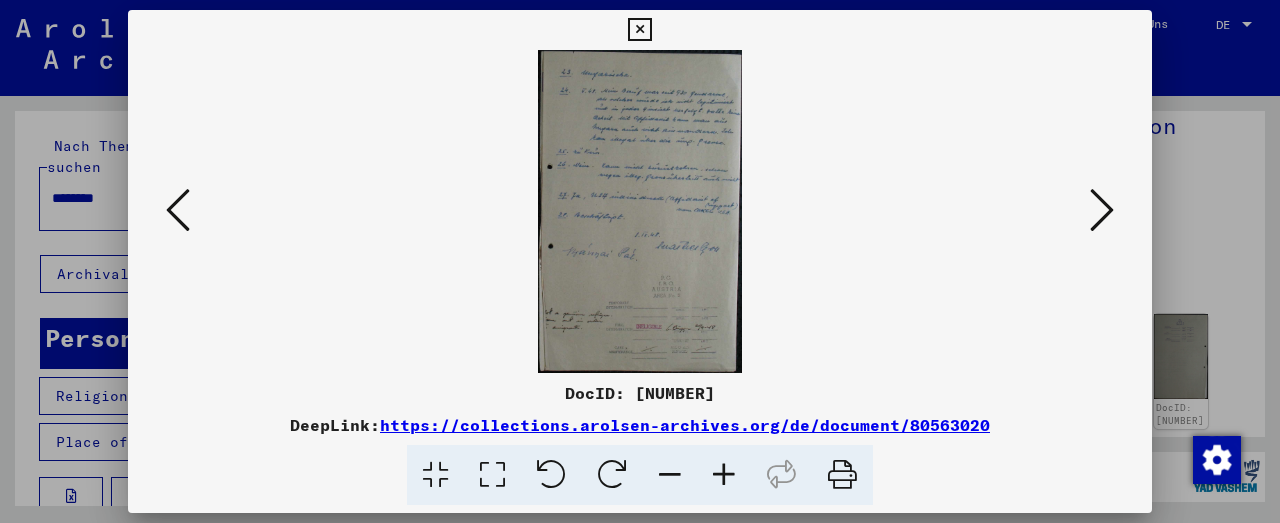 click at bounding box center [639, 30] 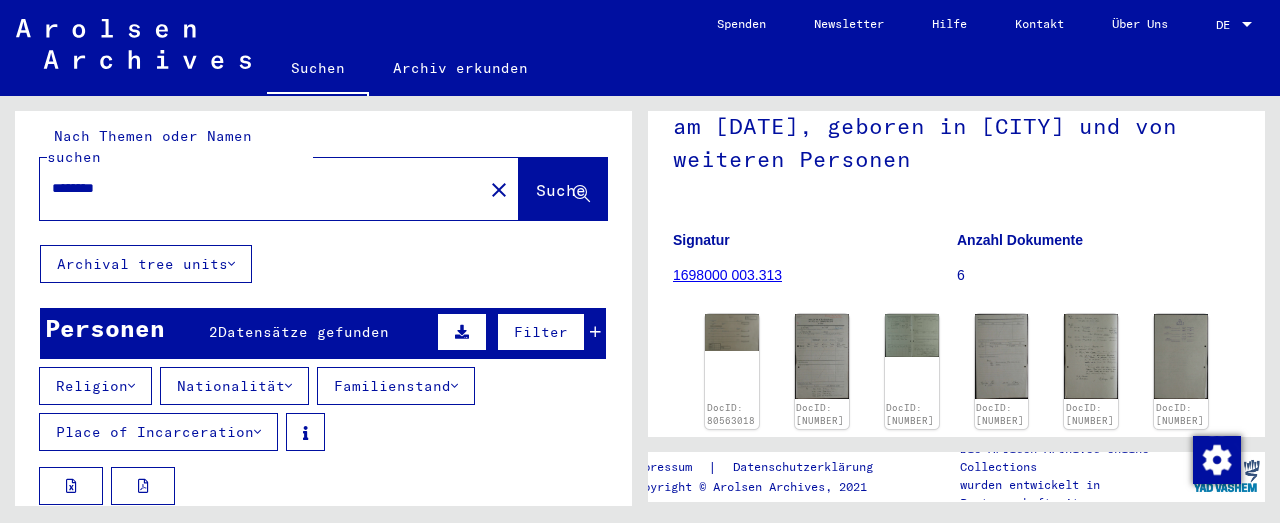 scroll, scrollTop: 0, scrollLeft: 0, axis: both 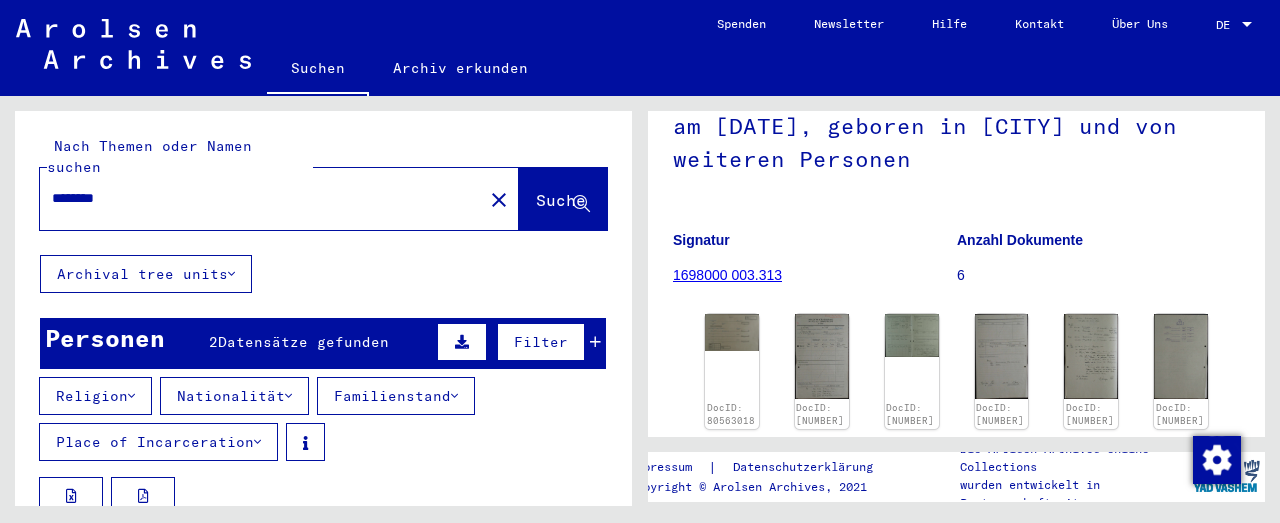 click on "********" at bounding box center (261, 198) 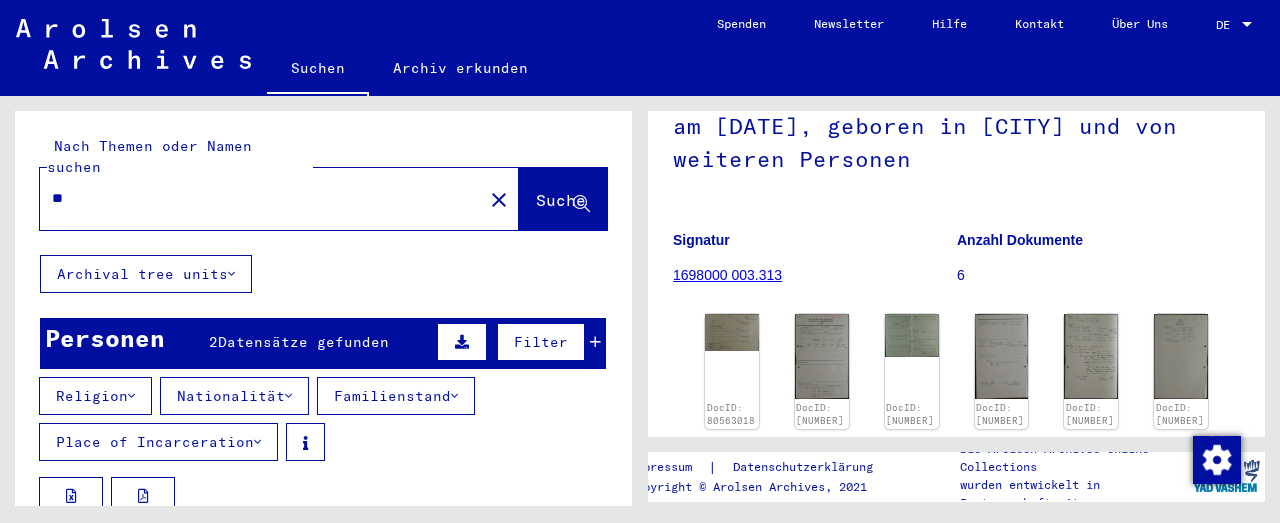 type on "*" 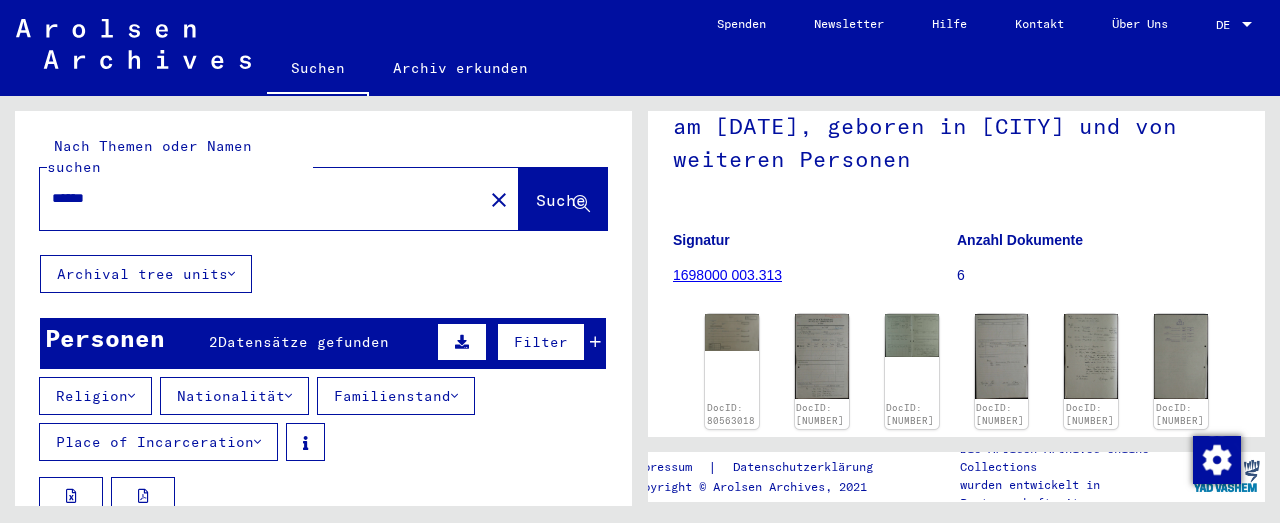 type on "******" 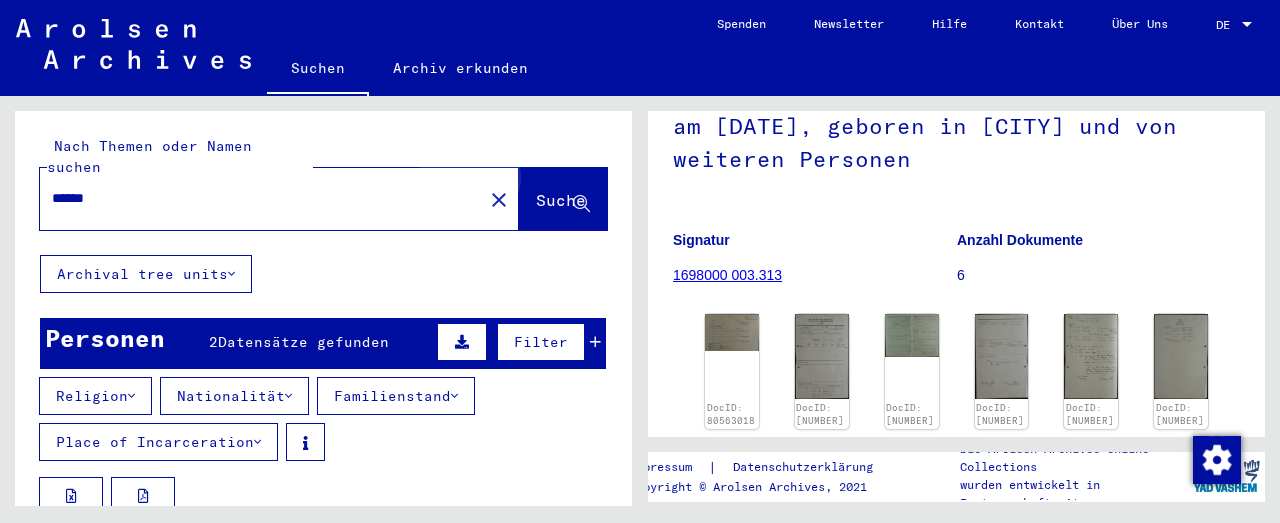 click on "Suche" 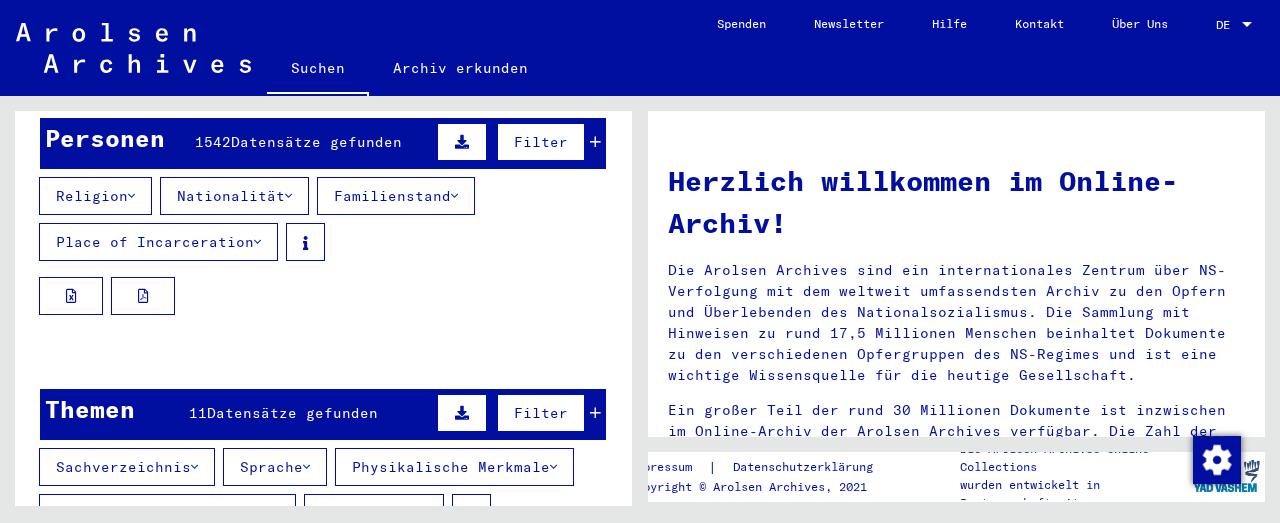 scroll, scrollTop: 0, scrollLeft: 0, axis: both 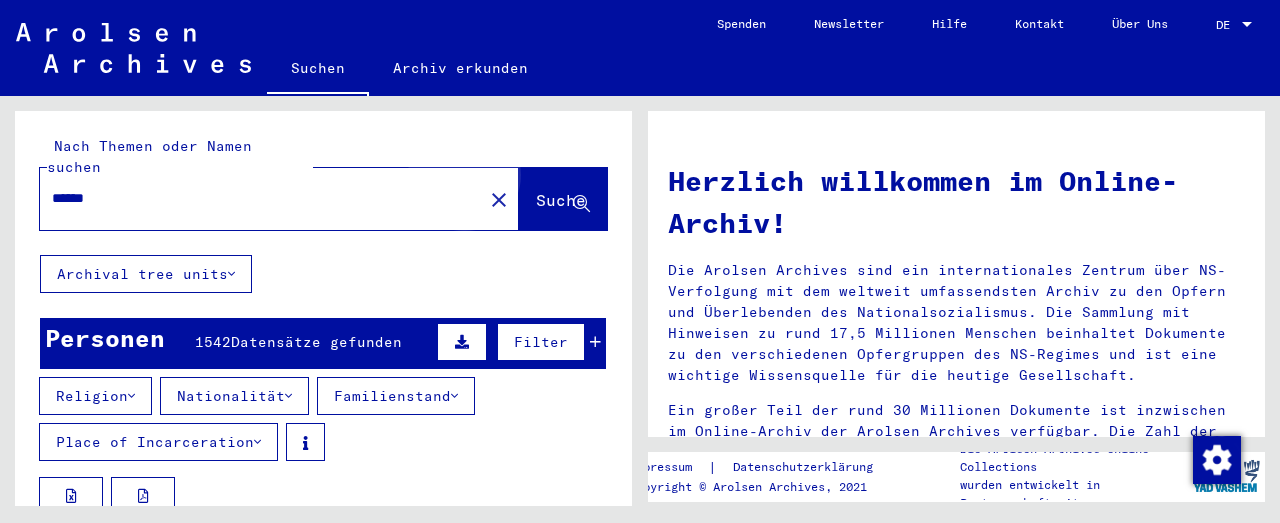 click on "Suche" 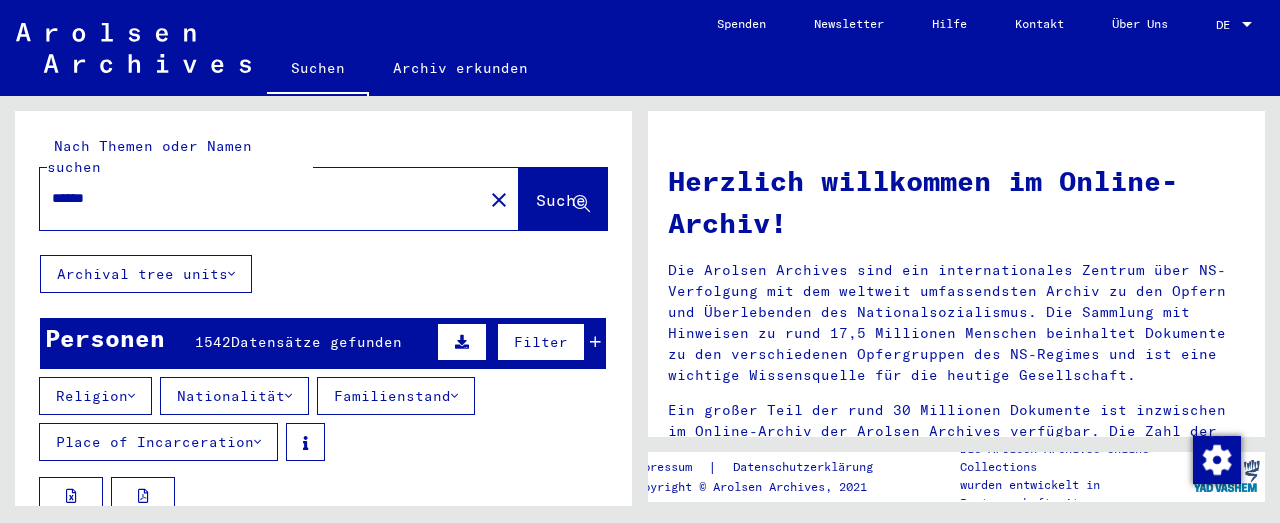 click on "Suchen" 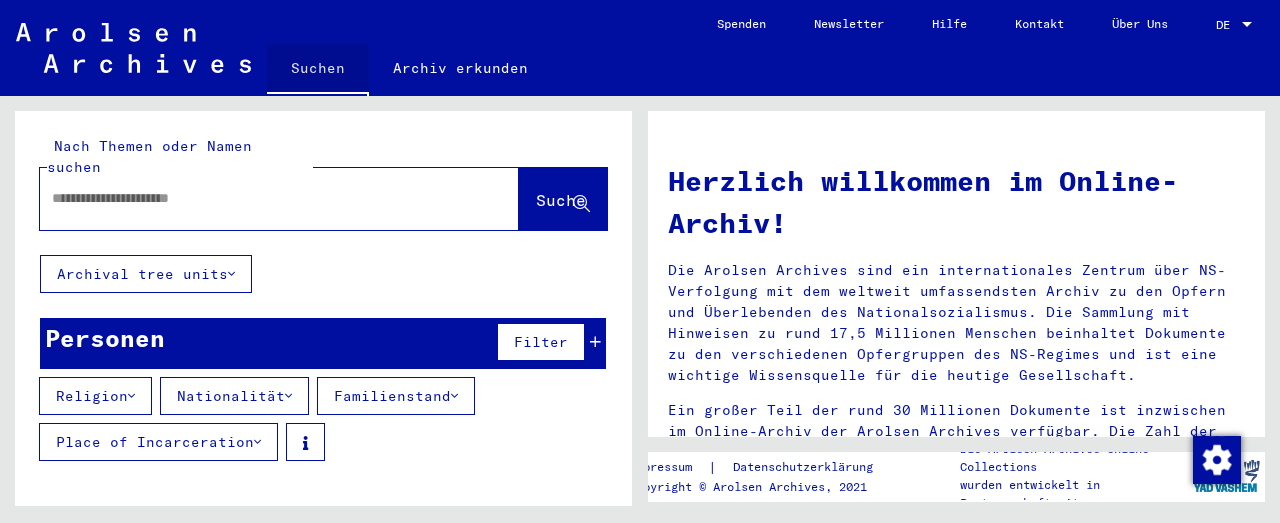 click on "Suchen" 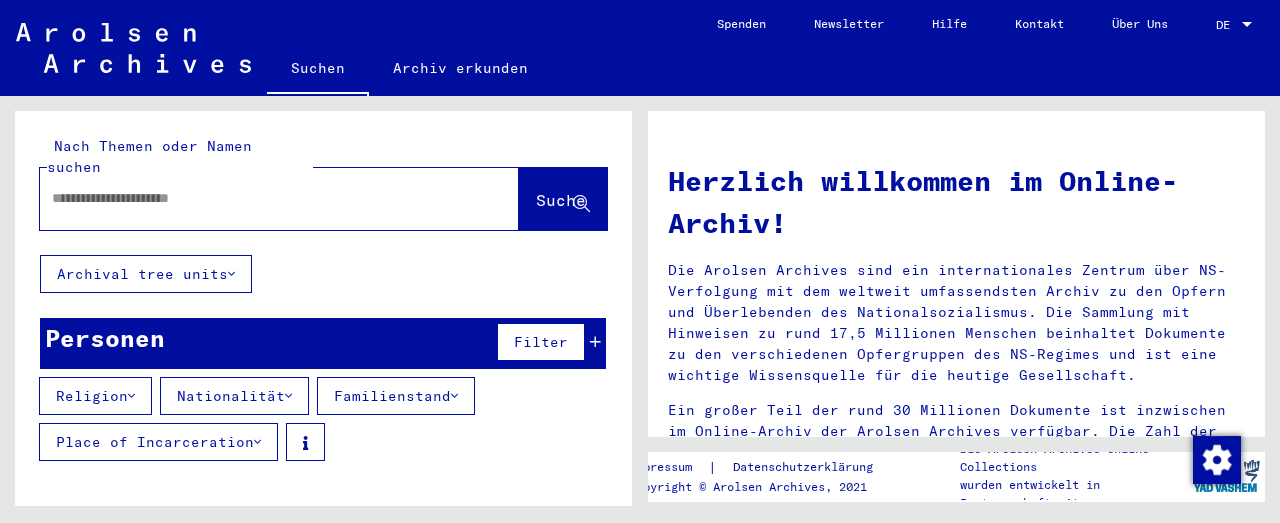 click at bounding box center [255, 198] 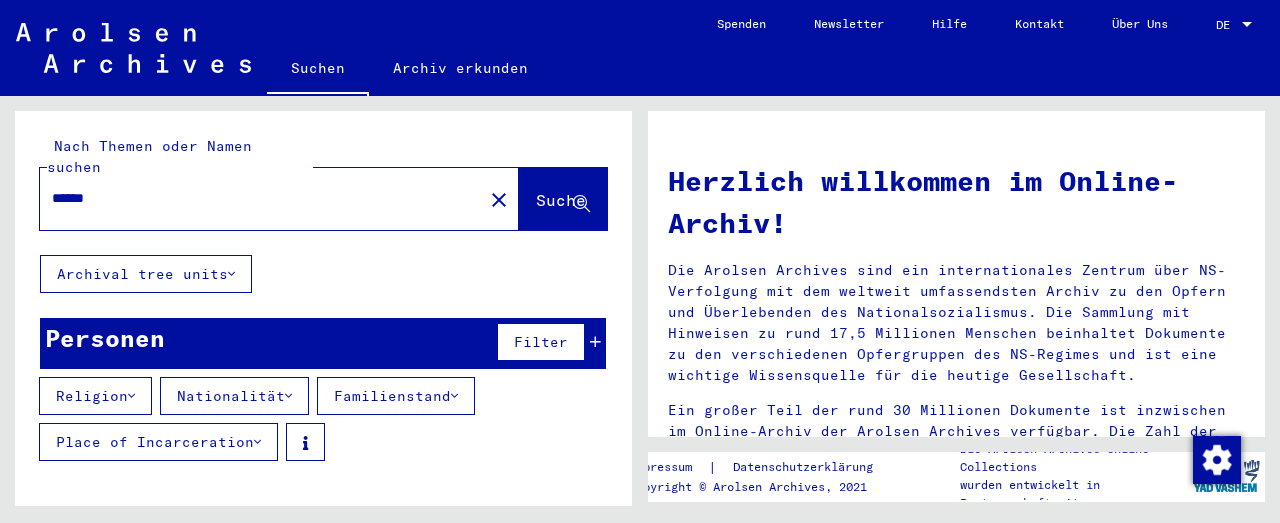 click on "Suche" 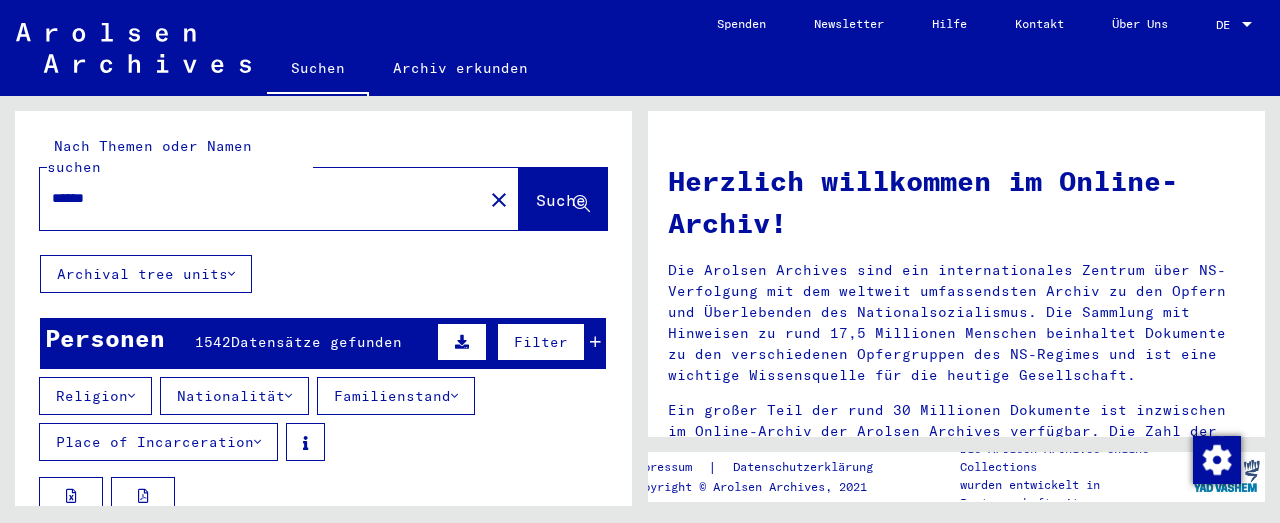 click on "Archival tree units" 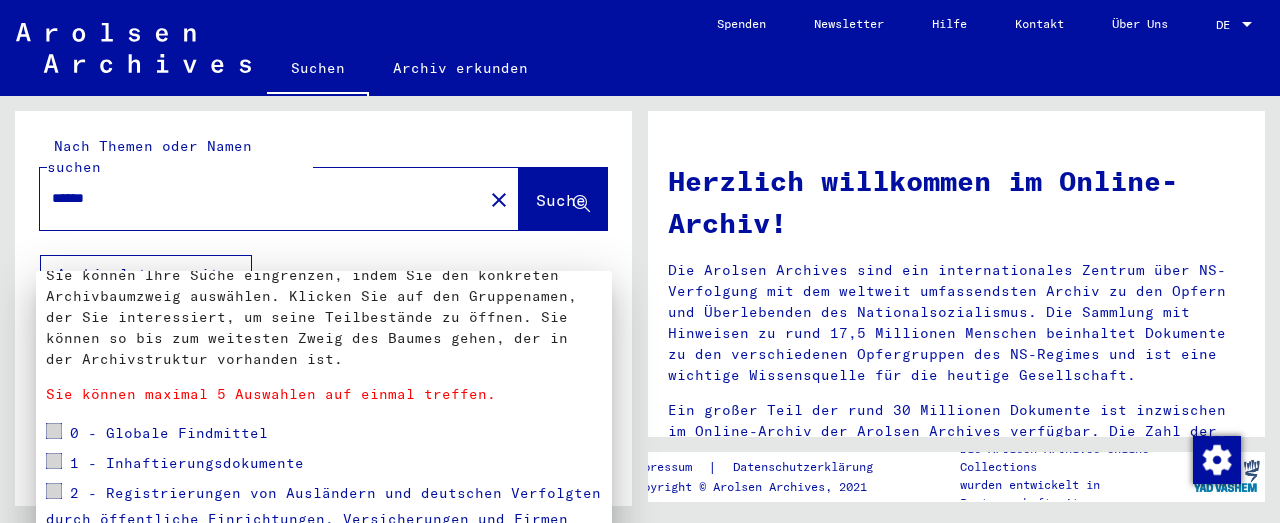 scroll, scrollTop: 100, scrollLeft: 0, axis: vertical 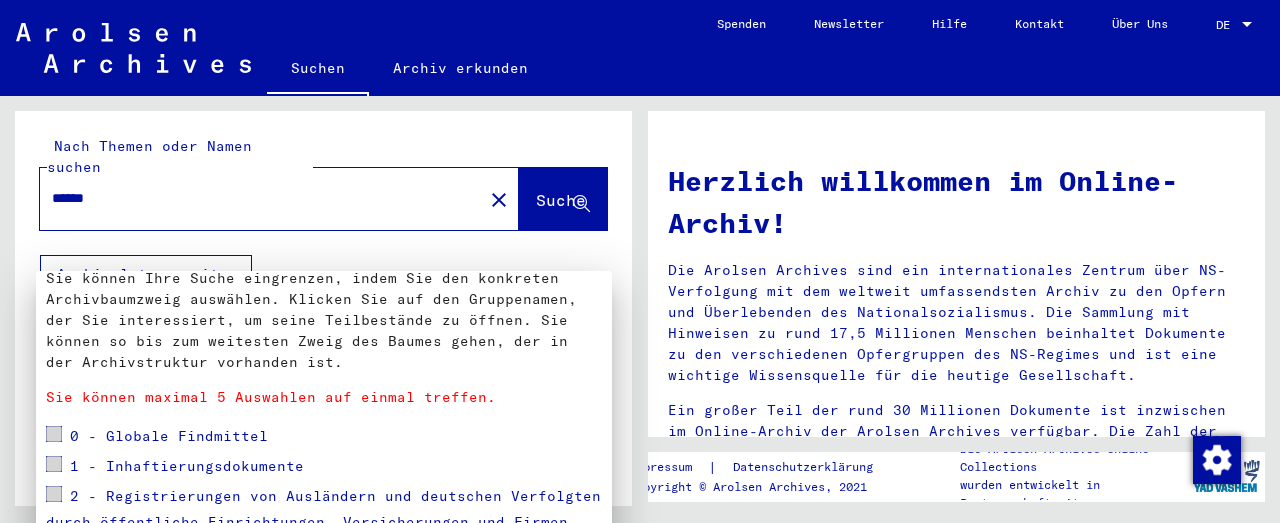 click at bounding box center (54, 434) 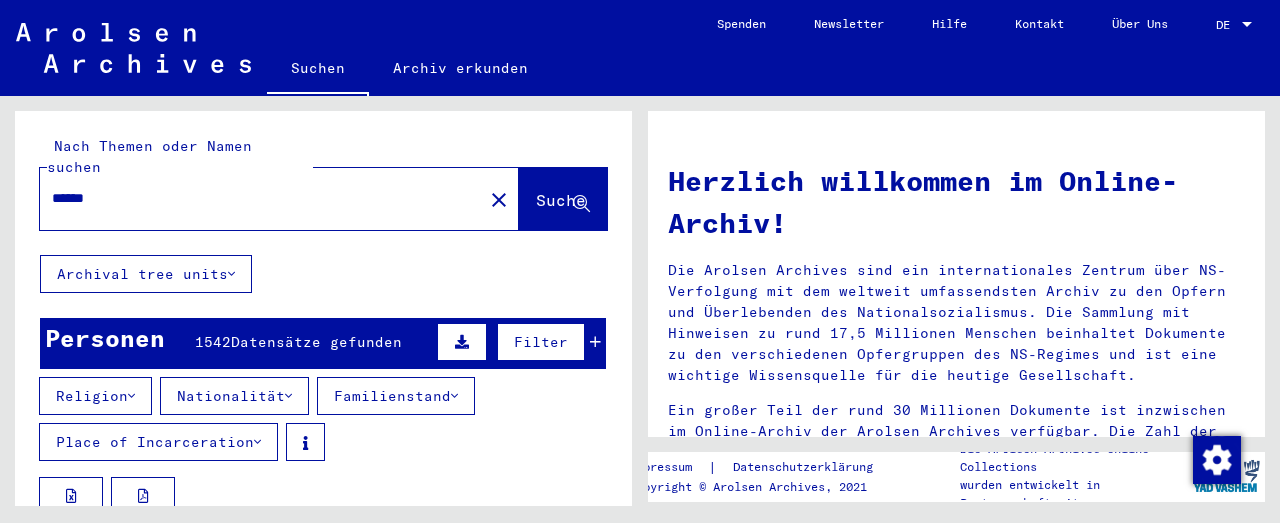 click on "Religion" at bounding box center (95, 396) 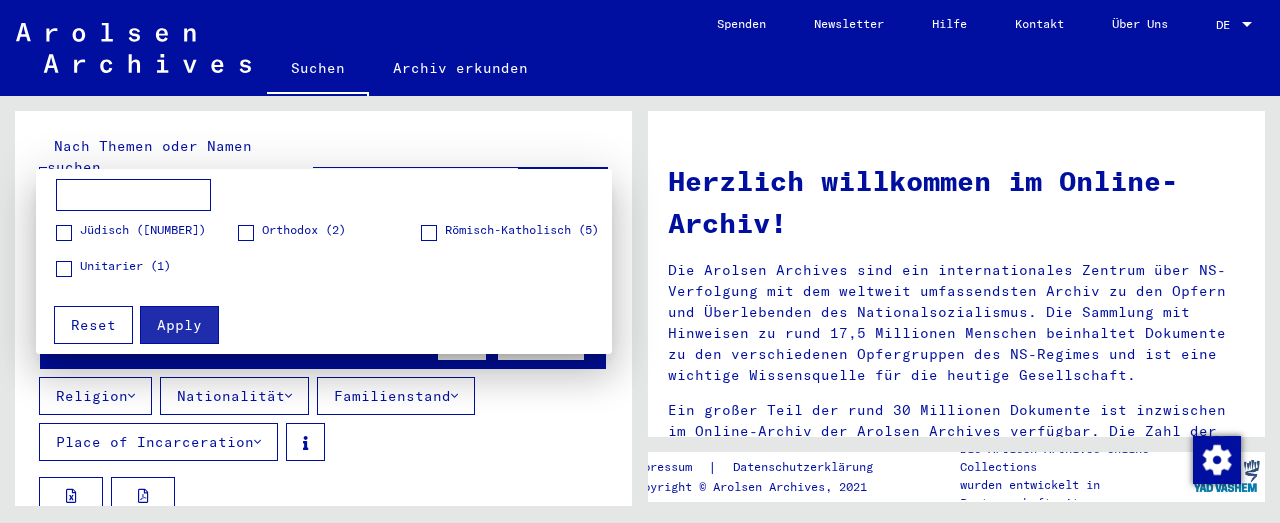click at bounding box center [64, 233] 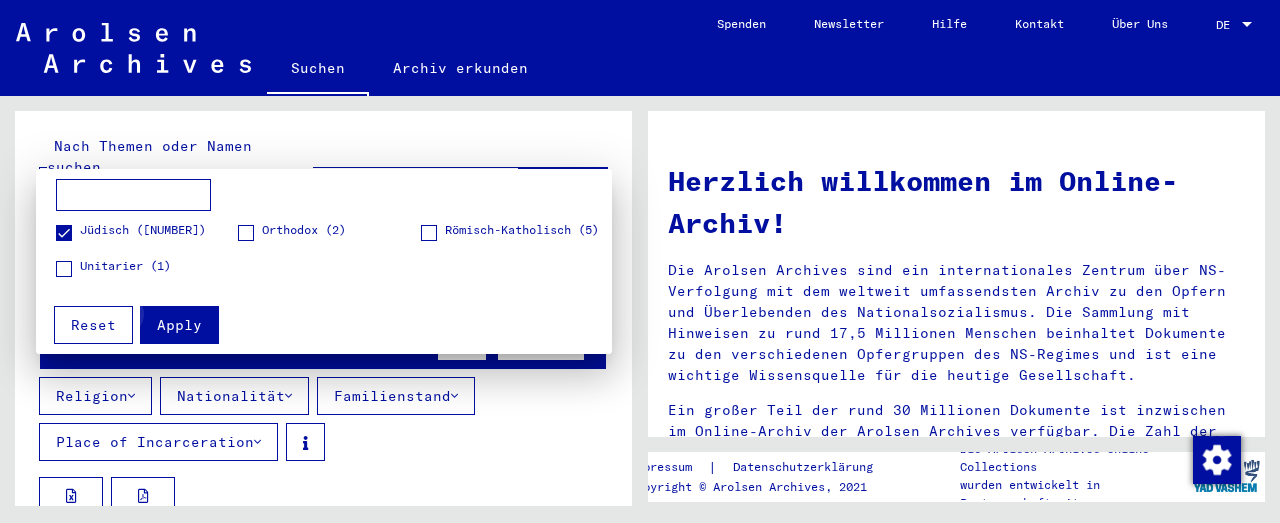 click on "Apply" at bounding box center [179, 325] 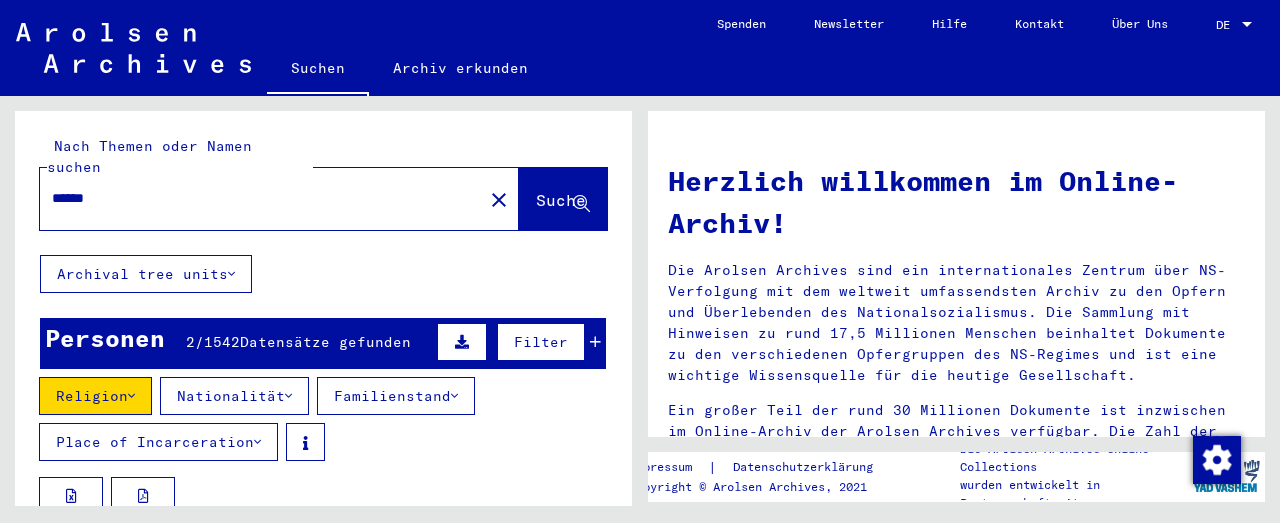 click on "Nationalität" at bounding box center [234, 396] 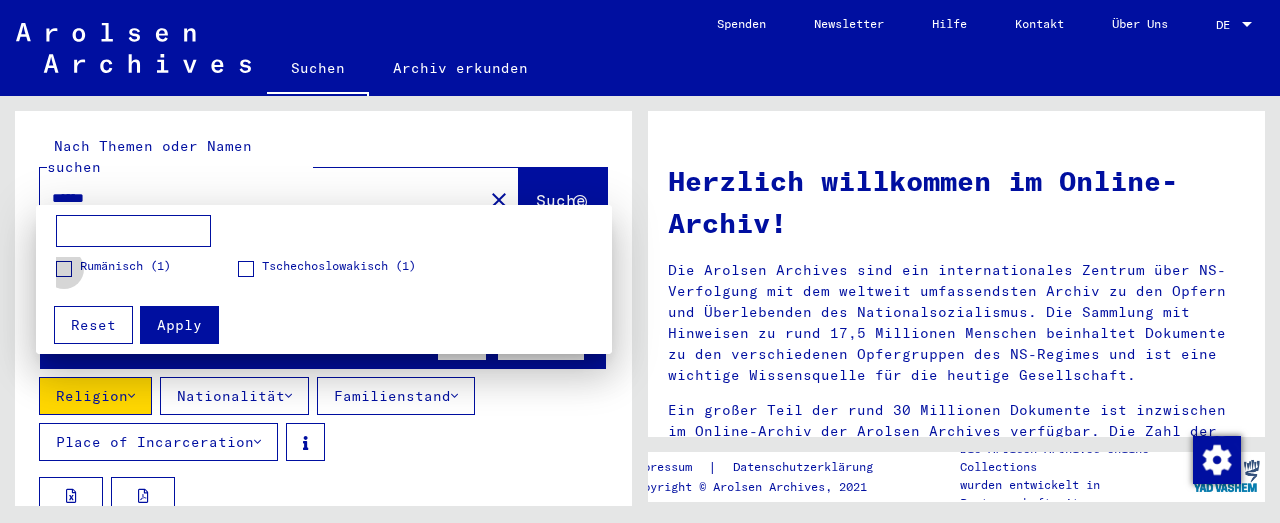 click at bounding box center (64, 269) 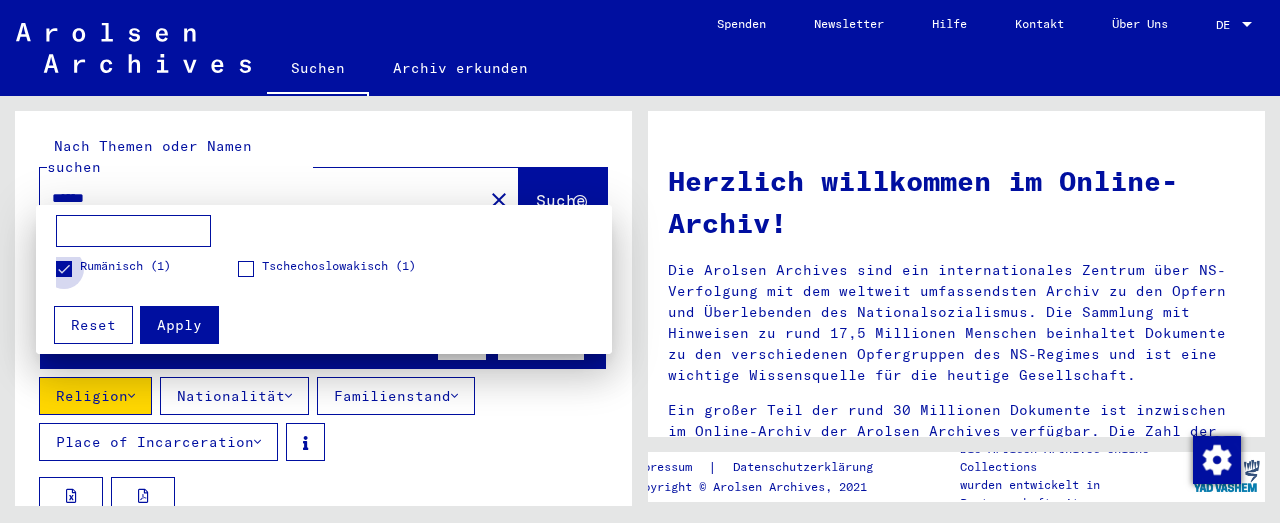 click at bounding box center [64, 269] 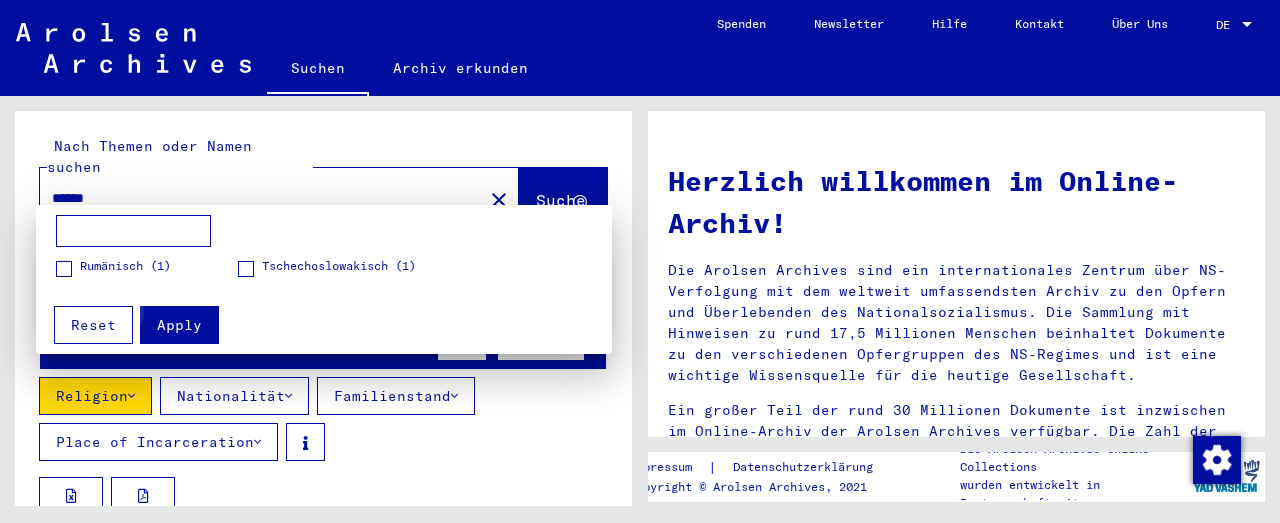click on "Apply" at bounding box center (179, 325) 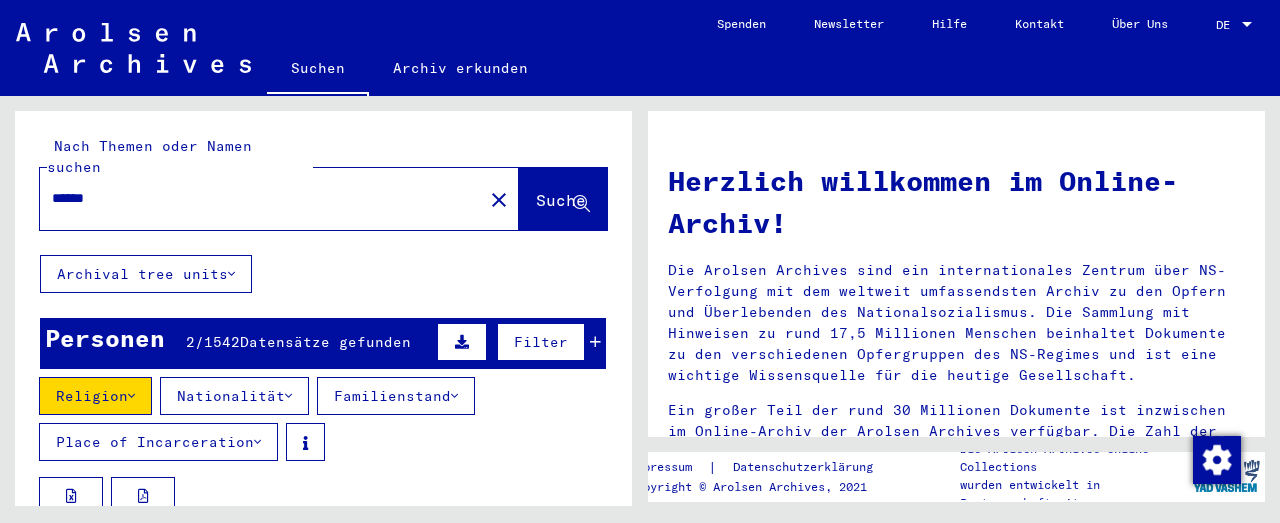 click on "Familienstand" at bounding box center [396, 396] 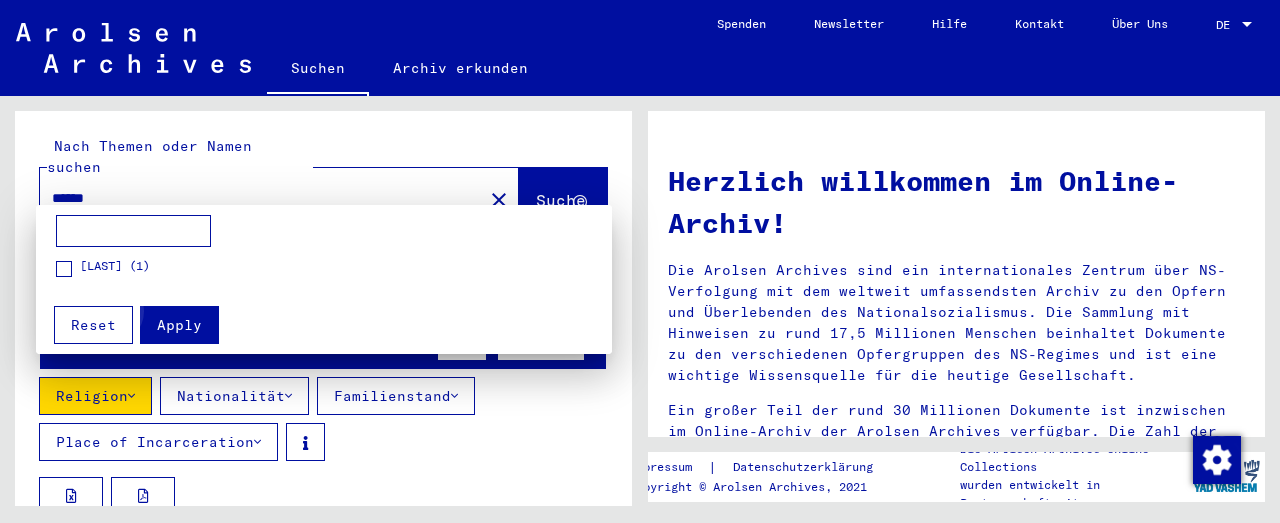 click on "Apply" at bounding box center [179, 325] 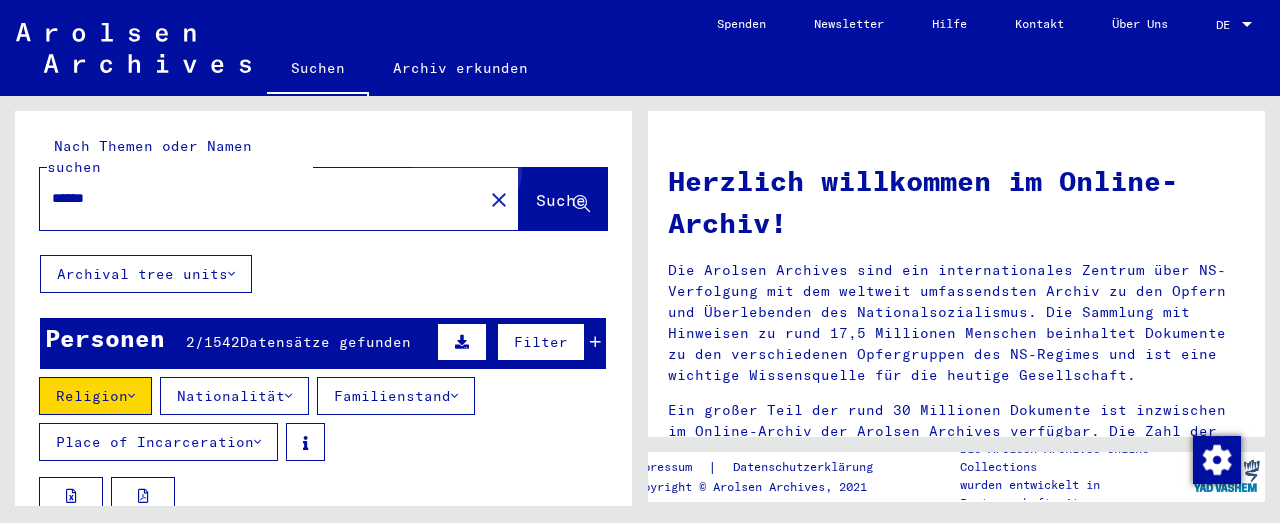 click on "Suche" 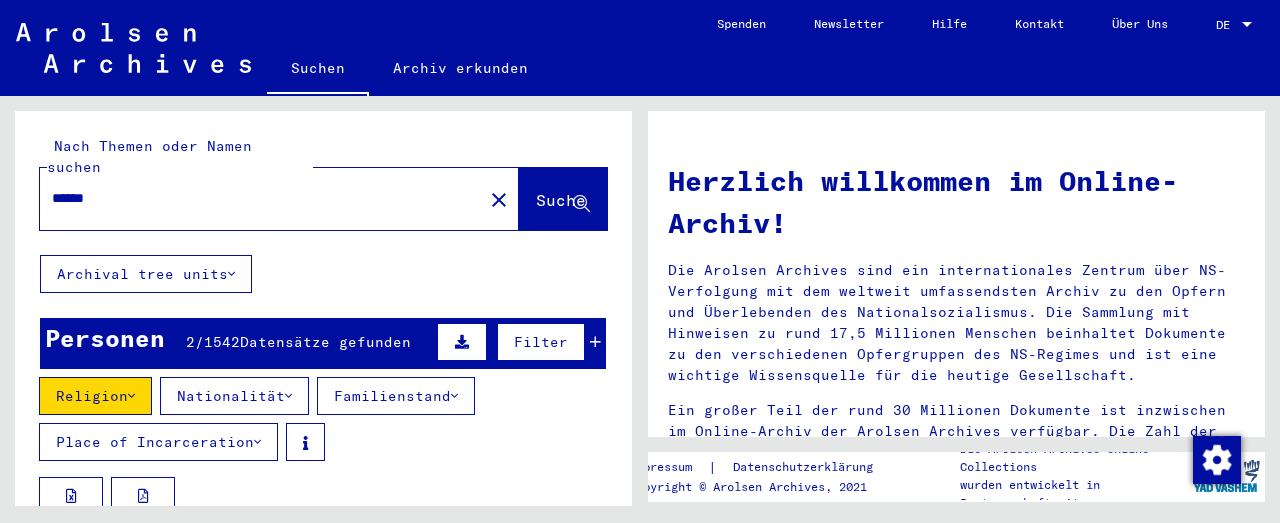 click 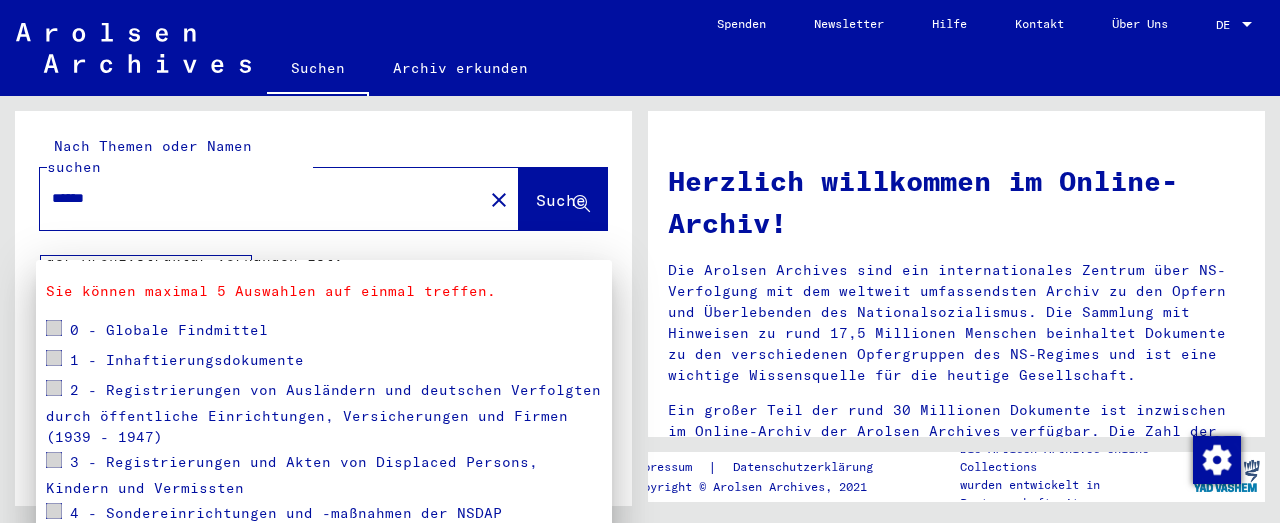 scroll, scrollTop: 214, scrollLeft: 0, axis: vertical 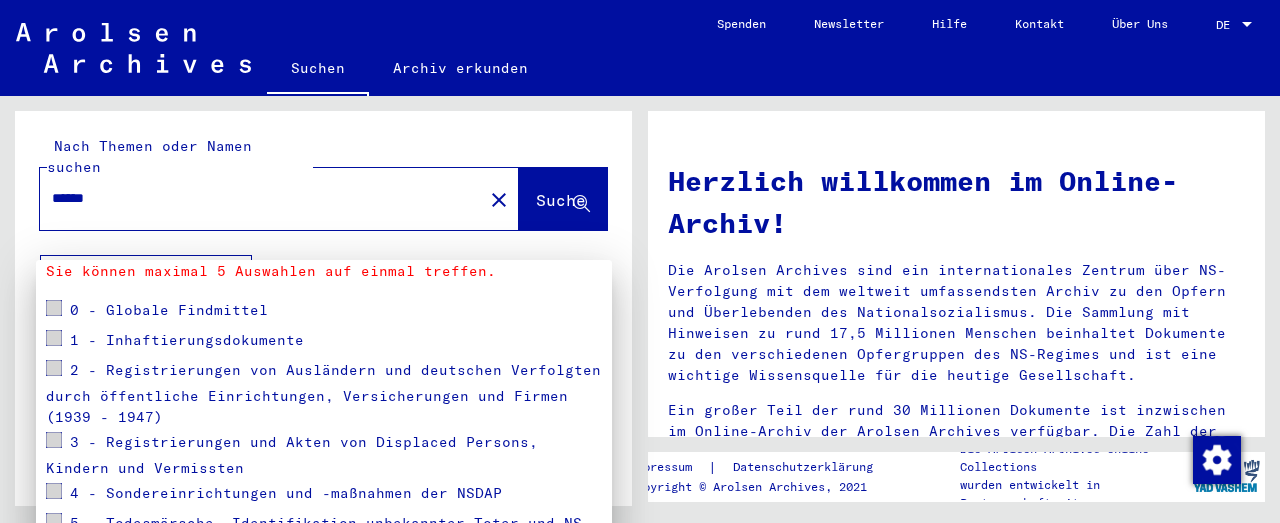 click at bounding box center (54, 308) 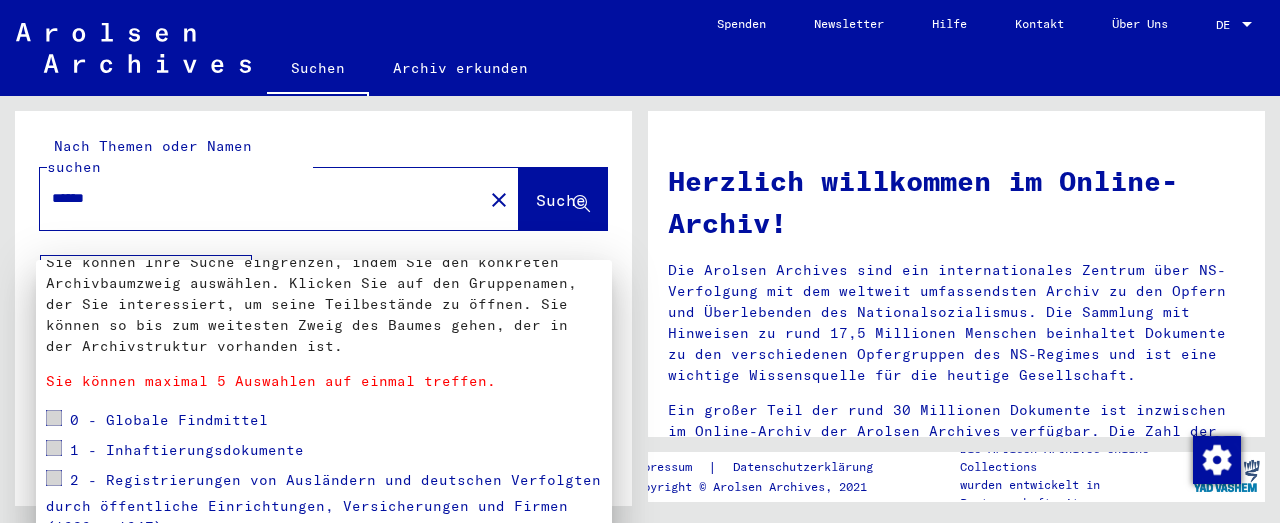 scroll, scrollTop: 0, scrollLeft: 0, axis: both 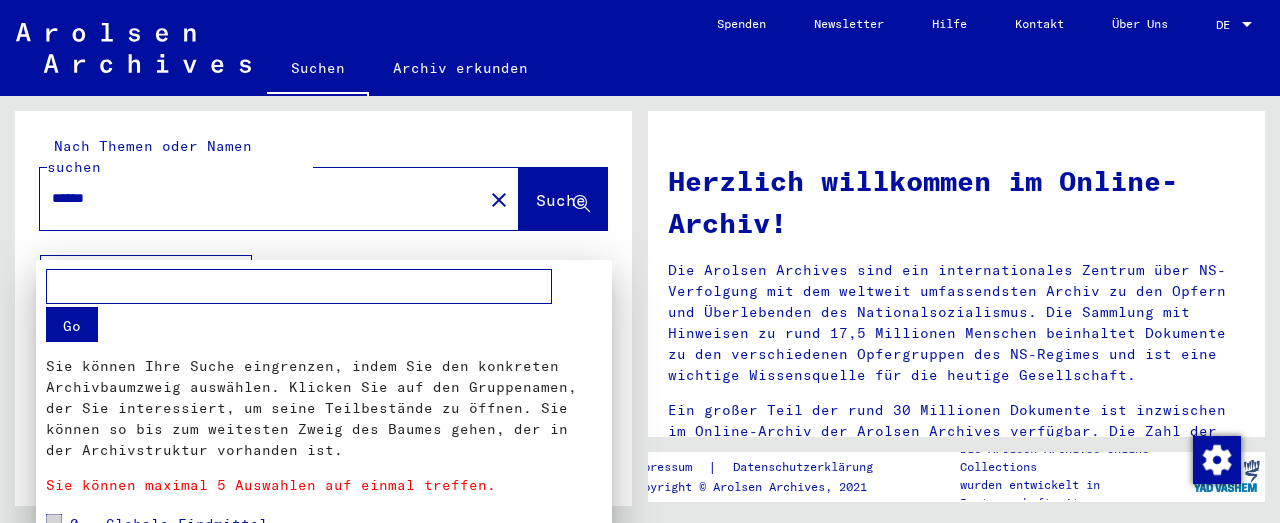 click at bounding box center (640, 261) 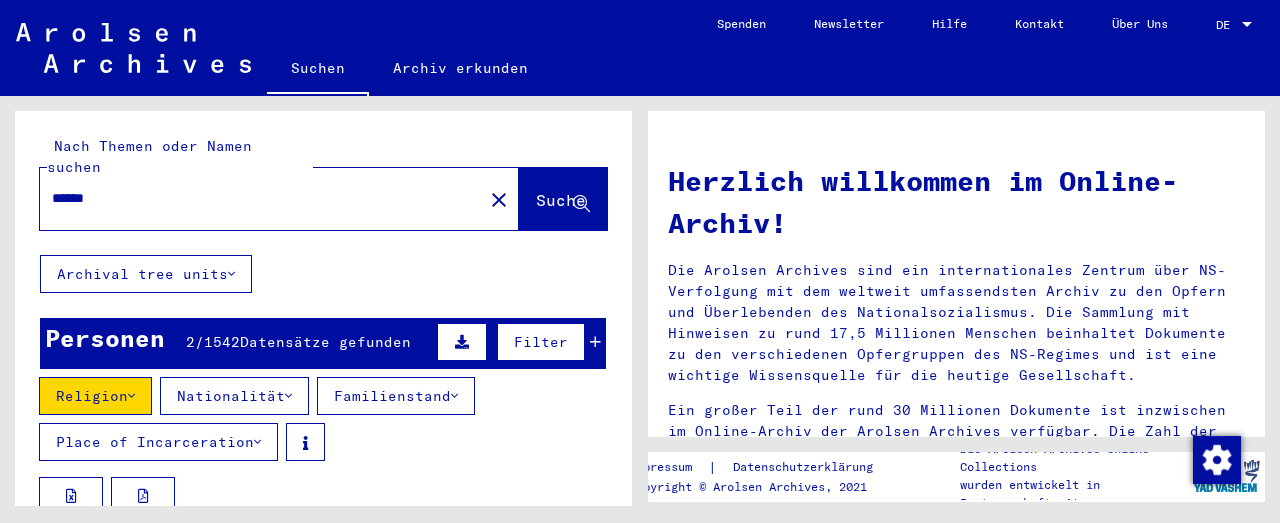 click on "Nationalität" at bounding box center (234, 396) 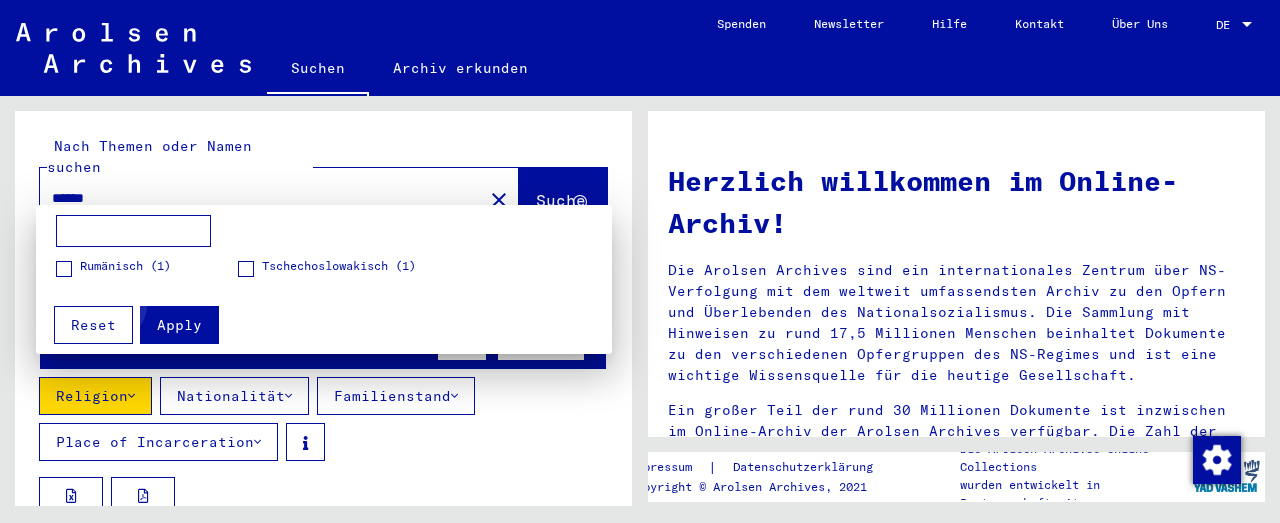 click on "Apply" at bounding box center [179, 325] 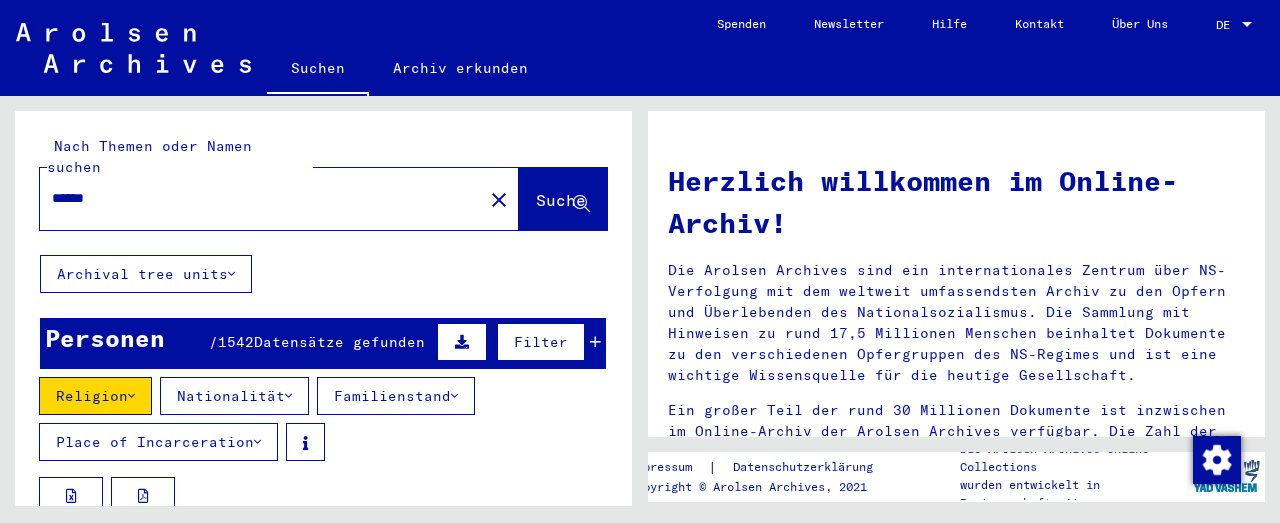 click on "Familienstand" at bounding box center (396, 396) 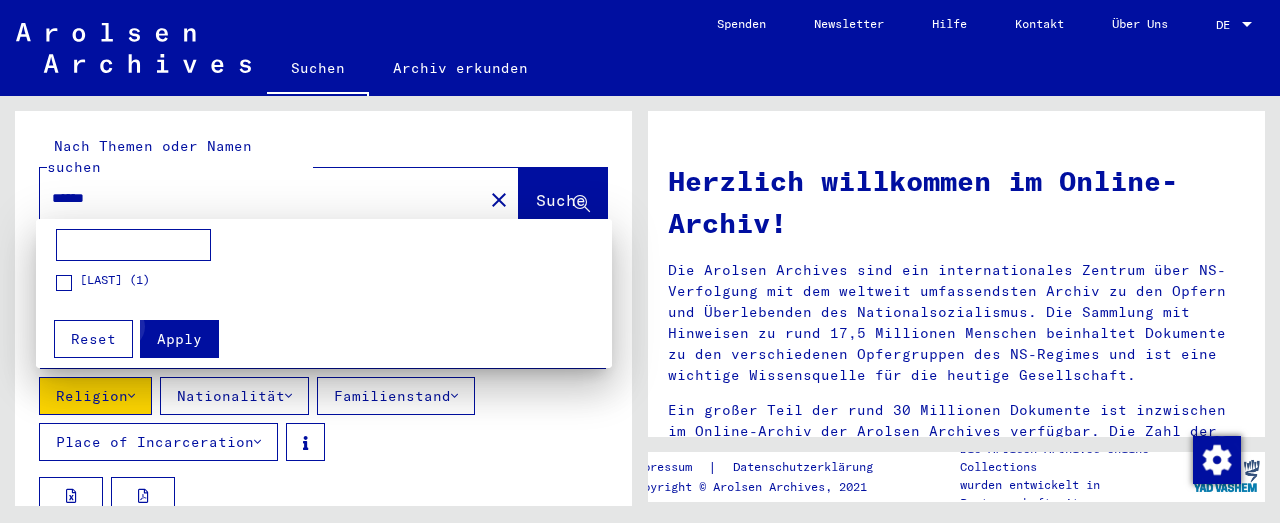 click on "Apply" at bounding box center [179, 339] 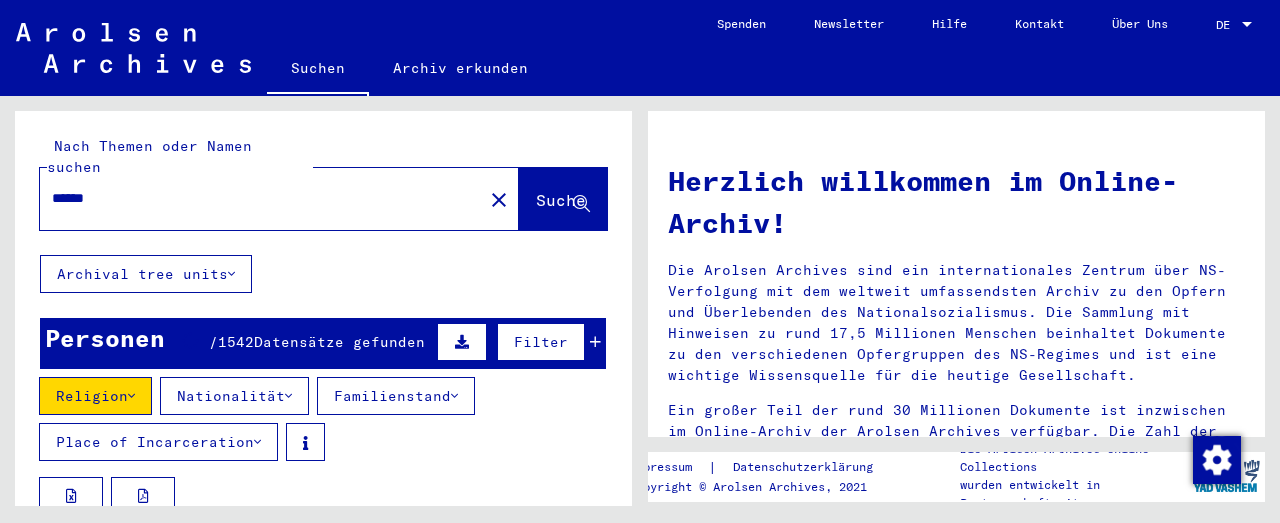 click on "Place of Incarceration" at bounding box center [158, 442] 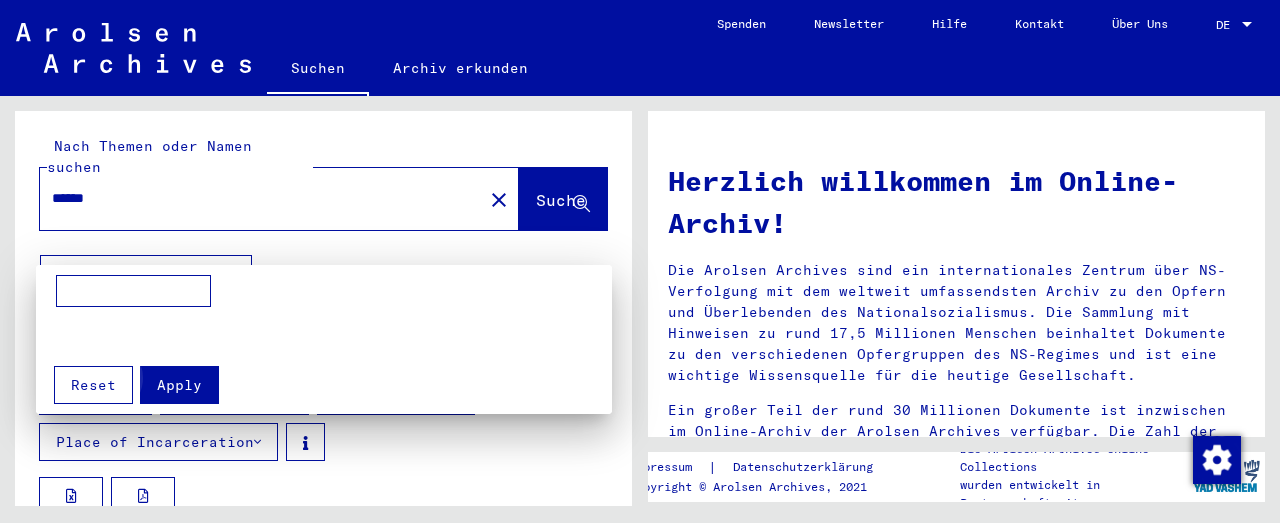 click on "Apply" at bounding box center (179, 385) 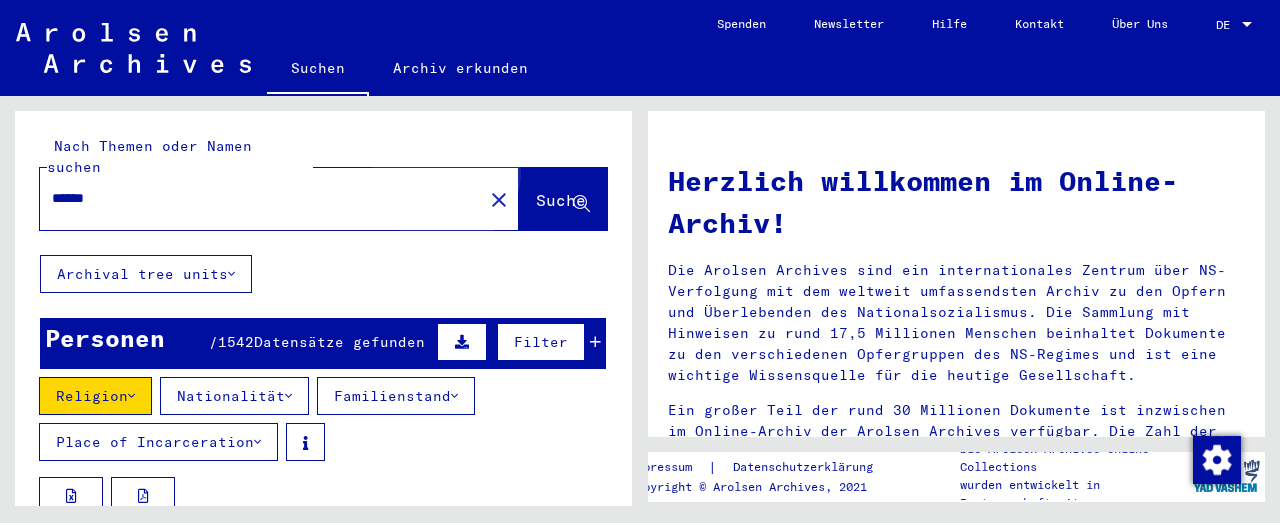 click on "Suche" 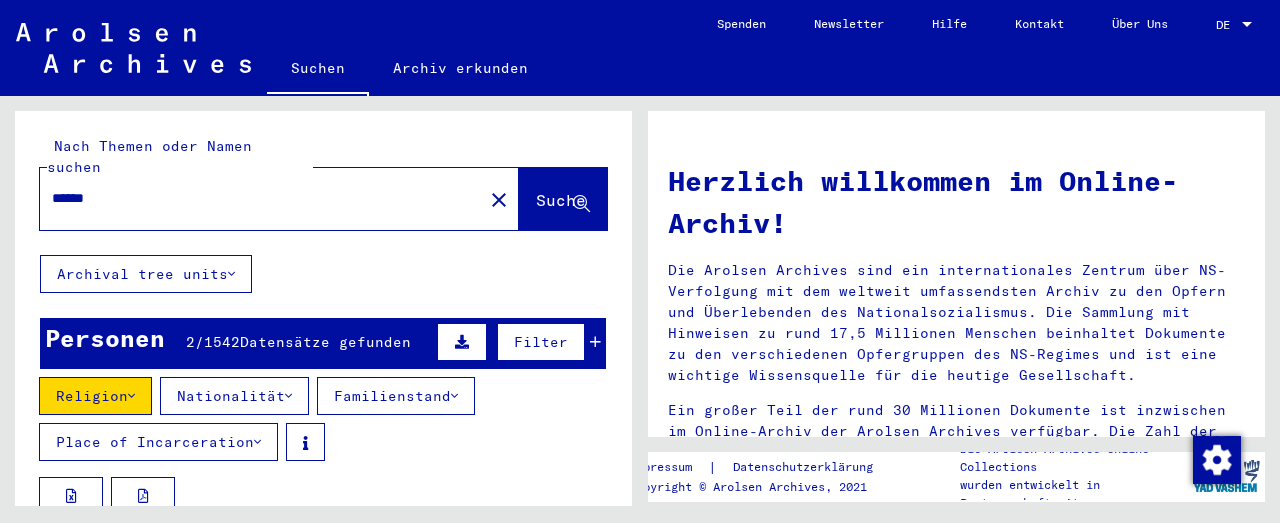 click on "******" at bounding box center (255, 198) 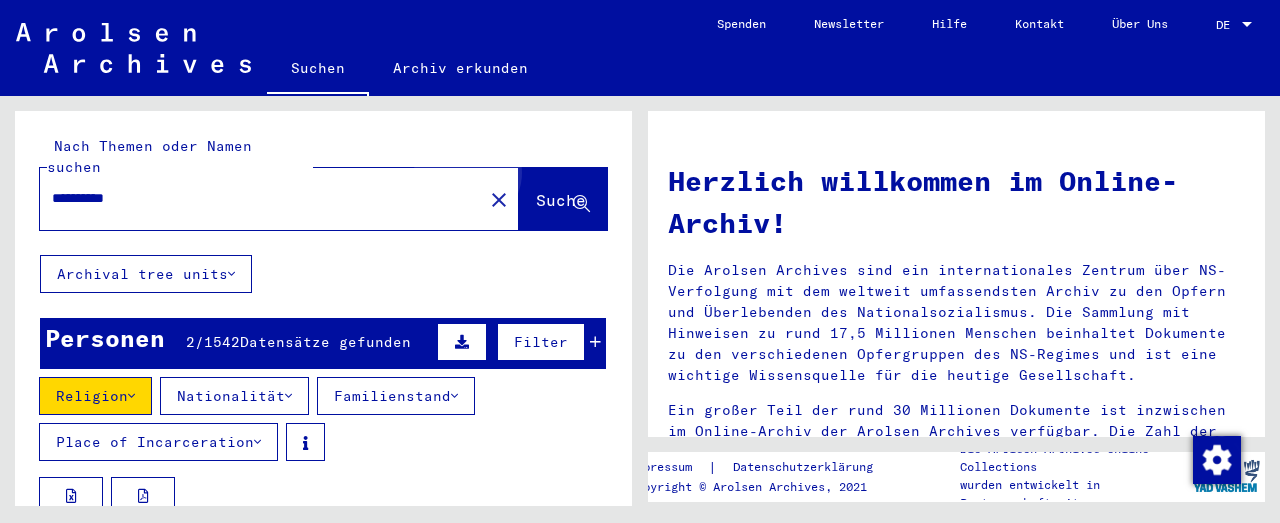click on "Suche" 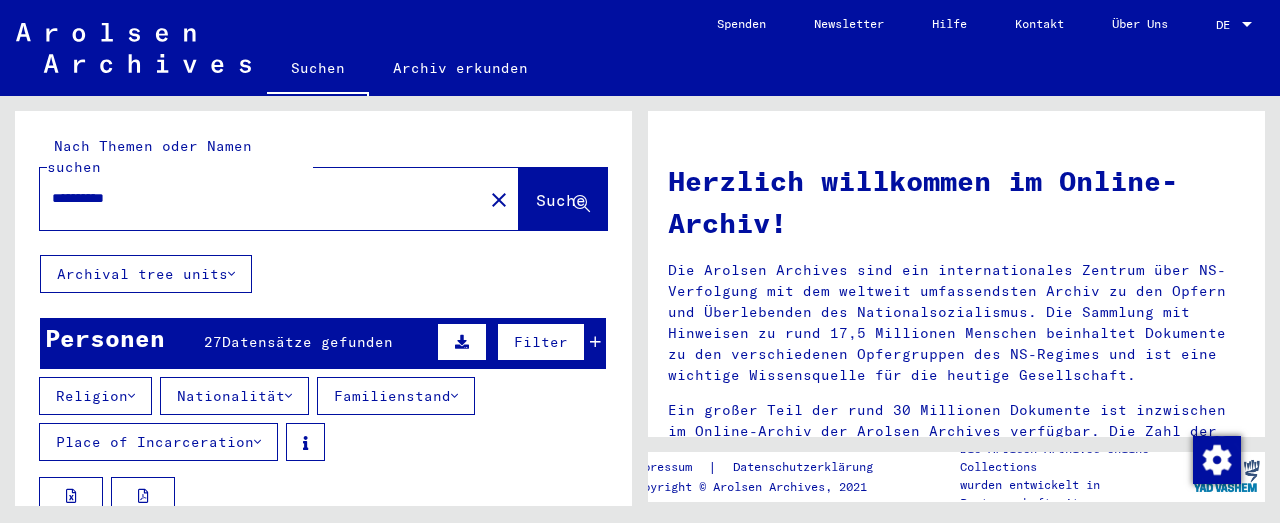 click on "Filter" at bounding box center [541, 342] 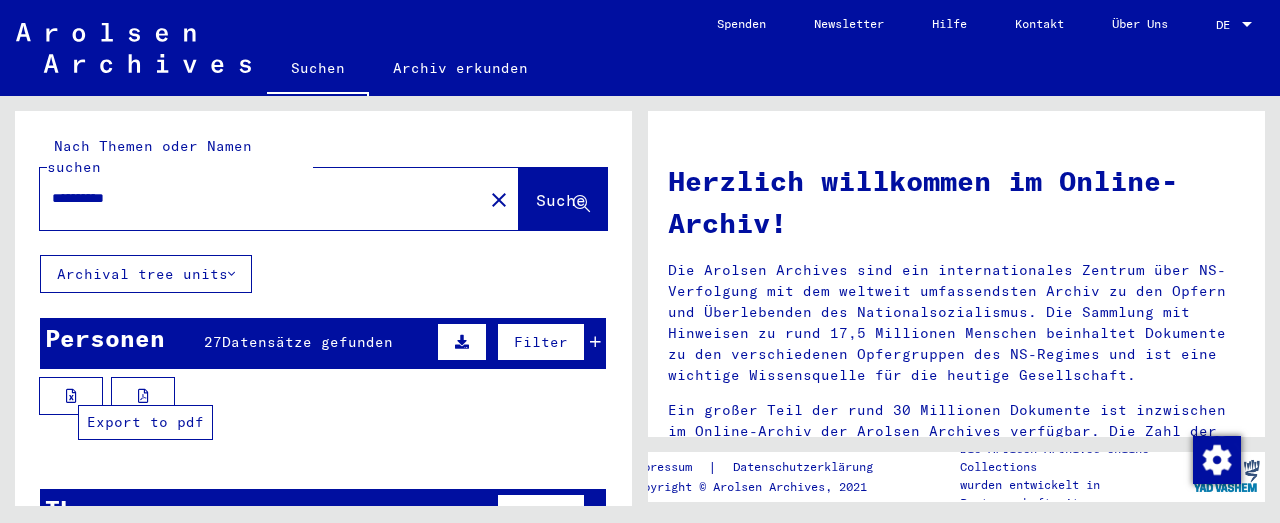 click at bounding box center [143, 396] 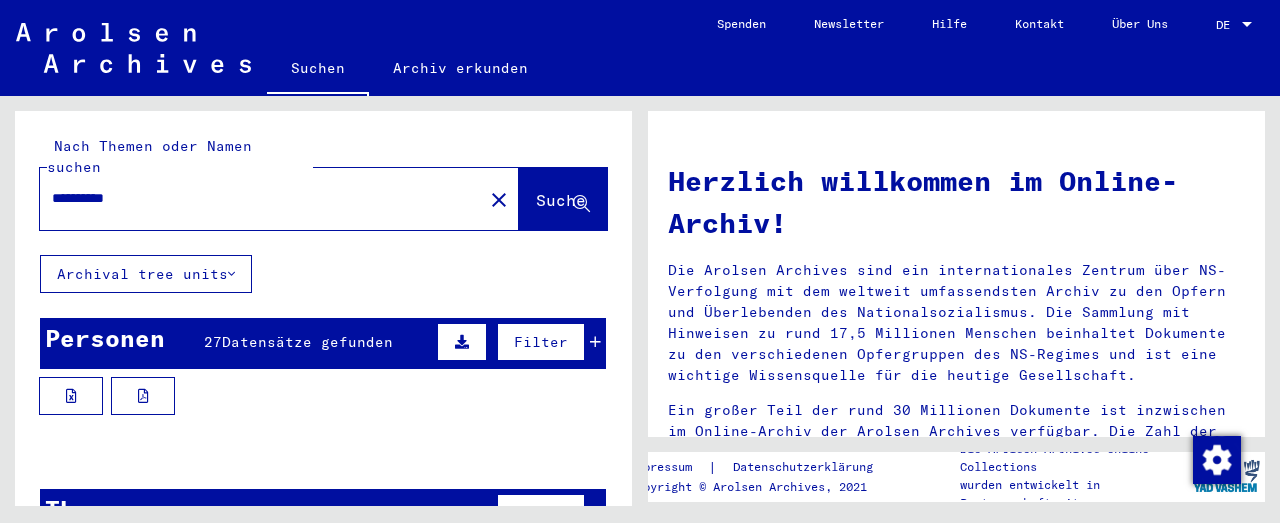 click on "**********" at bounding box center [255, 198] 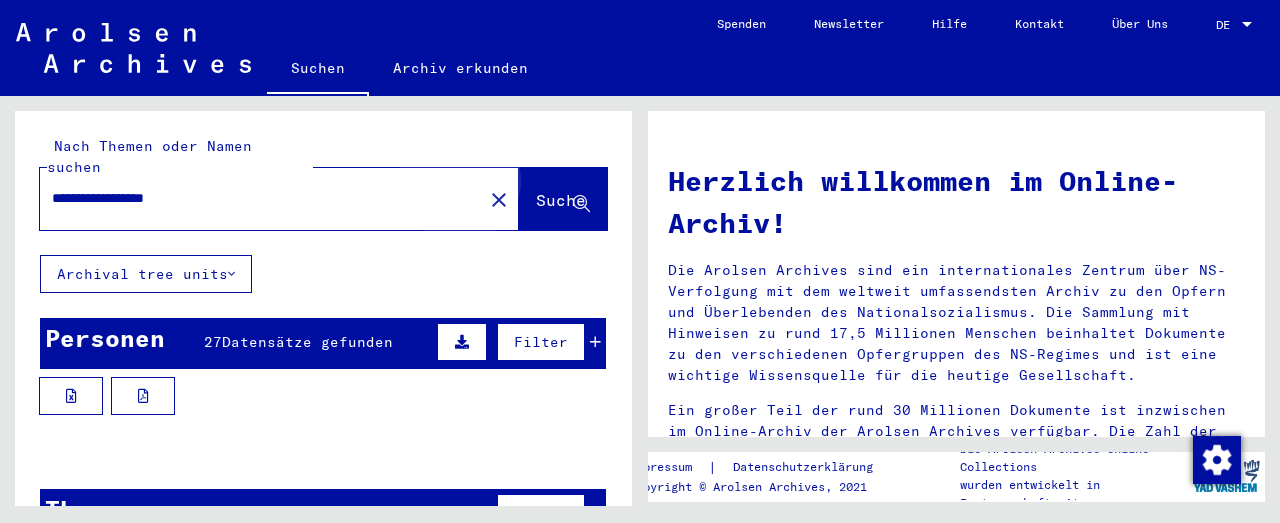 click on "Suche" 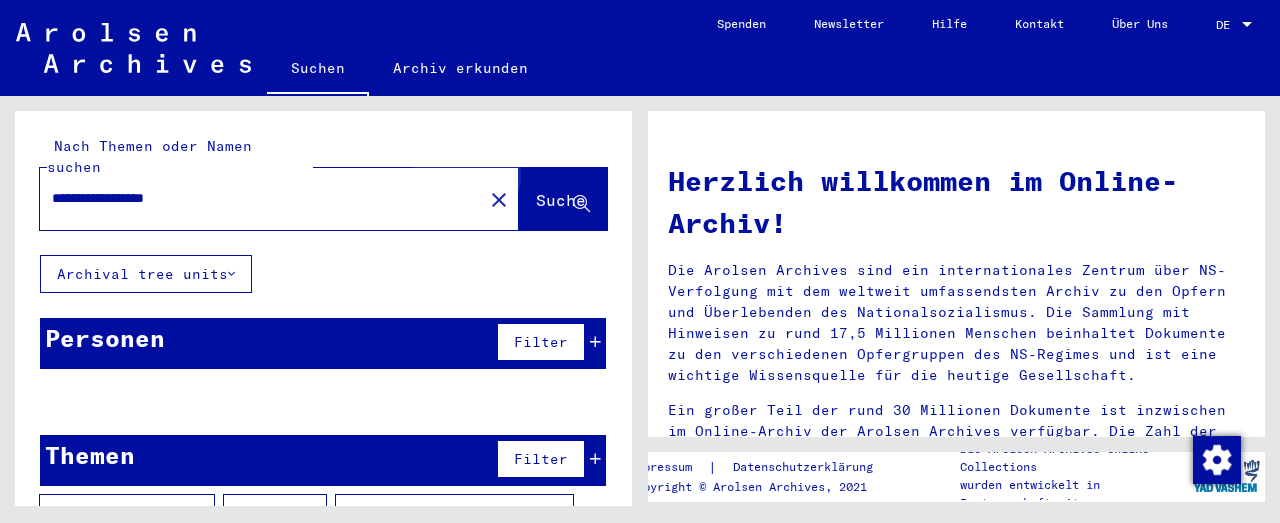 click on "Suche" 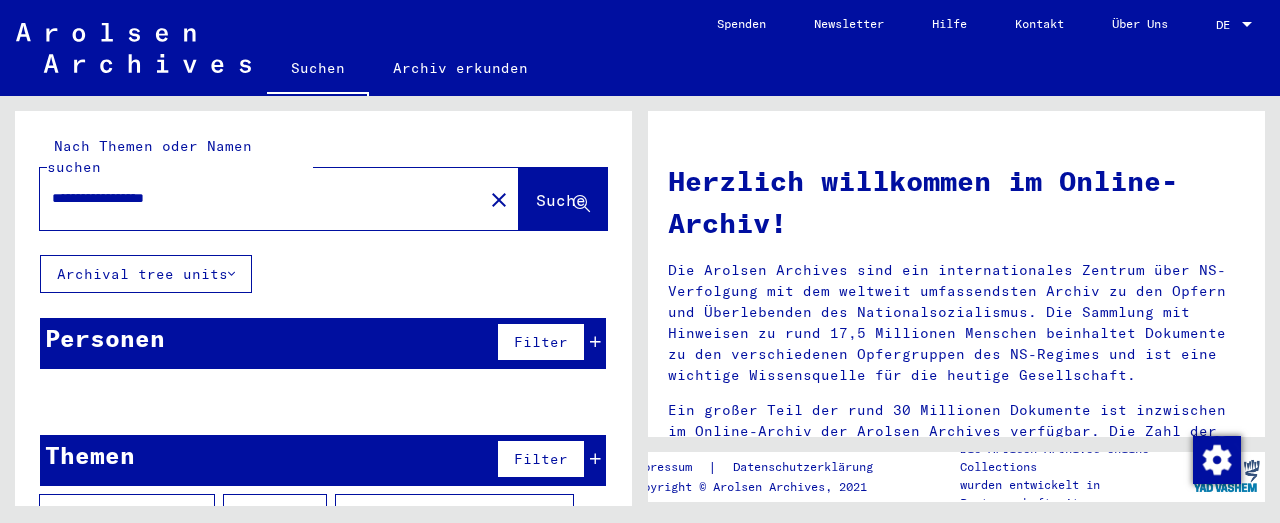 click 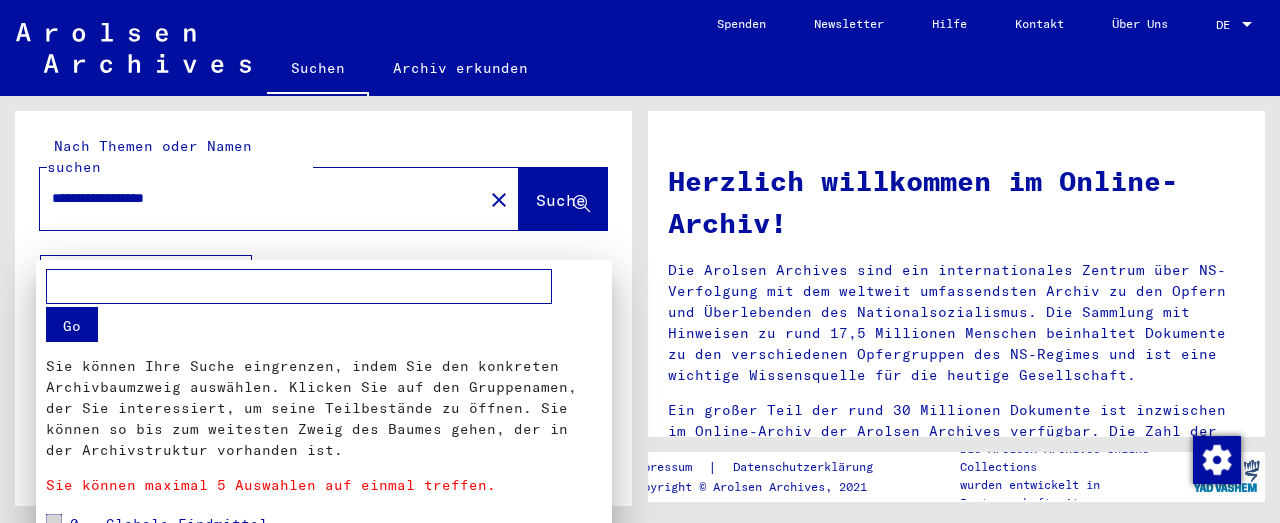 scroll, scrollTop: 377, scrollLeft: 0, axis: vertical 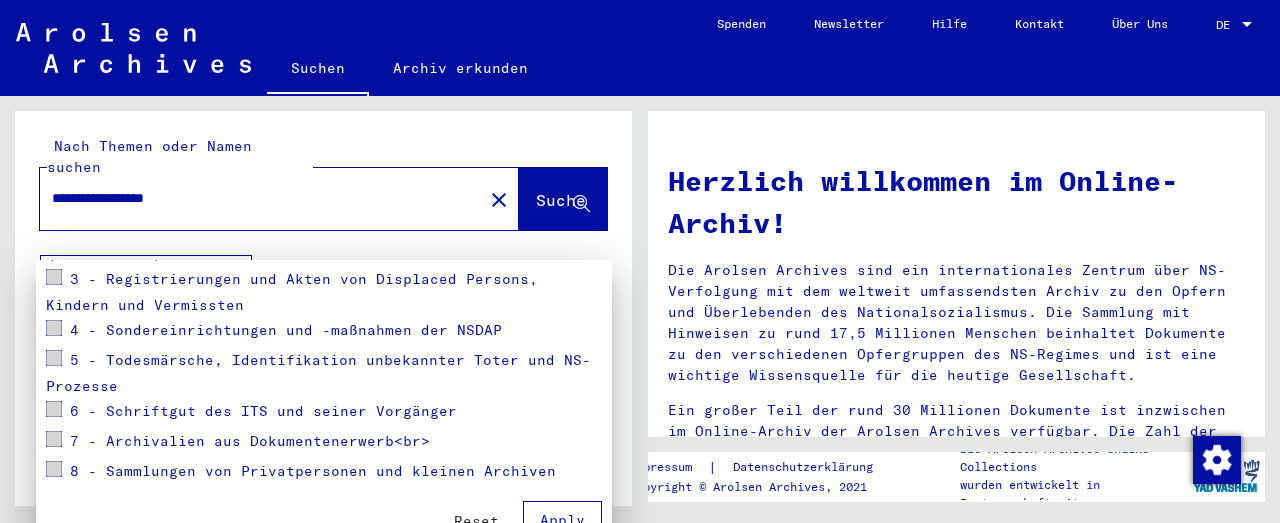 click at bounding box center [54, 277] 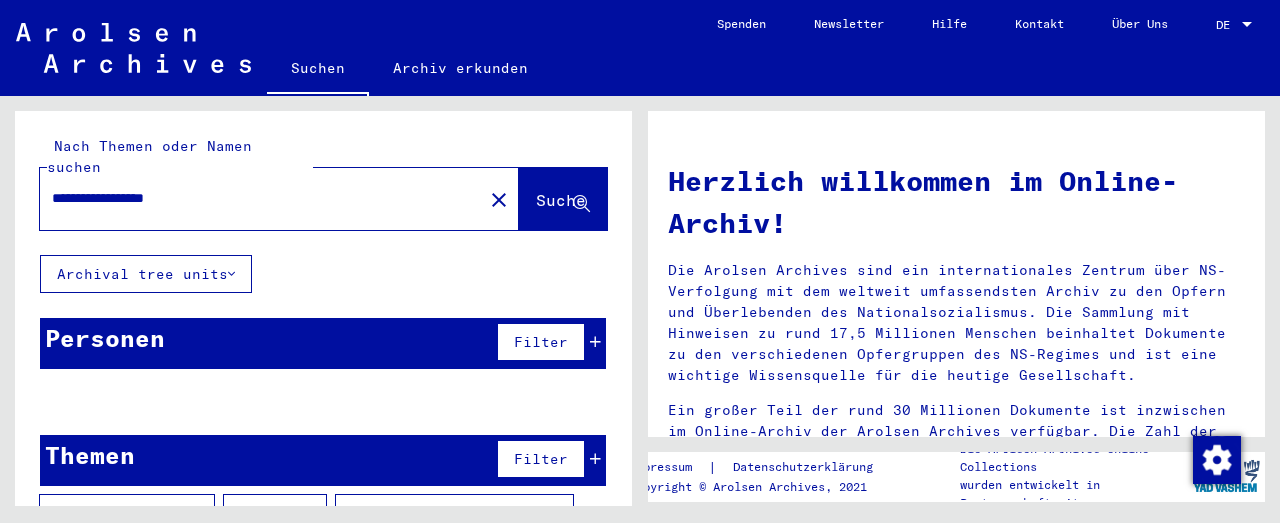click on "Filter" at bounding box center (541, 342) 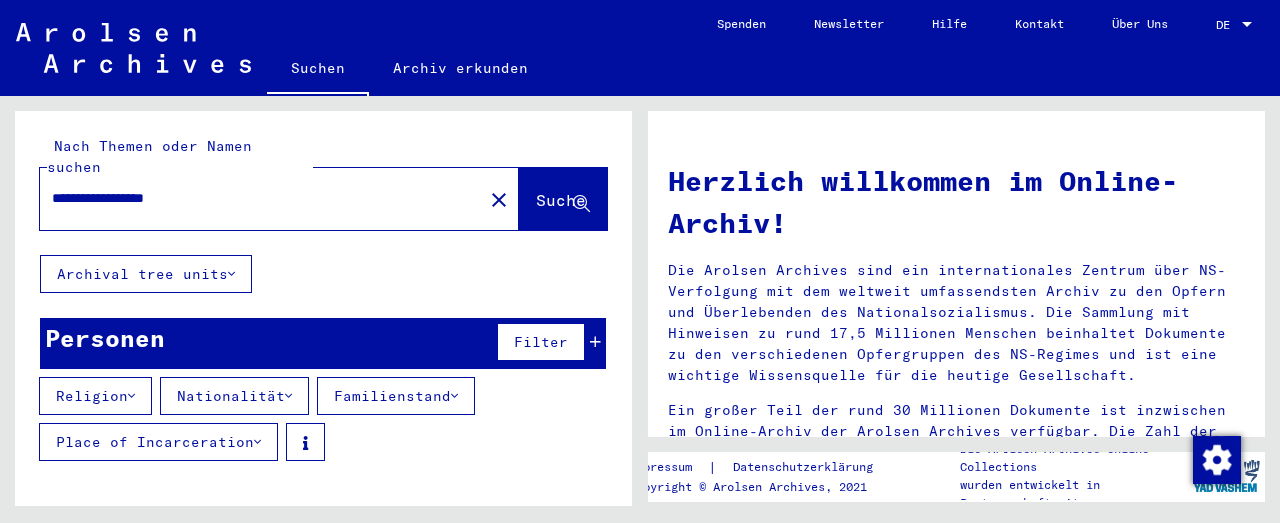 click on "Religion" at bounding box center [95, 396] 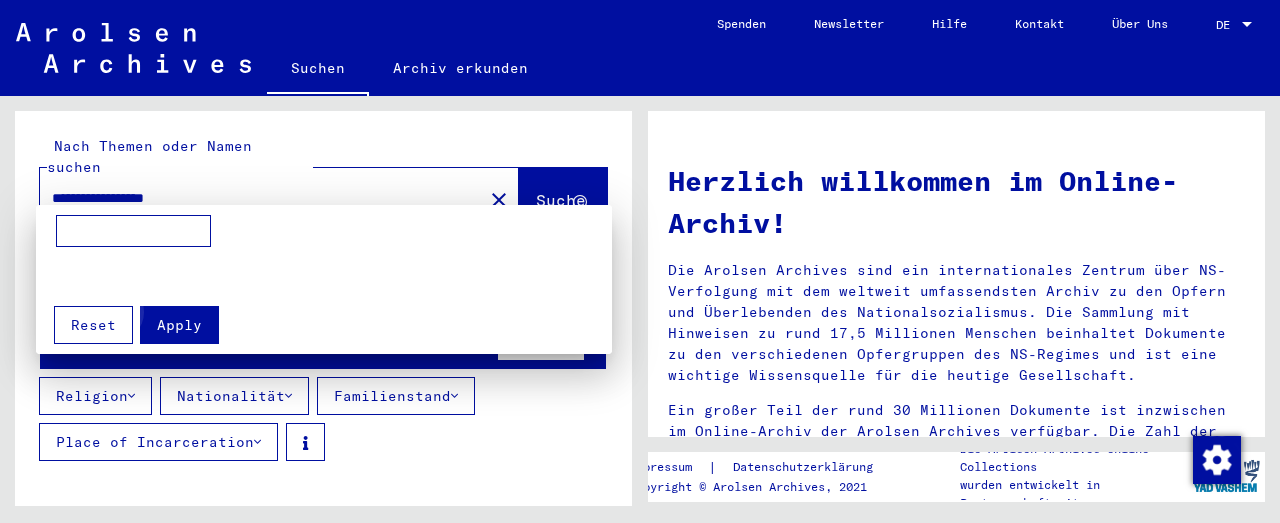click on "Apply" at bounding box center [179, 325] 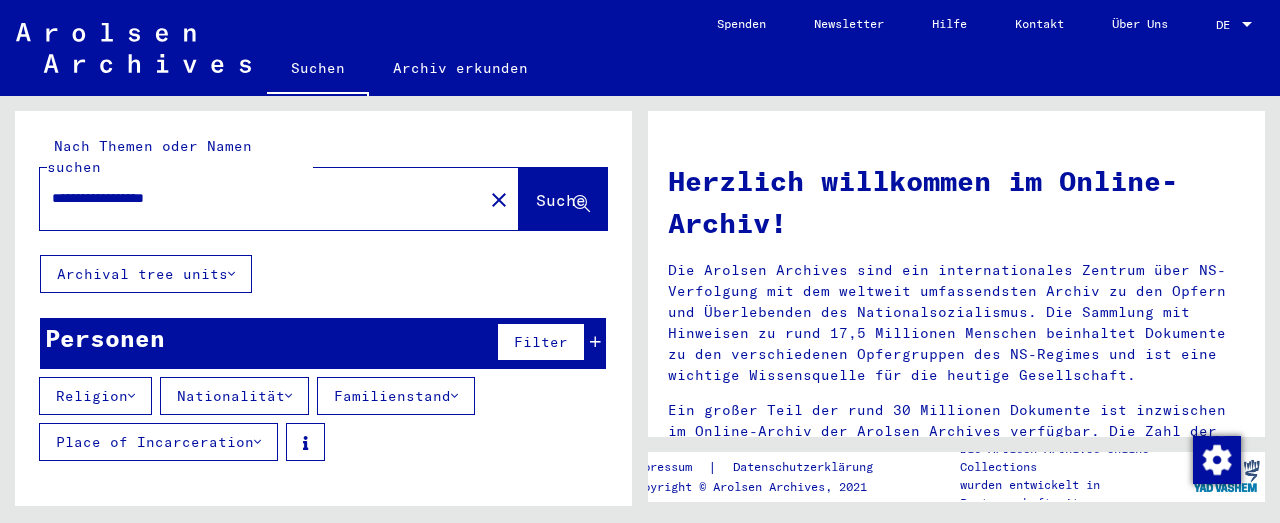 click on "Nationalität" at bounding box center [234, 396] 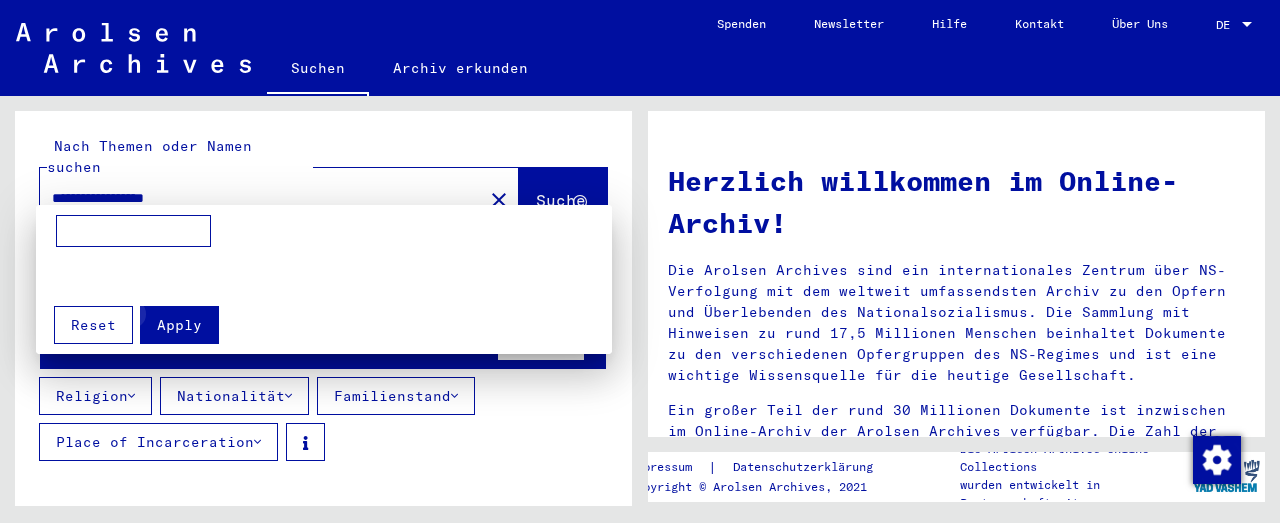 click on "Apply" at bounding box center [179, 325] 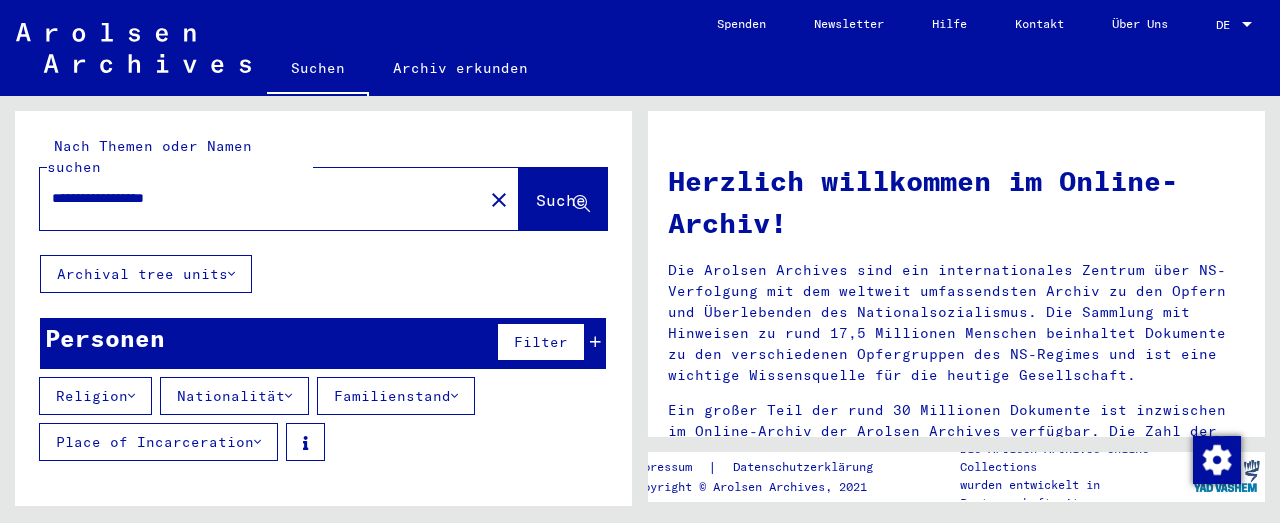 click on "Familienstand" at bounding box center [396, 396] 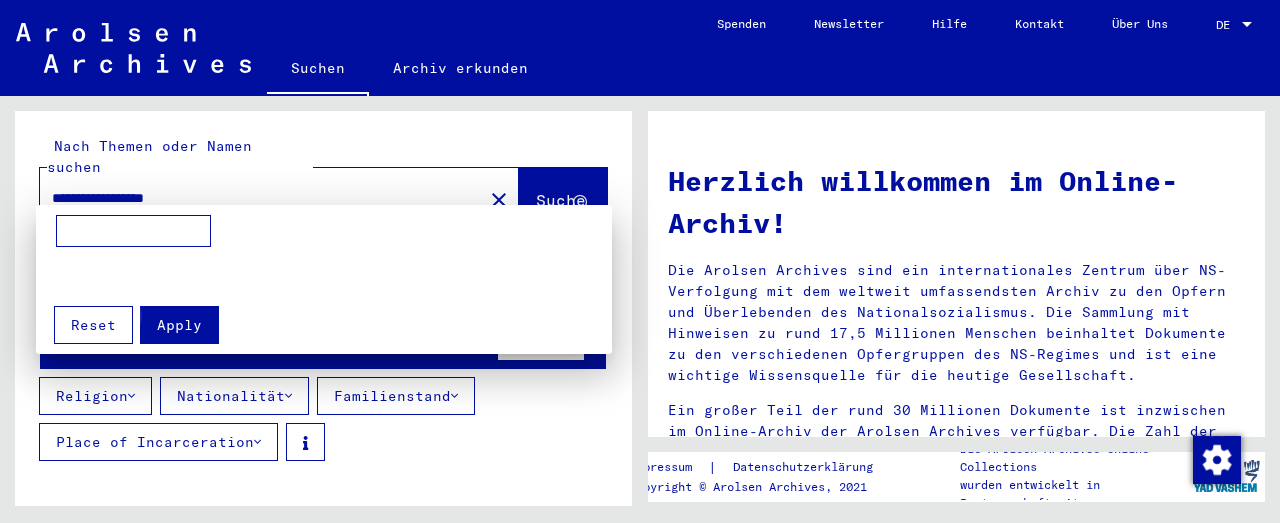 click on "Apply" at bounding box center (179, 325) 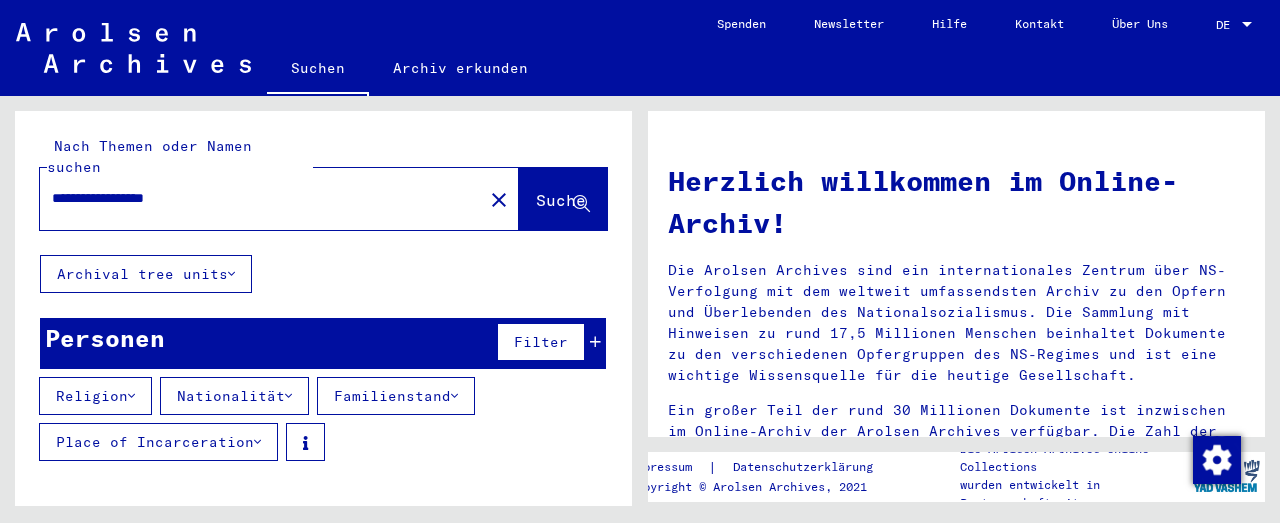 click on "Place of Incarceration" at bounding box center [158, 442] 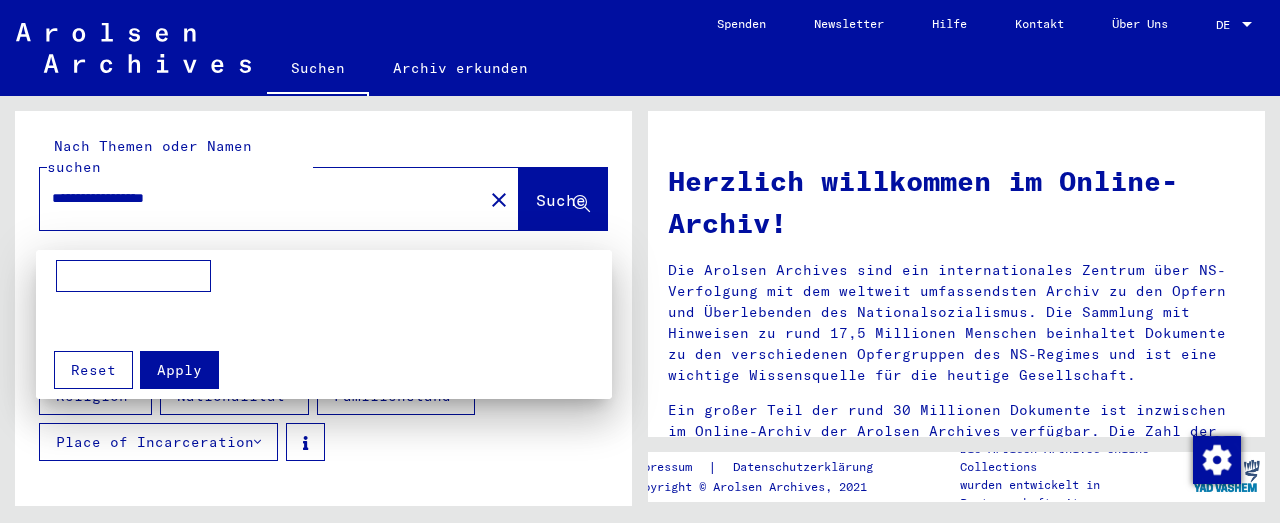 click on "Apply" at bounding box center (179, 370) 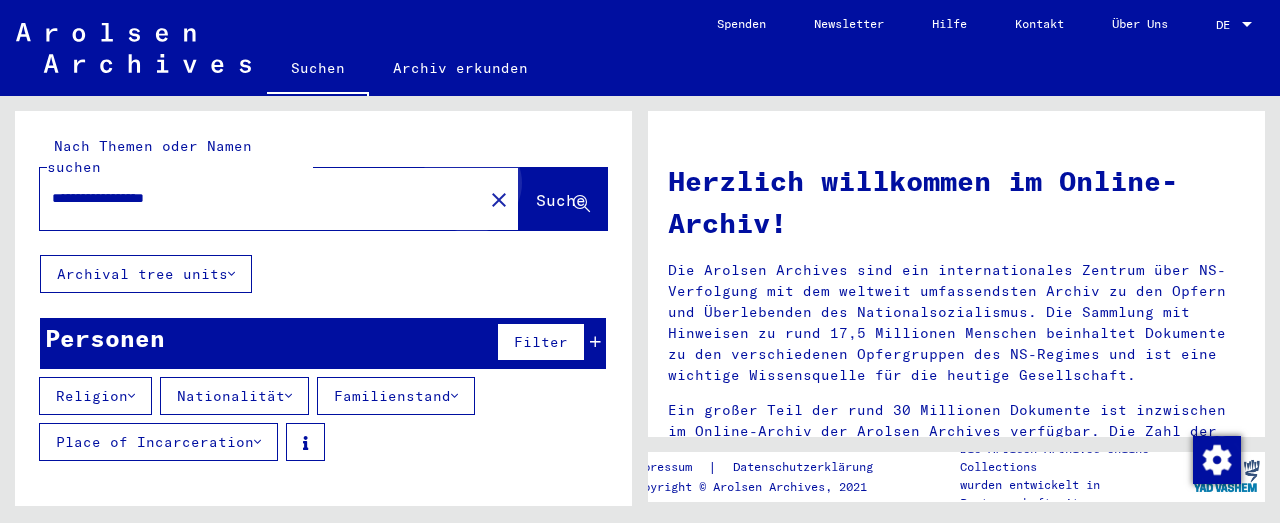 click on "Suche" 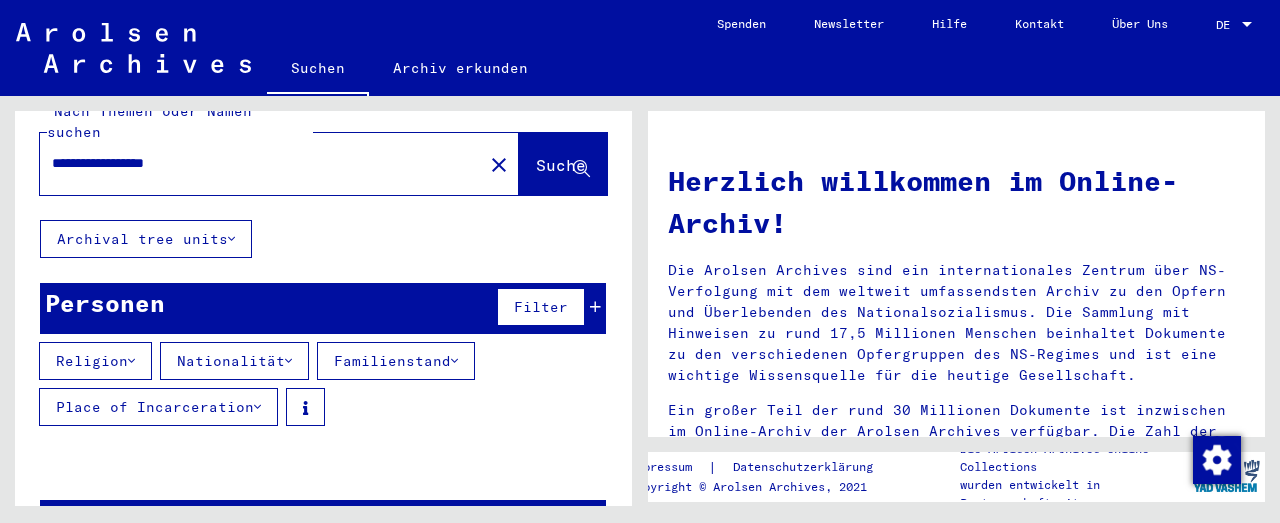 scroll, scrollTop: 0, scrollLeft: 0, axis: both 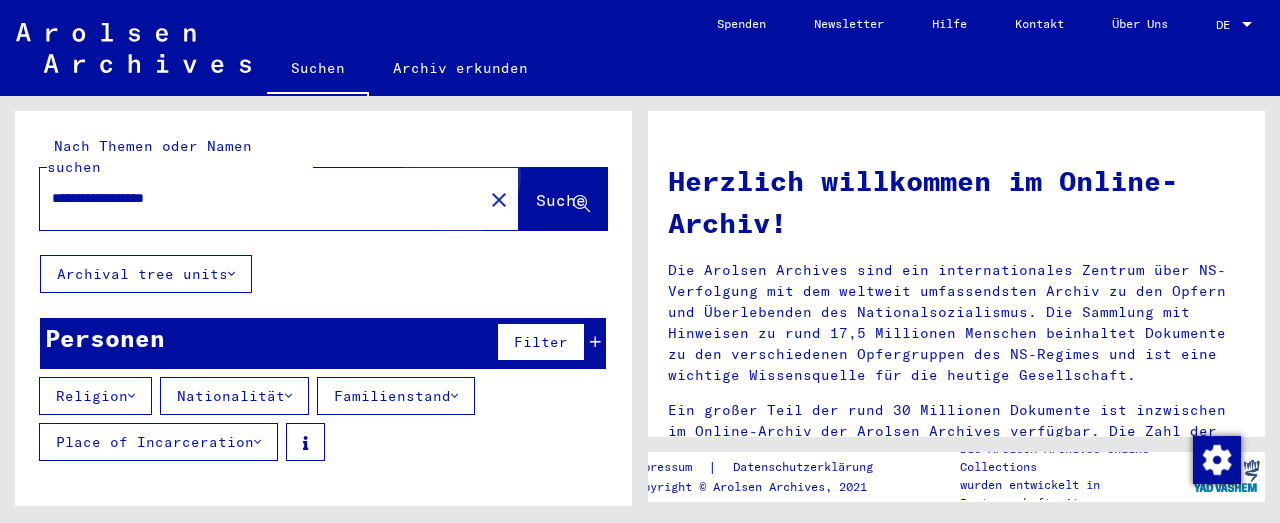 click on "Suche" 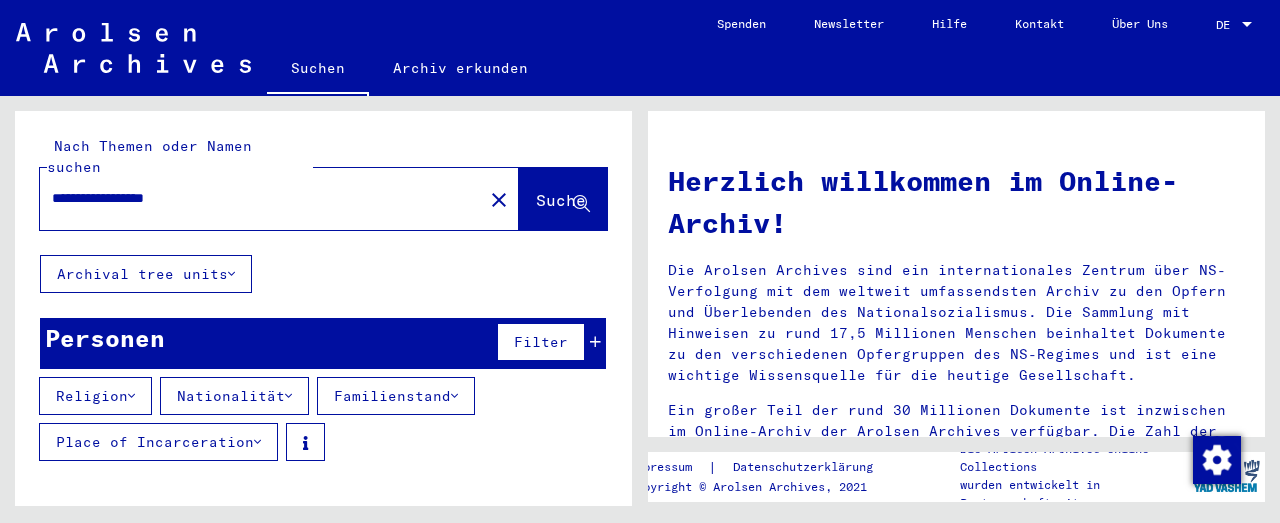 click on "**********" at bounding box center (255, 198) 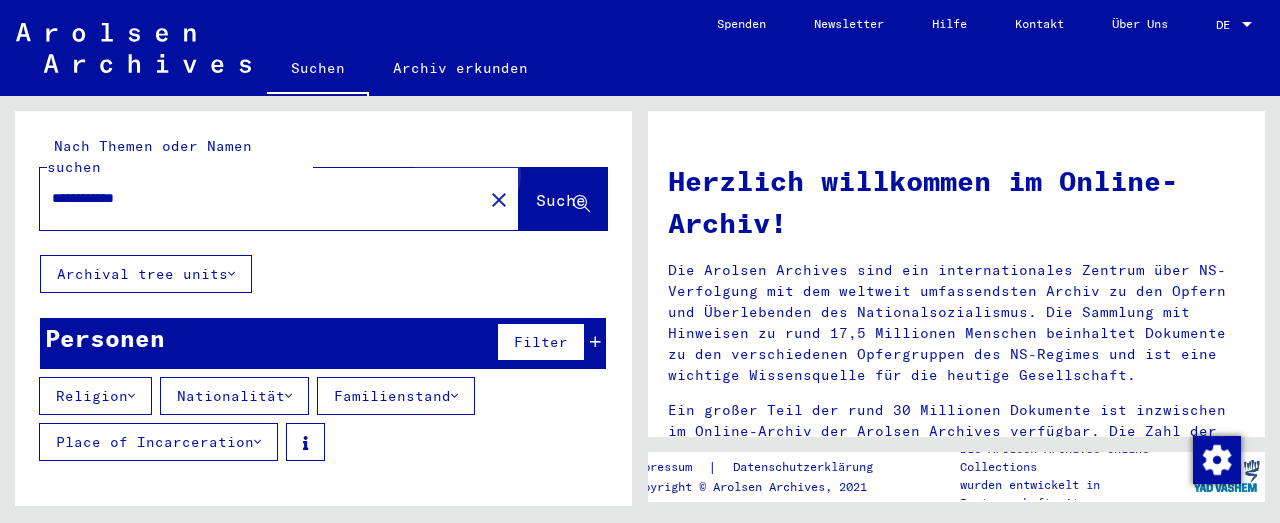 click on "Suche" 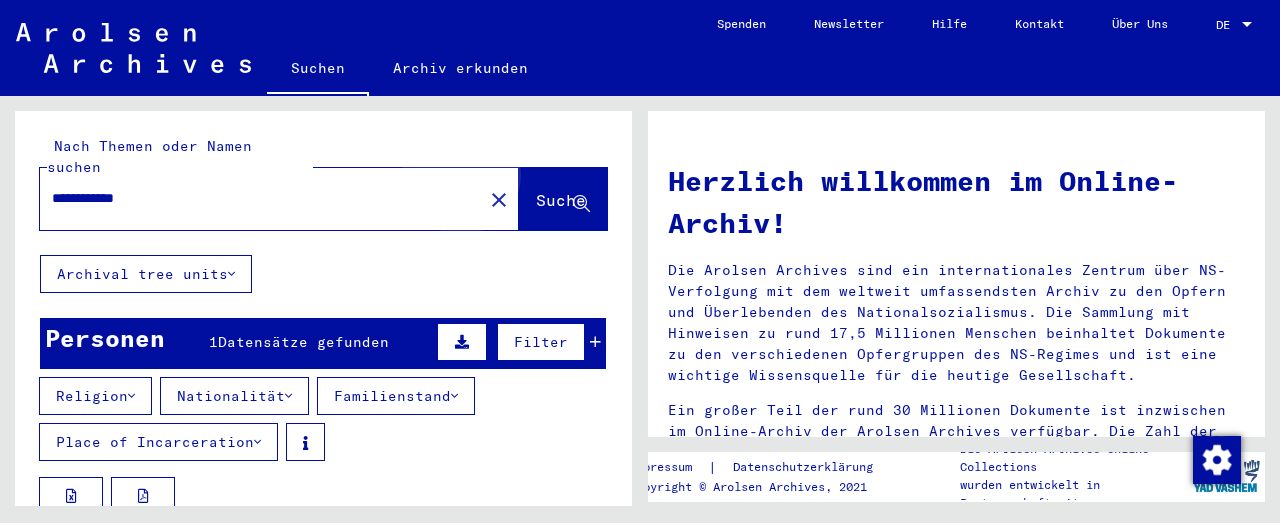 click on "Suche" 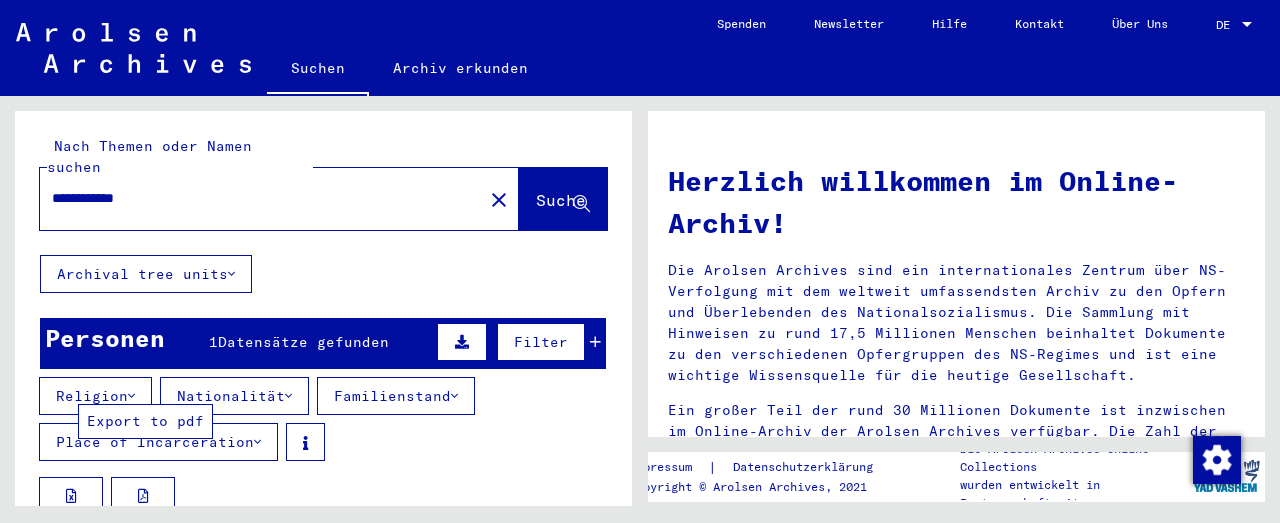 click at bounding box center (143, 496) 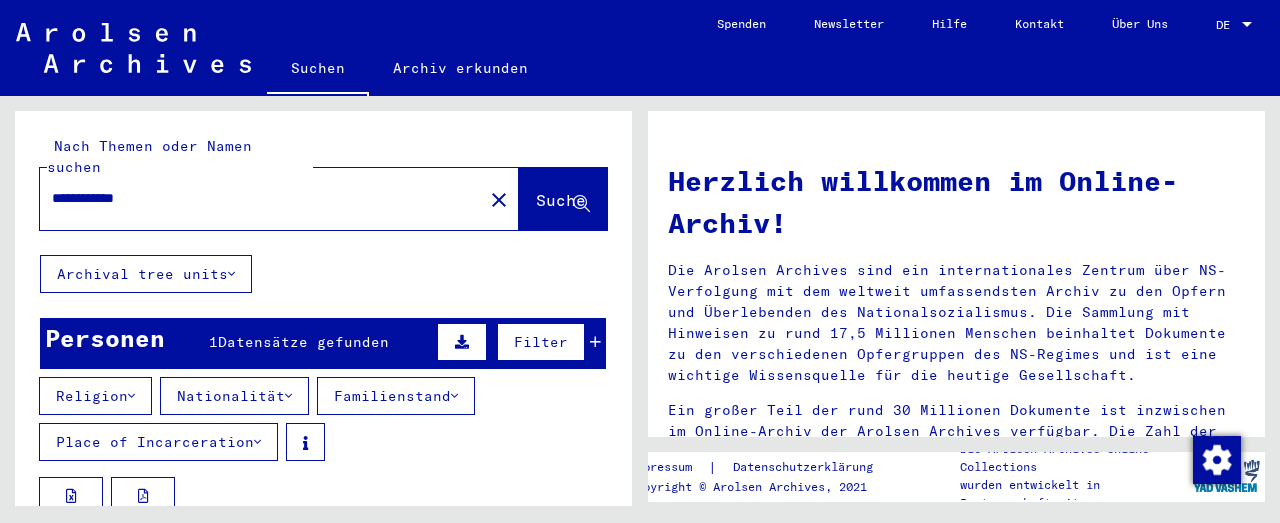 click on "**********" at bounding box center [255, 198] 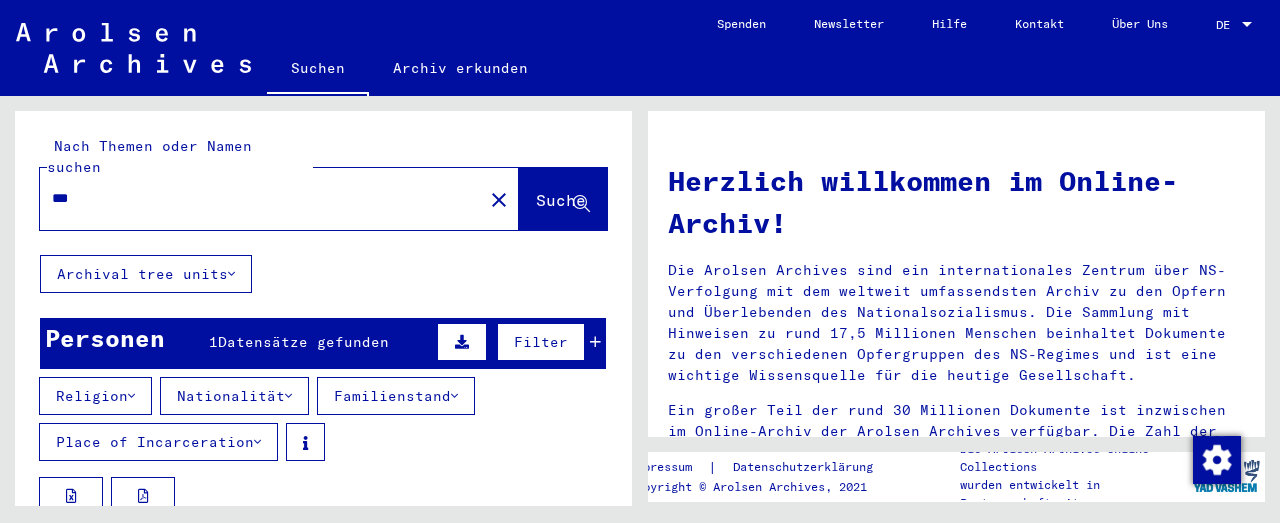 type on "*" 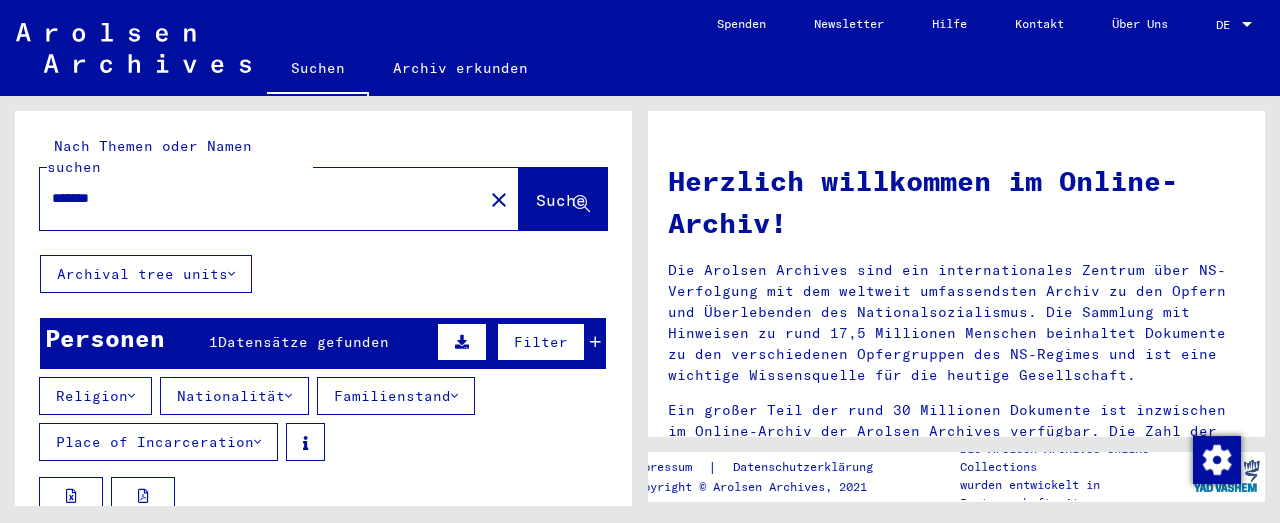 click on "Suche" 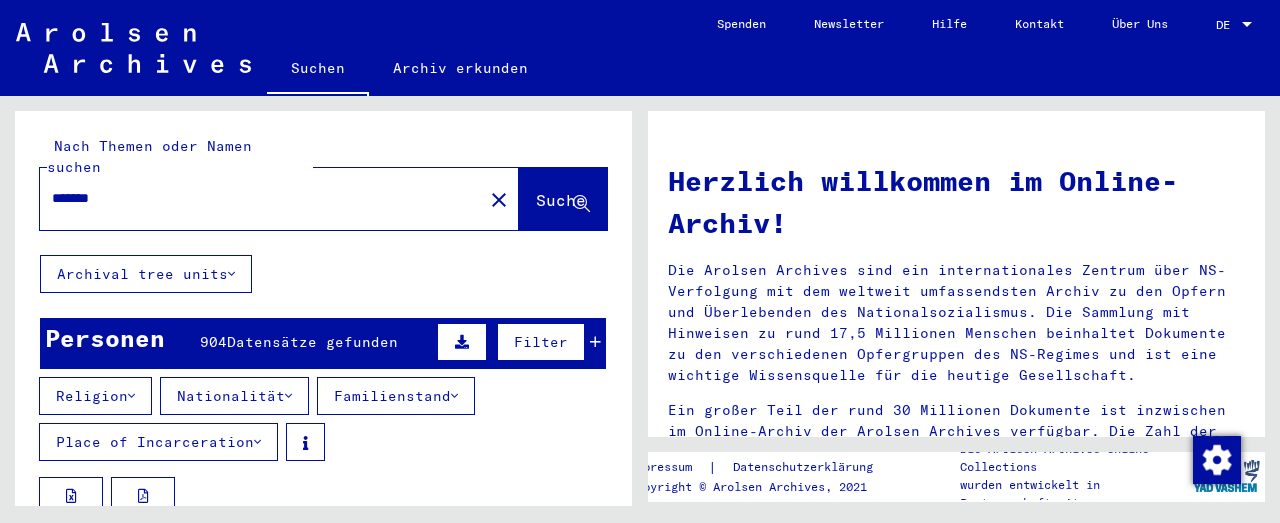 click at bounding box center [143, 496] 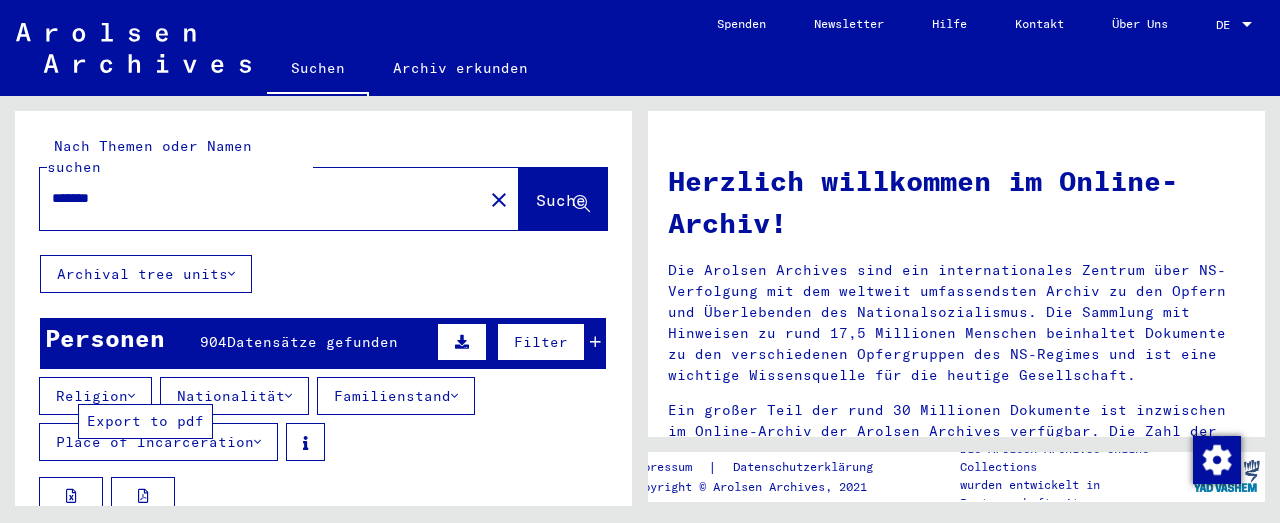 drag, startPoint x: 144, startPoint y: 470, endPoint x: 105, endPoint y: 517, distance: 61.073727 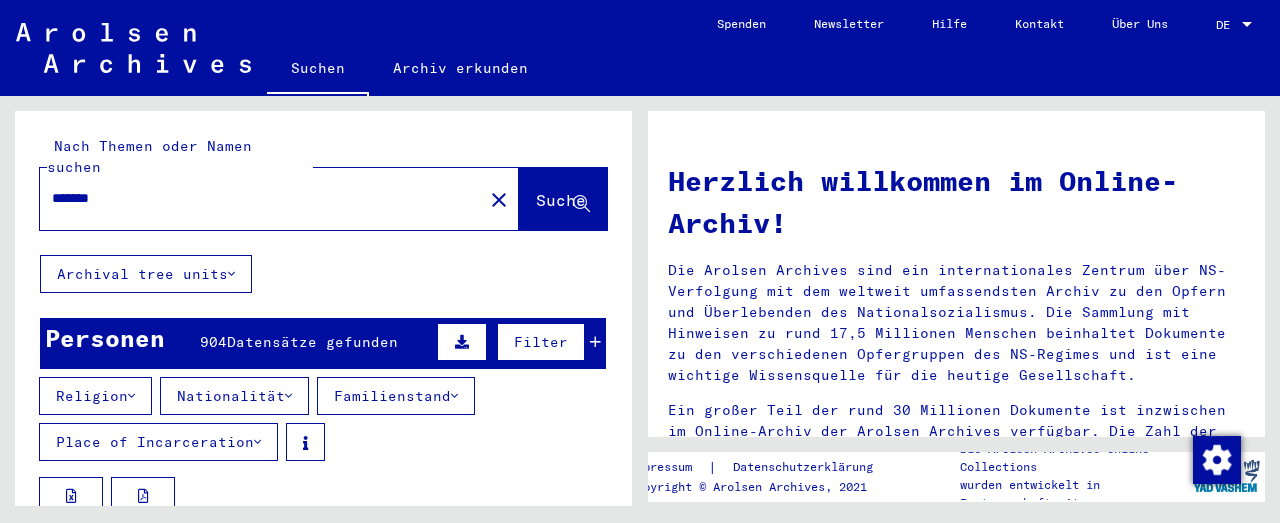 click on "*******" at bounding box center (255, 198) 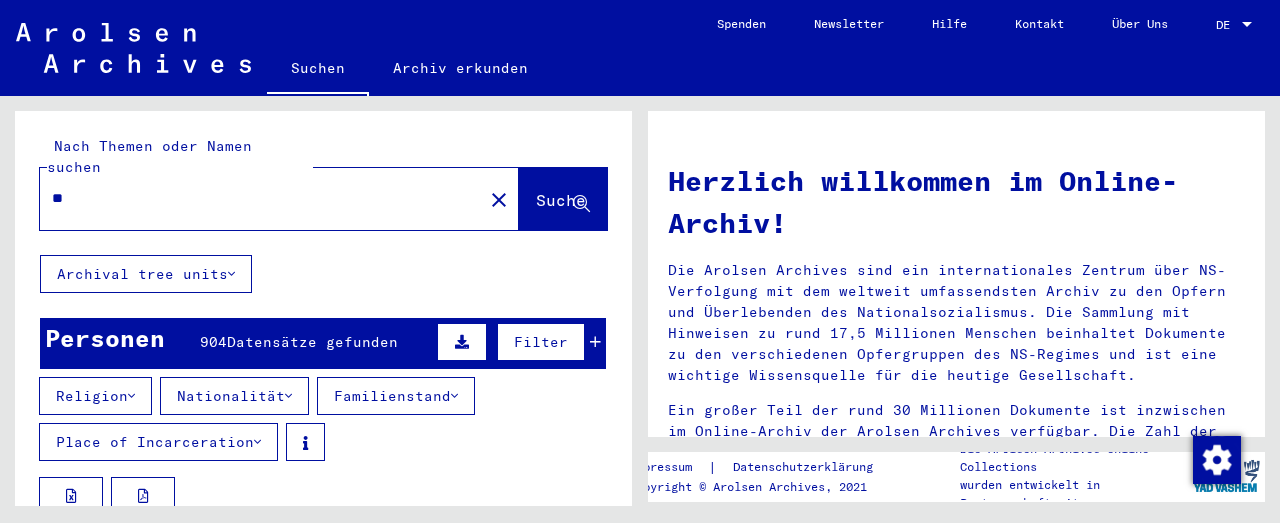 type on "*" 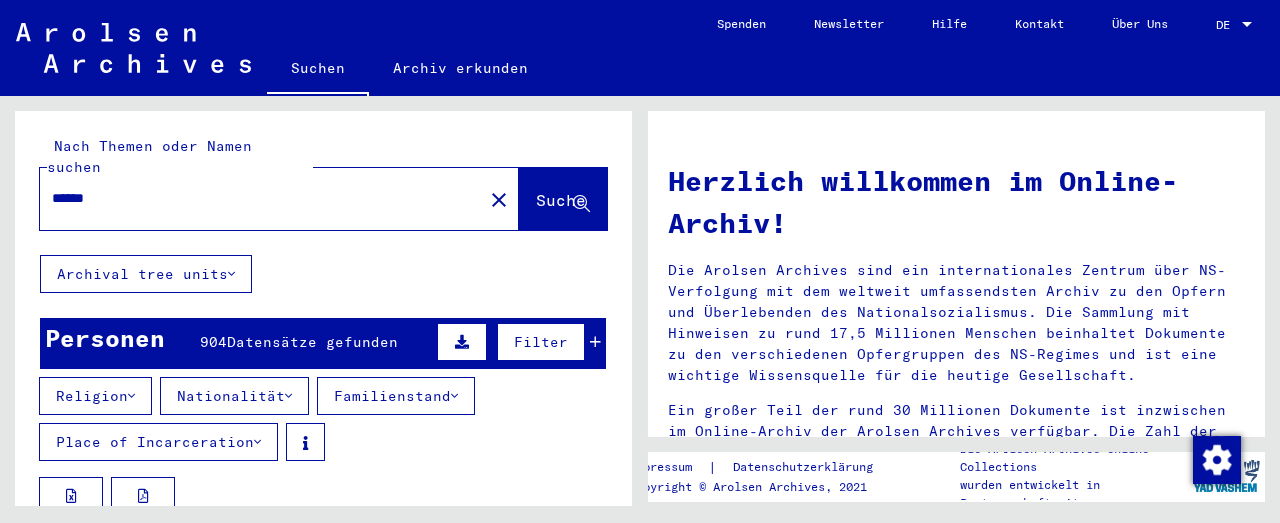 click on "Suche" 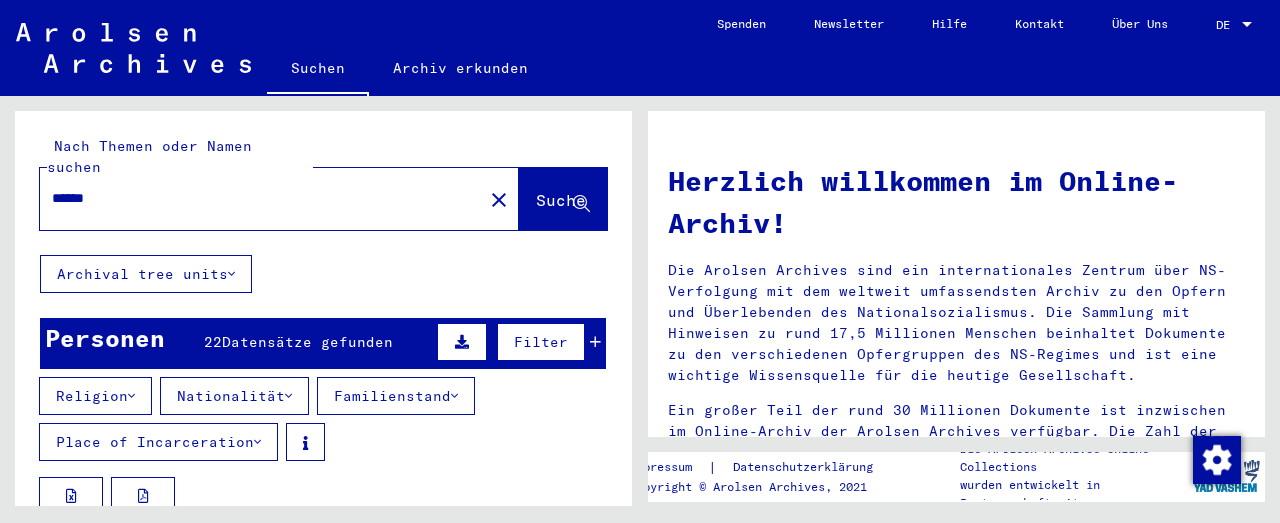 click on "Filter" at bounding box center (541, 342) 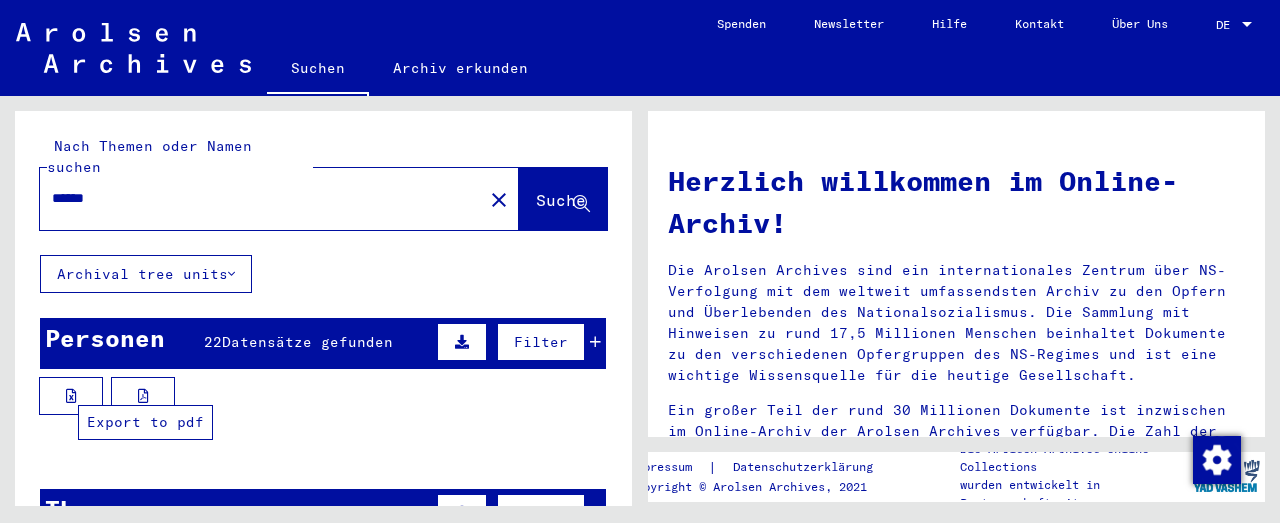 click at bounding box center [143, 396] 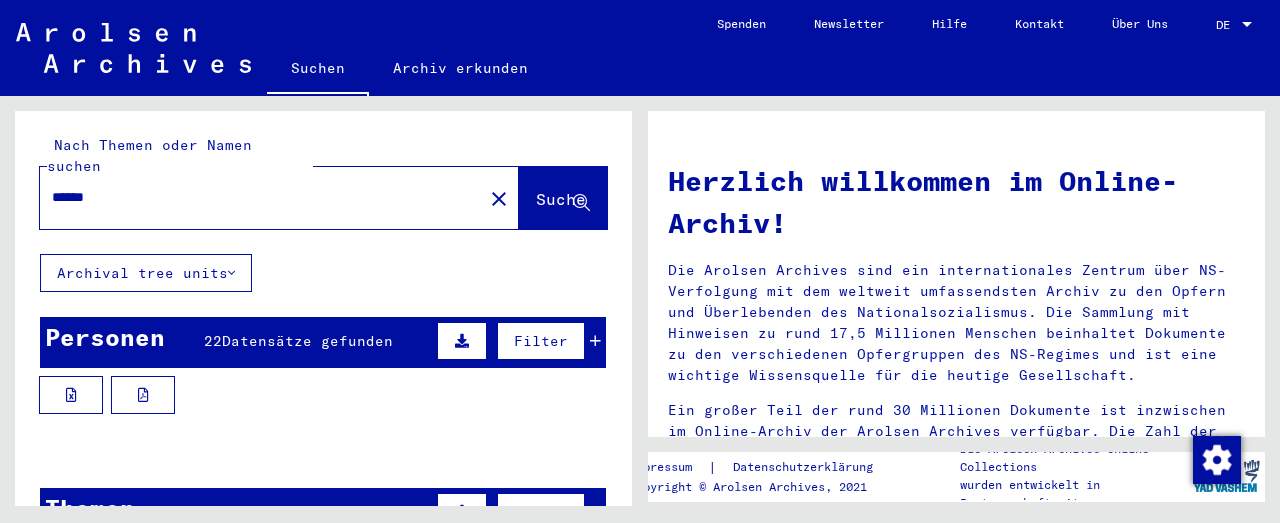 scroll, scrollTop: 0, scrollLeft: 0, axis: both 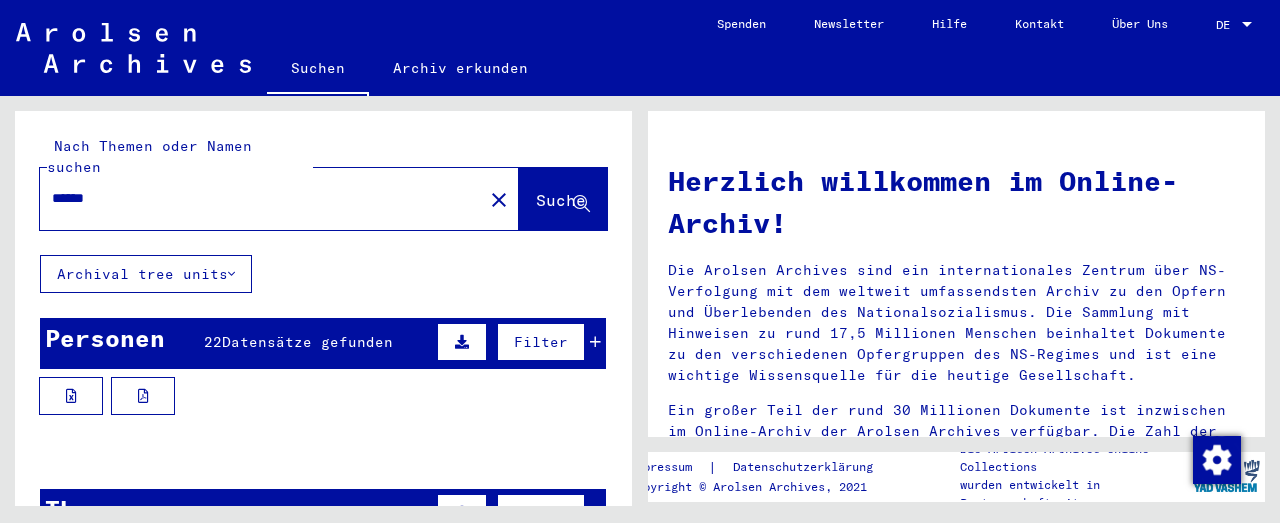 click on "******" at bounding box center (255, 198) 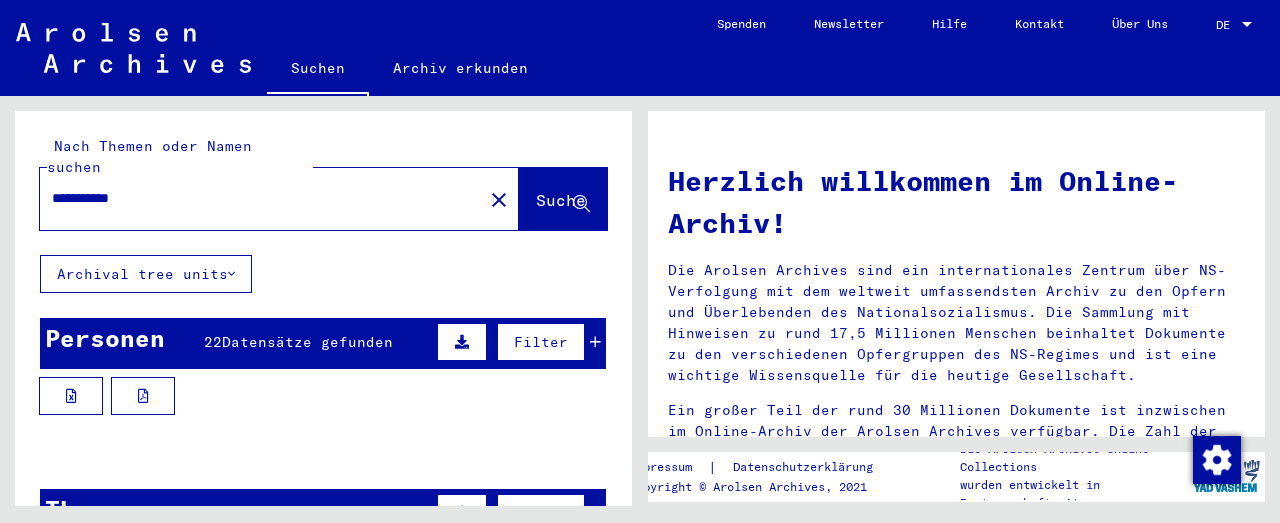 click on "Suche" 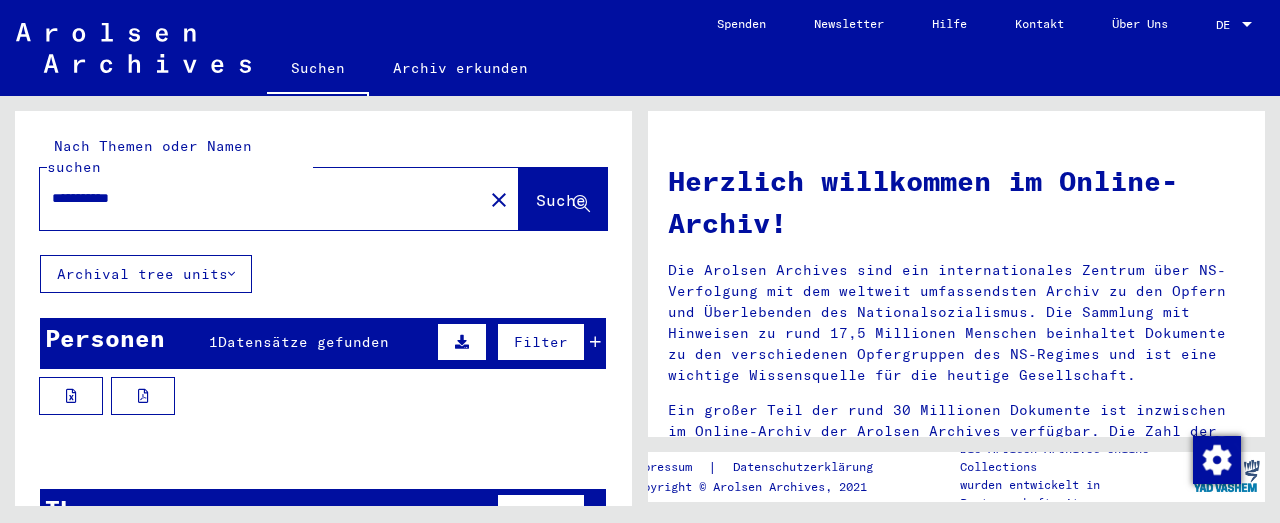 click on "Filter" at bounding box center (541, 342) 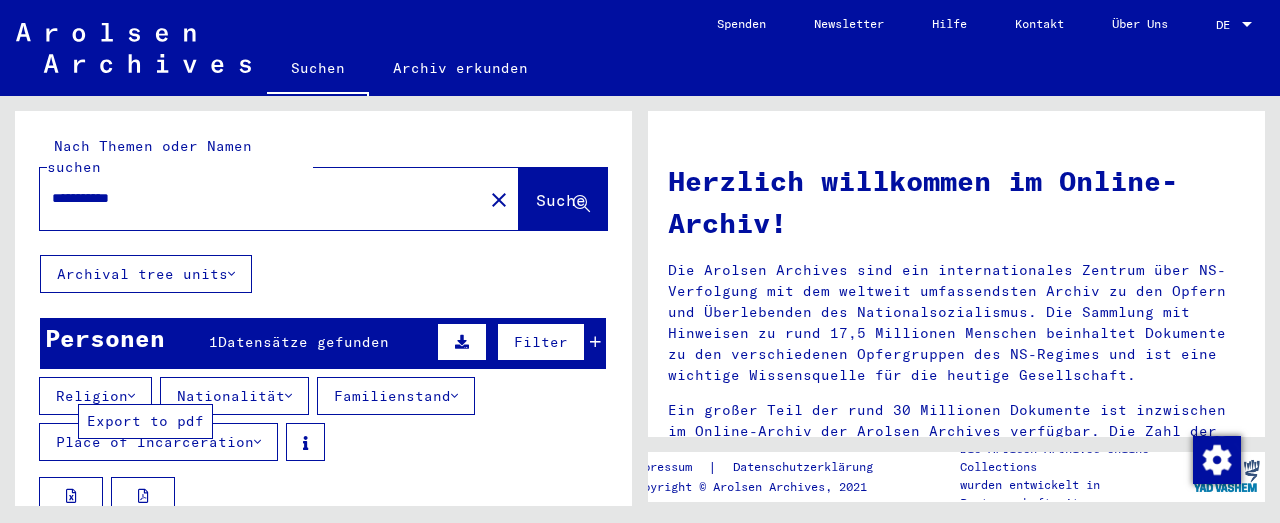 click at bounding box center (143, 496) 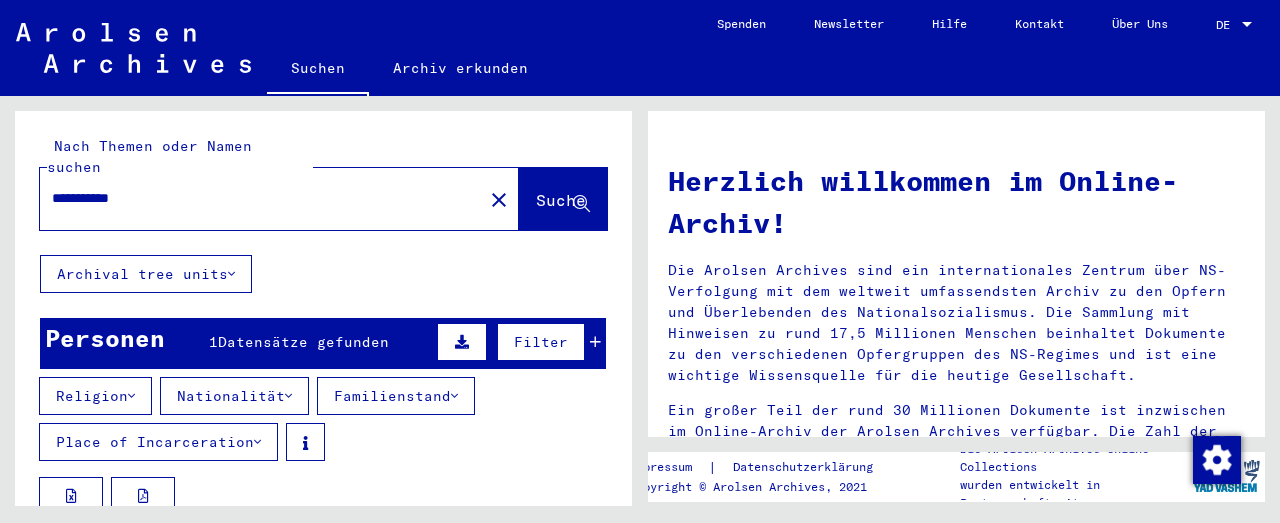 click on "Place of Incarceration" at bounding box center (158, 442) 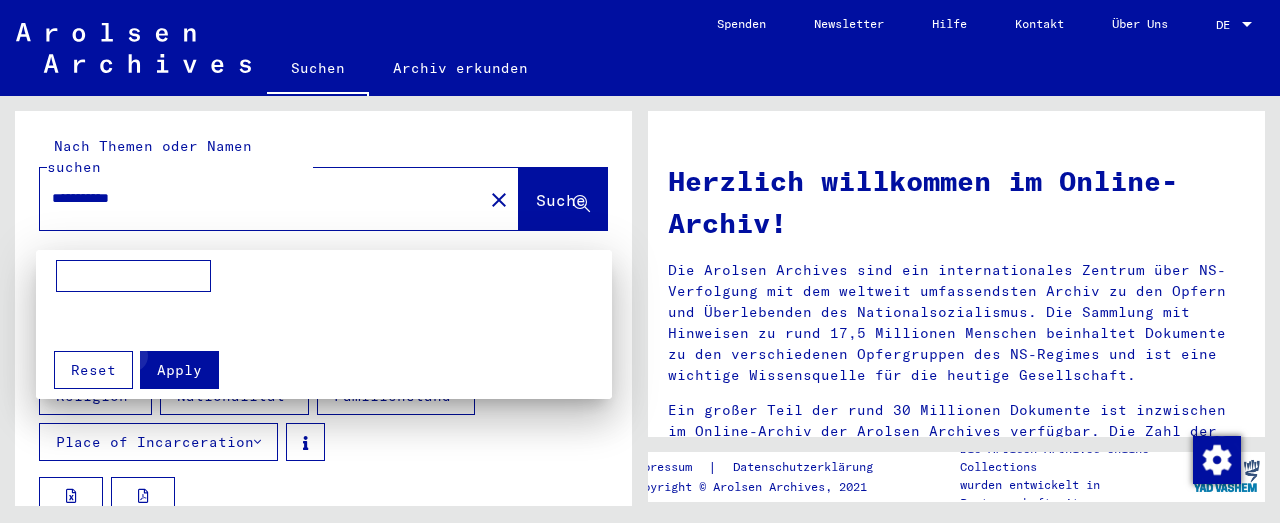 click on "Apply" at bounding box center (179, 370) 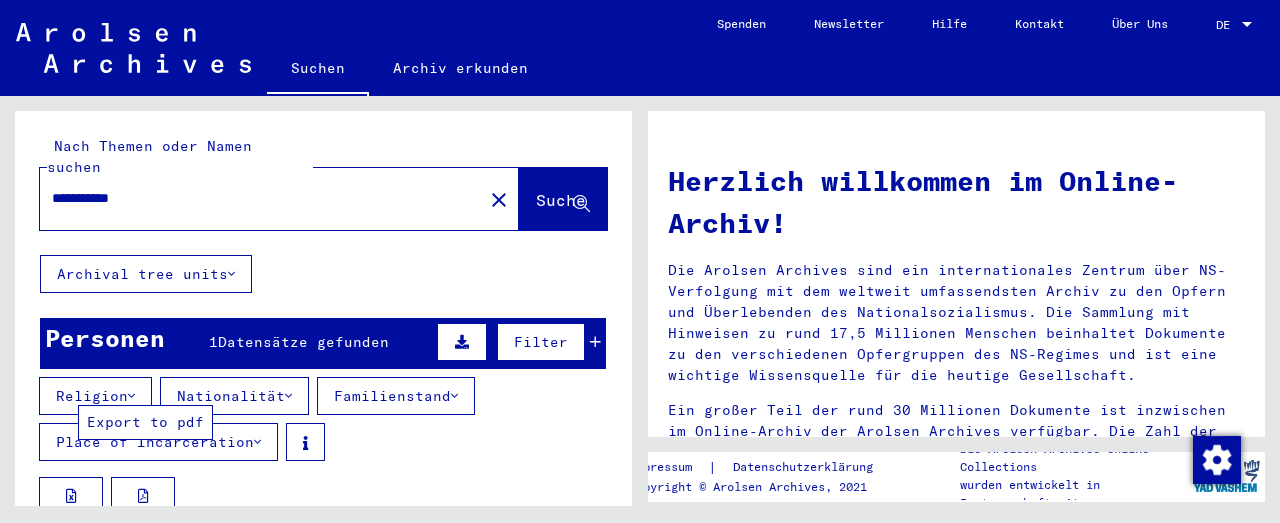click at bounding box center (143, 496) 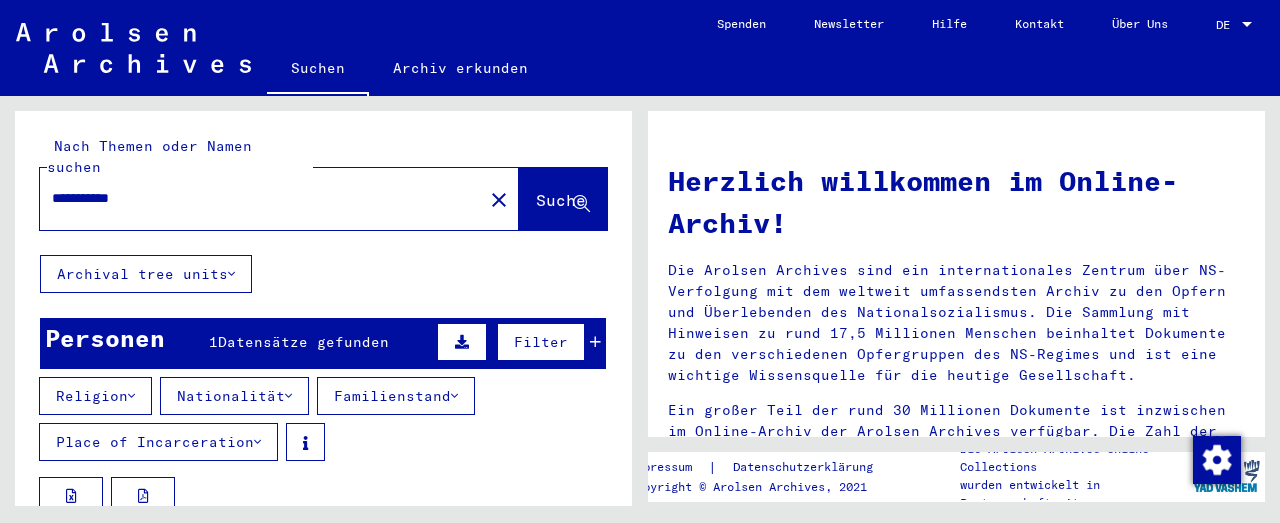 click 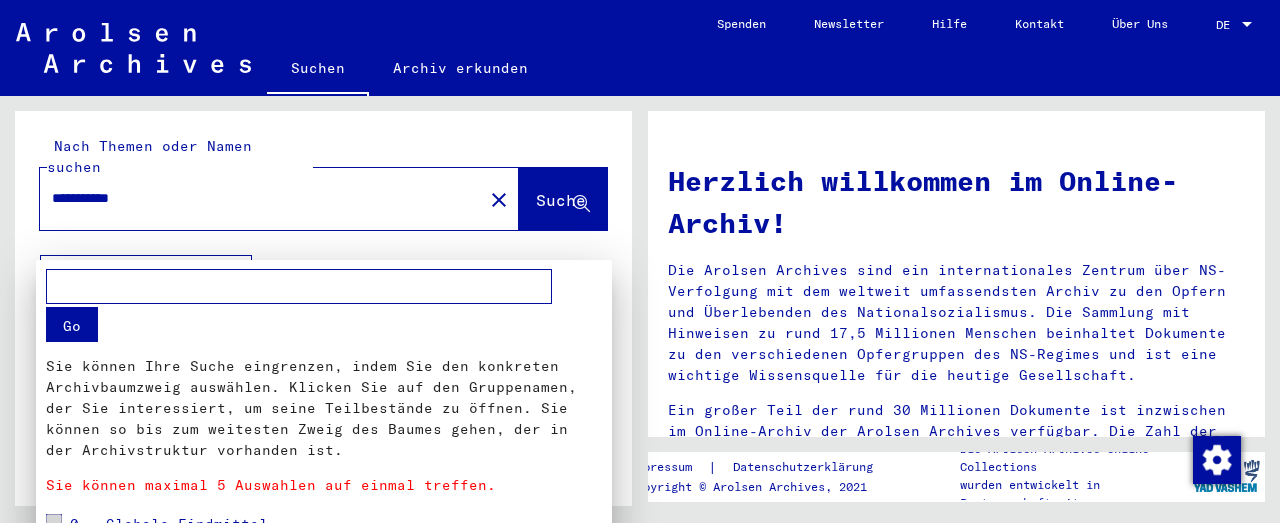scroll, scrollTop: 377, scrollLeft: 0, axis: vertical 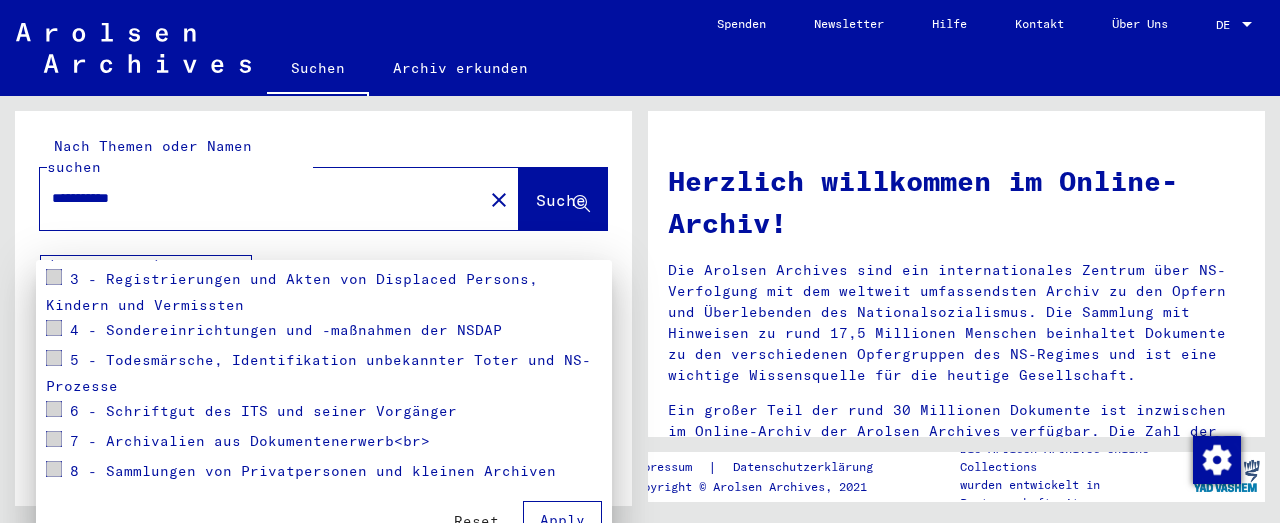drag, startPoint x: 626, startPoint y: 310, endPoint x: 621, endPoint y: 354, distance: 44.28318 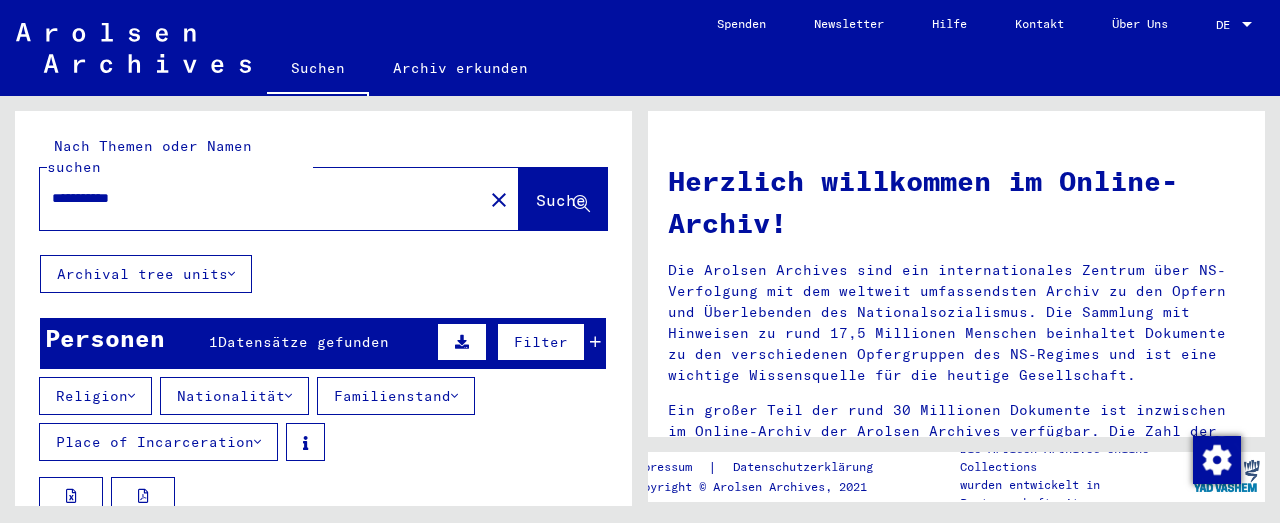 click at bounding box center [257, 442] 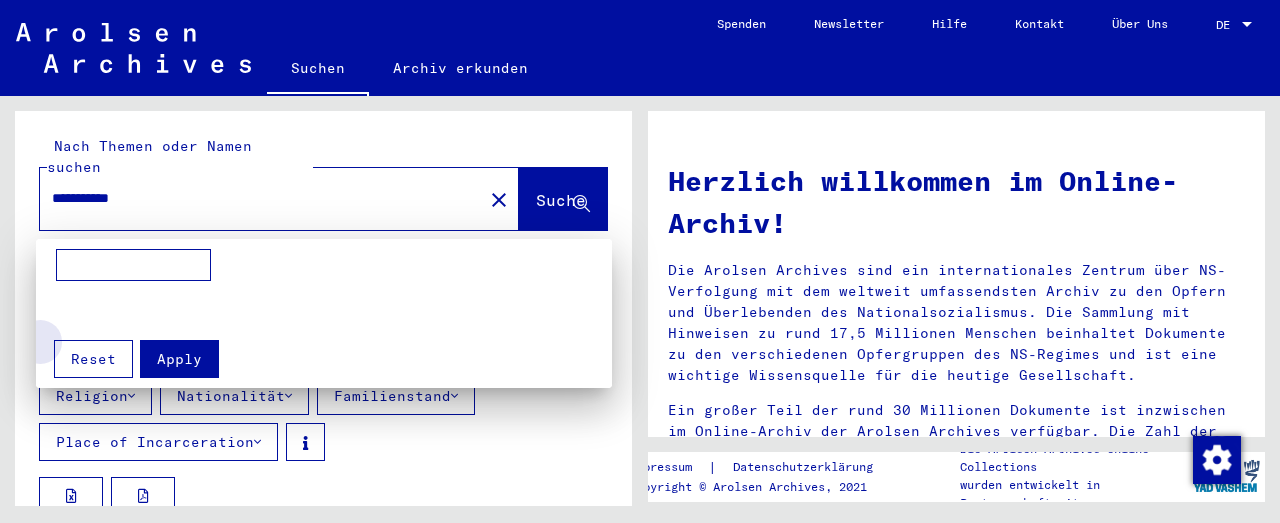 click on "Reset" at bounding box center [93, 359] 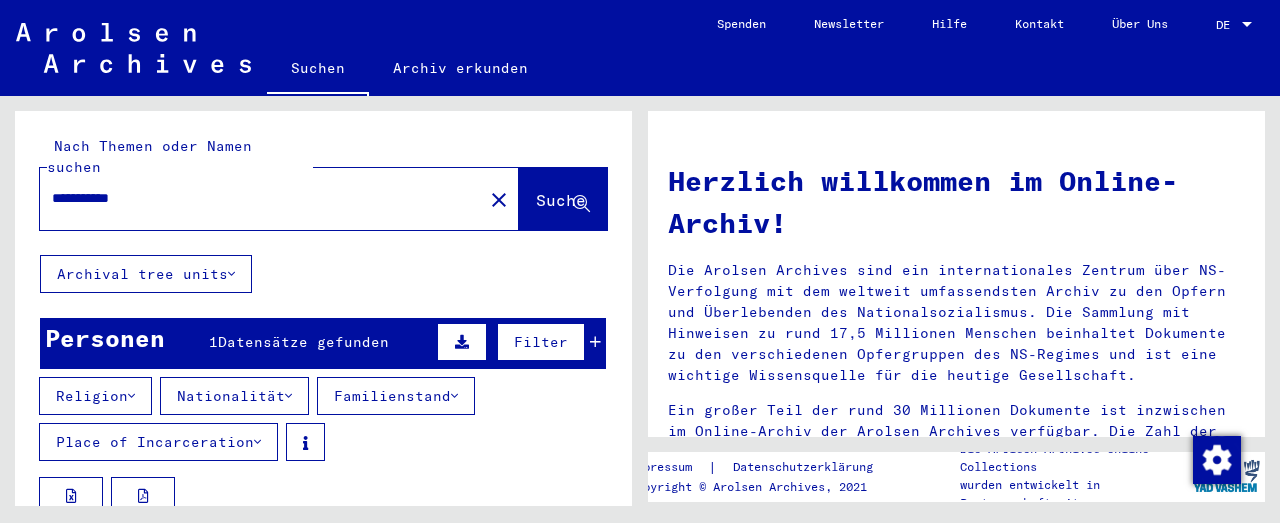 click on "Datensätze gefunden" at bounding box center [303, 342] 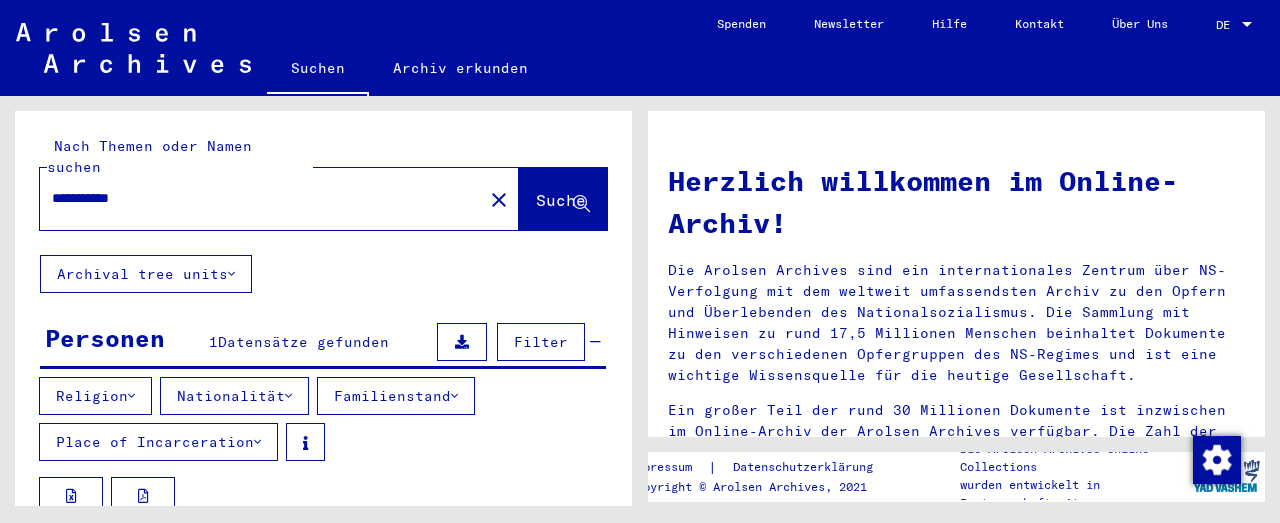 click on "Datensätze gefunden" at bounding box center [303, 342] 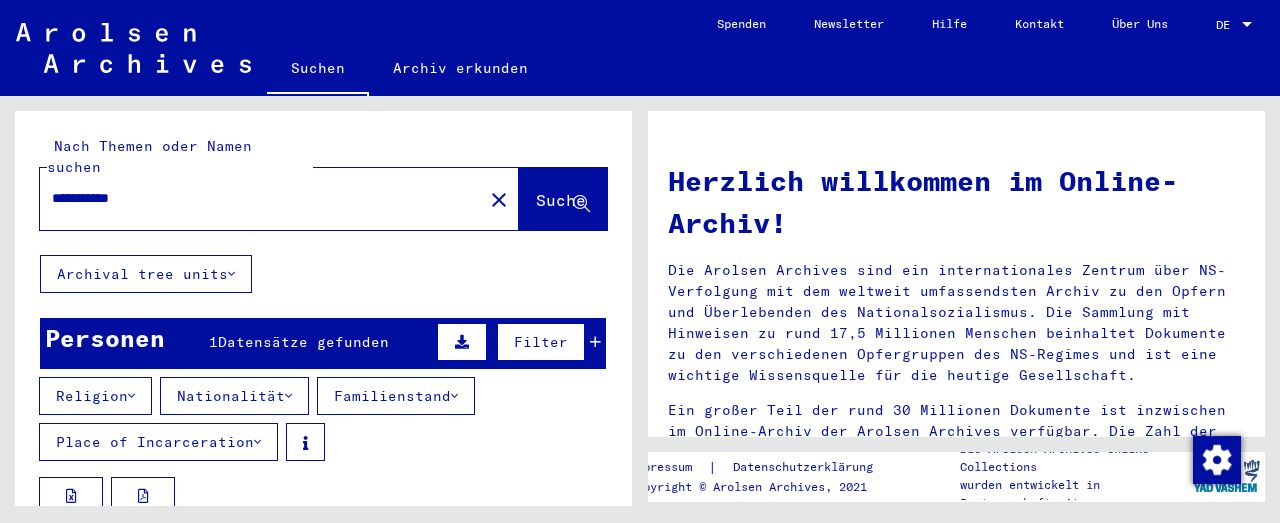 click on "Filter" at bounding box center [541, 342] 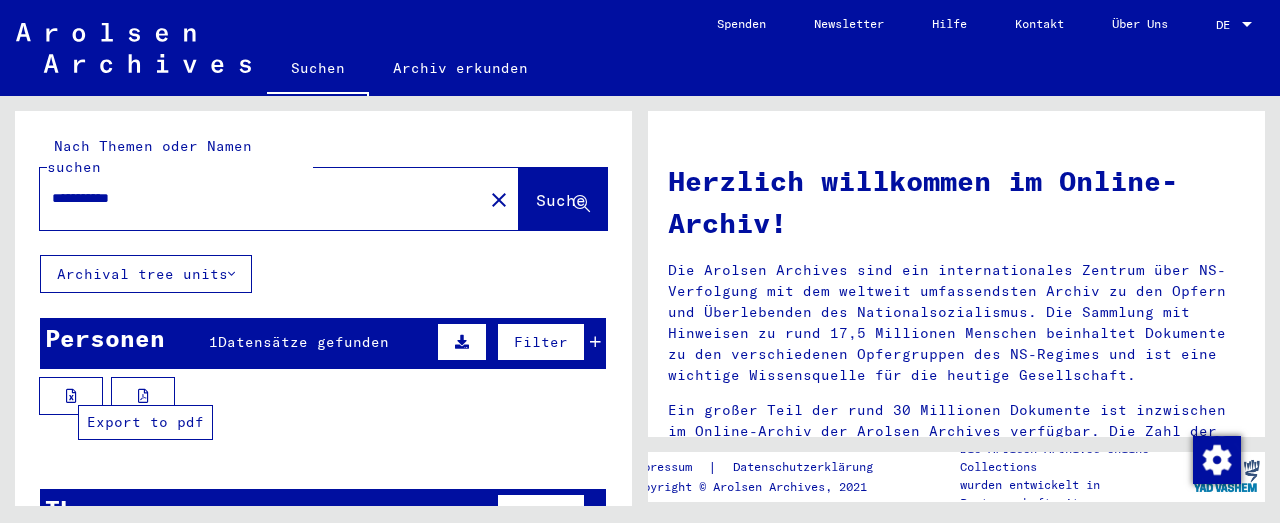 click at bounding box center [143, 396] 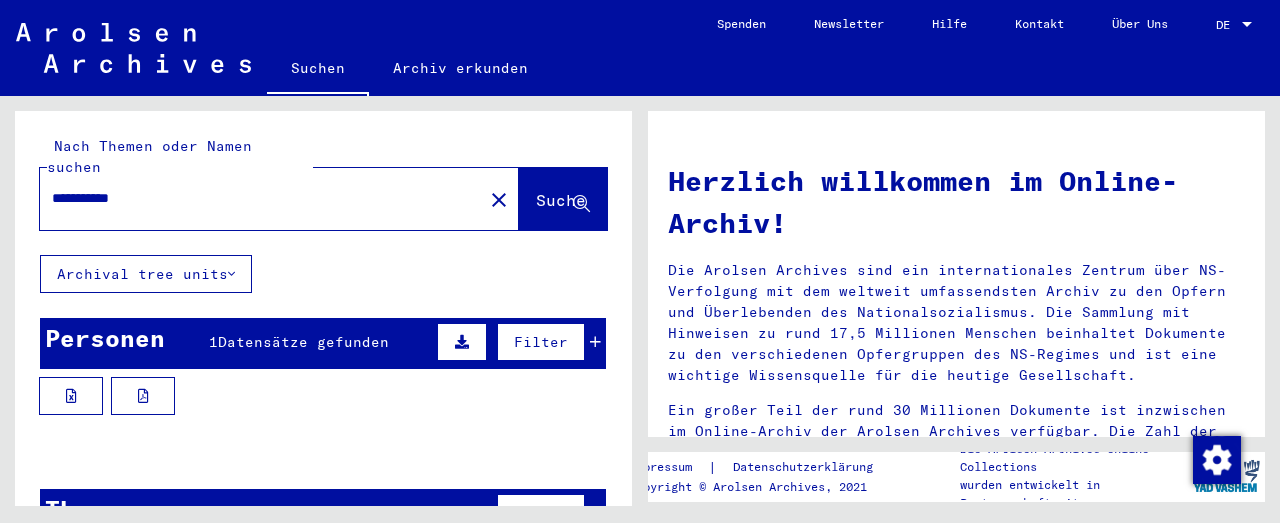click on "**********" at bounding box center (255, 198) 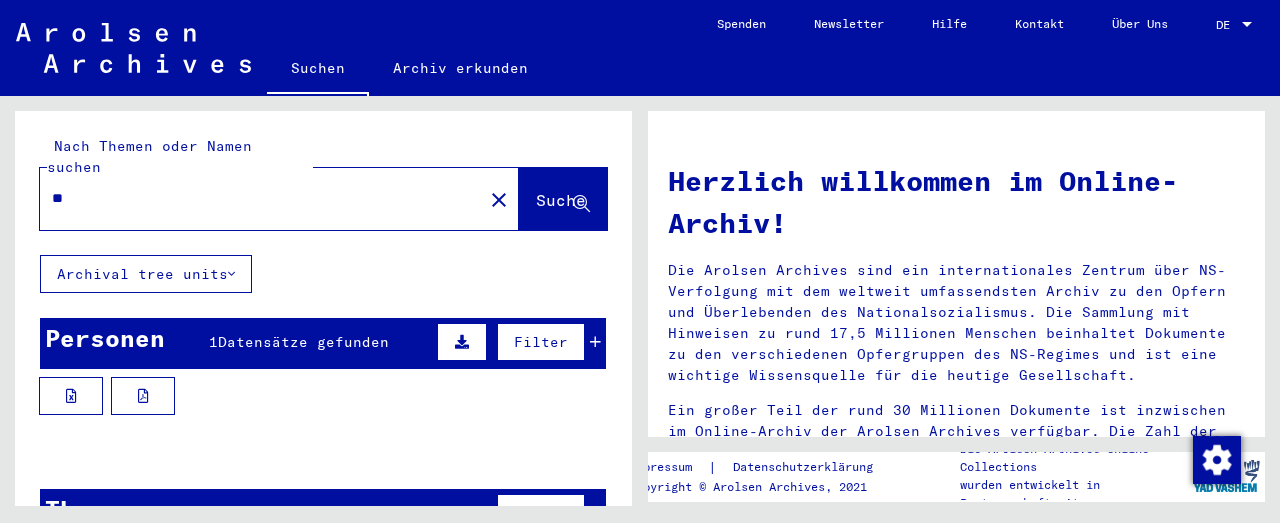type on "*" 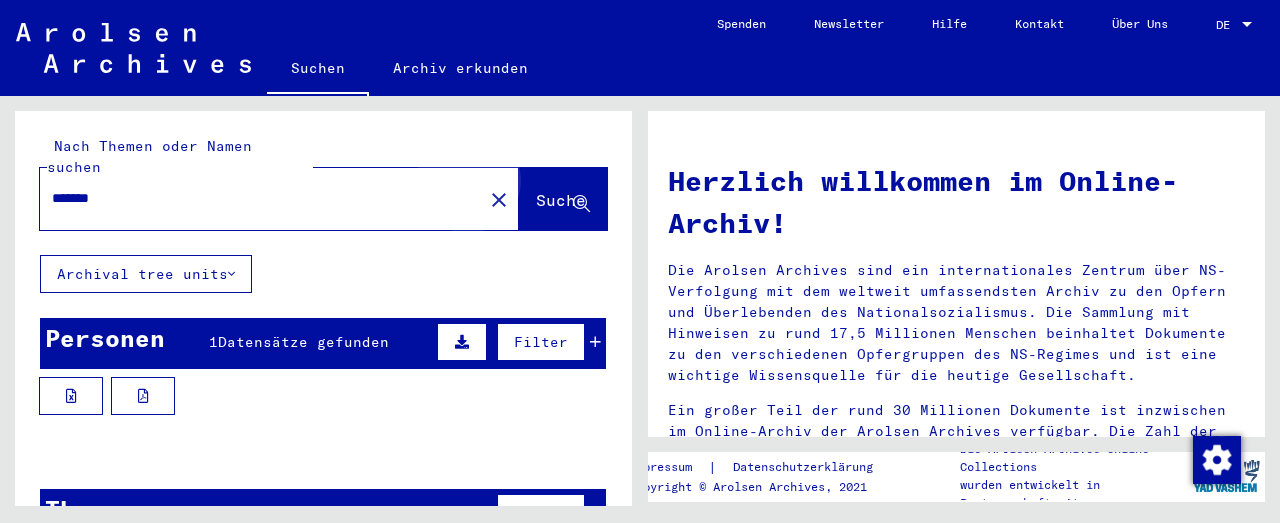 click on "Suche" 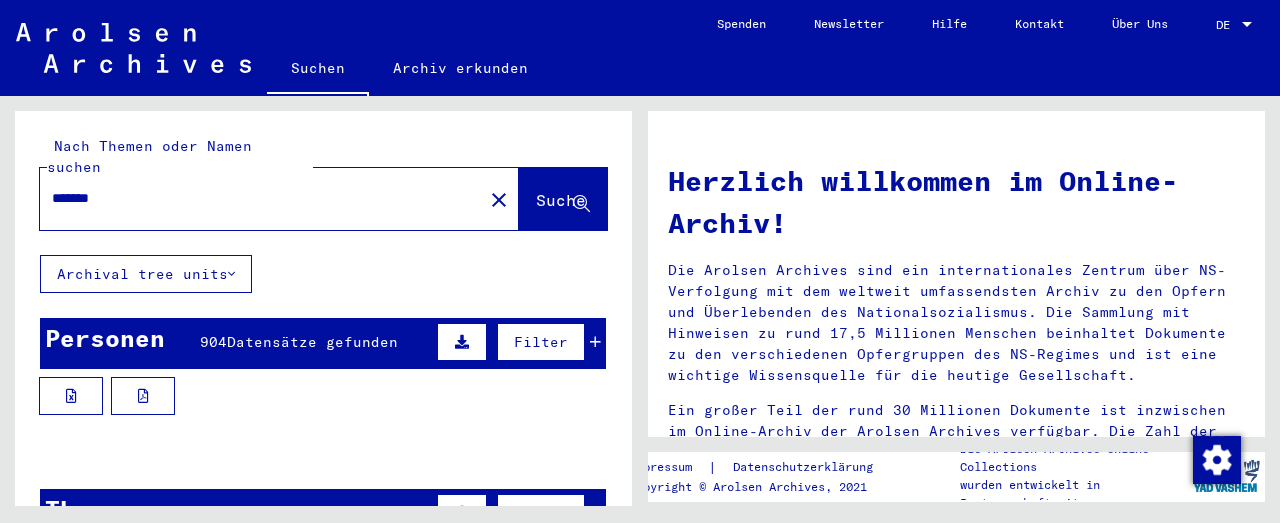 click on "Filter" at bounding box center (541, 342) 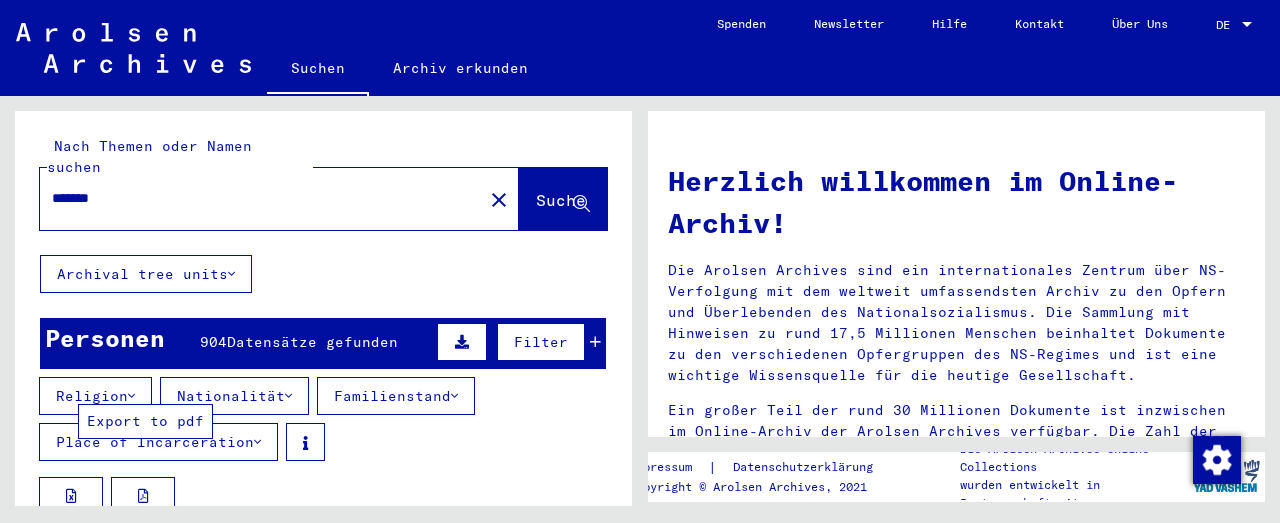 click at bounding box center [143, 496] 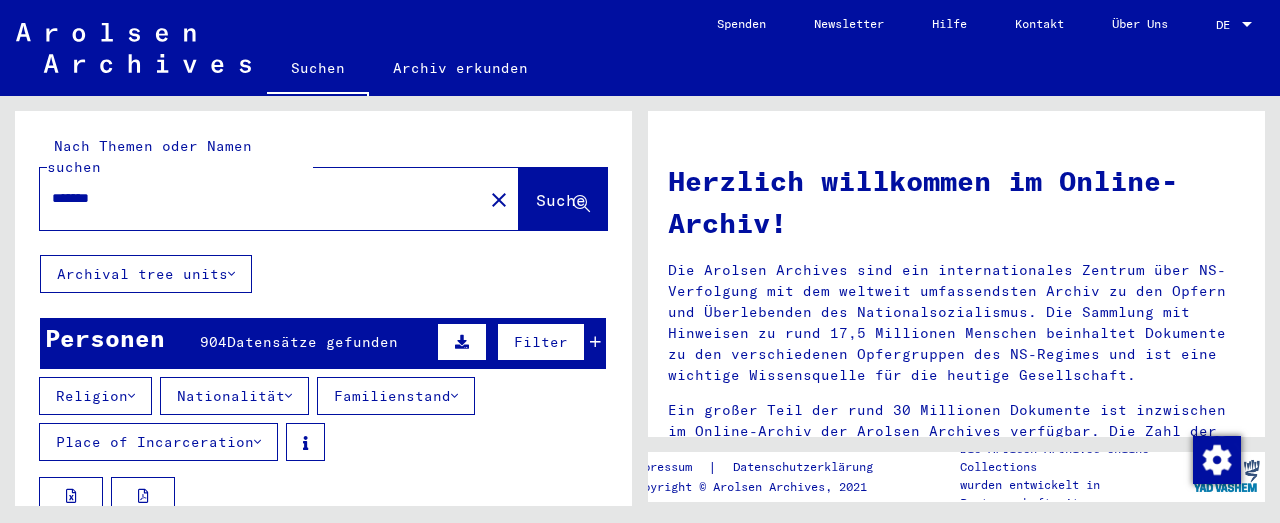 click at bounding box center [143, 496] 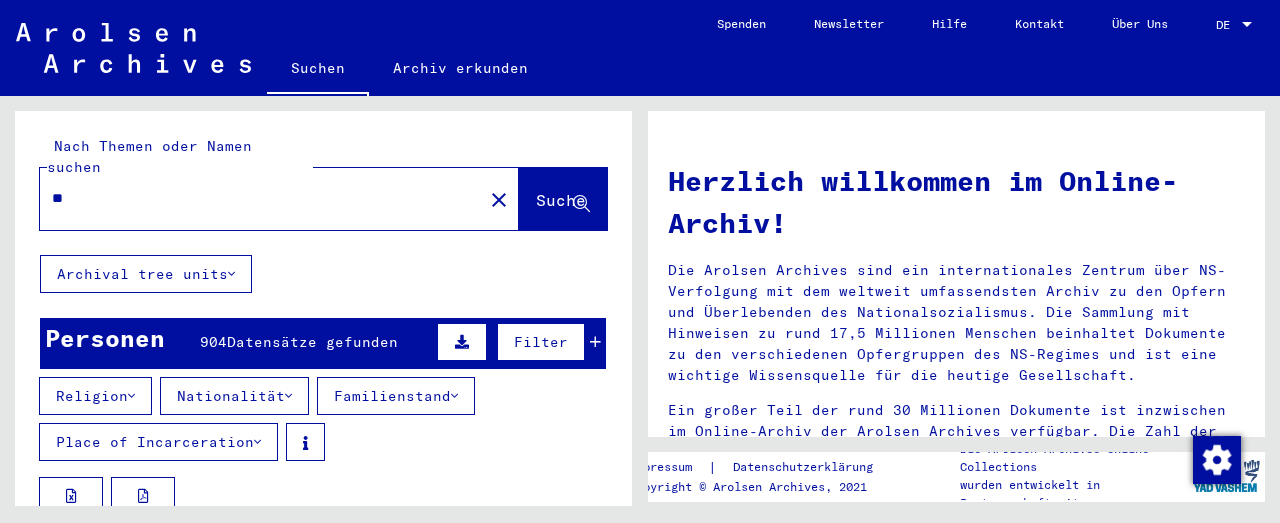 type on "*" 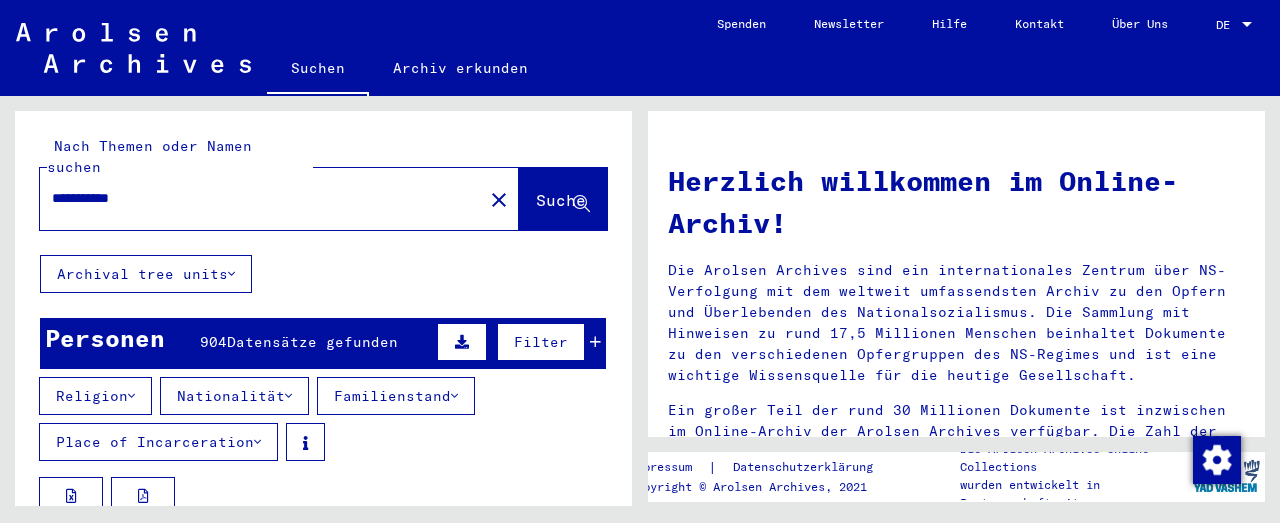 type on "**********" 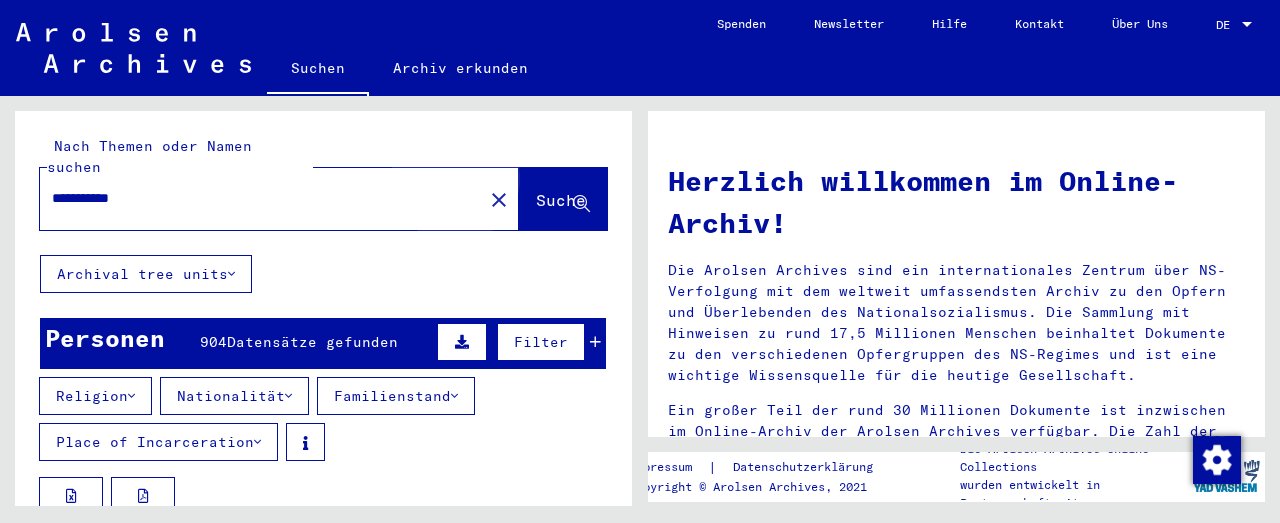 click on "Suche" 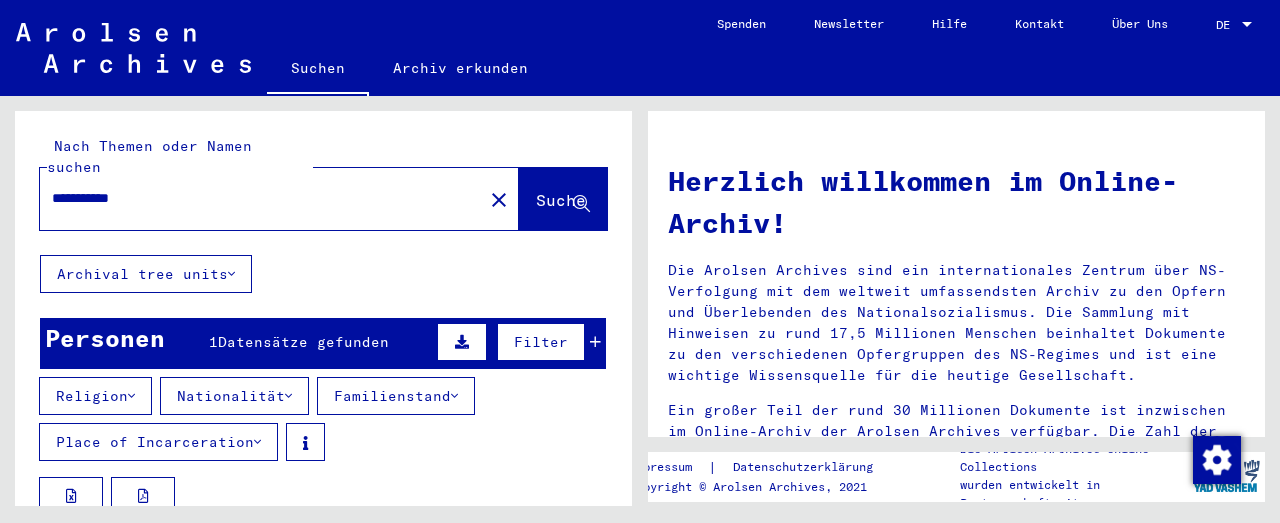 click on "Filter" at bounding box center (541, 342) 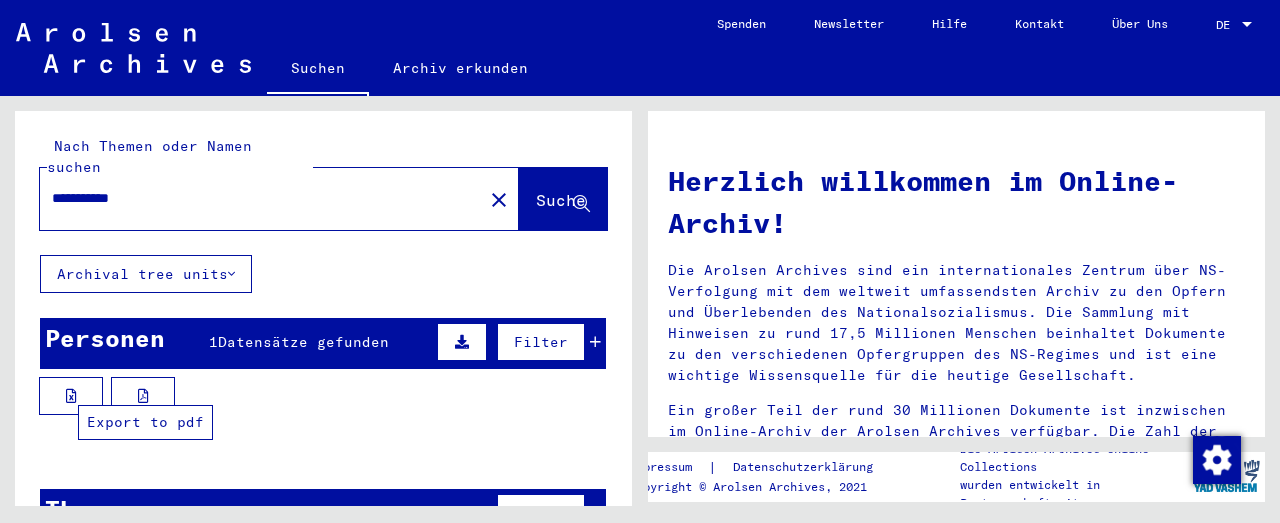 click at bounding box center [143, 396] 